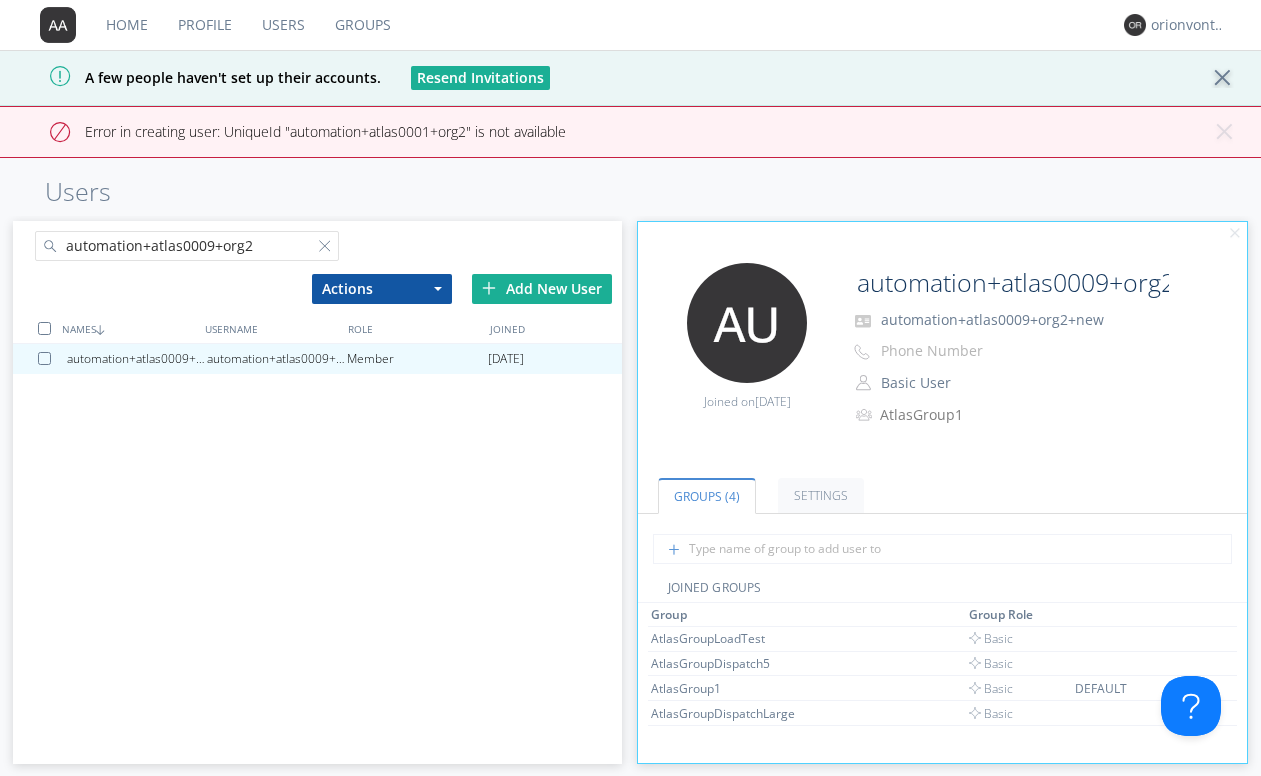 scroll, scrollTop: 0, scrollLeft: 0, axis: both 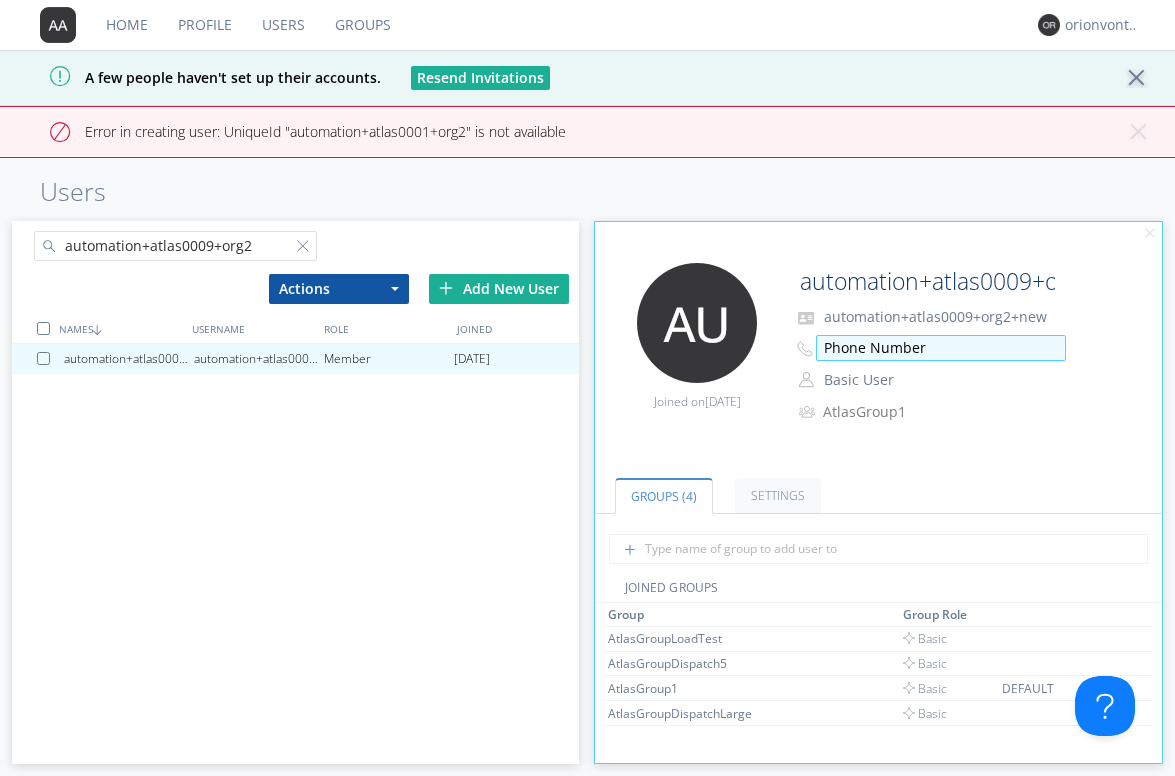click on "Phone Number" at bounding box center [941, 348] 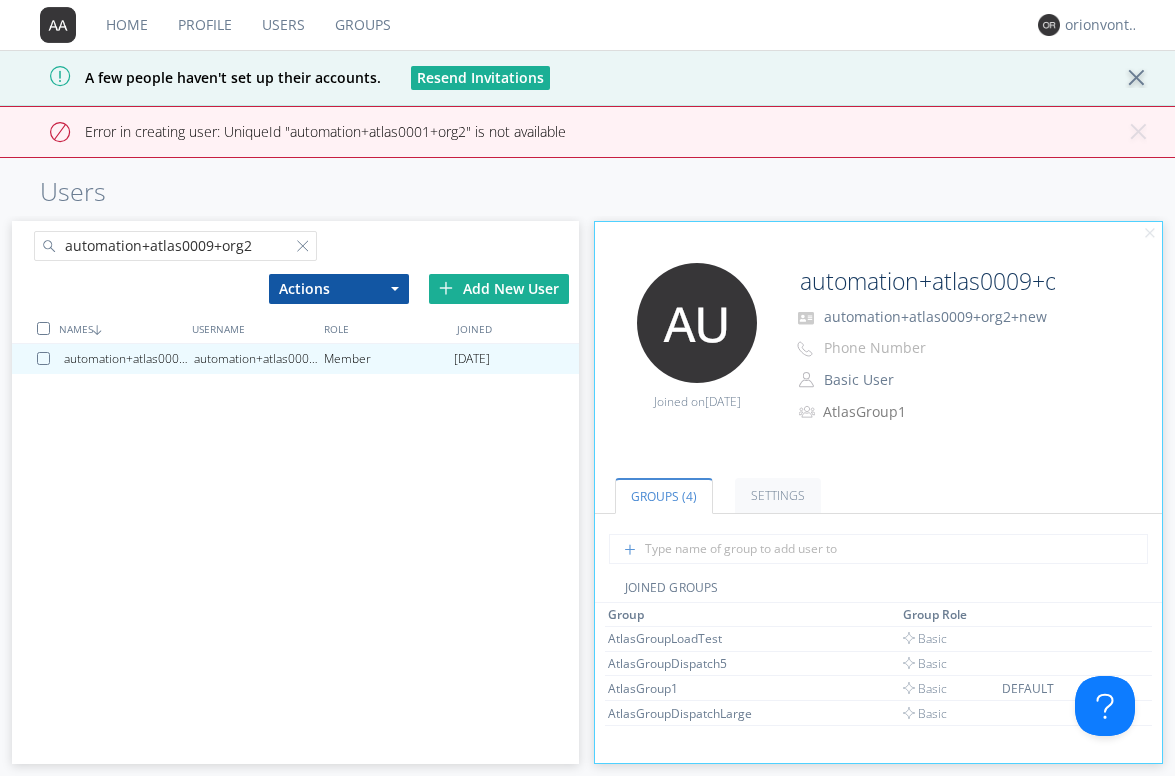 click on "Edit Avatar Joined on  [DATE] automation+atlas0009+org2   automation+atlas0009+org2+new Phone Number Basic User   Manager Basic User AtlasGroup1" at bounding box center [878, 337] 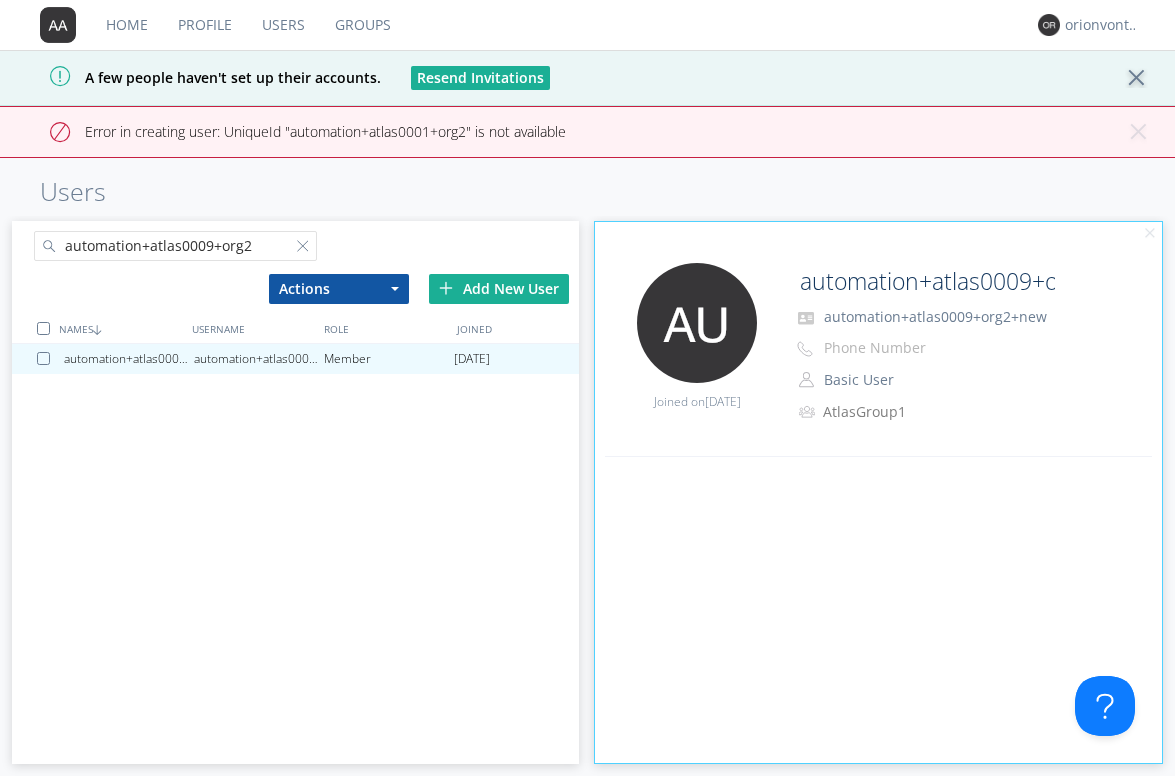 scroll, scrollTop: 293, scrollLeft: 0, axis: vertical 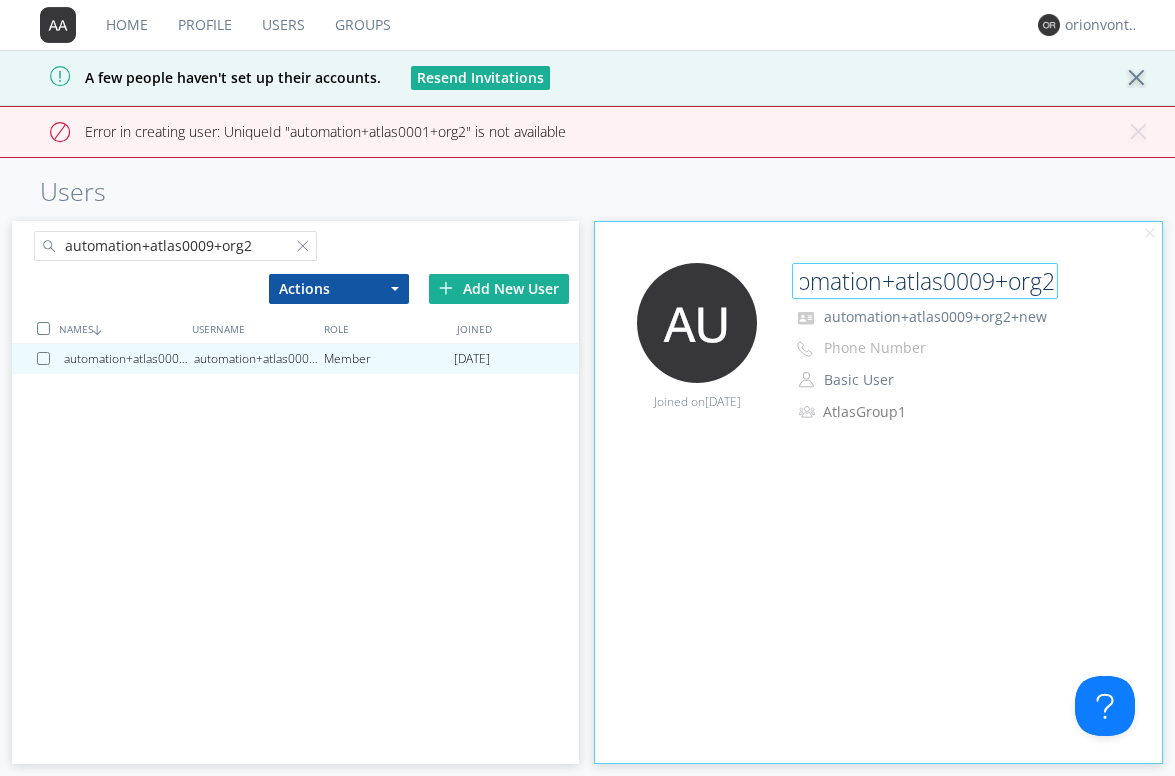 drag, startPoint x: 1002, startPoint y: 287, endPoint x: 1061, endPoint y: 287, distance: 59 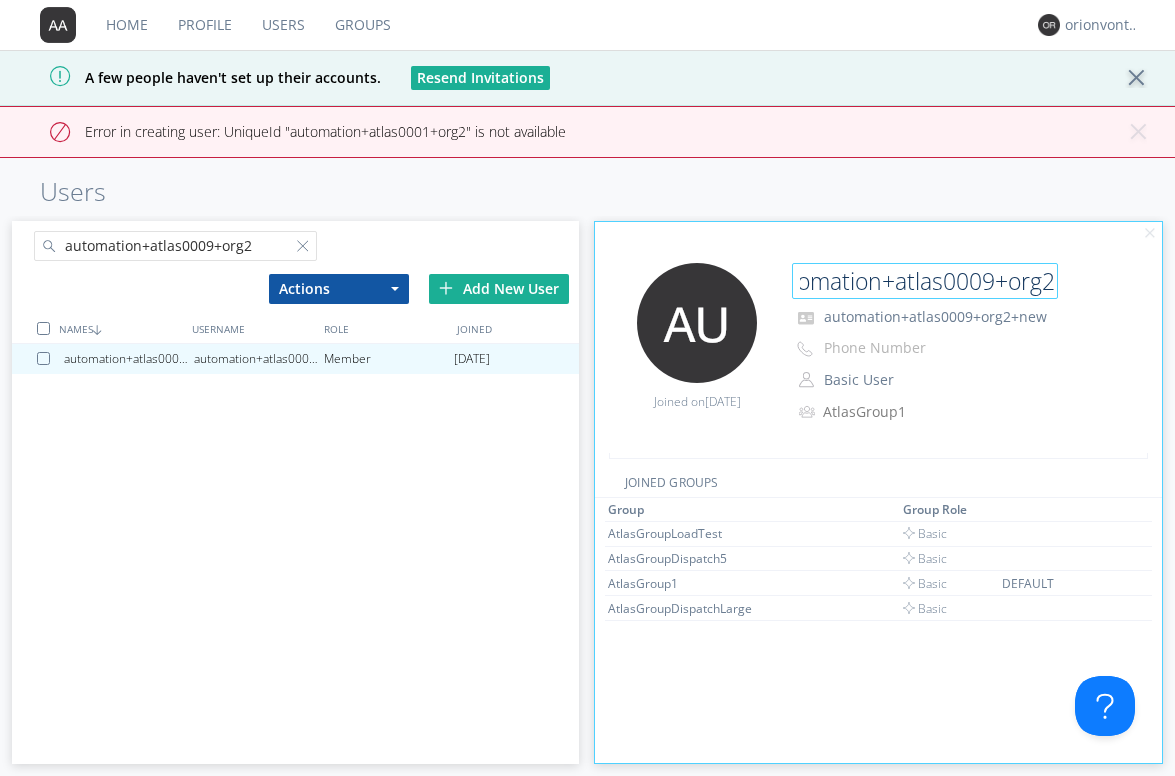 scroll, scrollTop: 0, scrollLeft: 0, axis: both 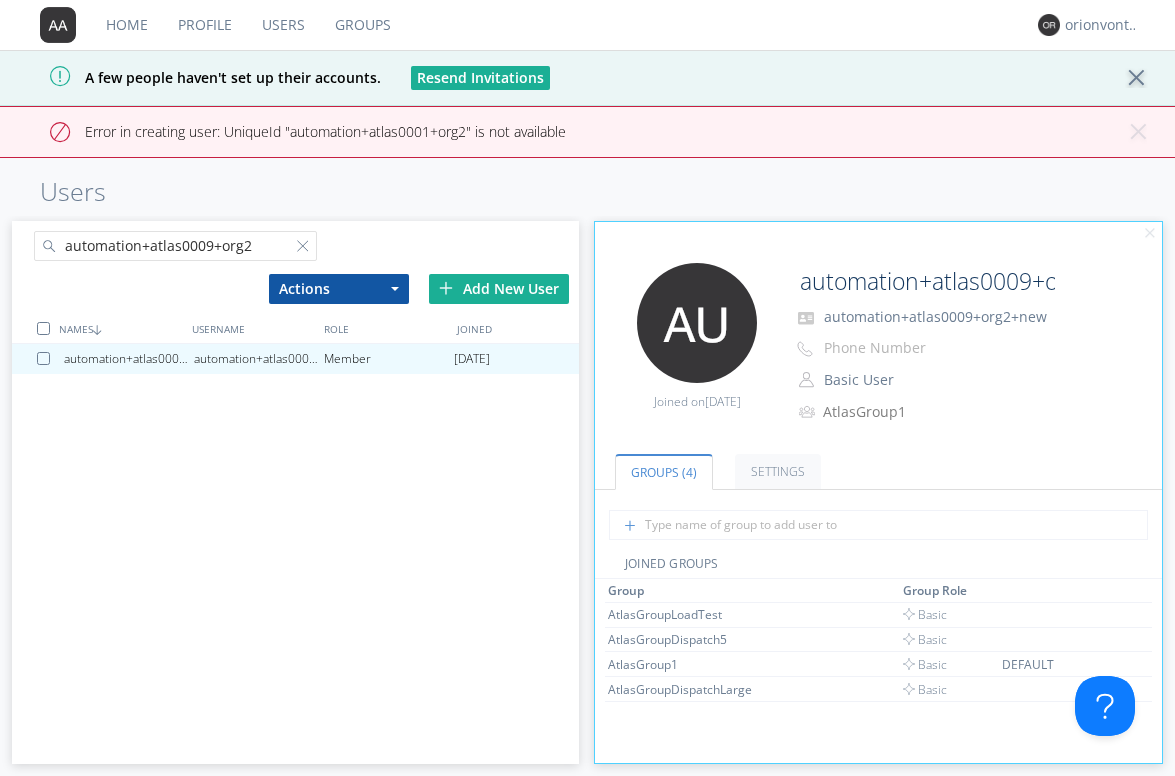 click on "automation+atlas0009+org2" at bounding box center [176, 246] 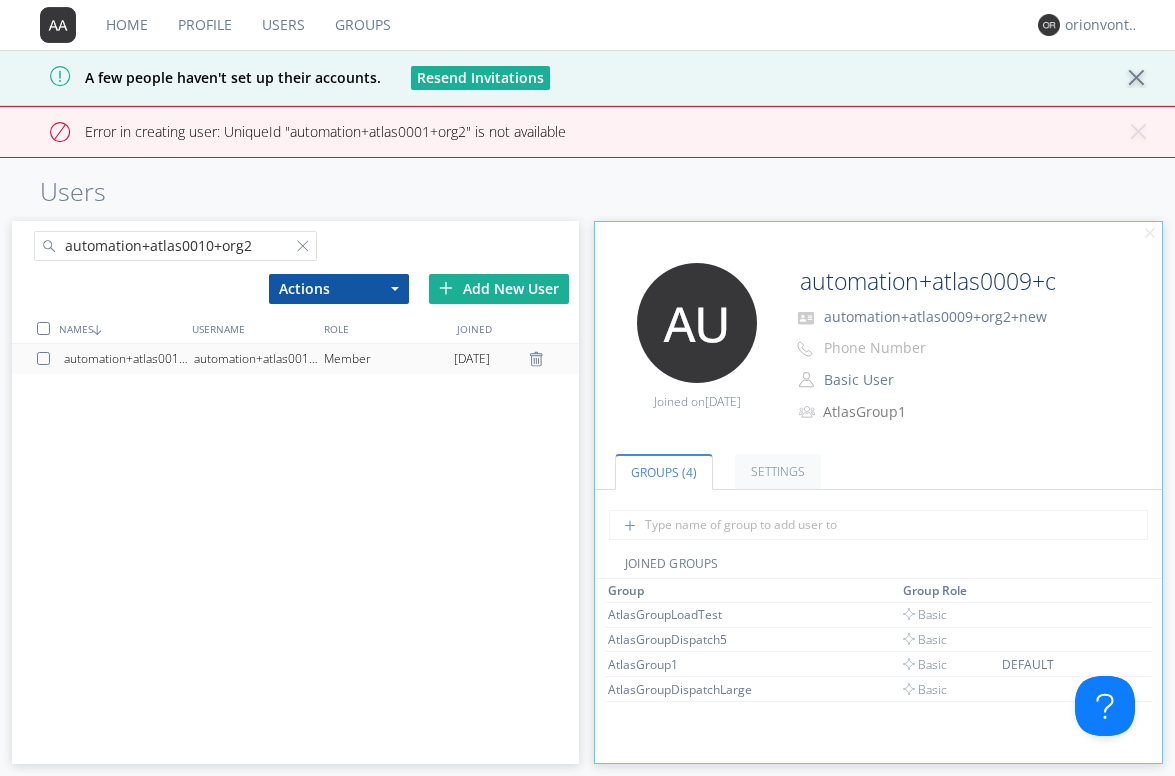 type on "automation+atlas0010+org2" 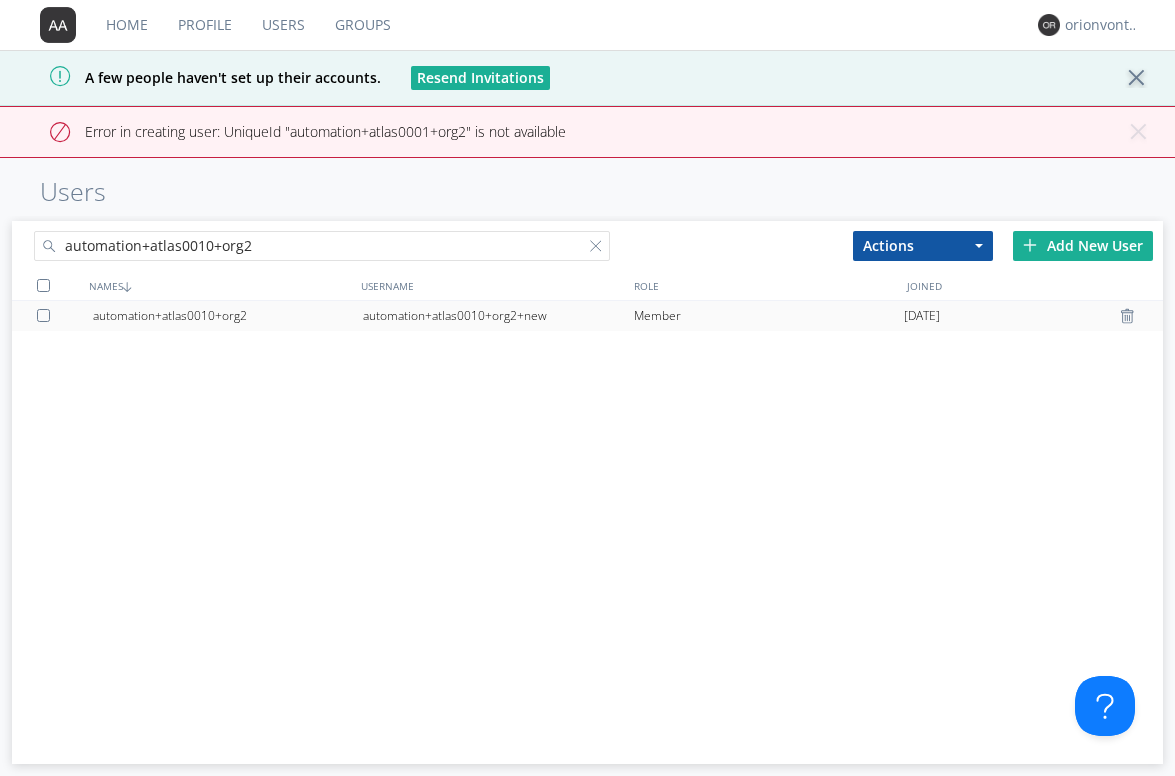 click on "automation+atlas0010+org2" at bounding box center [228, 316] 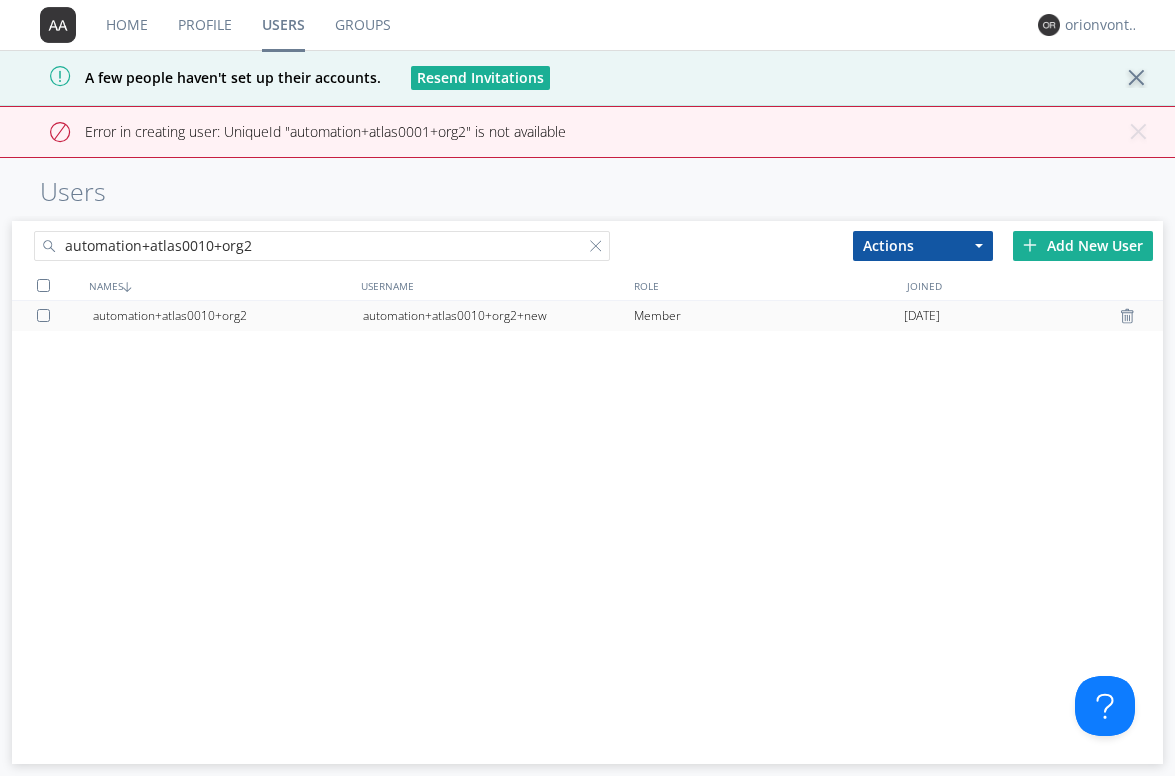 click on "automation+atlas0010+org2+new" at bounding box center (498, 316) 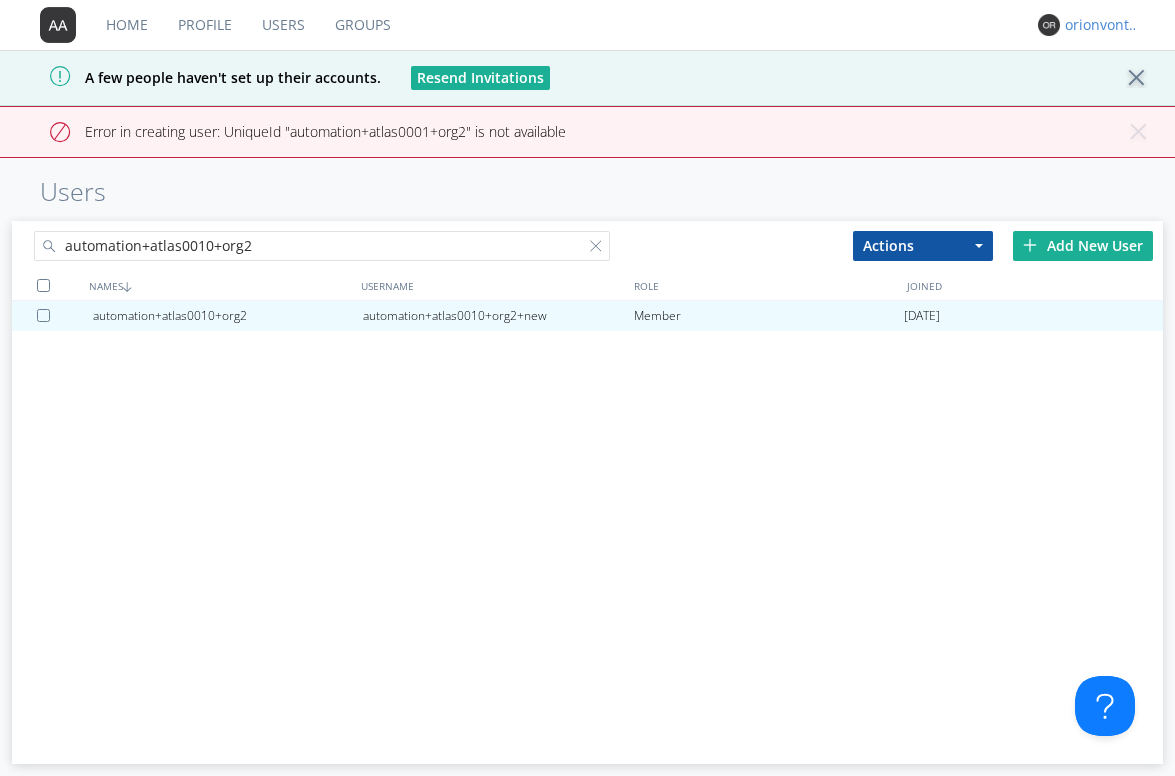 click on "orionvontas" at bounding box center [1102, 25] 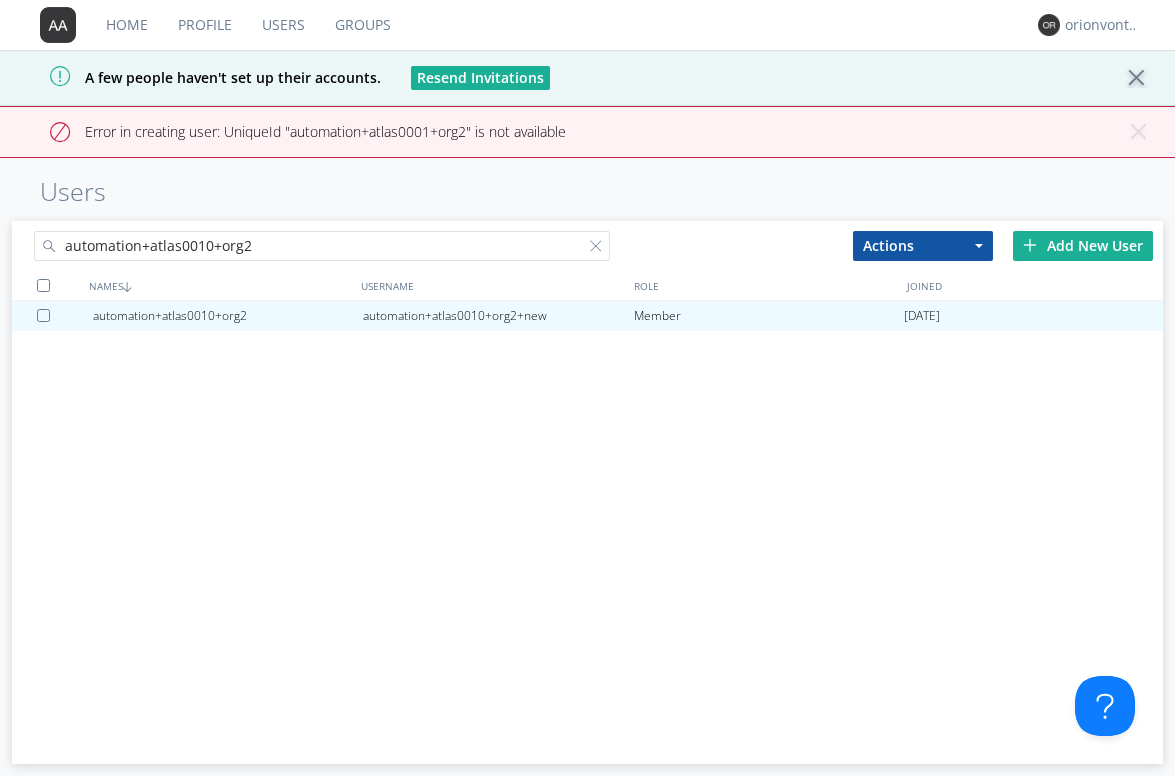 click on "A few people haven't set up their accounts. Resend Invitations" at bounding box center [587, 78] 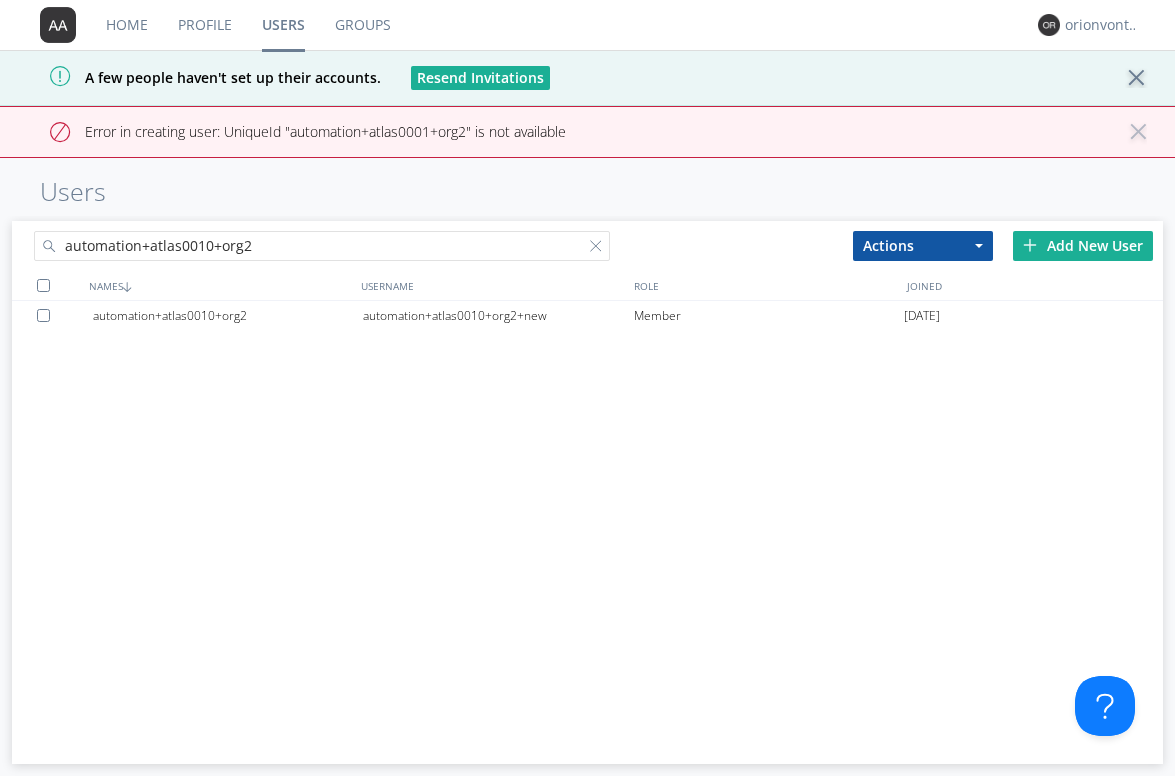 click on "× Close alert" at bounding box center [1137, 139] 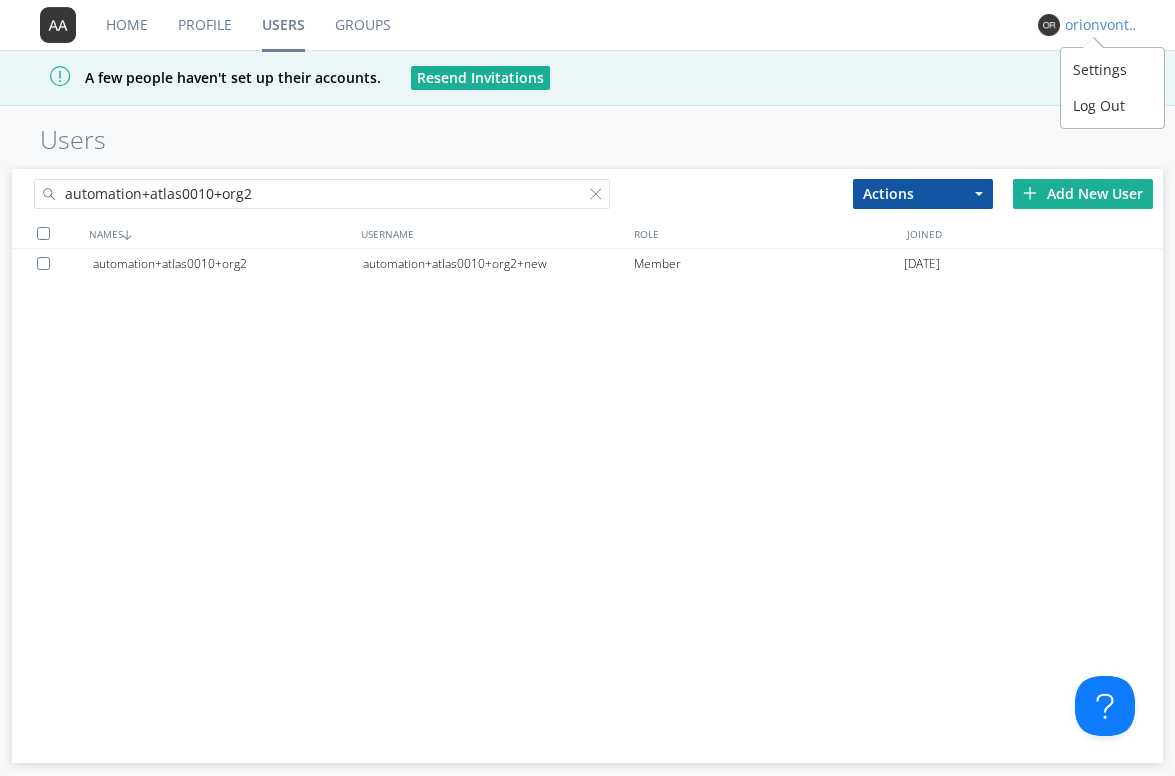 click on "orionvontas" at bounding box center (1102, 25) 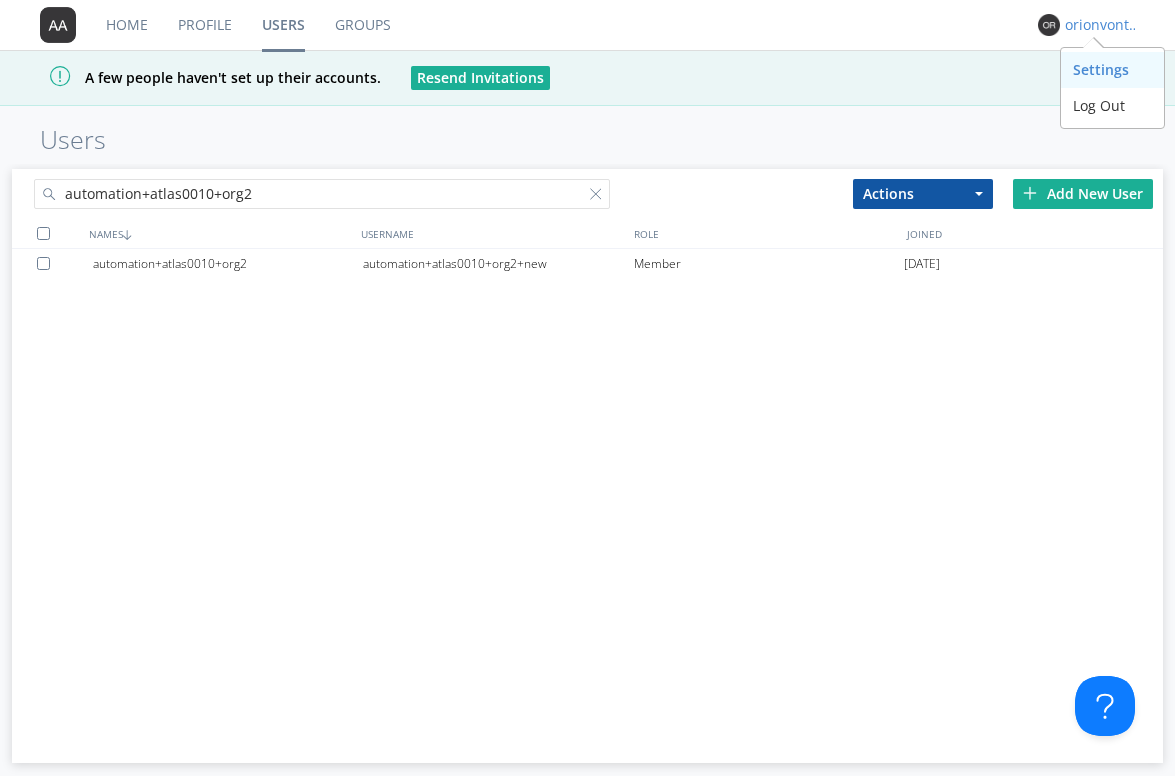 click on "Settings" at bounding box center [1112, 70] 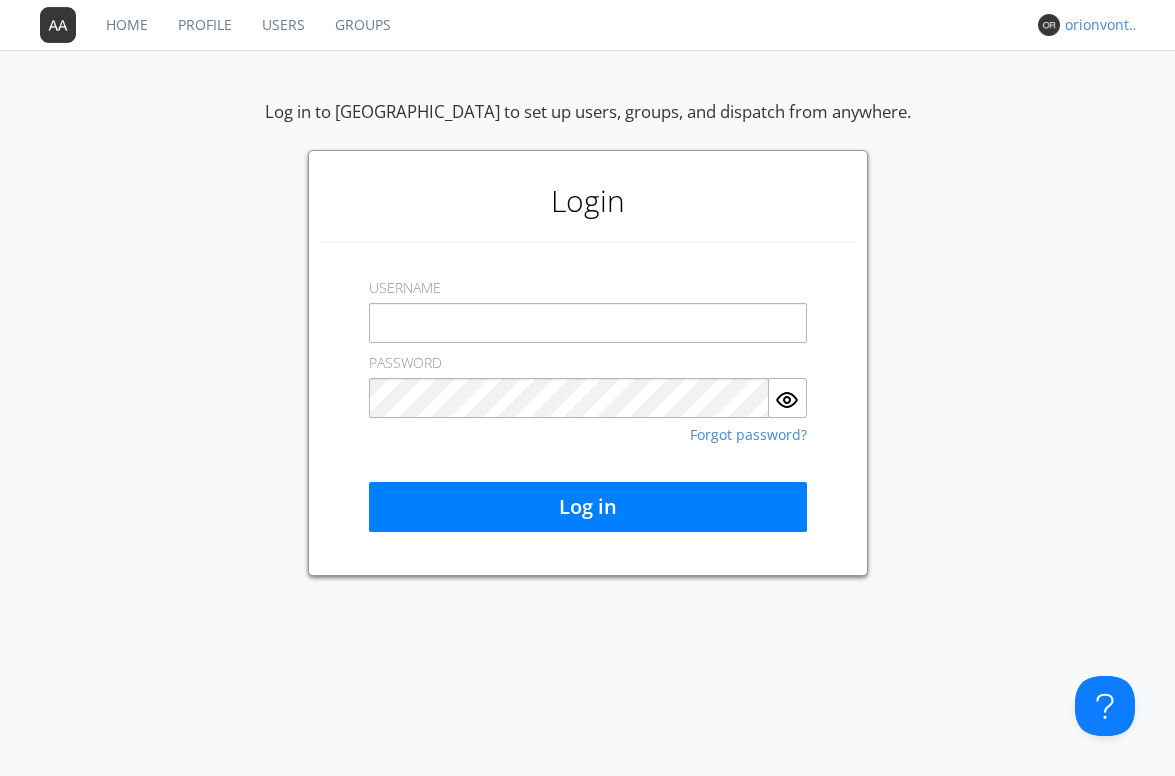 click on "orionvontas" at bounding box center (1102, 25) 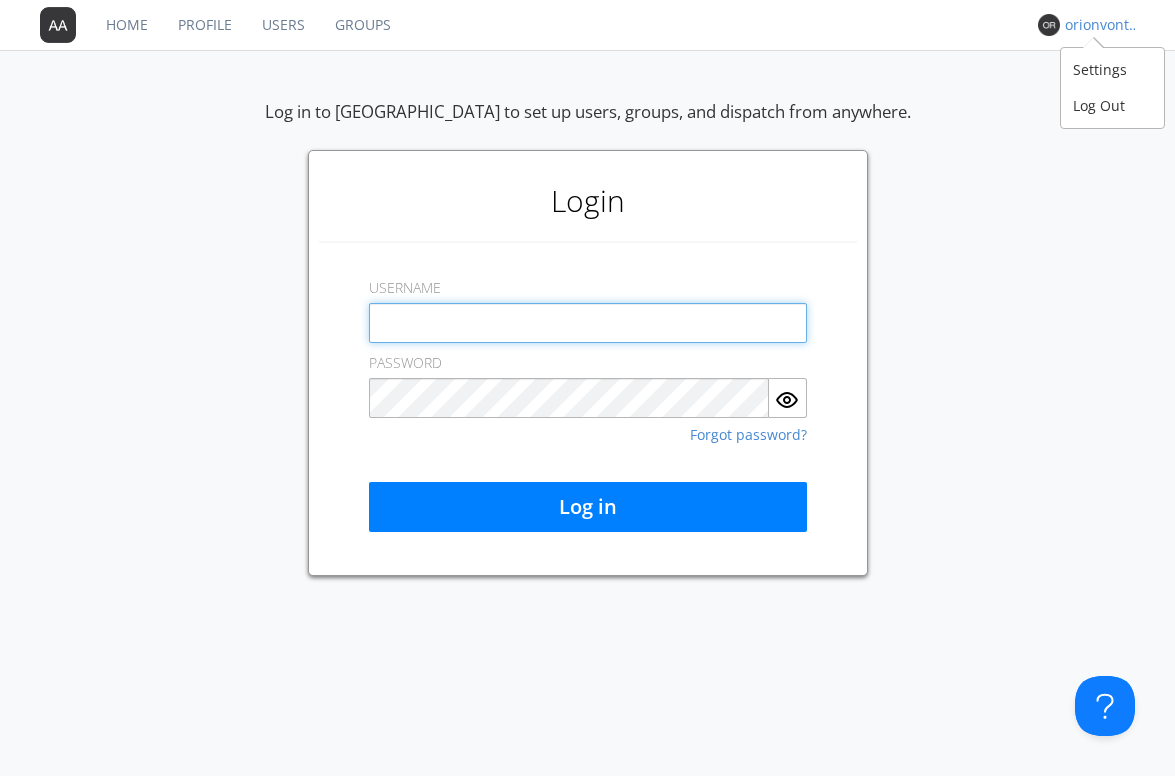 click at bounding box center (588, 323) 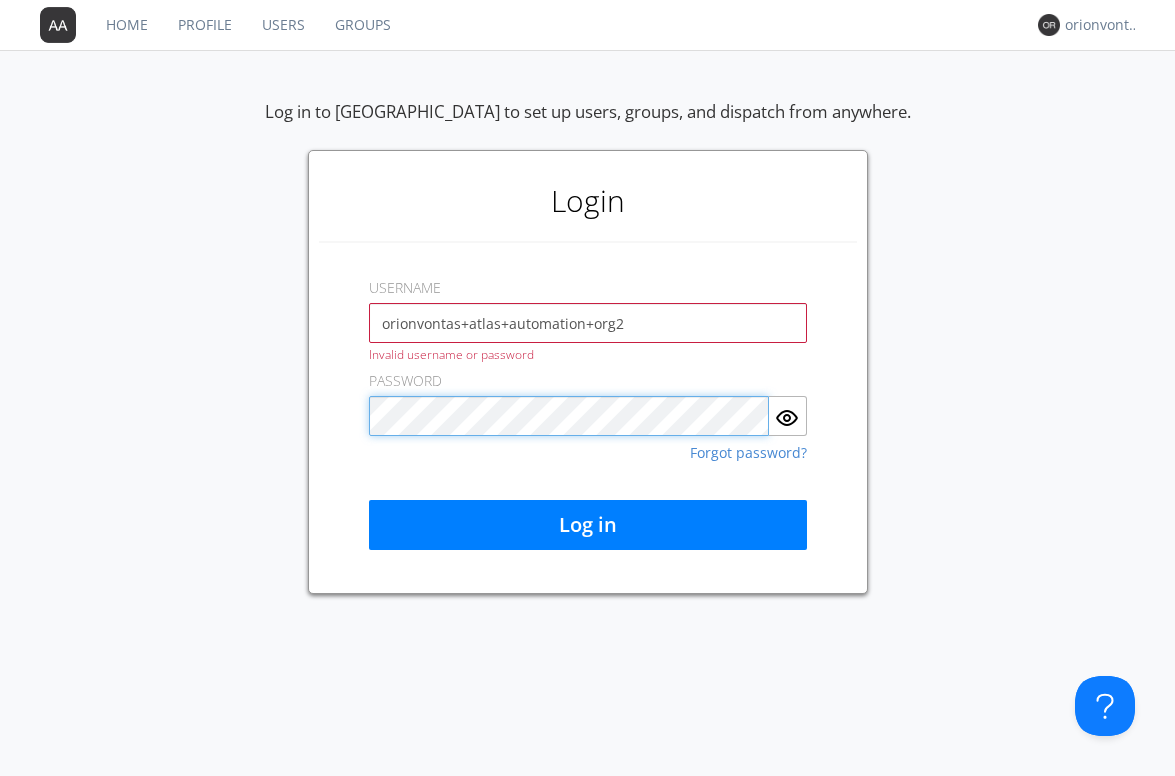 click on "Login USERNAME orionvontas+atlas+automation+org2 Invalid username or password PASSWORD Forgot password? Log in" at bounding box center (588, 372) 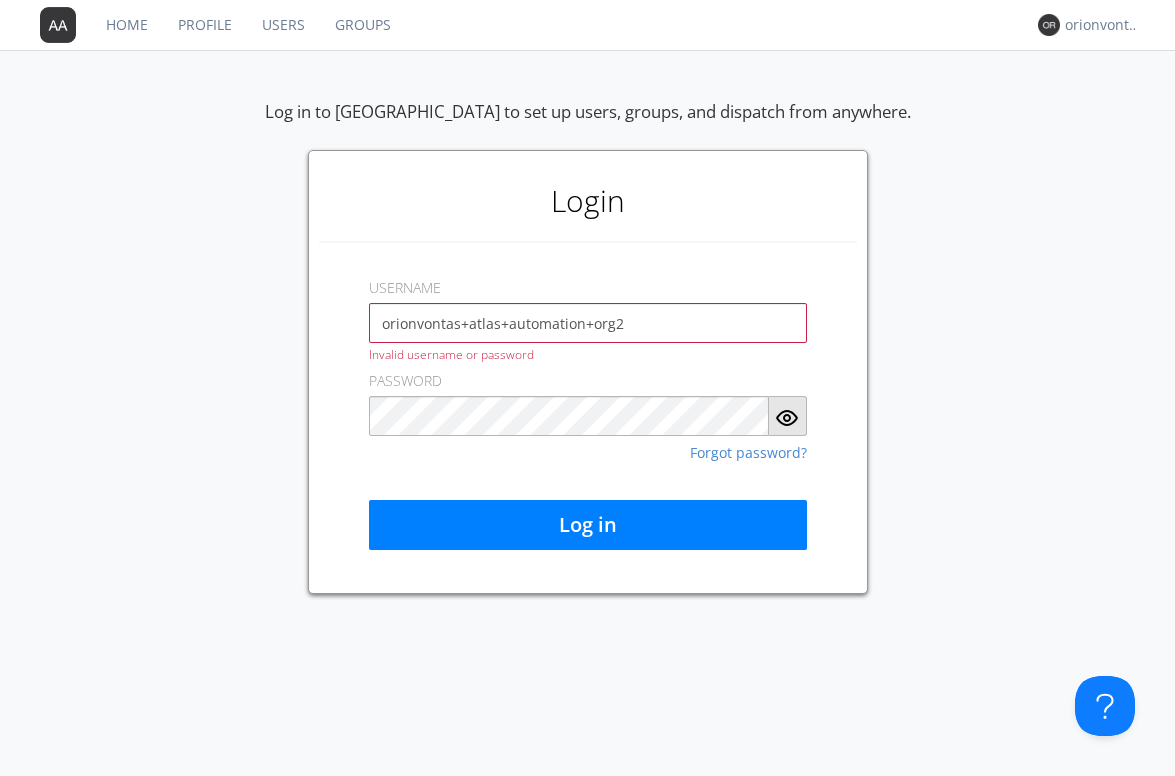 click at bounding box center [787, 418] 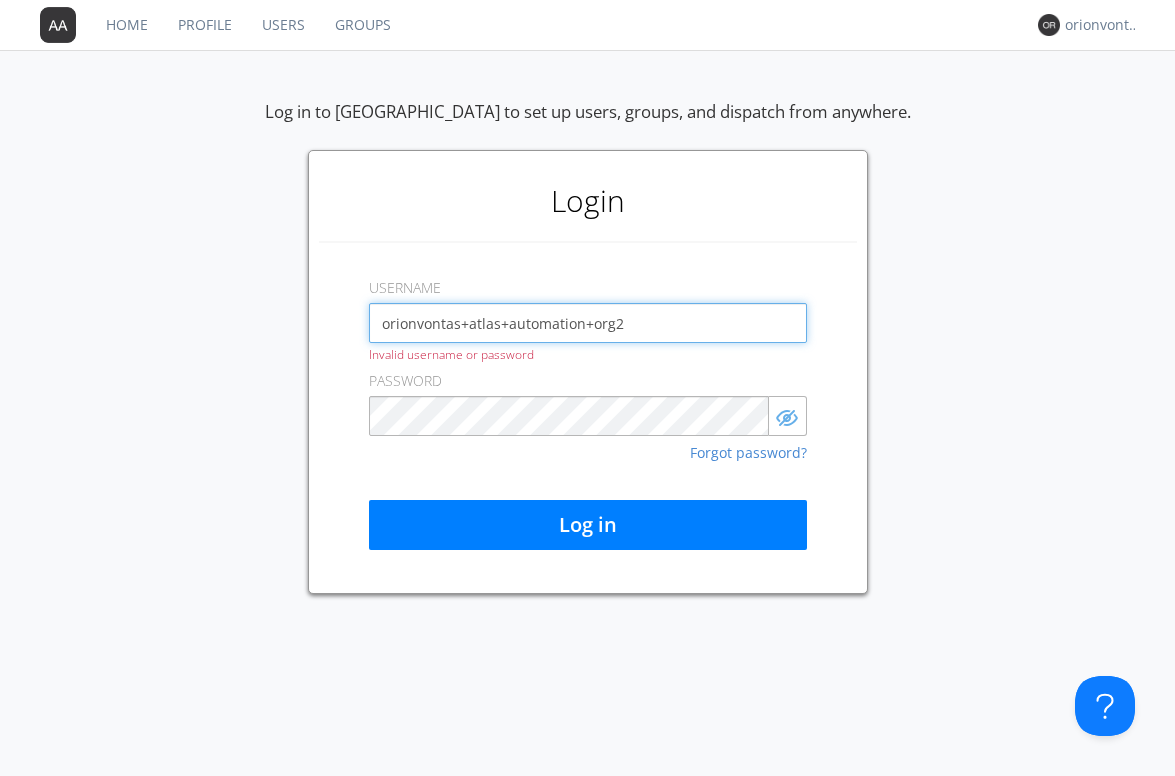 click on "orionvontas+atlas+automation+org2" at bounding box center (588, 323) 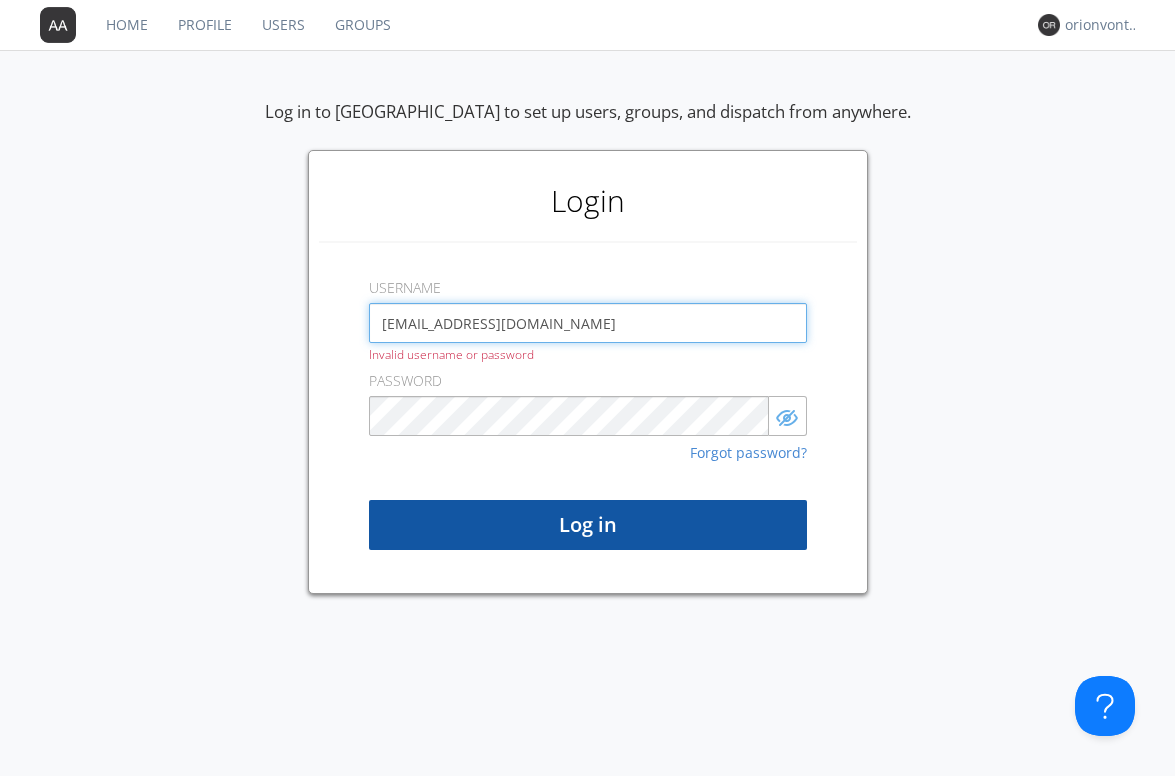 type on "[EMAIL_ADDRESS][DOMAIN_NAME]" 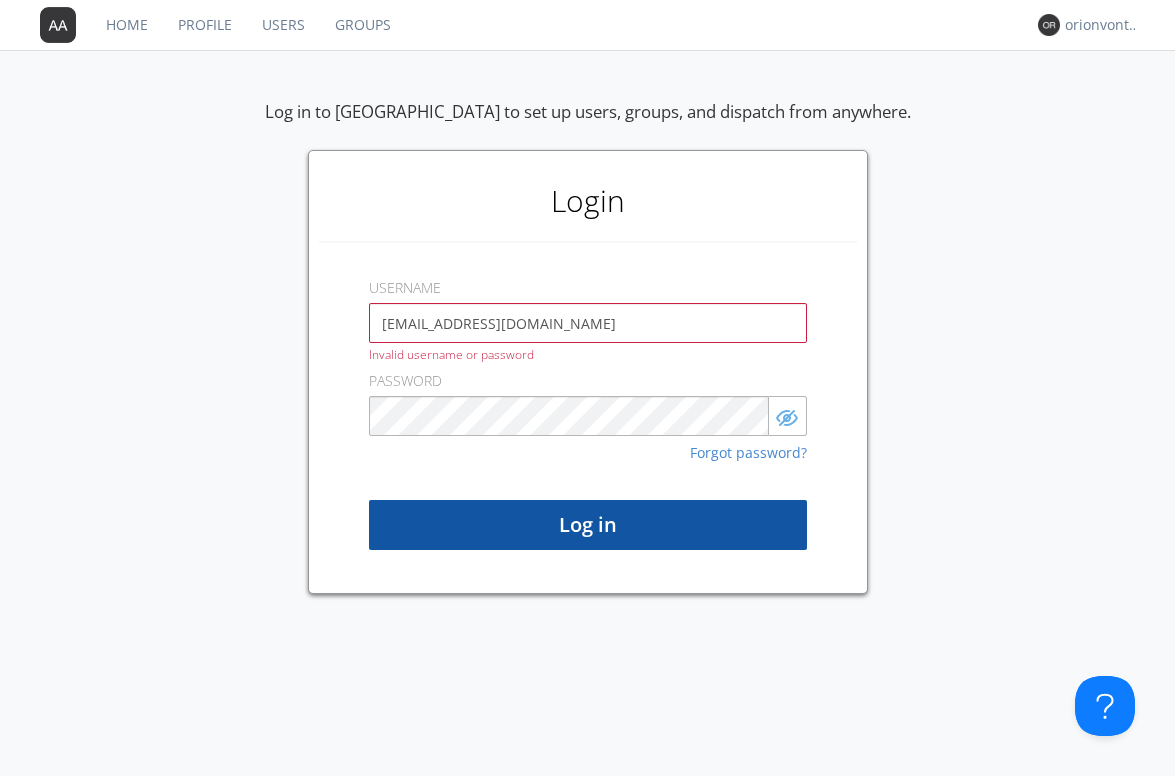 click on "Log in" at bounding box center (588, 525) 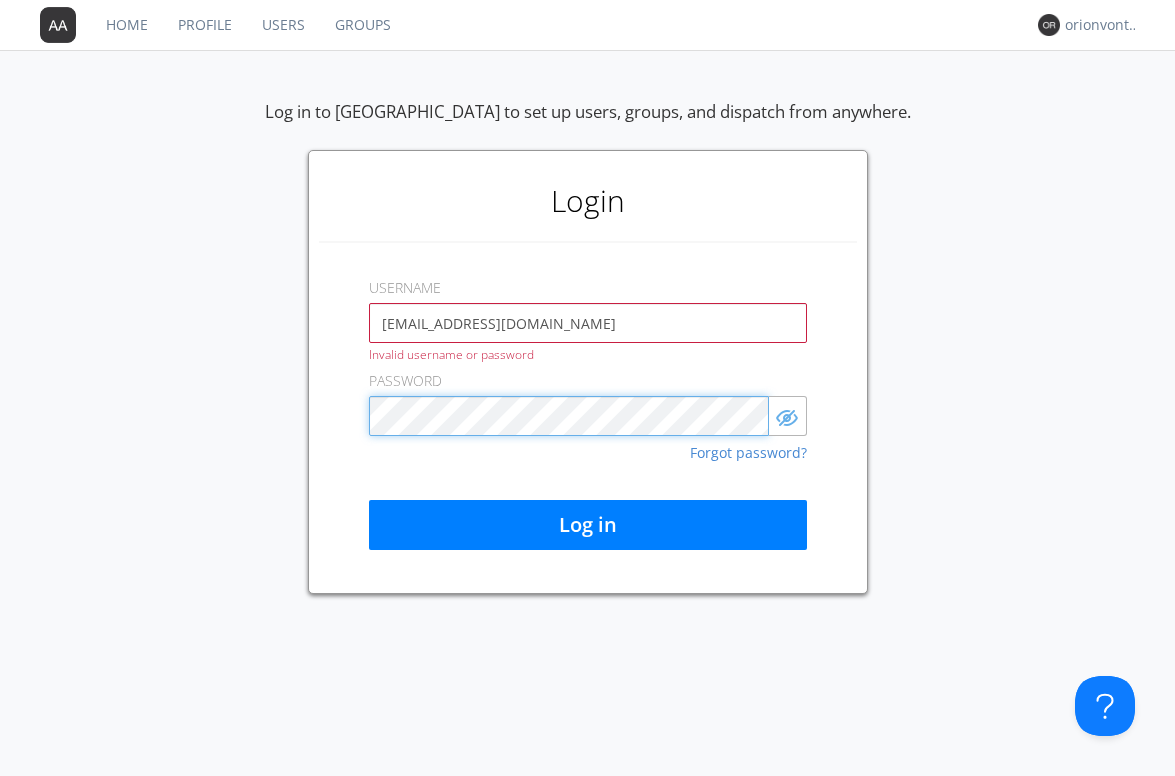 click on "Login USERNAME [EMAIL_ADDRESS][DOMAIN_NAME] Invalid username or password PASSWORD Forgot password? Log in" at bounding box center (588, 372) 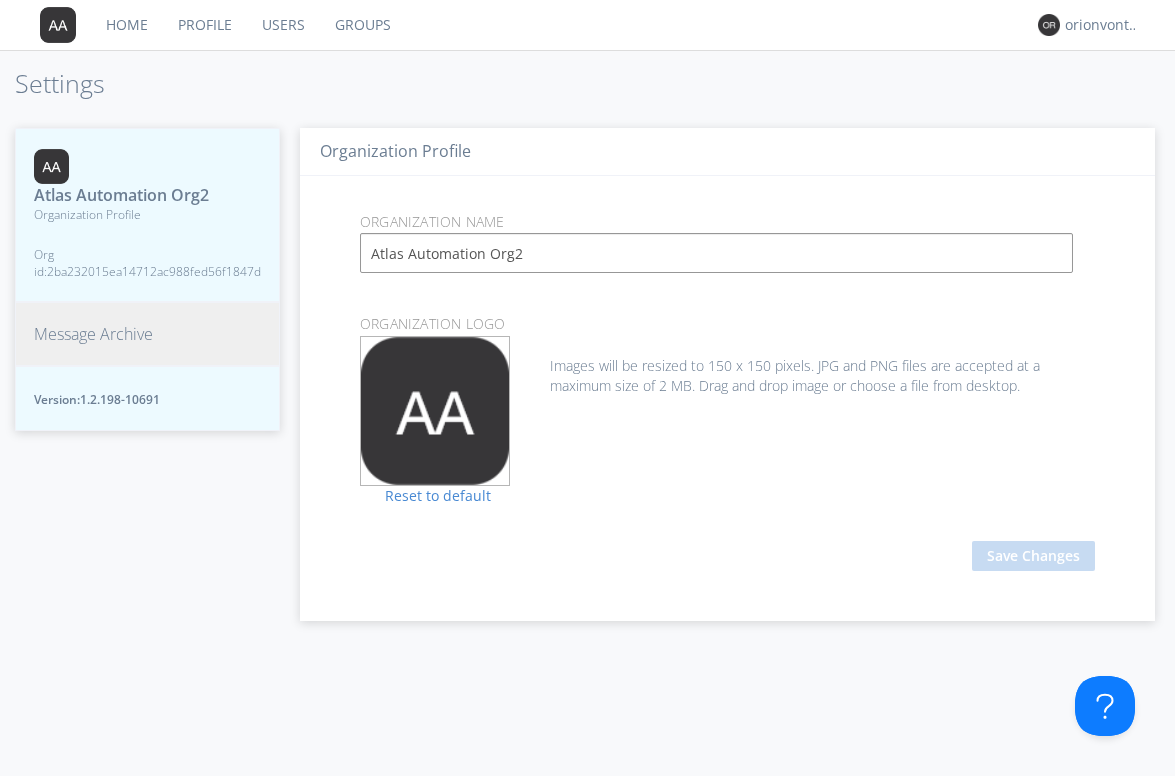 click on "Users" at bounding box center [283, 25] 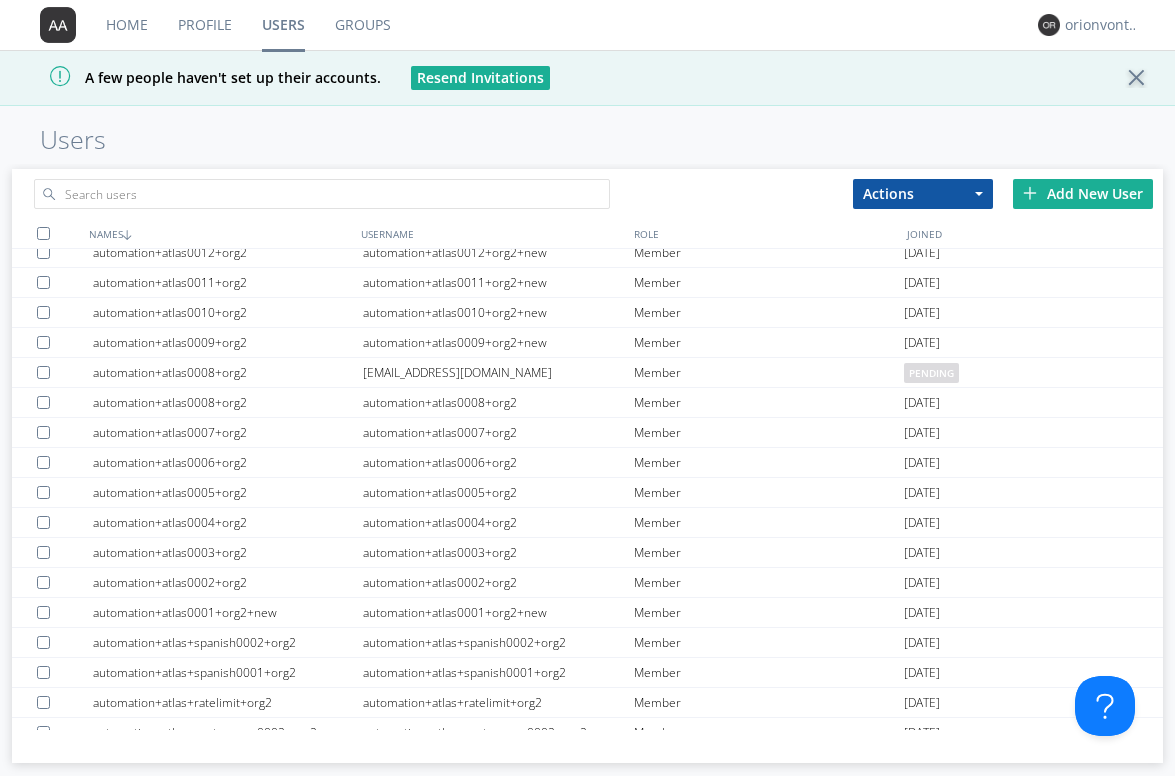 scroll, scrollTop: 892, scrollLeft: 0, axis: vertical 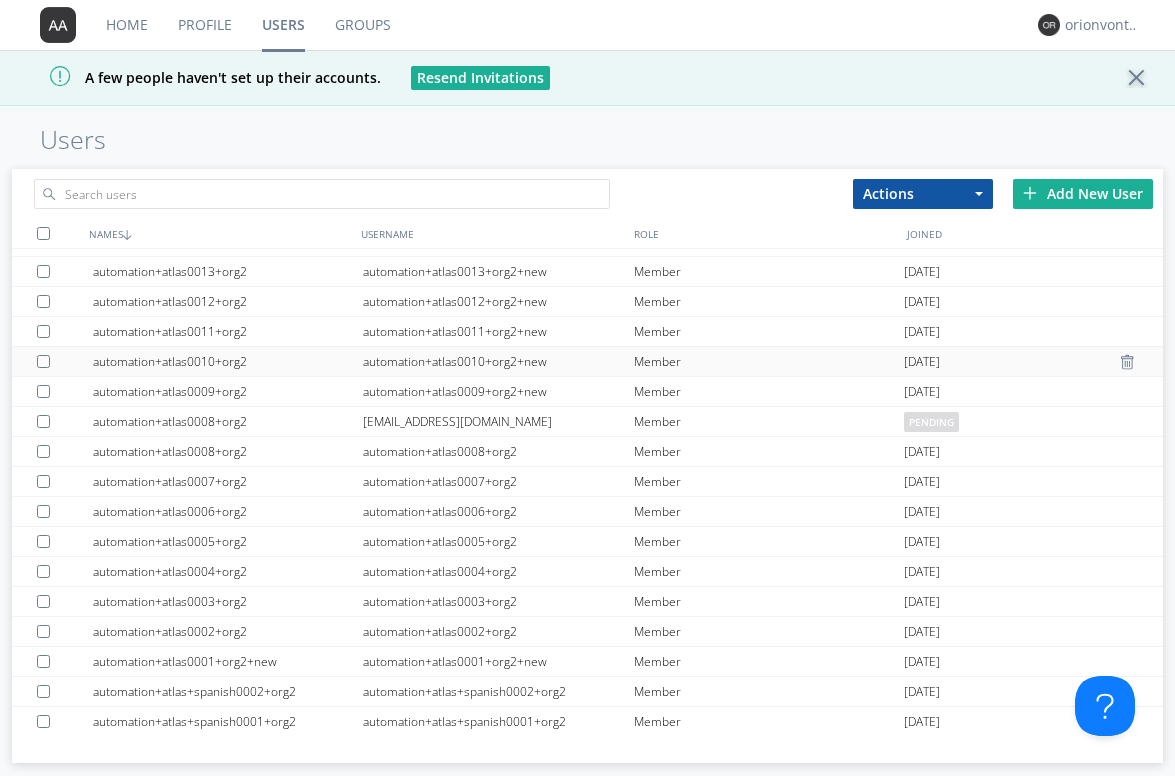 click on "automation+atlas0010+org2+new" at bounding box center (498, 361) 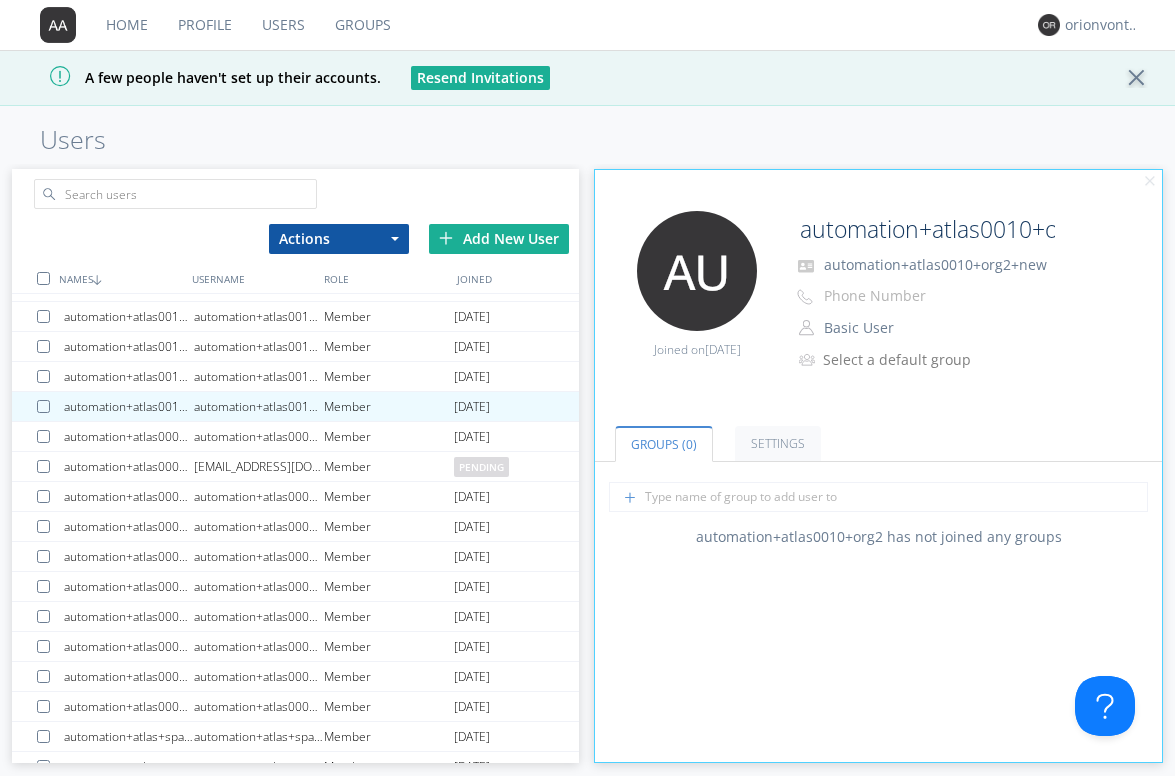 click on "Edit Avatar Joined on  [DATE] automation+atlas0010+org2   automation+atlas0010+org2+new Phone Number Basic User   Manager Basic User Select a default group" at bounding box center [878, 306] 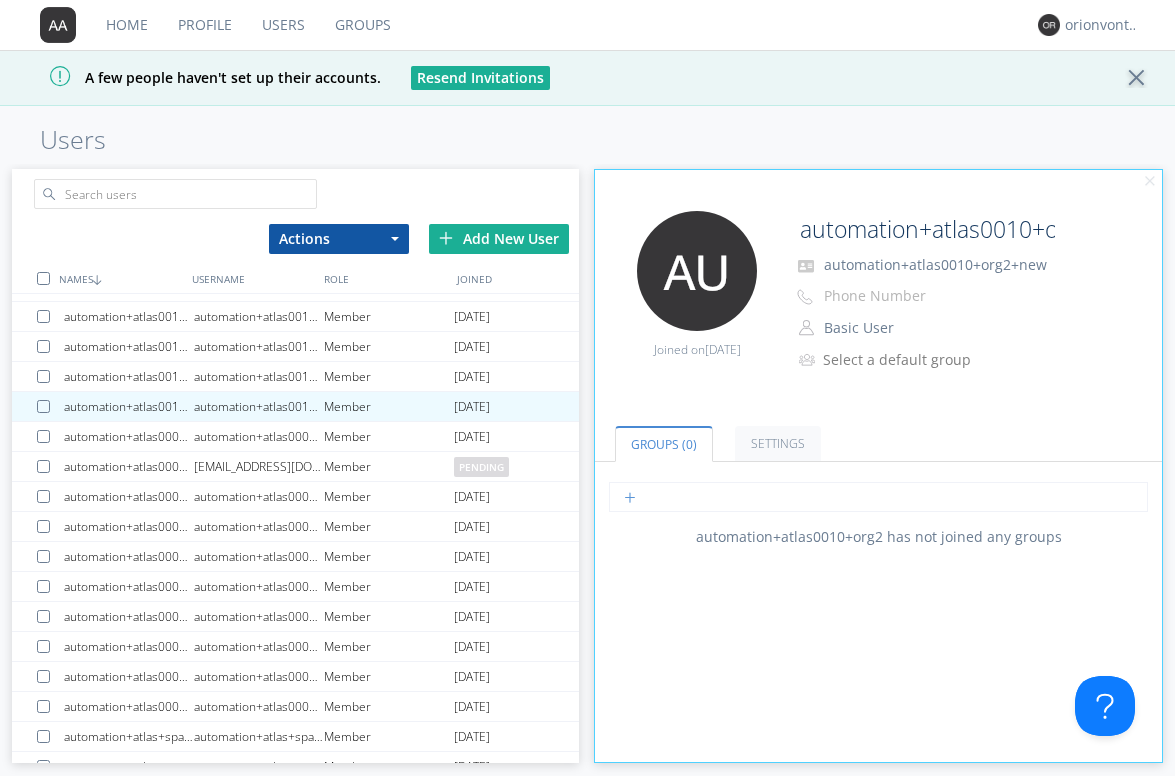 click at bounding box center [878, 497] 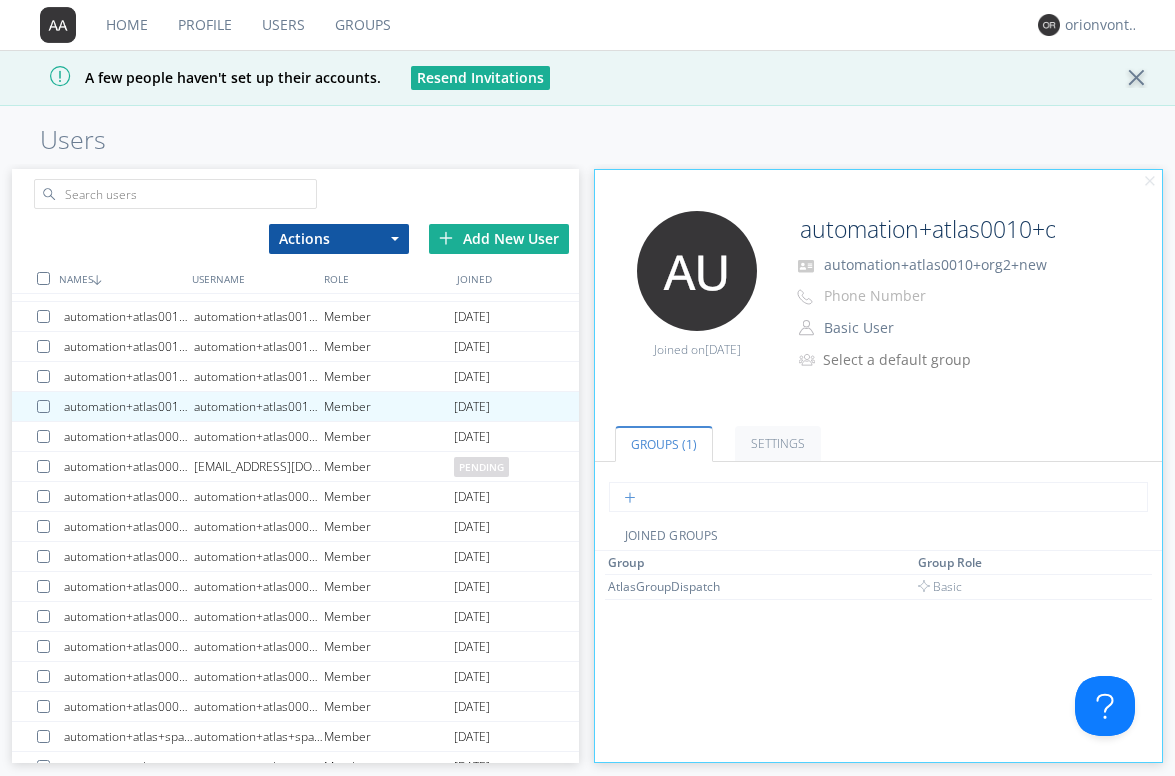 paste on "AtlasGroupDispatch6" 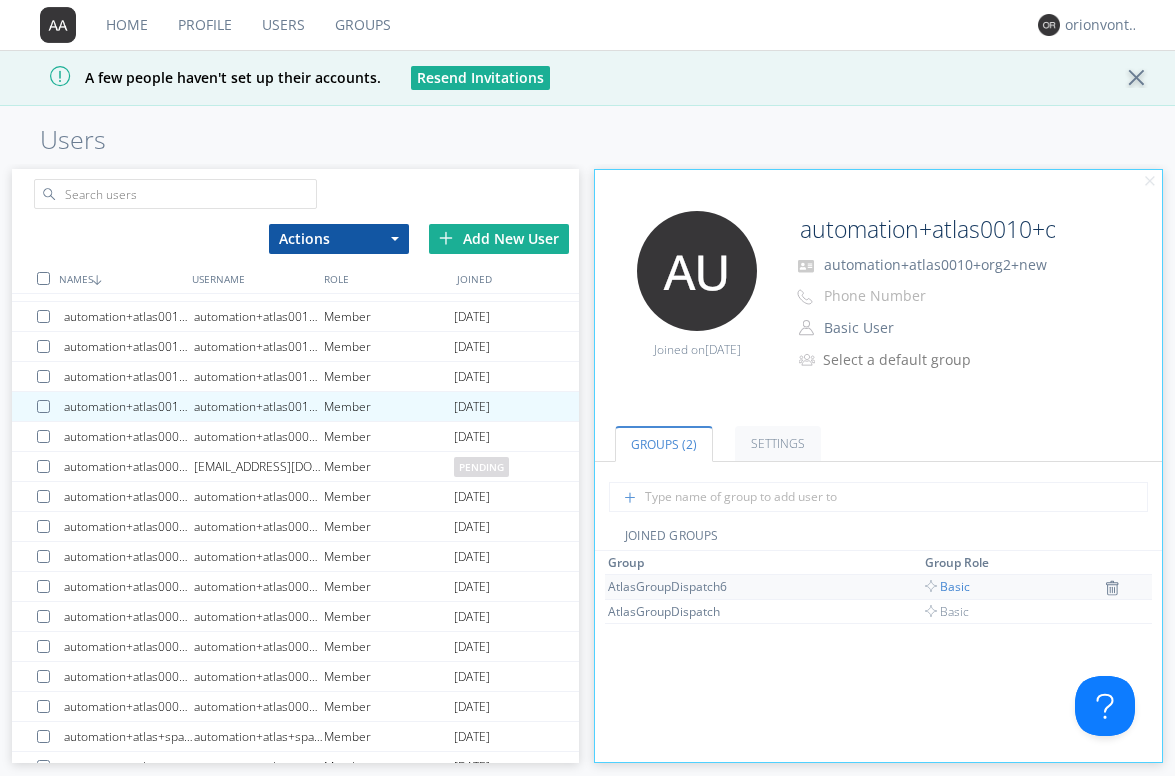 click on "Basic" at bounding box center [947, 586] 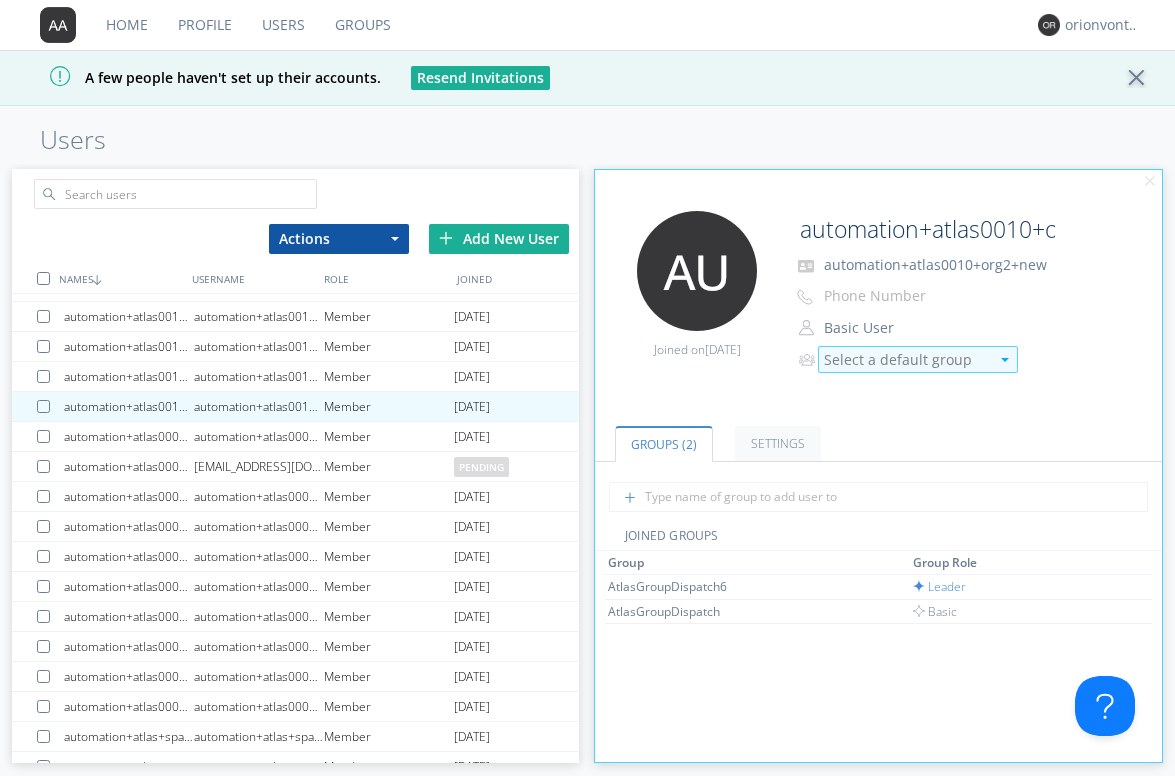 click on "Select a default group" at bounding box center [906, 360] 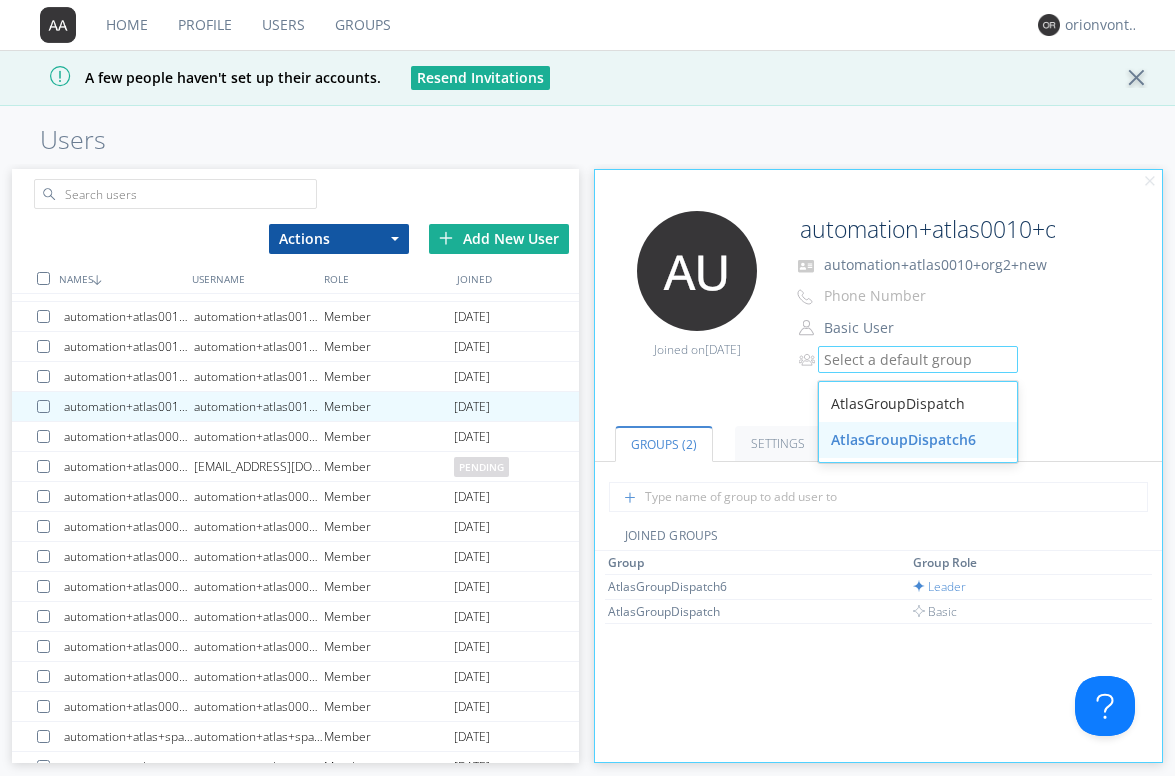 click on "AtlasGroupDispatch6" at bounding box center [918, 440] 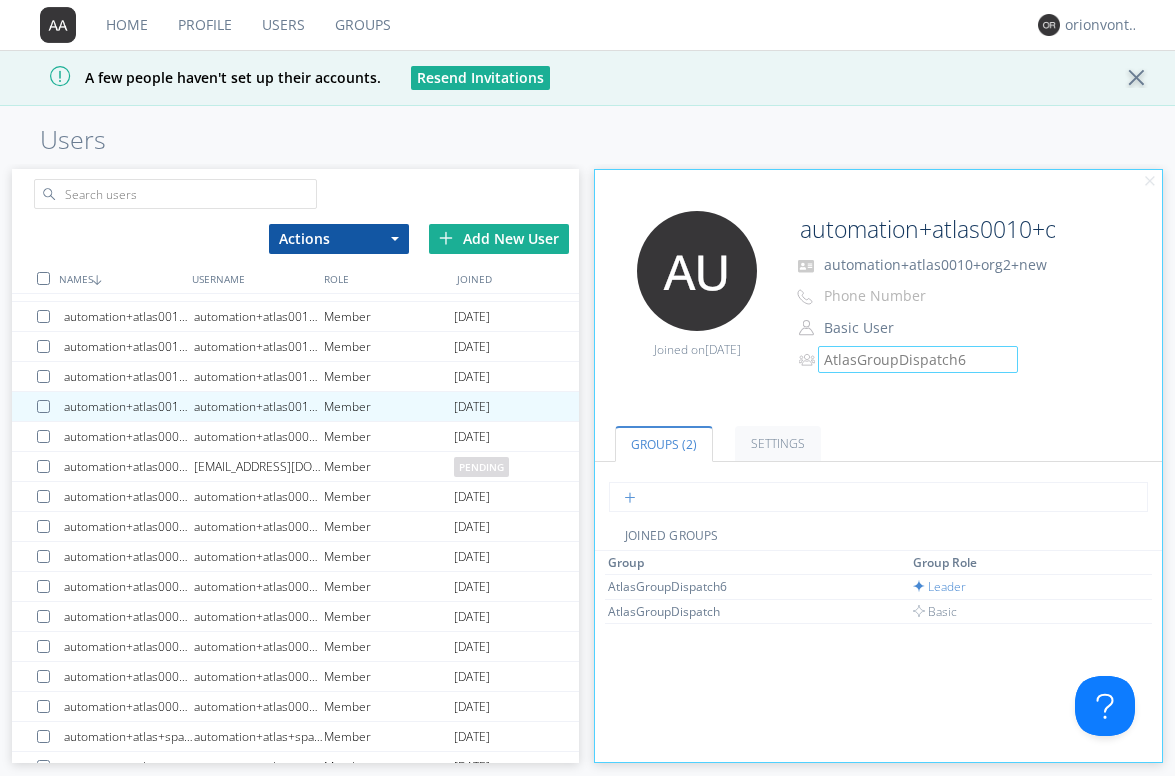 click at bounding box center (878, 497) 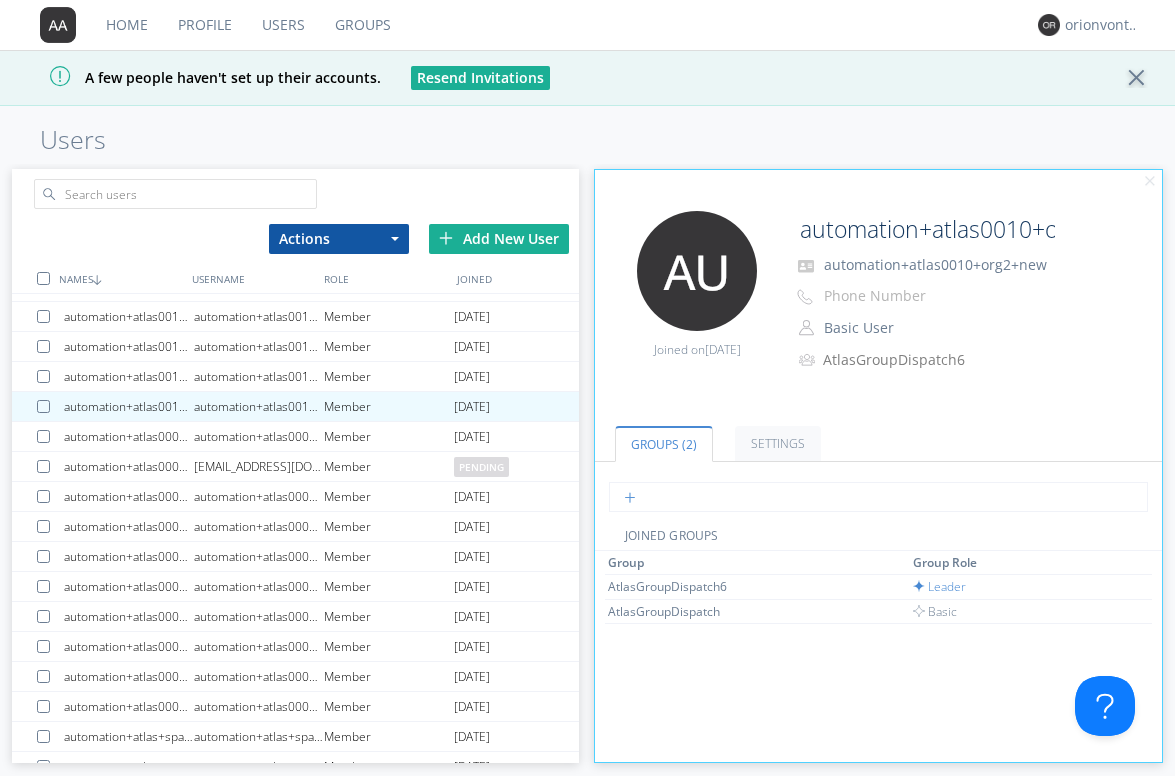 click at bounding box center (878, 497) 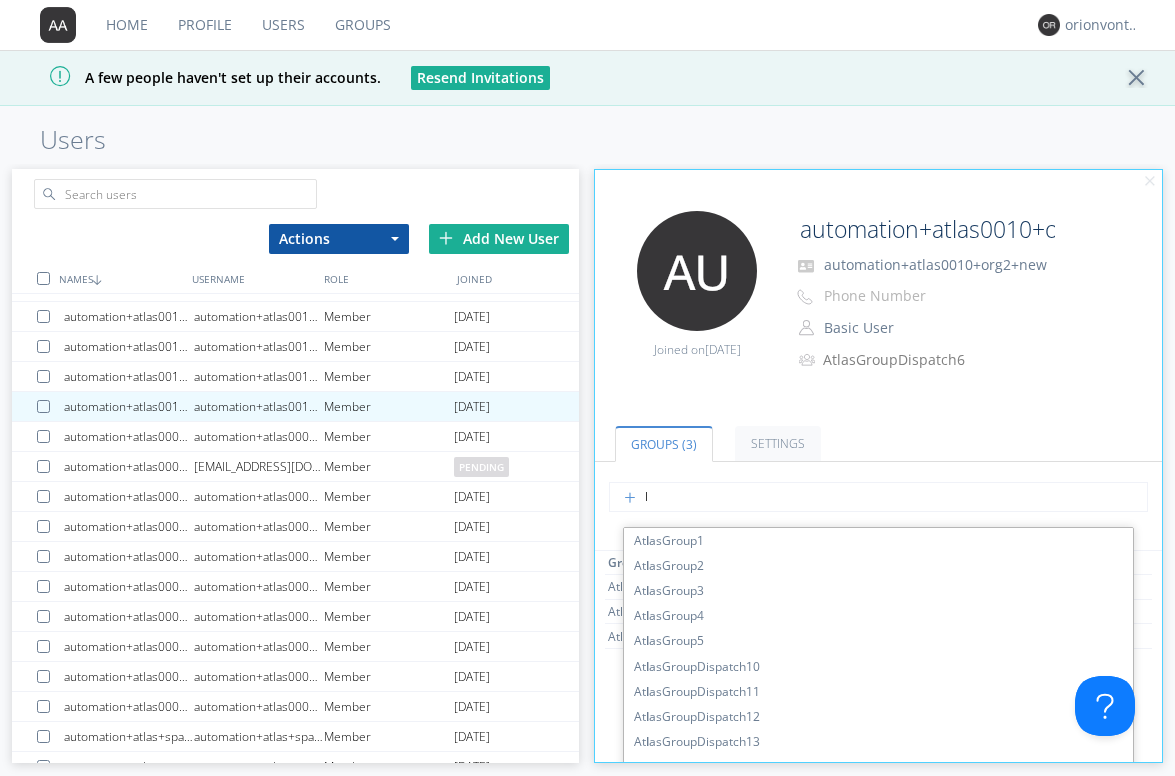 type on "lo" 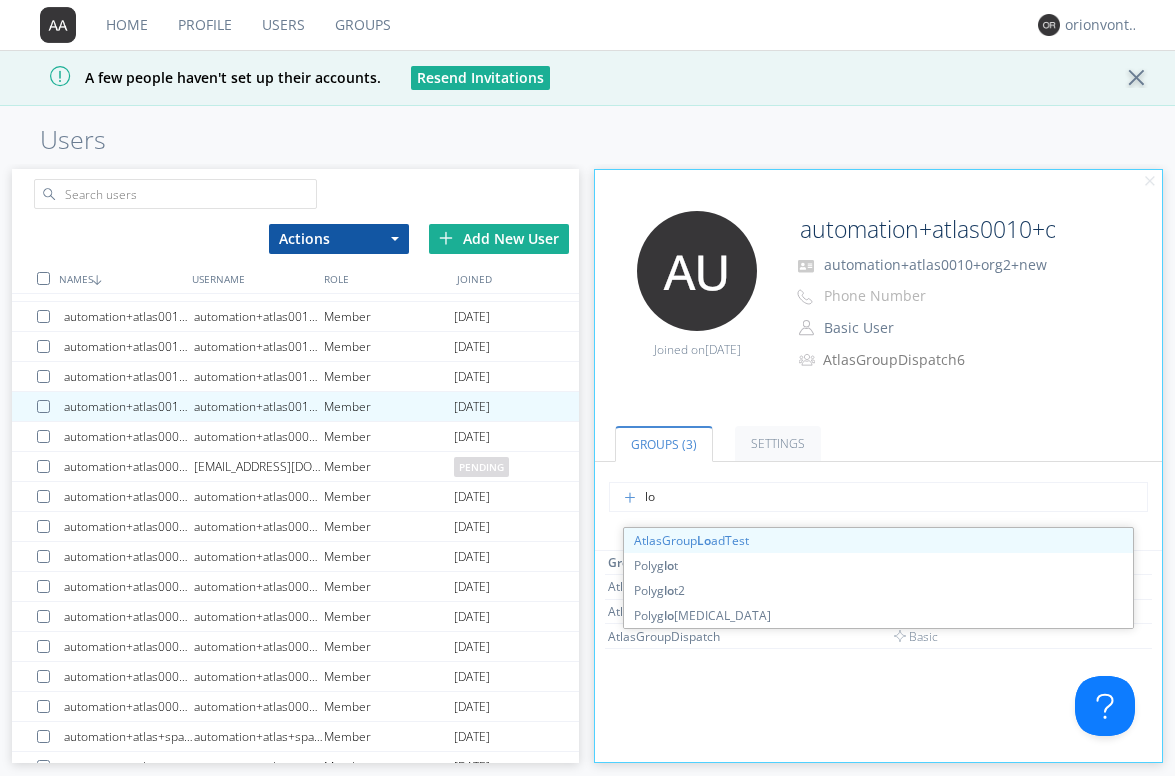 type 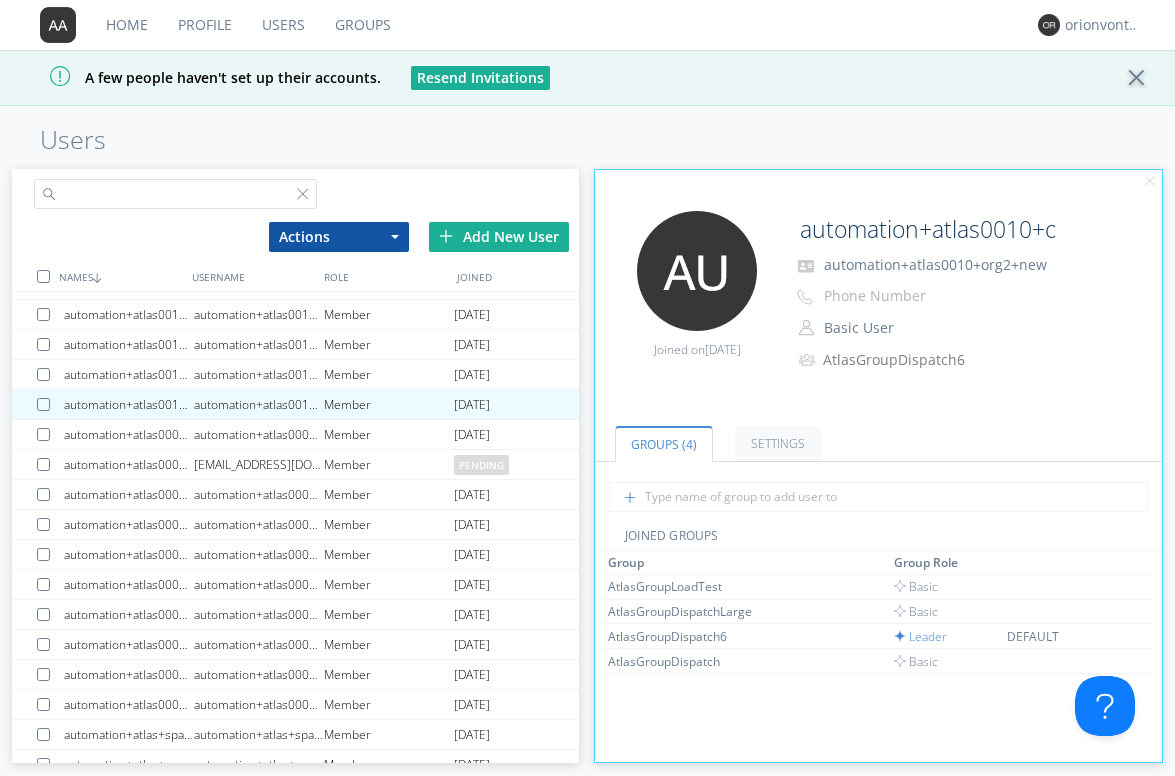 click at bounding box center (176, 194) 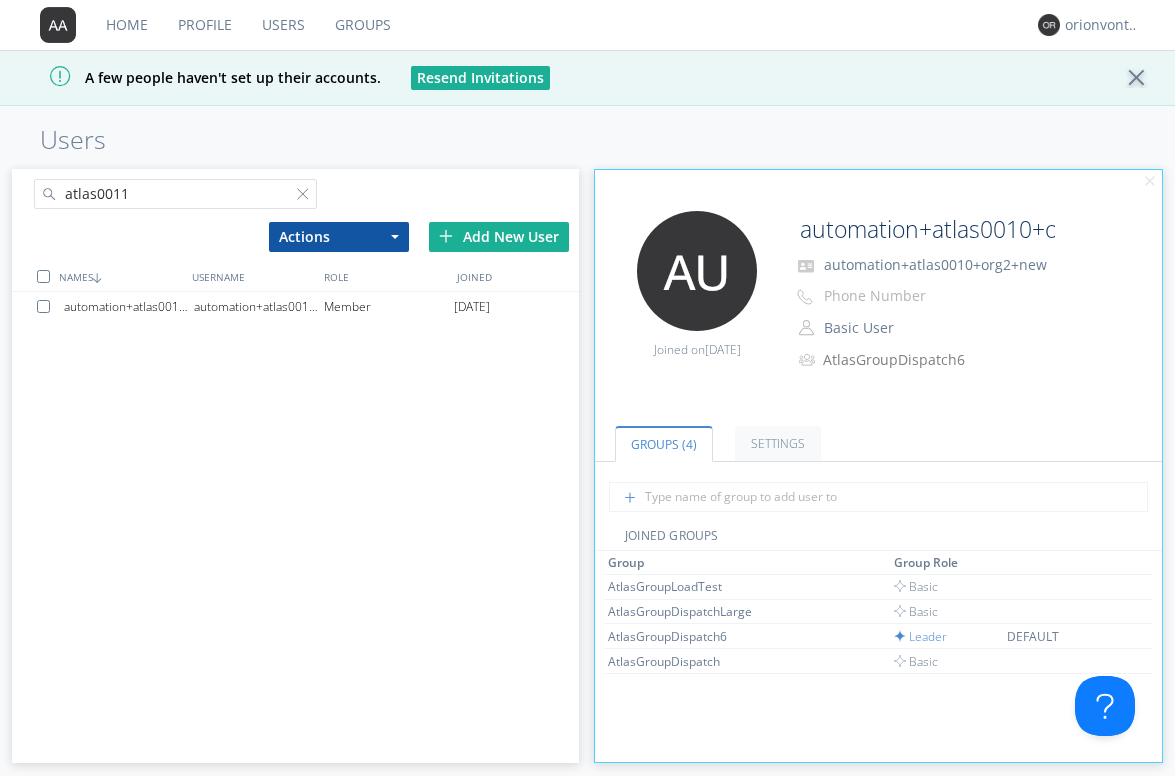 scroll, scrollTop: 0, scrollLeft: 0, axis: both 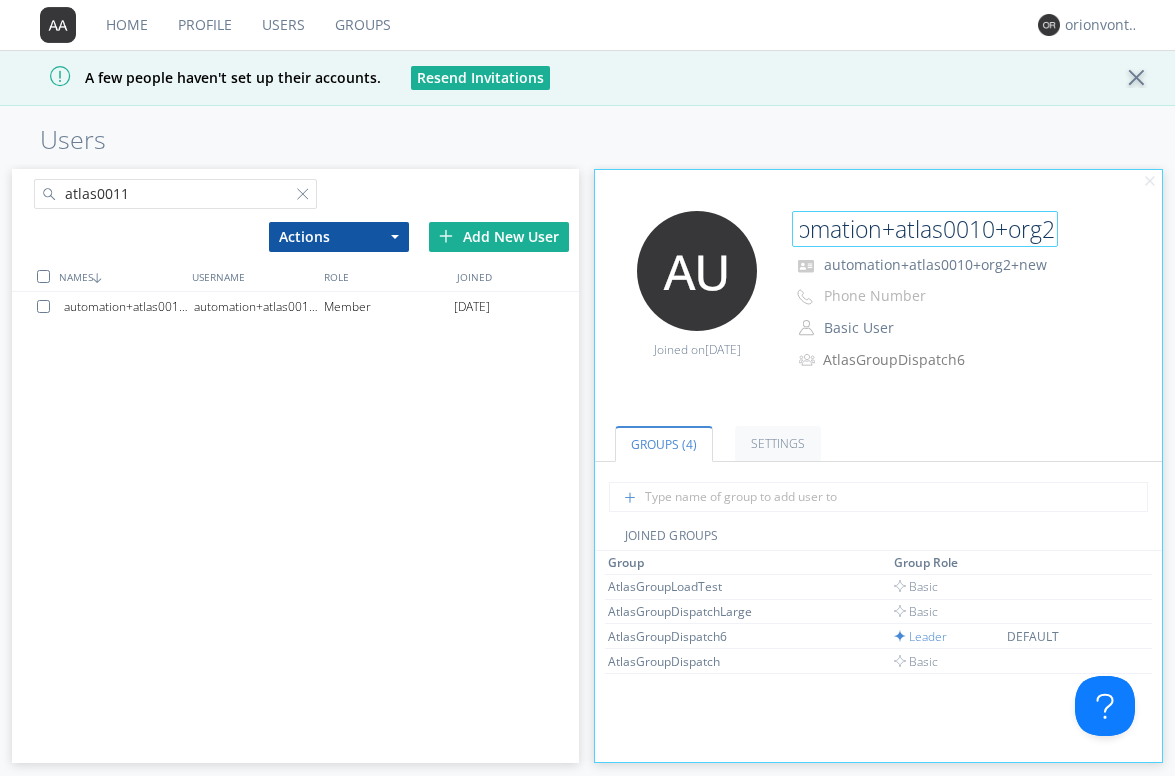 drag, startPoint x: 869, startPoint y: 235, endPoint x: 1075, endPoint y: 253, distance: 206.78491 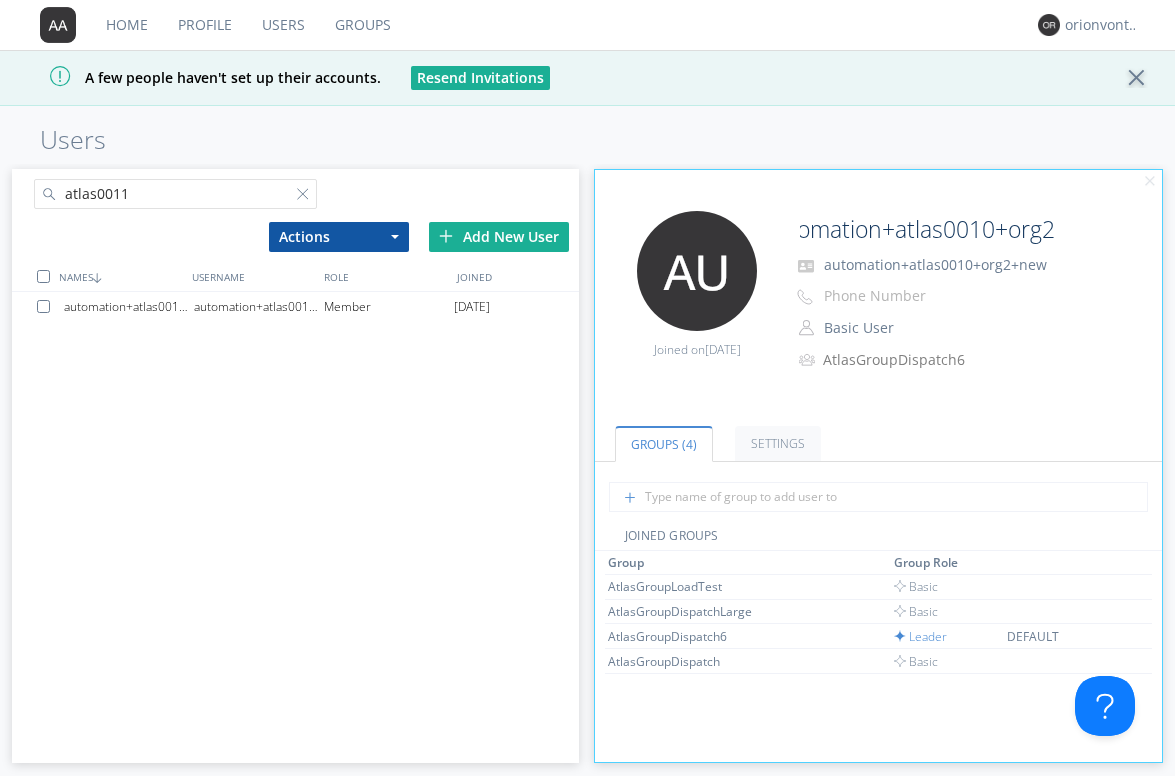 scroll, scrollTop: 0, scrollLeft: 0, axis: both 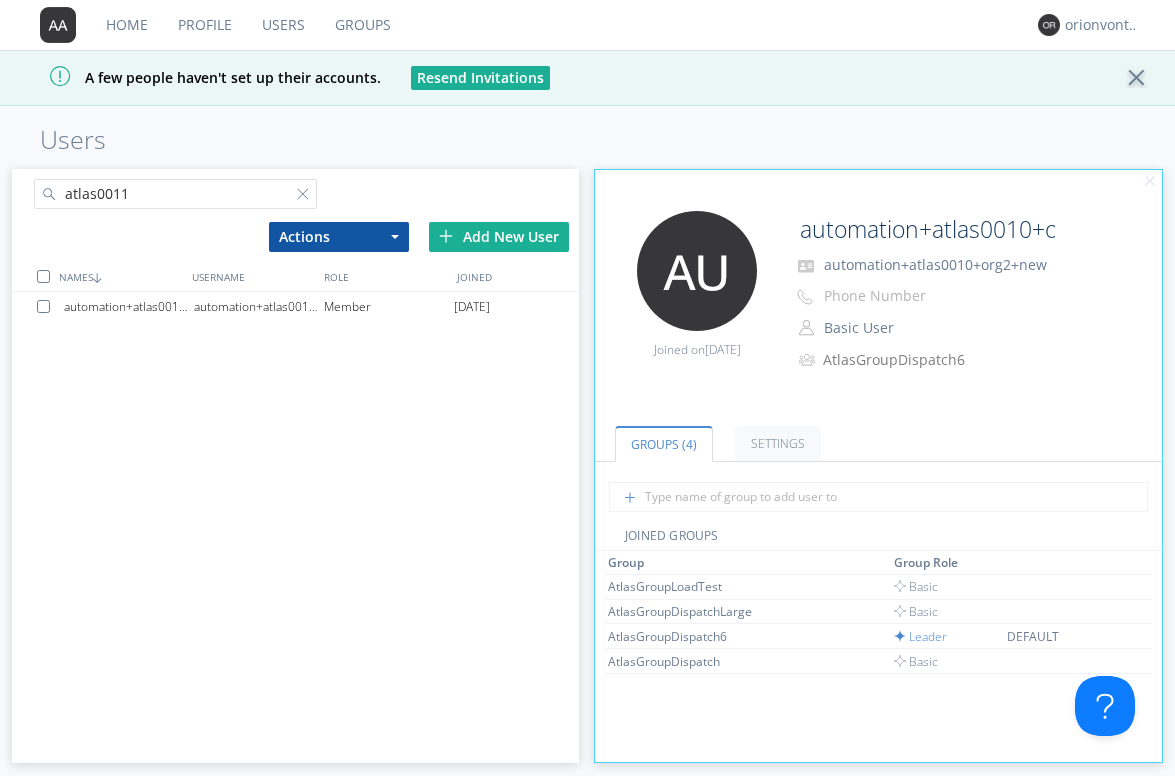 click on "Home Profile Users Groups orionvontas A few people haven't set up their accounts. Resend Invitations Users atlas0011 Actions   Add to Group Delete User Edit Settings Export Users Add New User NAMES USERNAME ROLE JOINED automation+atlas0011+org2 automation+atlas0011+org2+new Member [DATE] Edit Avatar Joined on  [DATE] automation+atlas0010+org2   automation+atlas0010+org2+new Phone Number Basic User   Manager Basic User AtlasGroupDispatch6 Groups (4) Settings JOINED GROUPS  Group Group Role AtlasGroupLoadTest Basic AtlasGroupDispatchLarge Basic AtlasGroupDispatch6 Leader DEFAULT AtlasGroupDispatch Basic ON Location visibility Display user's location to other group members. Allow user to change location visibility Onyx Talk button settings: Push and Hold  (default) Latched Timed: 2   2 3 4 5 seconds ON Lights Turn off to disable all lights until Onyx is powered off. (Not Recommended) OFF Vibration When Onyx is silenced, vibrate on incoming messages. Manage Accounts Delete User Reset Password" at bounding box center [587, 388] 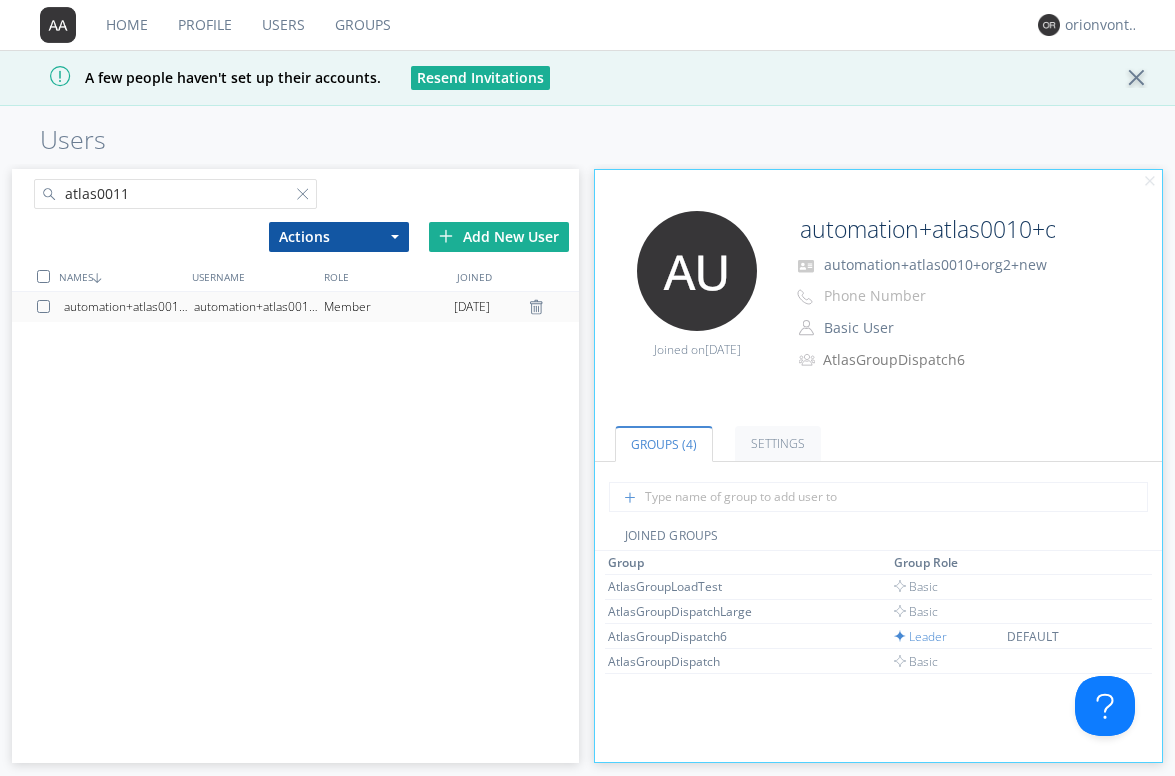 click on "automation+atlas0011+org2+new" at bounding box center (259, 307) 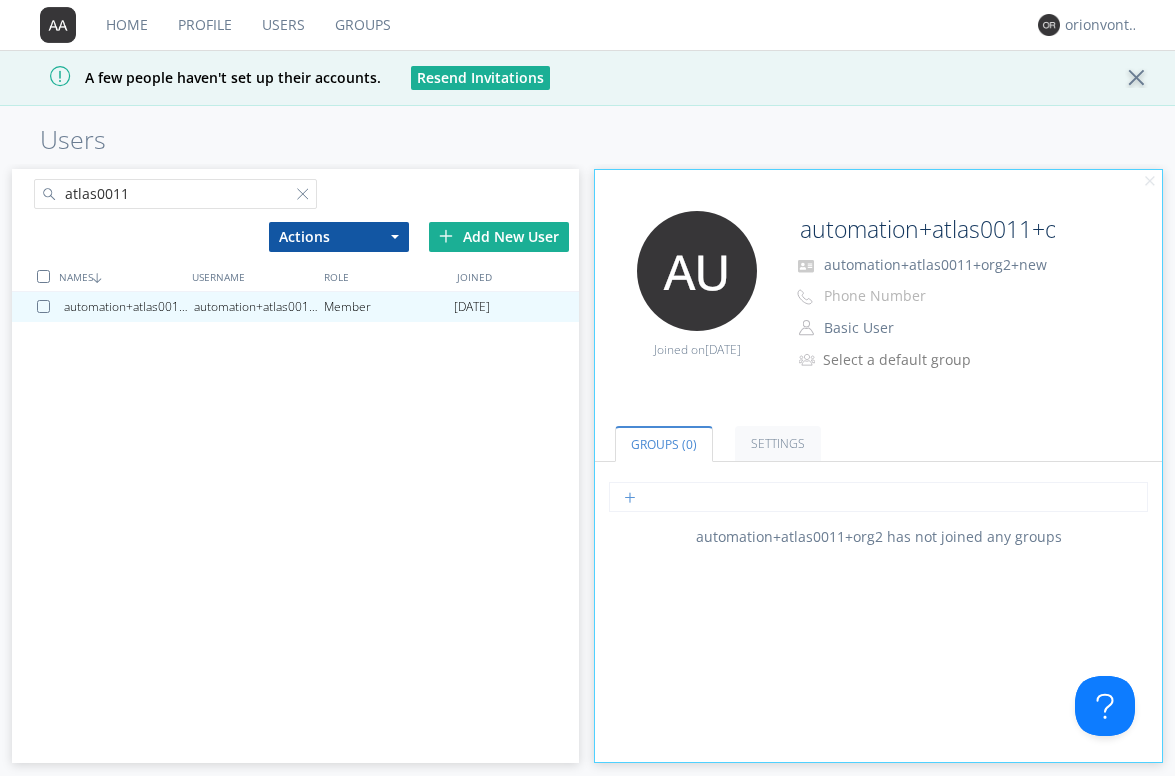 click at bounding box center (878, 497) 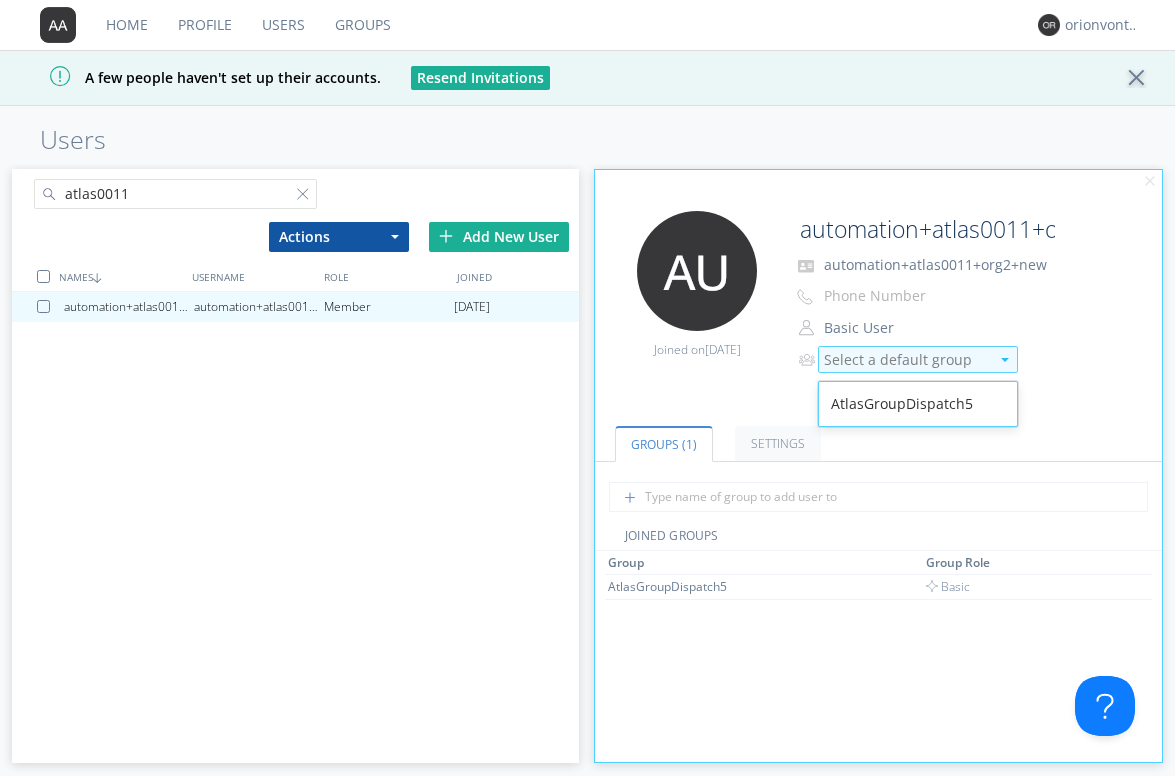 click on "Select a default group" at bounding box center (906, 360) 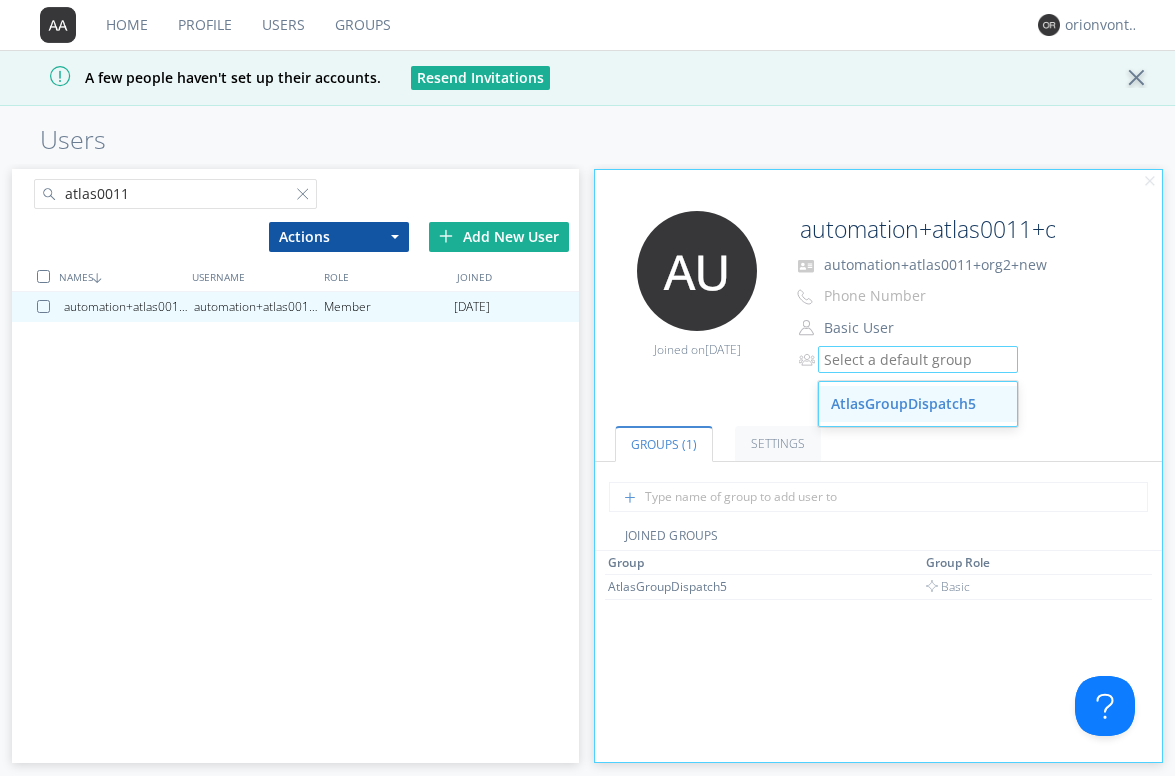 click on "AtlasGroupDispatch5" at bounding box center [918, 404] 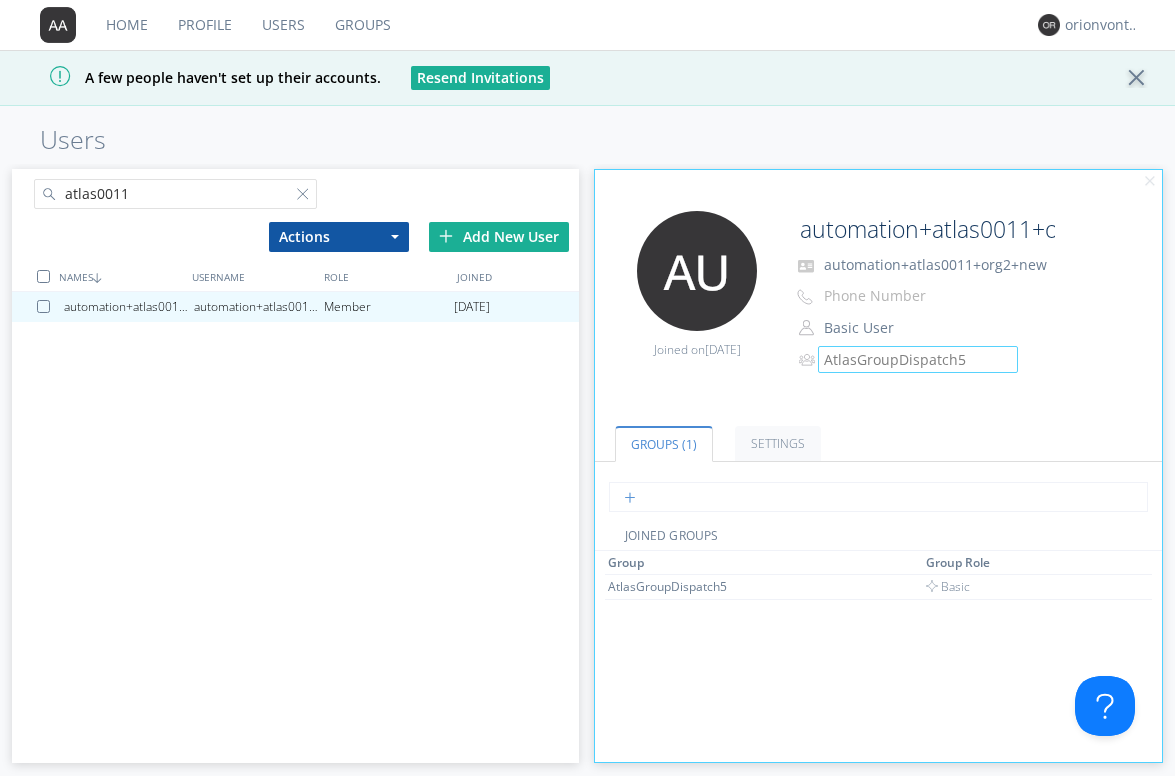 click at bounding box center [878, 497] 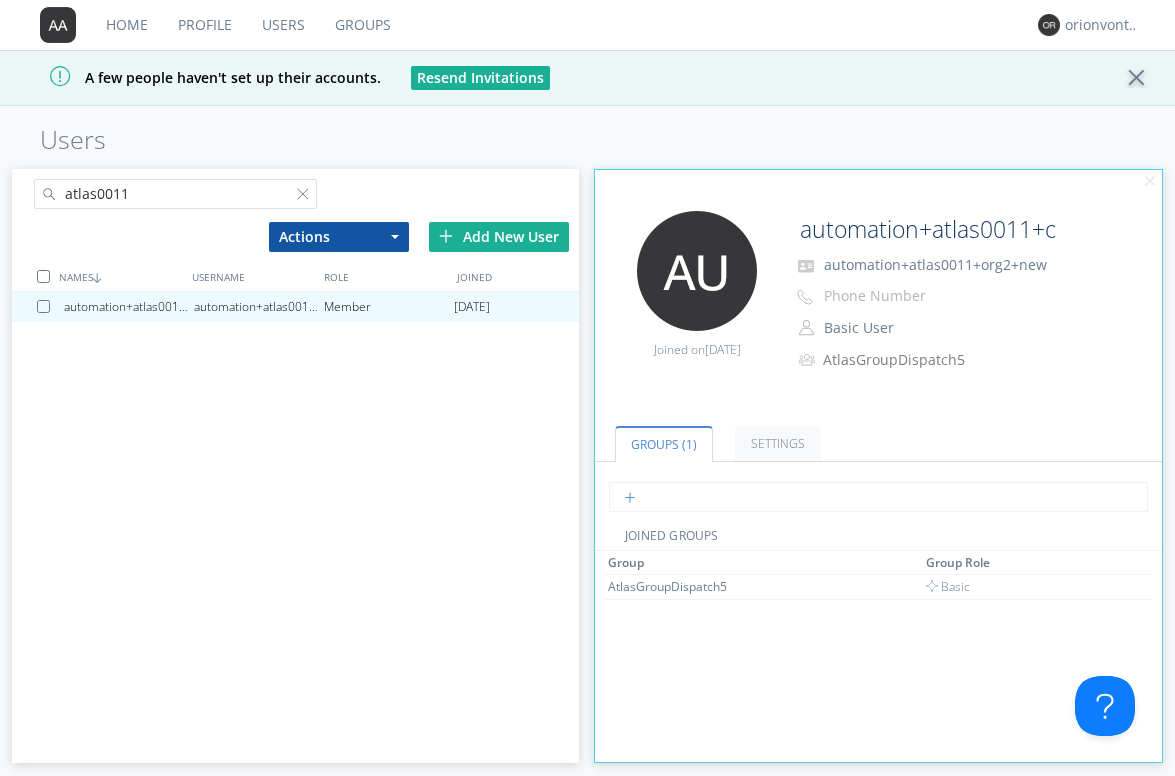paste on "AtlasGroupDispatch6" 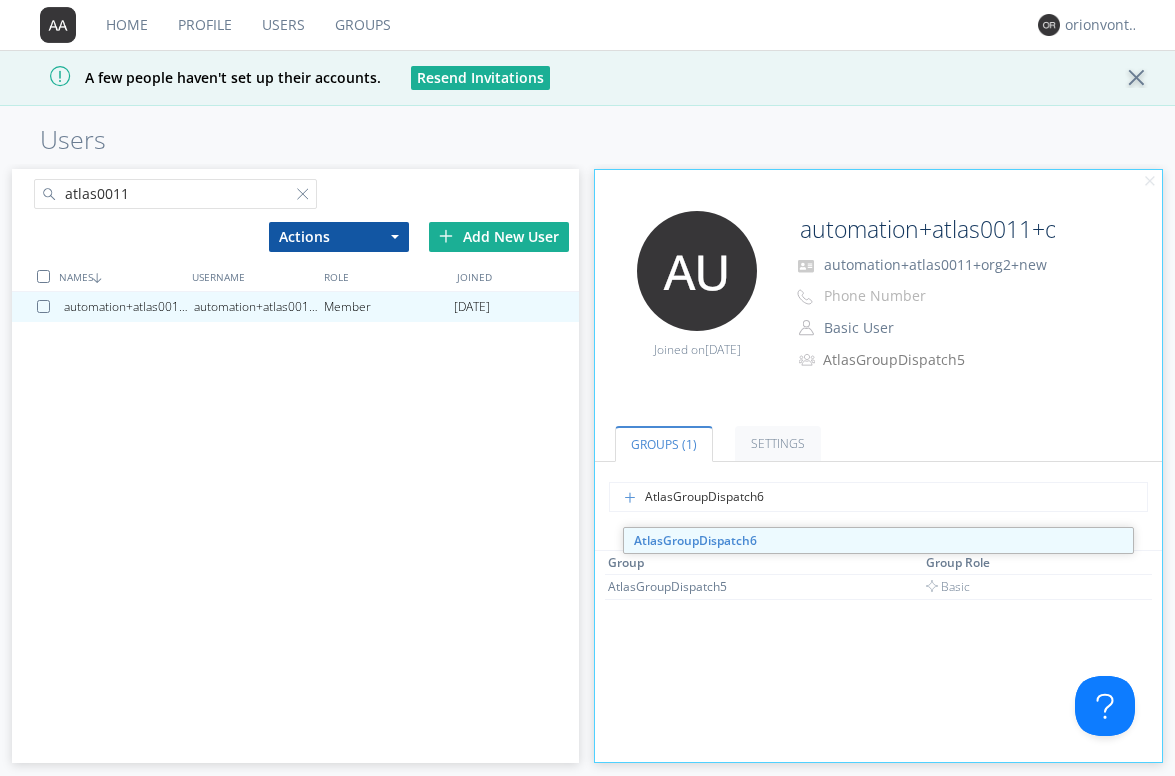type 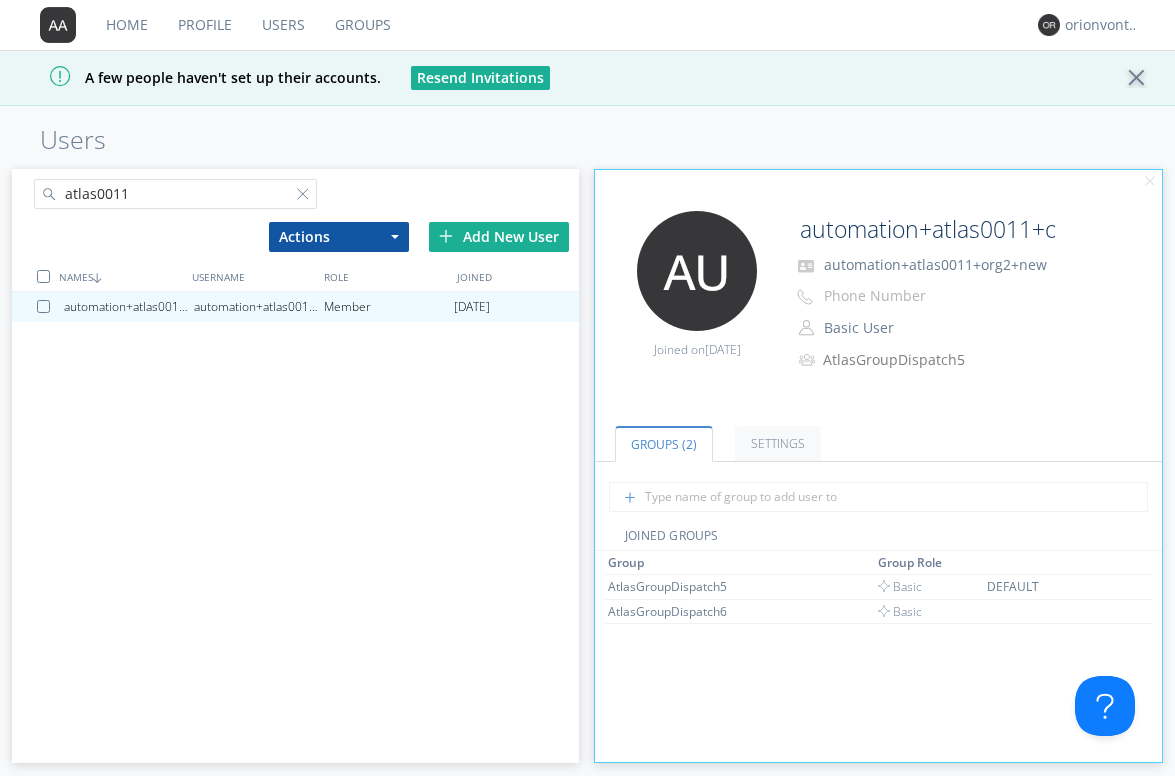 click on "Groups" at bounding box center (363, 25) 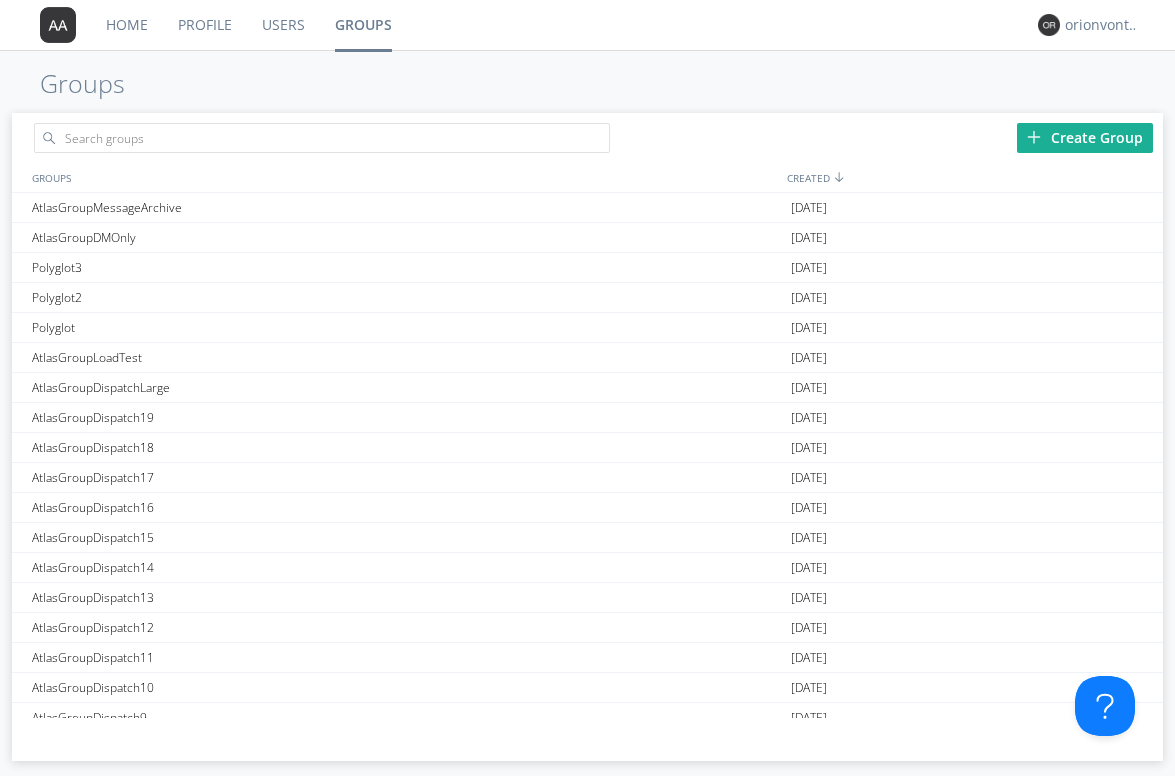 click on "Users" at bounding box center [283, 25] 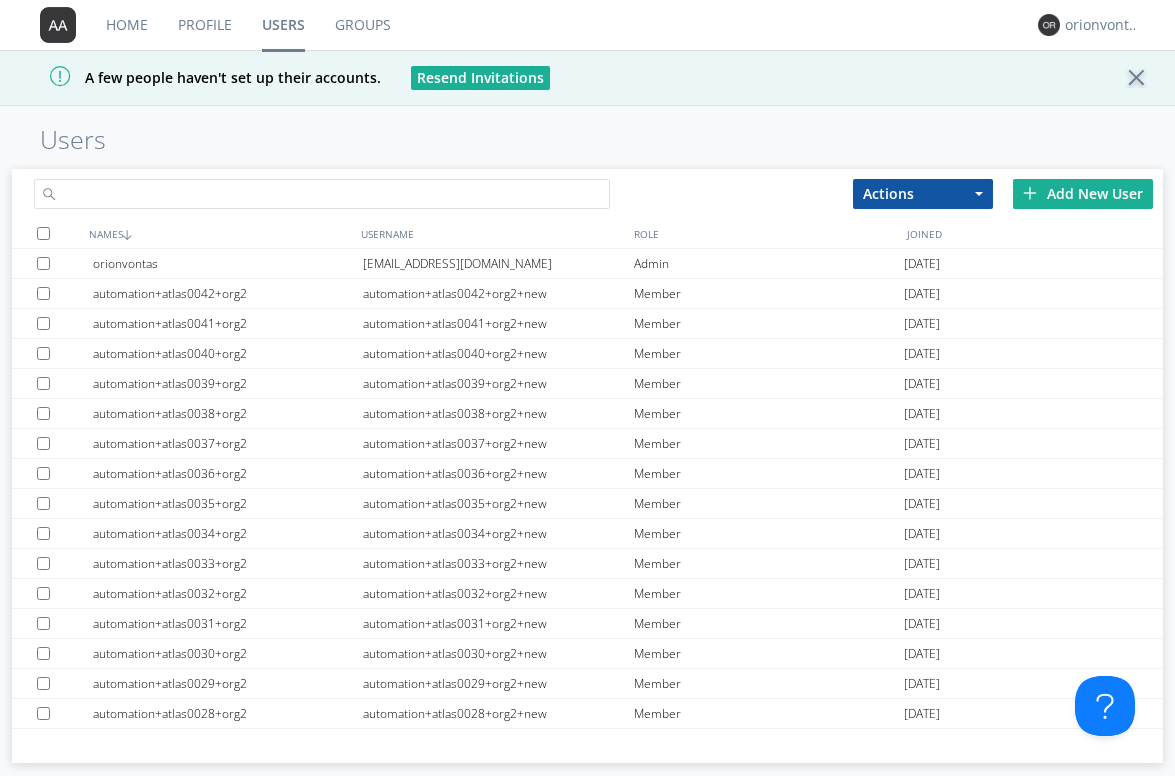 click at bounding box center (322, 194) 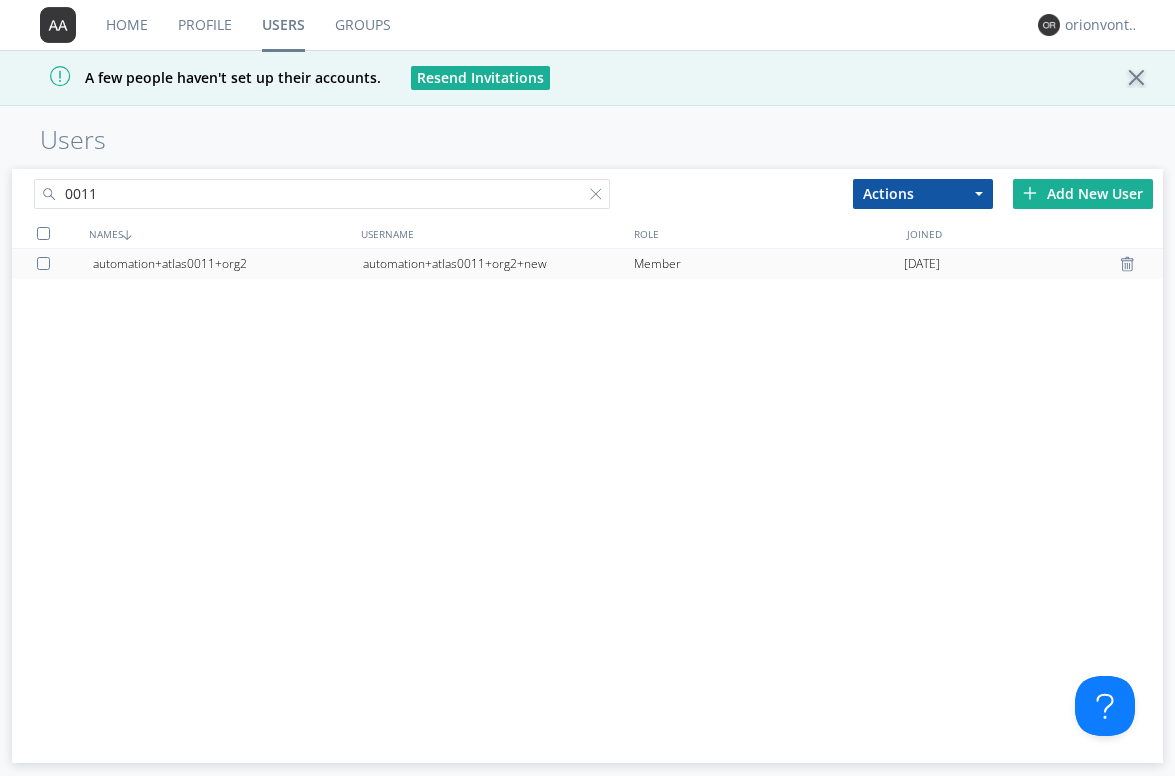 type on "0011" 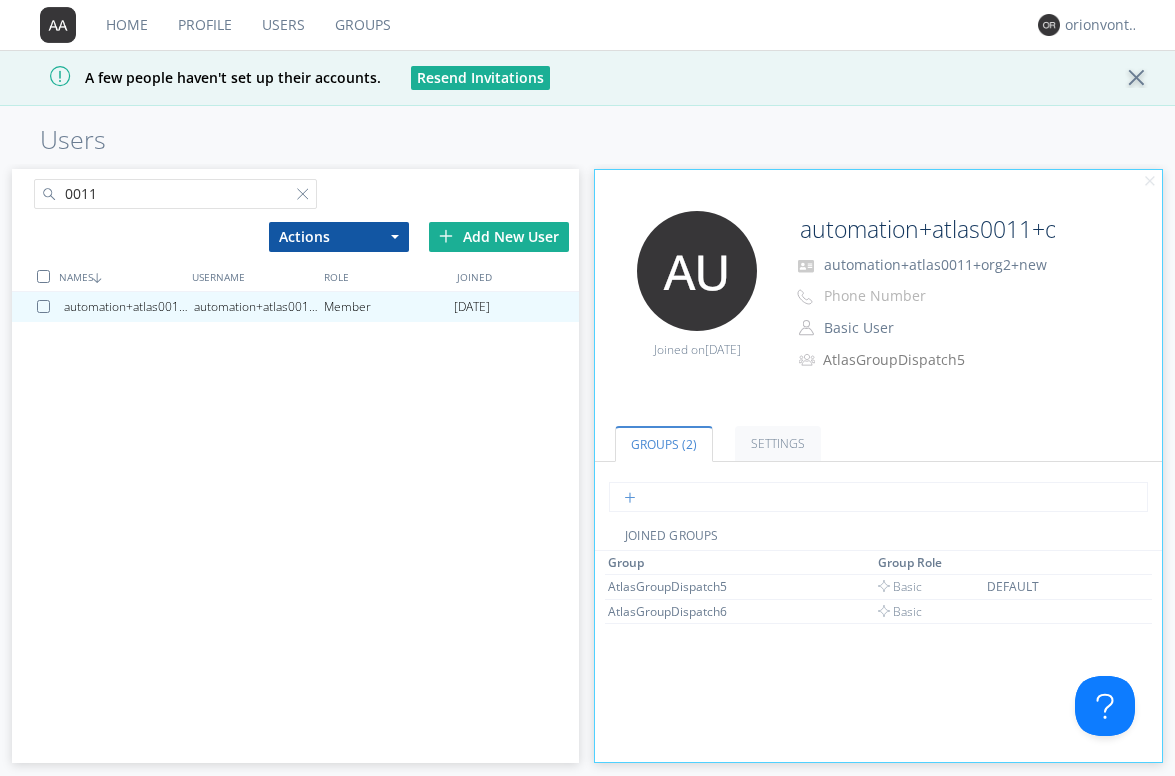 click at bounding box center [878, 497] 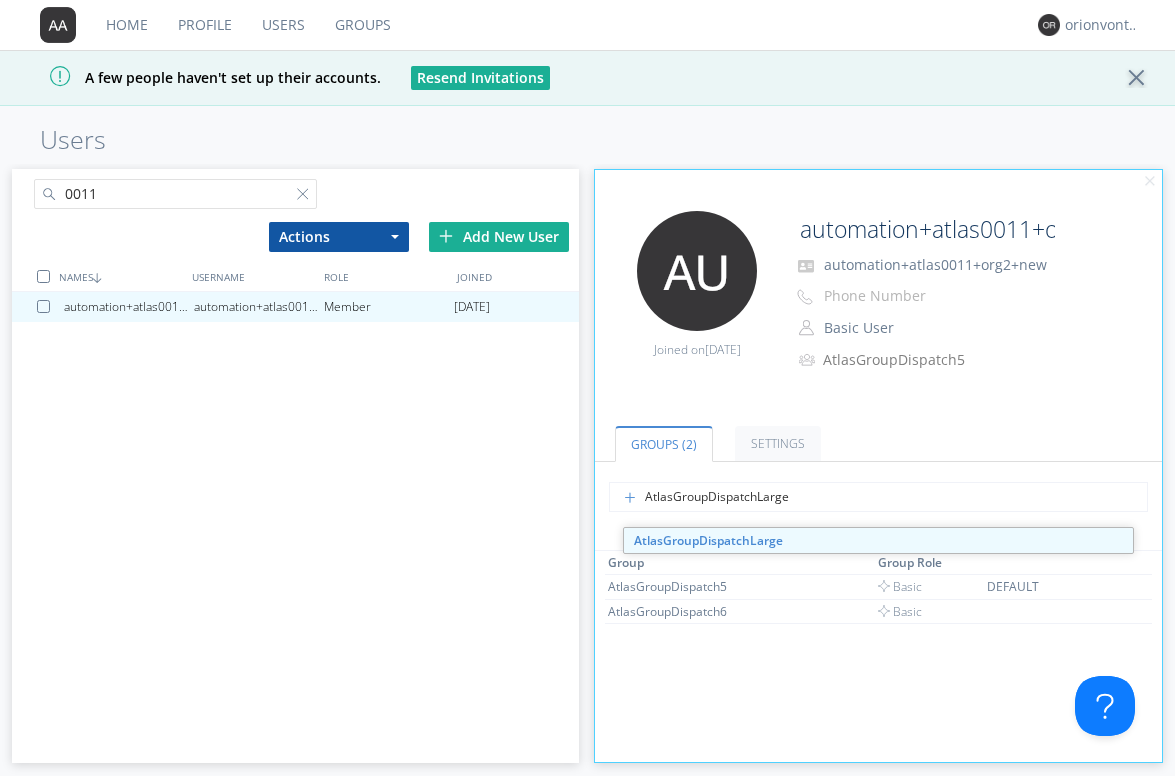 type 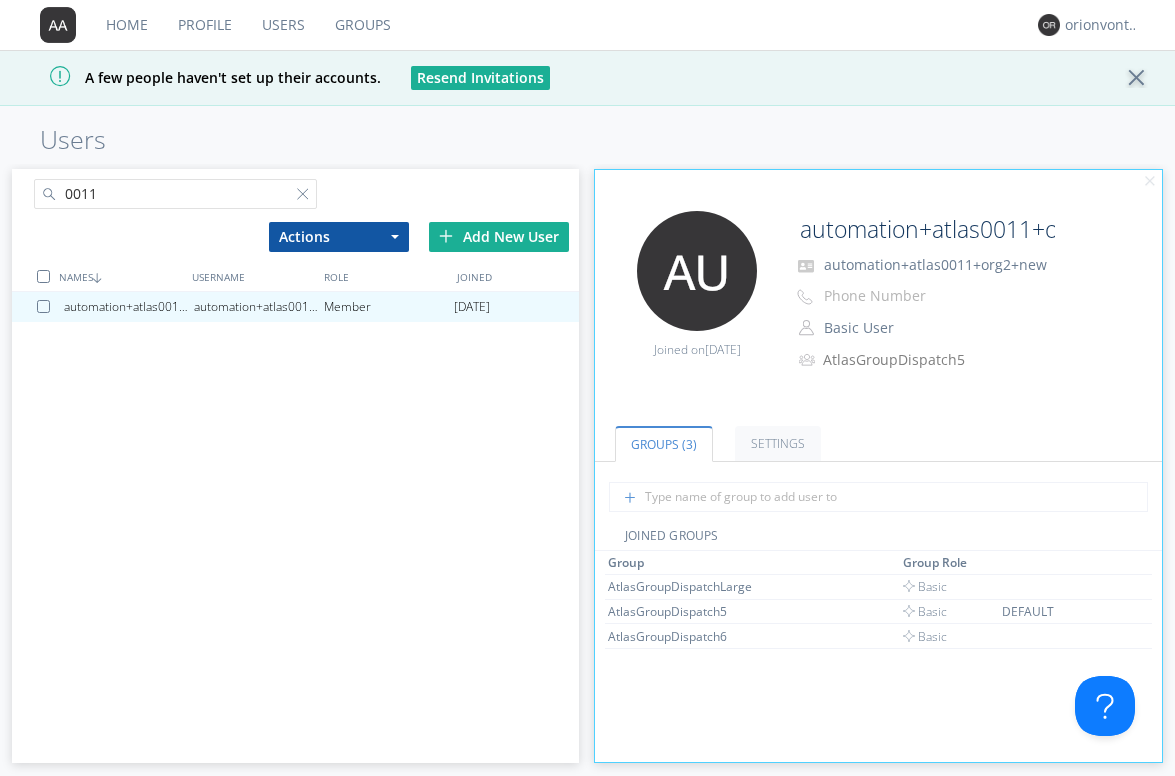click on "0011" at bounding box center [176, 194] 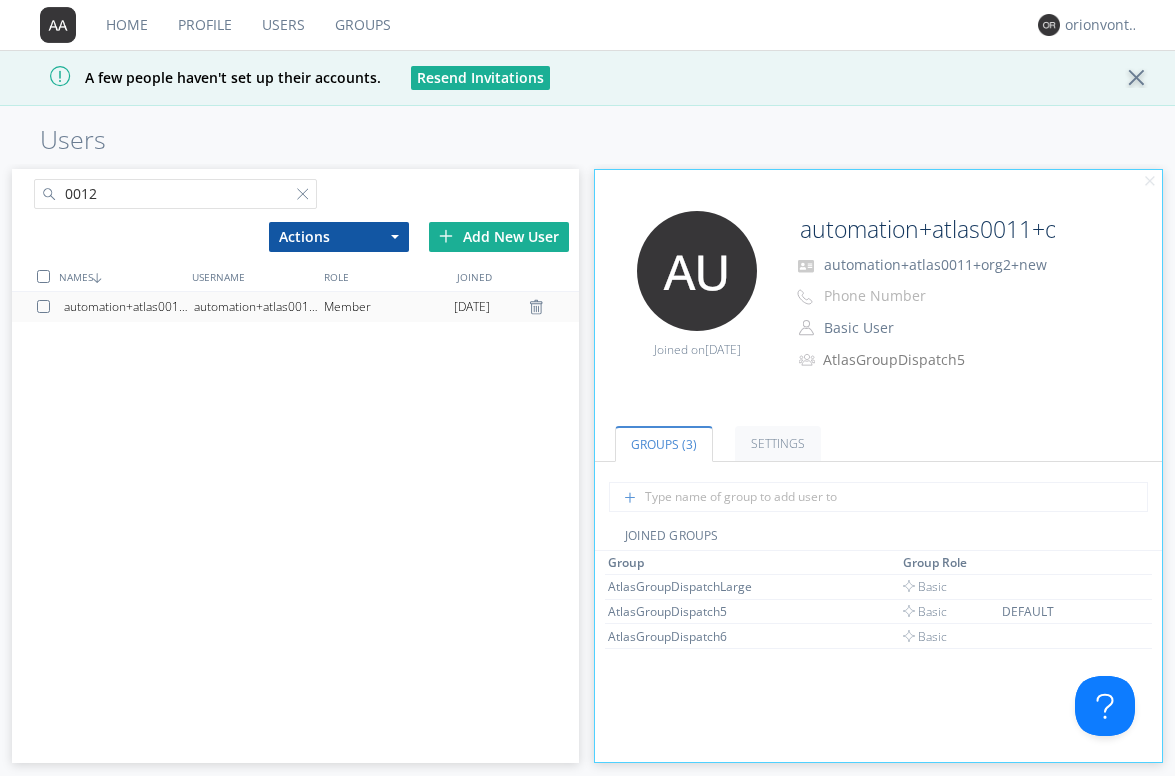 type on "0012" 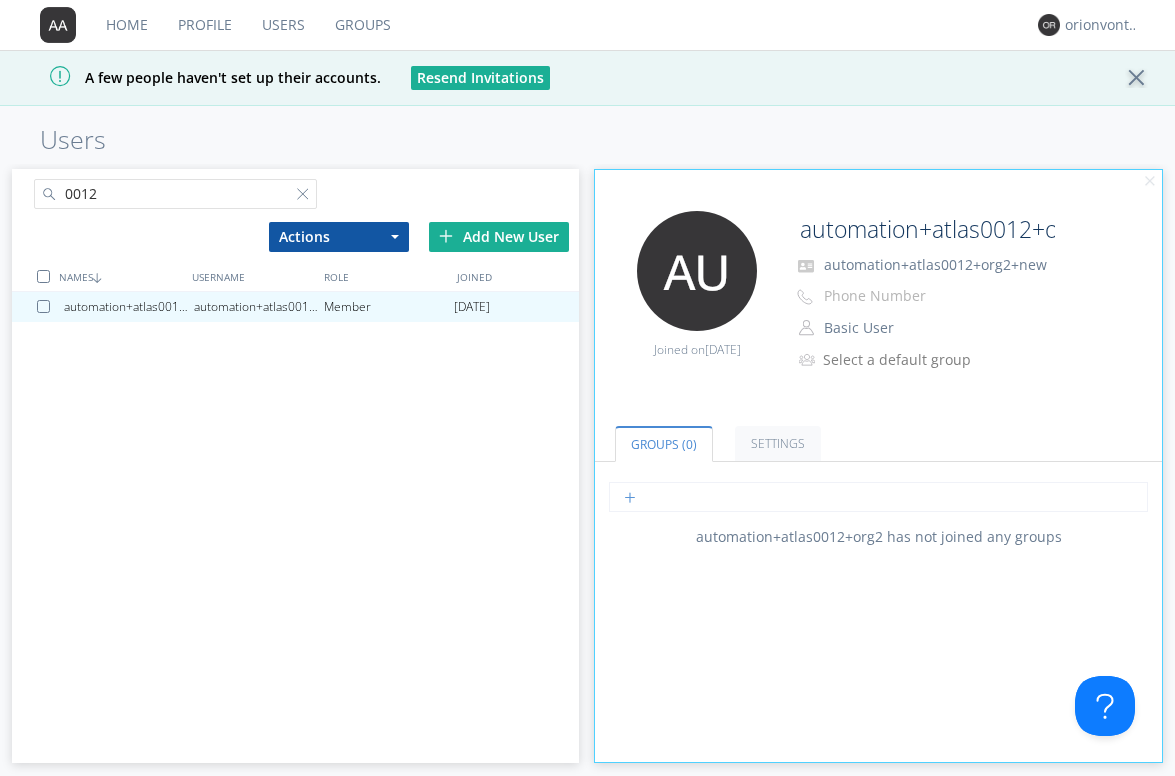 click at bounding box center (878, 497) 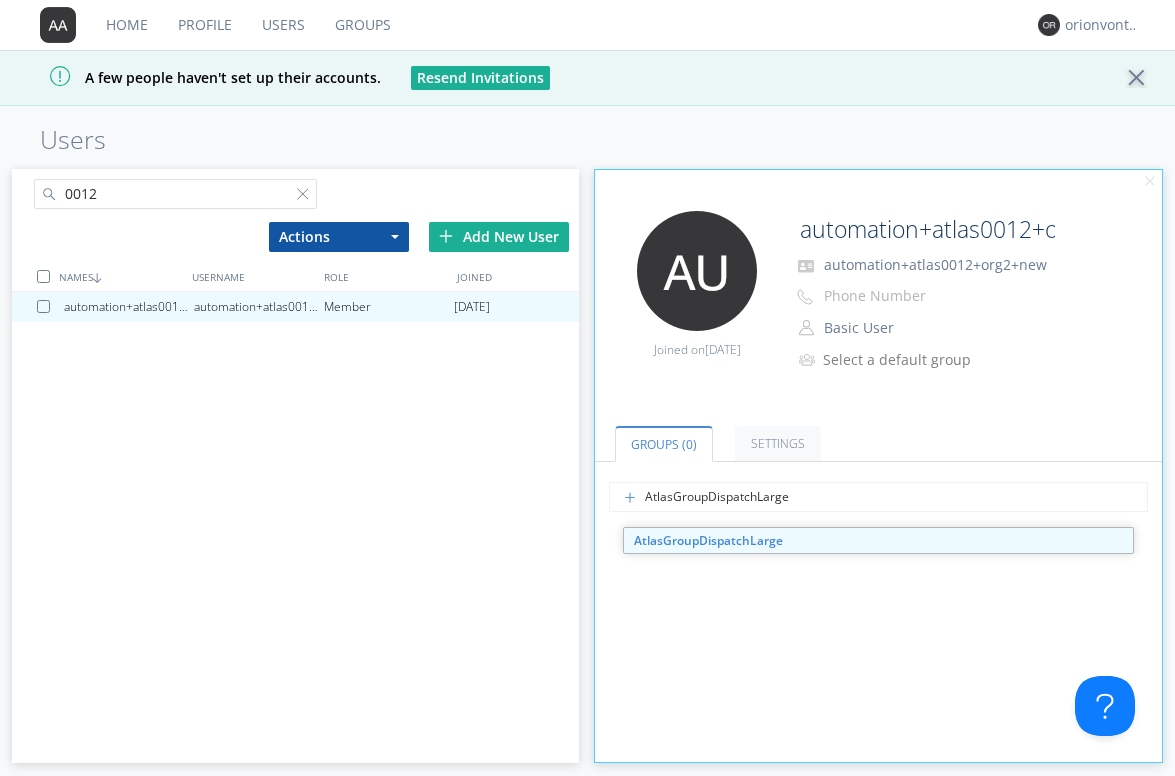 type 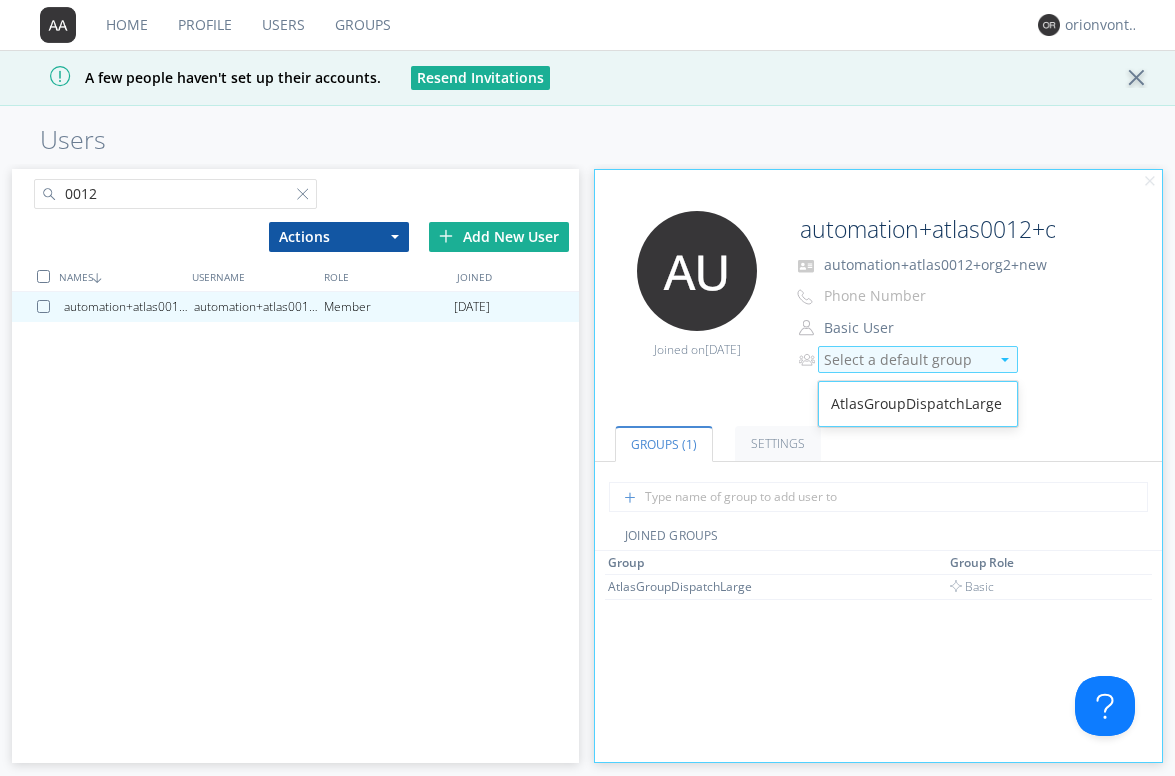click on "Select a default group" at bounding box center [906, 360] 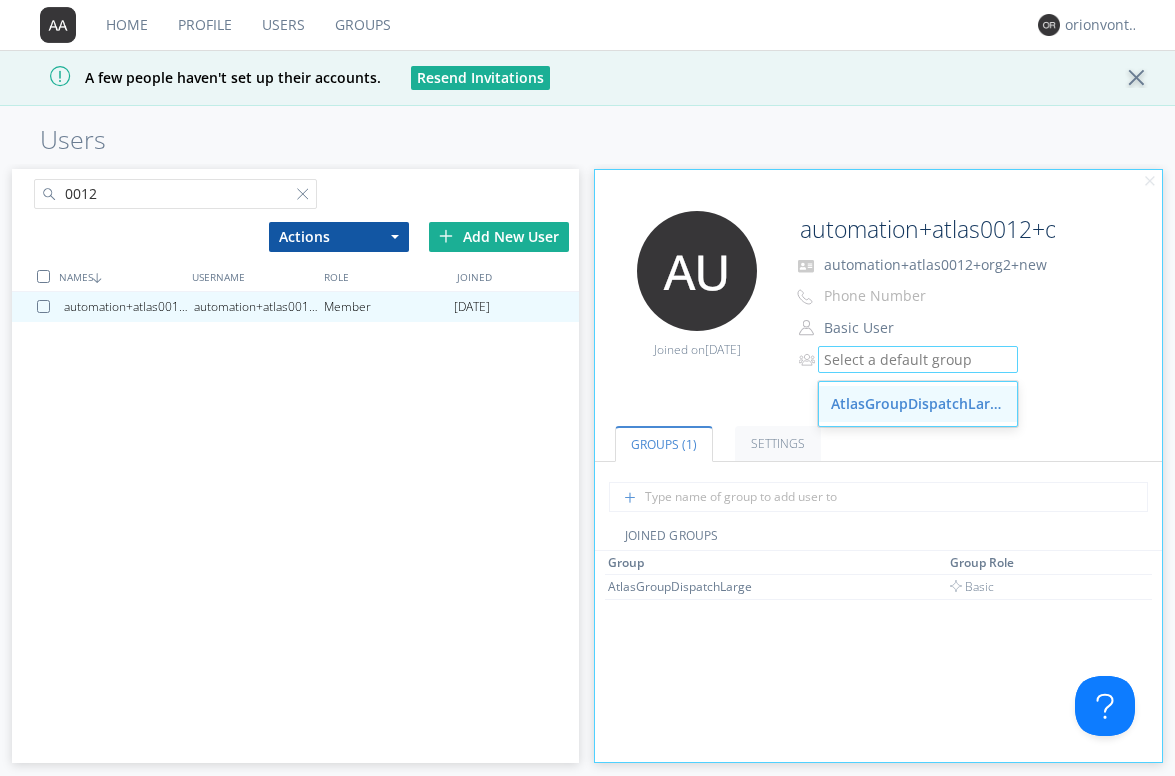 click on "AtlasGroupDispatchLarge" at bounding box center [918, 404] 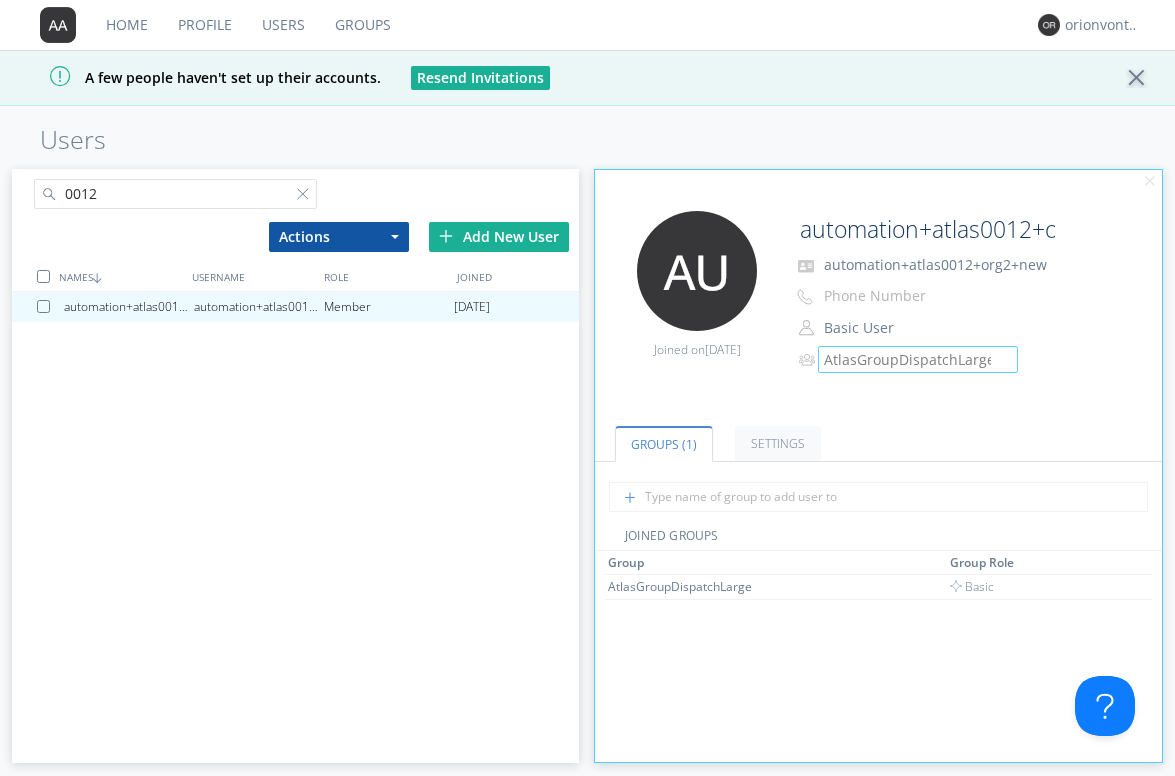 click on "Add New User" at bounding box center [499, 237] 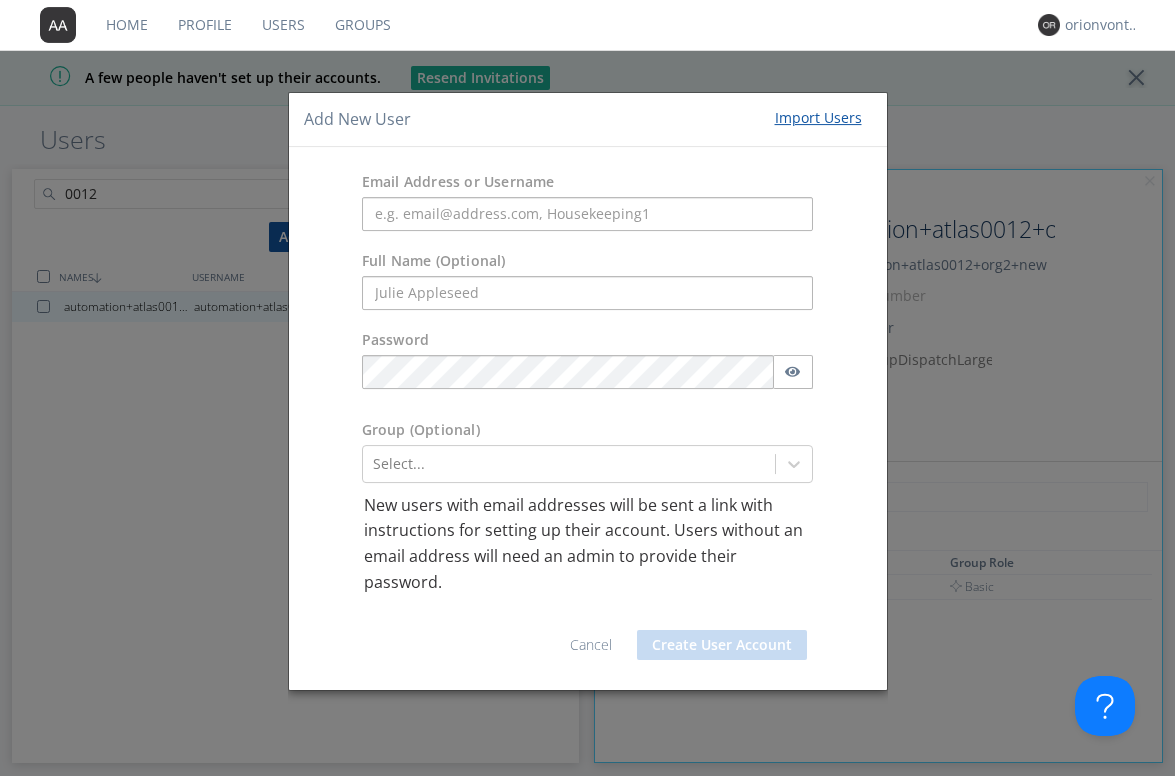 click on "Cancel" at bounding box center (591, 644) 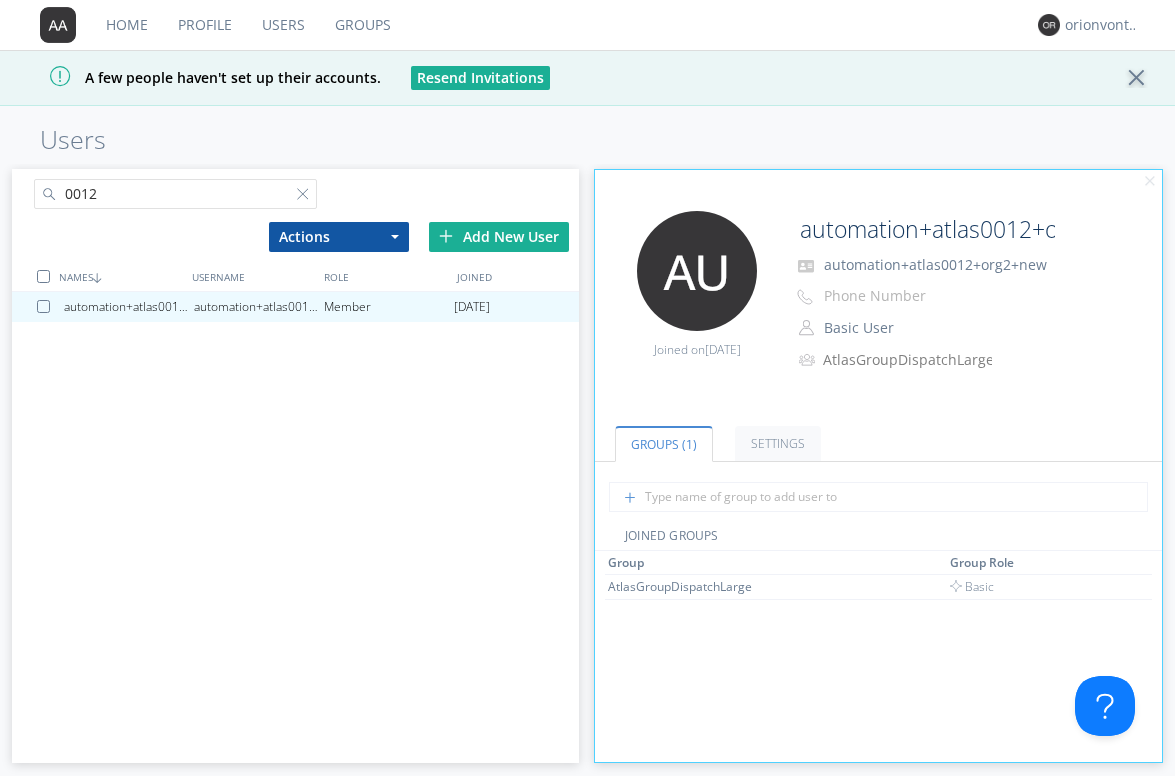 click on "0012" at bounding box center (176, 194) 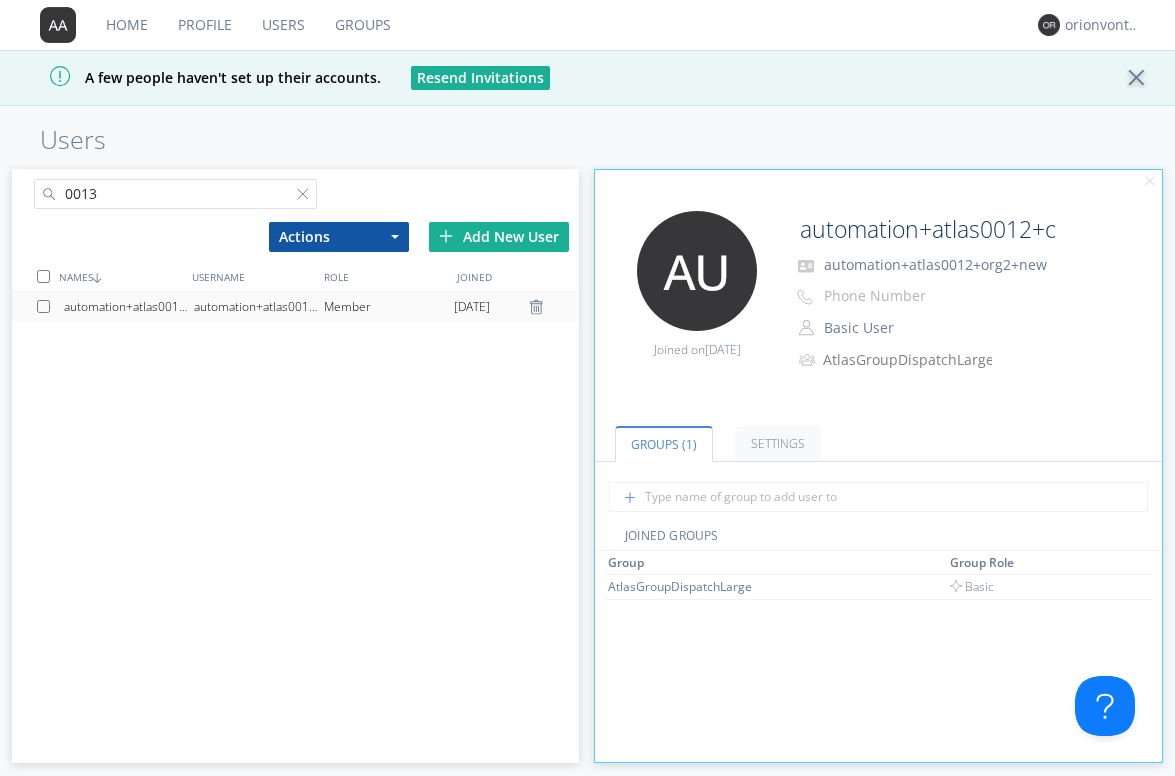 type on "0013" 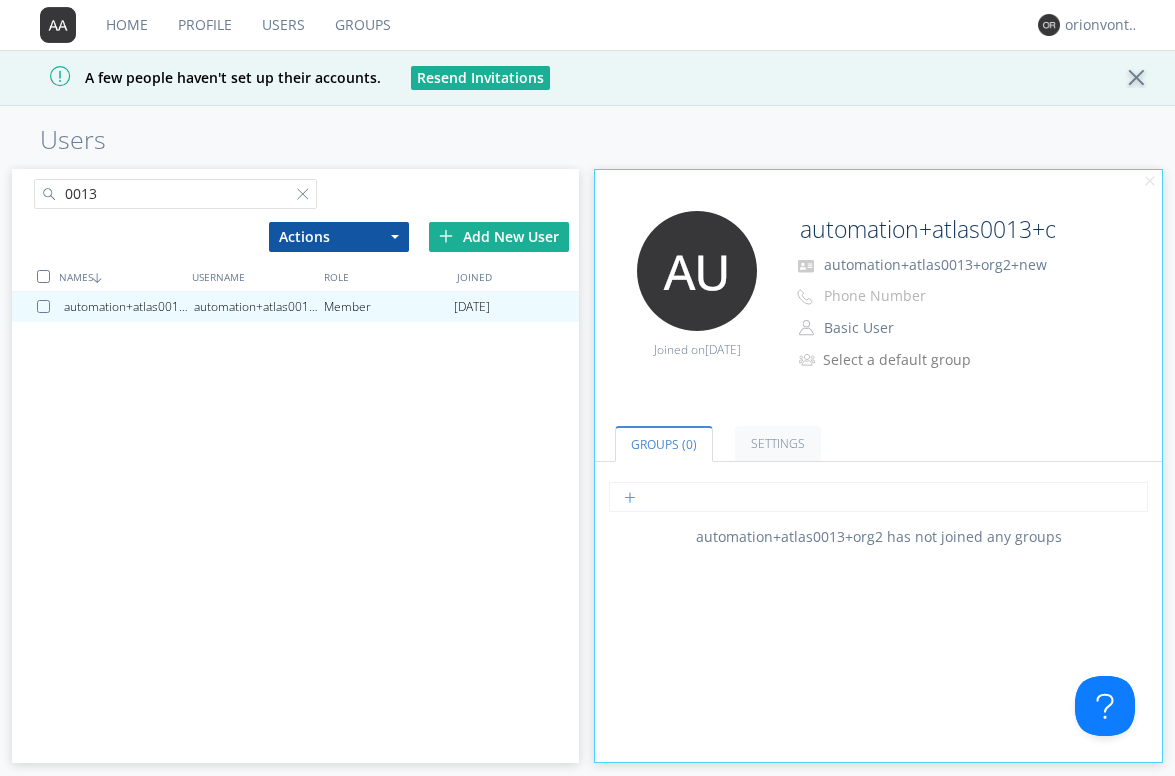 click at bounding box center (878, 497) 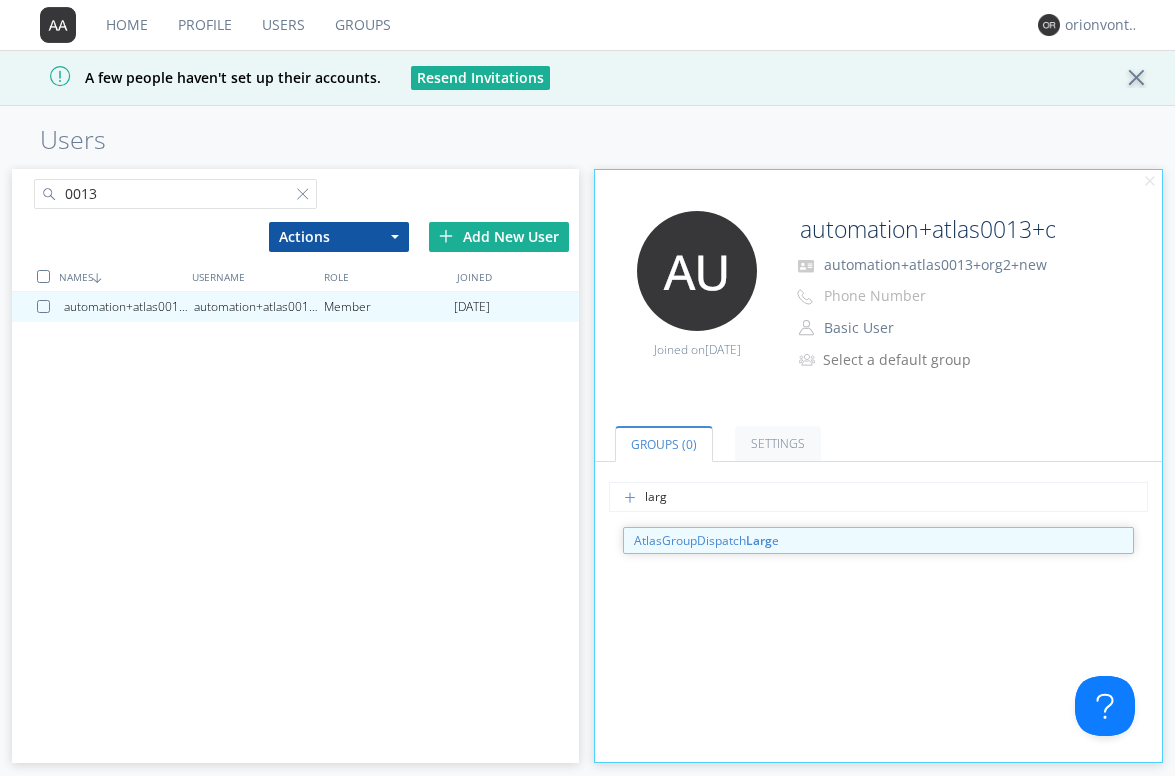 type on "large" 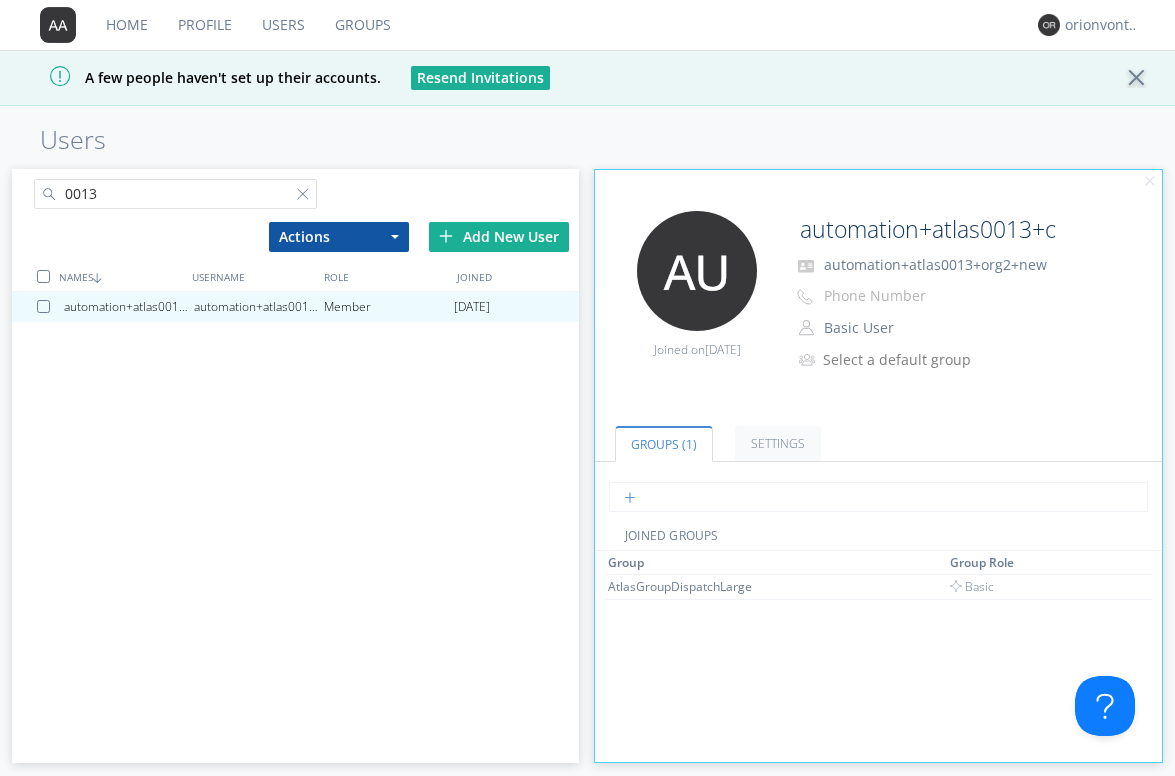 paste on "AtlasGroupDispatch6" 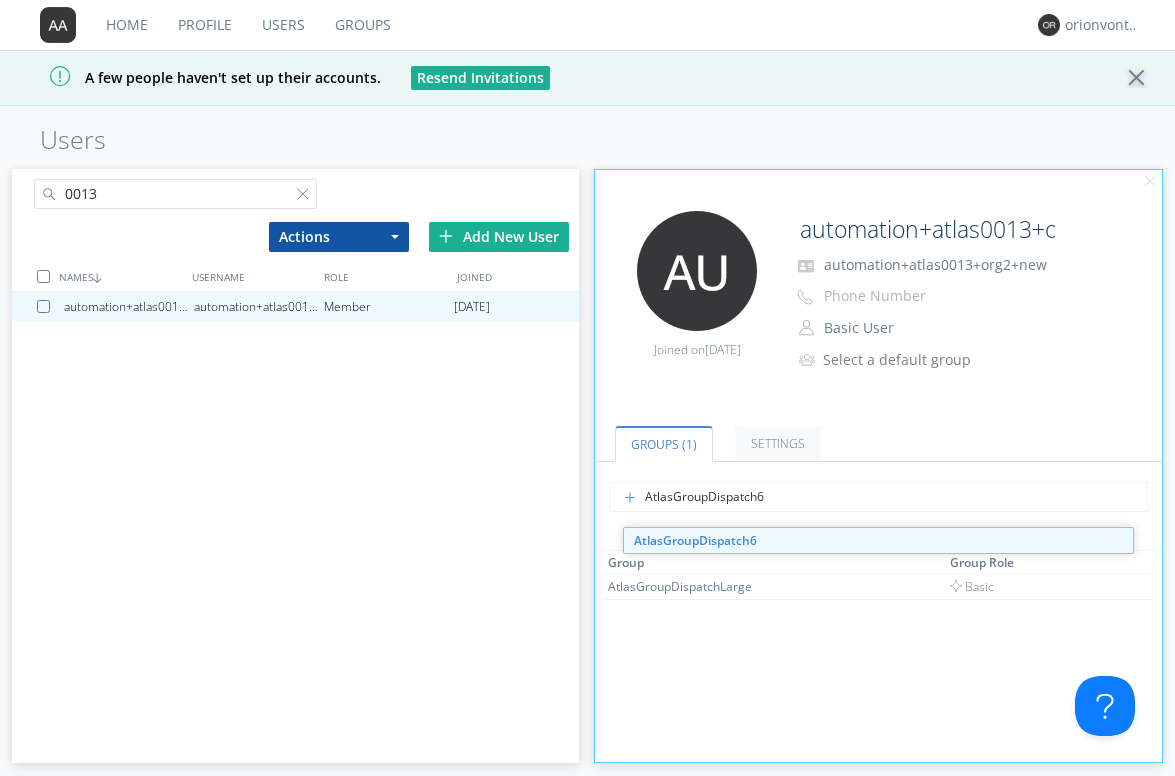 type 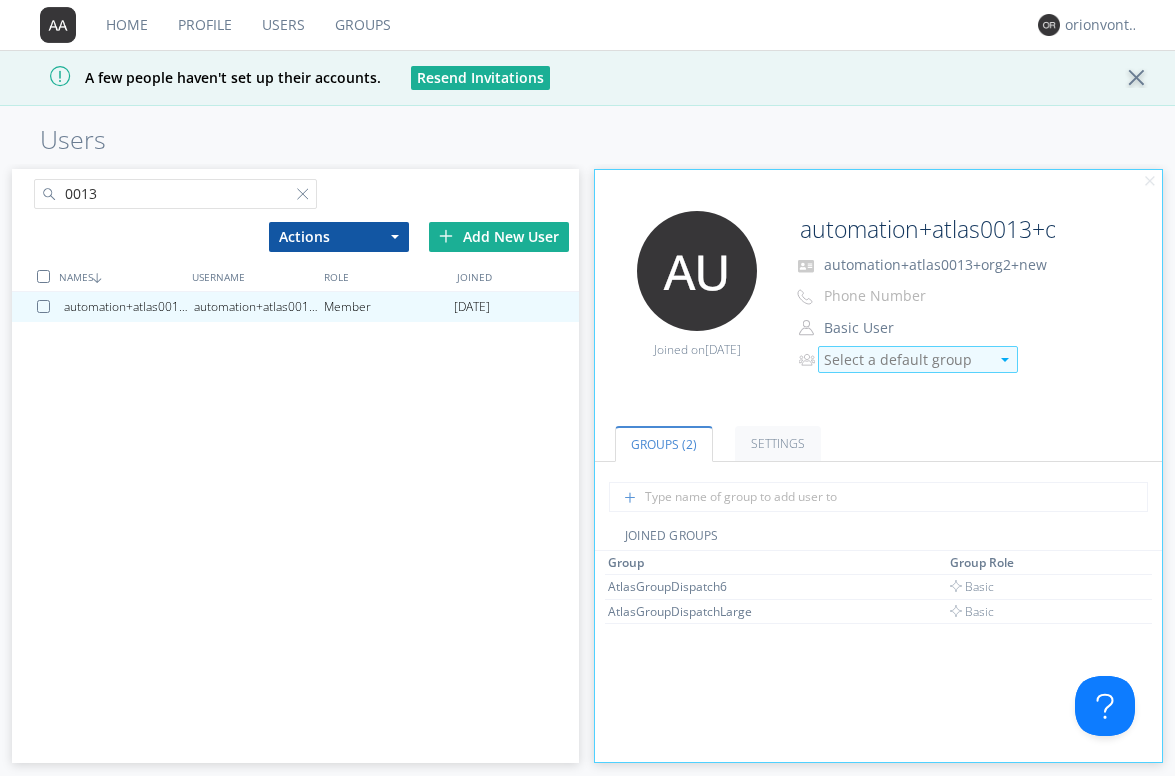click on "Select a default group" at bounding box center (906, 360) 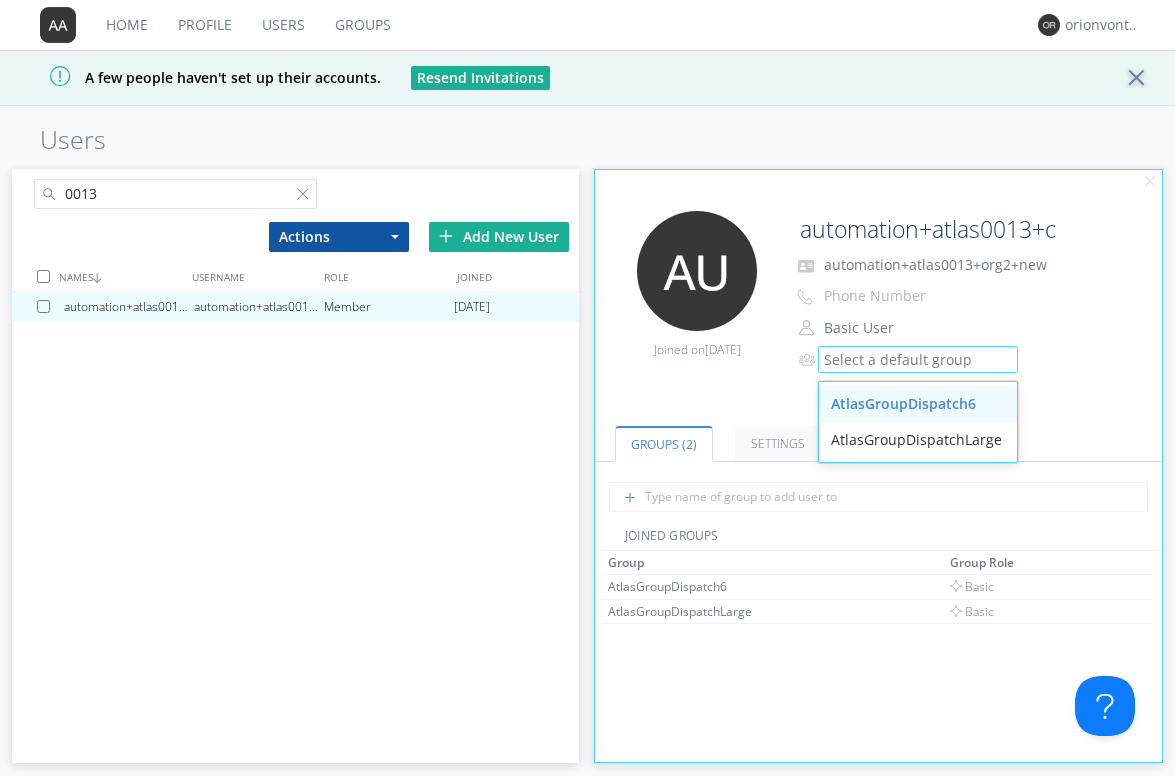 click on "AtlasGroupDispatch6" at bounding box center (918, 404) 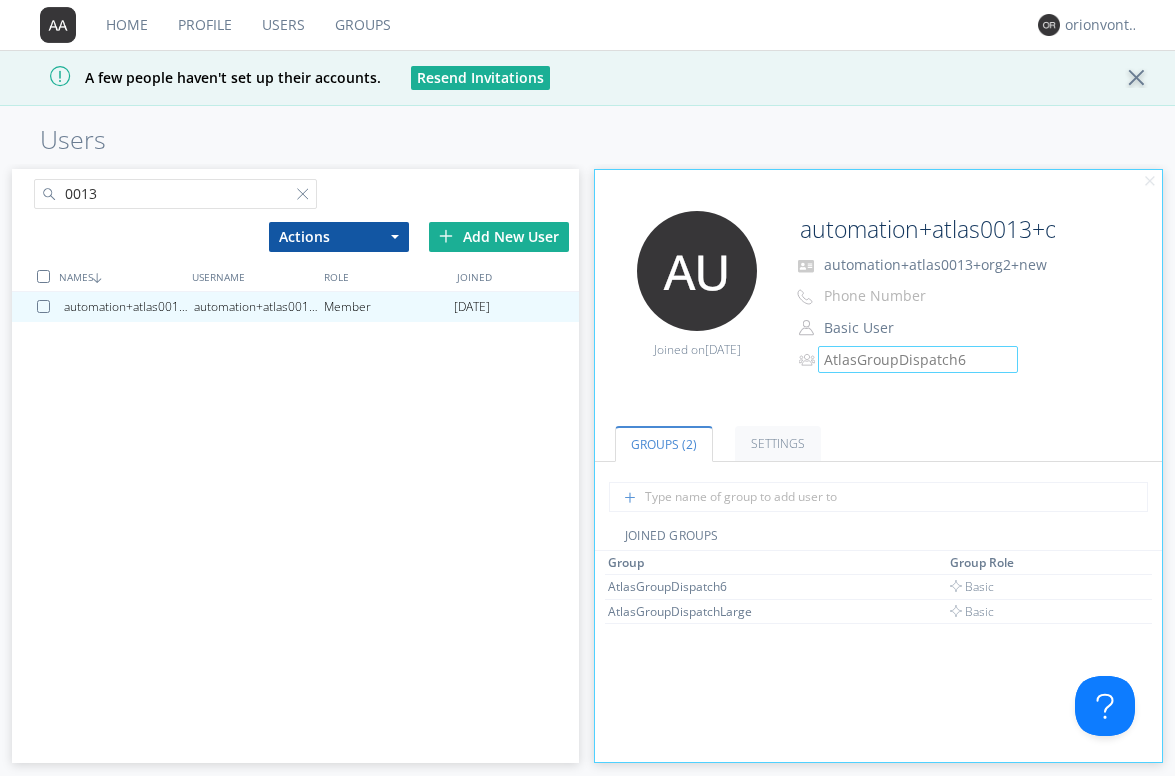 click on "0013" at bounding box center [176, 194] 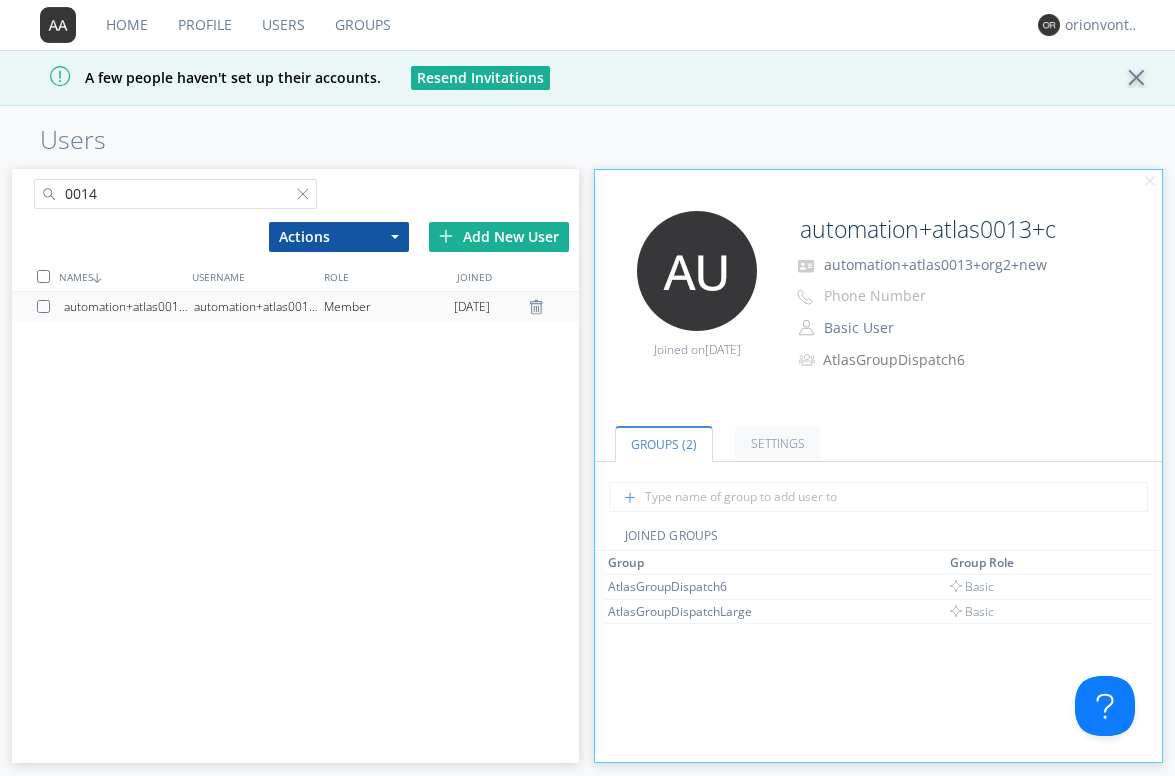 type on "0014" 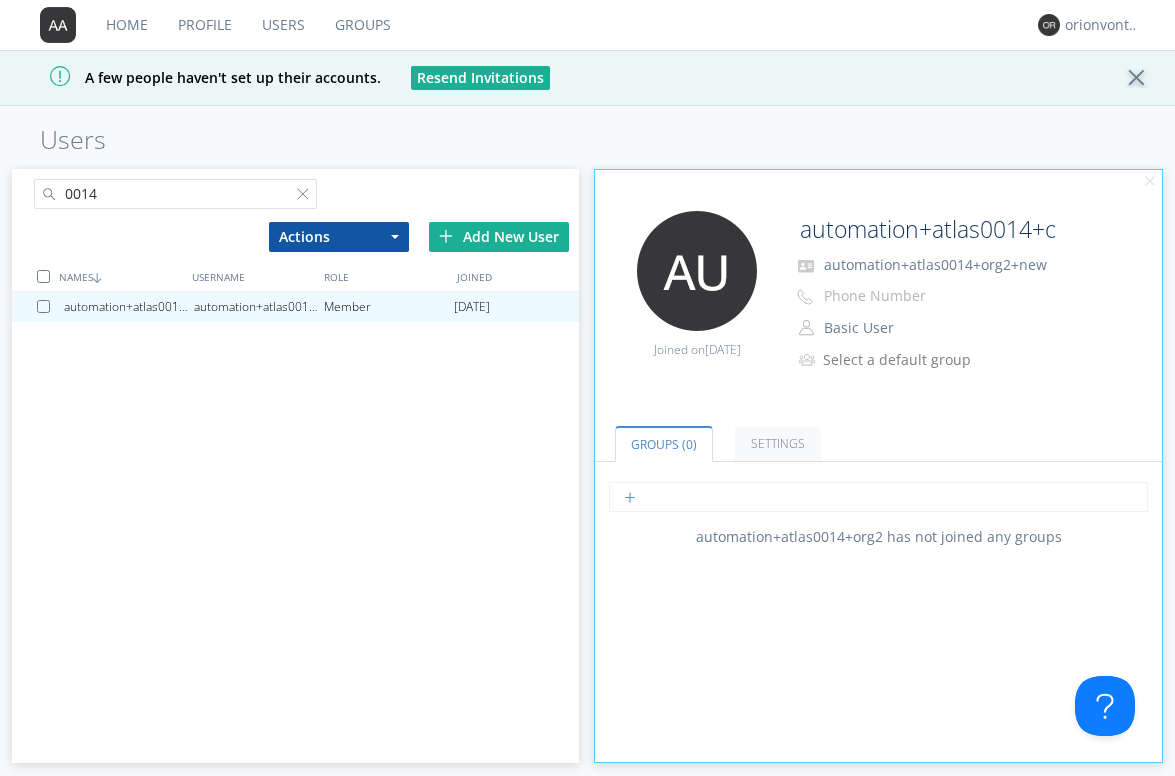 click at bounding box center (878, 497) 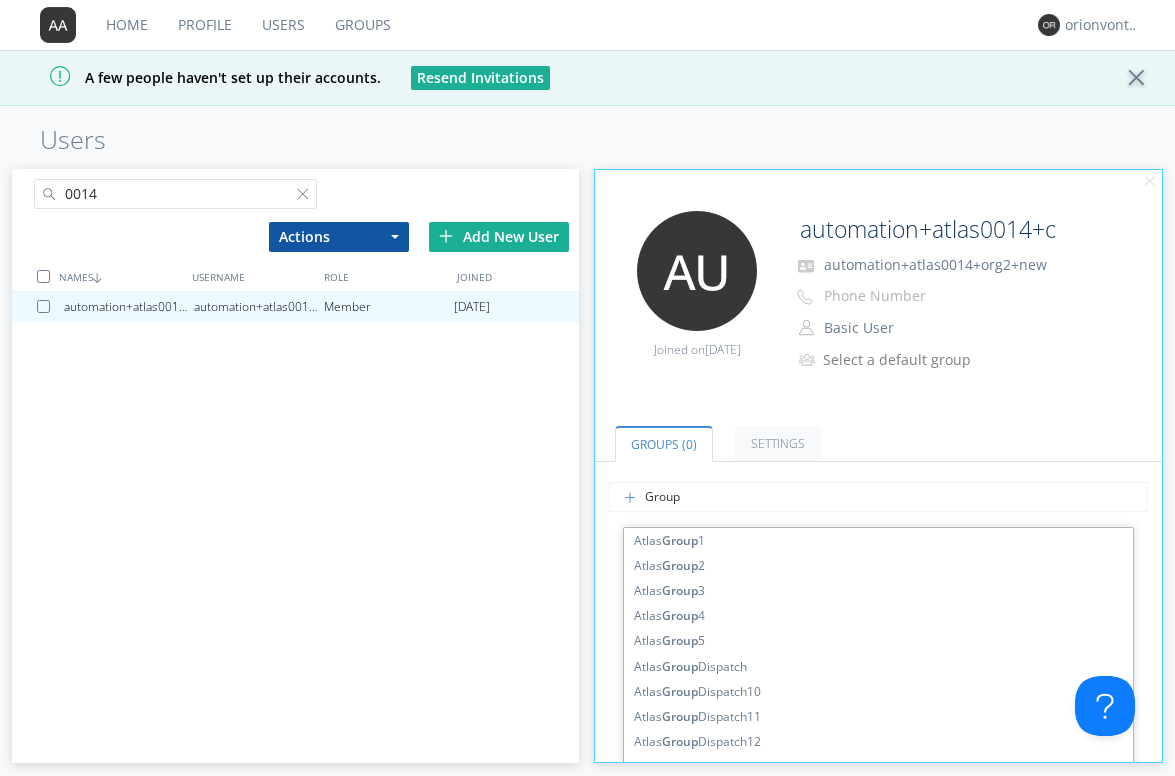 type on "Group5" 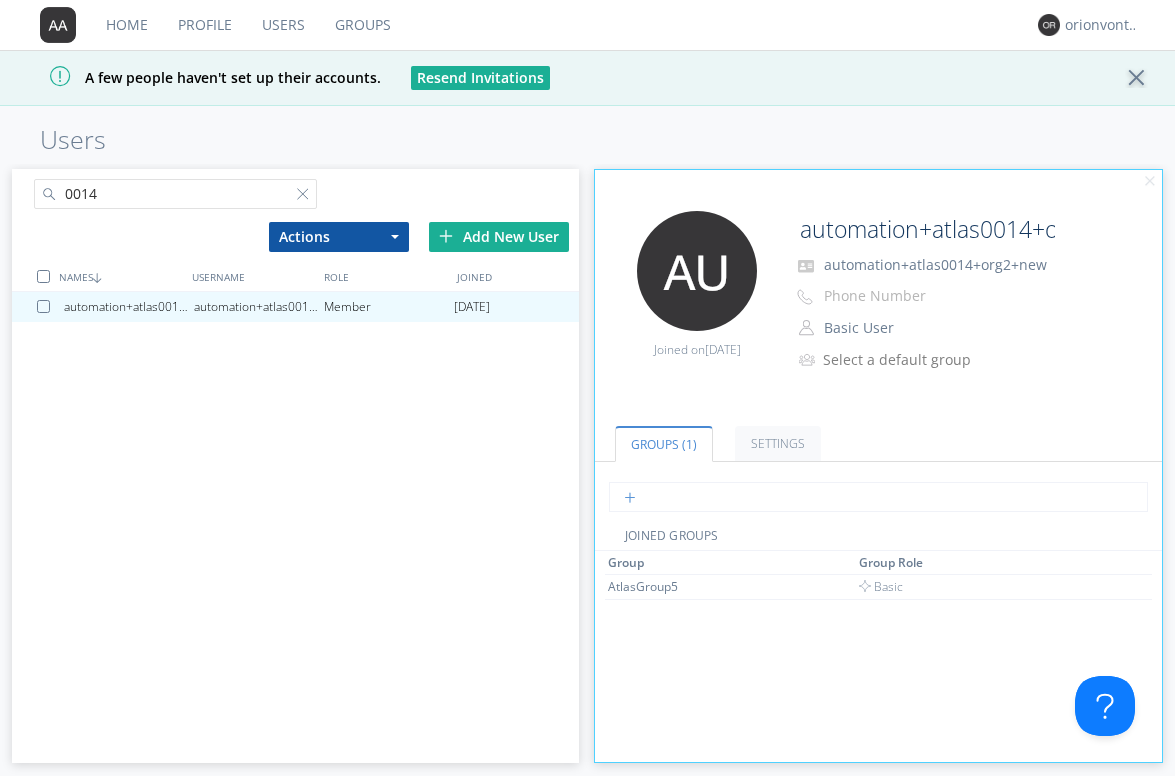 paste on "AtlasGroupDispatch5" 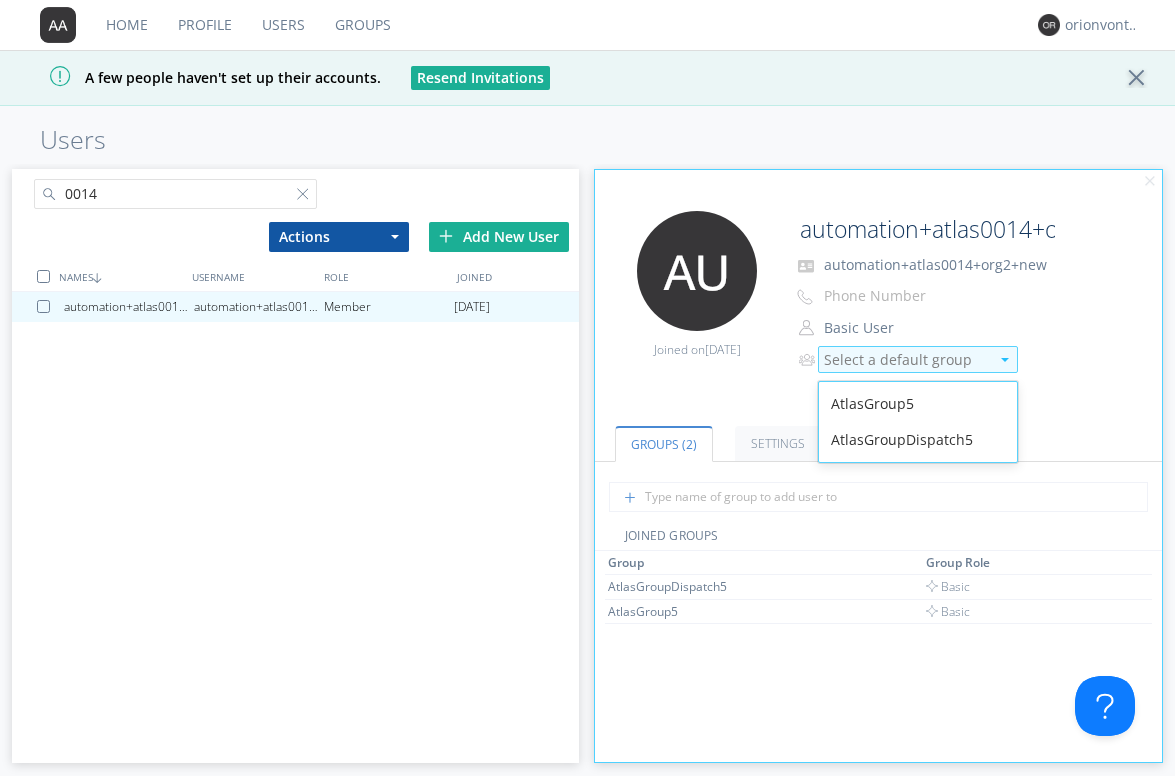 click on "Select a default group" at bounding box center [906, 360] 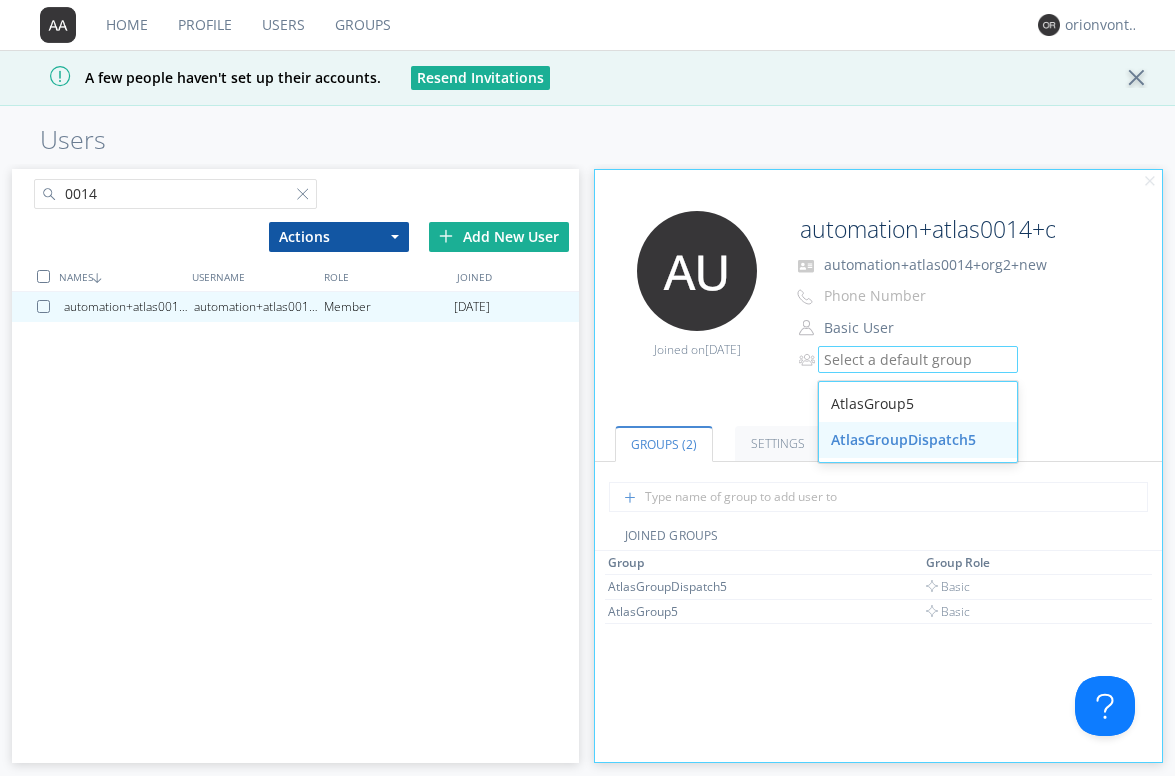 click on "AtlasGroupDispatch5" at bounding box center [918, 440] 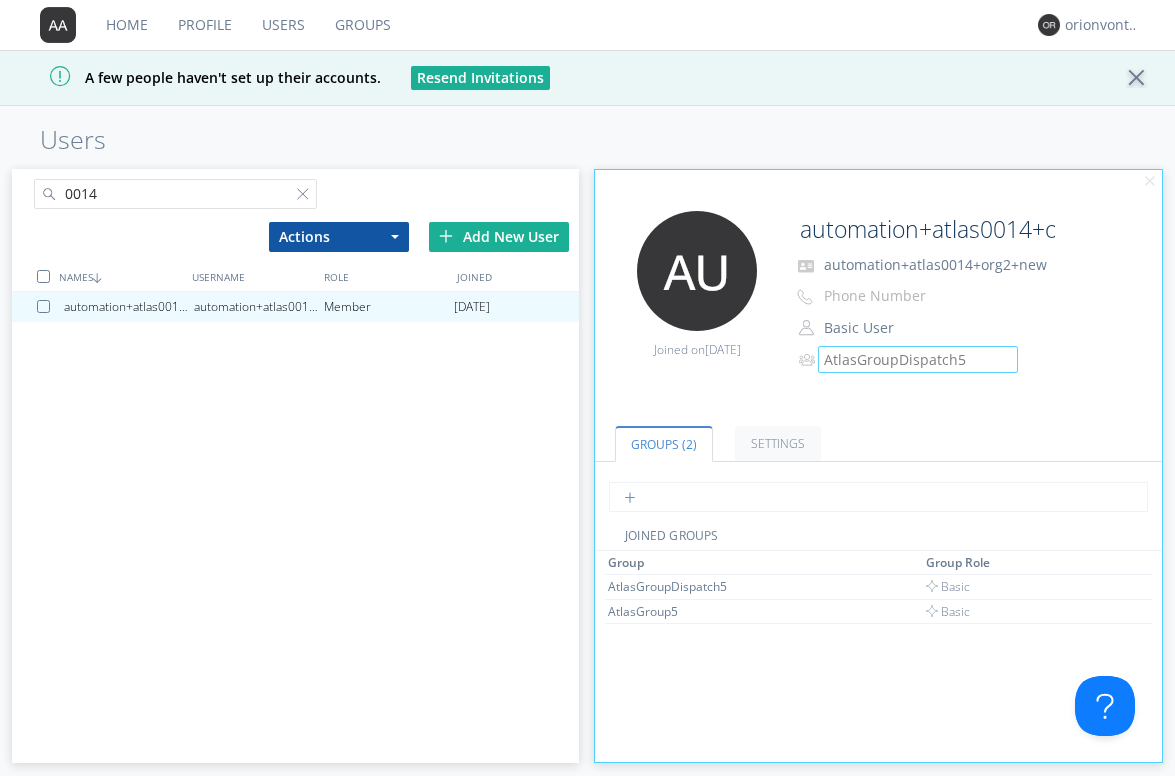 click at bounding box center (878, 497) 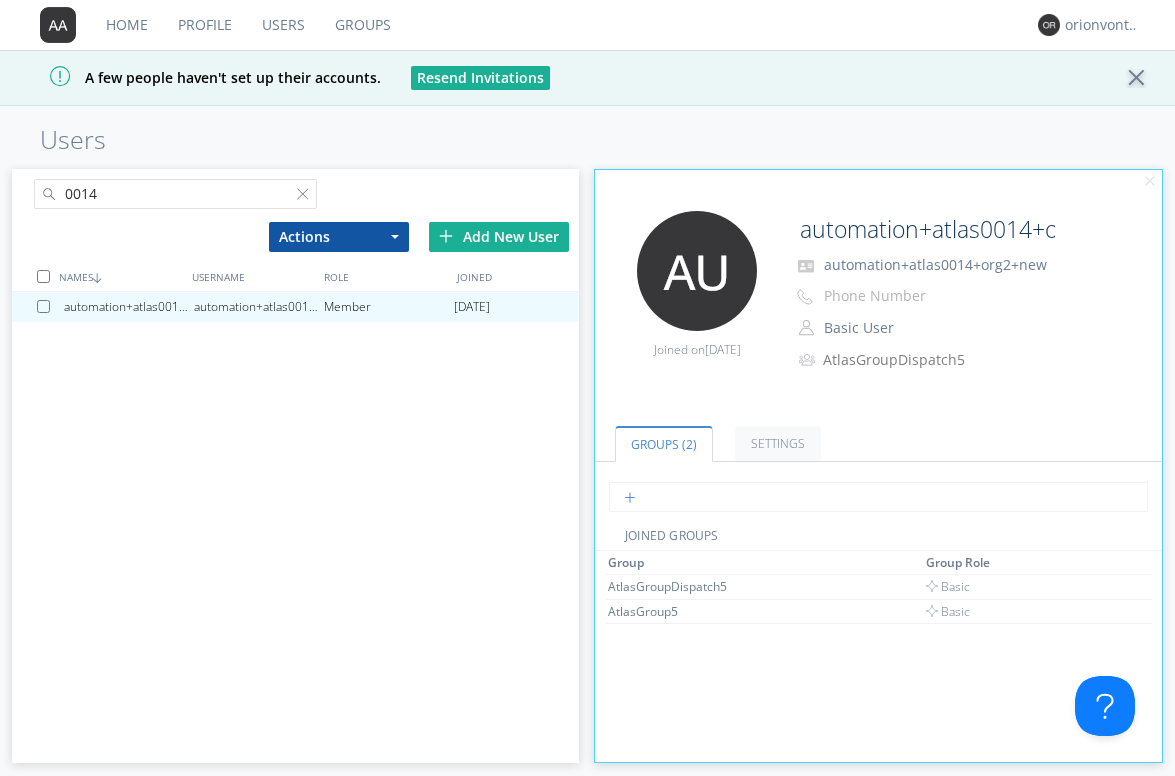 paste on "AtlasGroupDispatchLarge" 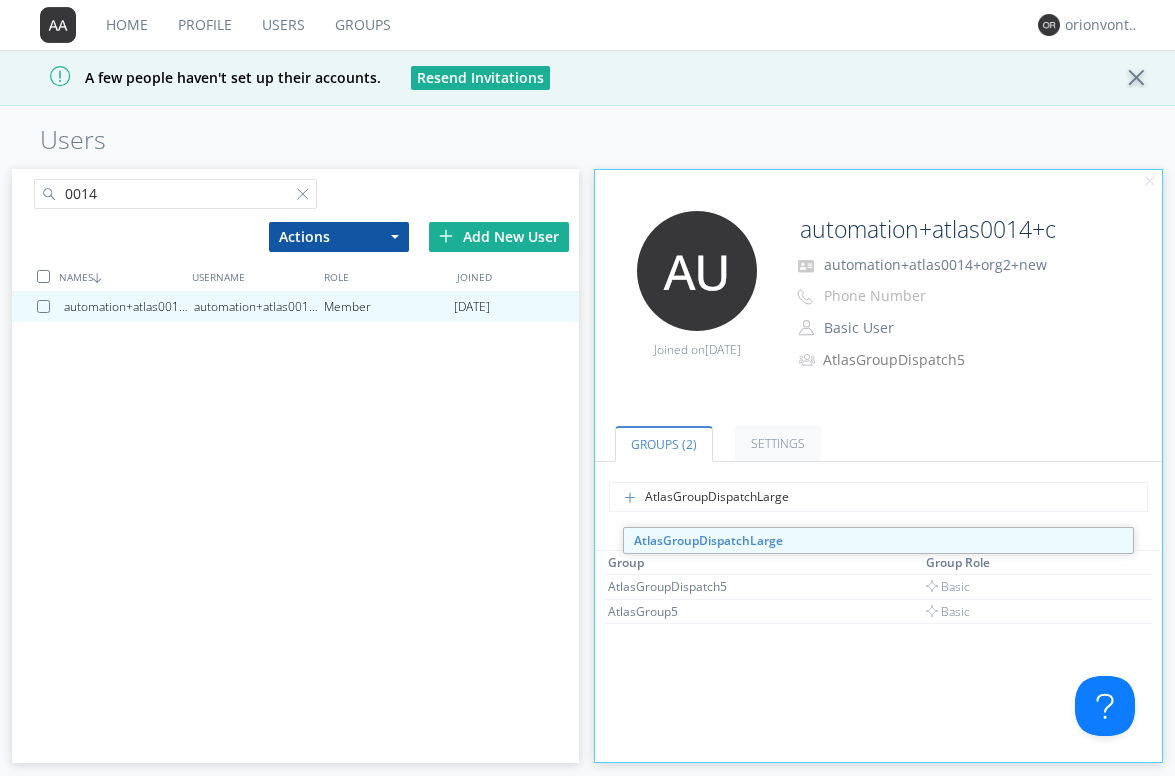 type on "AtlasGroupDispatchLarge" 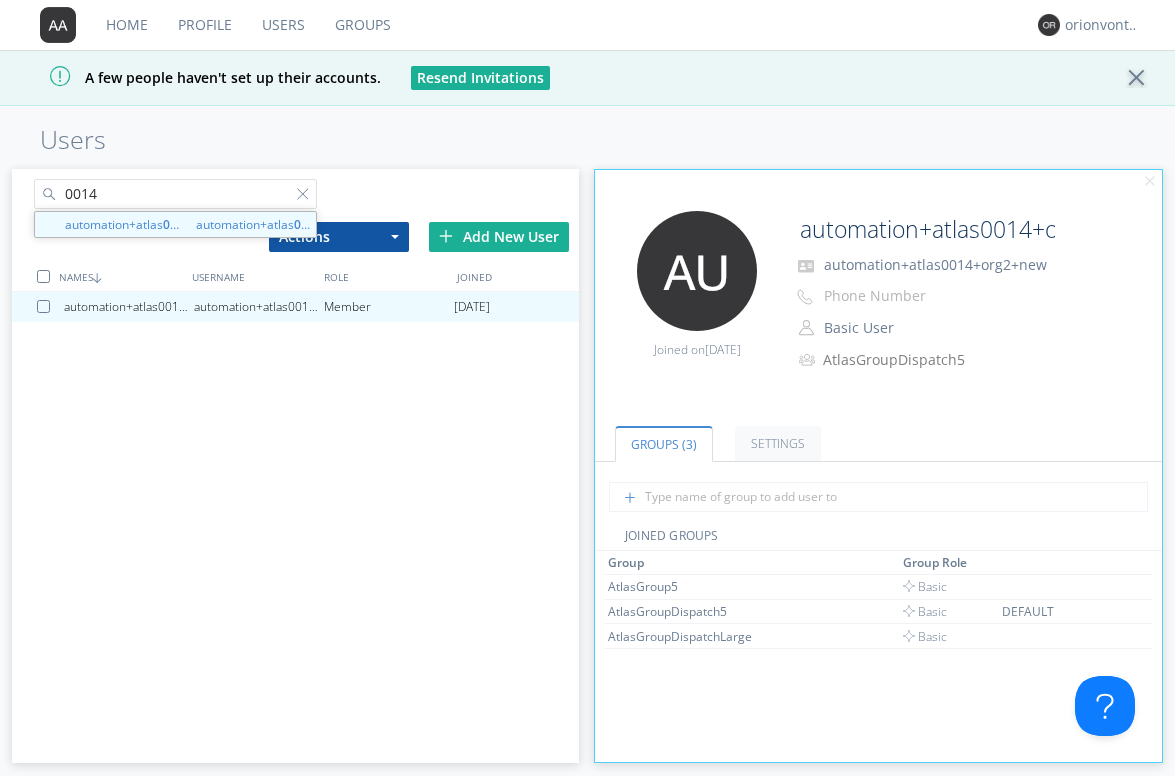 click on "0014" at bounding box center [176, 194] 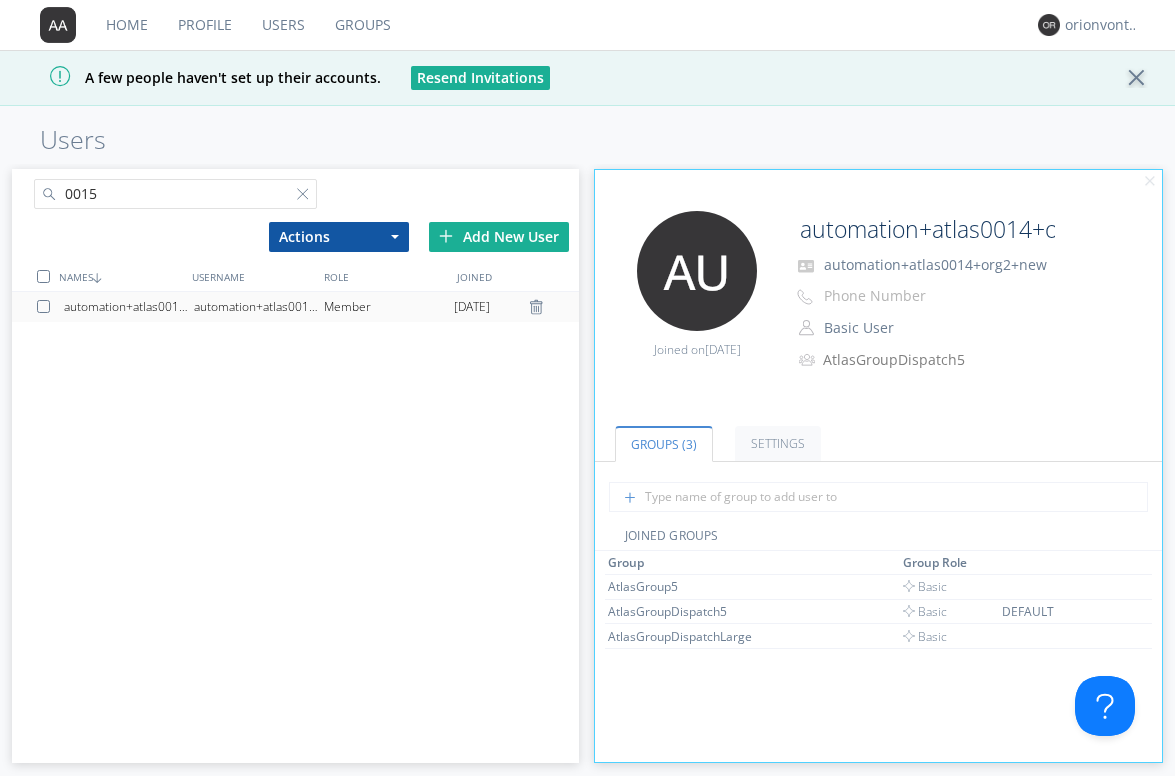 type on "0015" 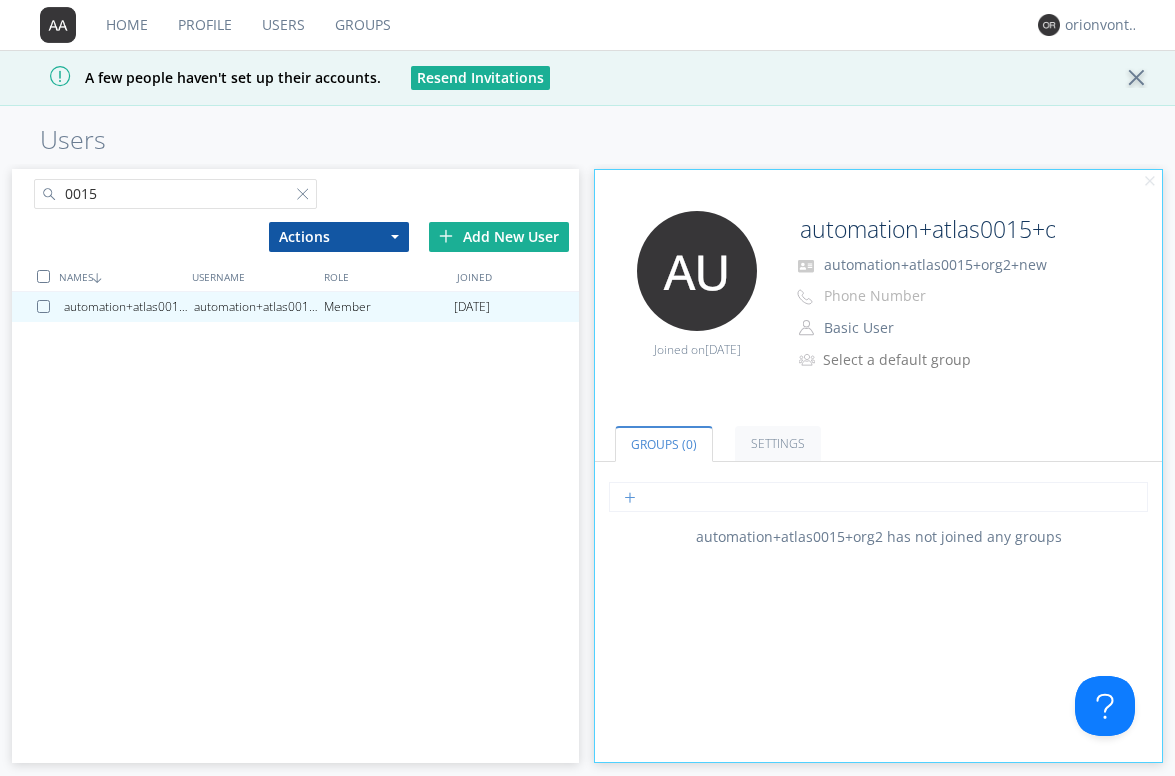 click at bounding box center [878, 497] 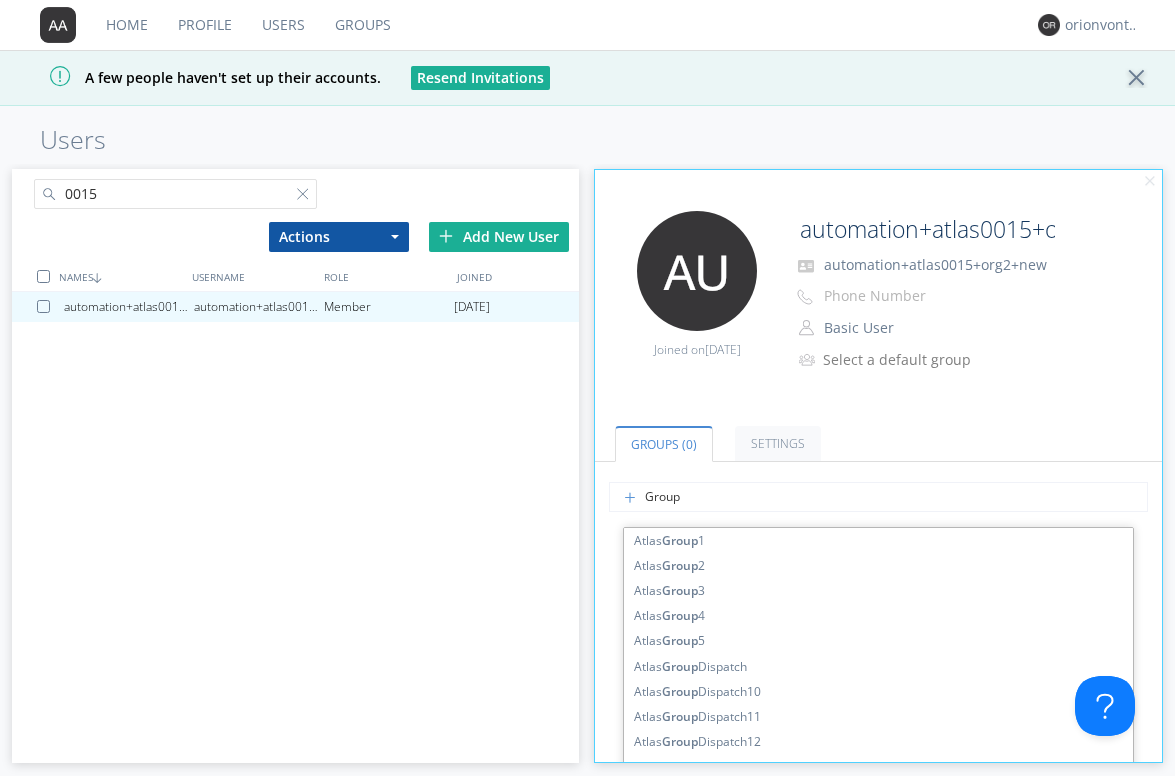 type on "Group5" 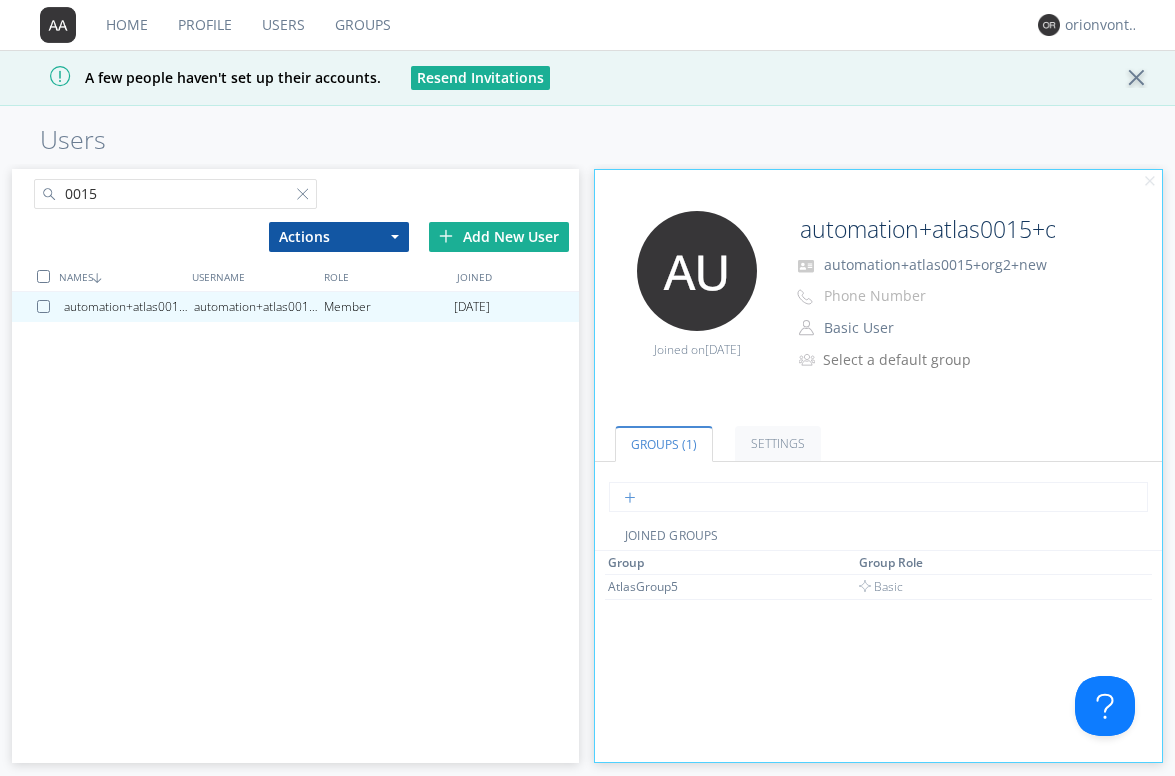 paste on "AtlasGroupDispatch5" 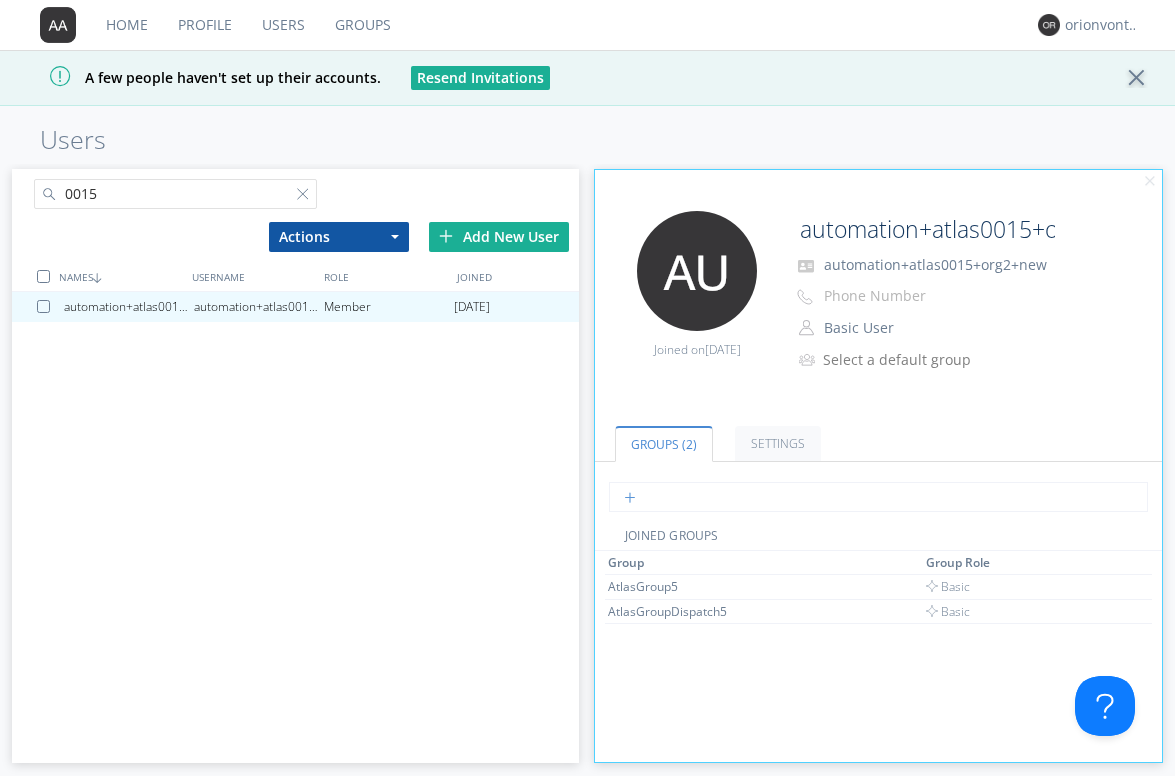 paste on "AtlasGroupDispatchLarge" 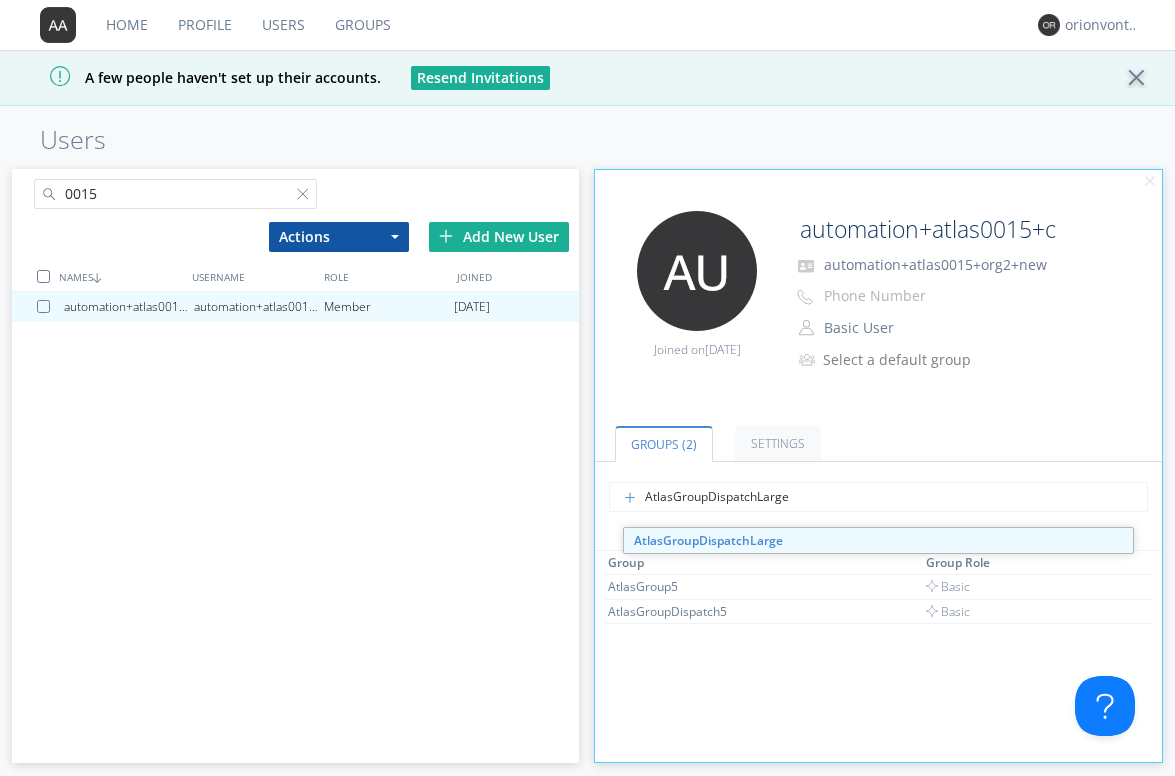 type 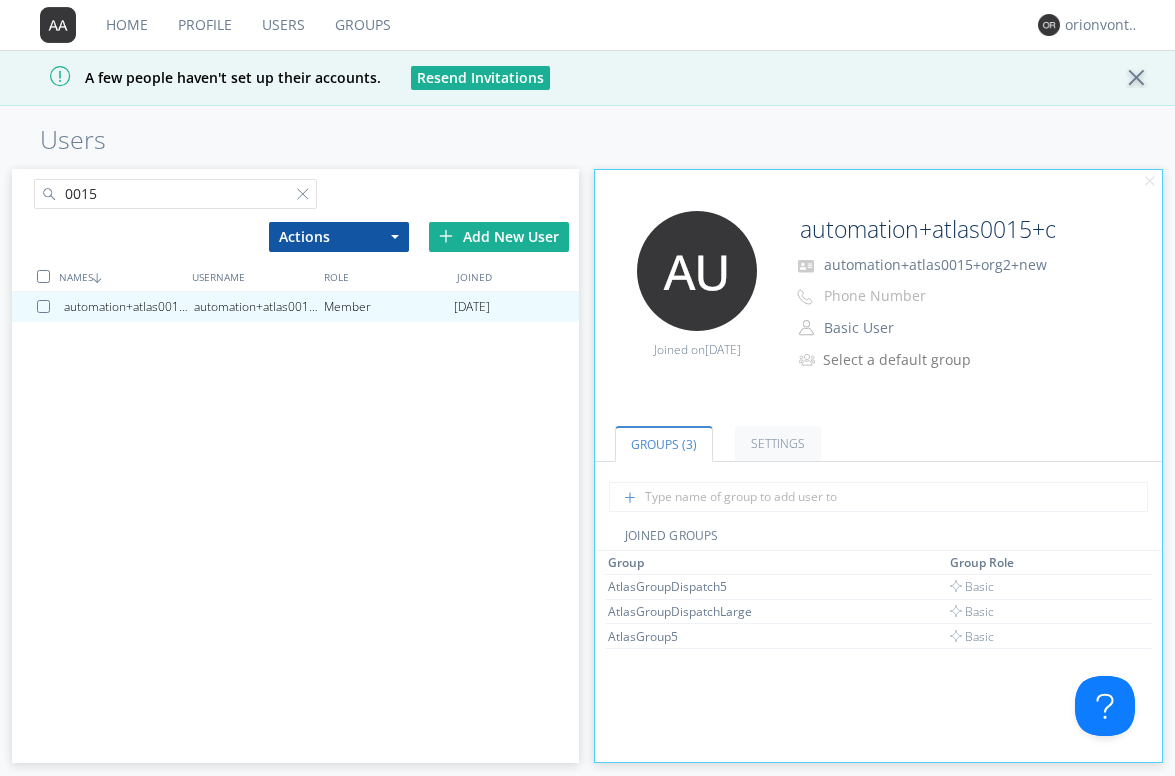 click on "Users" at bounding box center (283, 25) 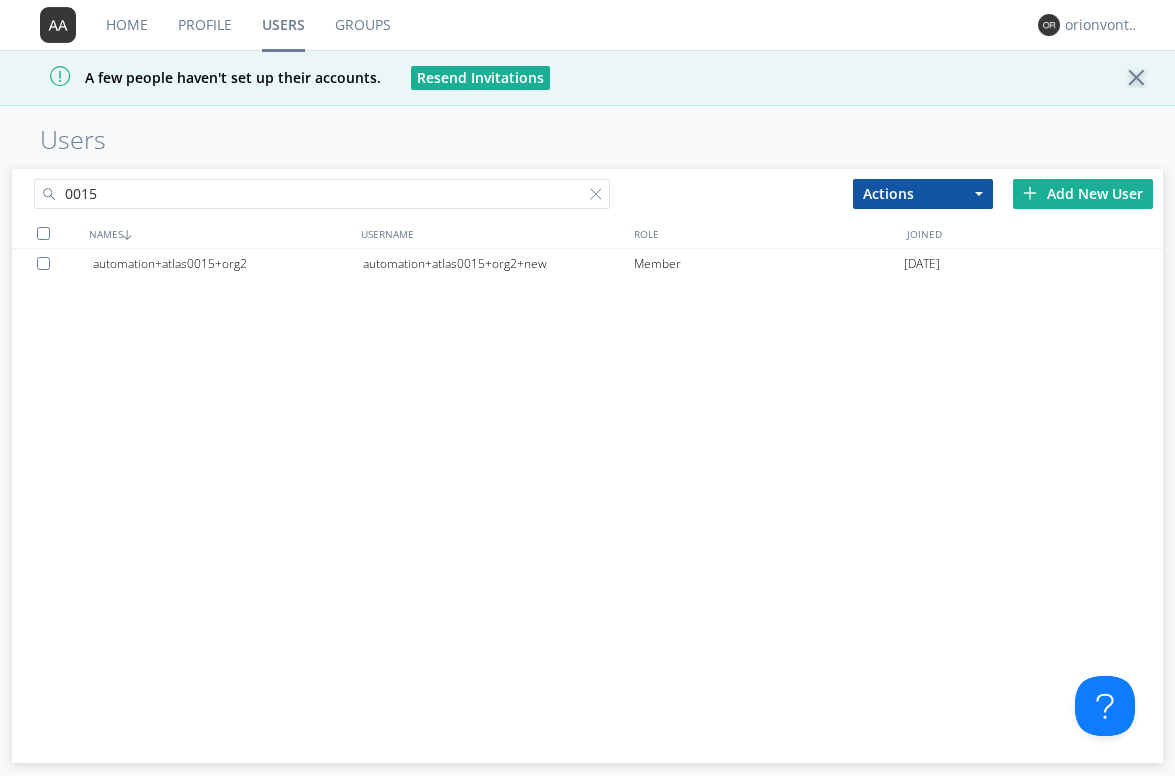 click on "Groups" at bounding box center (363, 25) 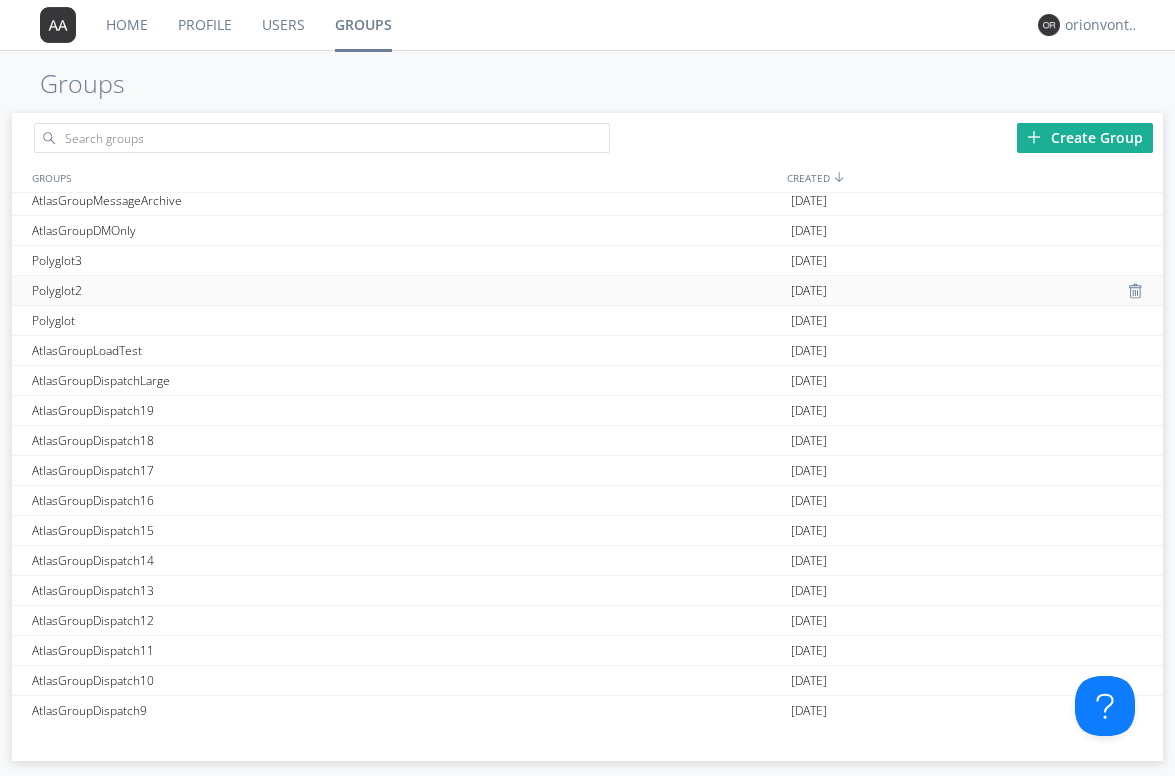 scroll, scrollTop: 0, scrollLeft: 0, axis: both 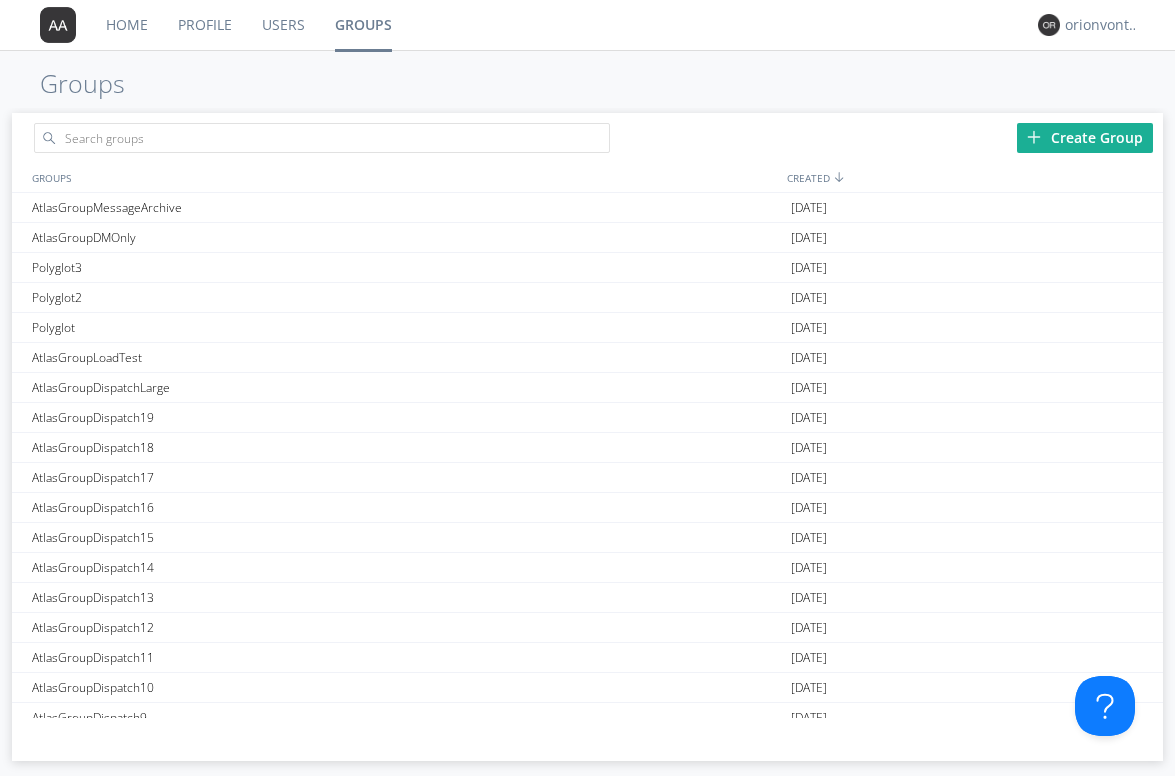 click on "Users" at bounding box center [283, 25] 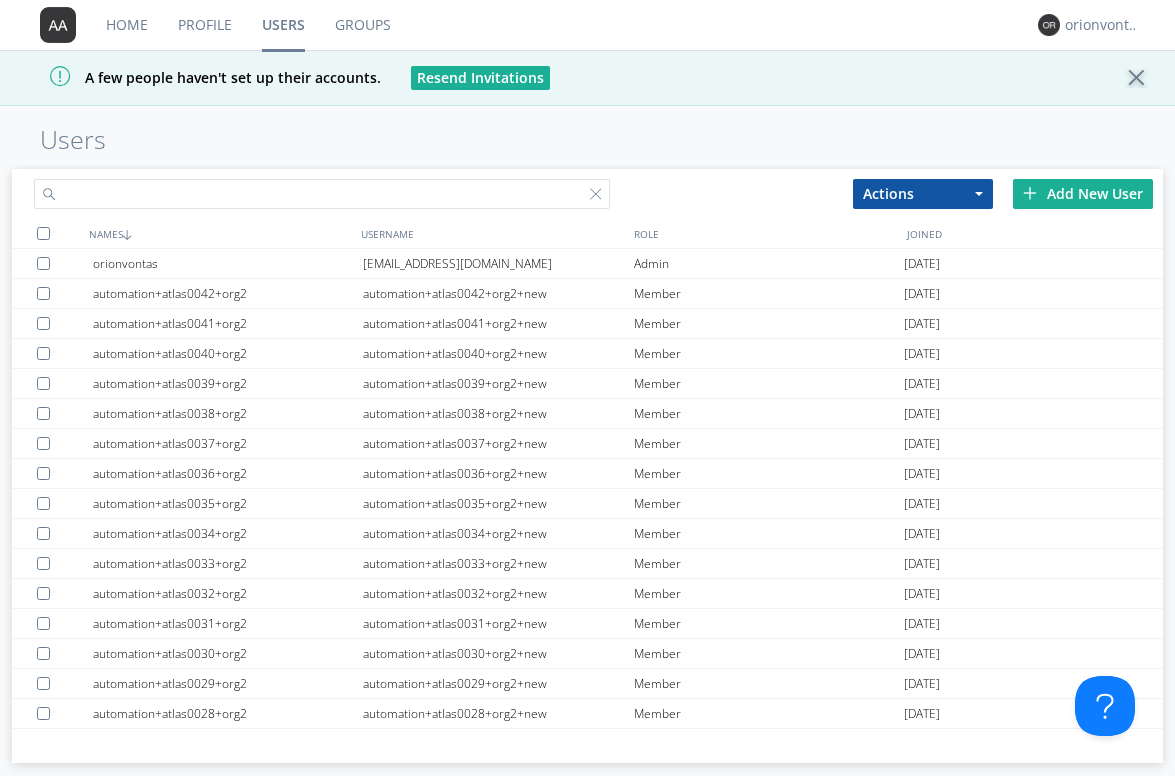 click at bounding box center (322, 194) 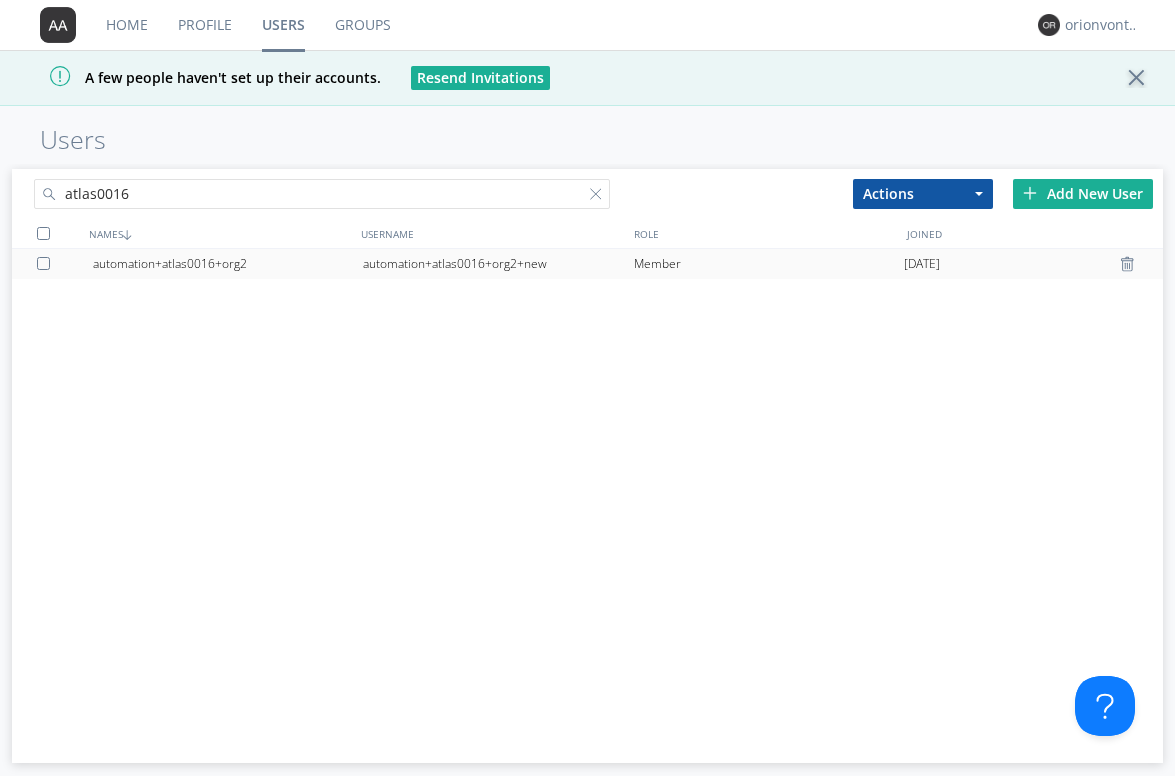 type on "atlas0016" 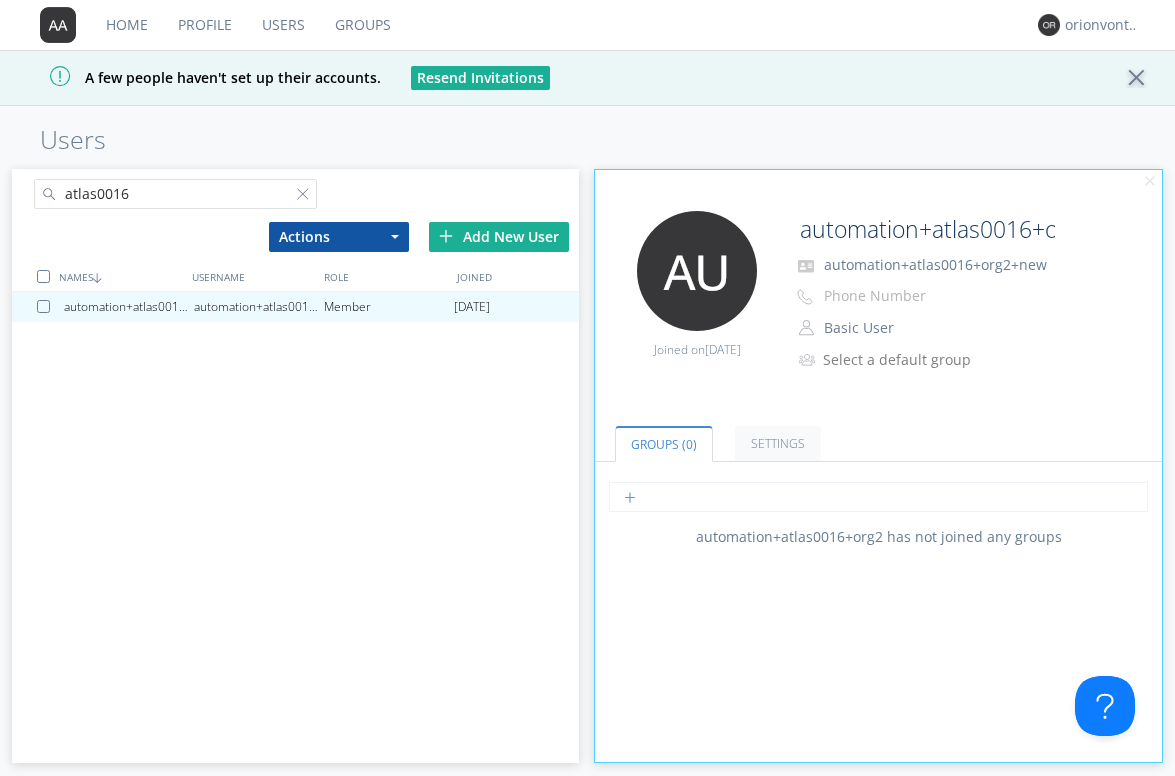 click at bounding box center (878, 497) 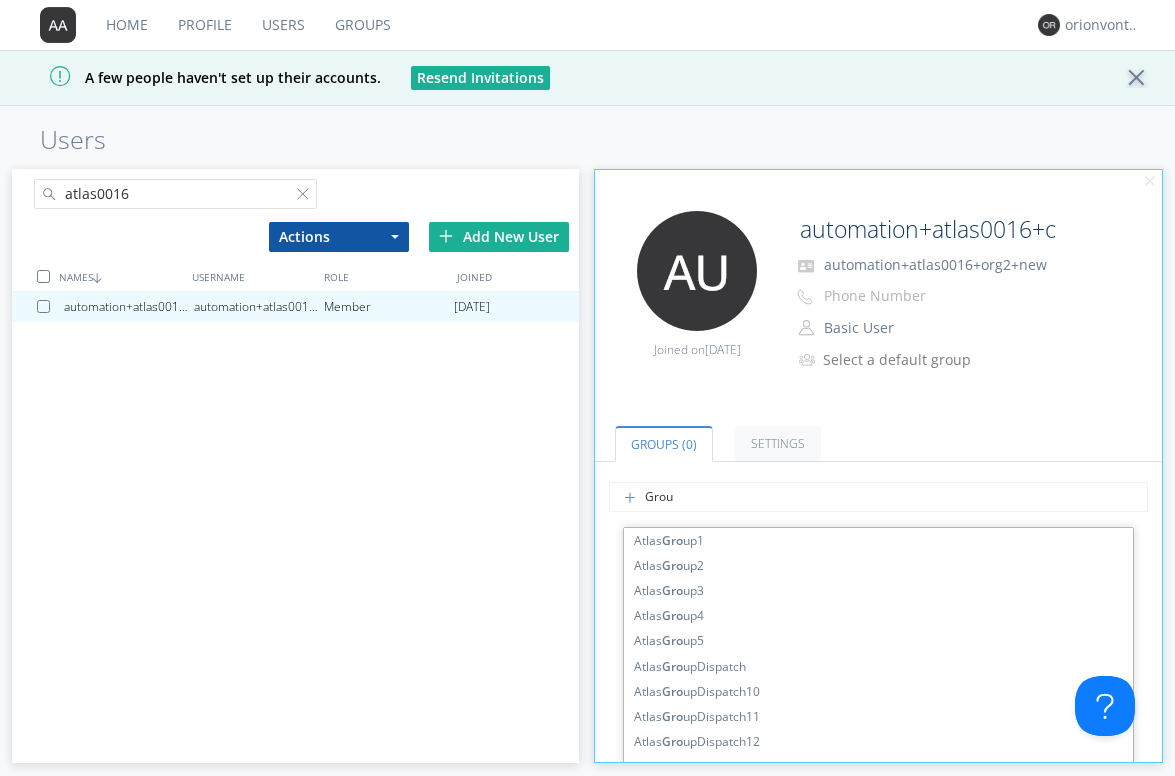 type on "Group" 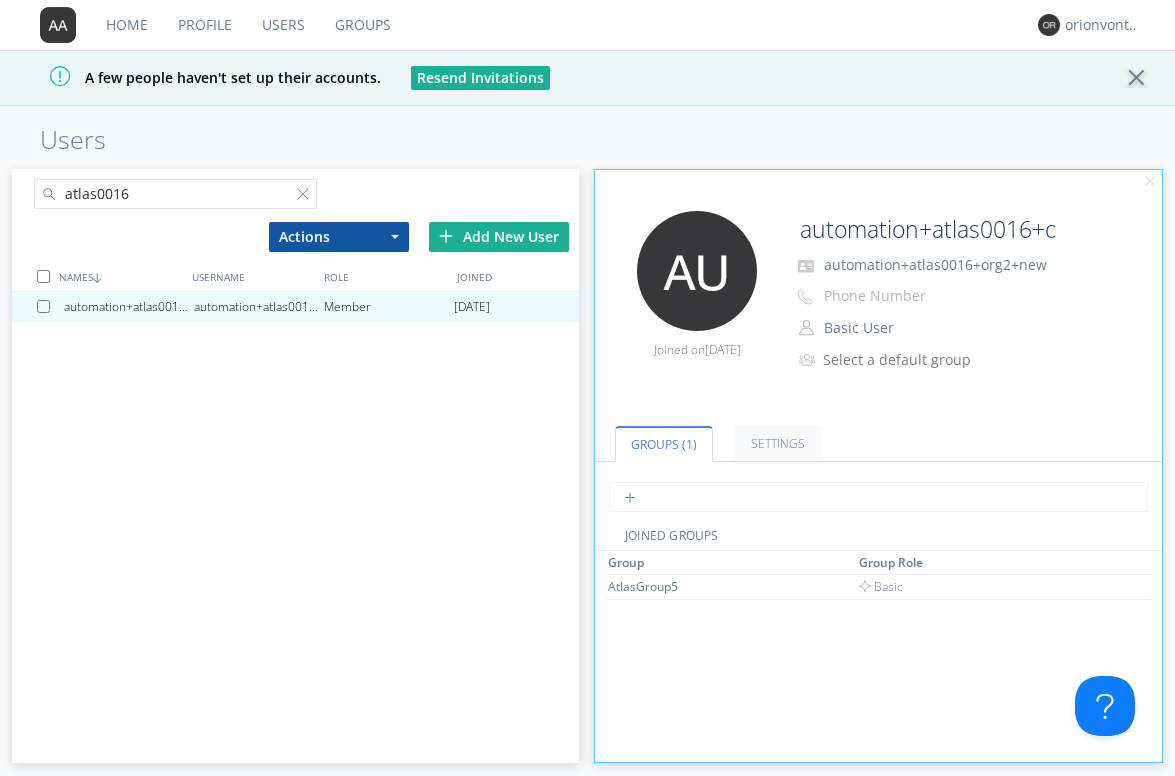 click at bounding box center [878, 497] 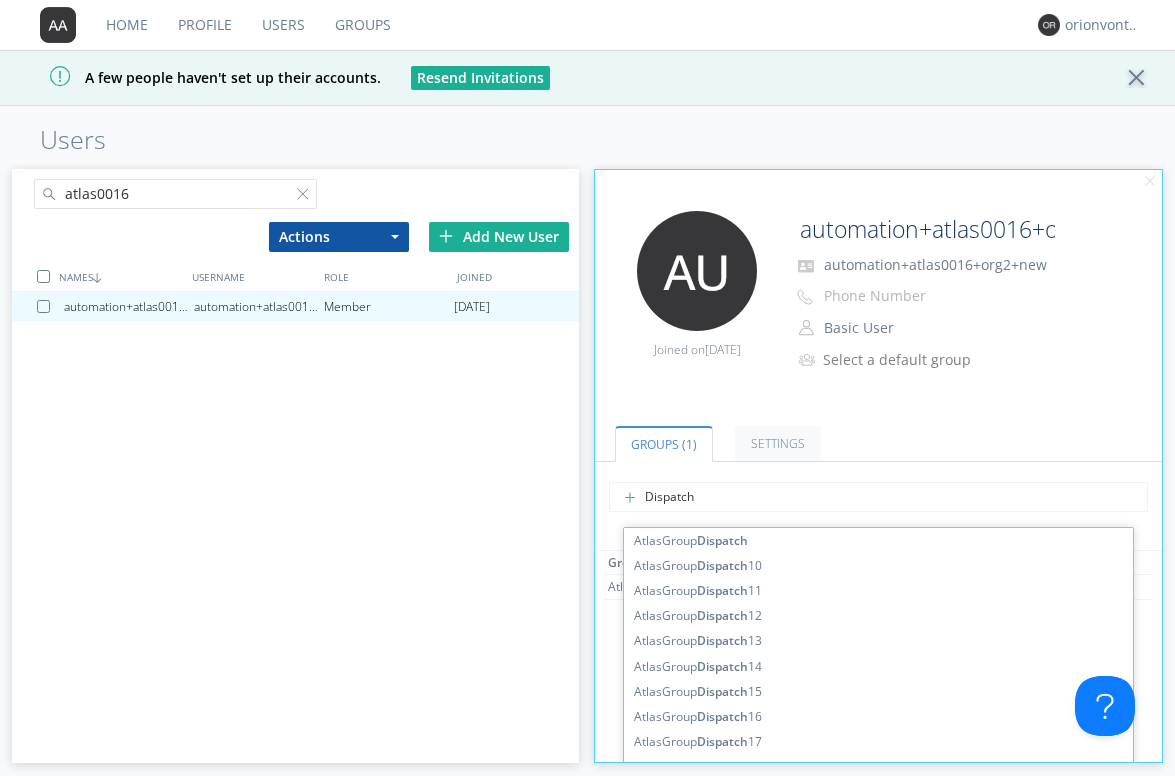 type on "Dispatch5" 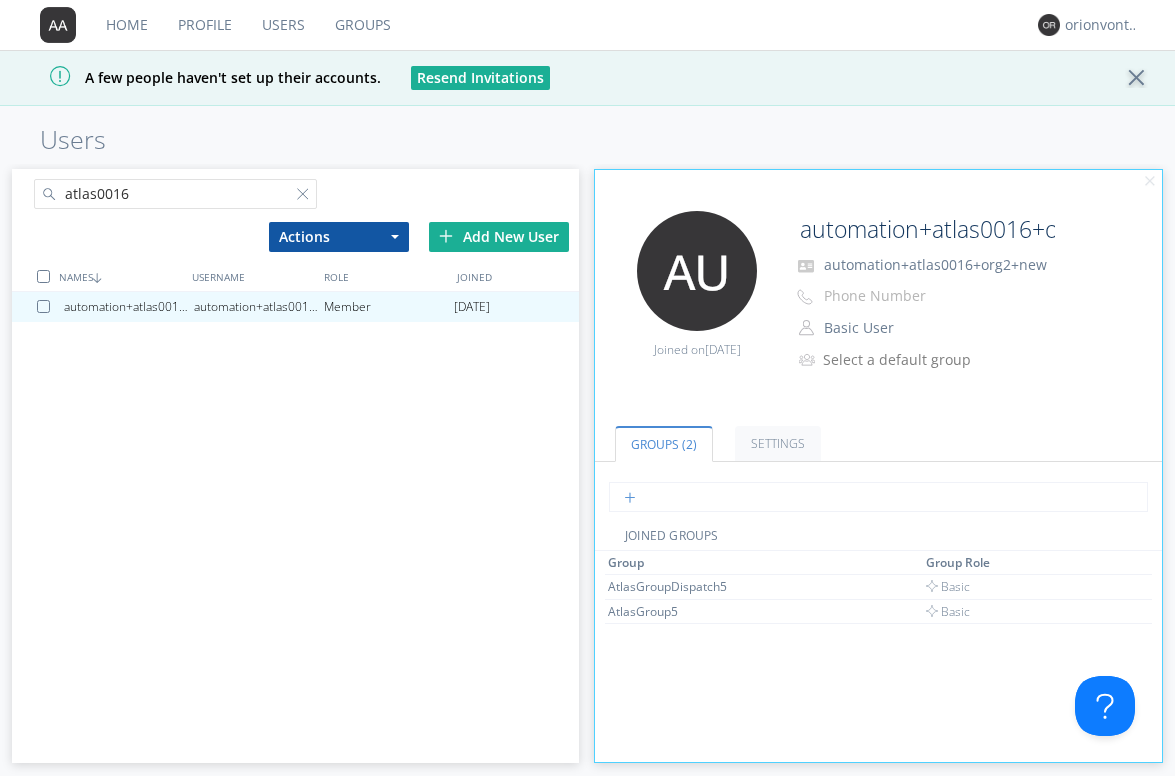 paste on "AtlasGroupDispatchLarge" 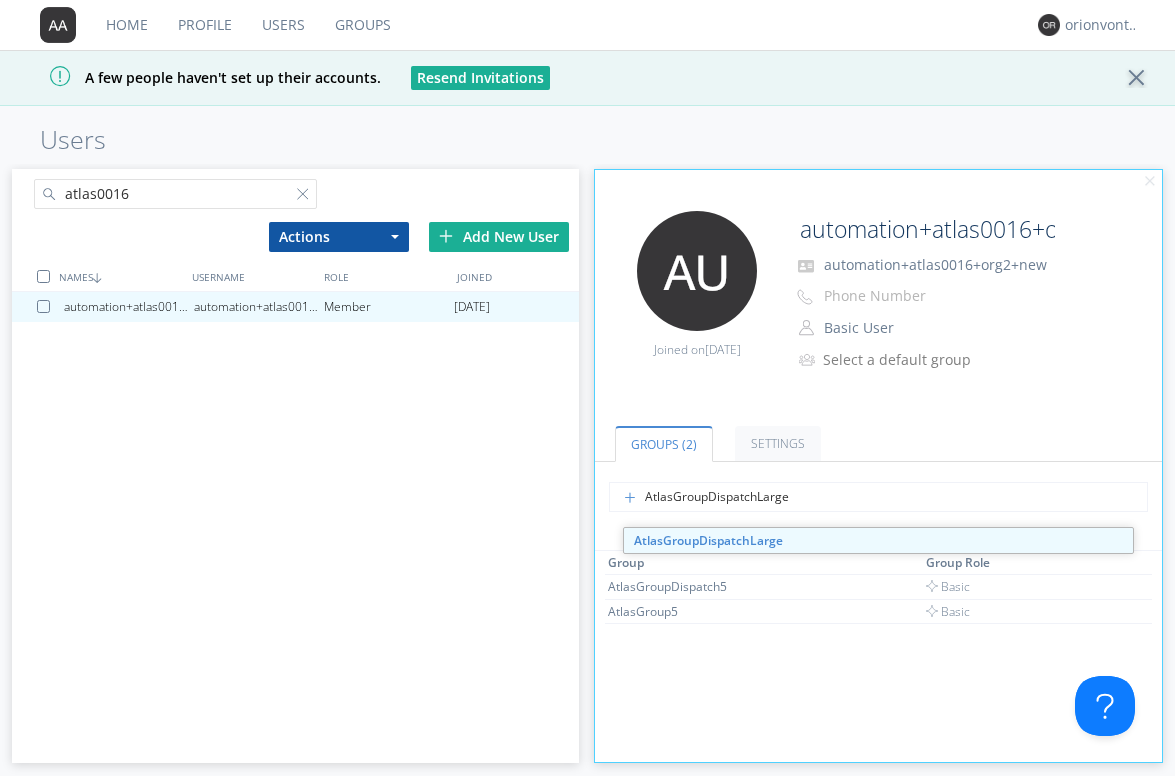 type 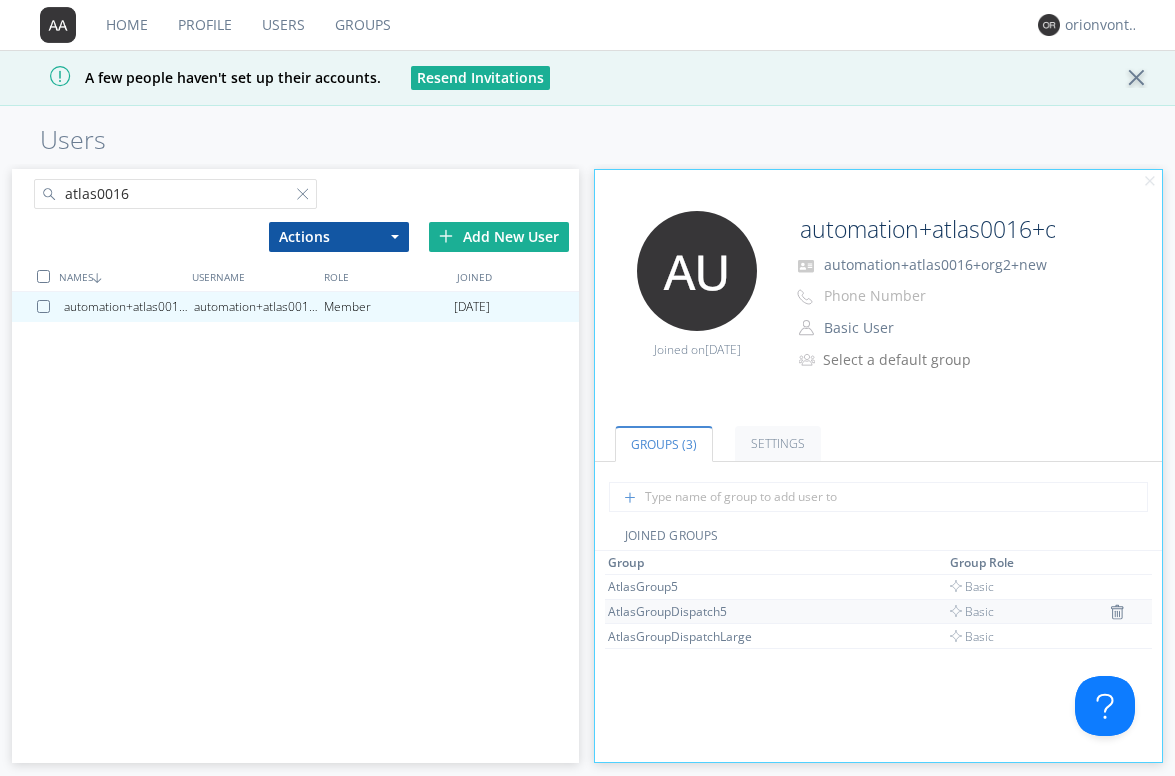 click on "AtlasGroupDispatch5" at bounding box center (776, 611) 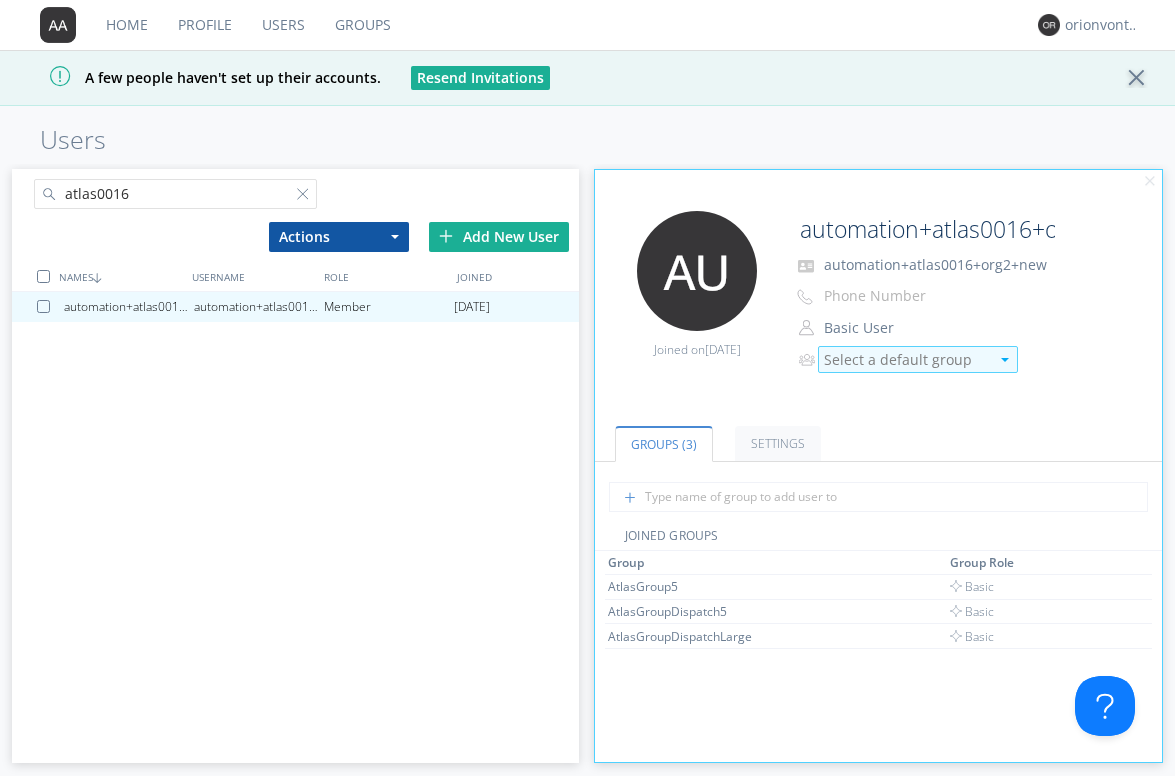 click on "Select a default group" at bounding box center (906, 360) 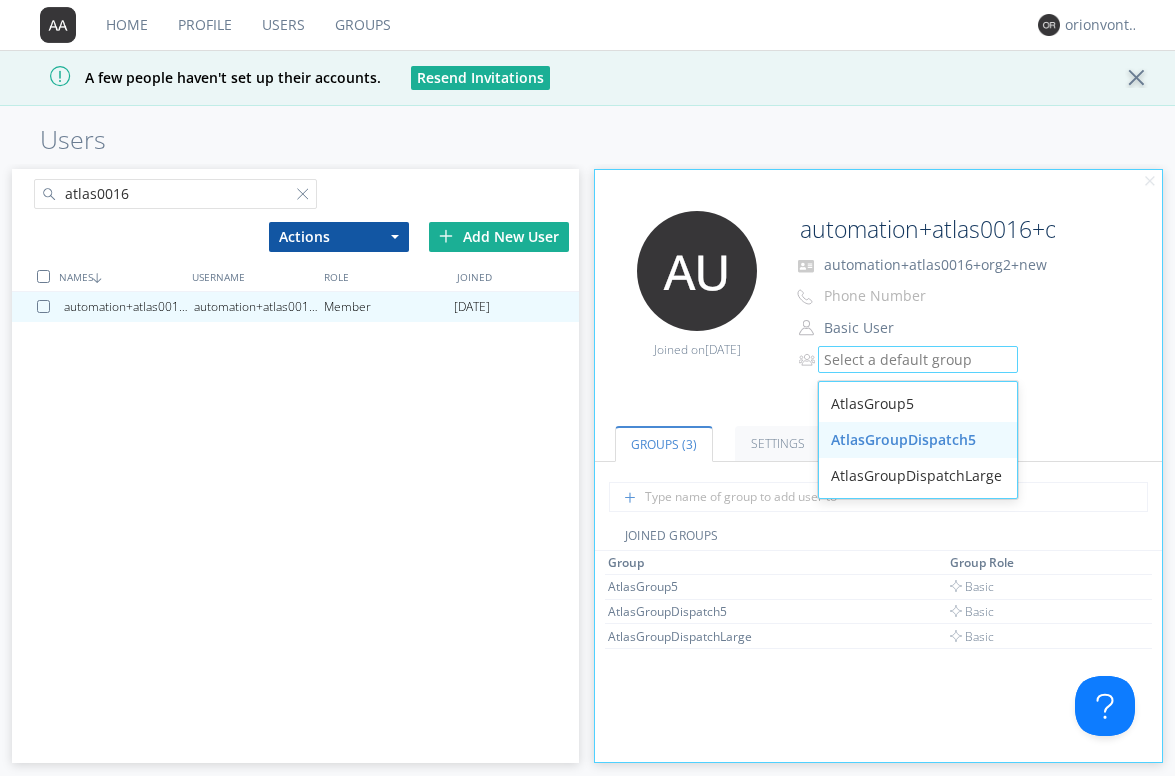 click on "AtlasGroupDispatch5" at bounding box center [918, 440] 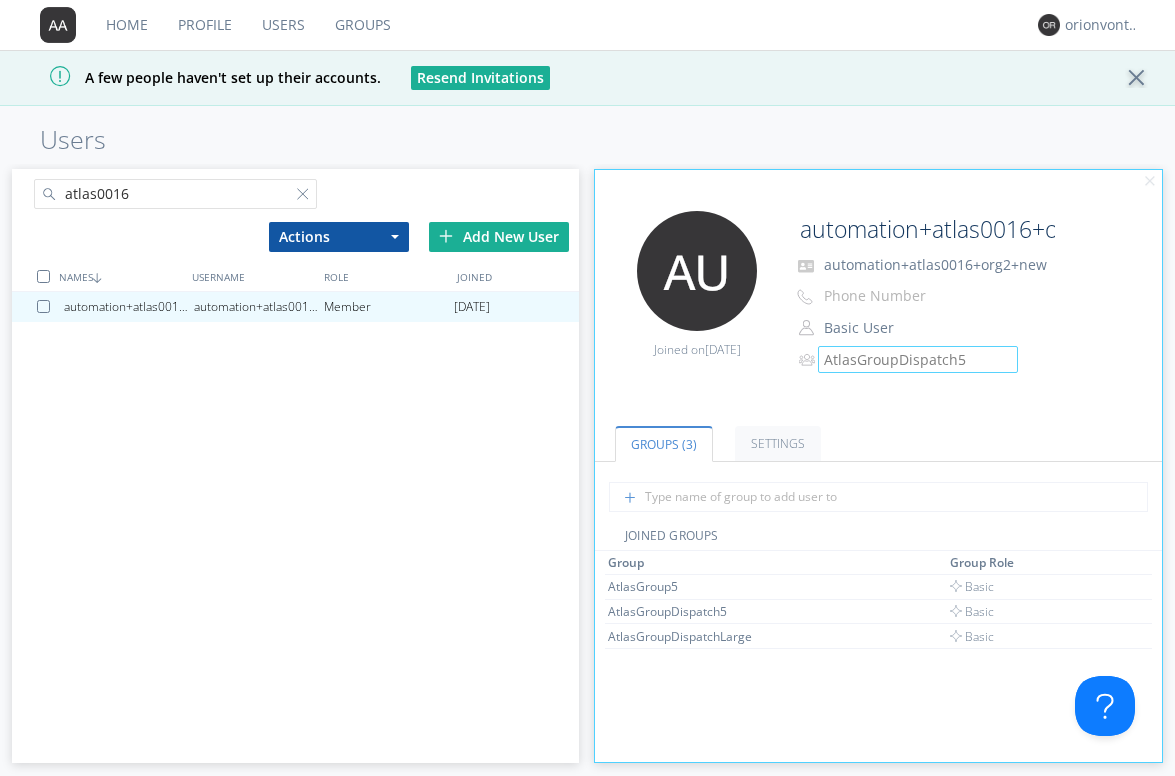 click on "atlas0016" at bounding box center [176, 194] 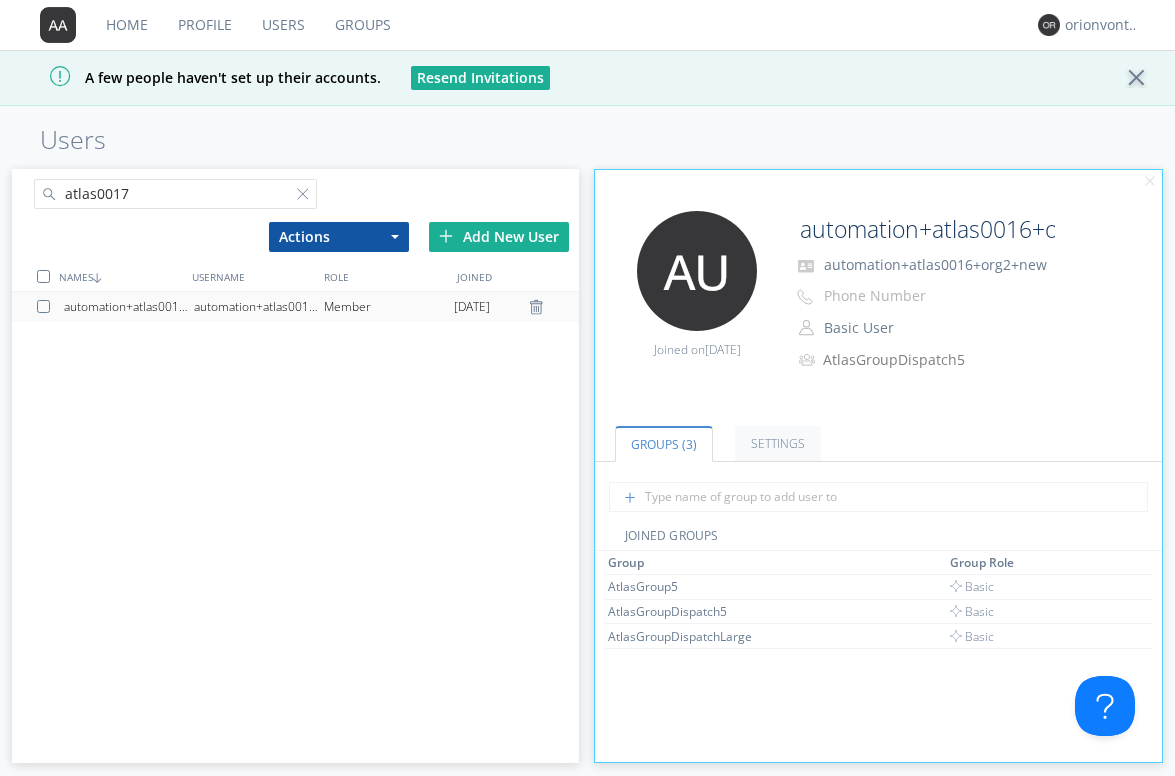 type on "atlas0017" 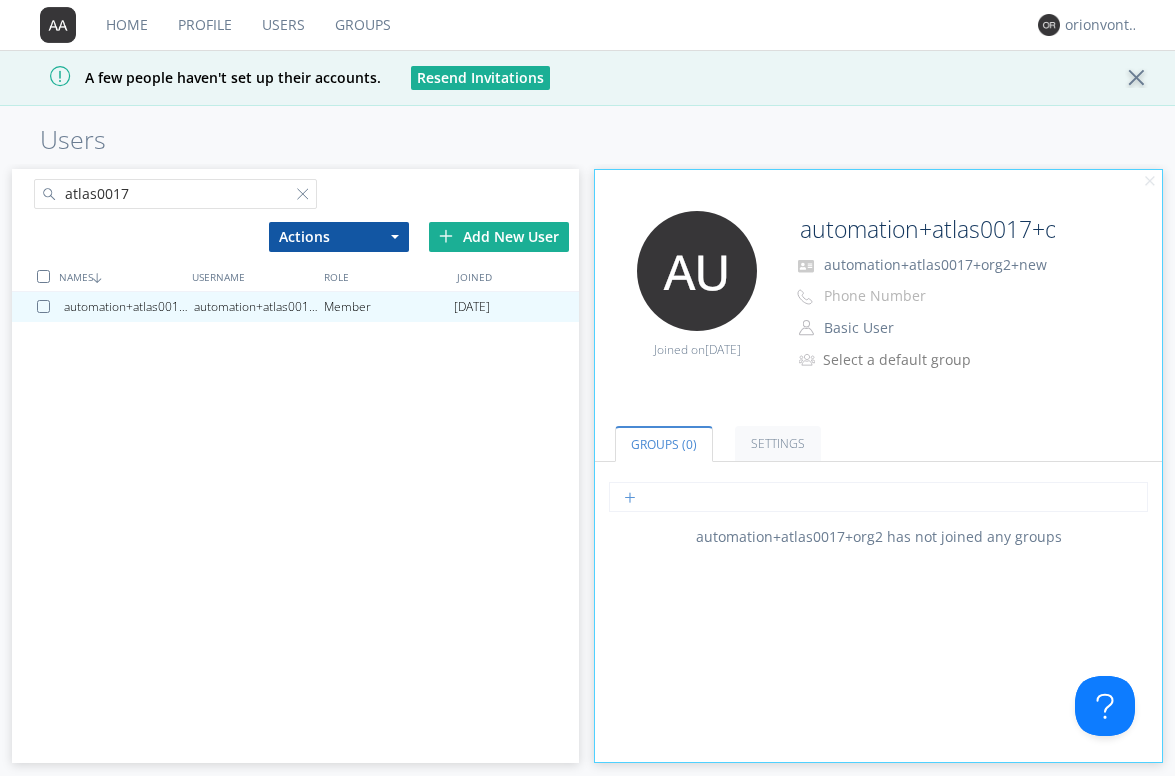 click at bounding box center (878, 497) 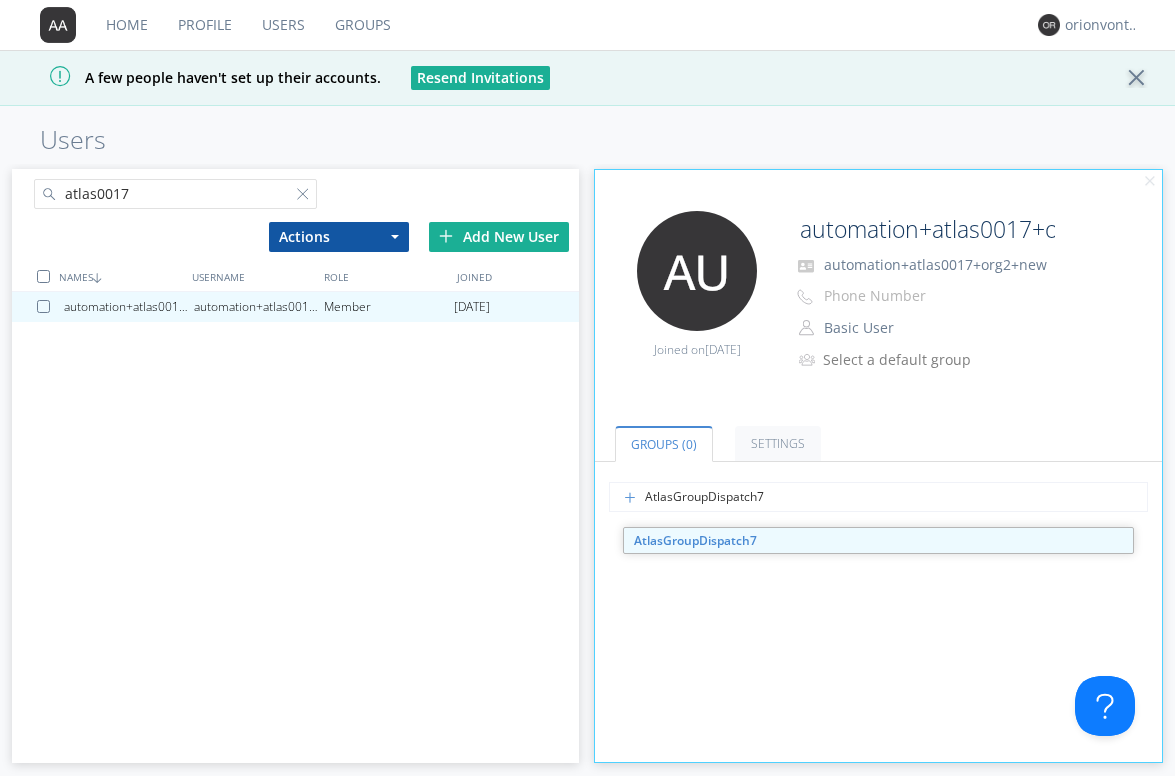 type on "AtlasGroupDispatch7" 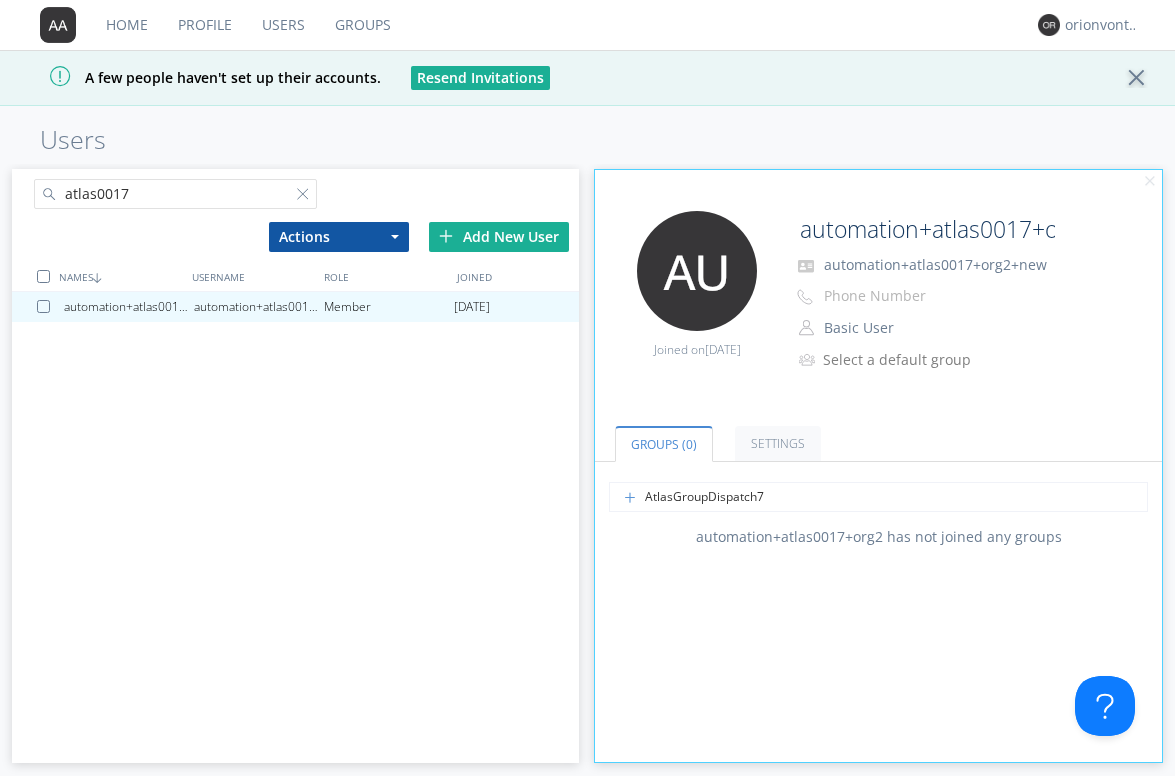 click on "Groups (0) Settings AtlasGroupDispatch7 automation+atlas0017+org2 has not joined any groups ON Location visibility Display user's location to other group members. Allow user to change location visibility Onyx Talk button settings: Push and Hold  (default) Latched Timed: 2   2 3 4 5 seconds ON Lights Turn off to disable all lights until Onyx is powered off. (Not Recommended) OFF Vibration When Onyx is silenced, vibrate on incoming messages. Manage Accounts Delete User Reset Password" at bounding box center [878, 581] 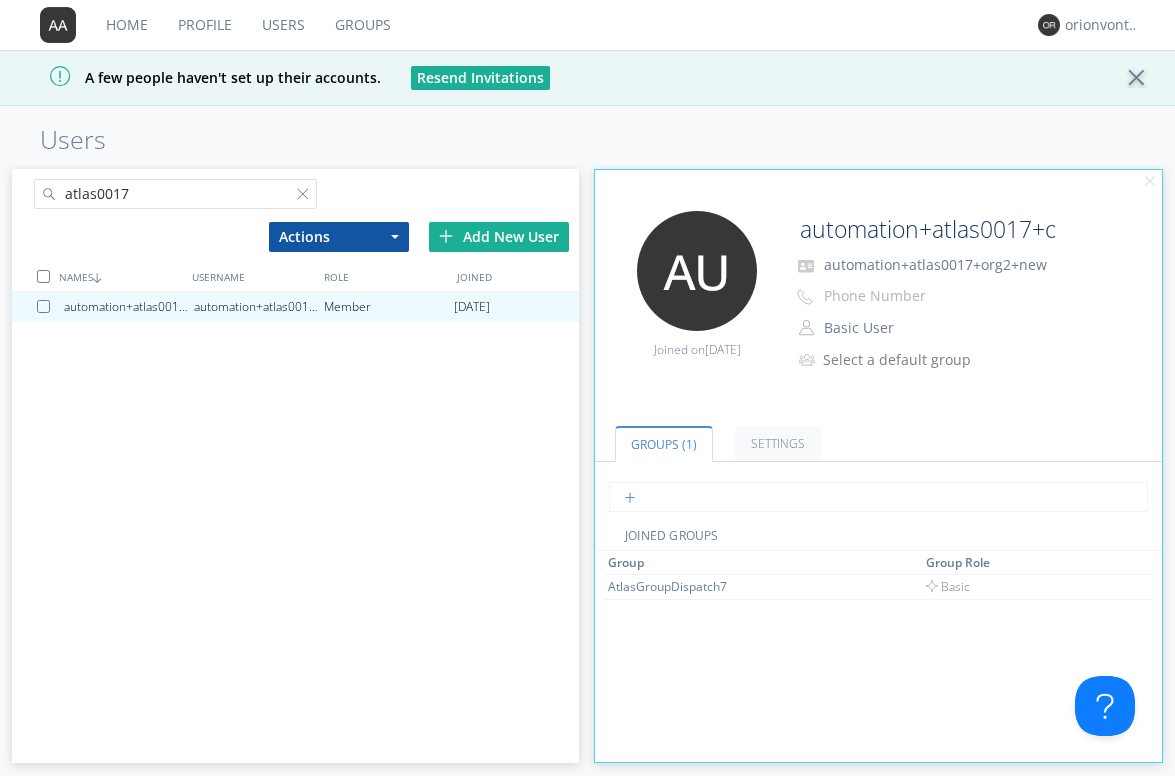 paste on "AtlasGroupDispatch7" 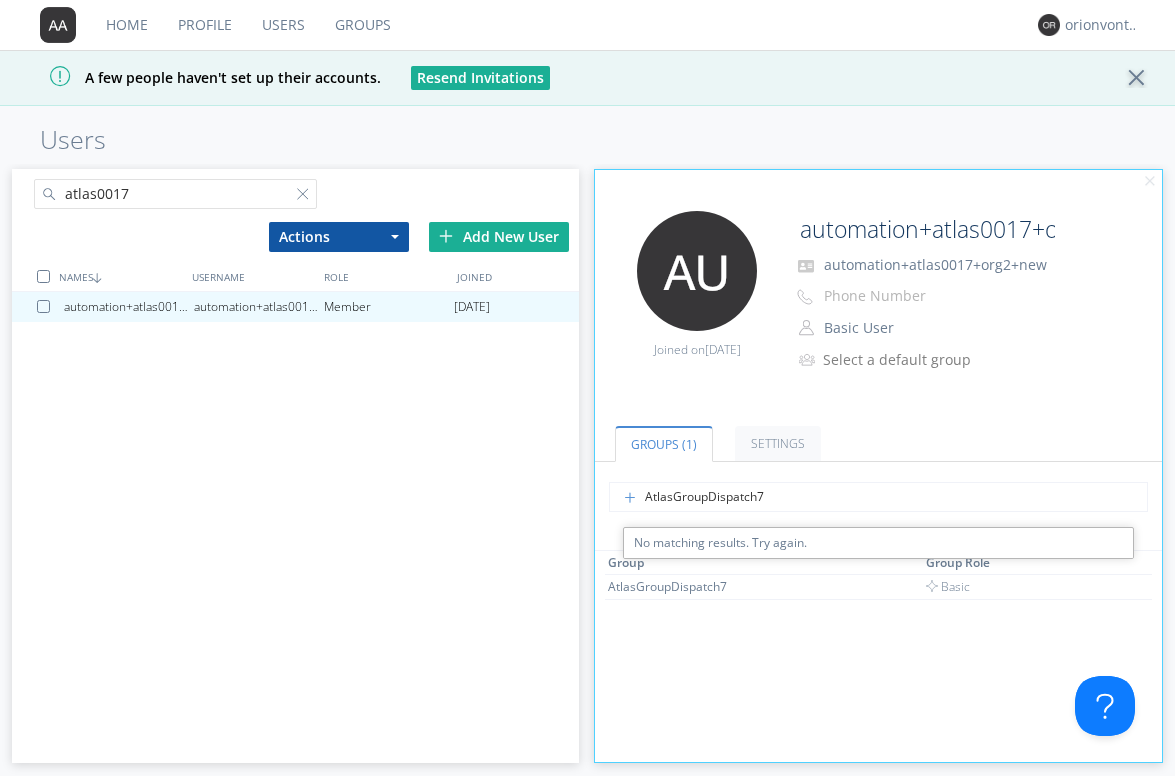 drag, startPoint x: 764, startPoint y: 496, endPoint x: 611, endPoint y: 490, distance: 153.1176 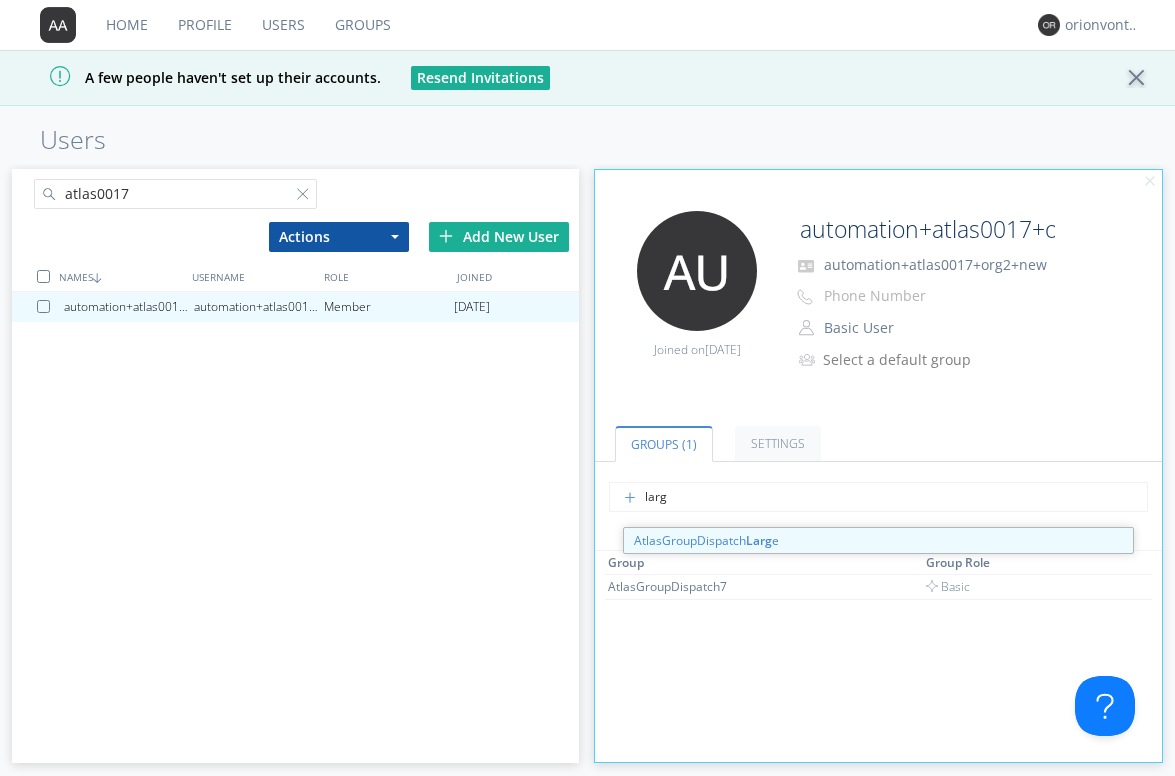 type on "large" 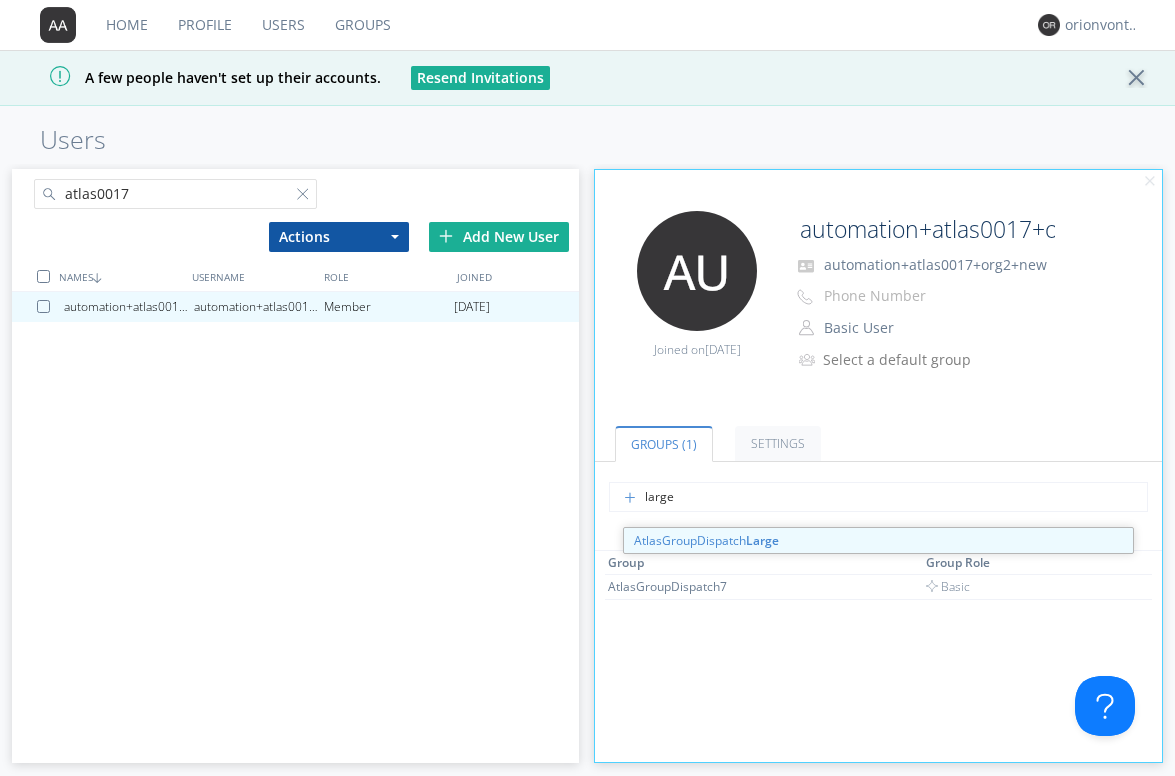 type 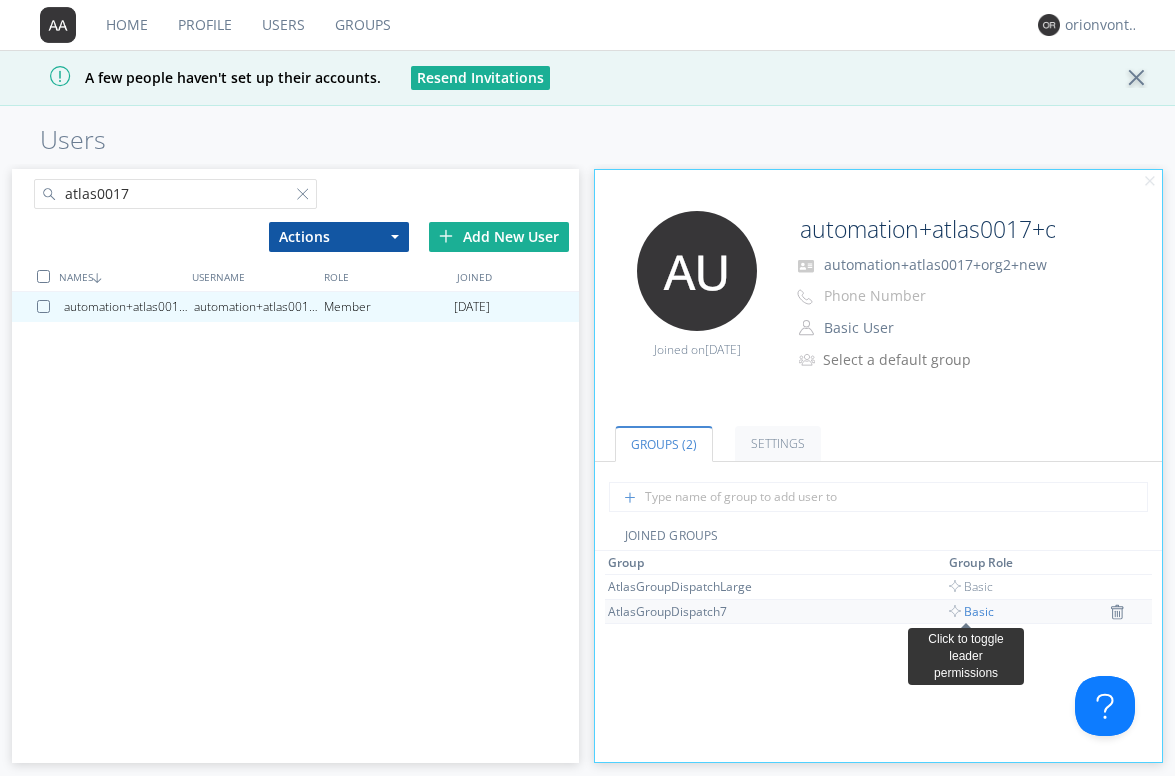 click on "Basic" at bounding box center (971, 611) 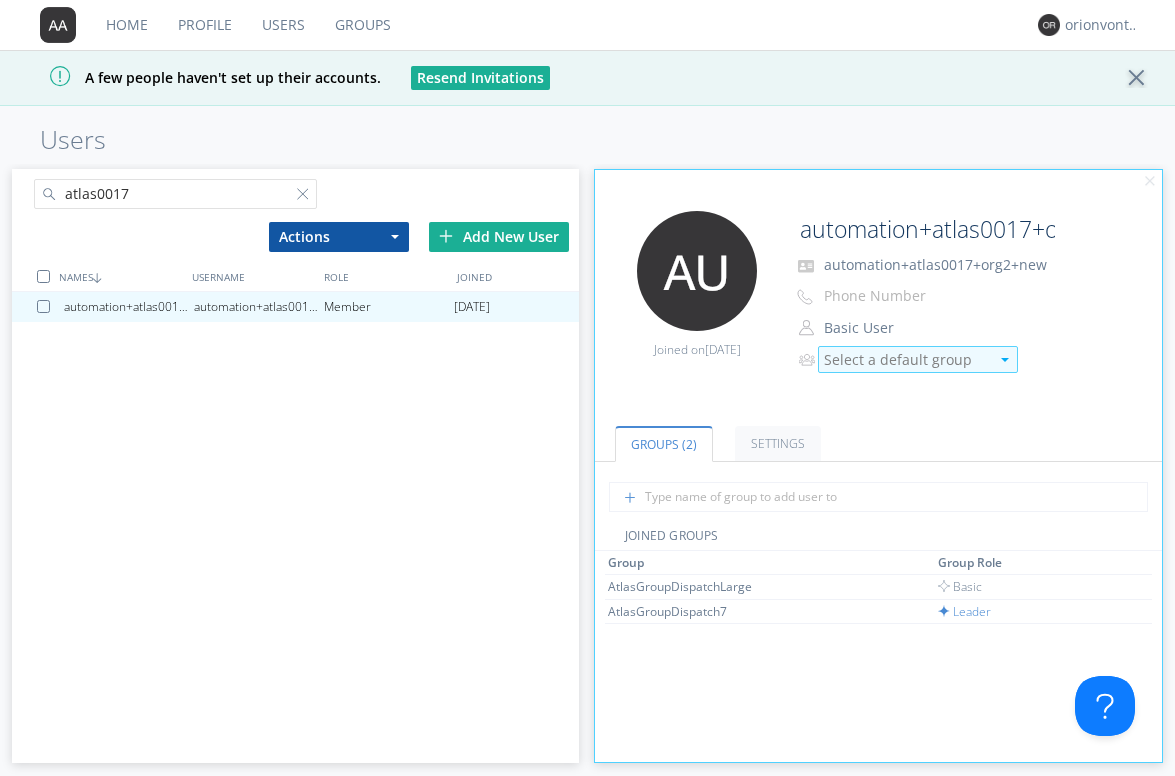 click on "Select a default group" at bounding box center [906, 360] 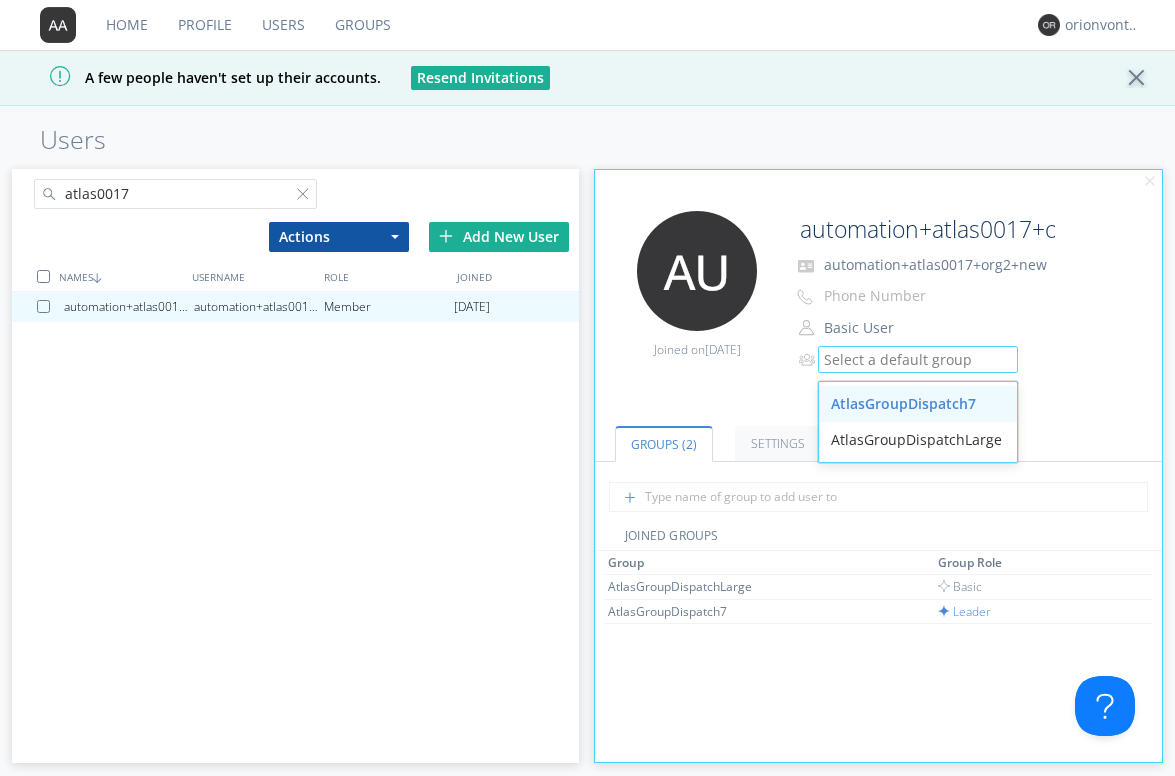 click on "AtlasGroupDispatch7" at bounding box center [918, 404] 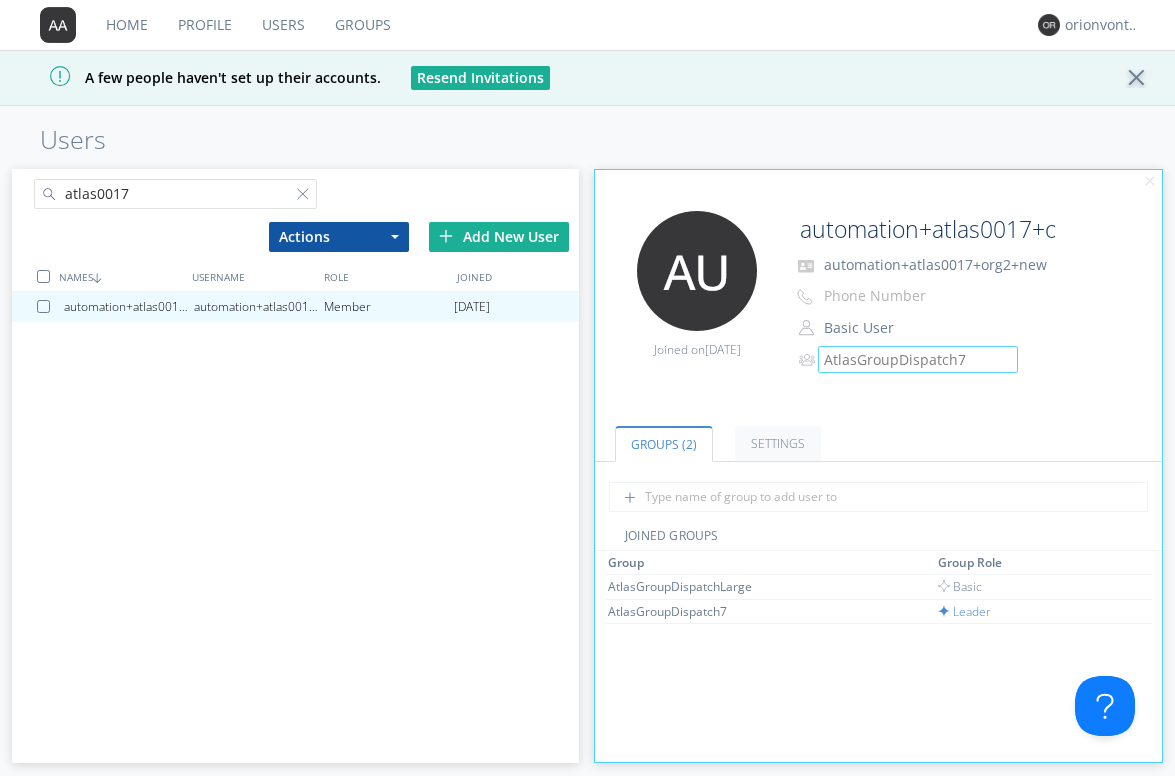 click on "atlas0017" at bounding box center (176, 194) 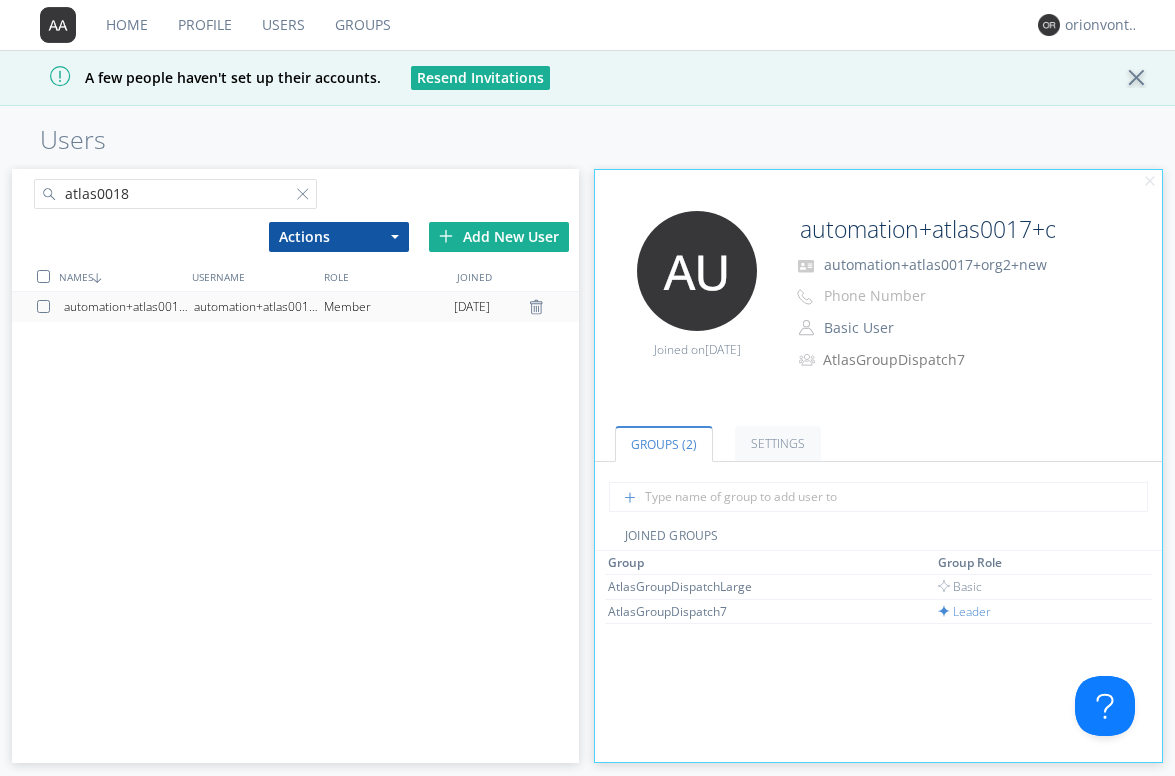 type on "atlas0018" 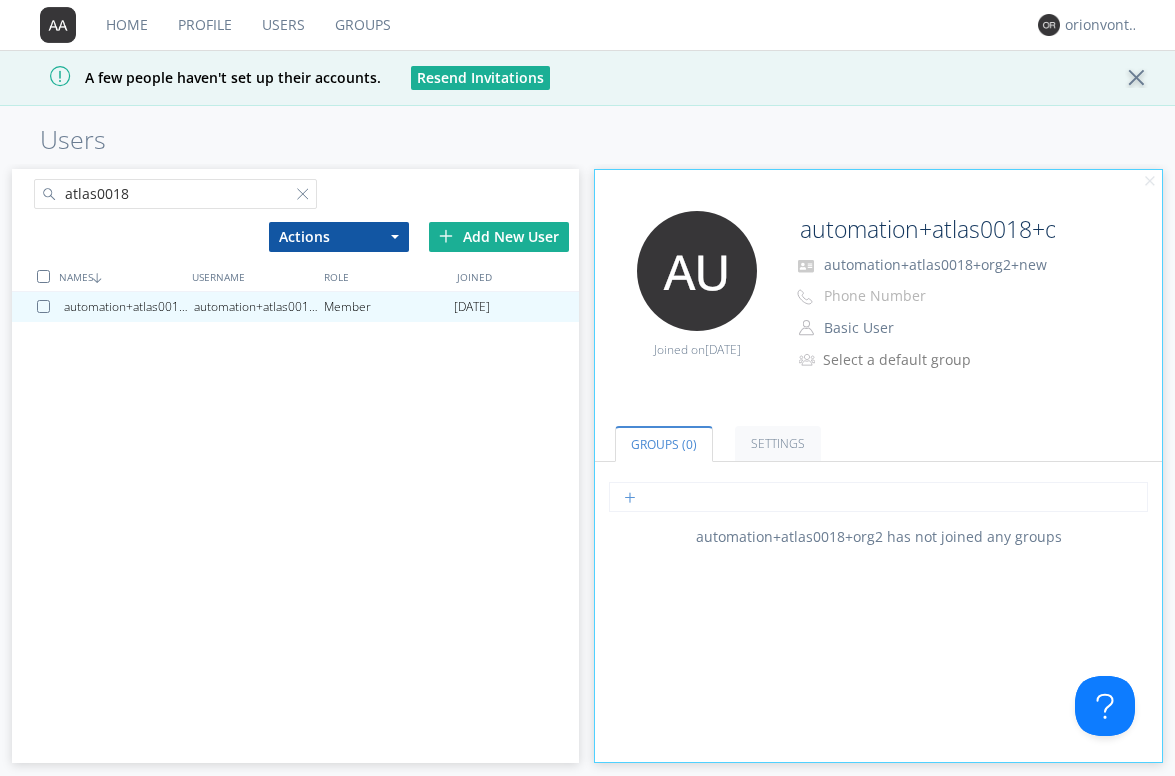 click at bounding box center (878, 497) 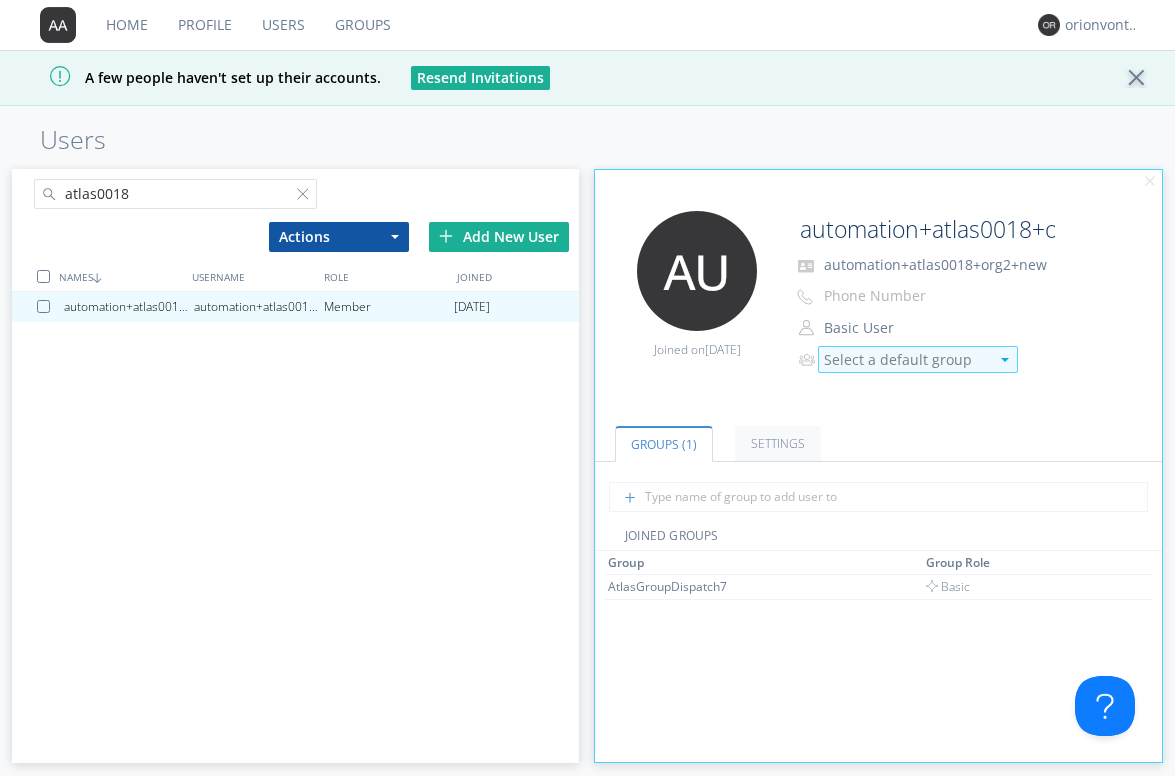 click on "Select a default group" at bounding box center [906, 360] 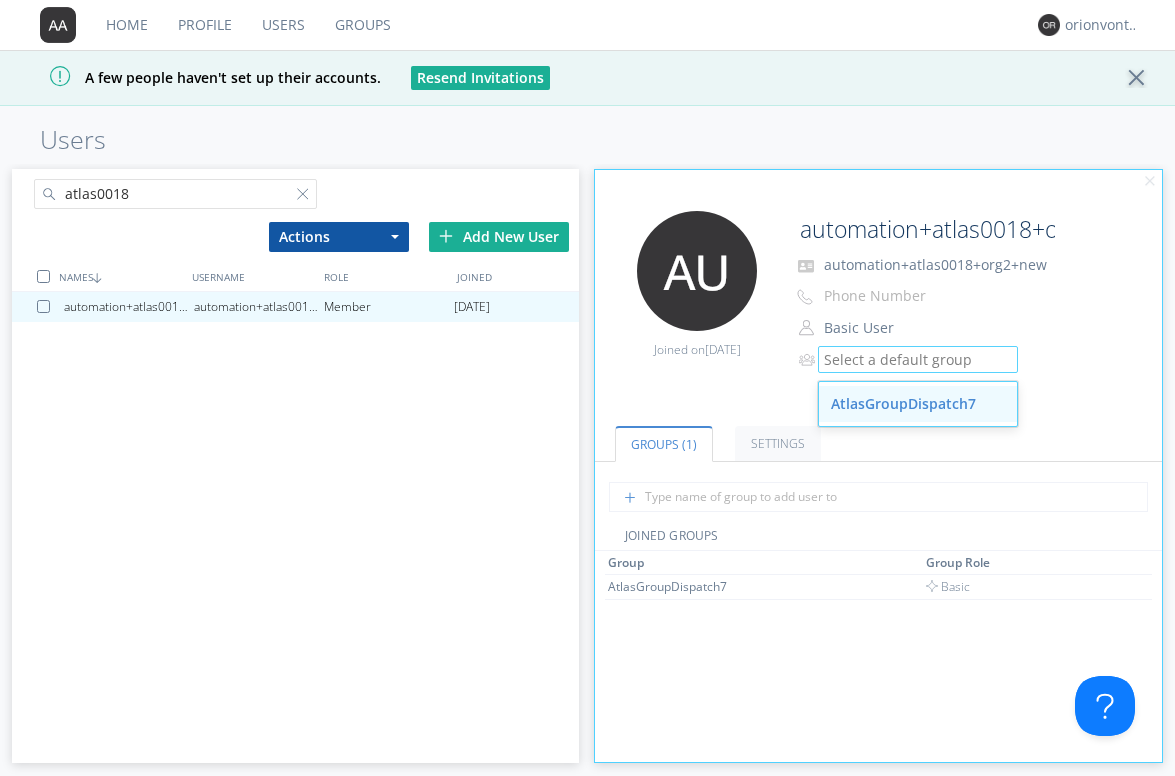 click on "AtlasGroupDispatch7" at bounding box center [918, 404] 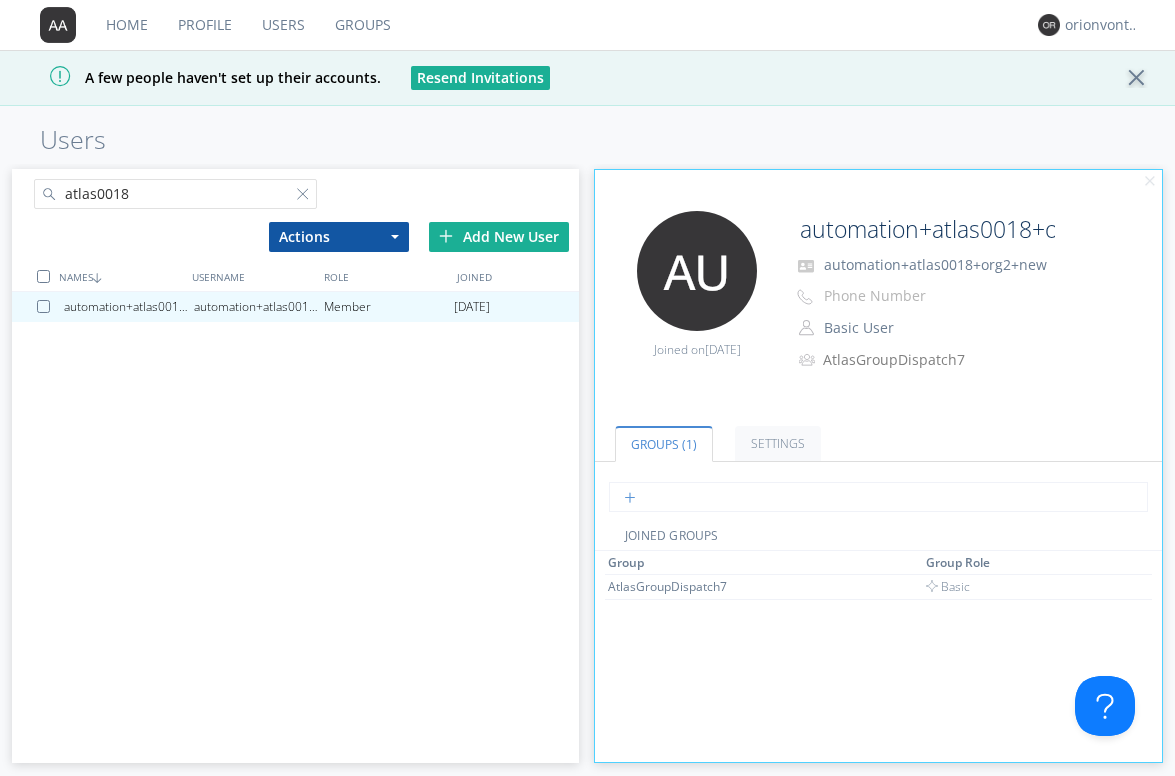 click at bounding box center [878, 497] 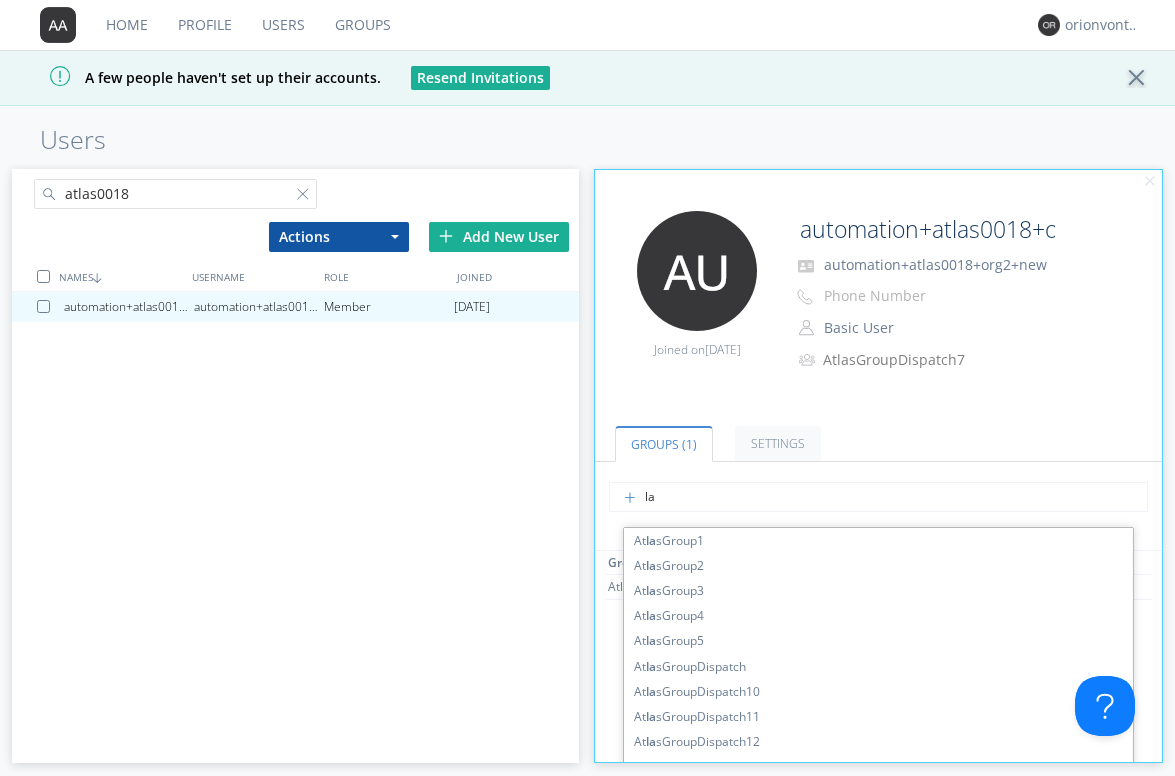 type on "lar" 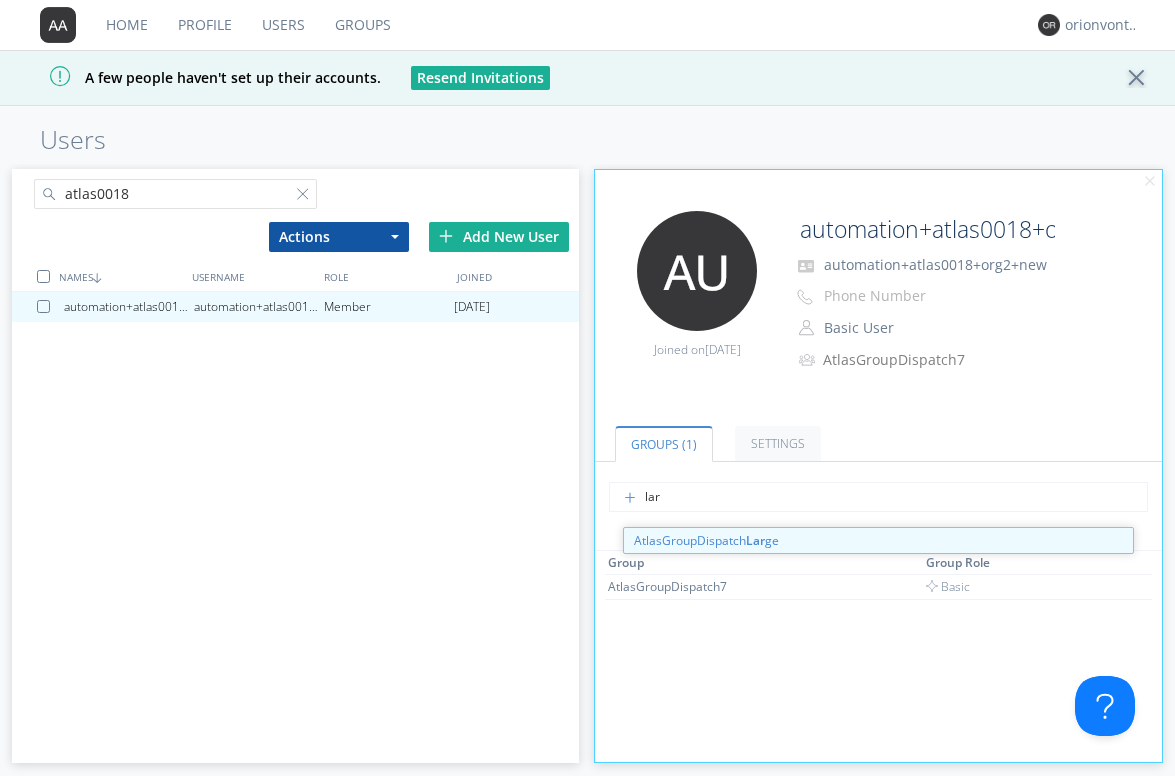 type 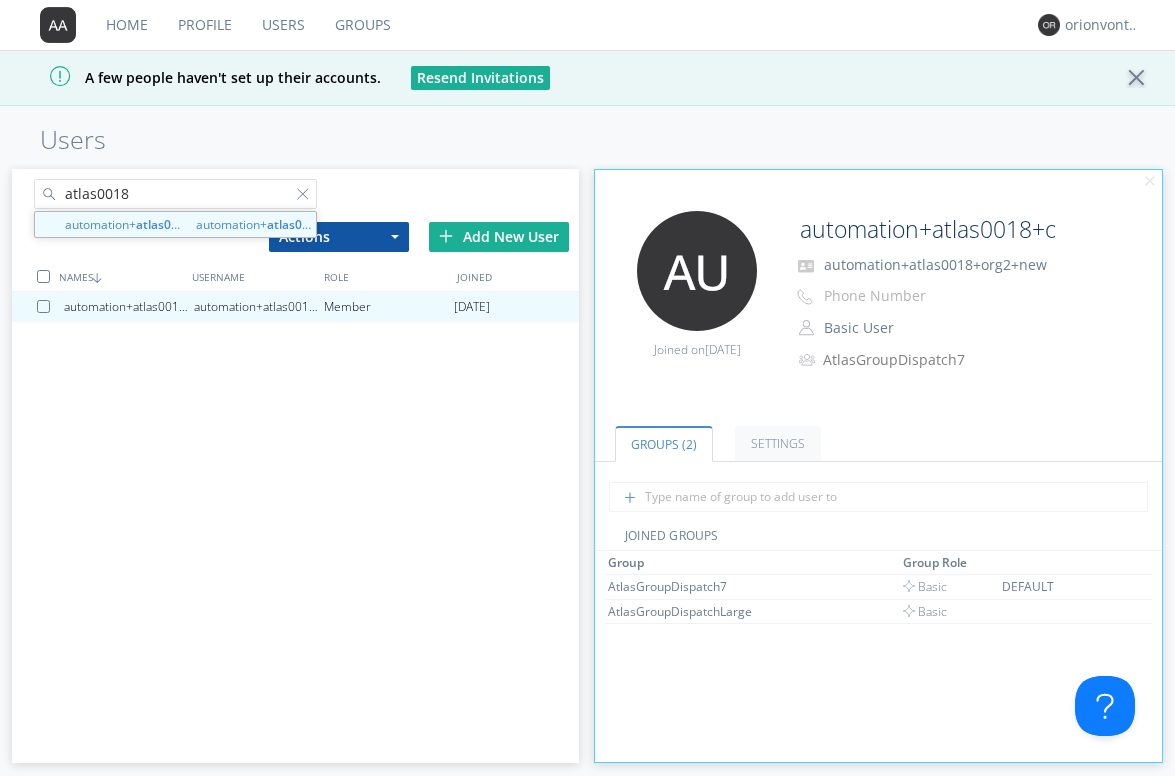 click on "atlas0018" at bounding box center [176, 194] 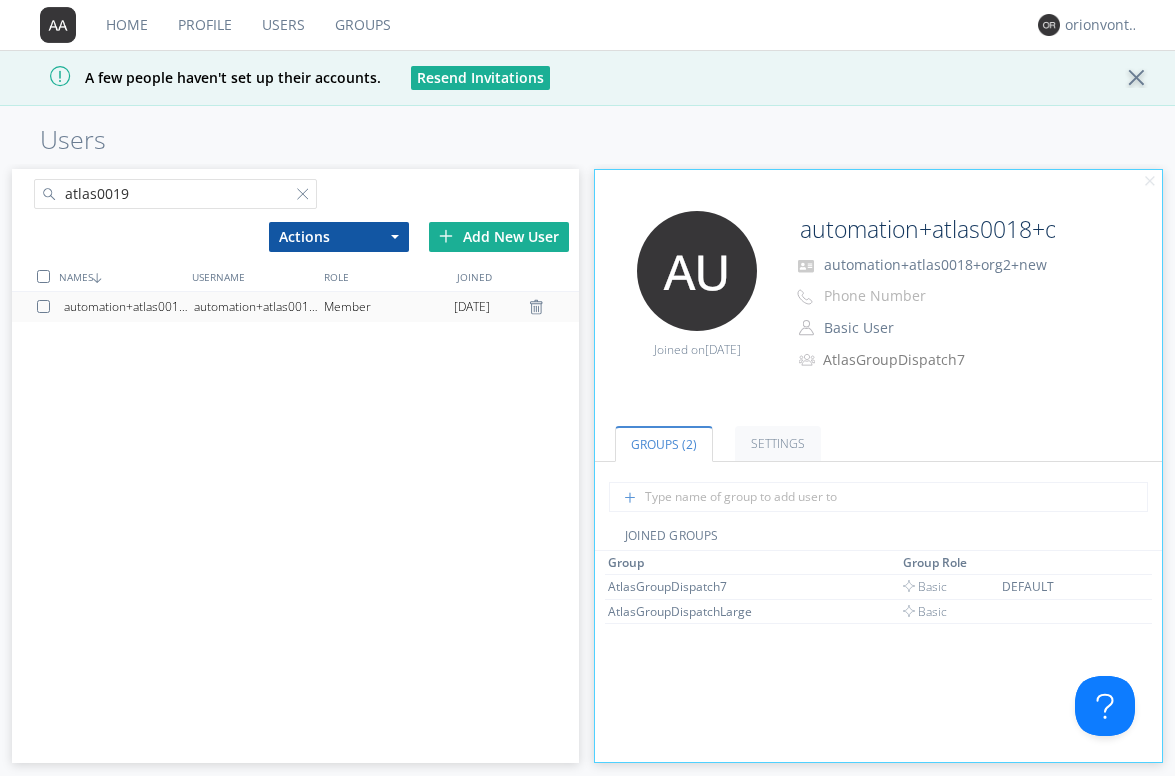 type on "atlas0019" 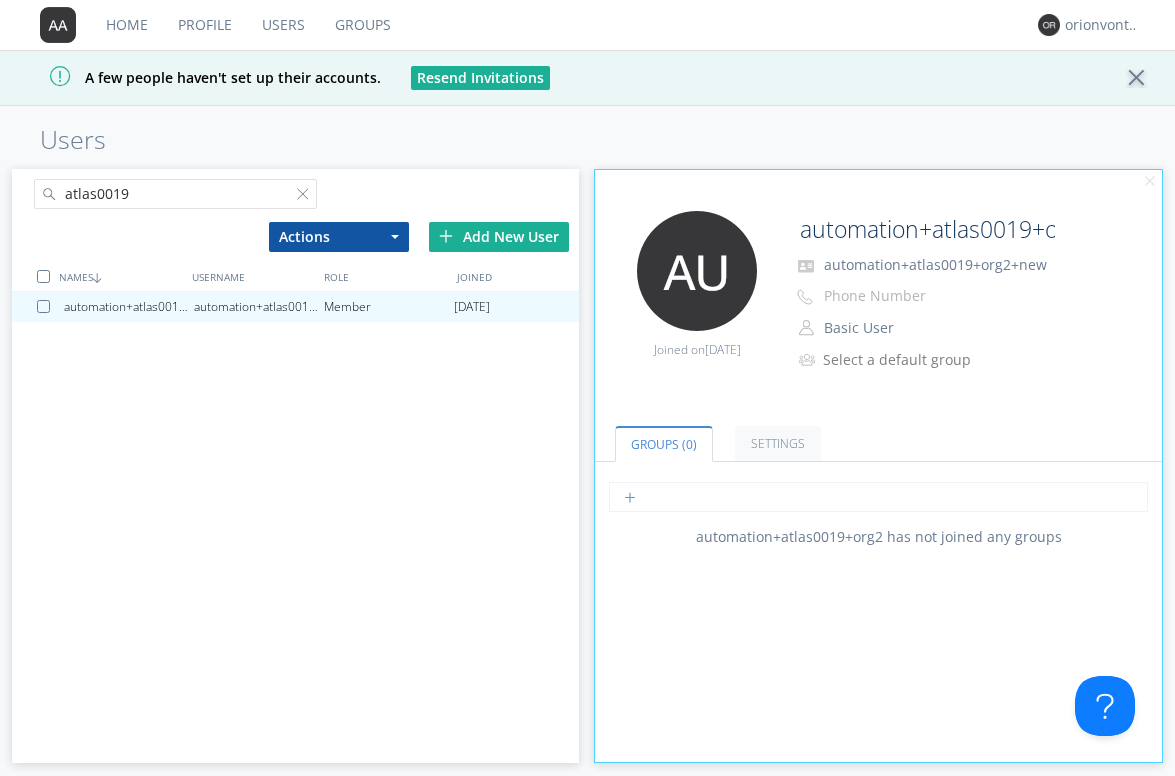 click at bounding box center [878, 497] 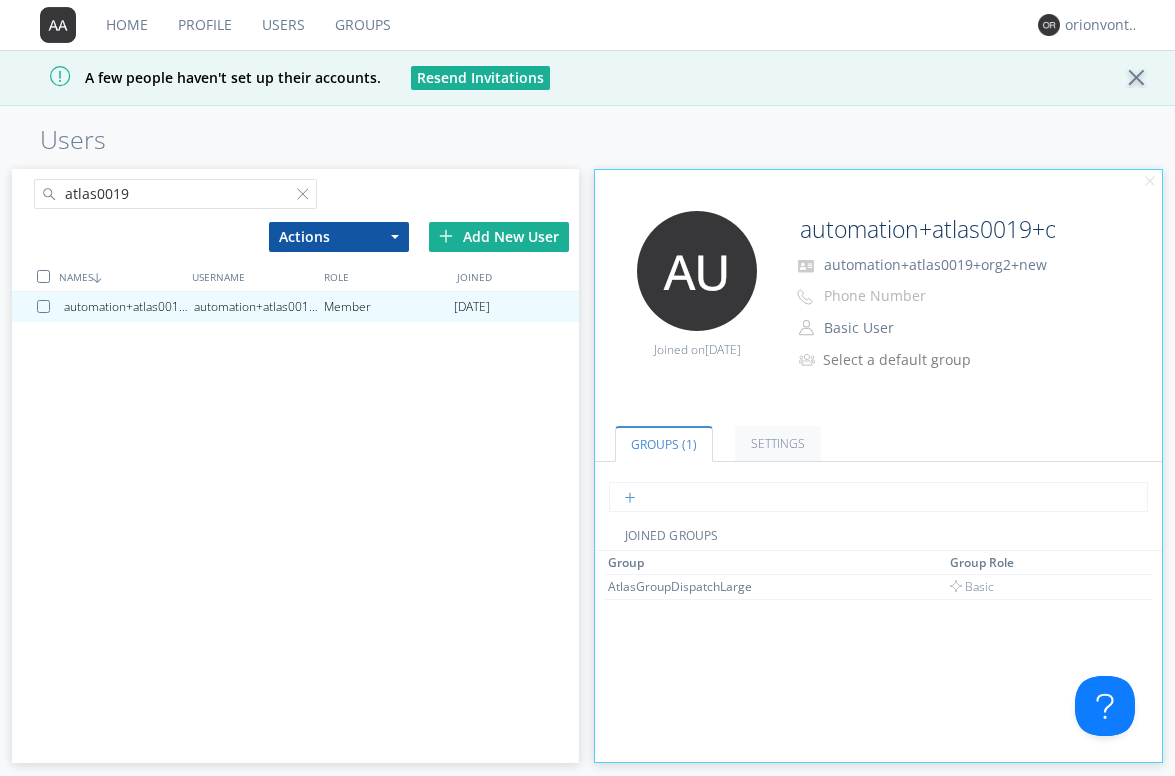 paste on "AtlasGroupDispatch7" 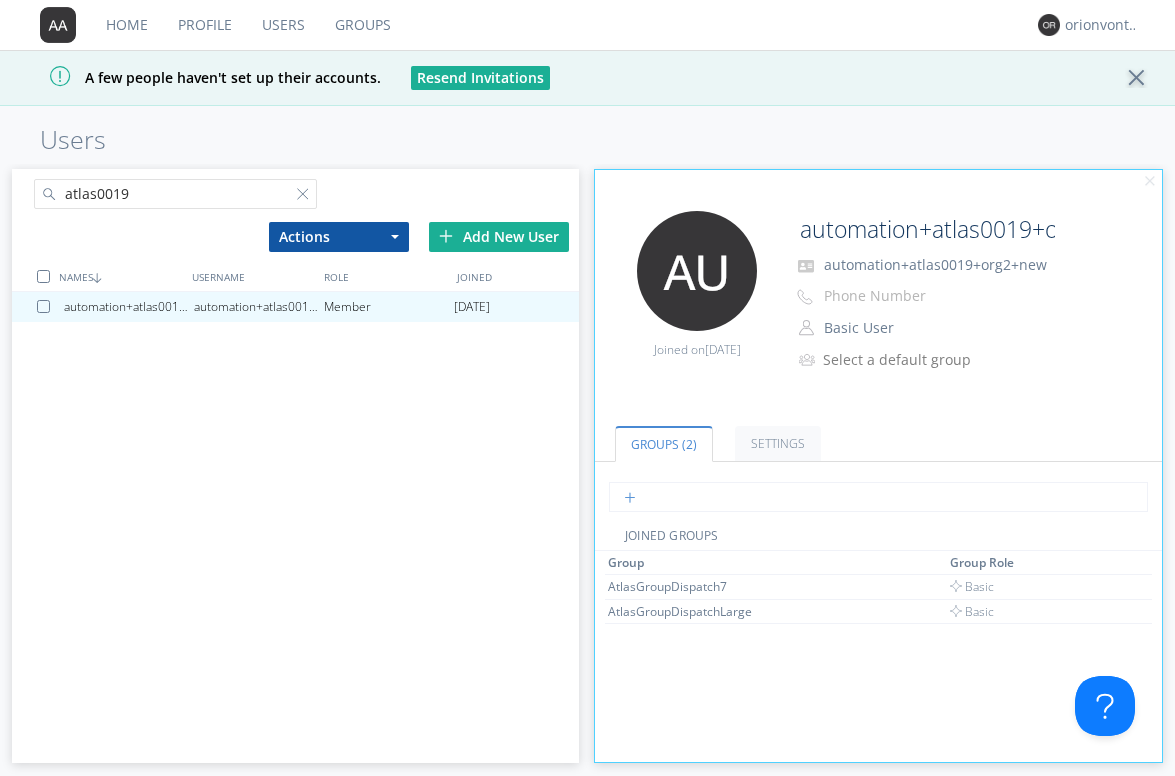 click at bounding box center [878, 497] 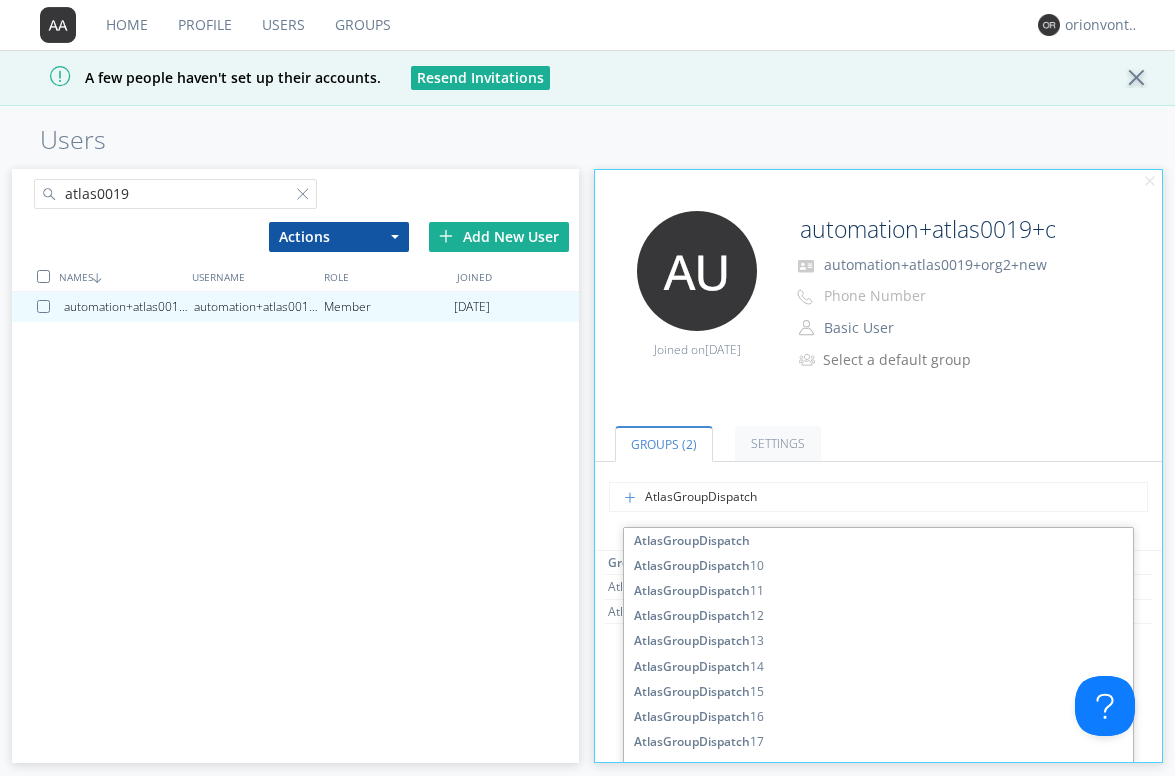 type on "AtlasGroupDispatch8" 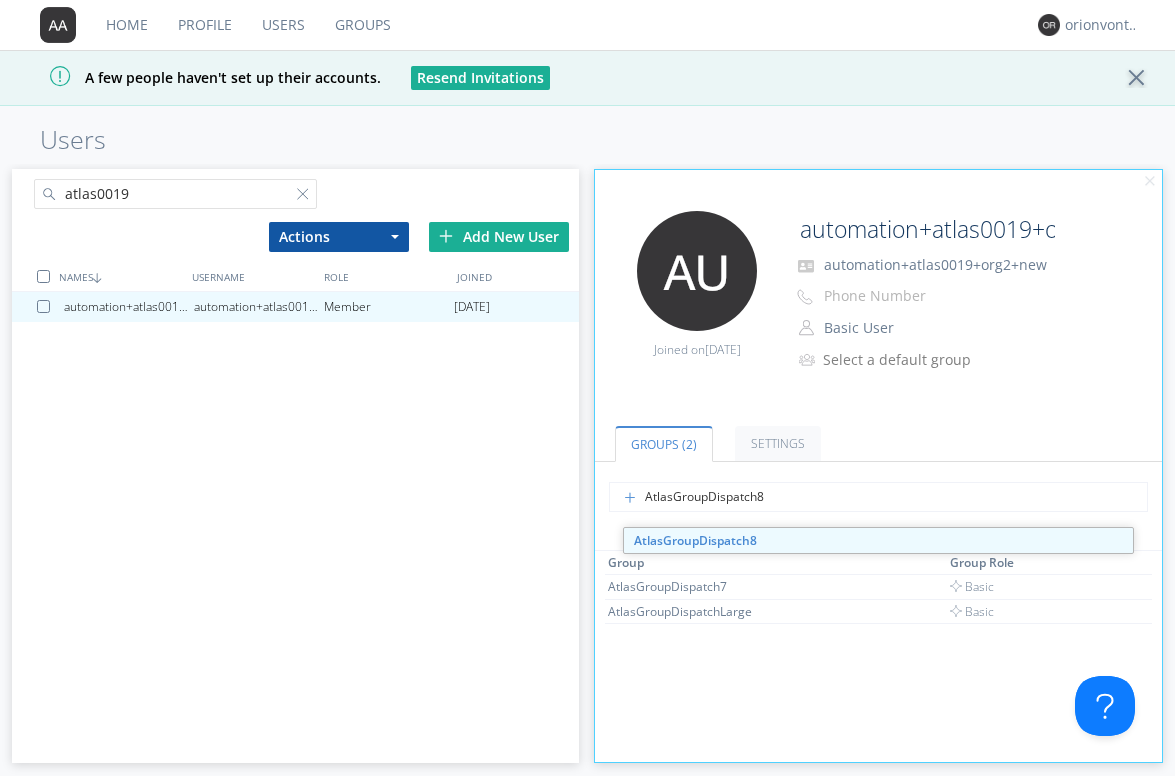 type 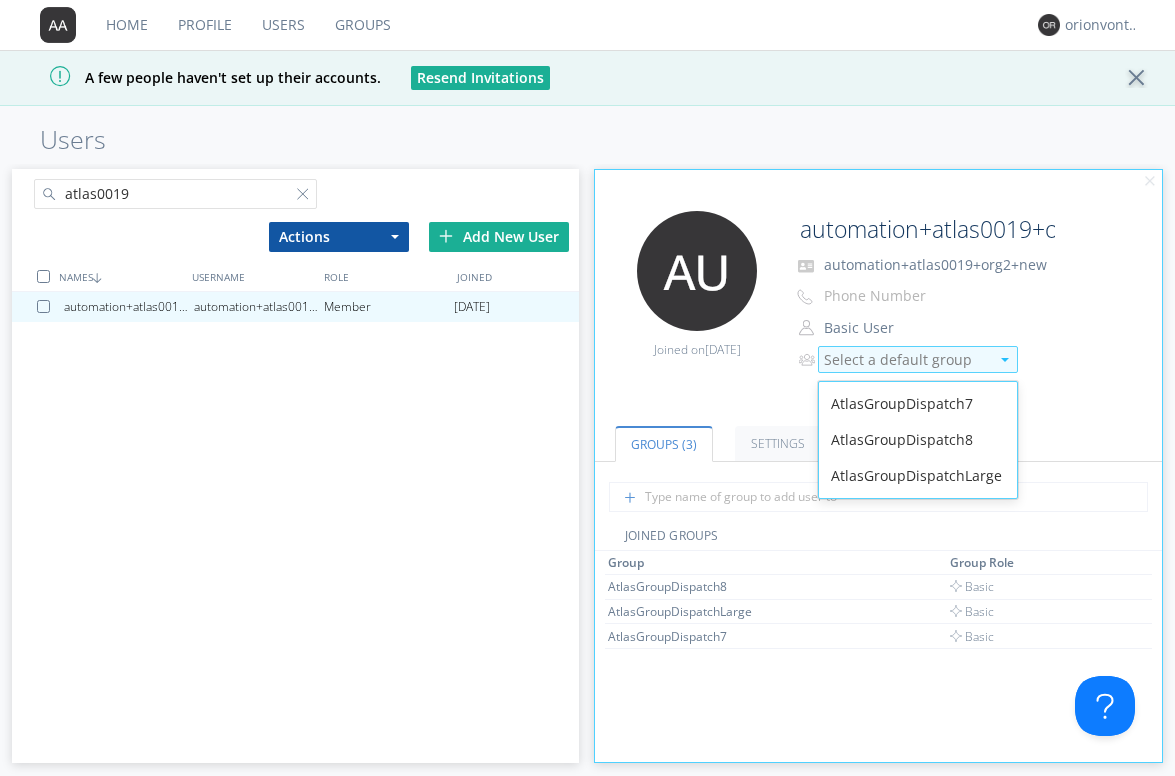 click on "Select a default group" at bounding box center (906, 360) 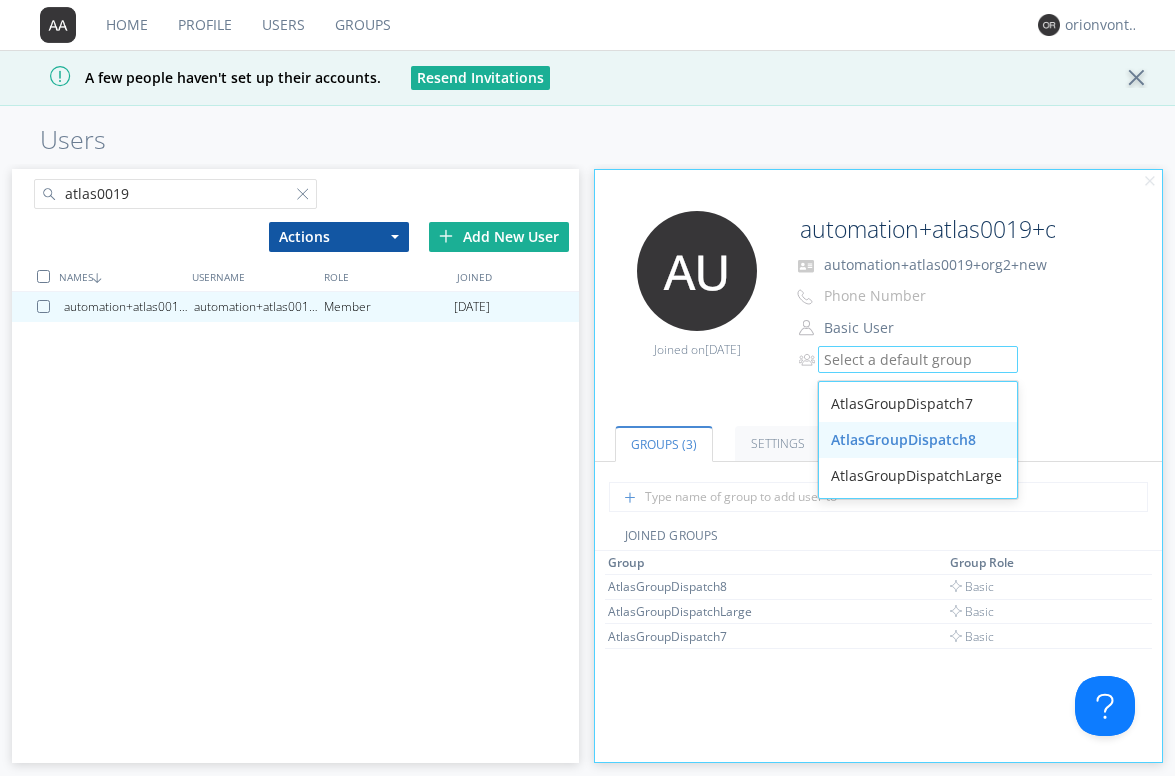 click on "AtlasGroupDispatch8" at bounding box center [918, 440] 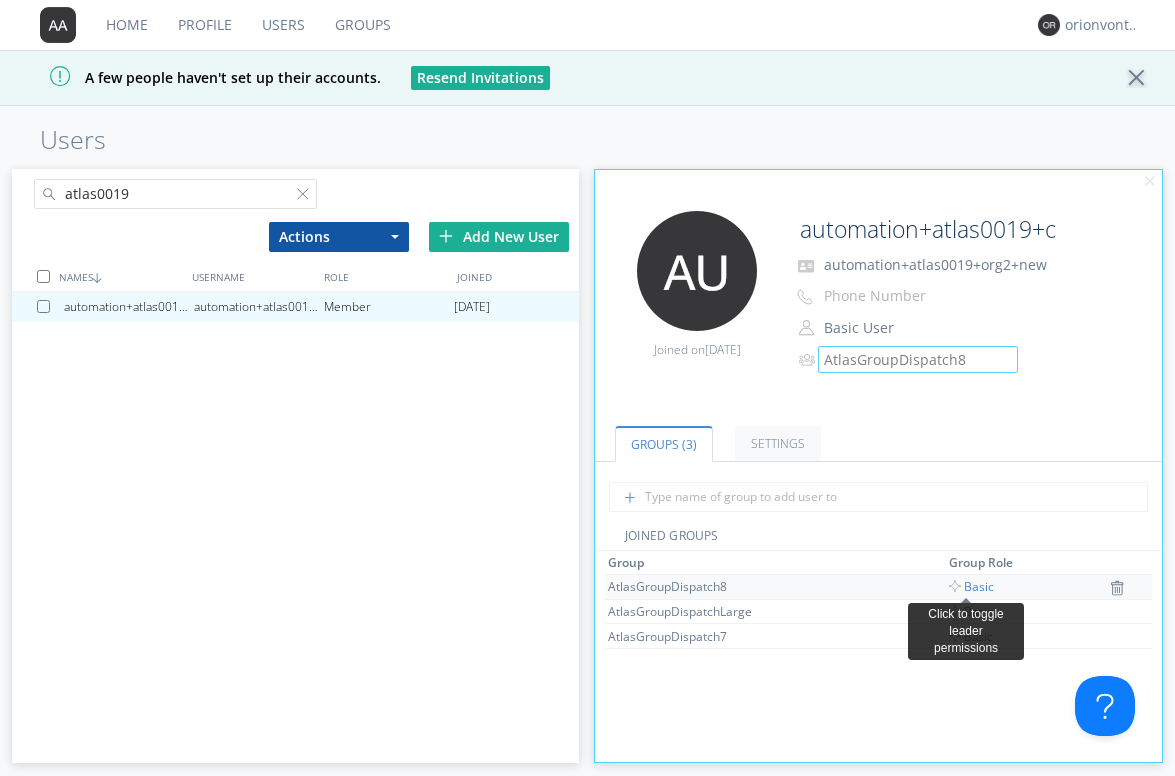 click on "Basic" at bounding box center (971, 586) 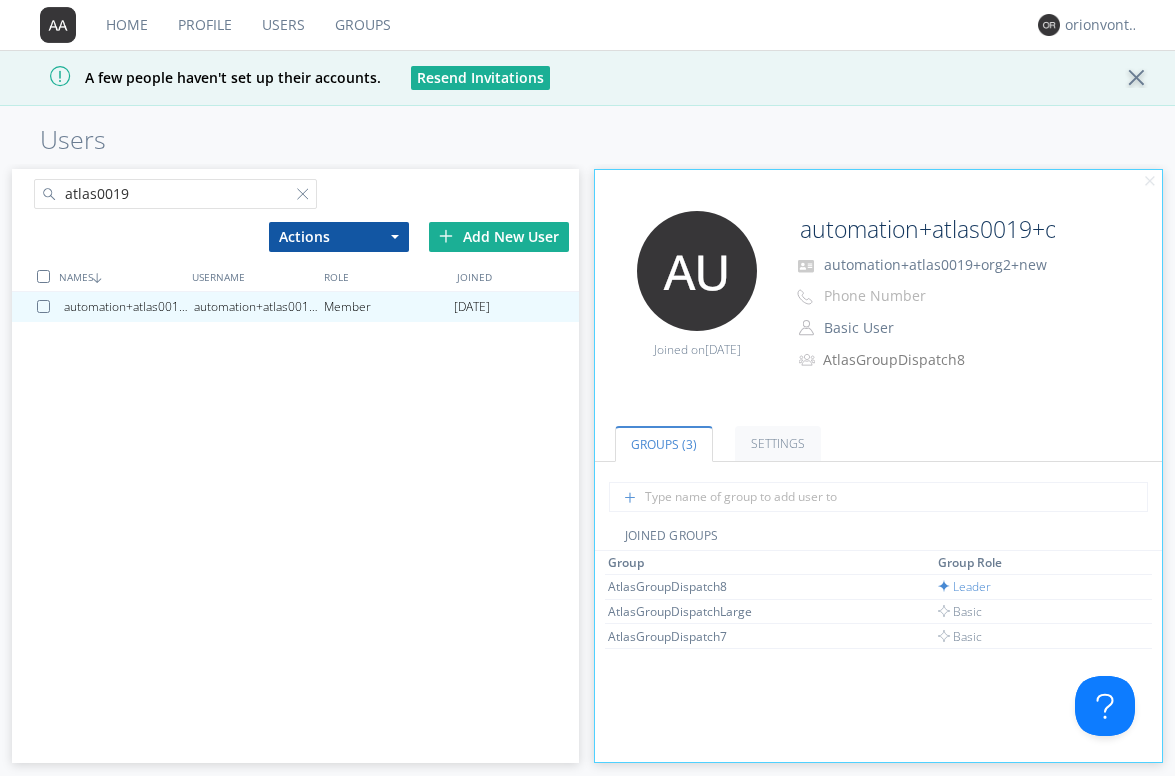 click on "atlas0019" at bounding box center (154, 190) 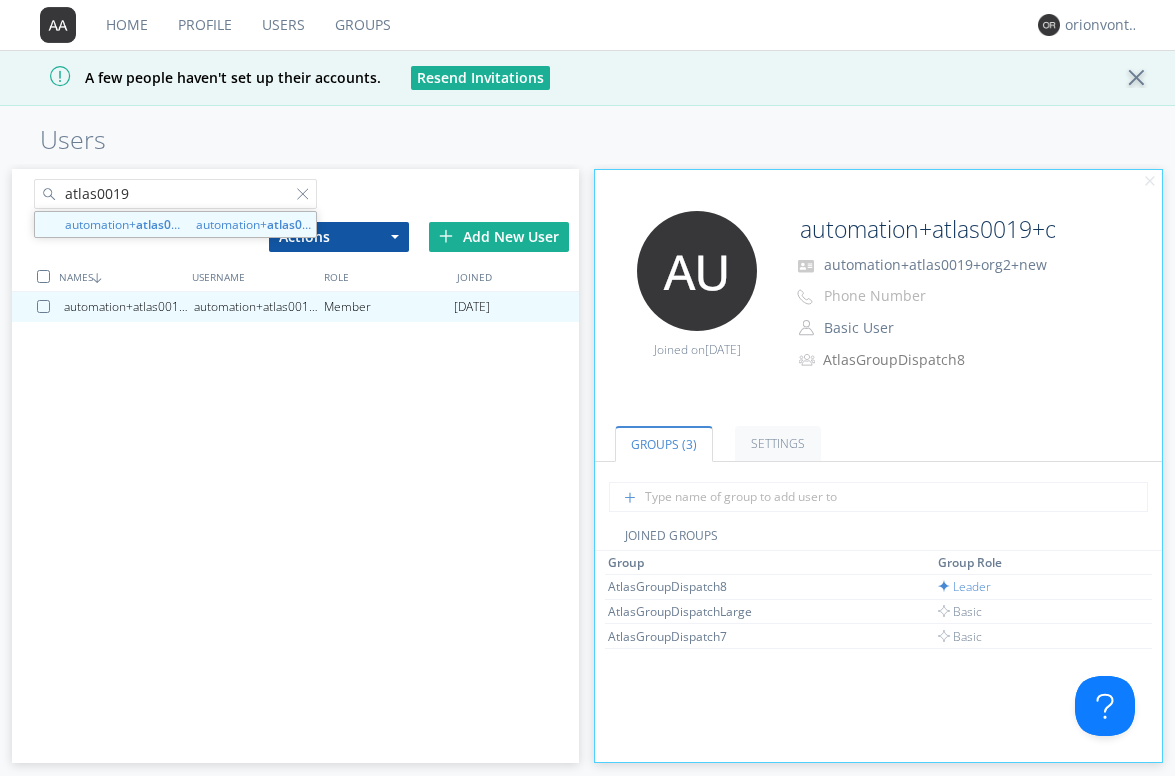 click on "atlas0019" at bounding box center [176, 194] 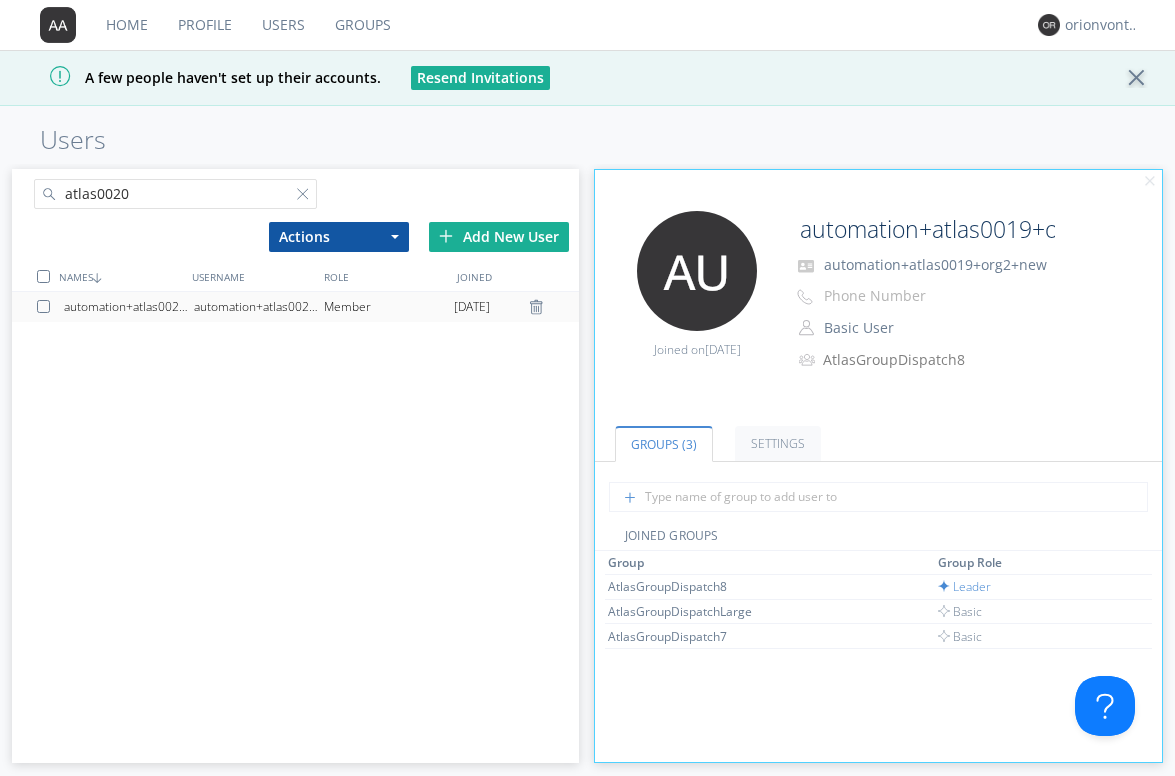 type on "atlas0020" 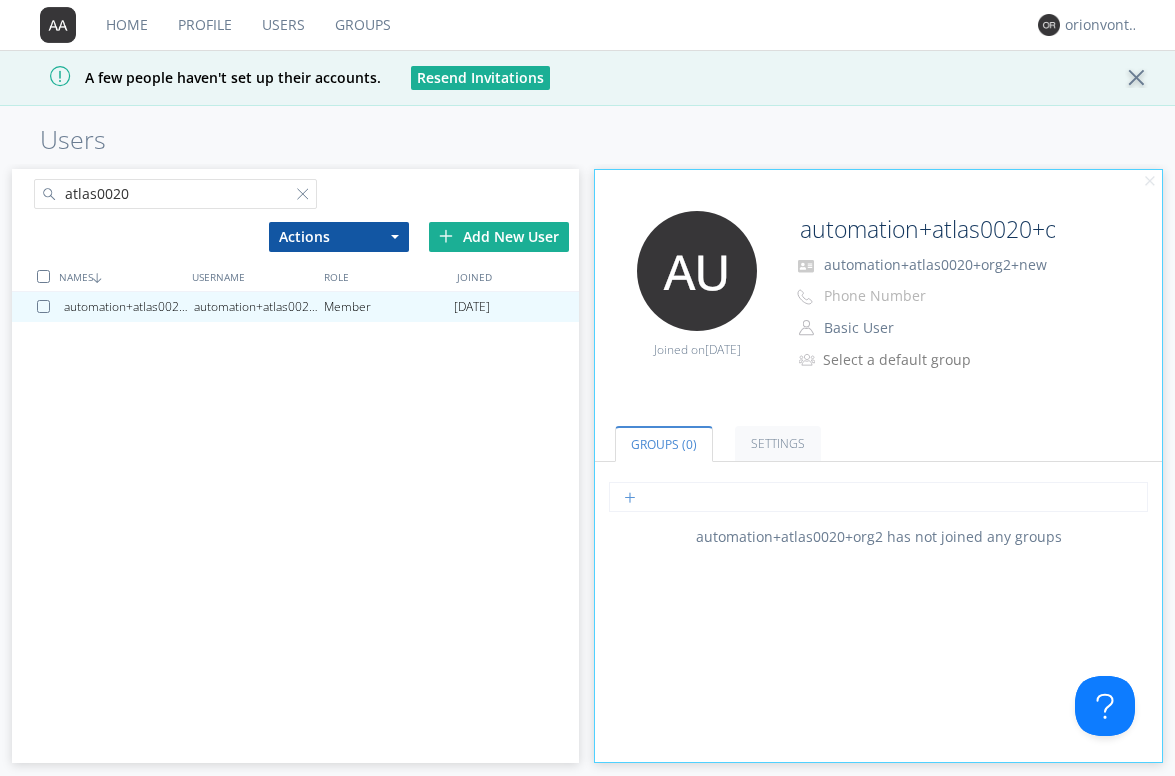 click at bounding box center [878, 497] 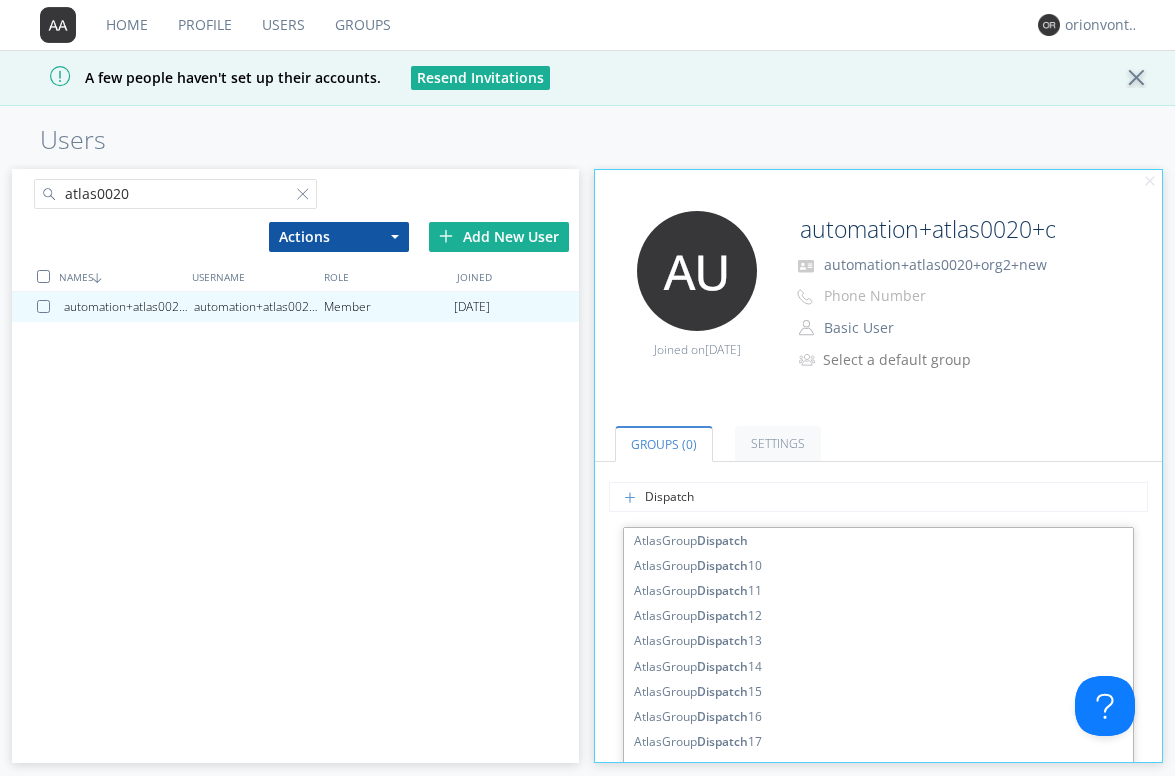type on "Dispatch8" 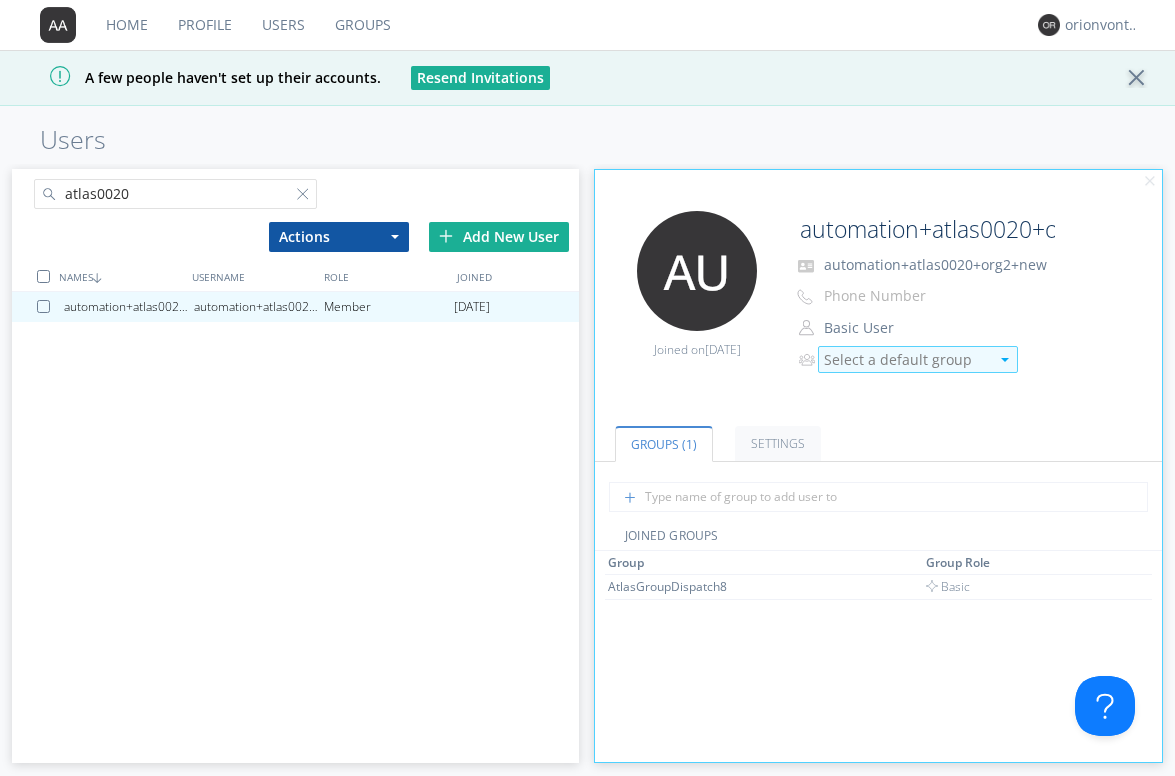 click on "Select a default group" at bounding box center (918, 359) 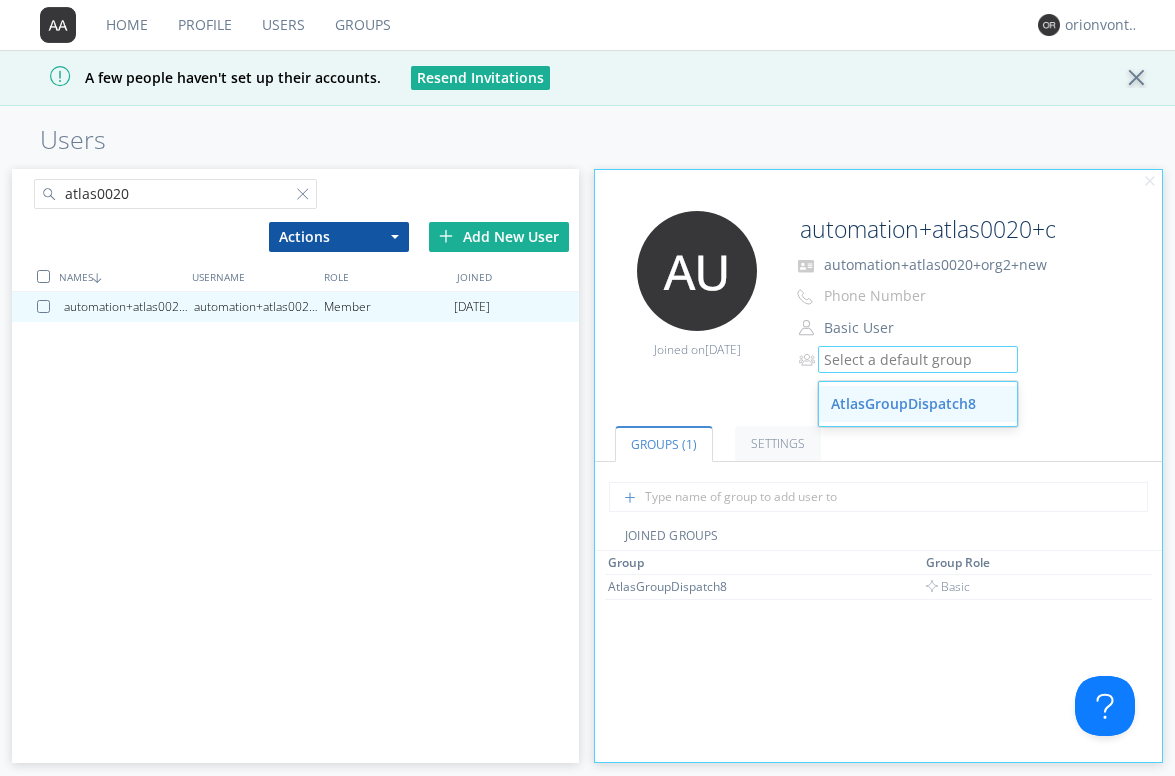 click on "AtlasGroupDispatch8" at bounding box center (918, 404) 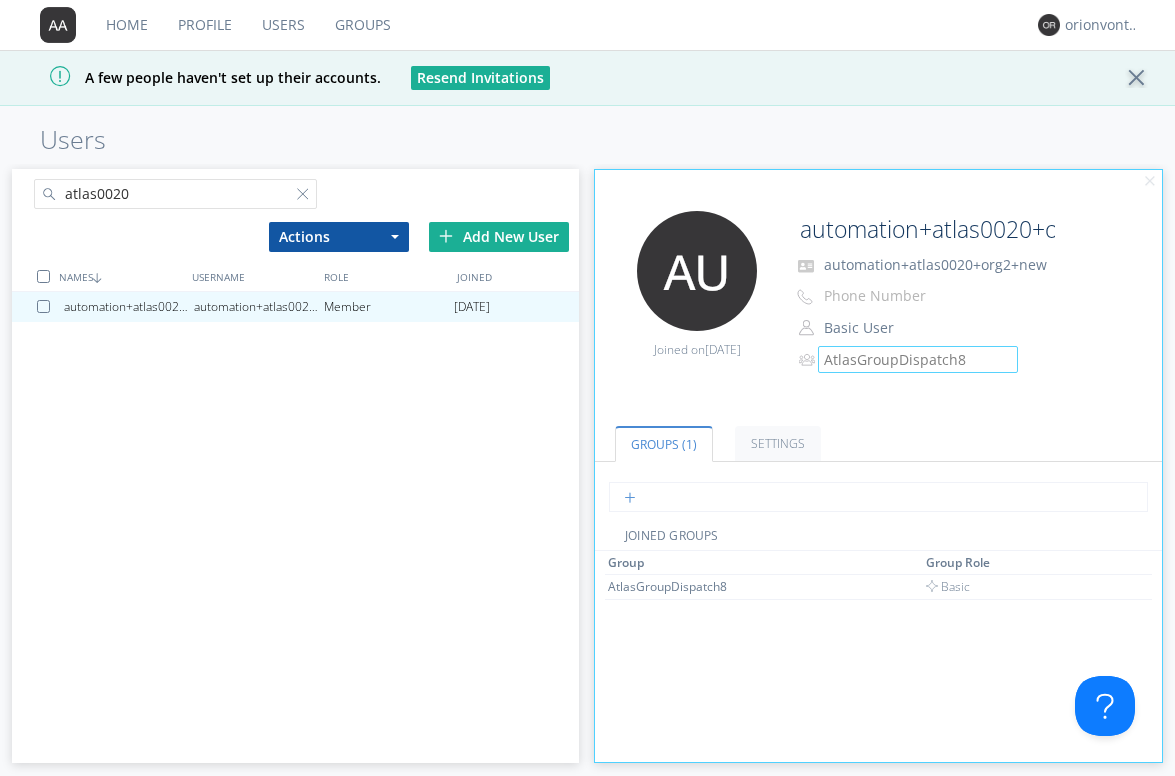 click at bounding box center [878, 497] 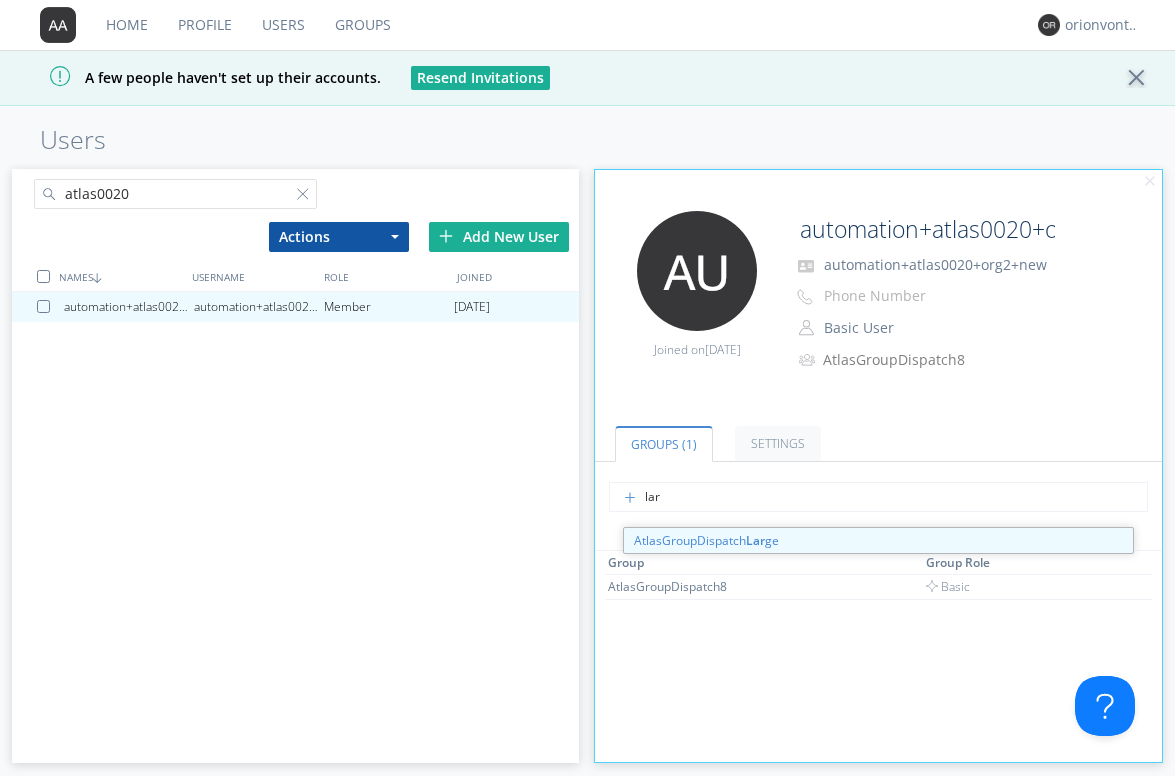 type on "larg" 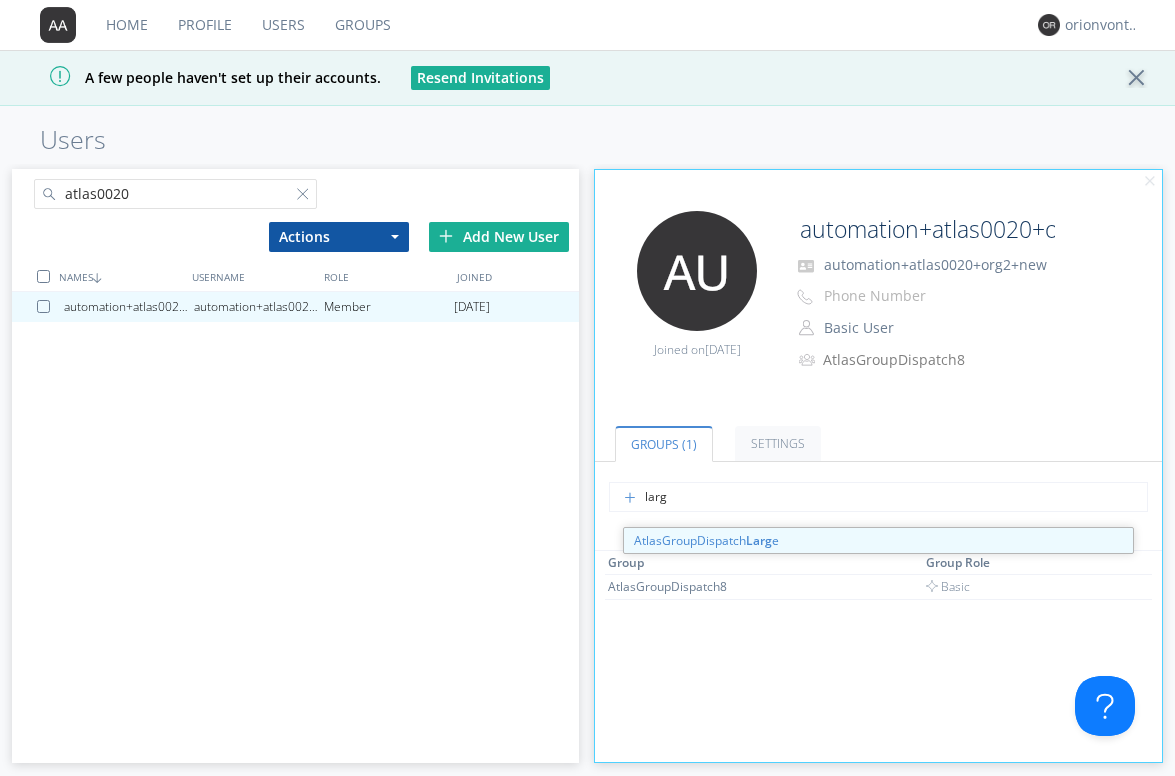 type 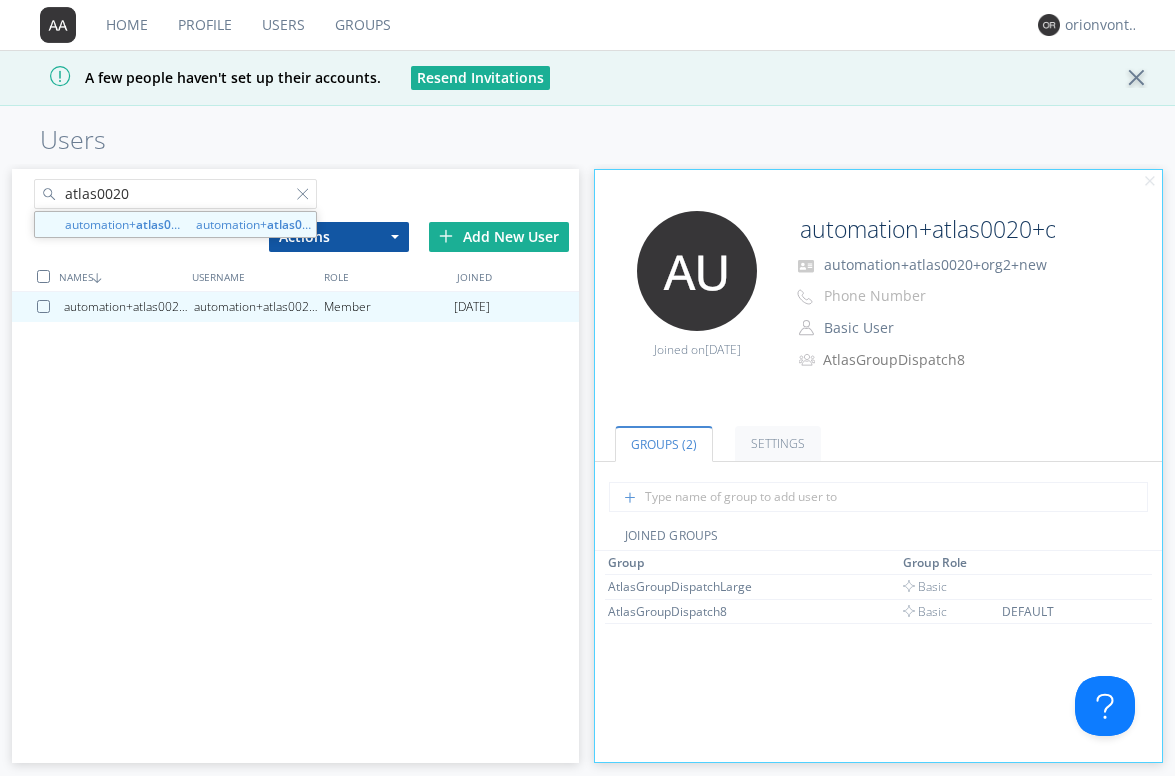 click on "atlas0020" at bounding box center [176, 194] 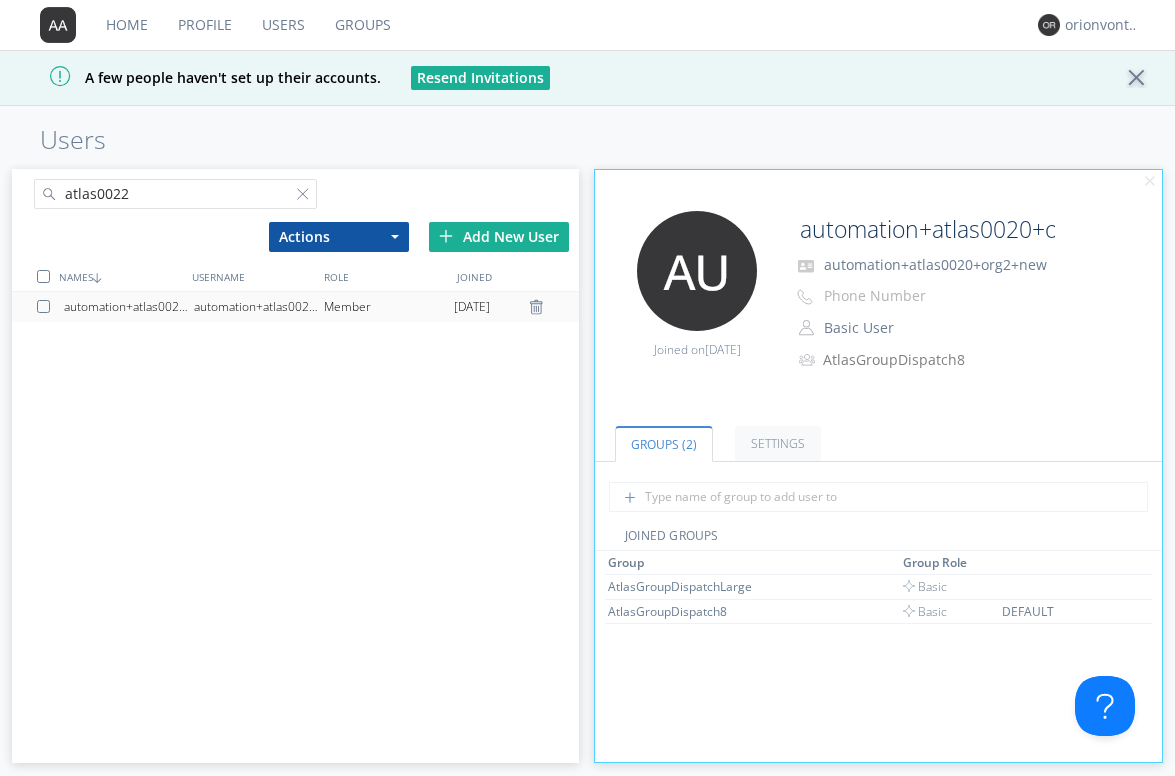 type on "atlas0022" 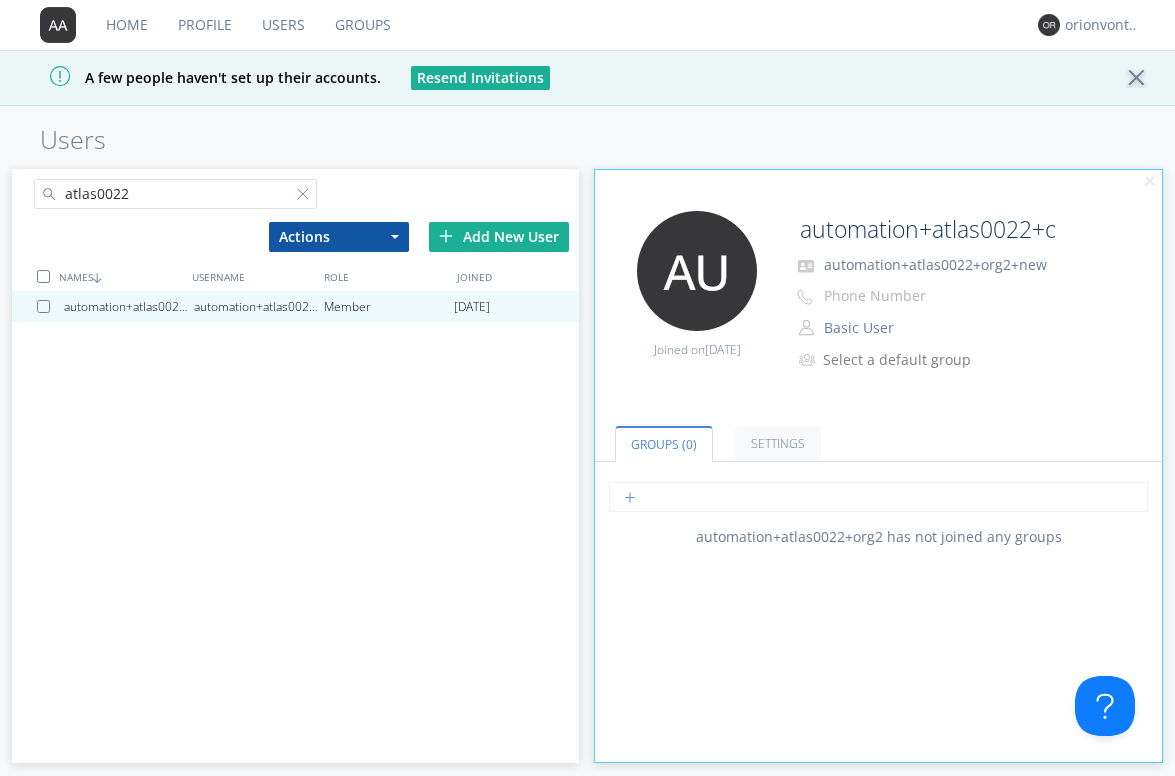 click at bounding box center (878, 497) 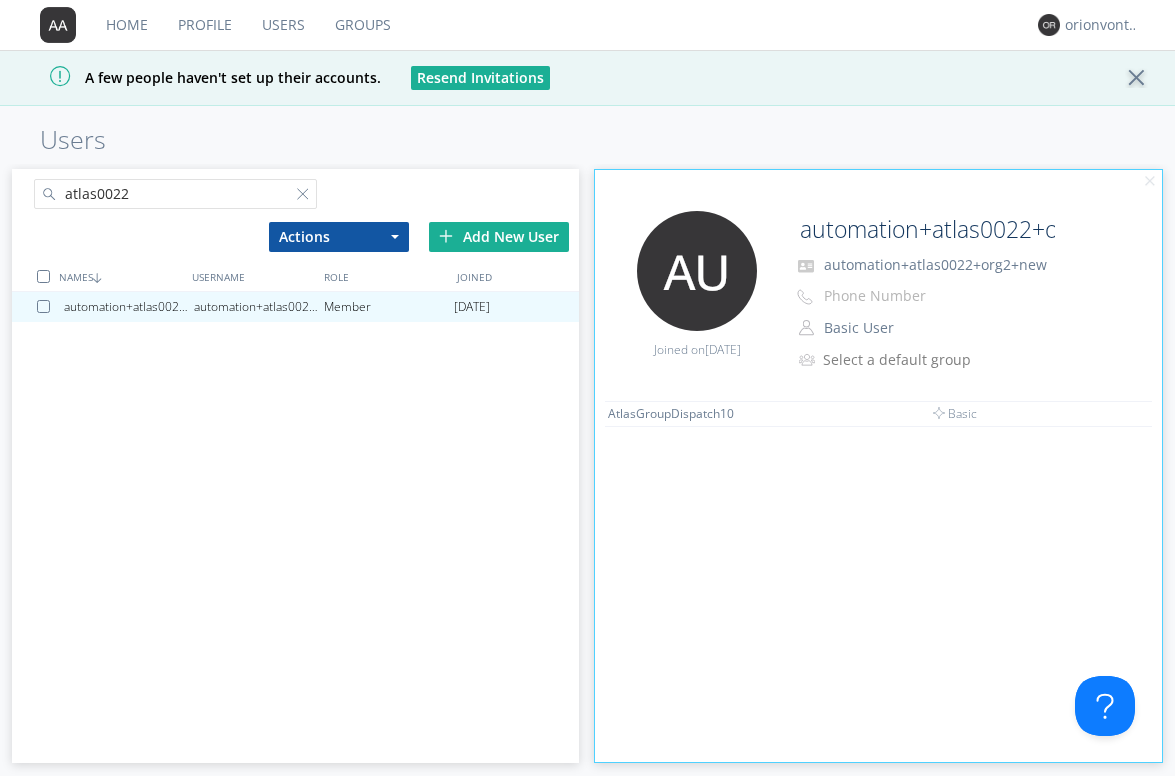 scroll, scrollTop: 88, scrollLeft: 0, axis: vertical 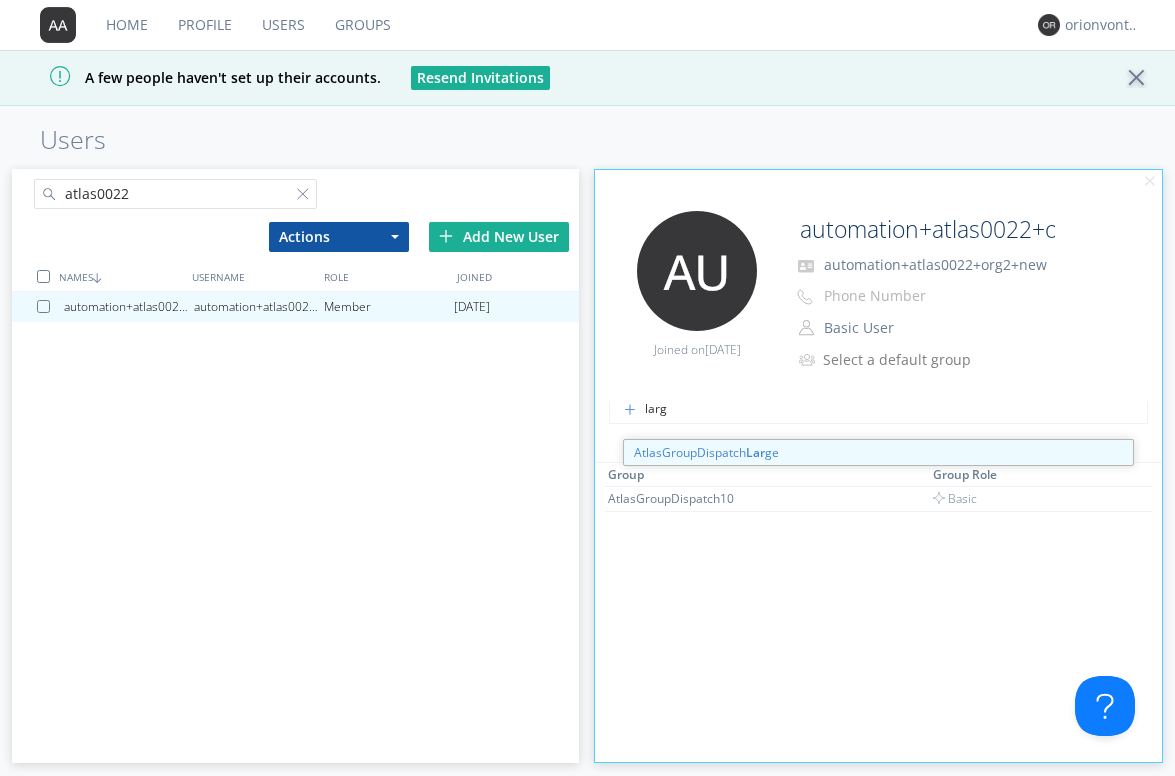 type on "large" 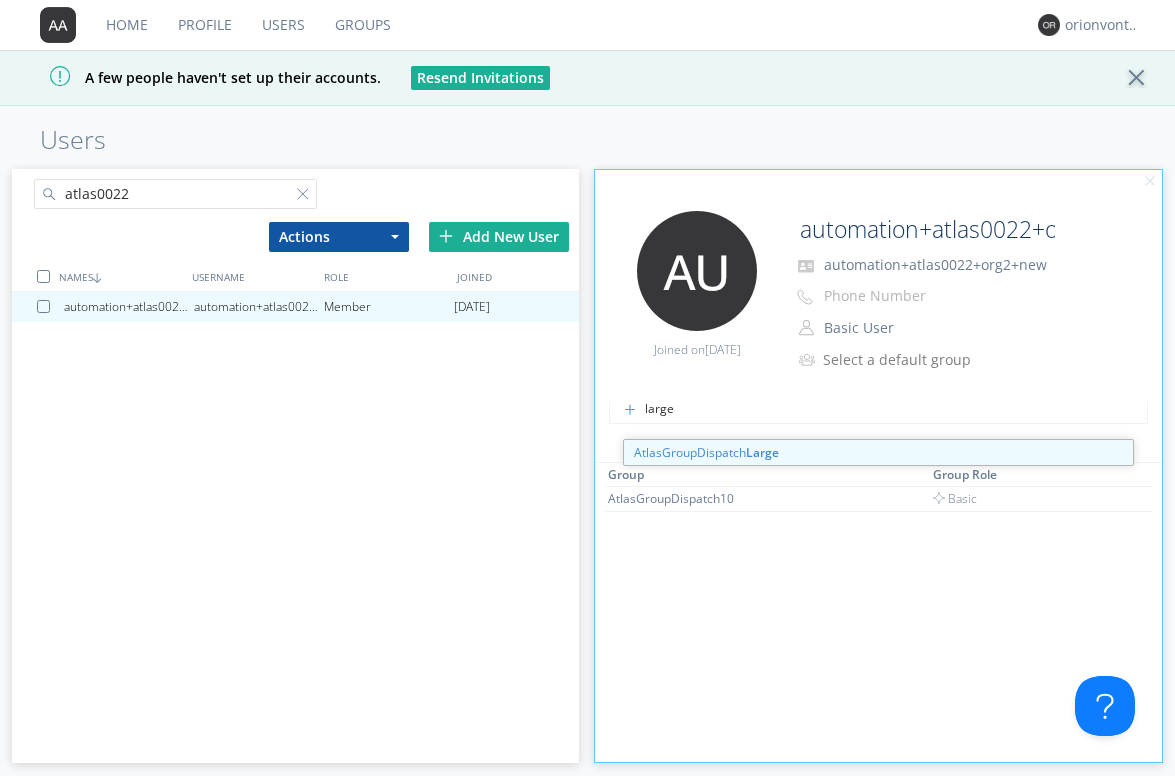 type 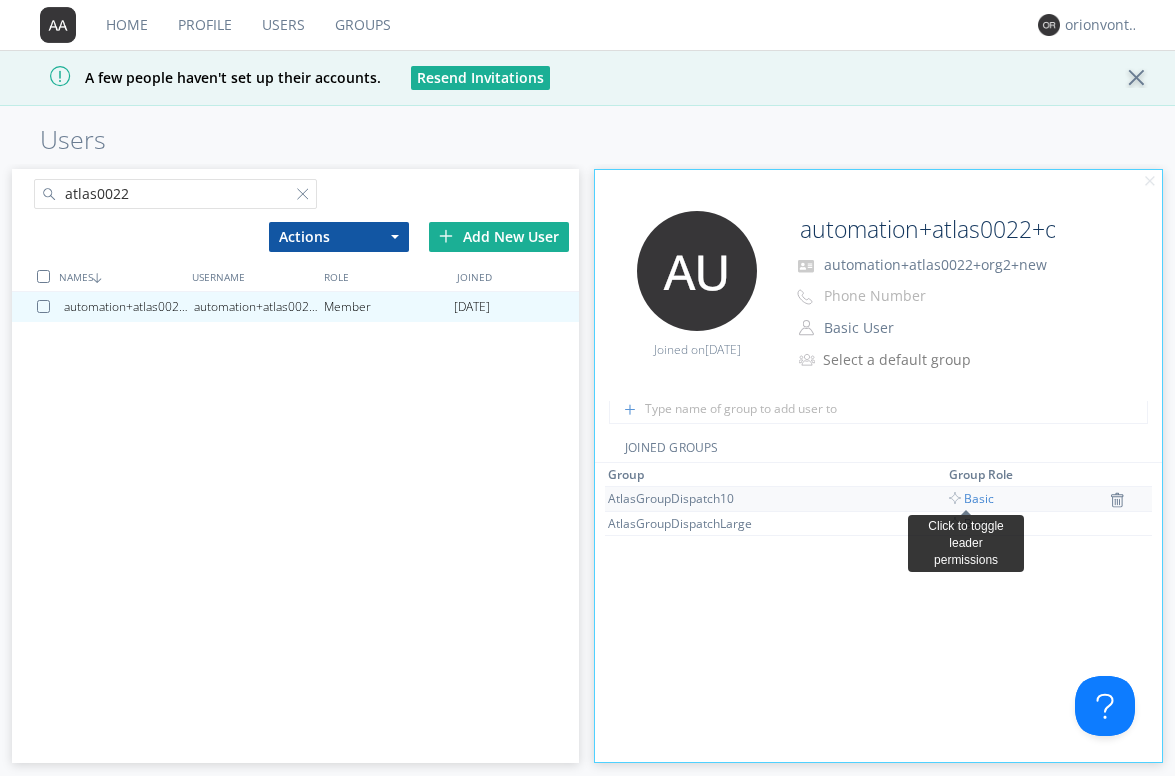 click on "Basic" at bounding box center [971, 498] 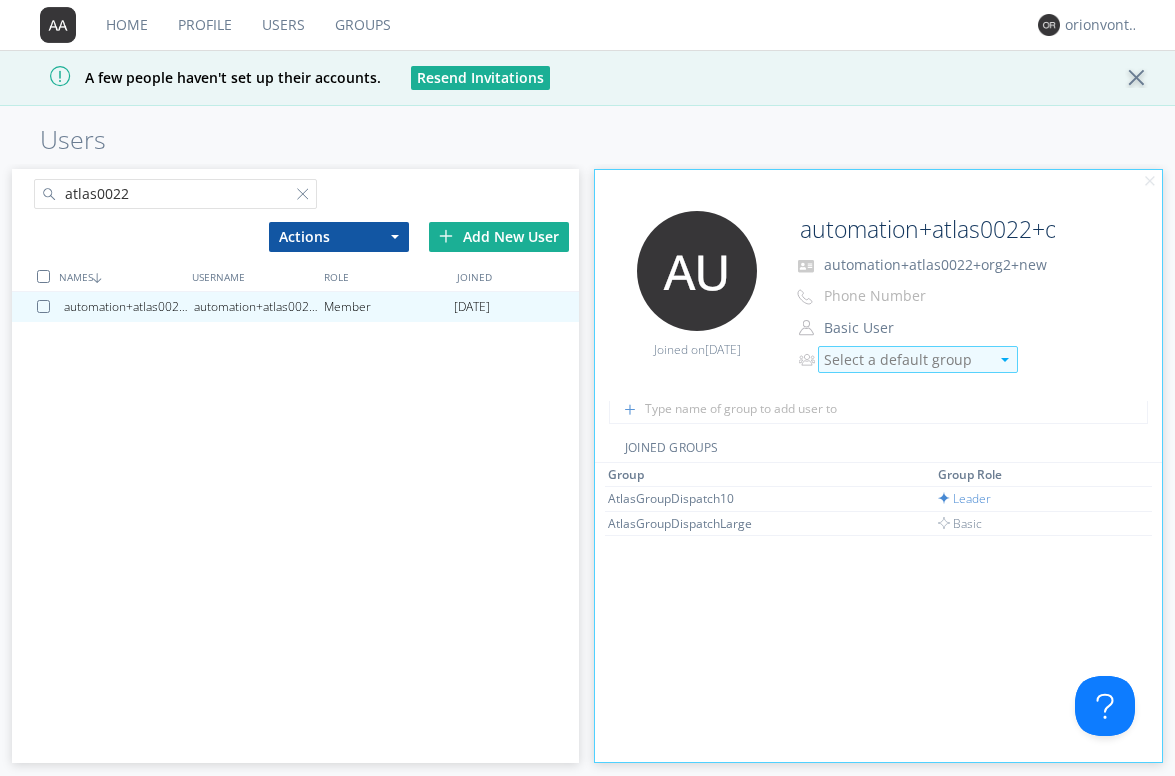 click on "Select a default group" at bounding box center (906, 360) 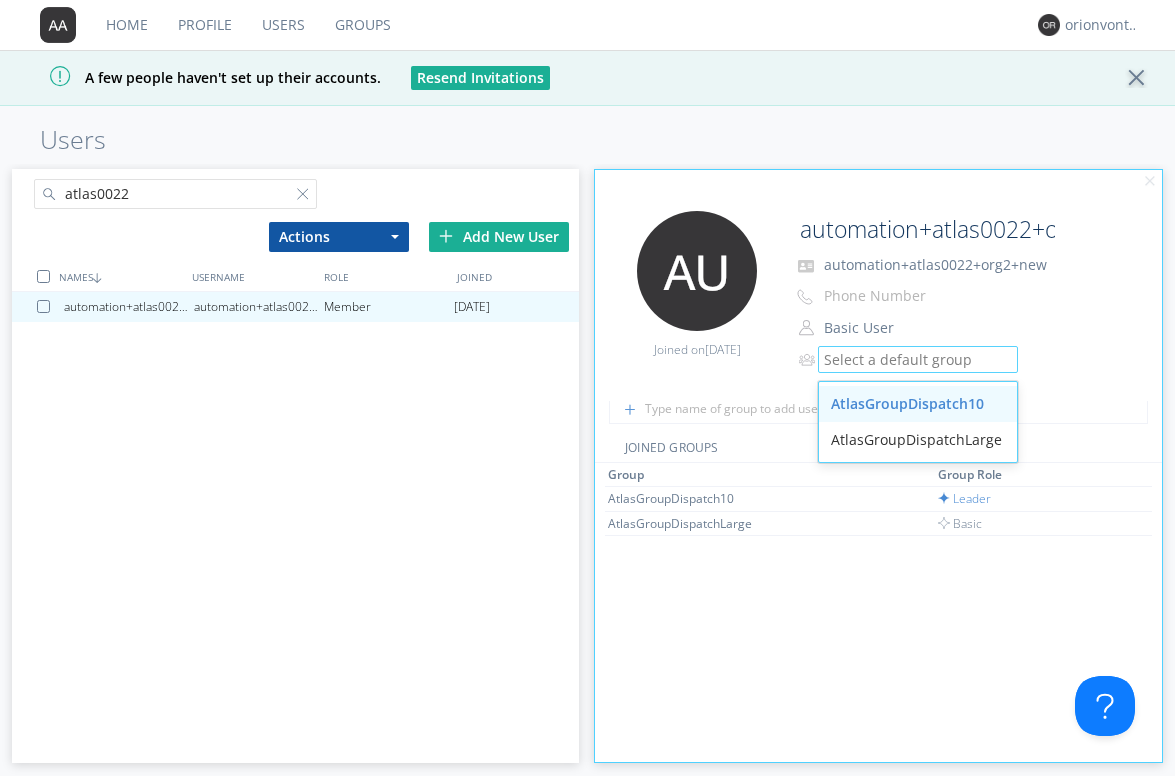 click on "AtlasGroupDispatch10" at bounding box center [918, 404] 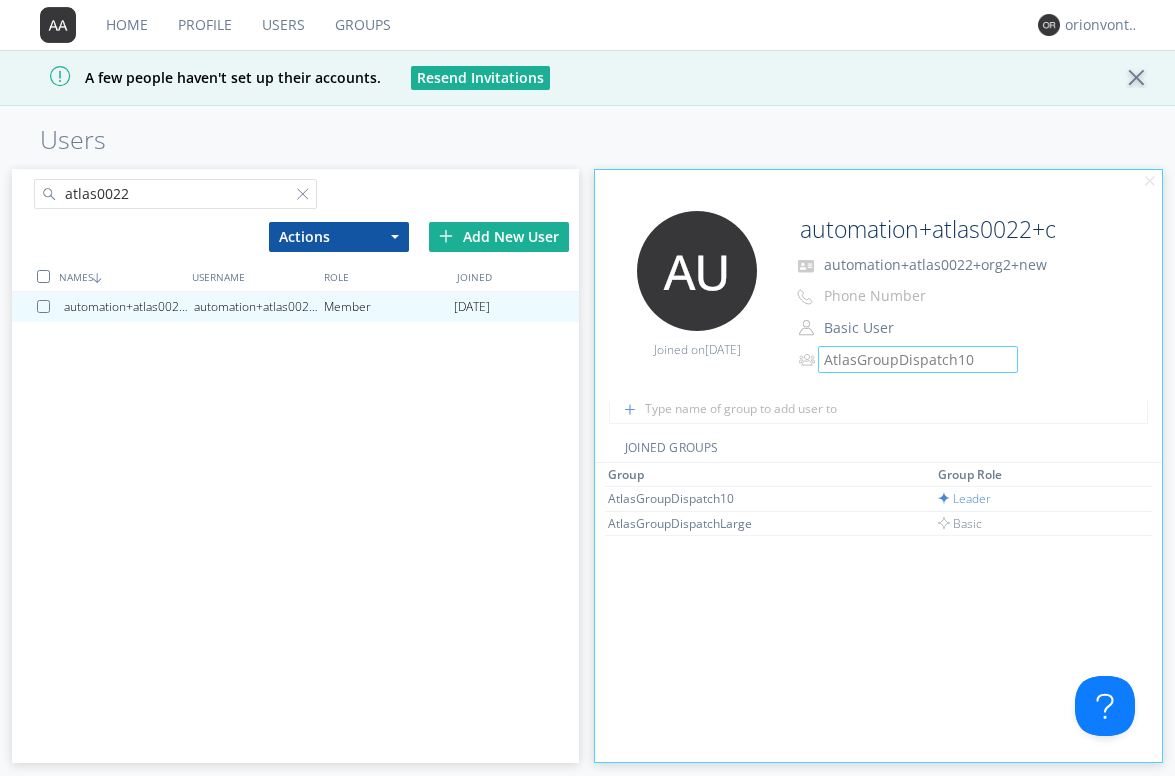 click on "atlas0022" at bounding box center (176, 194) 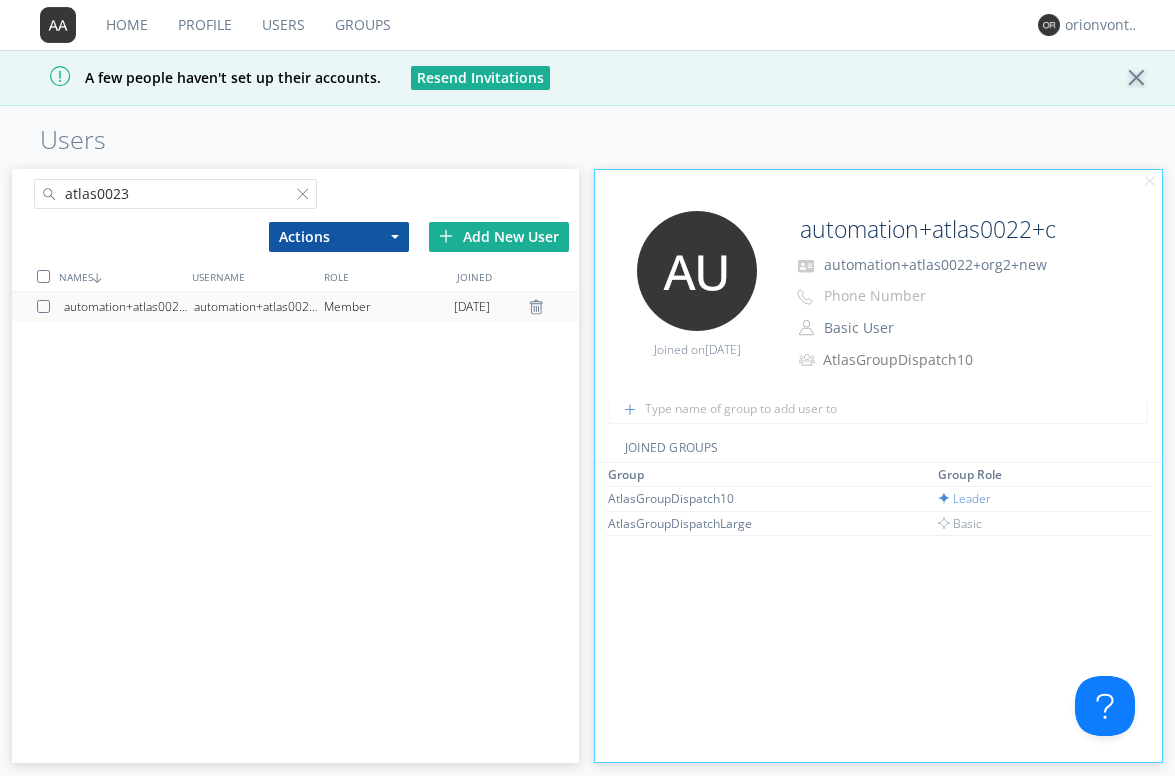 type on "atlas0023" 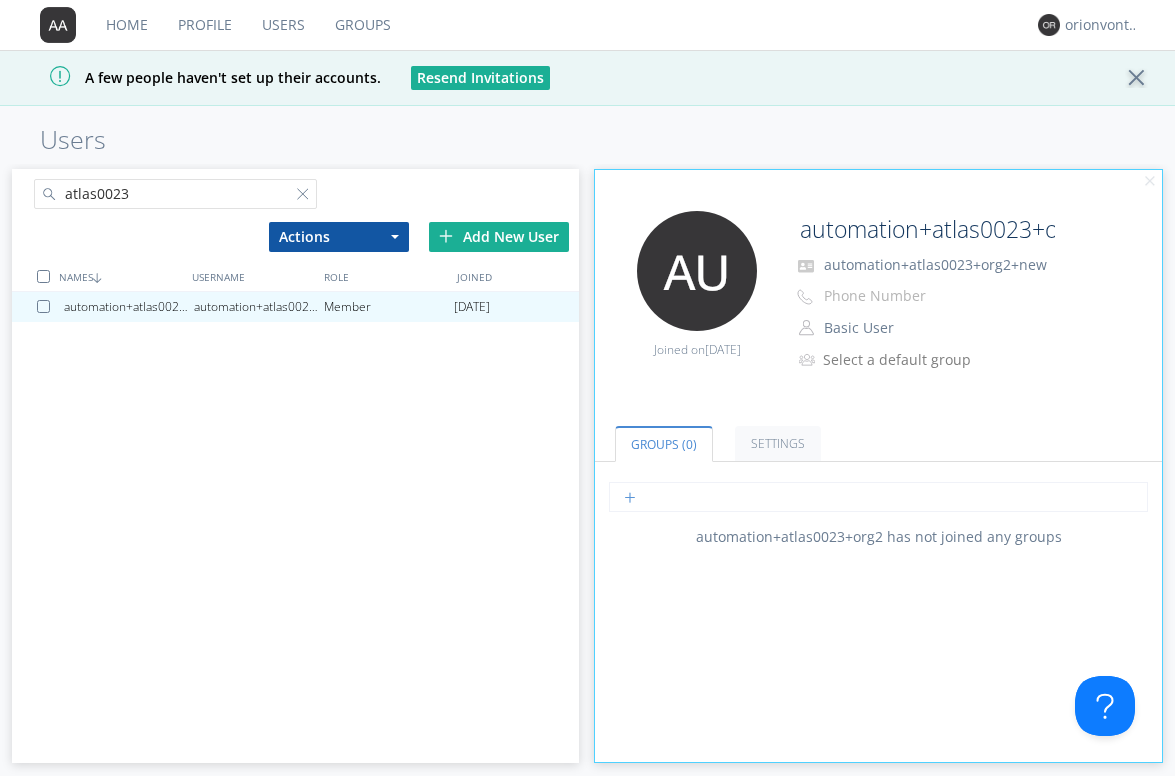 click at bounding box center (878, 497) 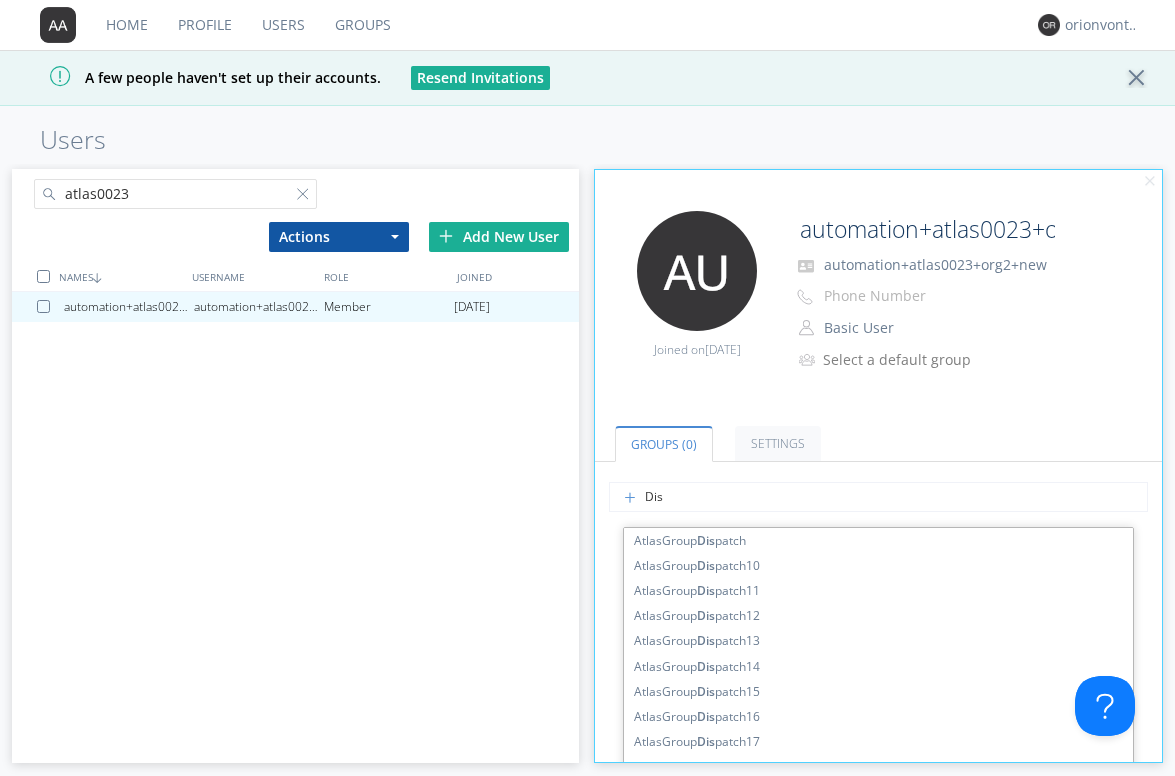 type on "Disp" 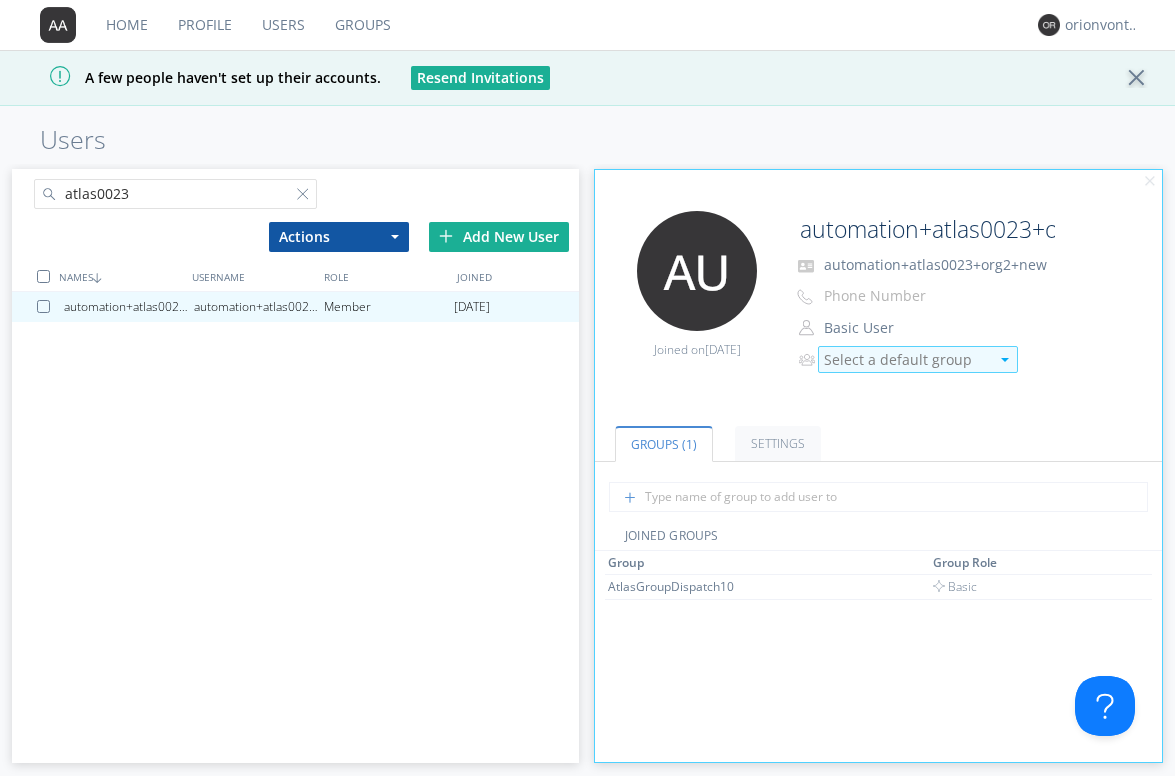 click on "Select a default group" at bounding box center (906, 360) 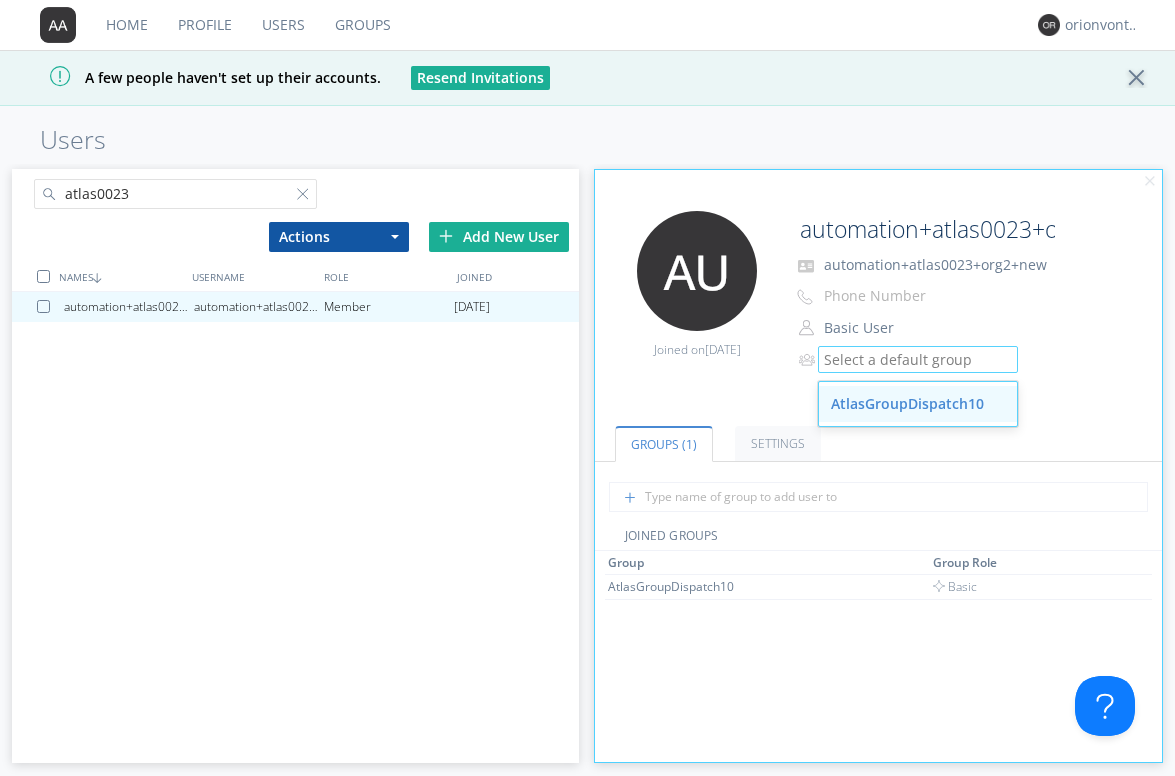 click on "AtlasGroupDispatch10" at bounding box center (918, 404) 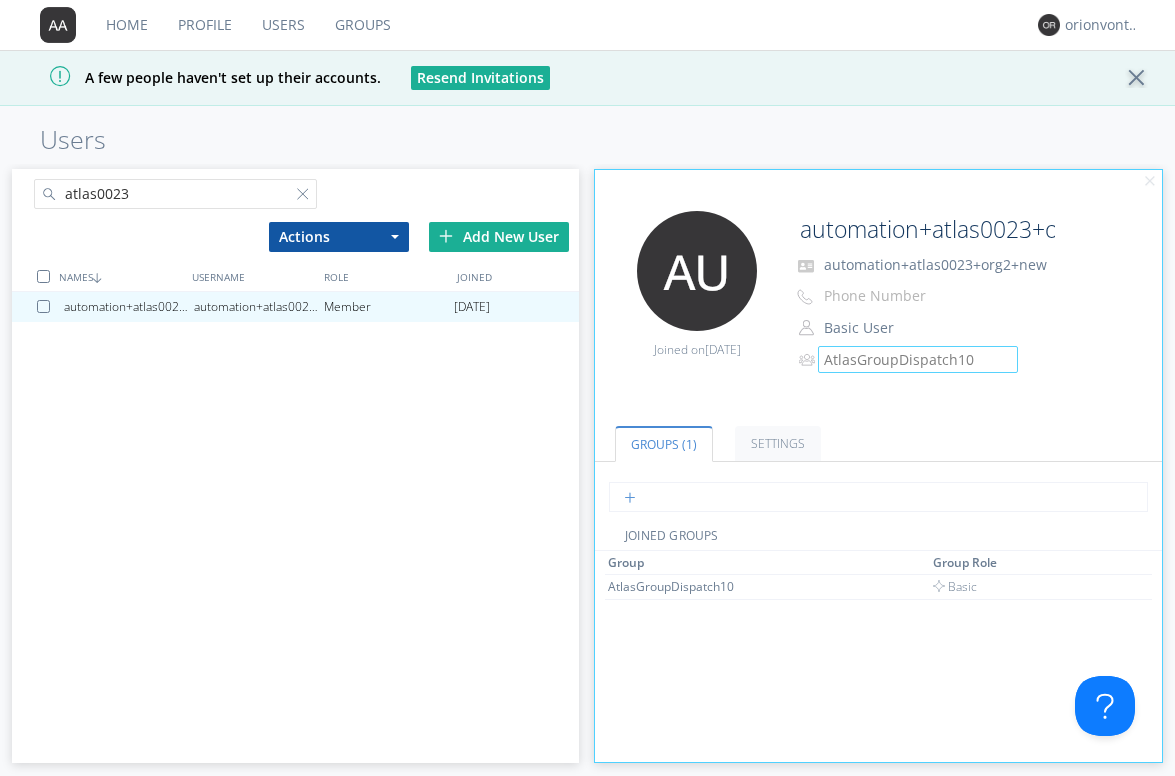 click at bounding box center [878, 497] 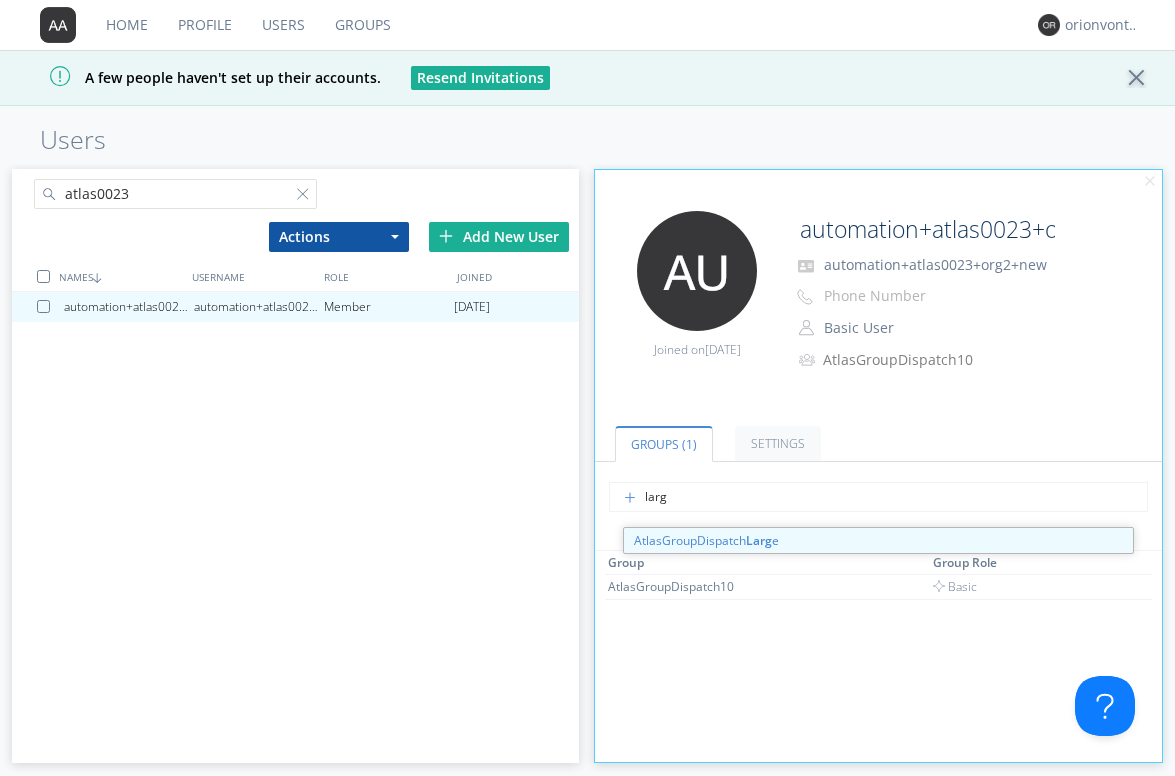 type on "large" 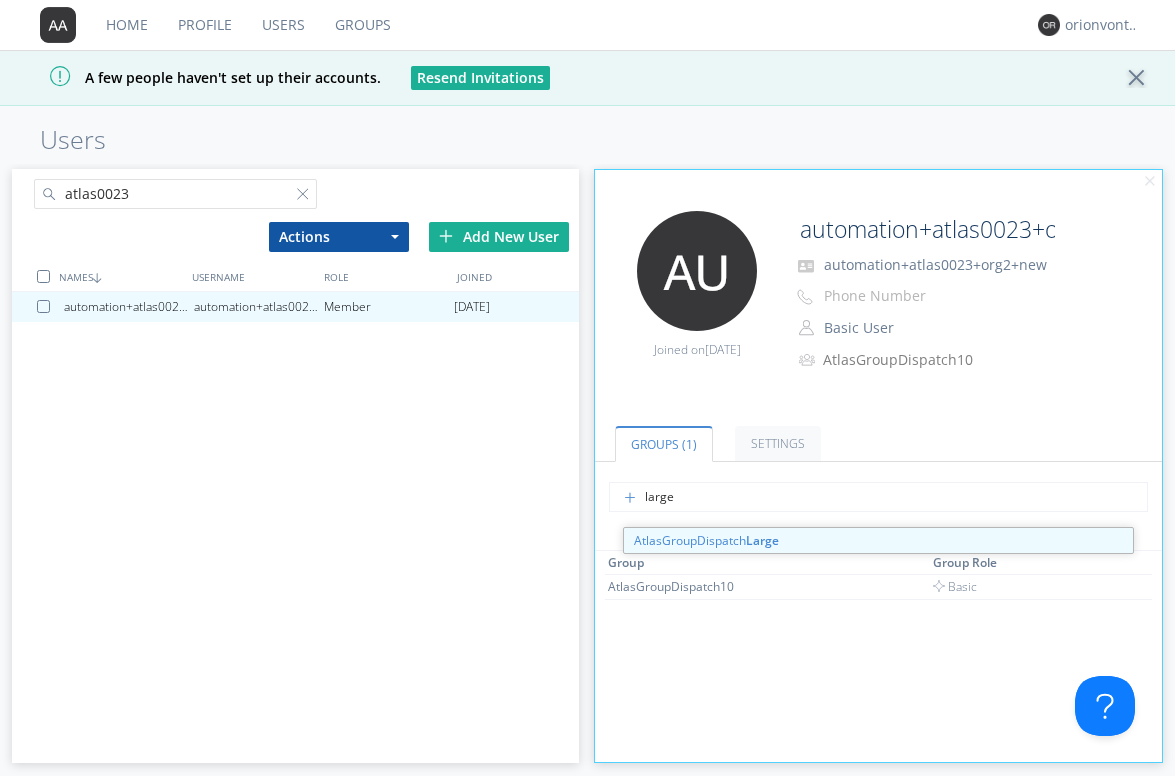 type 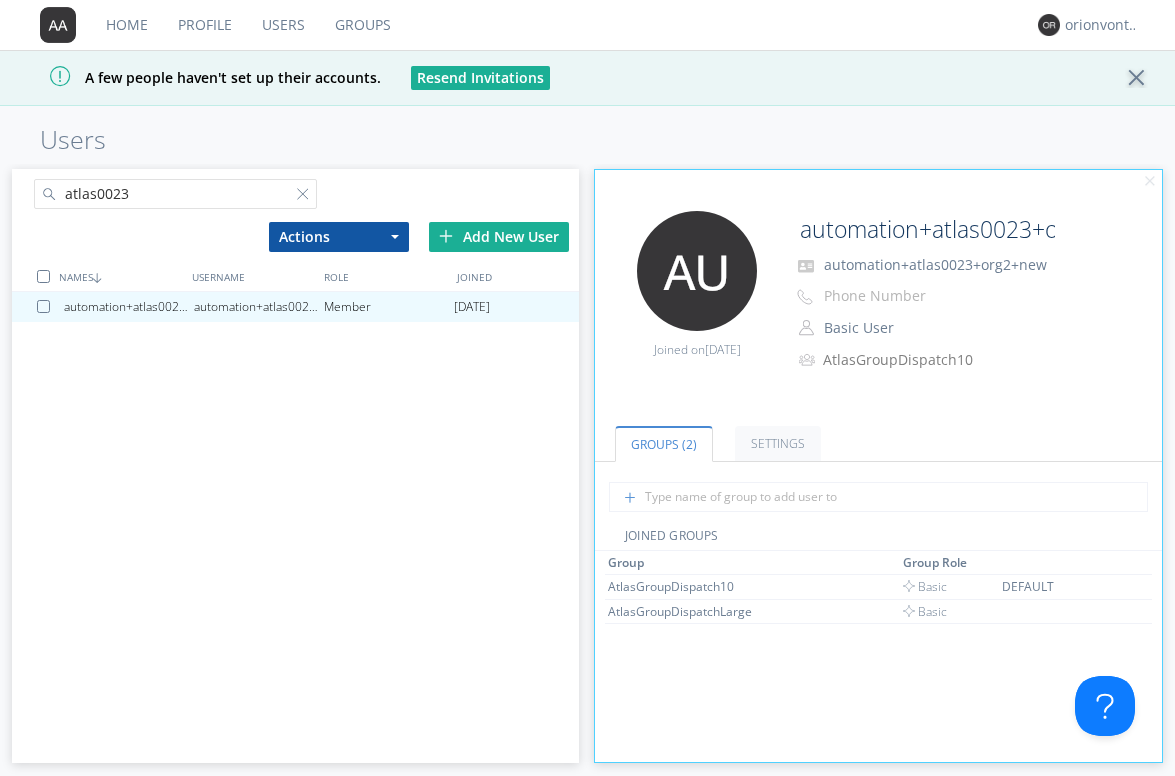 click on "atlas0023" at bounding box center (176, 194) 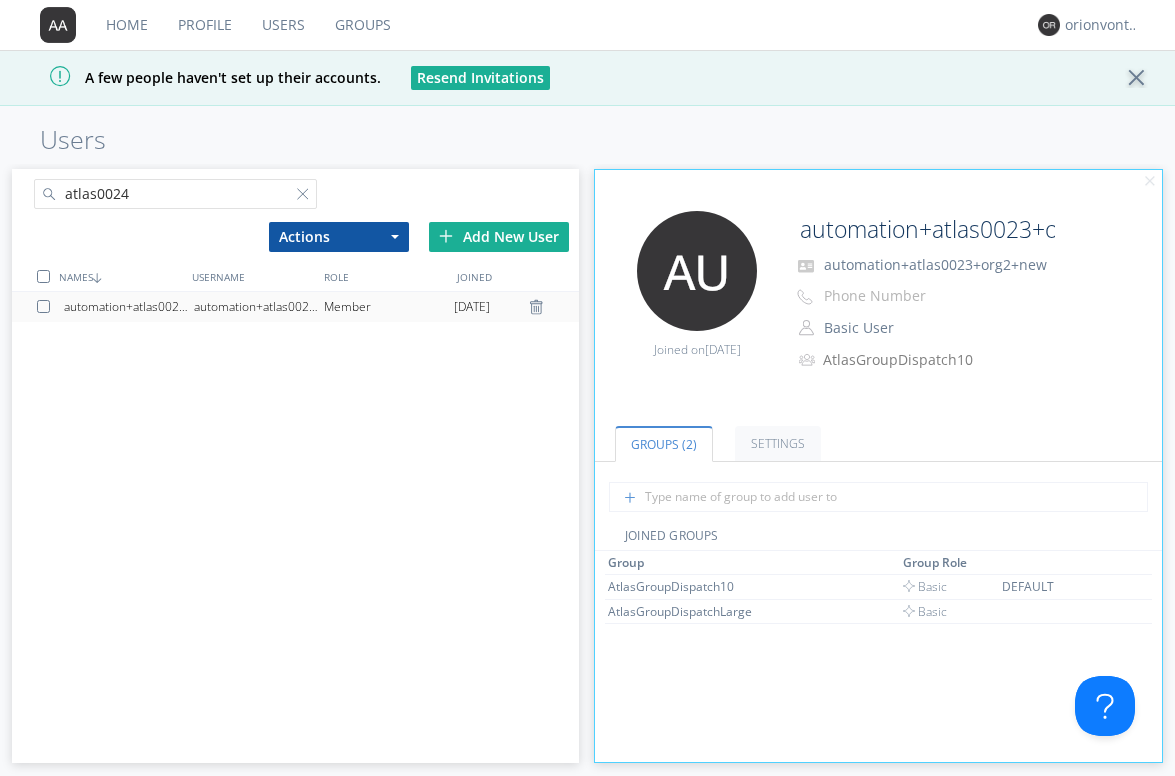 type on "atlas0024" 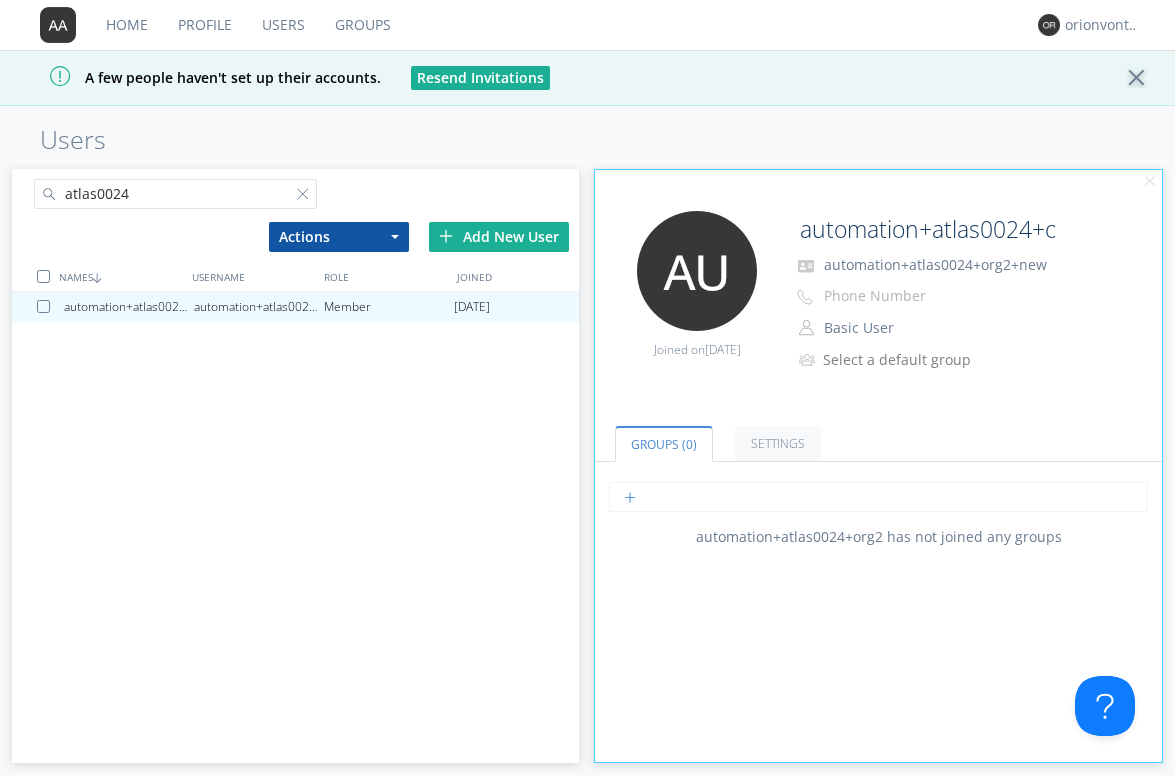 click at bounding box center (878, 497) 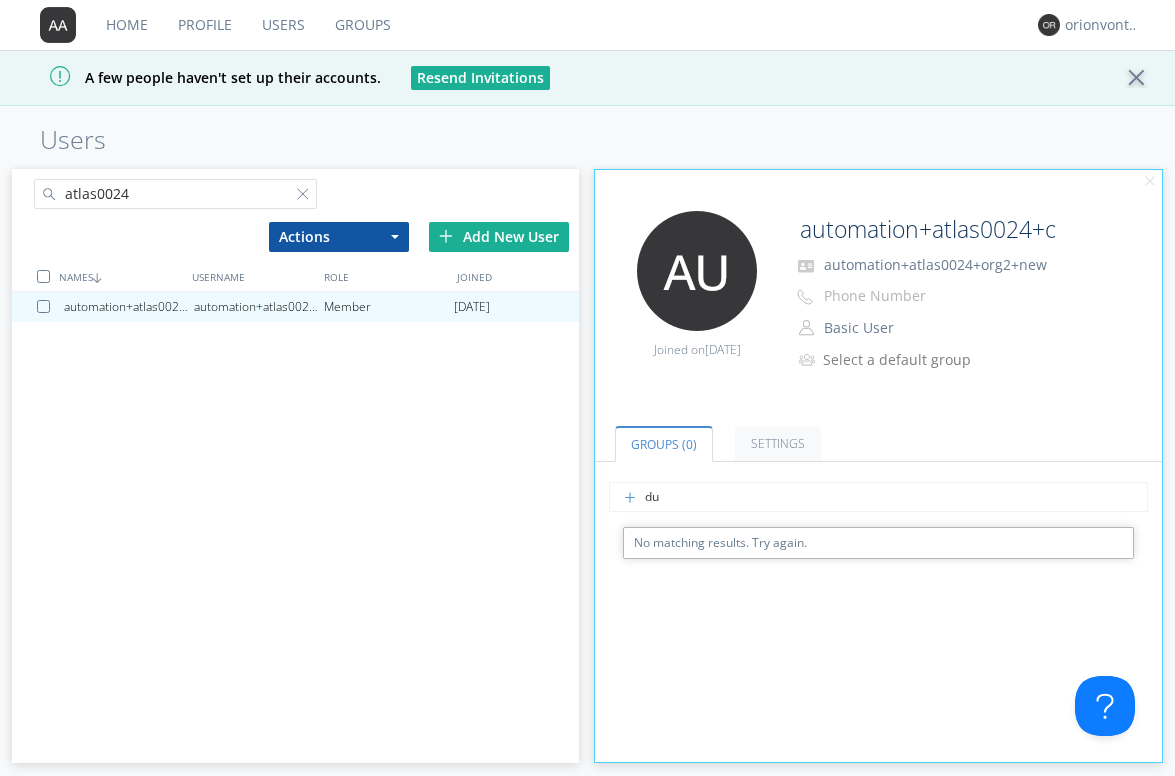 type on "d" 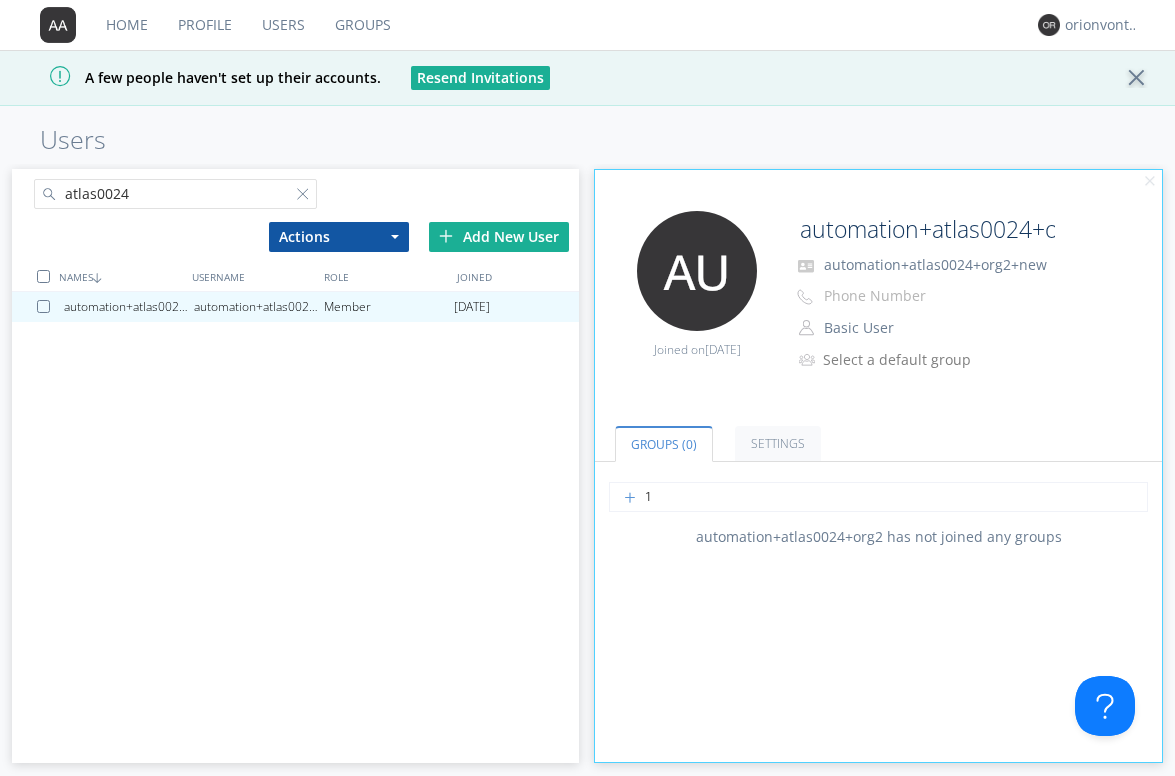 type on "11" 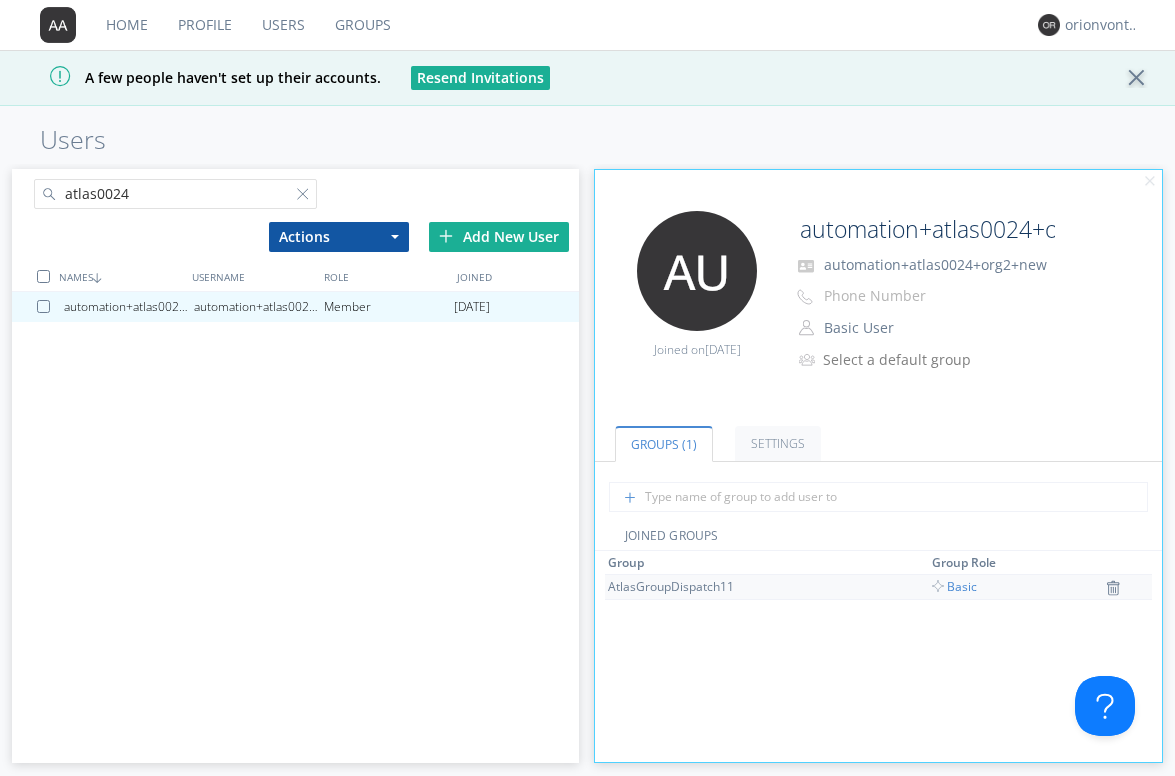 click on "Basic" at bounding box center [954, 586] 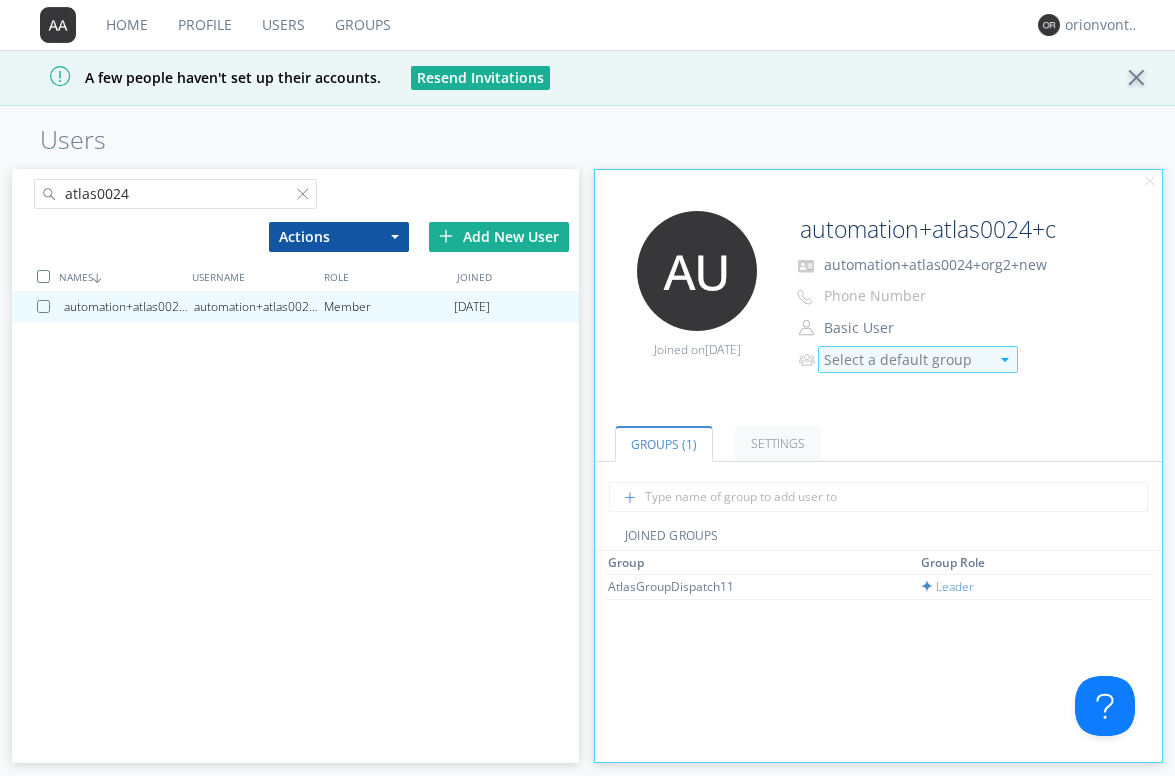 click on "Select a default group" at bounding box center (906, 360) 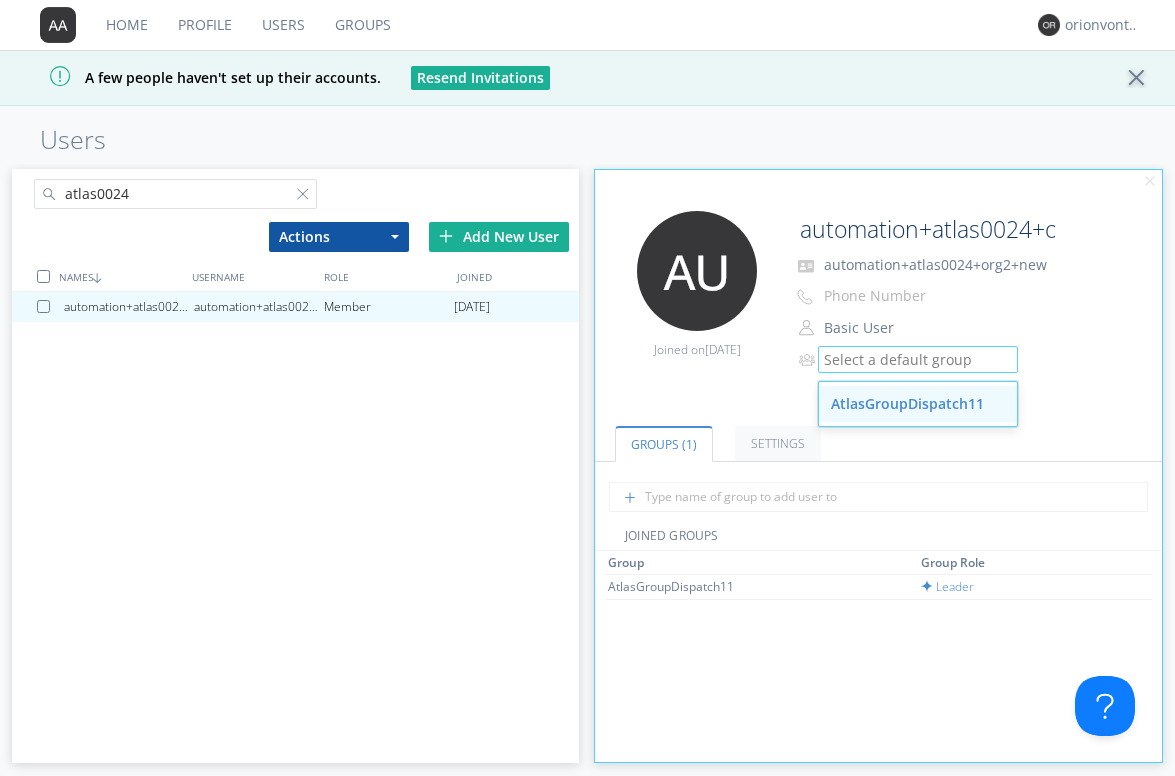 click on "AtlasGroupDispatch11" at bounding box center (918, 404) 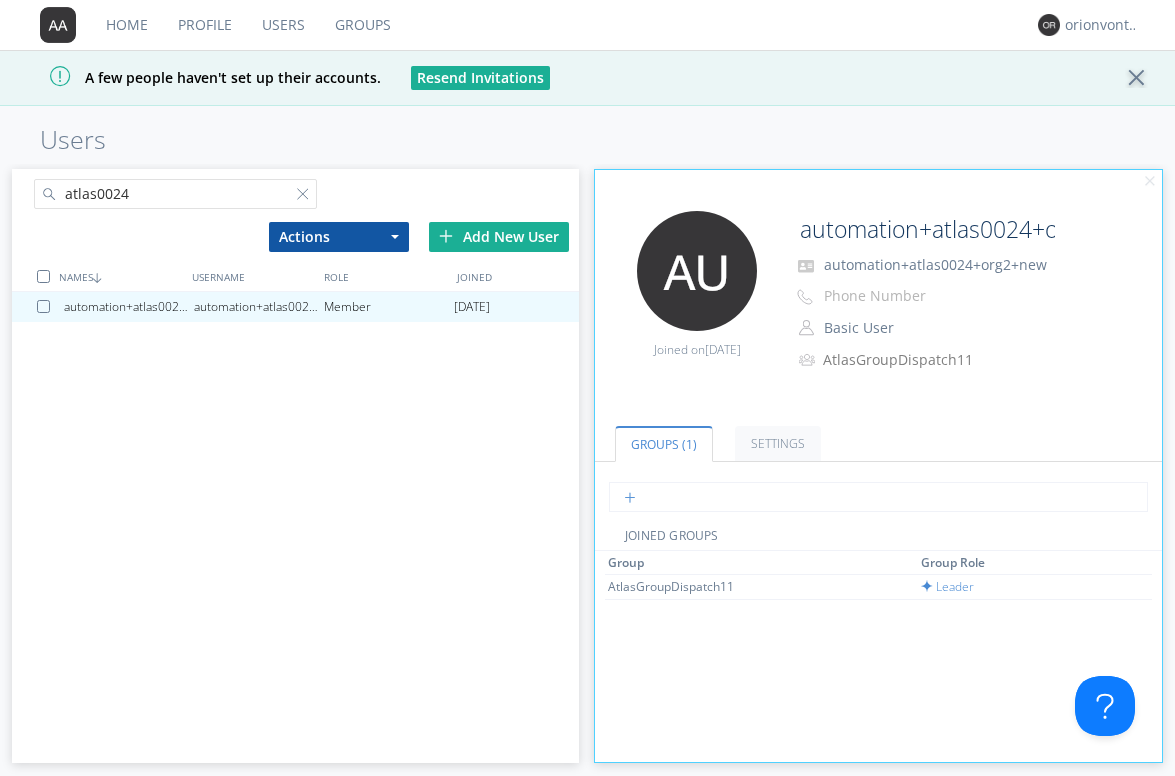 click at bounding box center (878, 497) 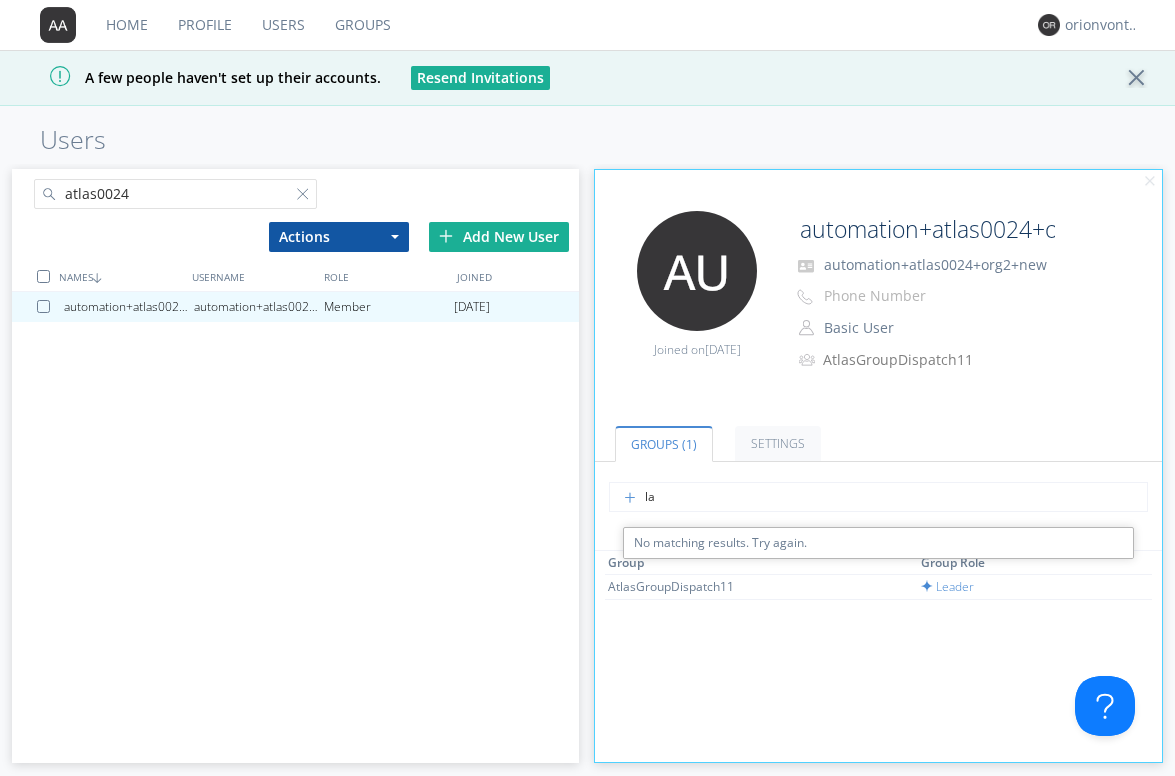 type on "lar" 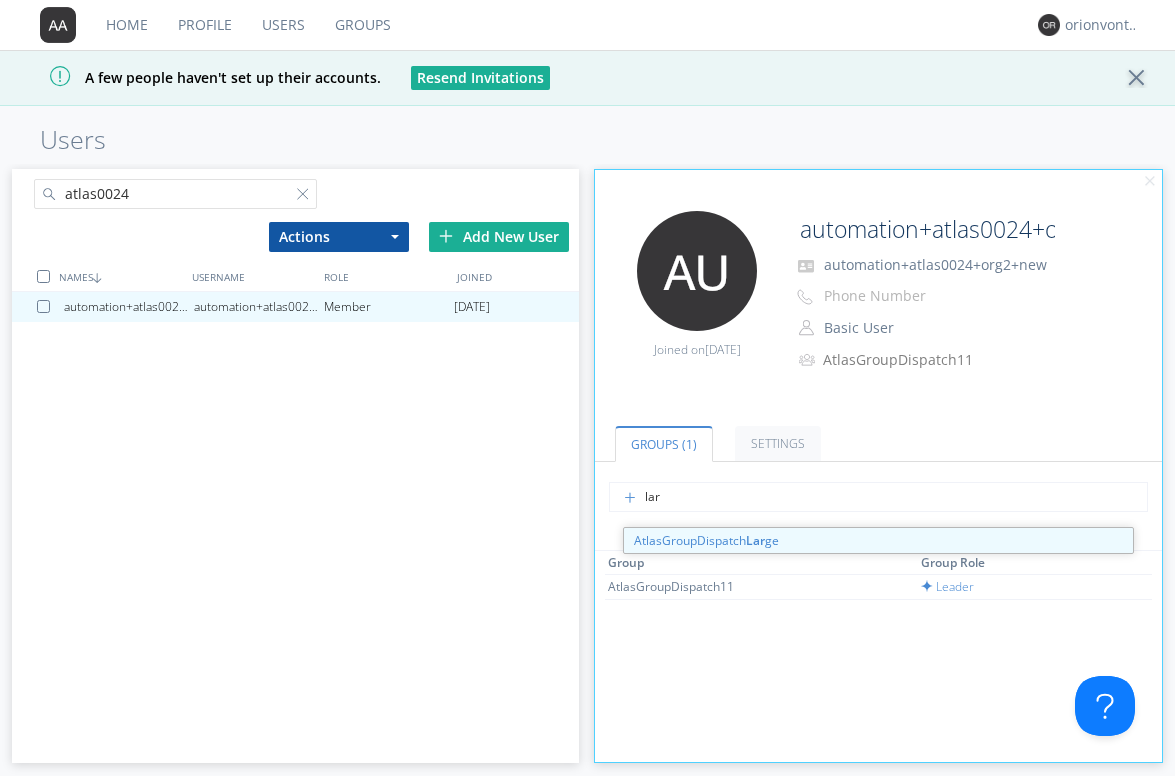 type 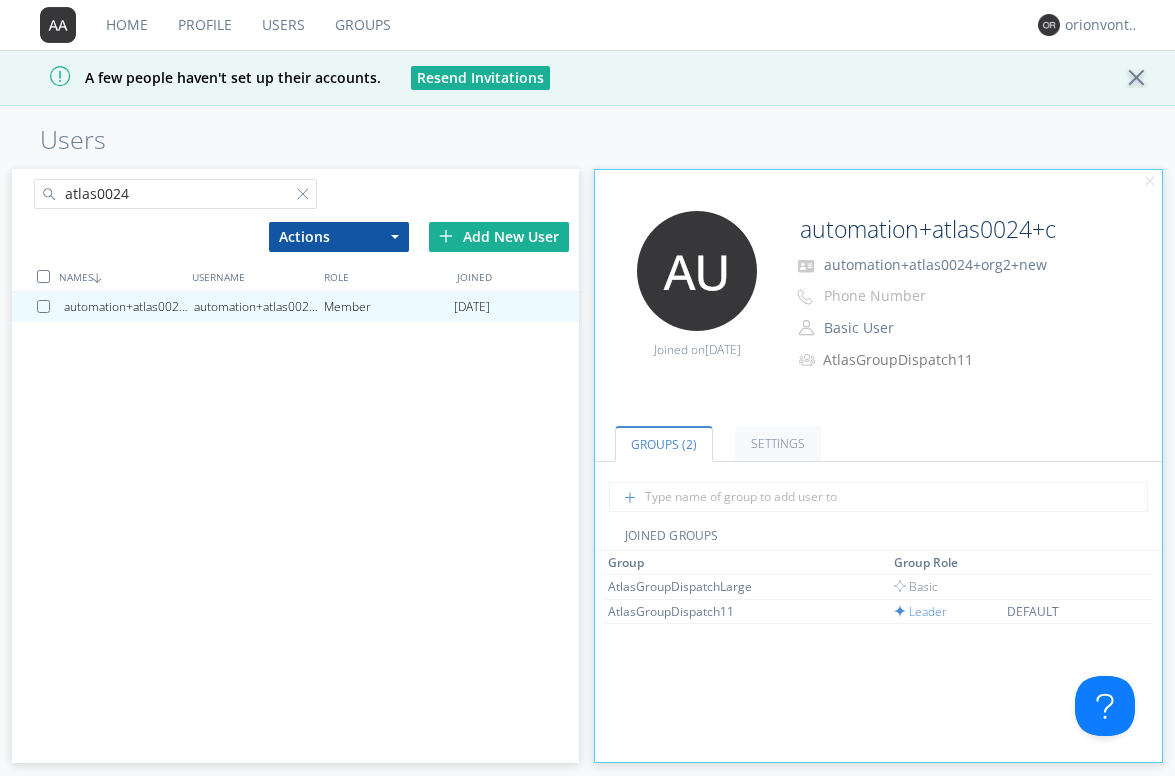 click on "atlas0024" at bounding box center (176, 194) 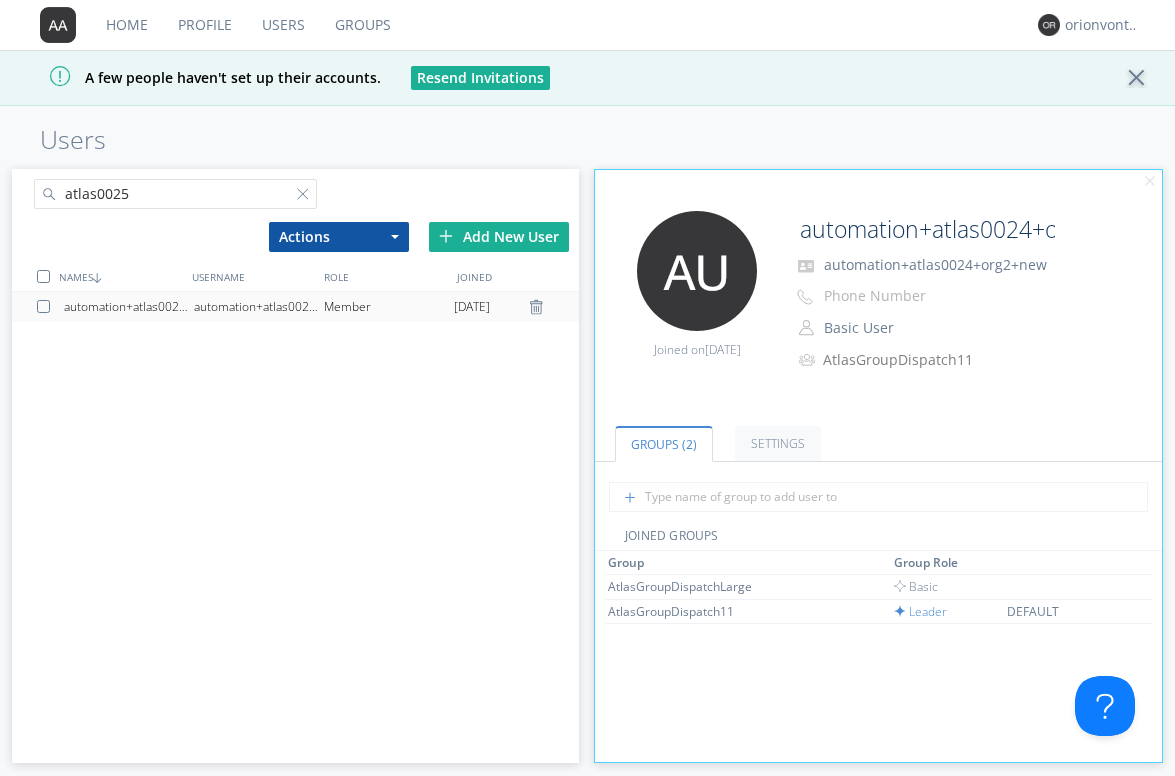 type on "atlas0025" 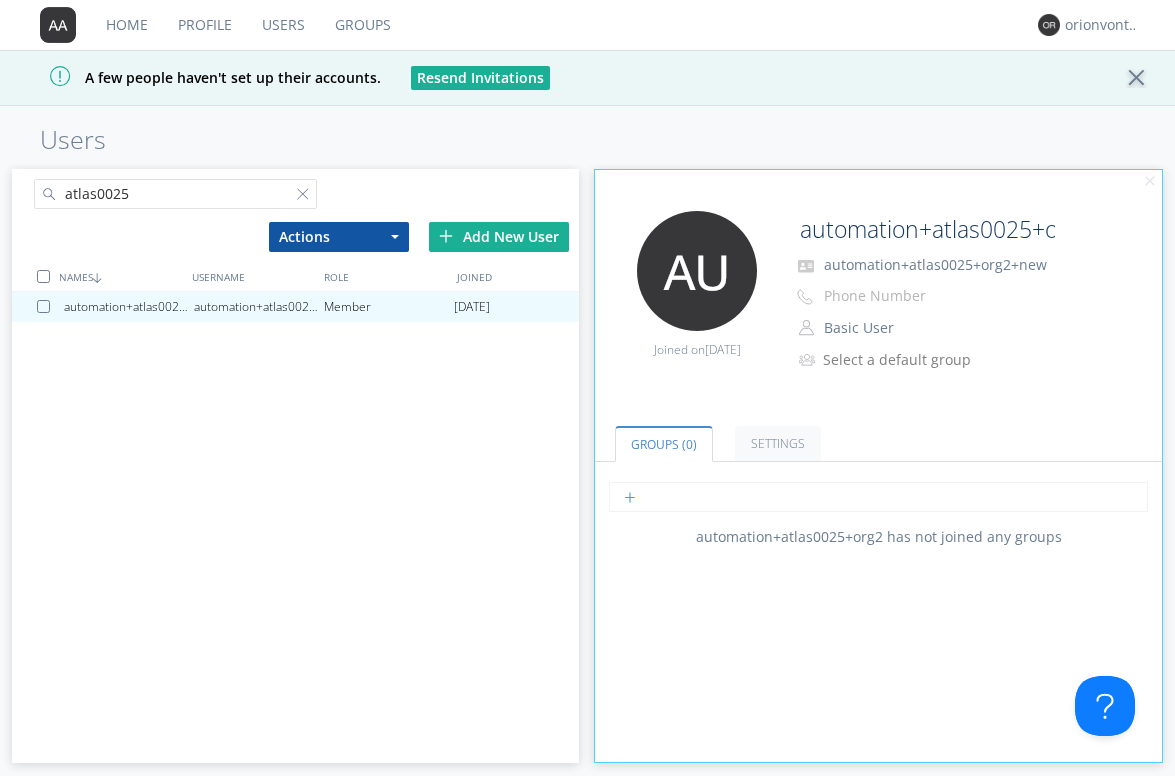 click at bounding box center (878, 497) 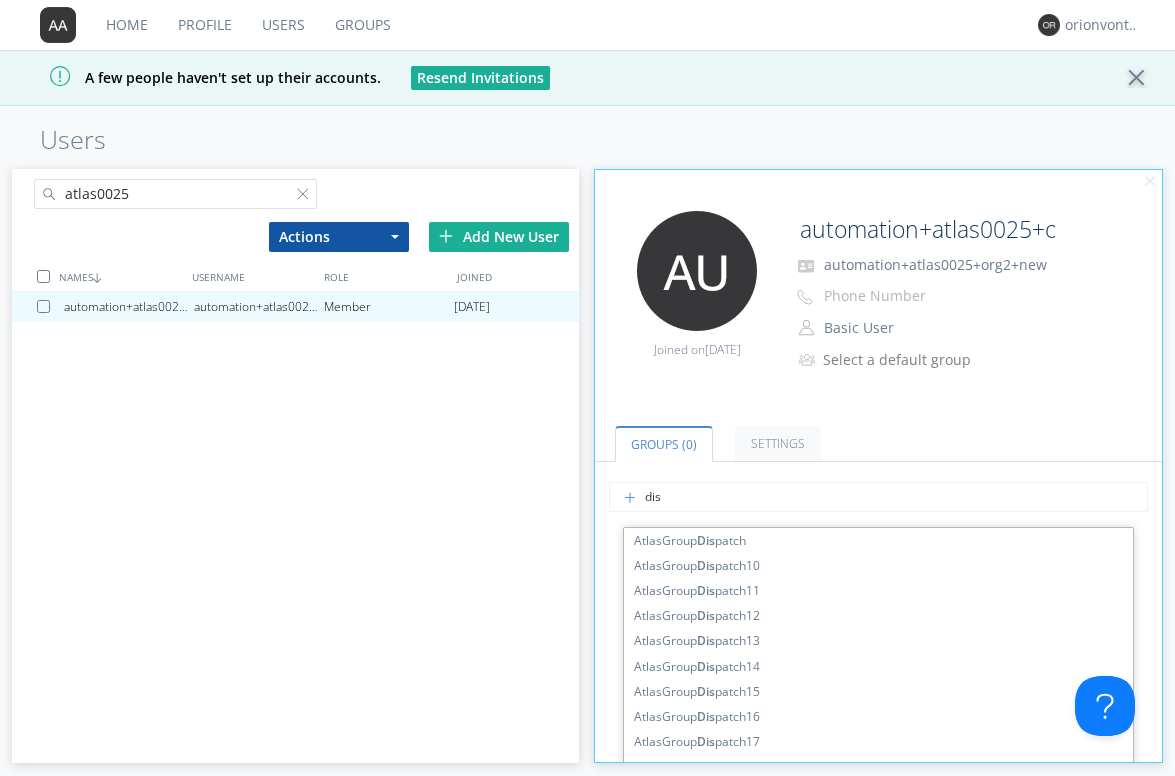 type on "disp" 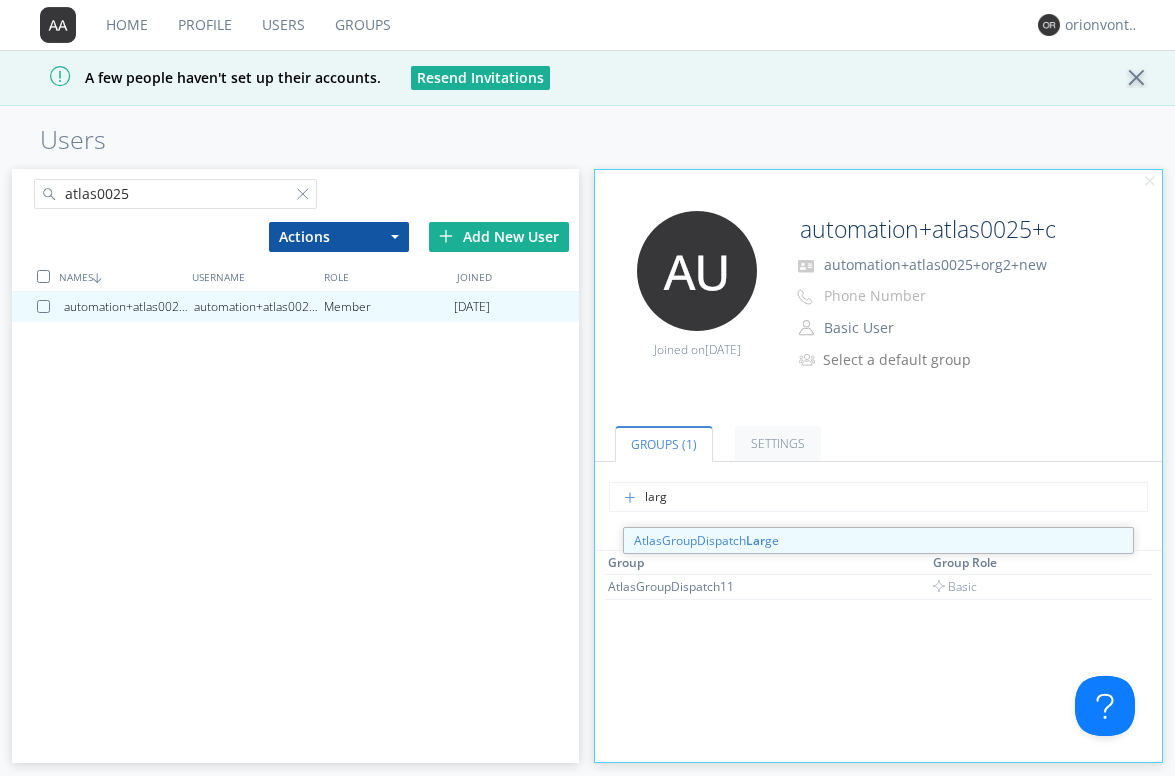 type on "large" 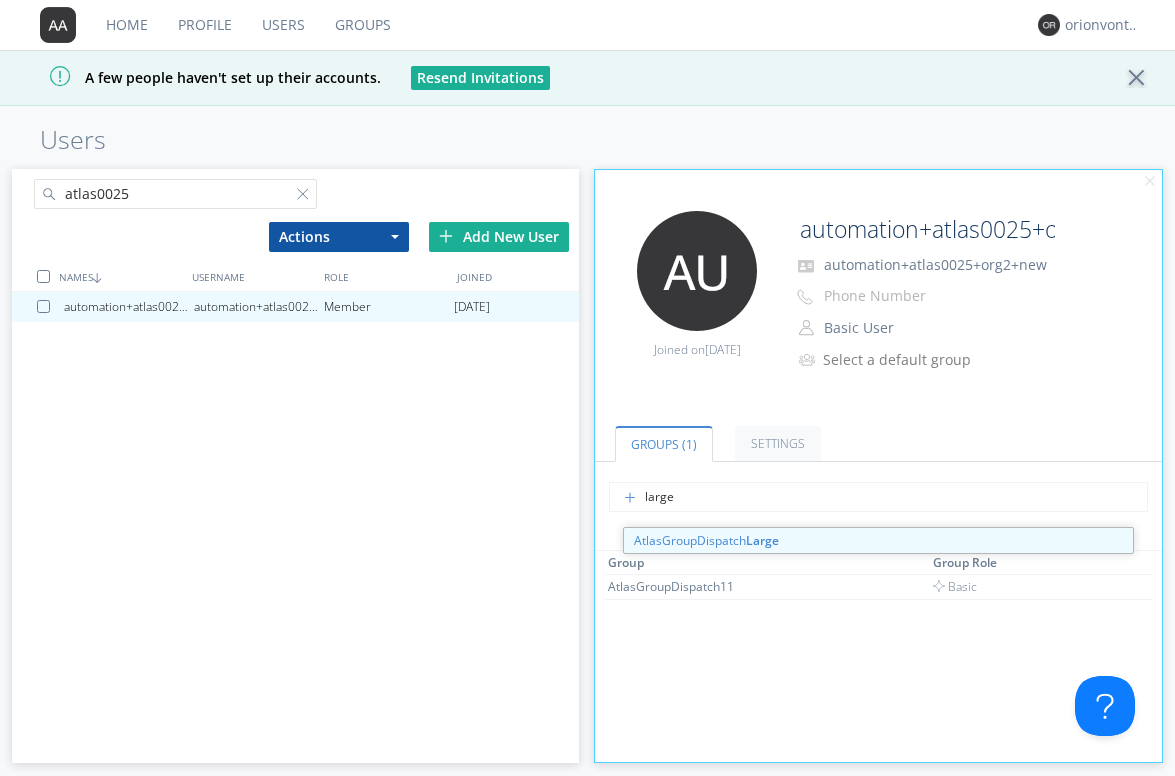 type 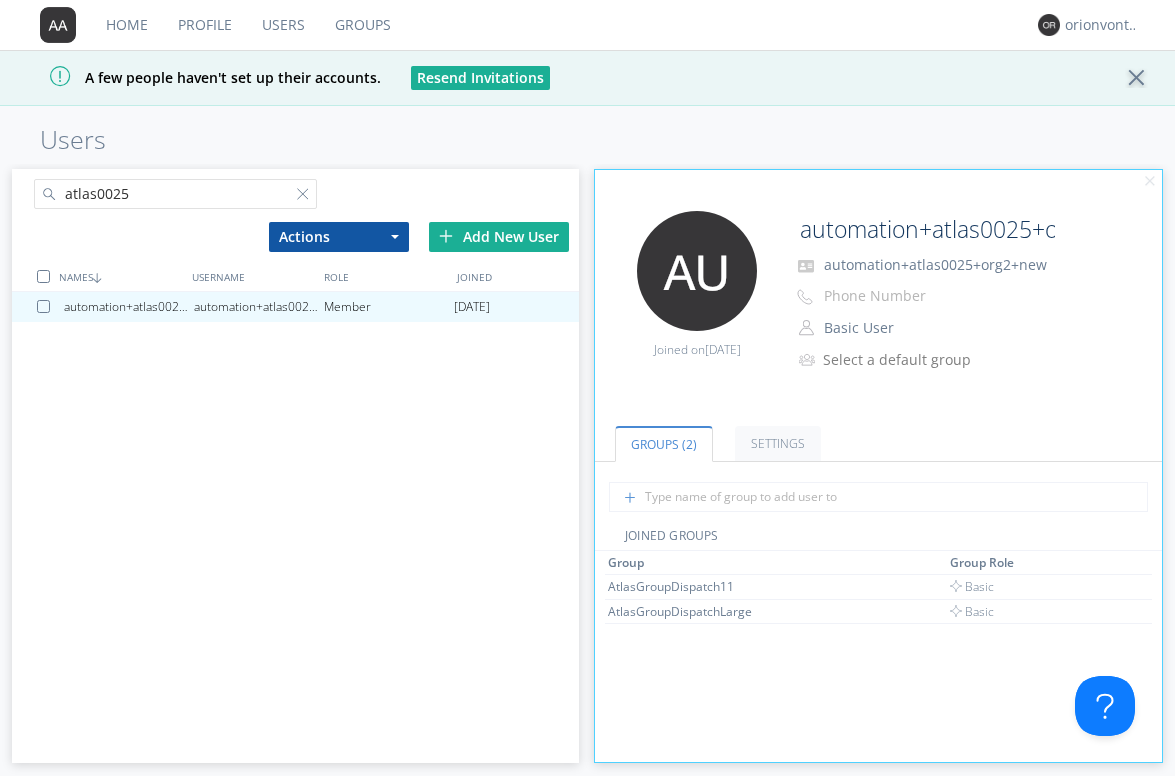 click on "atlas0025" at bounding box center [176, 194] 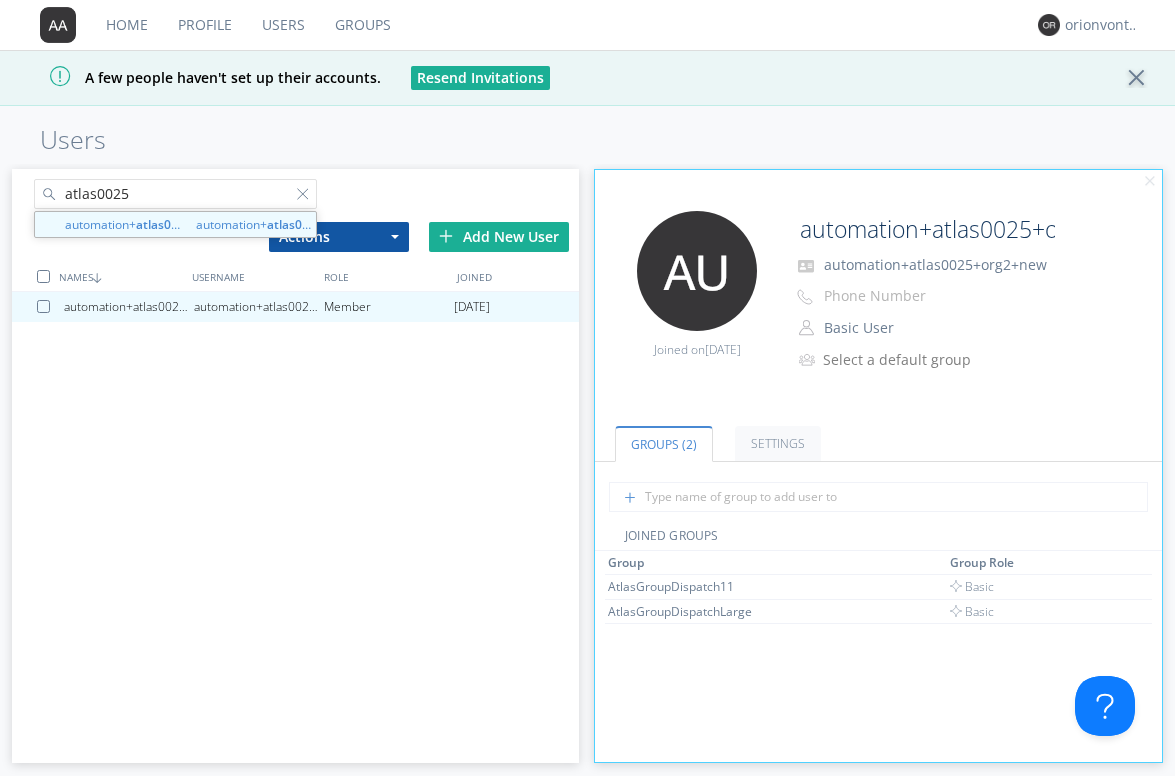 click on "atlas0025" at bounding box center [176, 194] 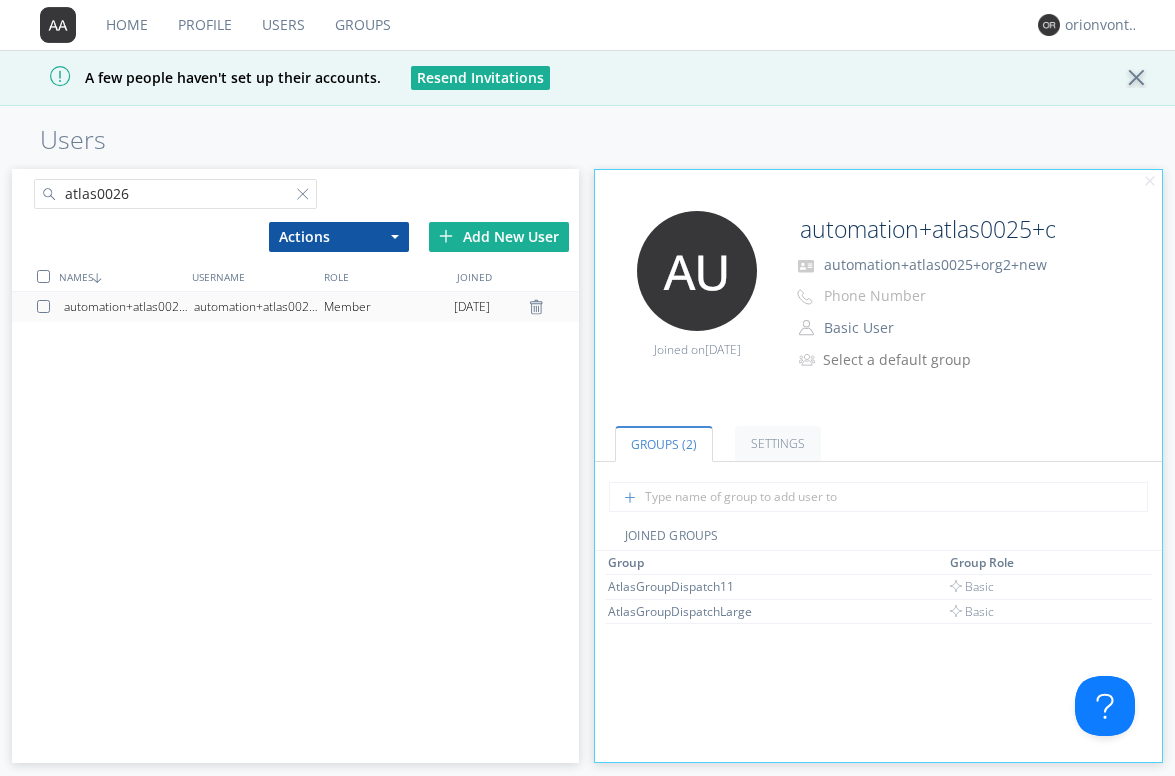 type on "atlas0026" 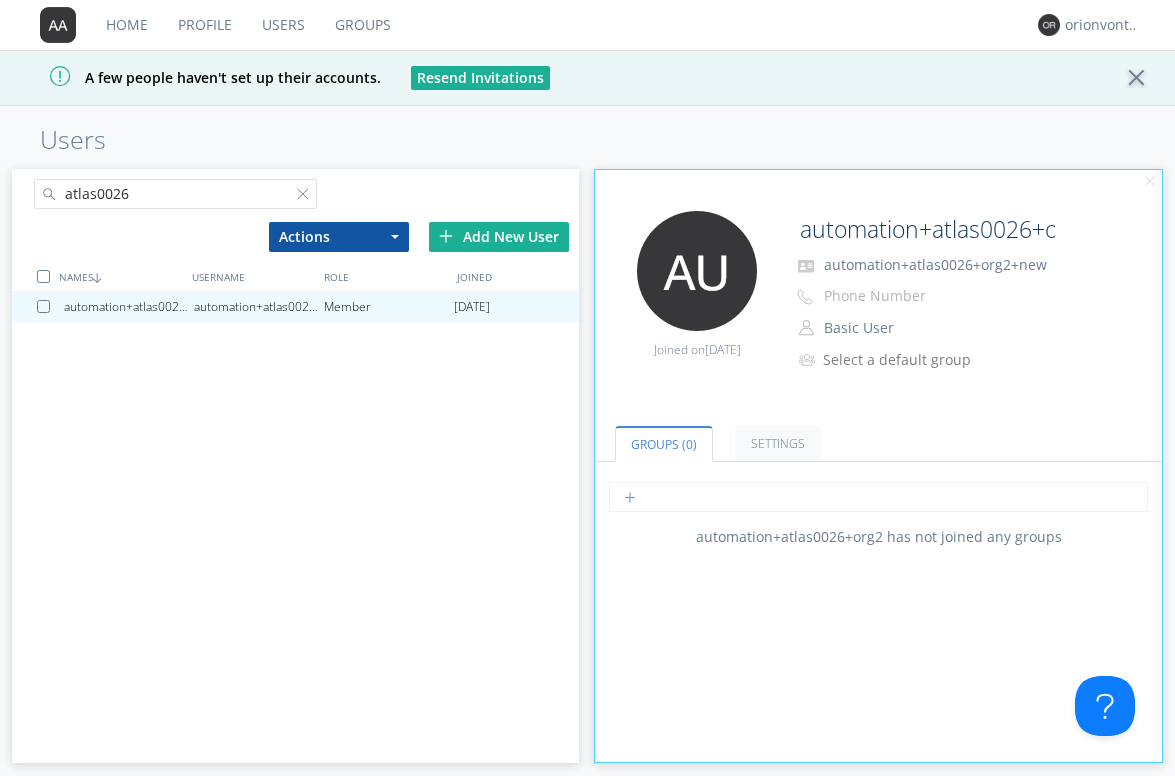 click at bounding box center (878, 497) 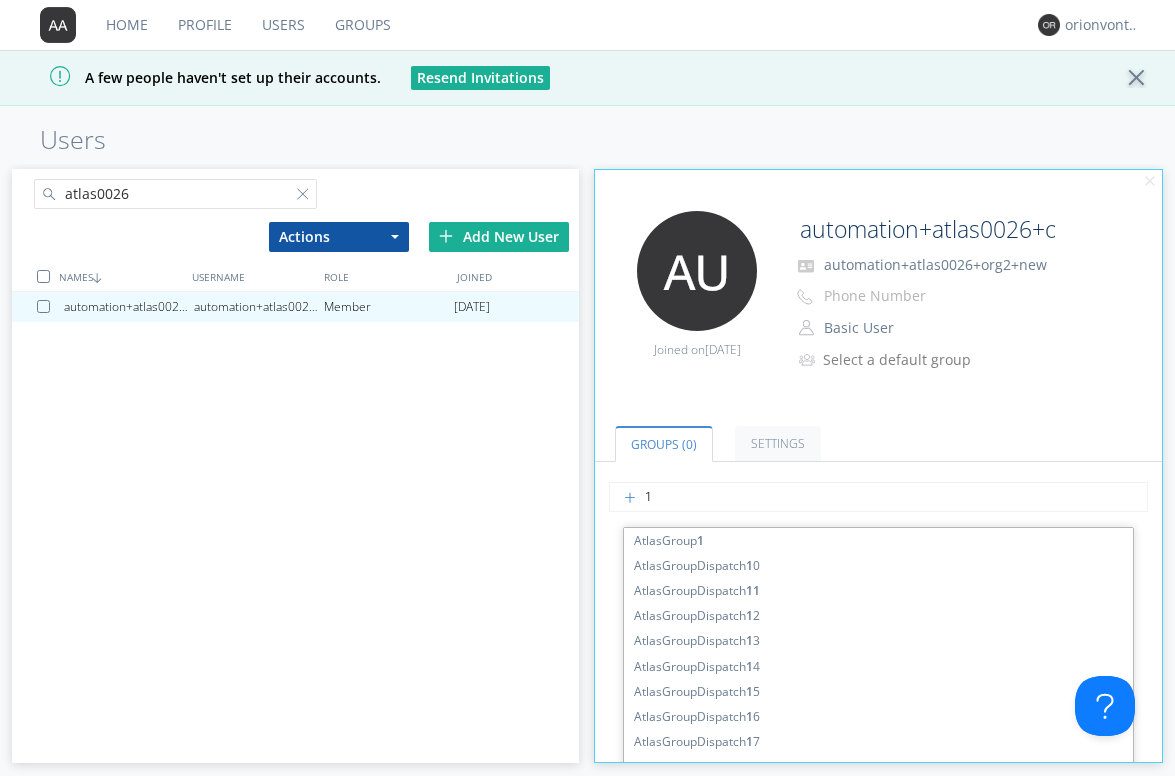 type on "12" 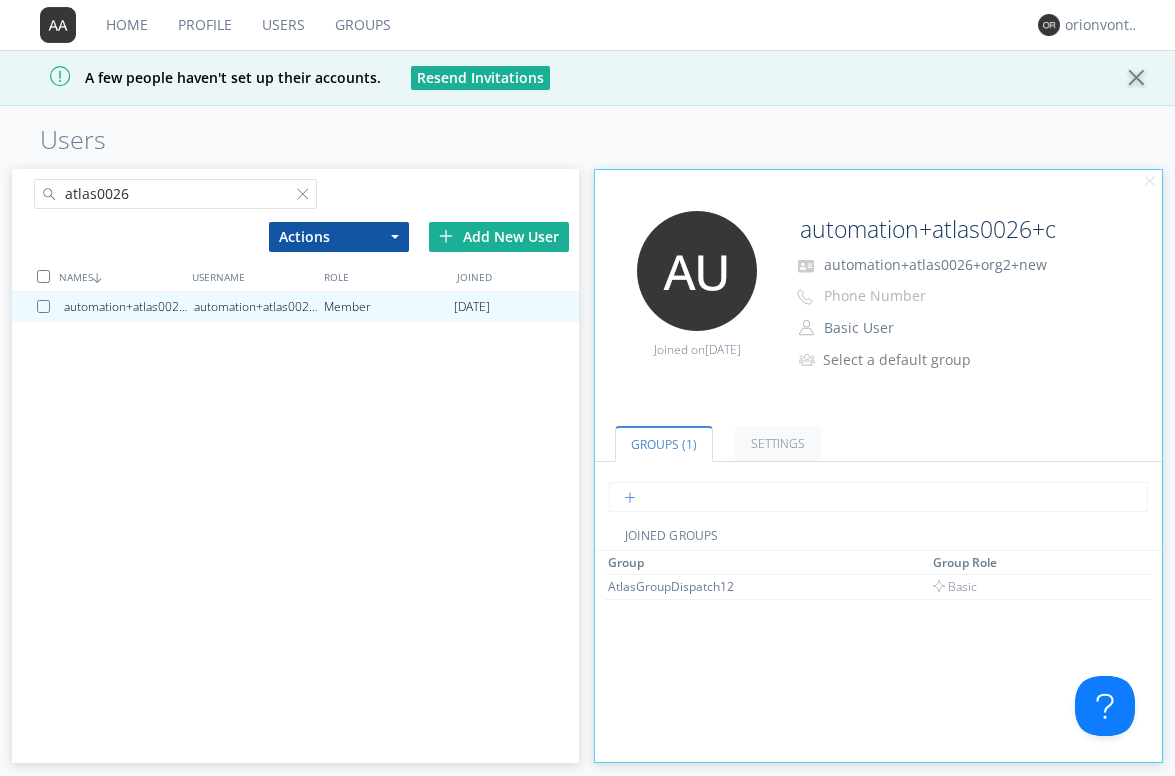 click at bounding box center (878, 497) 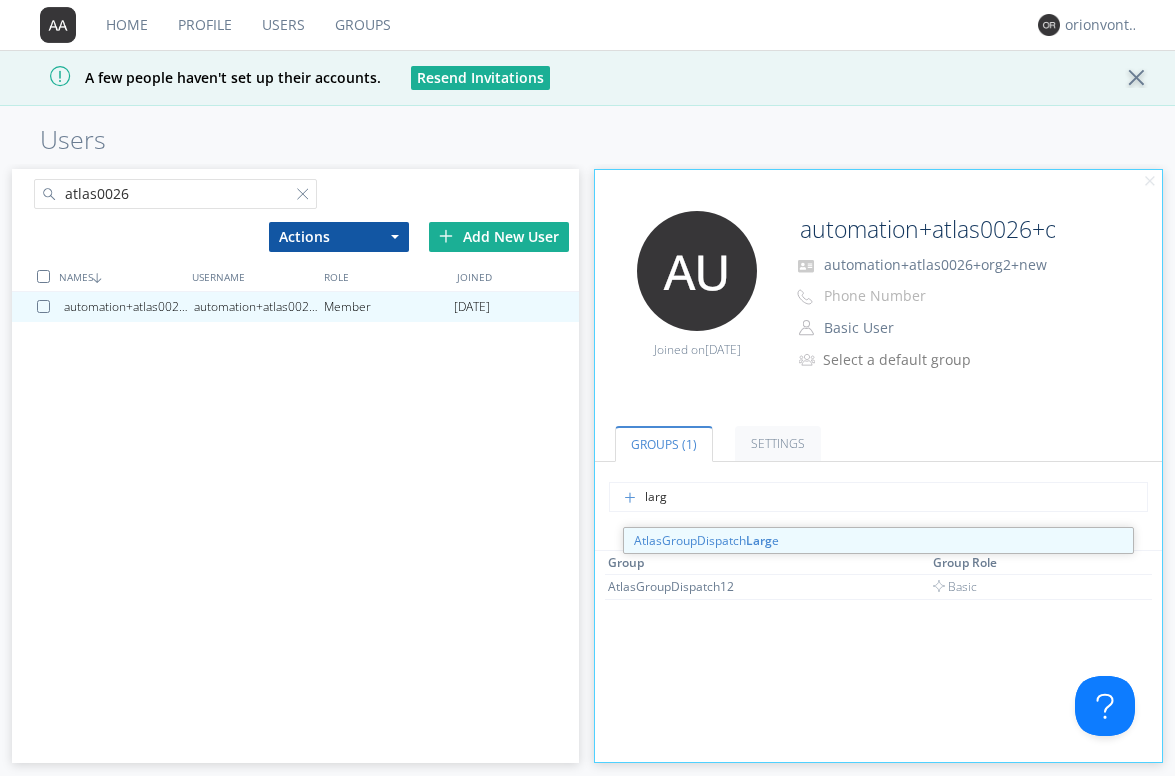 type on "large" 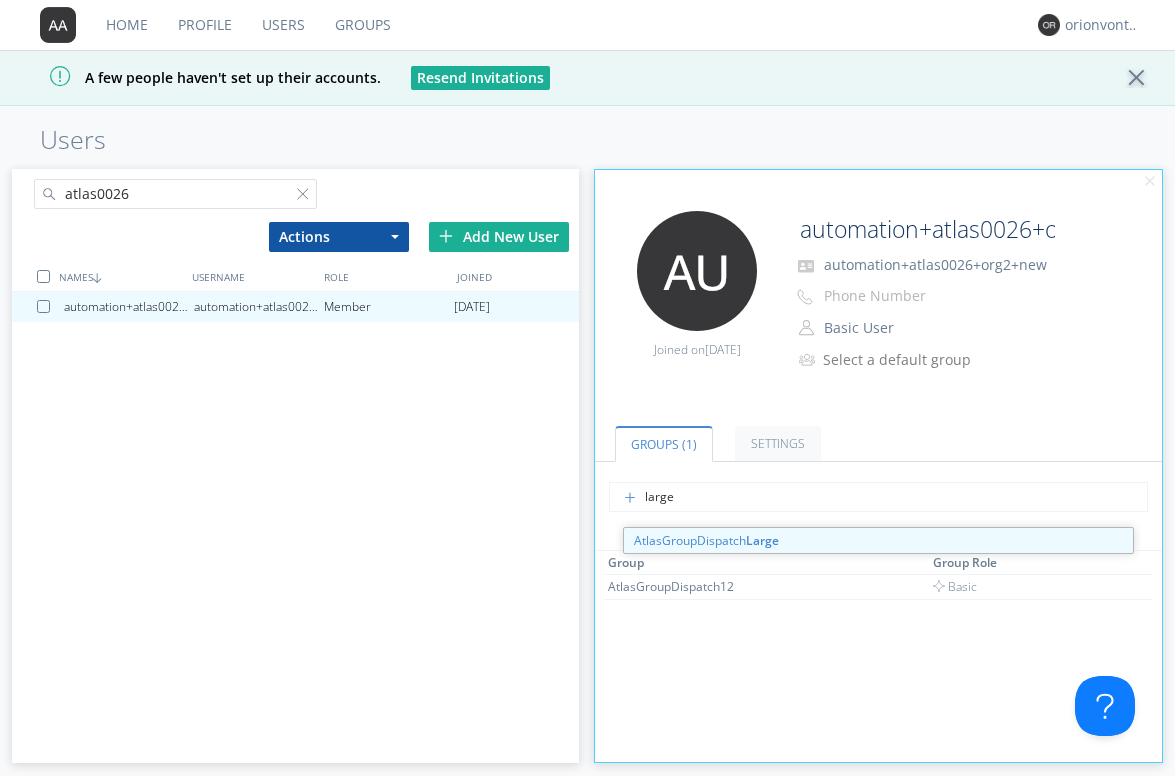 type 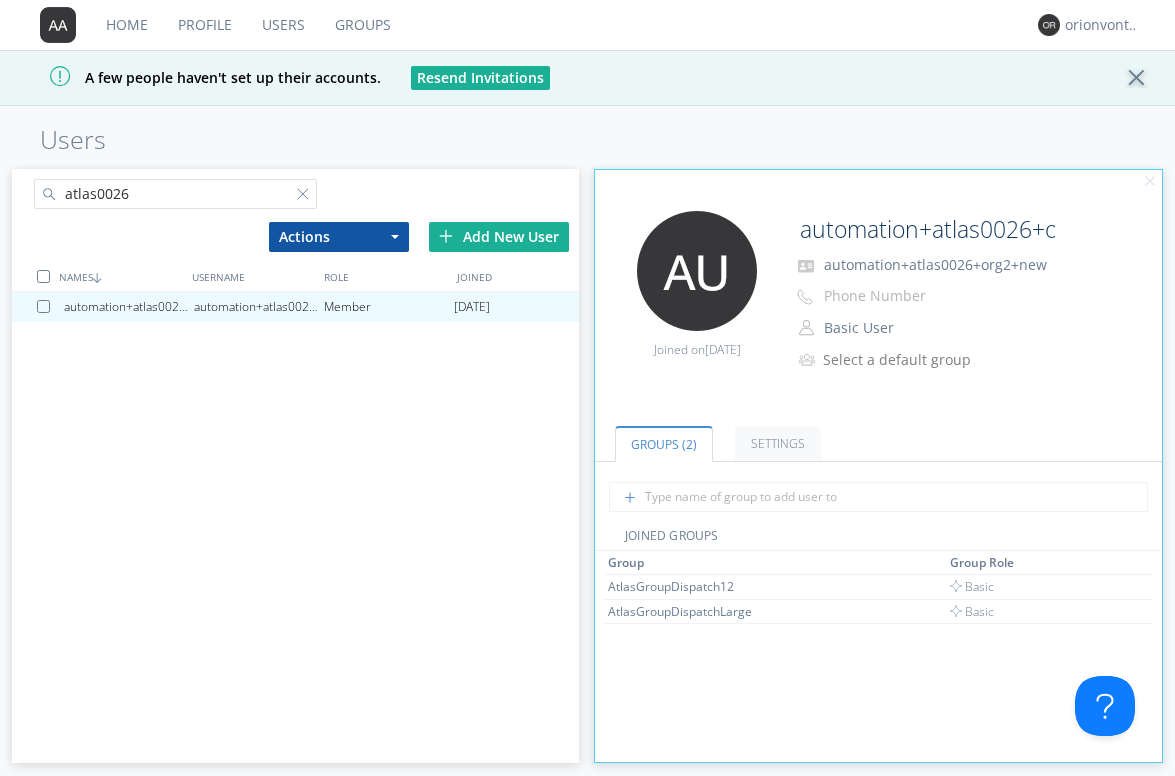click on "Edit Avatar Joined on  [DATE] automation+atlas0026+org2   automation+atlas0026+org2+new Phone Number Basic User   Manager Basic User Select a default group" at bounding box center (878, 306) 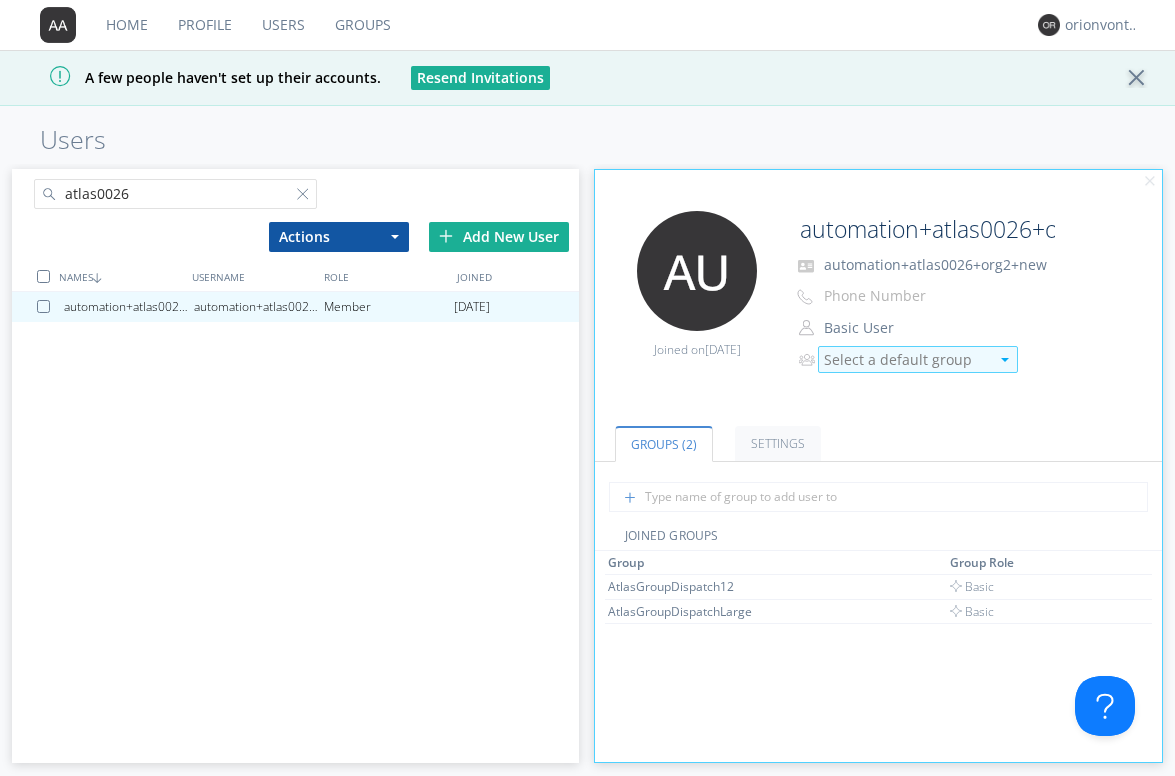 click on "Select a default group" at bounding box center (906, 360) 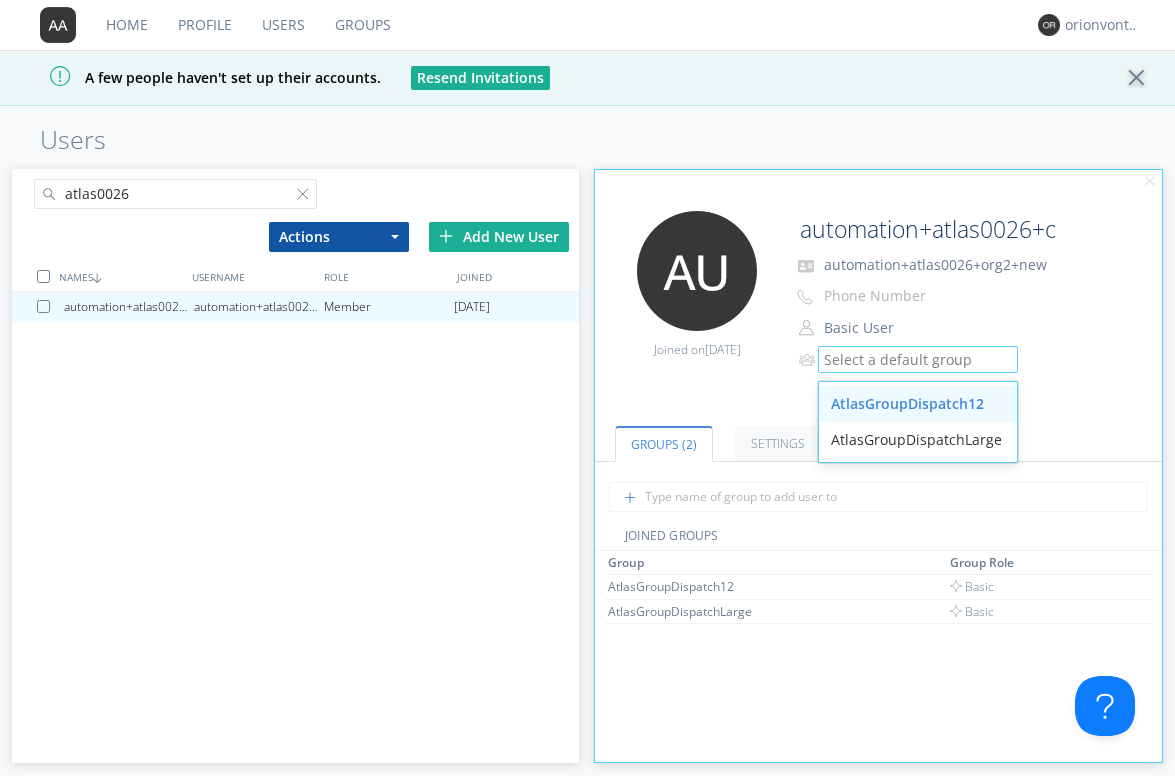 click on "AtlasGroupDispatch12" at bounding box center (918, 404) 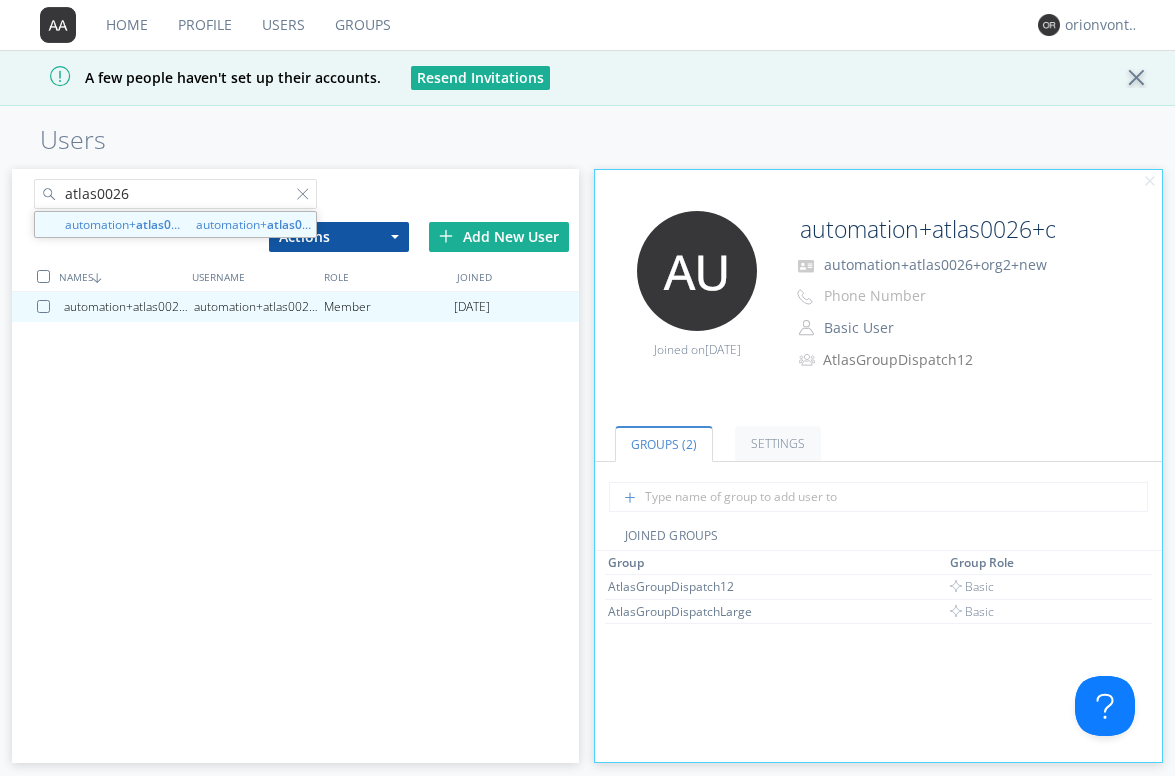 click on "atlas0026" at bounding box center [176, 194] 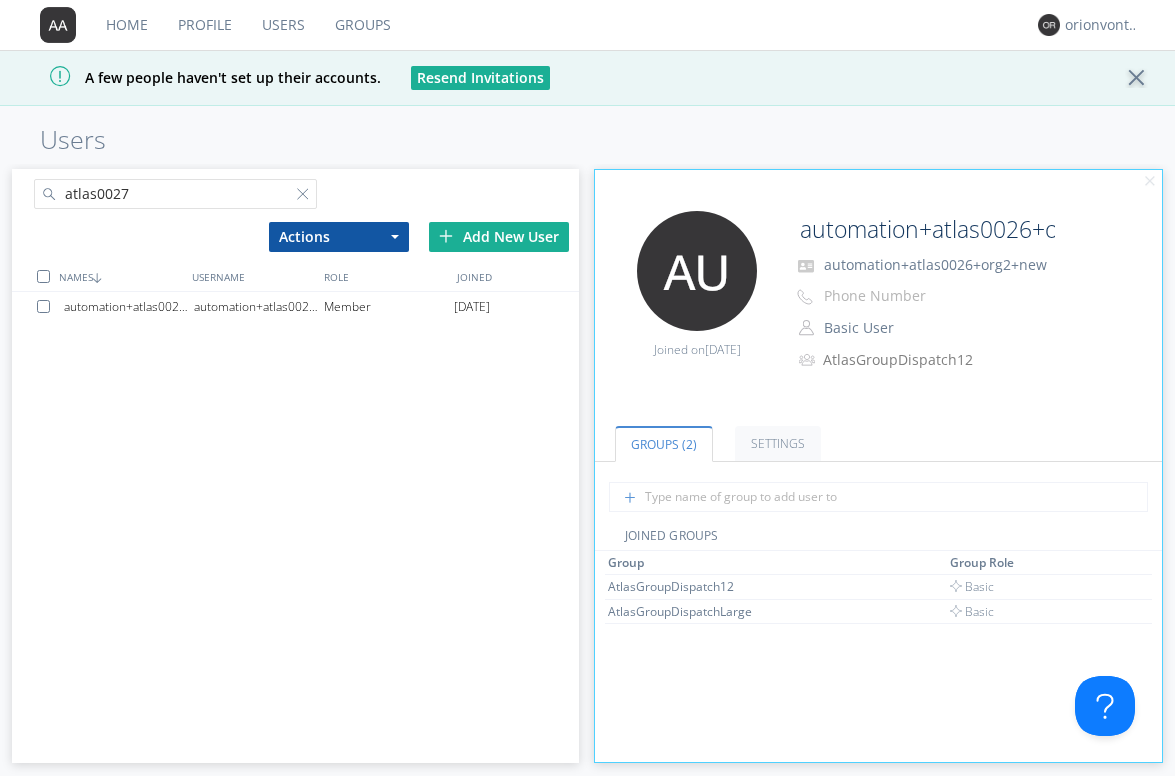 type on "atlas0027" 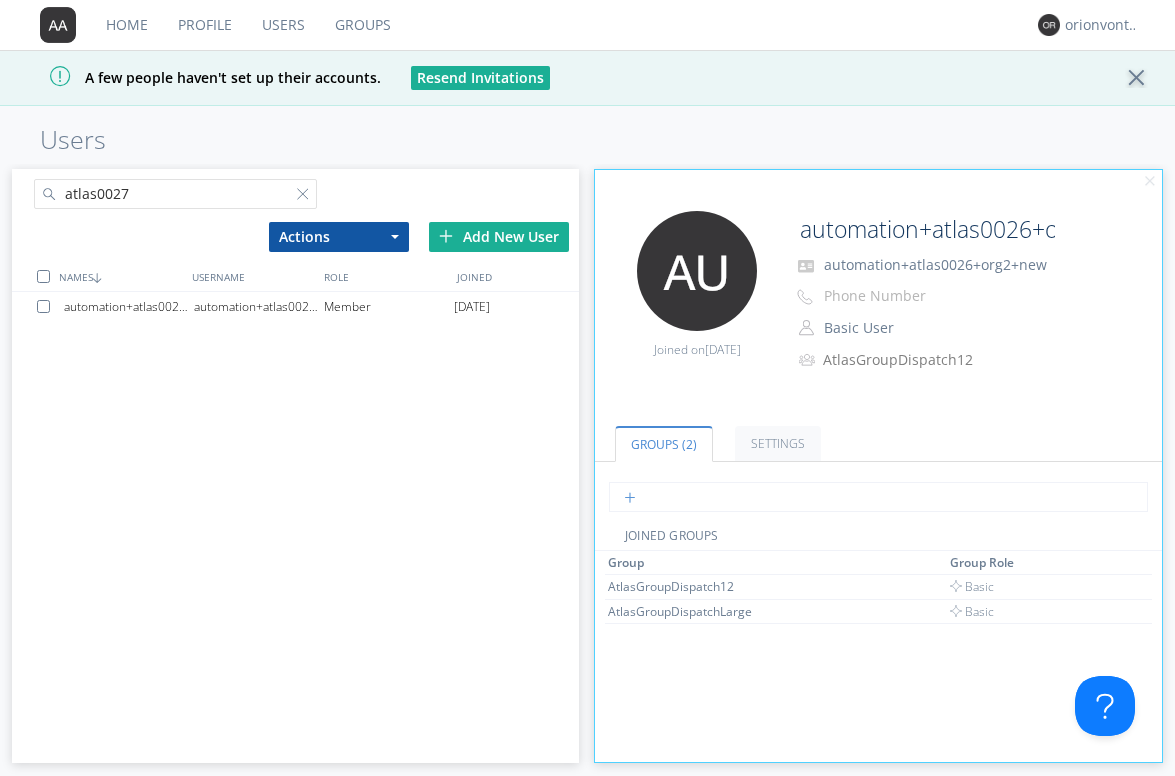 click at bounding box center [878, 497] 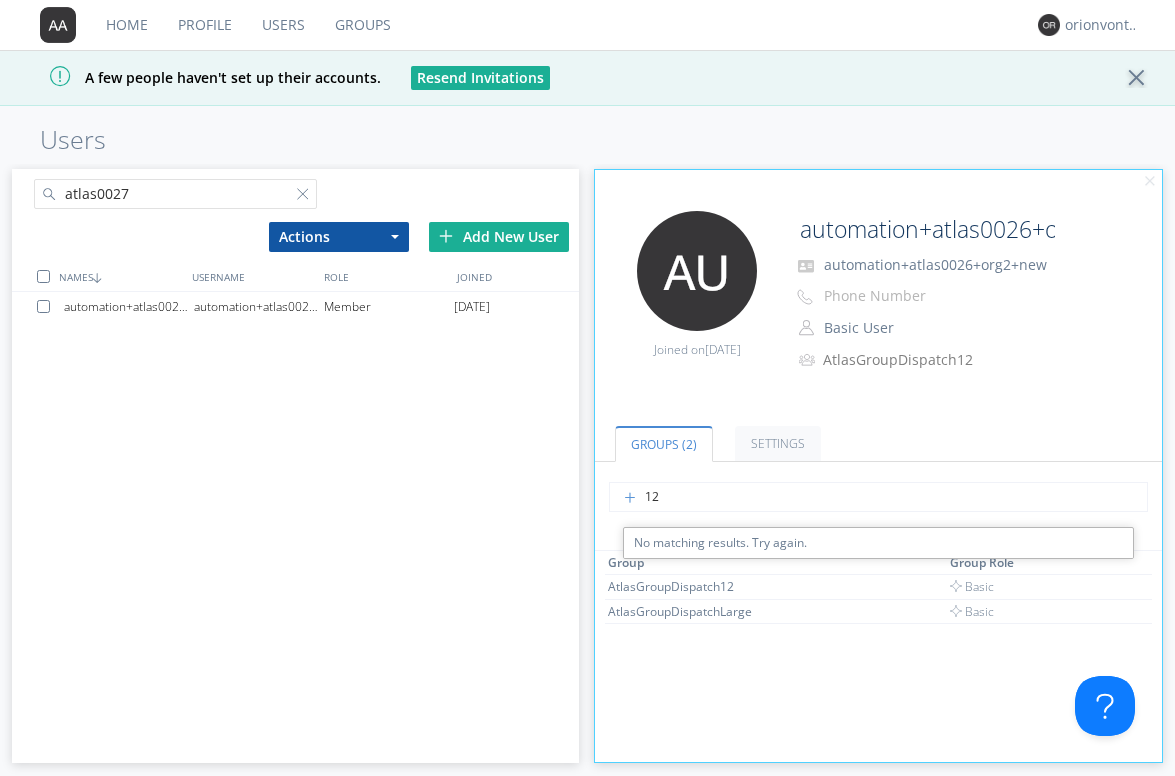 type on "1" 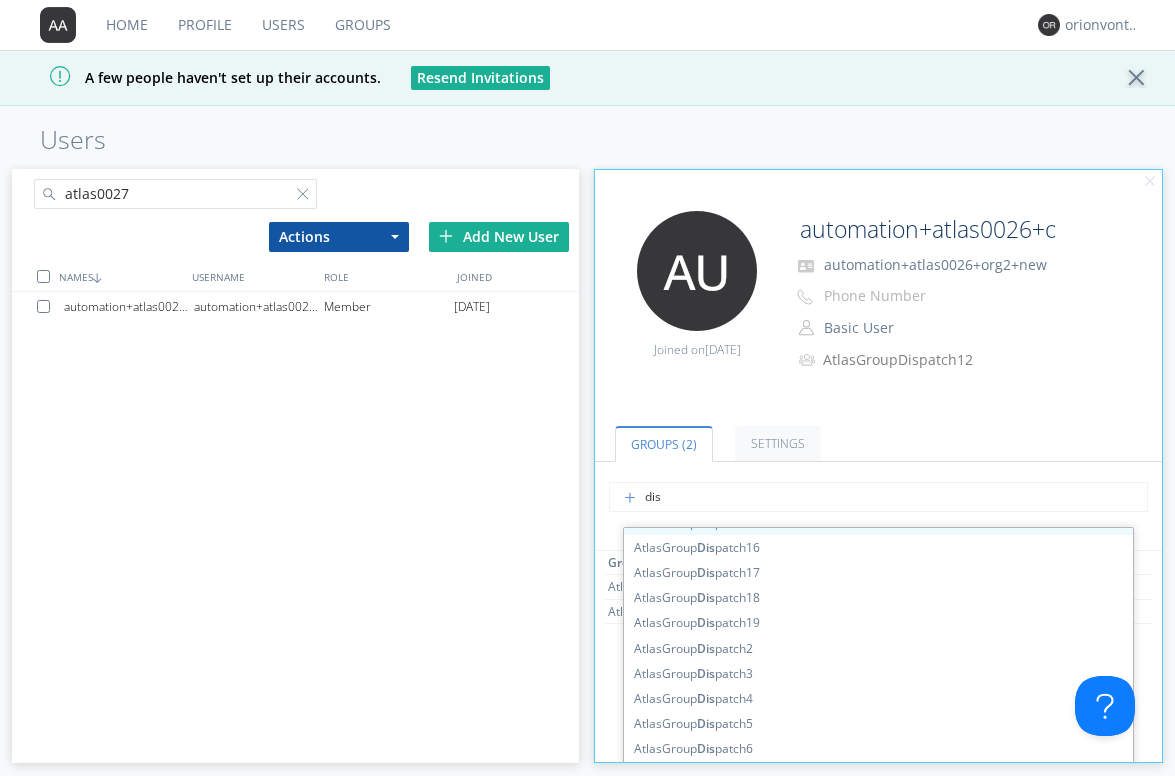 scroll, scrollTop: 0, scrollLeft: 0, axis: both 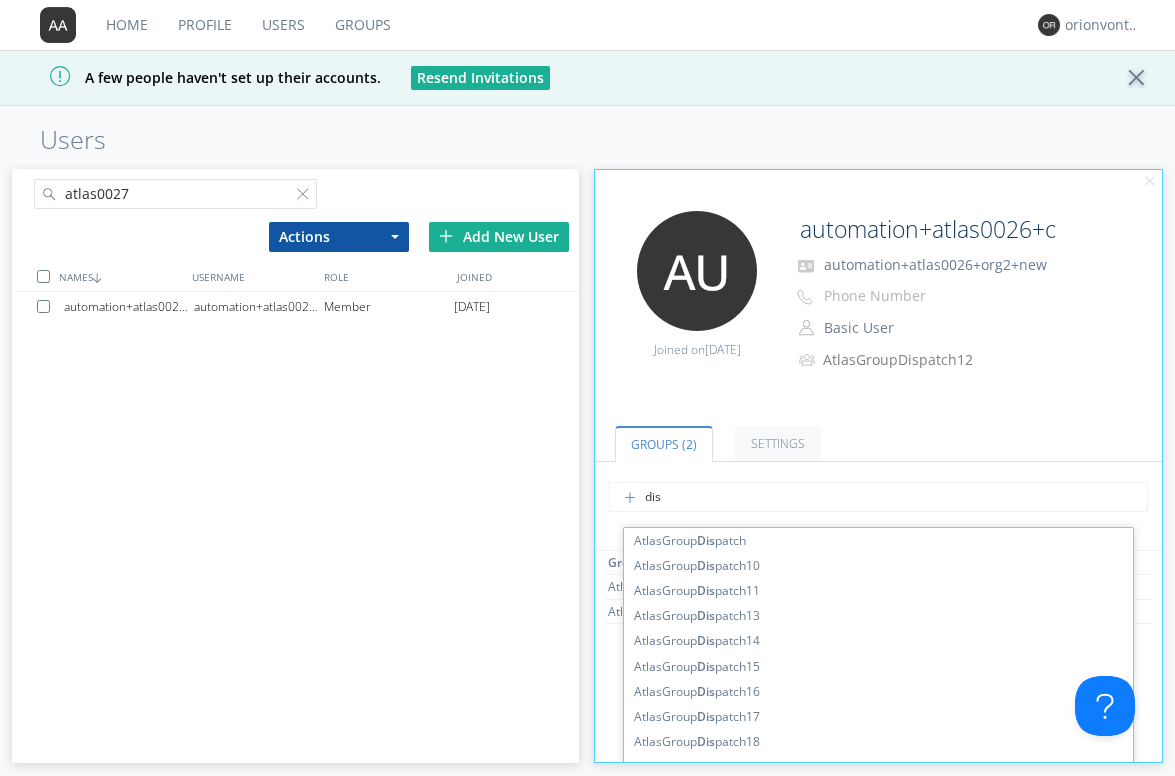 type on "dis" 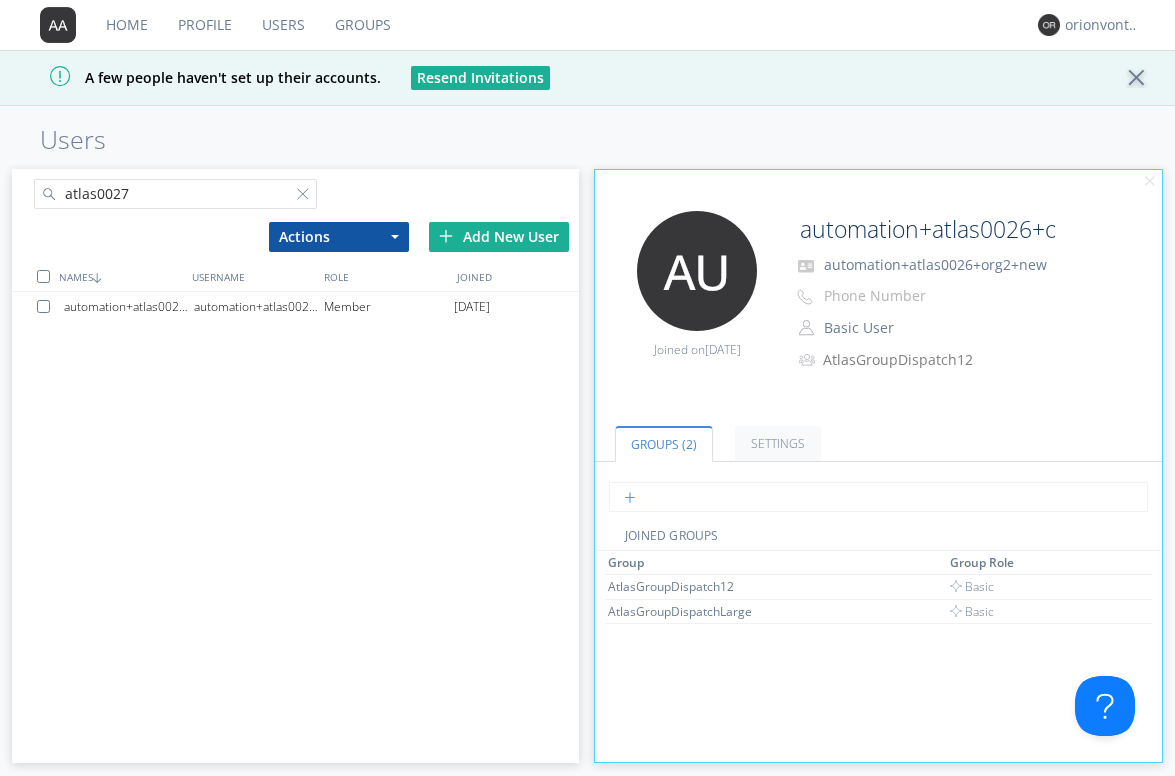type 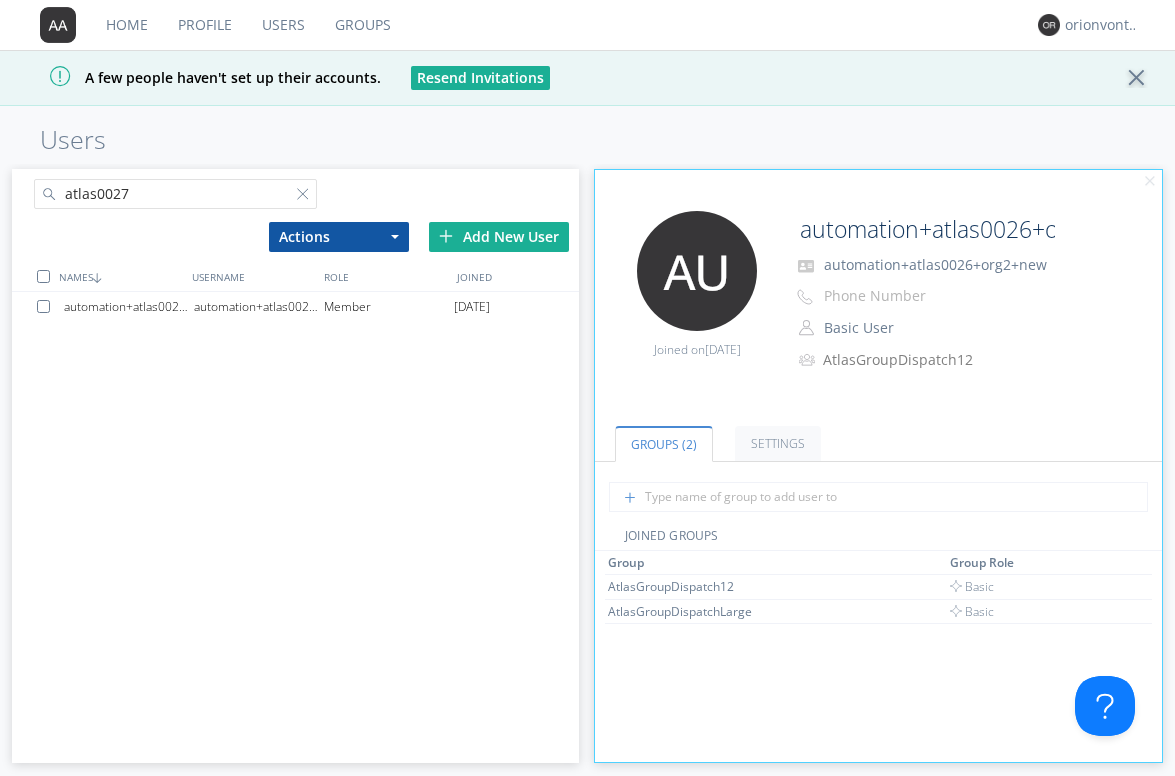 click on "atlas0027" at bounding box center [176, 194] 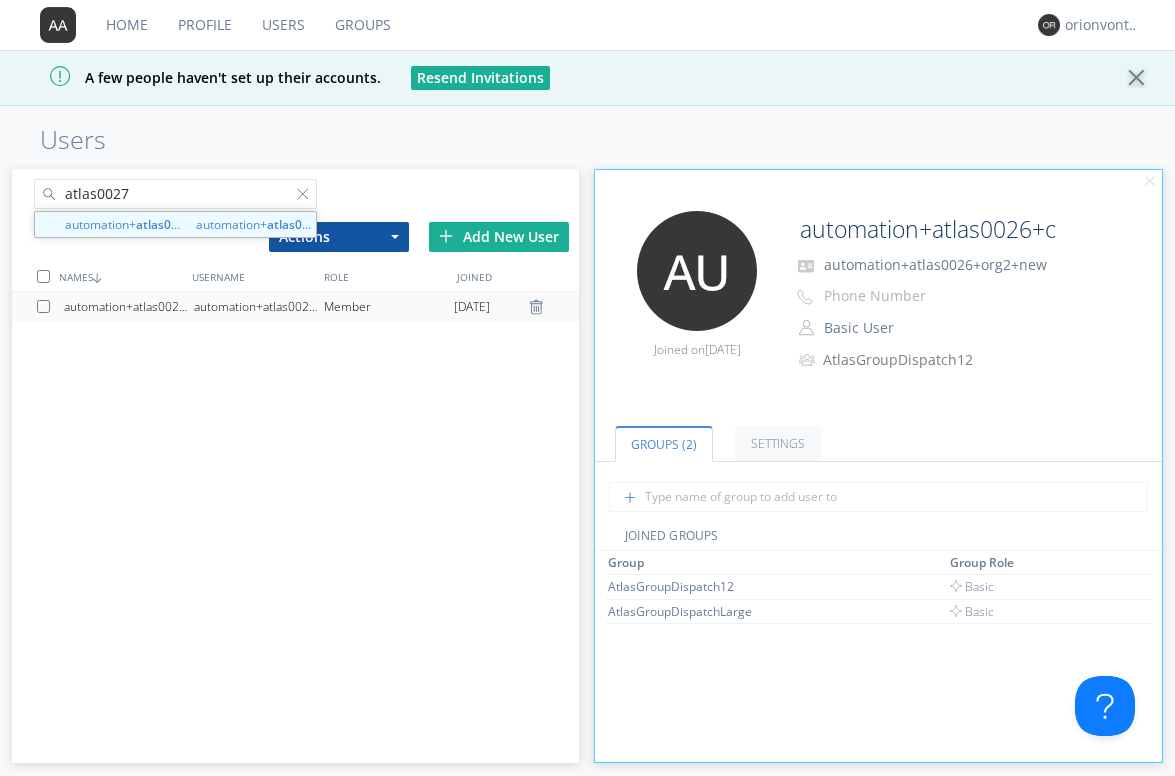 click on "automation+atlas0027+org2" at bounding box center (129, 307) 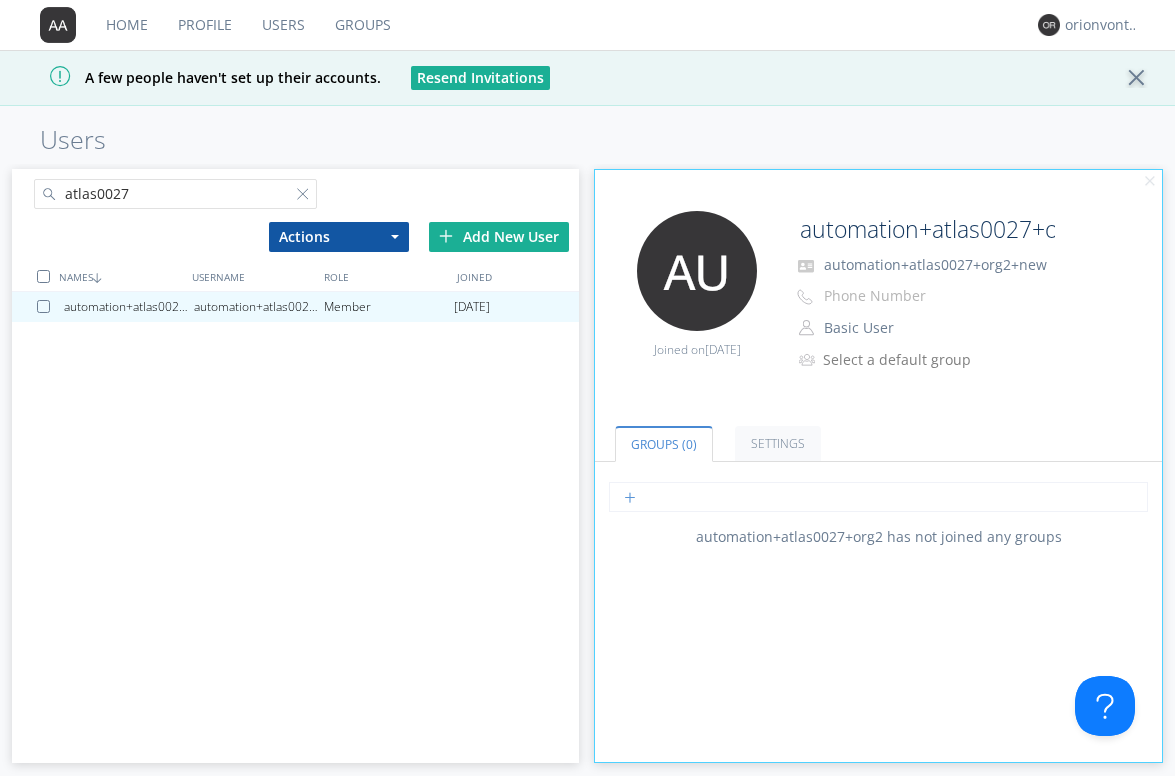 click at bounding box center [878, 497] 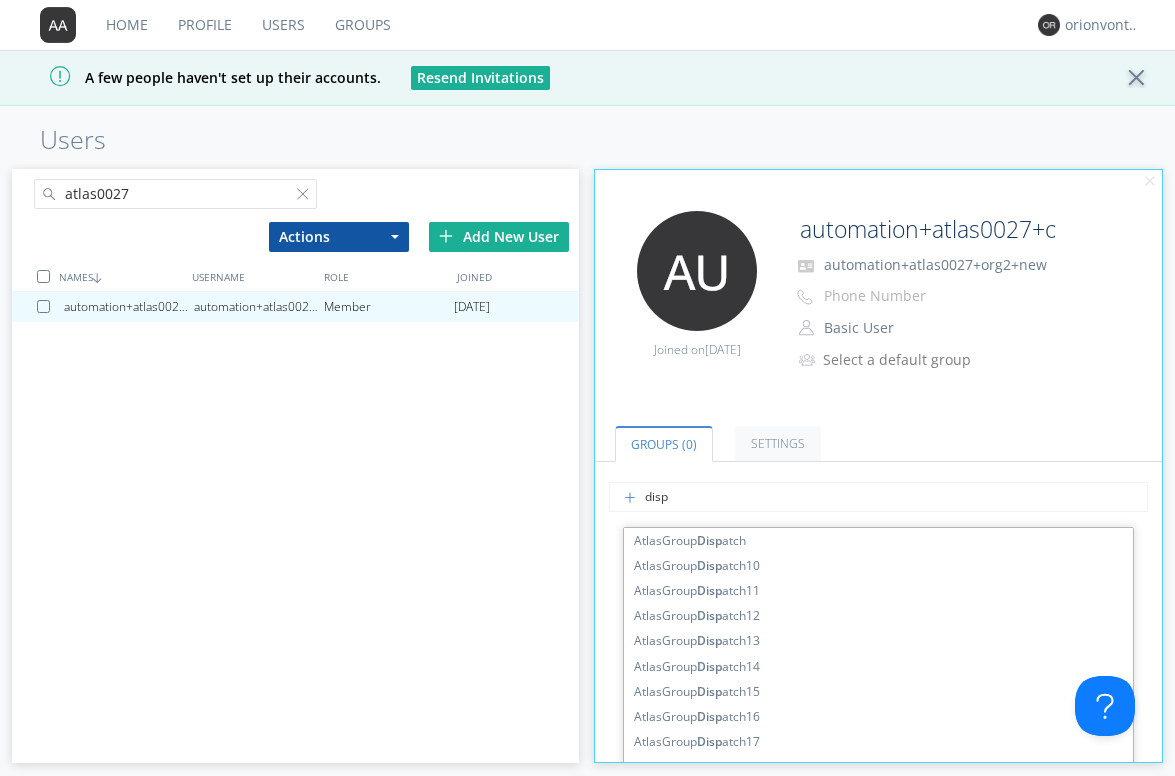 type on "dispa" 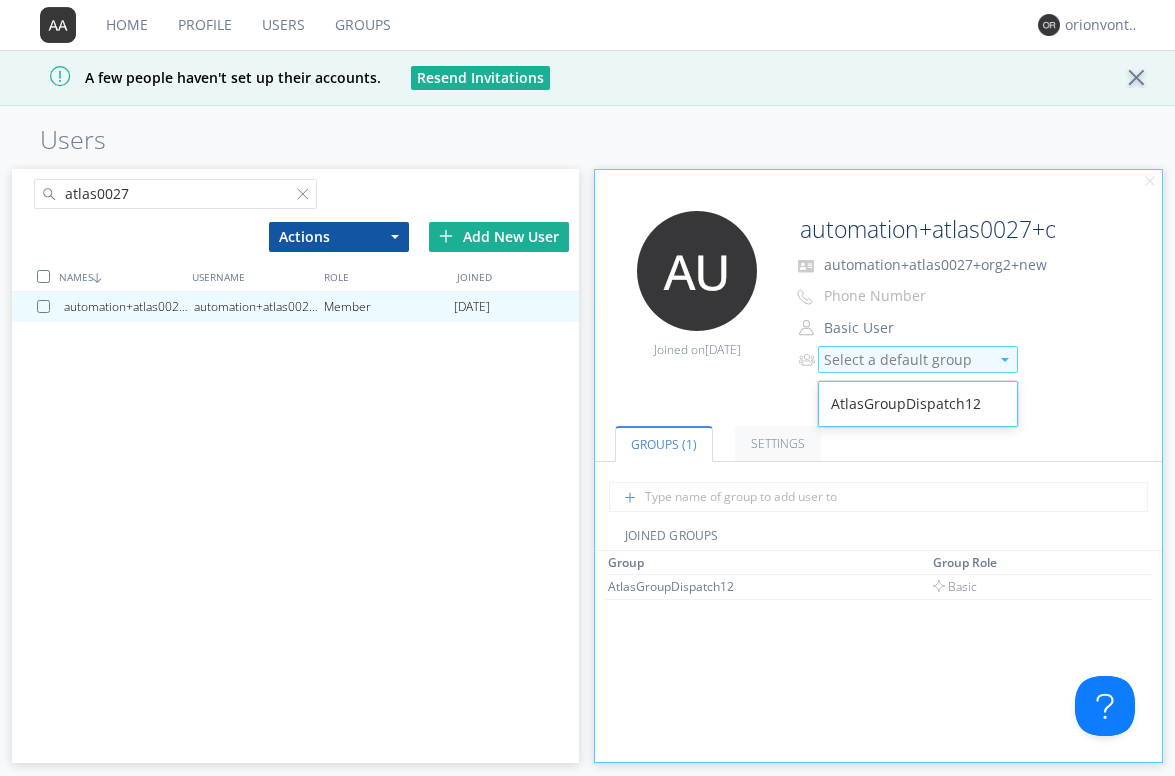 click on "Select a default group" at bounding box center [906, 360] 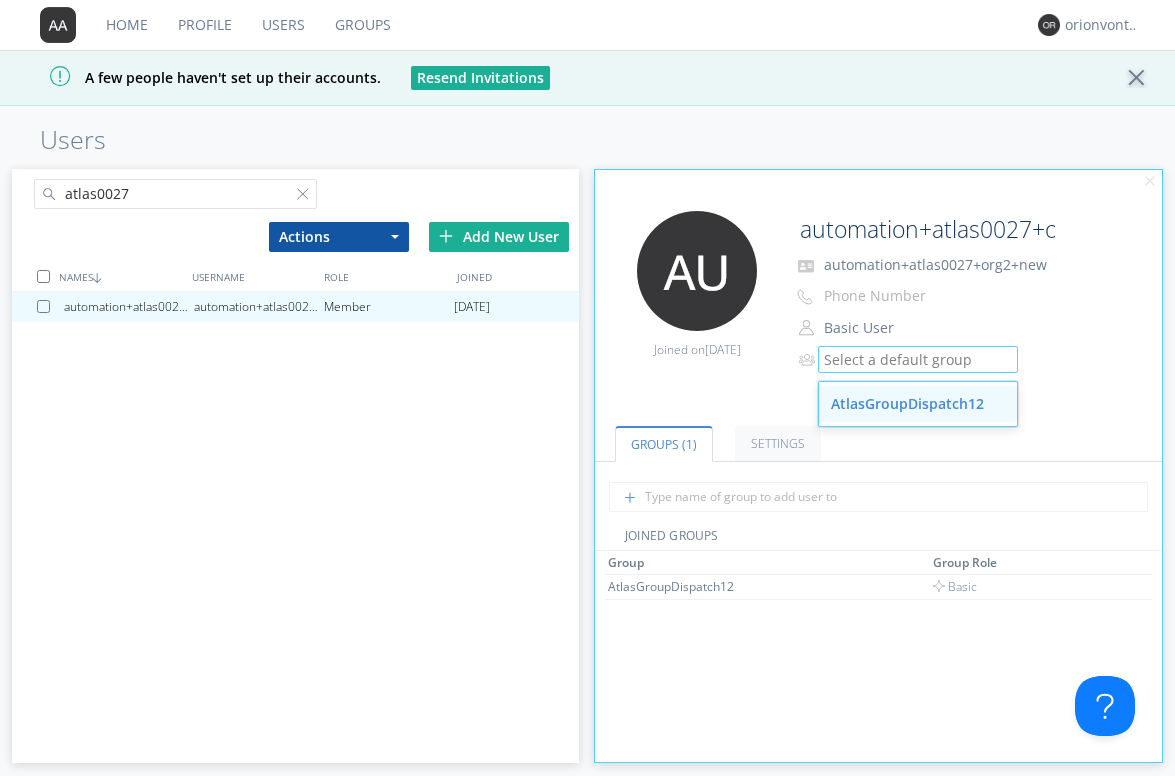 click on "AtlasGroupDispatch12" at bounding box center [918, 404] 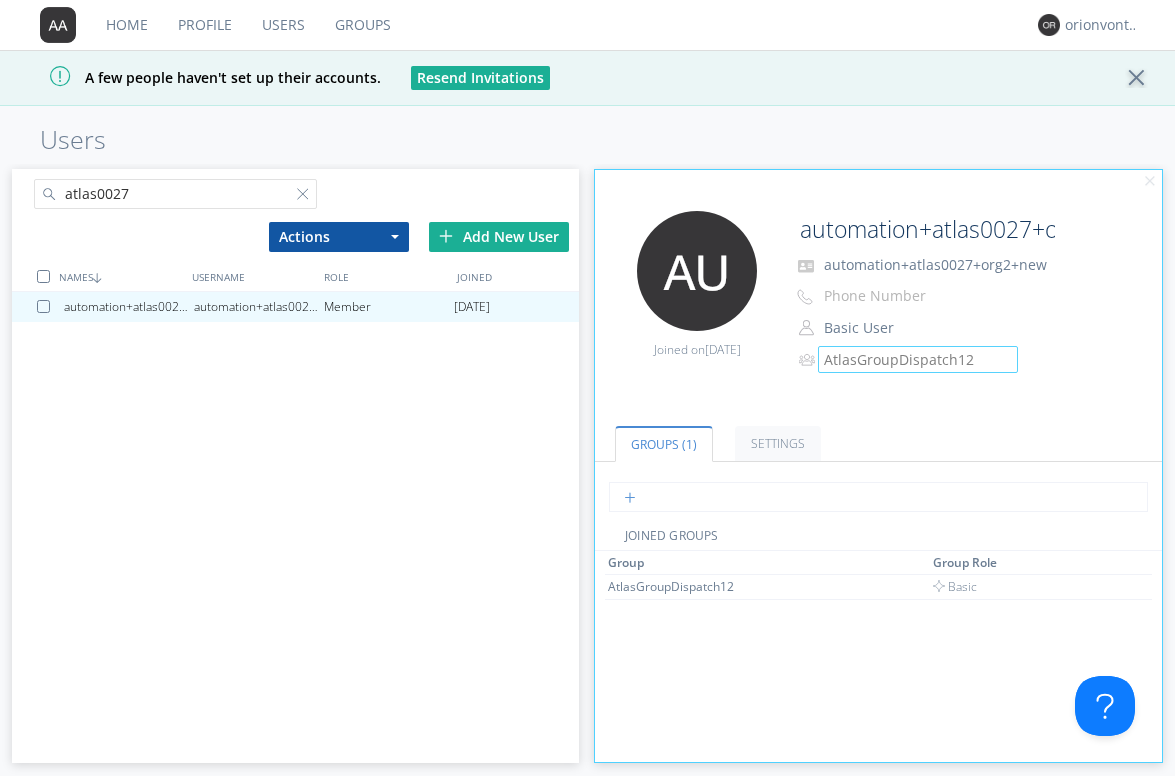 click at bounding box center [878, 497] 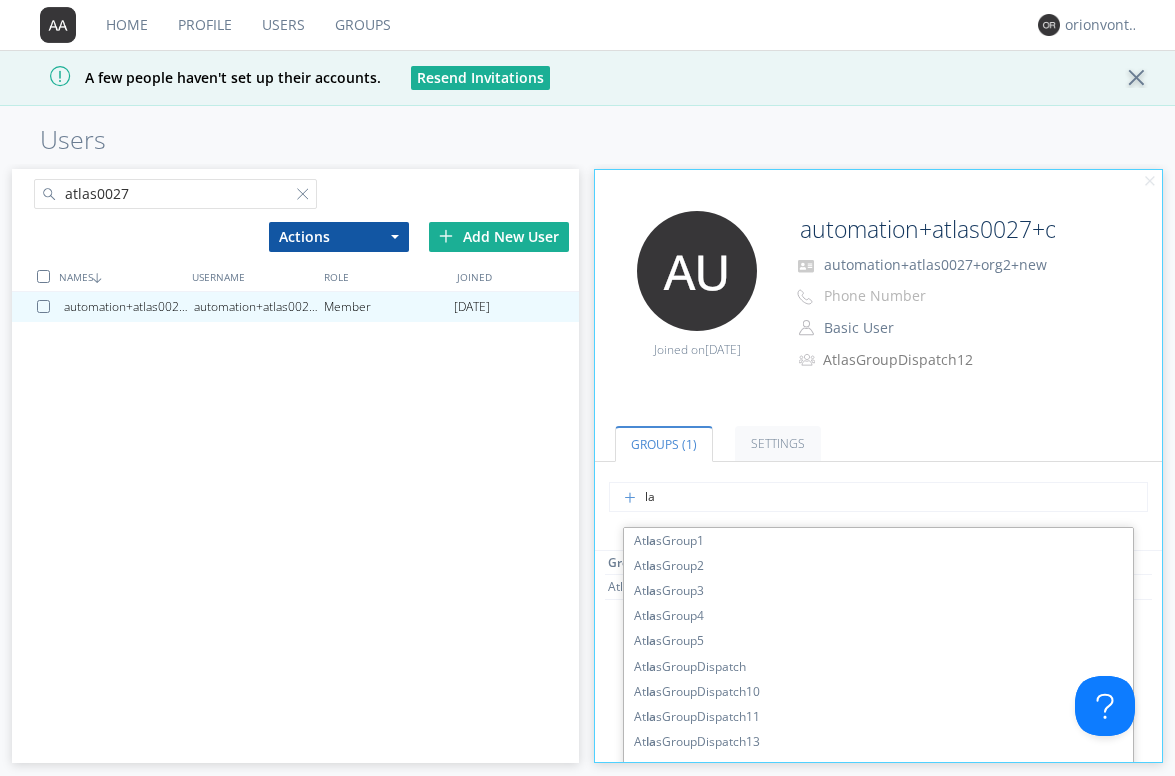type on "lar" 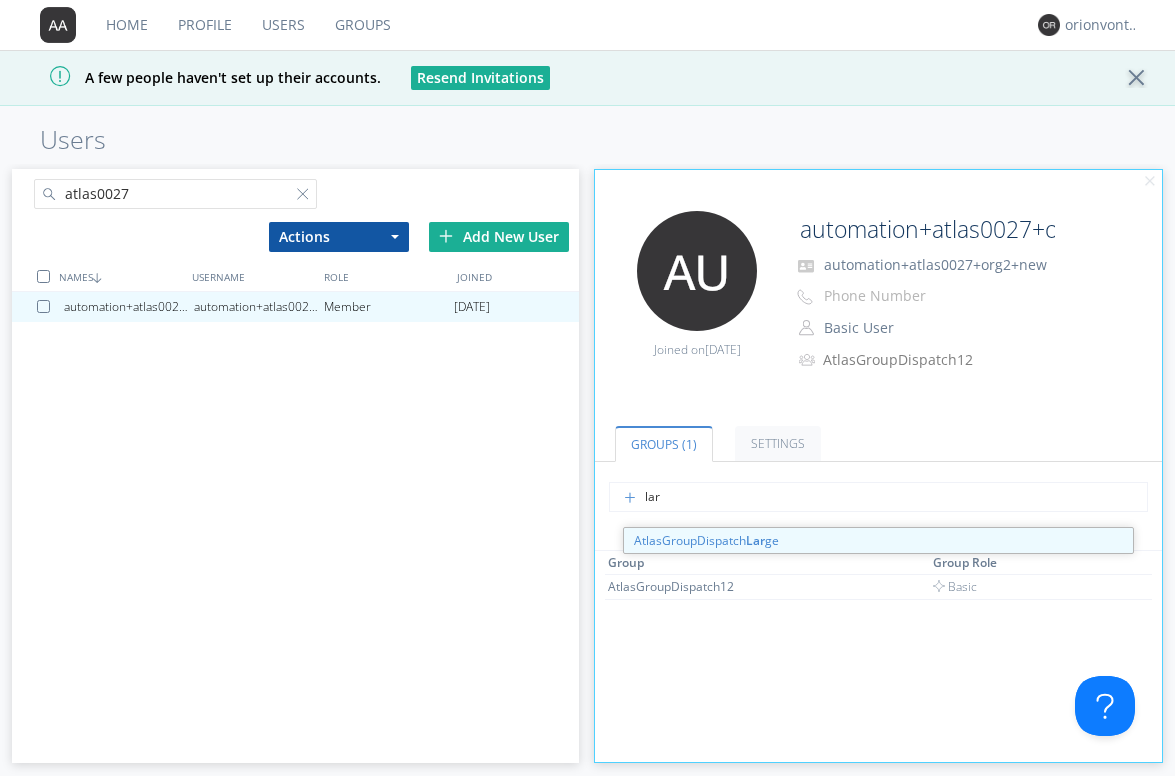 type 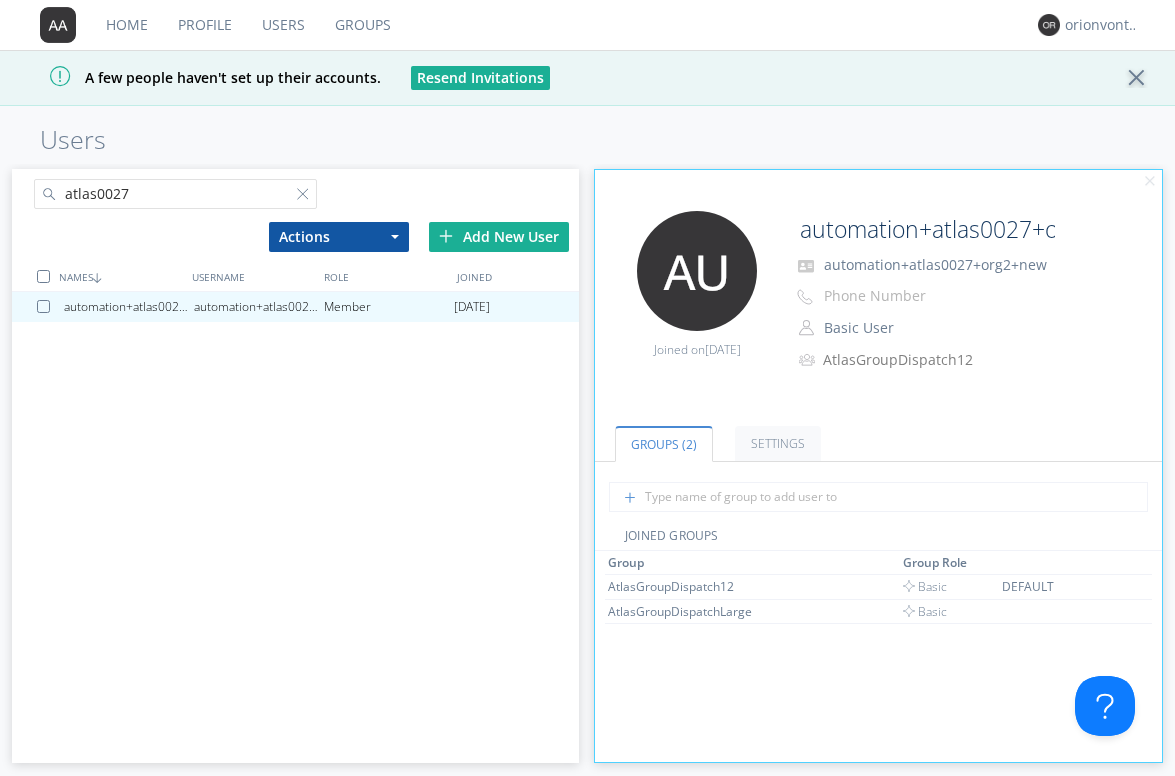 click on "atlas0027" at bounding box center [176, 194] 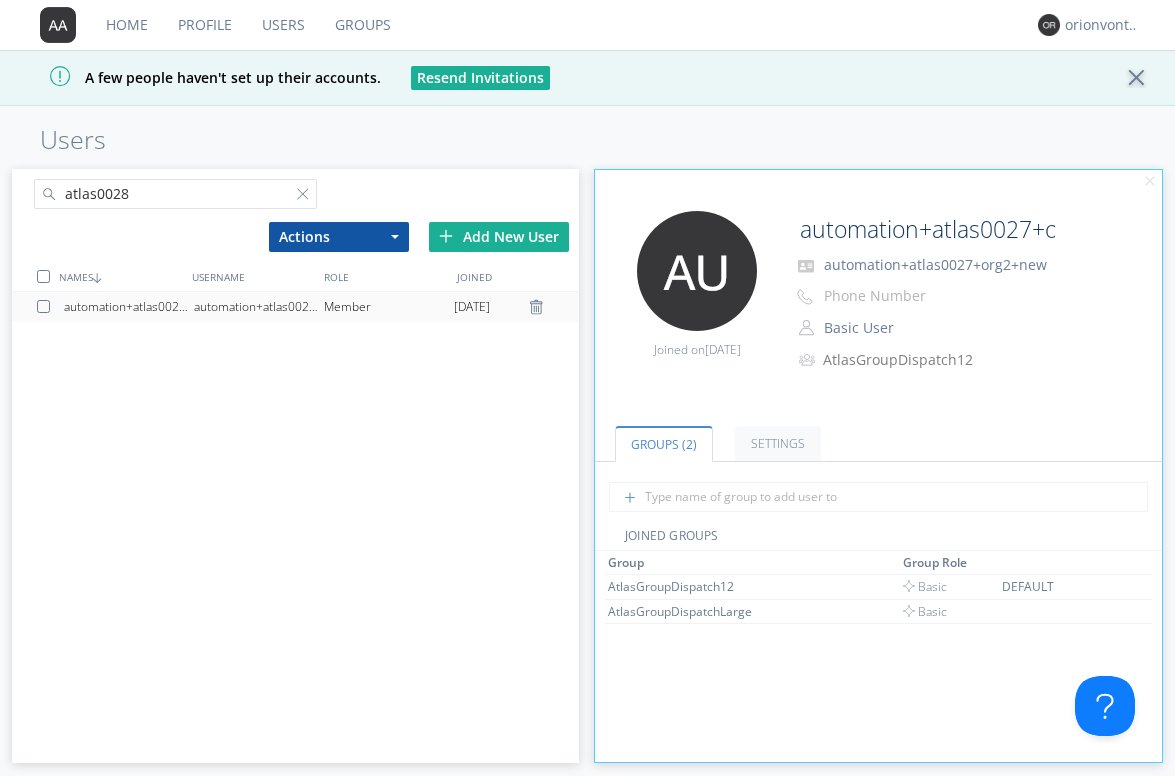 type on "atlas0028" 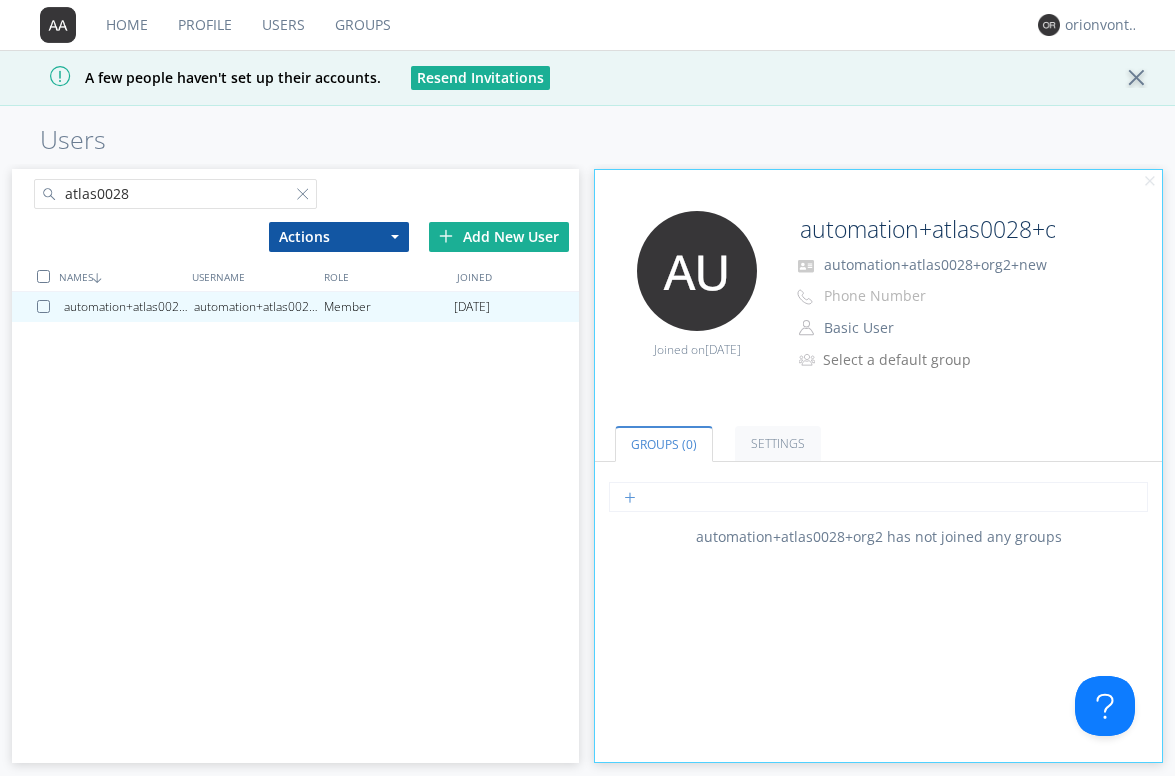 click at bounding box center [878, 497] 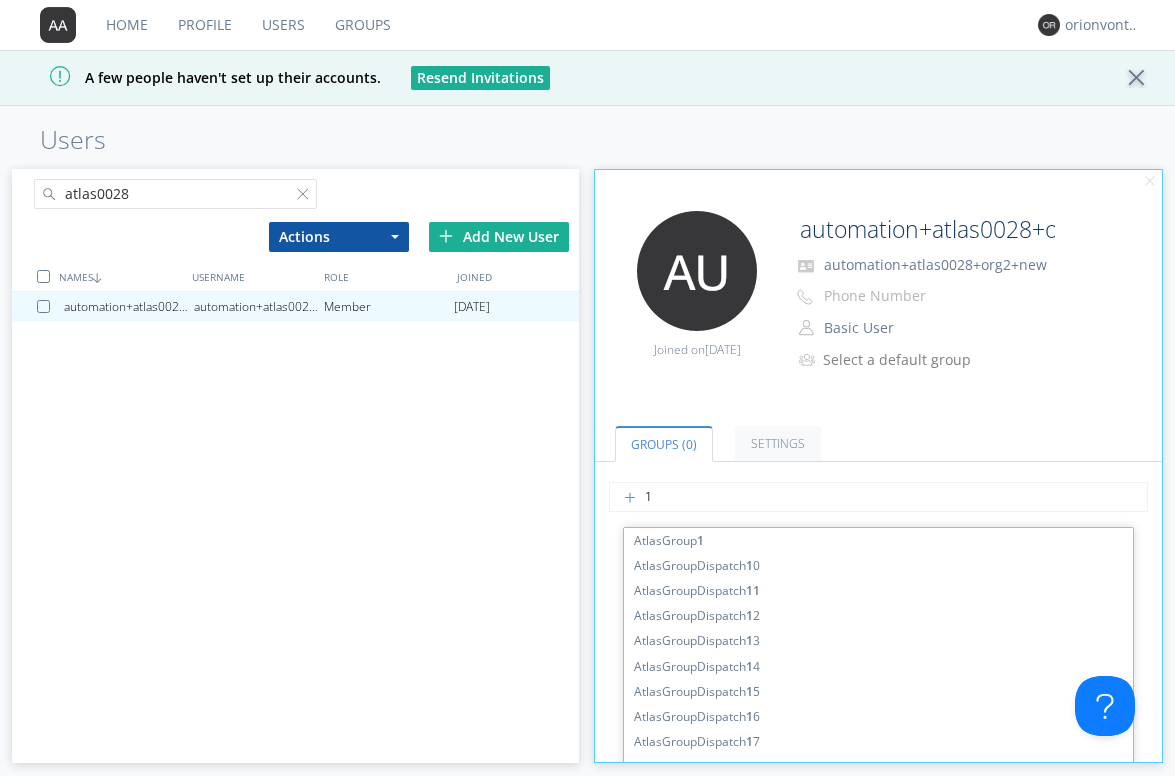 type on "13" 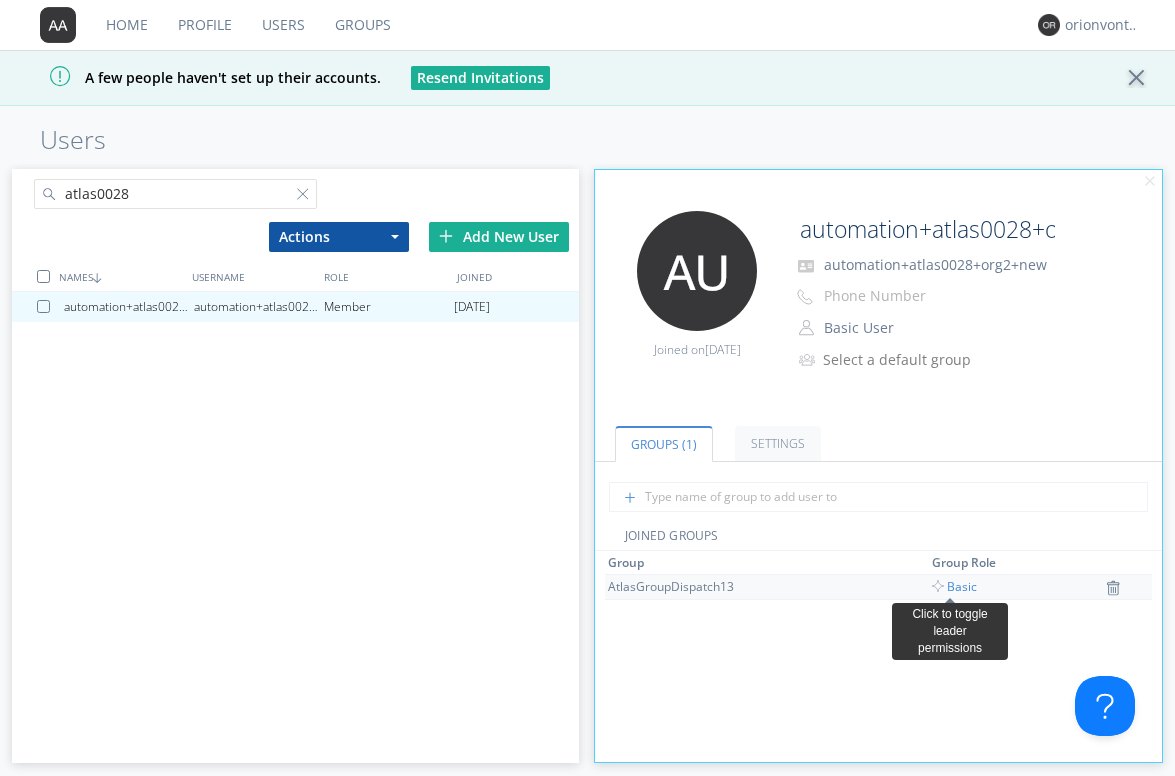 click on "Basic" at bounding box center (954, 586) 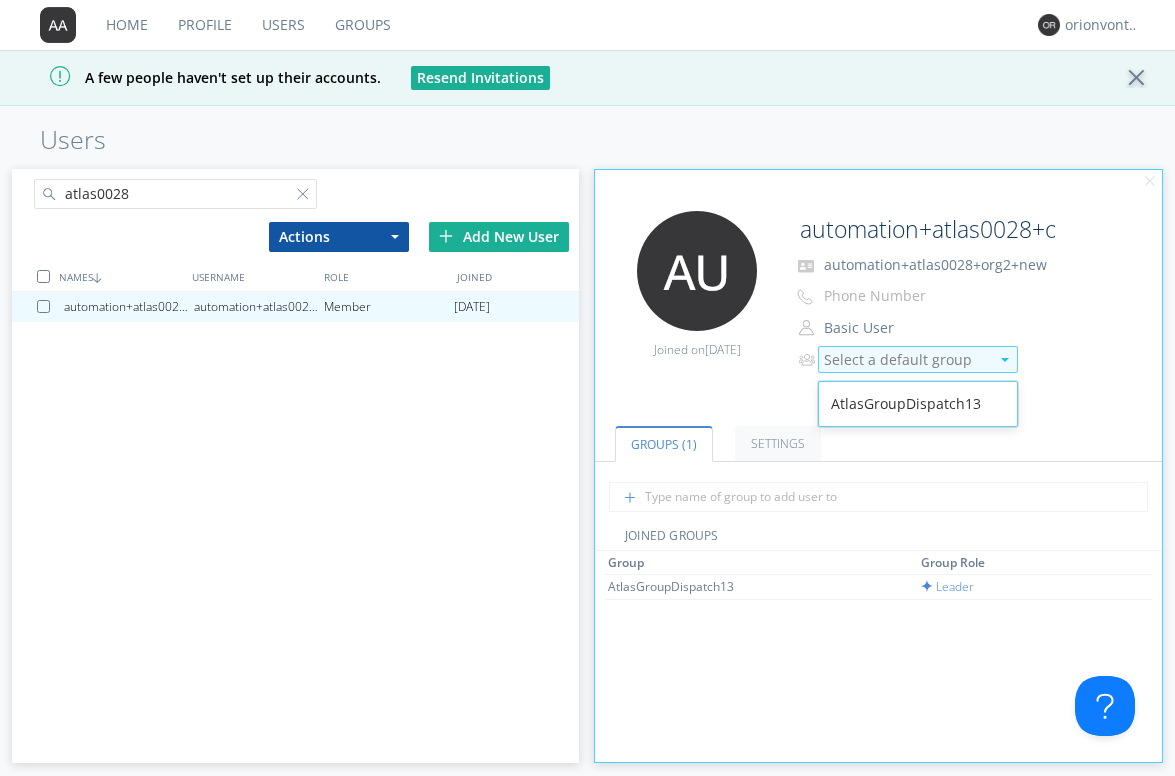 click on "Select a default group" at bounding box center (906, 360) 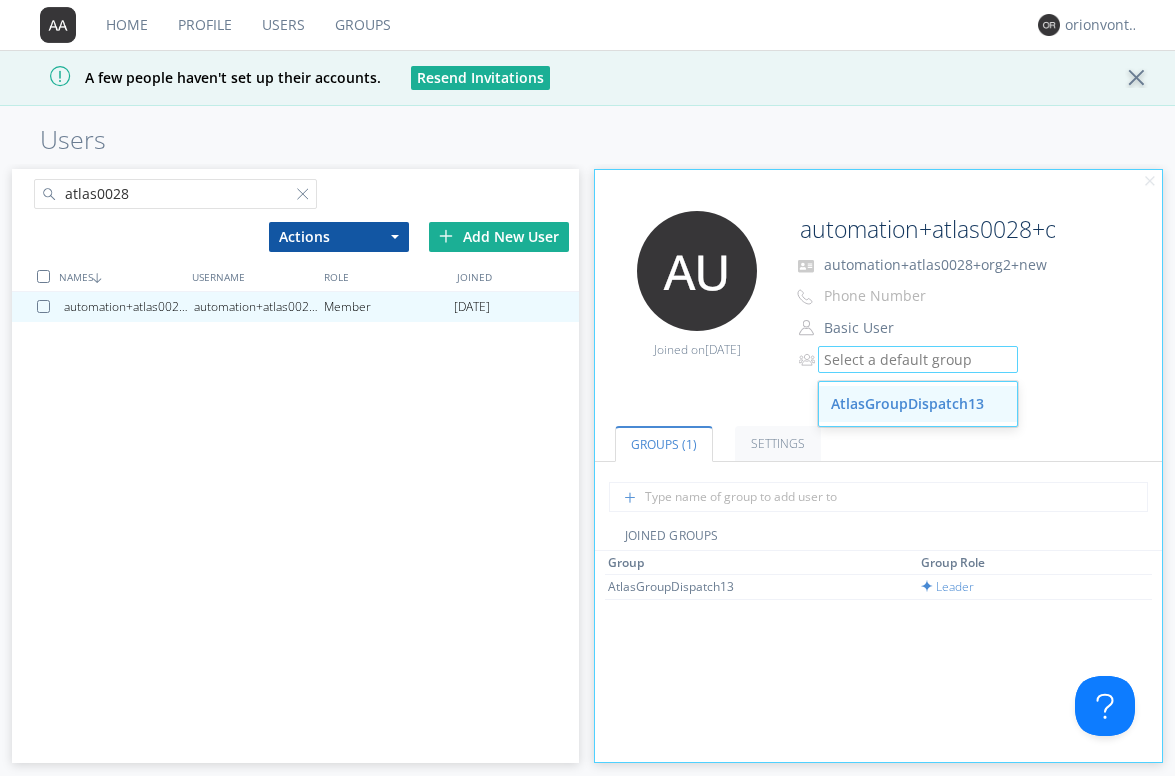 click on "AtlasGroupDispatch13" at bounding box center [918, 404] 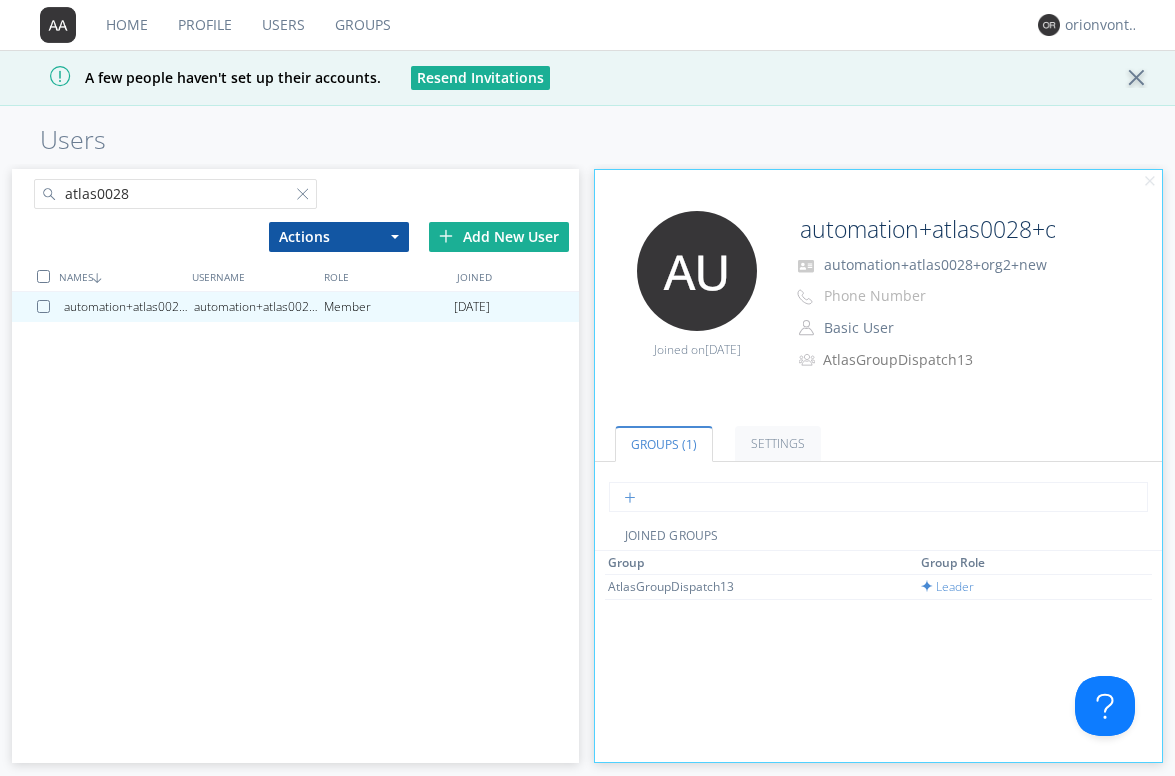 click at bounding box center [878, 497] 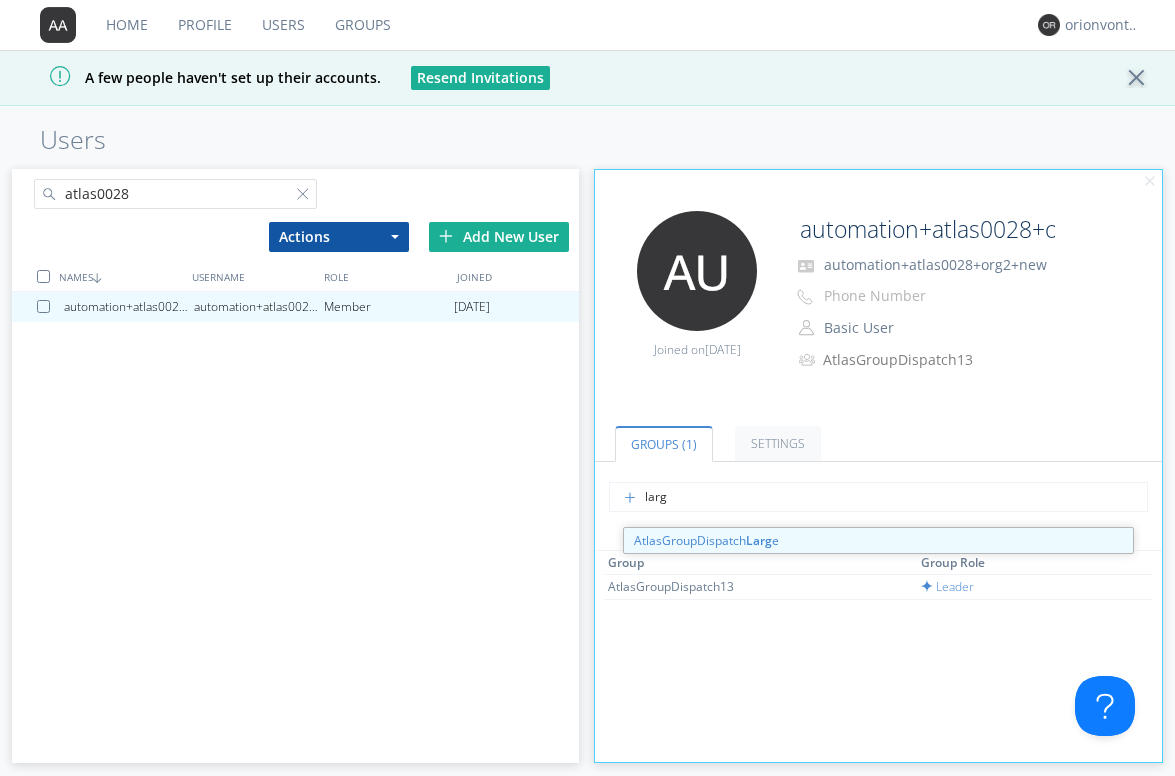type on "large" 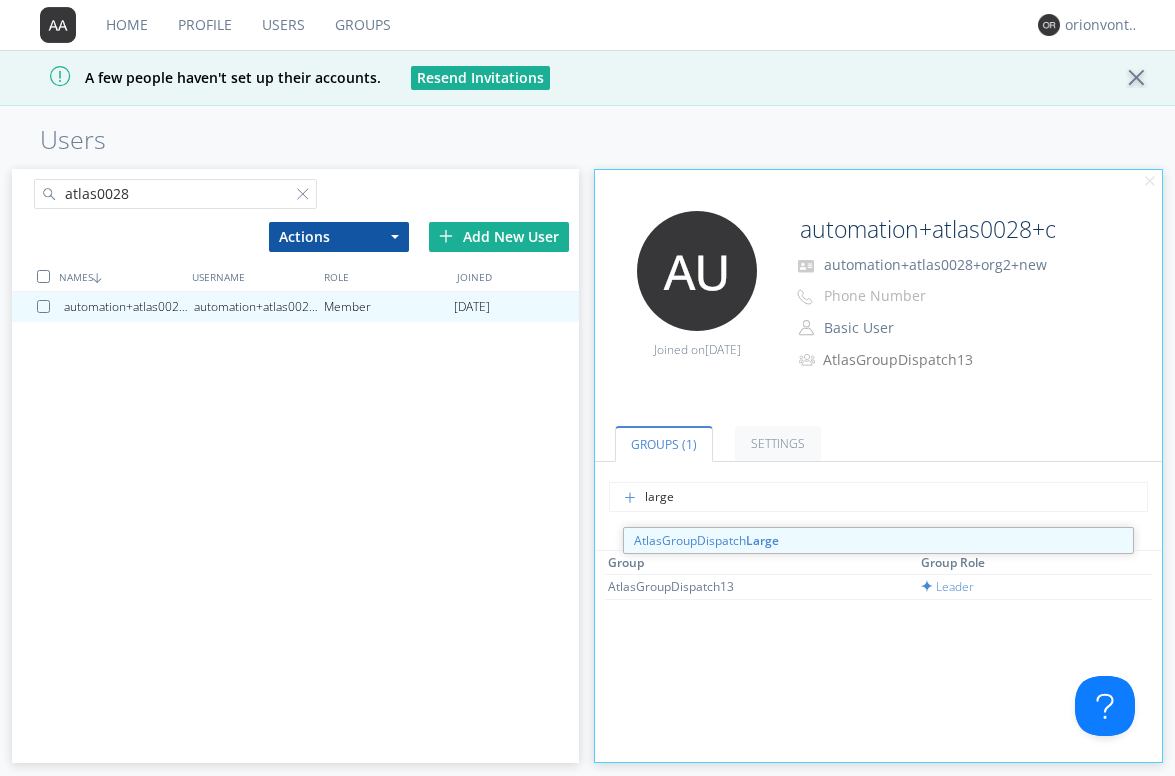 type 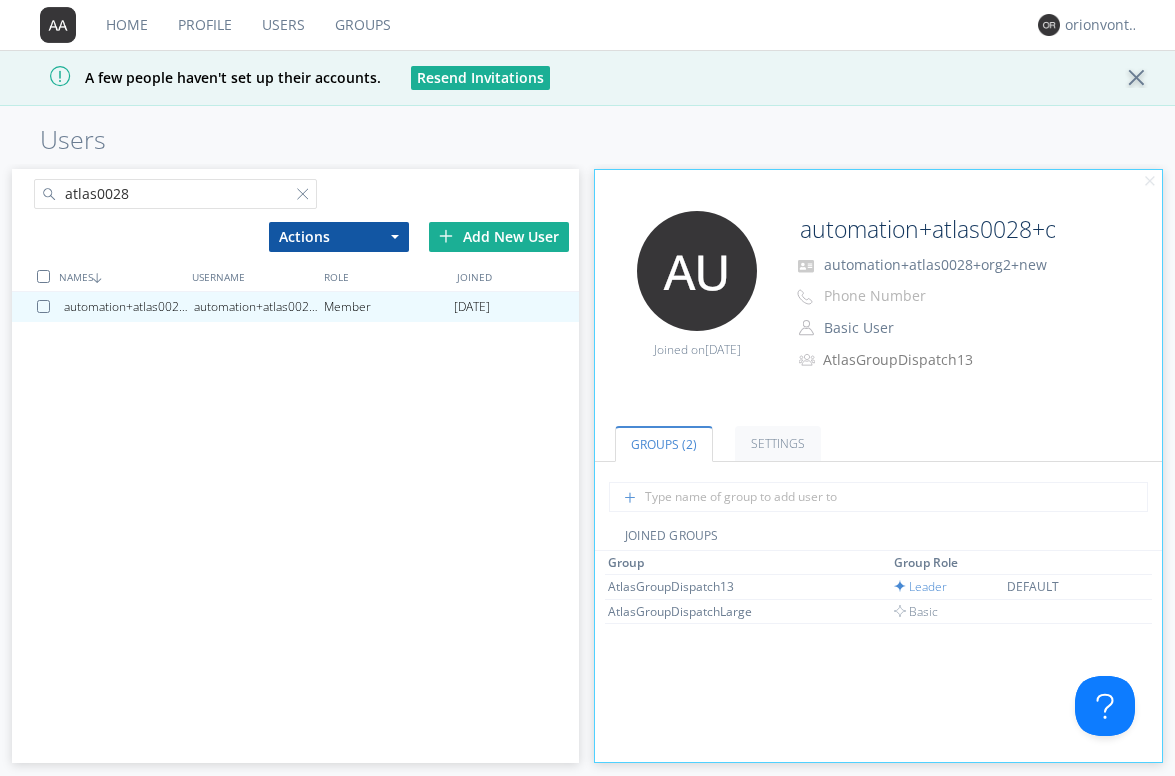 click on "atlas0028" at bounding box center [176, 194] 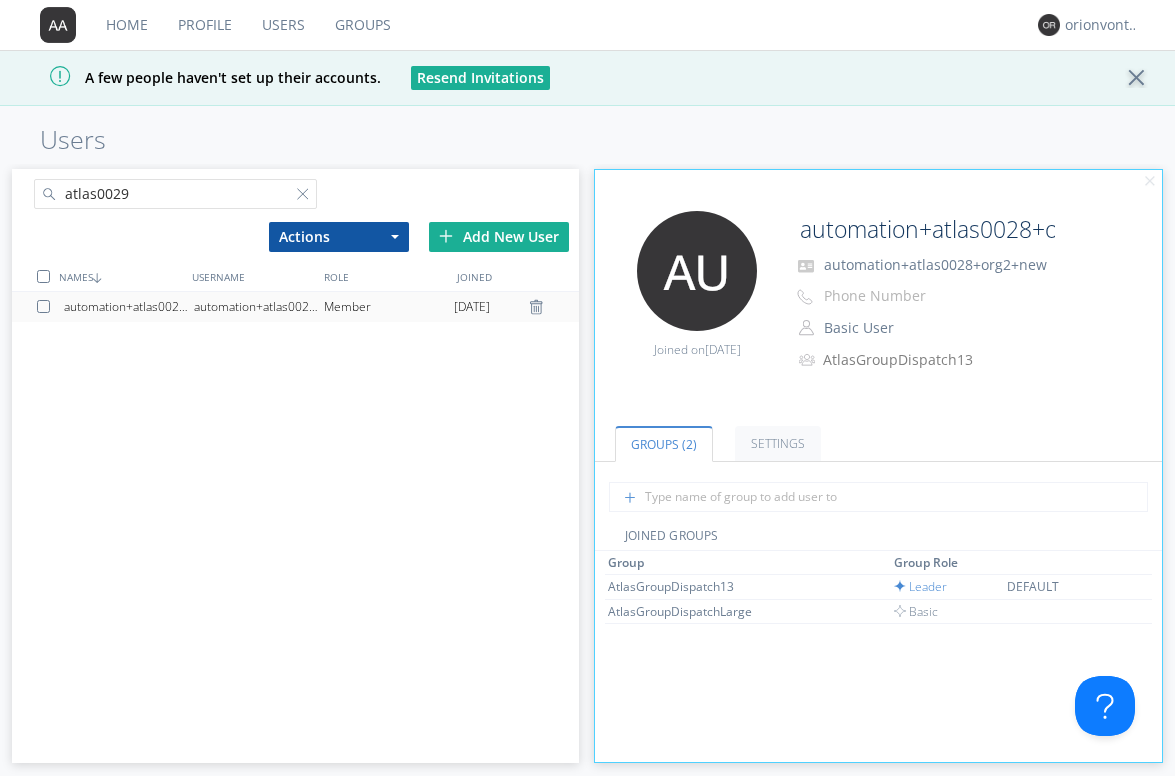 type on "atlas0029" 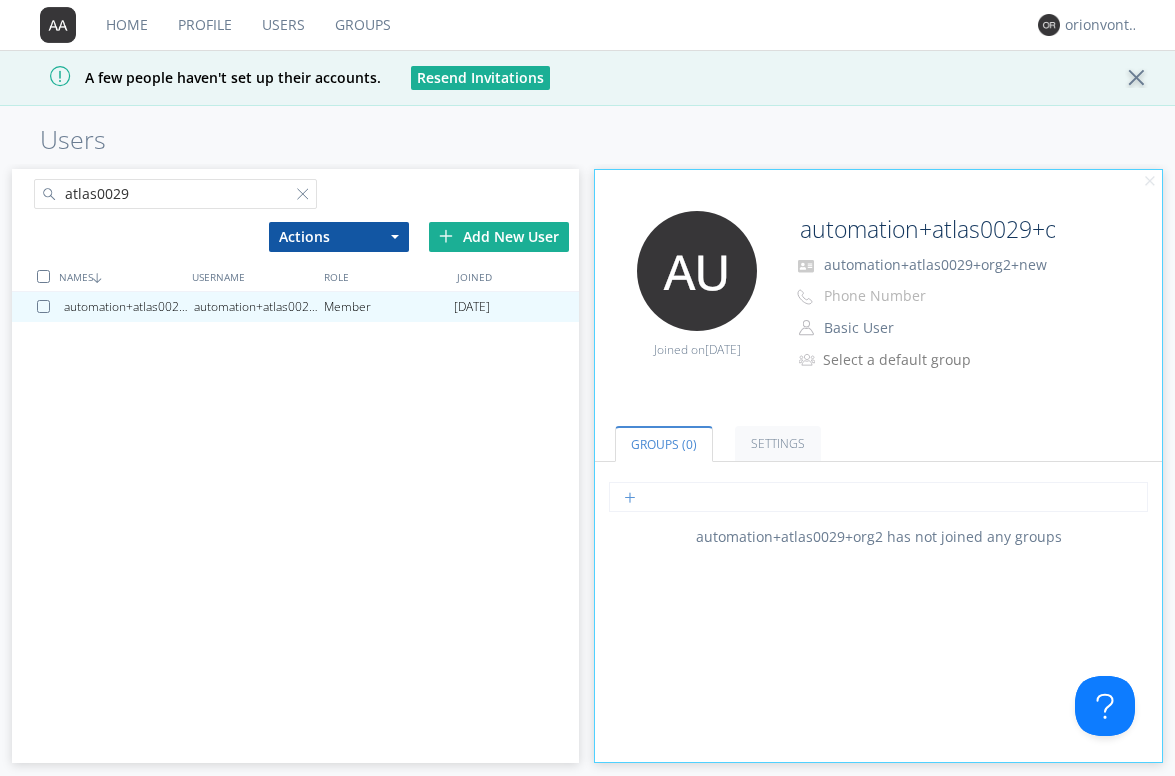 click at bounding box center (878, 497) 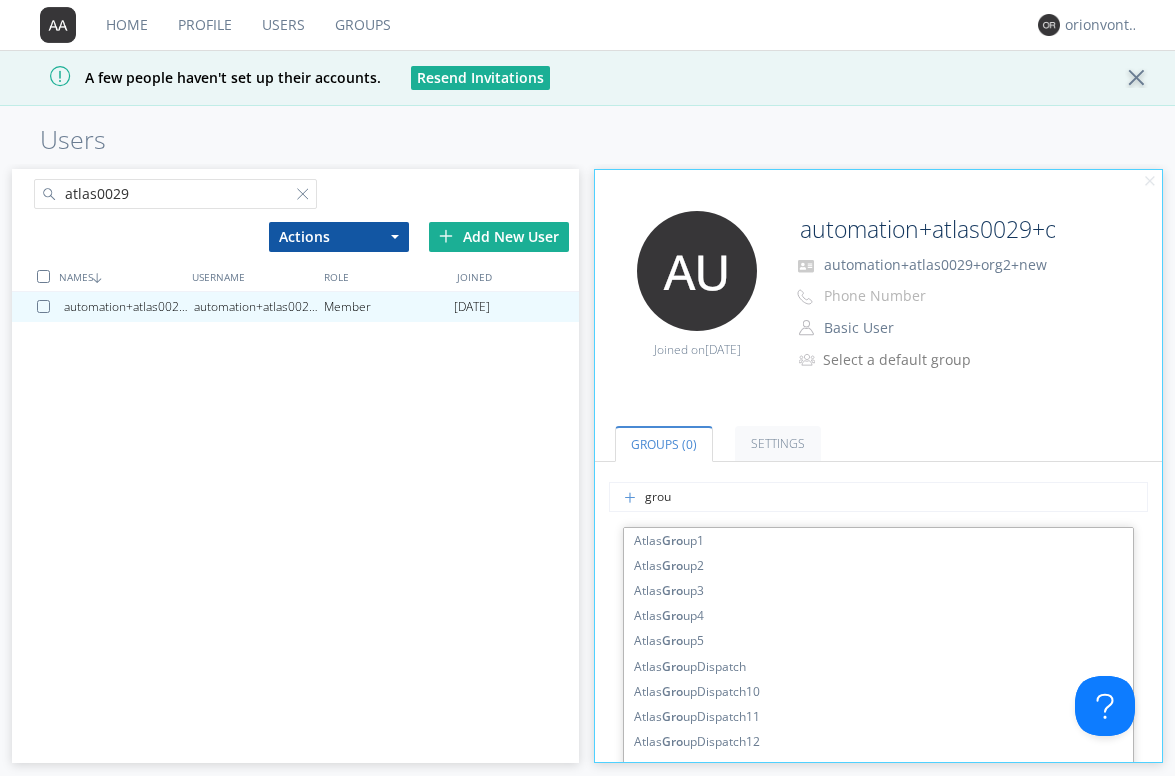 type on "group" 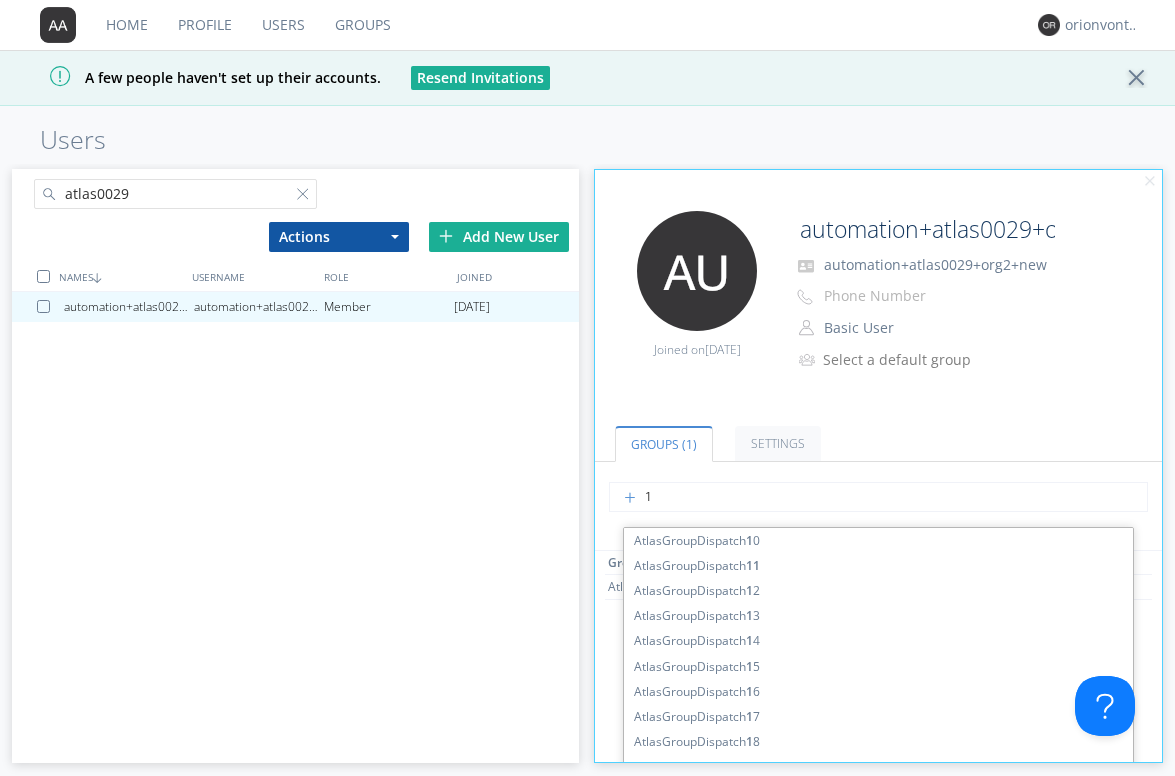type on "13" 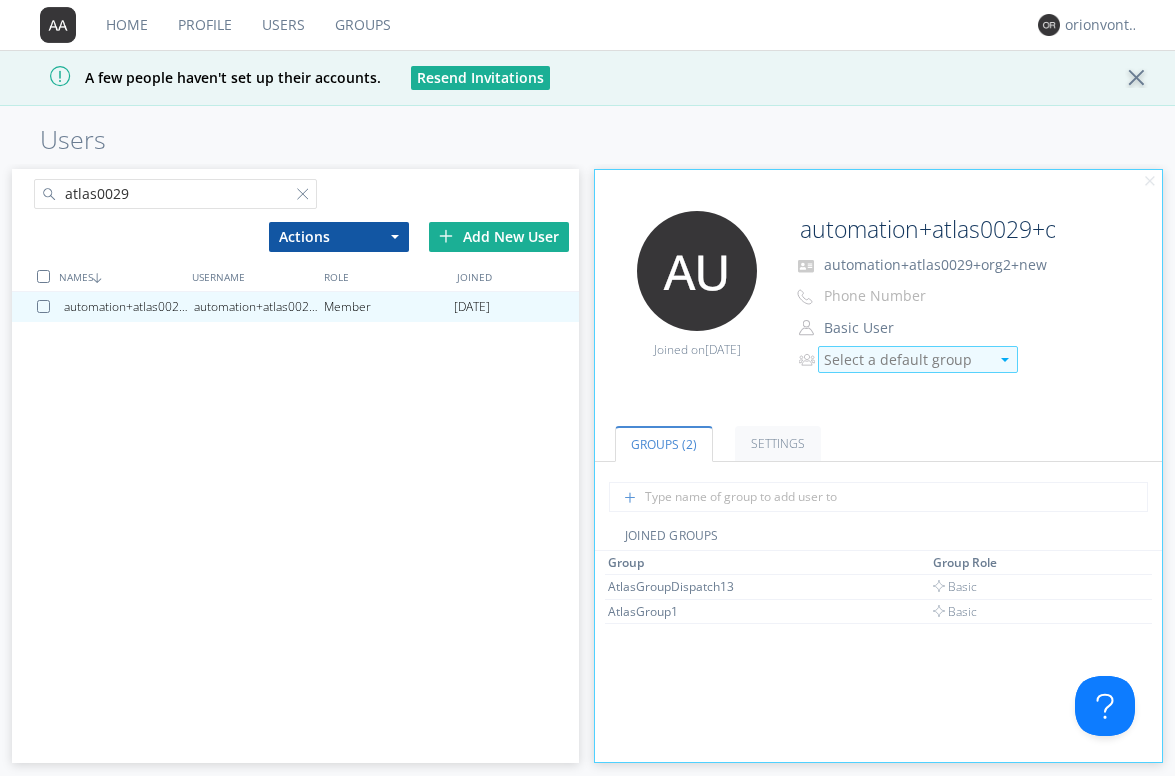 click on "Select a default group" at bounding box center (906, 360) 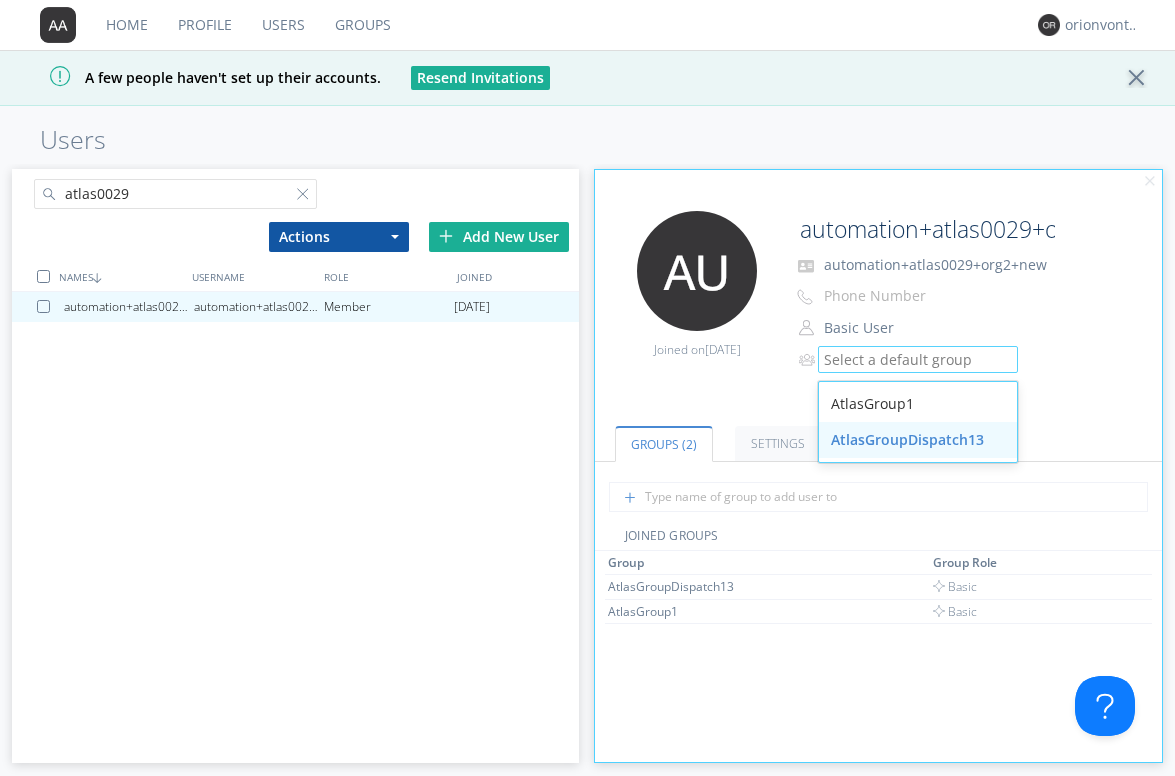 click on "AtlasGroupDispatch13" at bounding box center [918, 440] 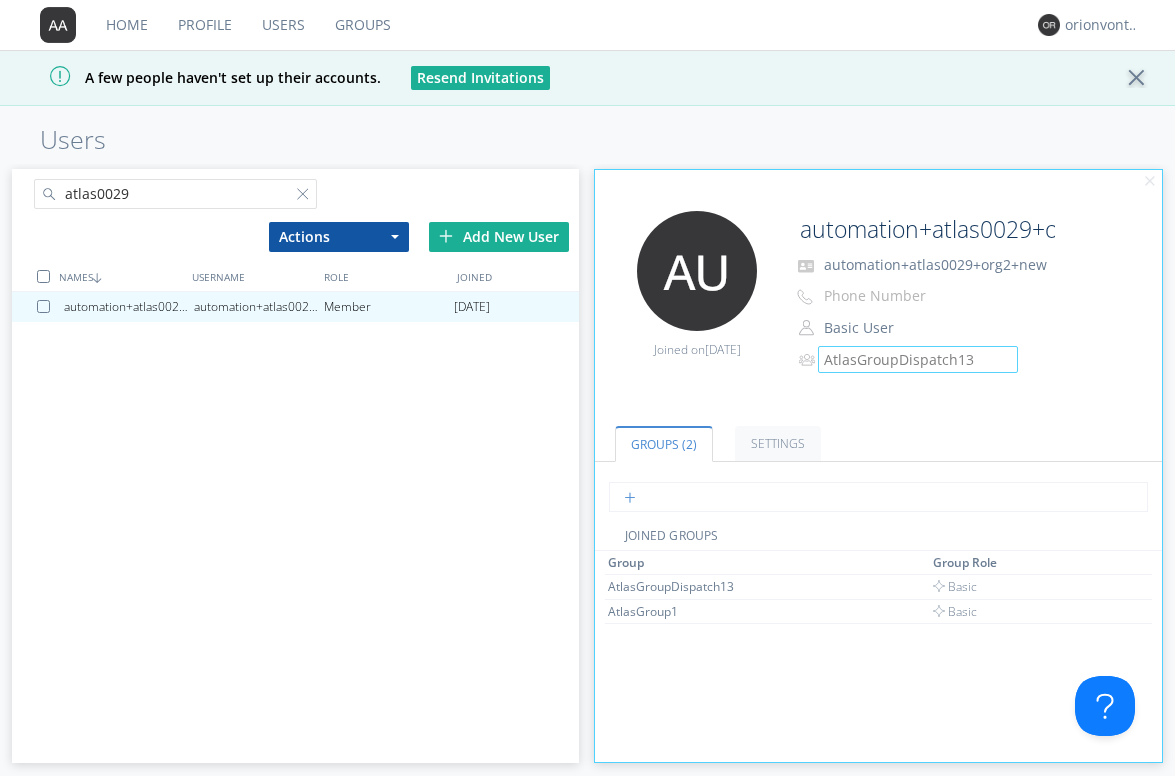 click at bounding box center (878, 497) 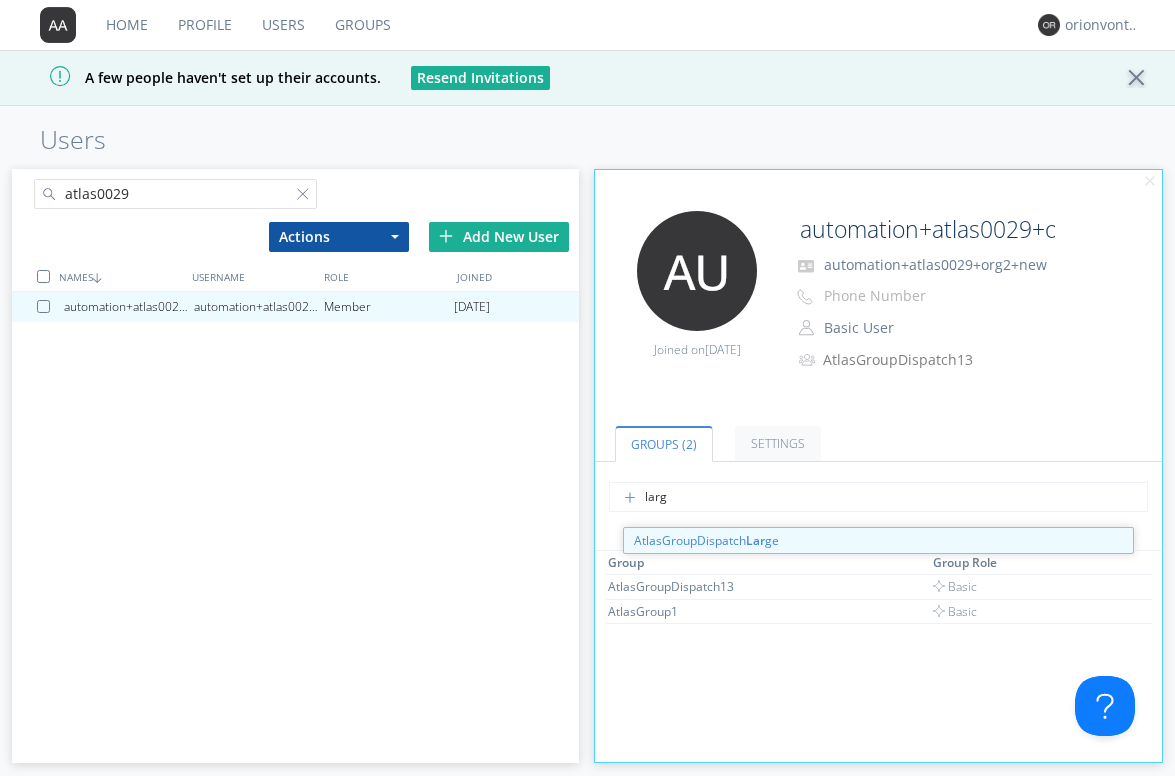 type on "large" 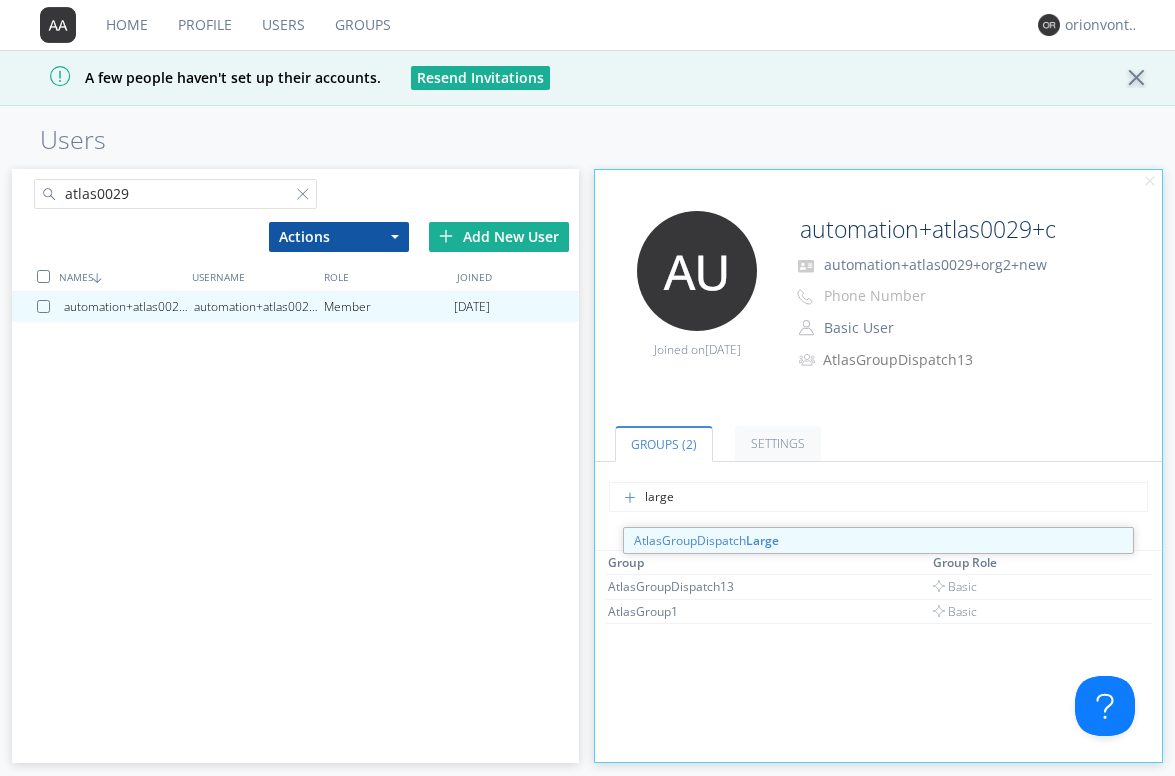 type 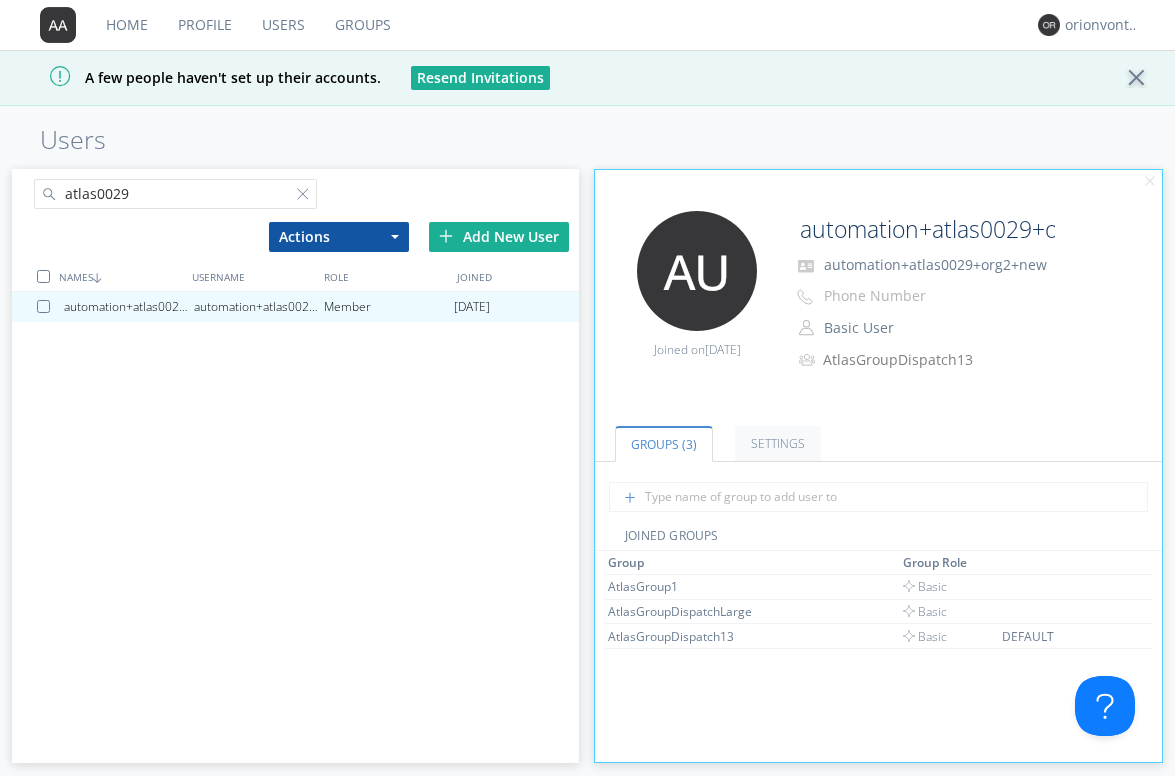 click on "atlas0029" at bounding box center (176, 194) 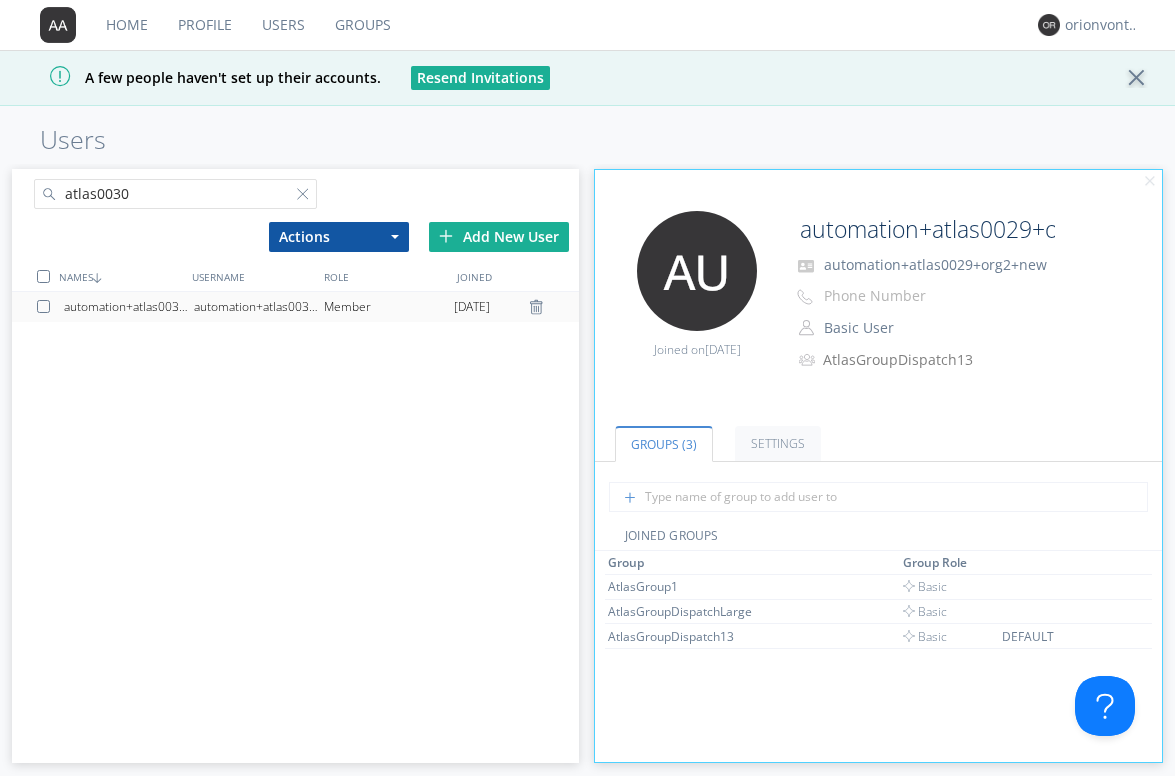 type on "atlas0030" 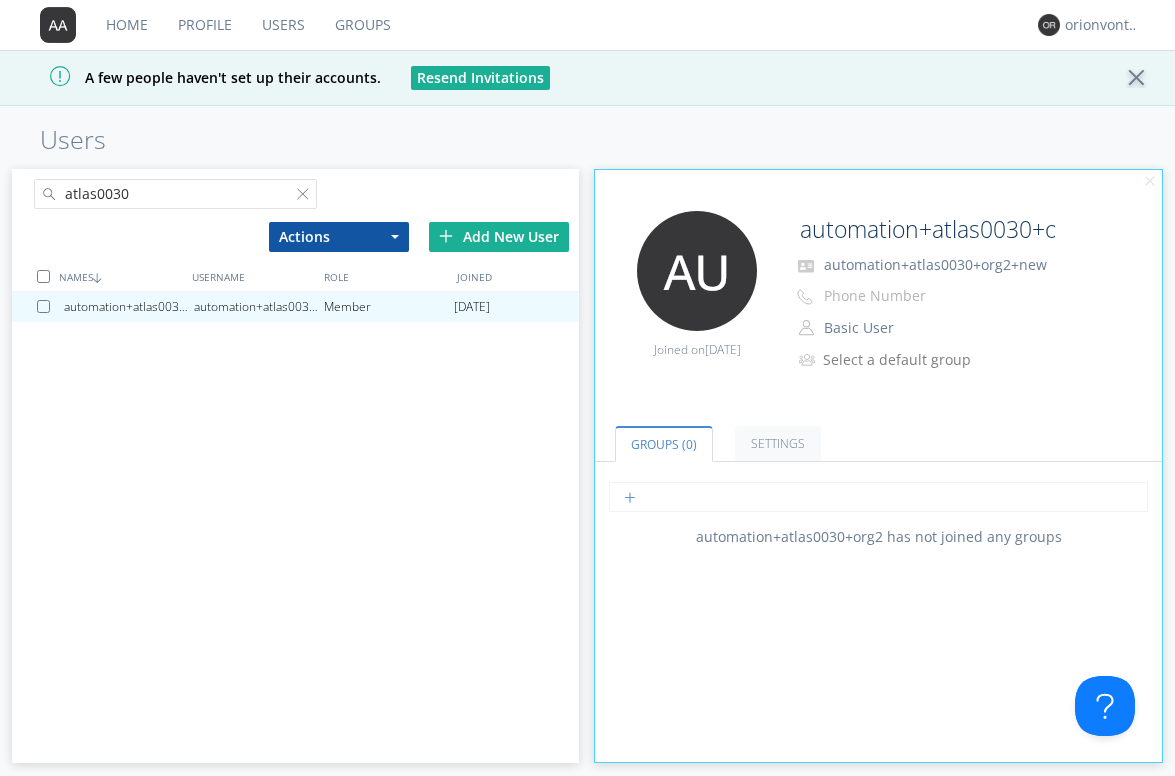click at bounding box center (878, 497) 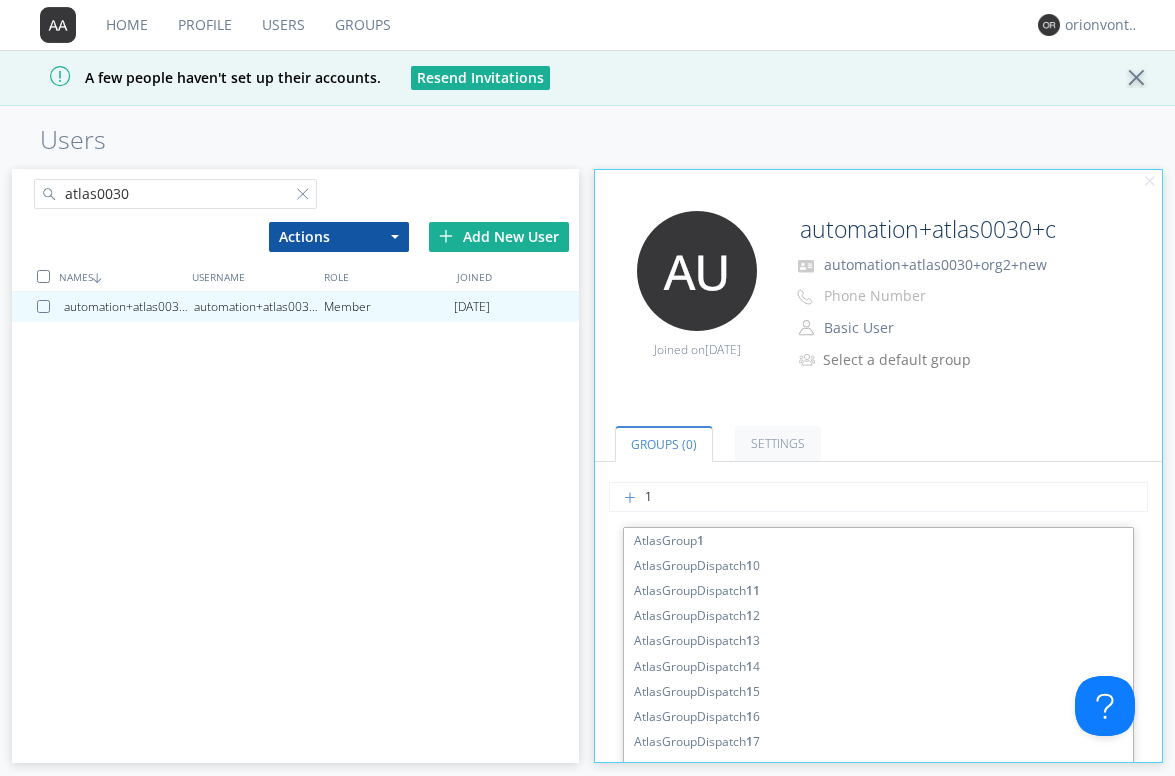 type on "13" 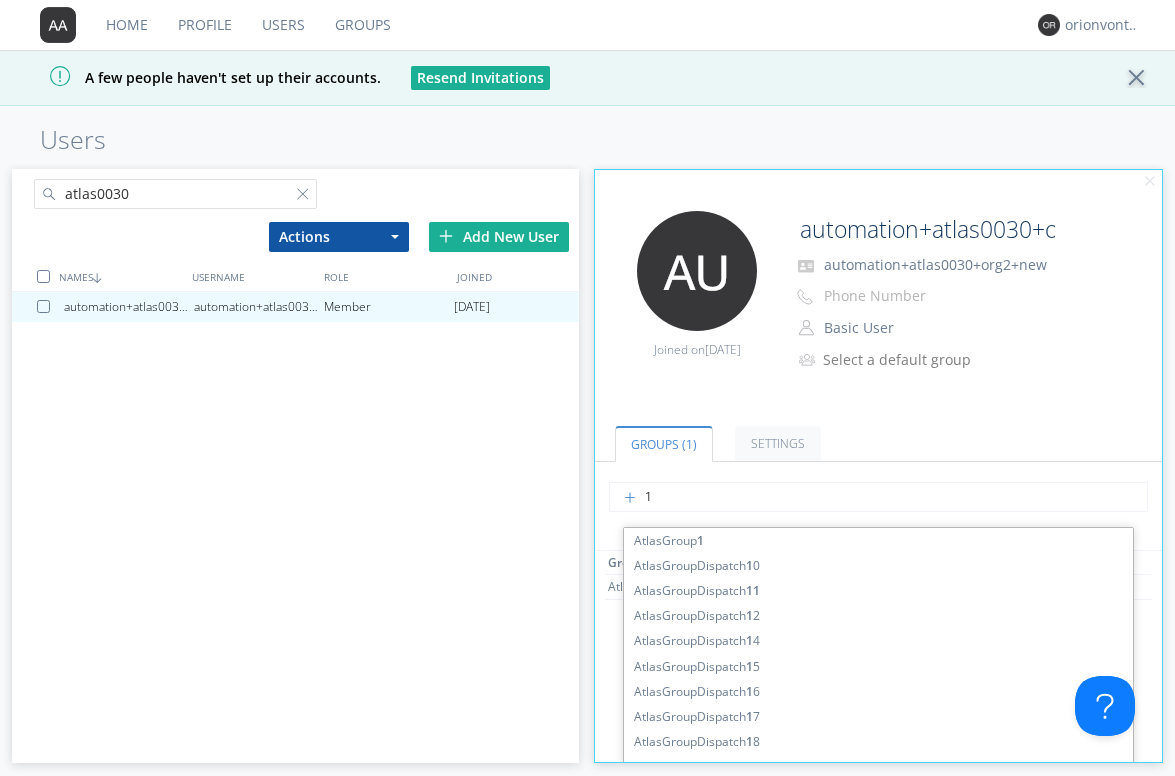 type on "14" 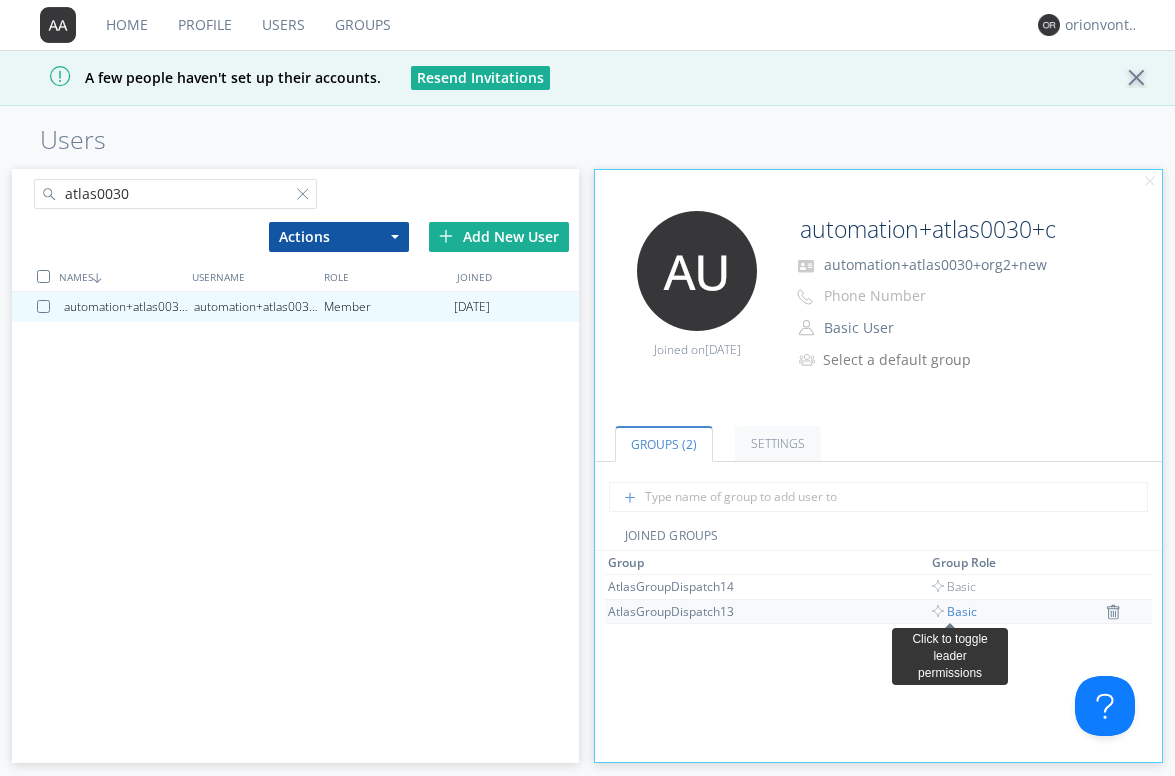 click on "Basic" at bounding box center (954, 611) 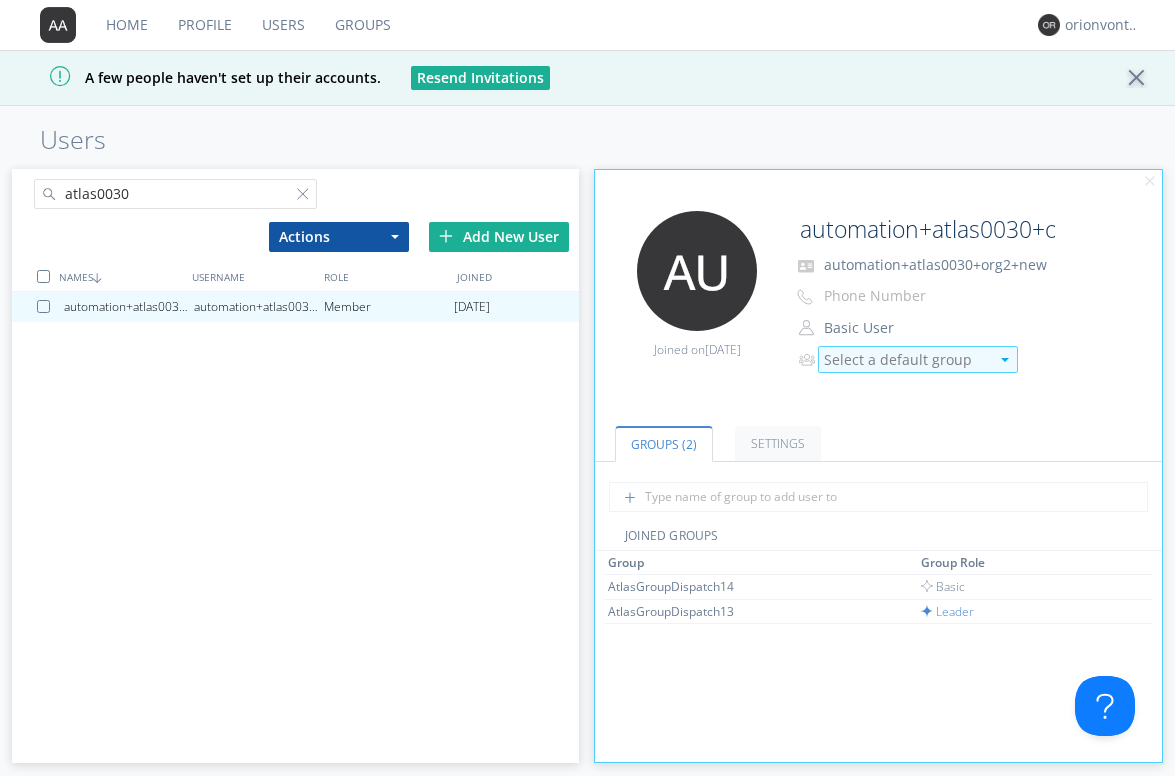 click on "Select a default group" at bounding box center [906, 360] 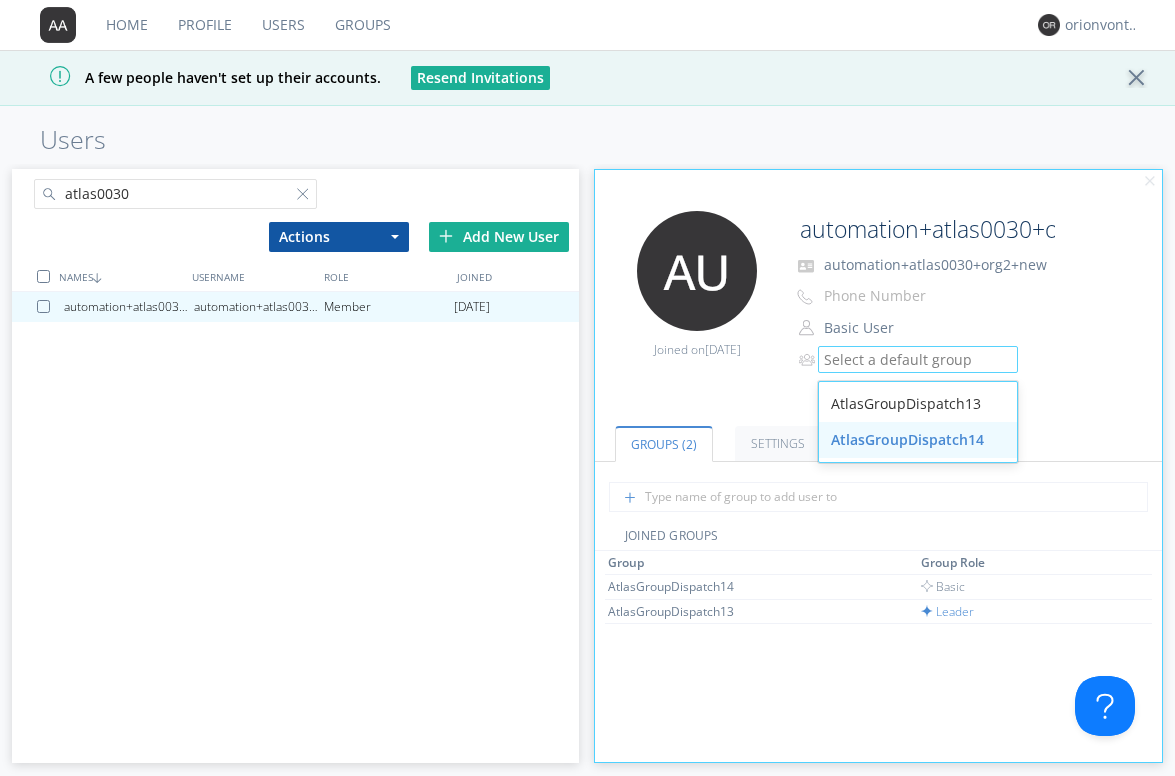 click on "AtlasGroupDispatch14" at bounding box center [918, 440] 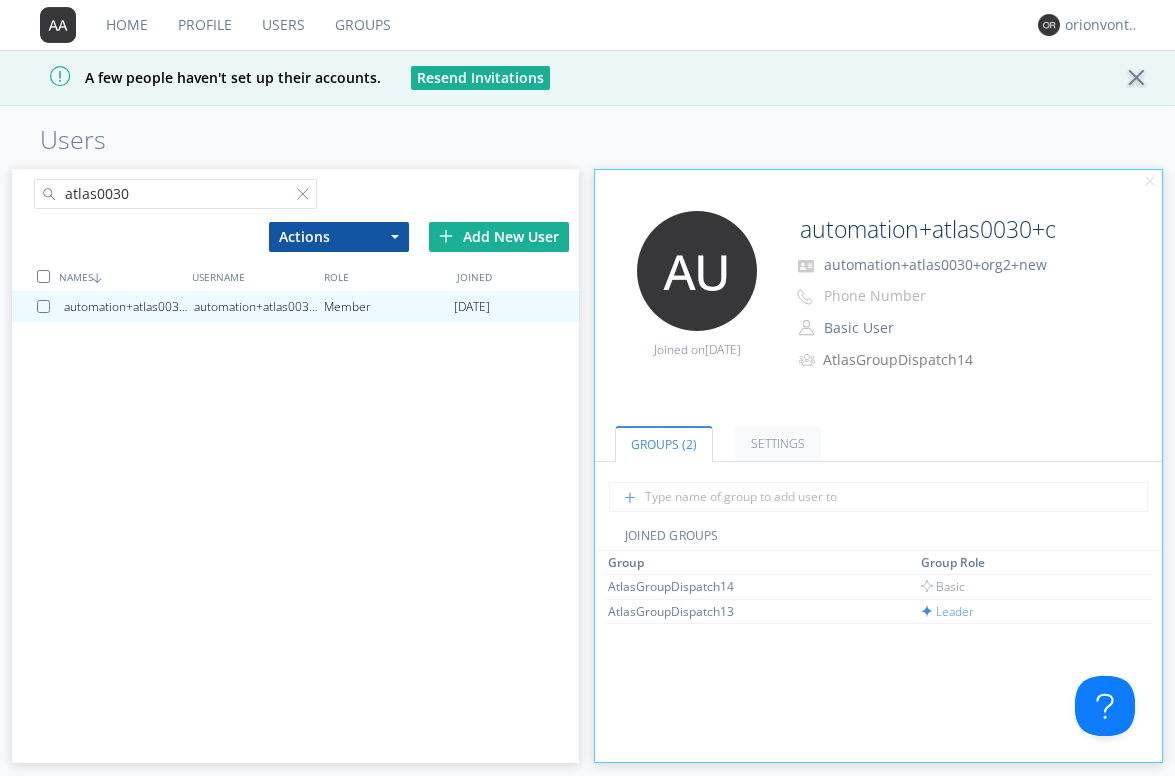 click on "Groups (2) Settings" at bounding box center [878, 431] 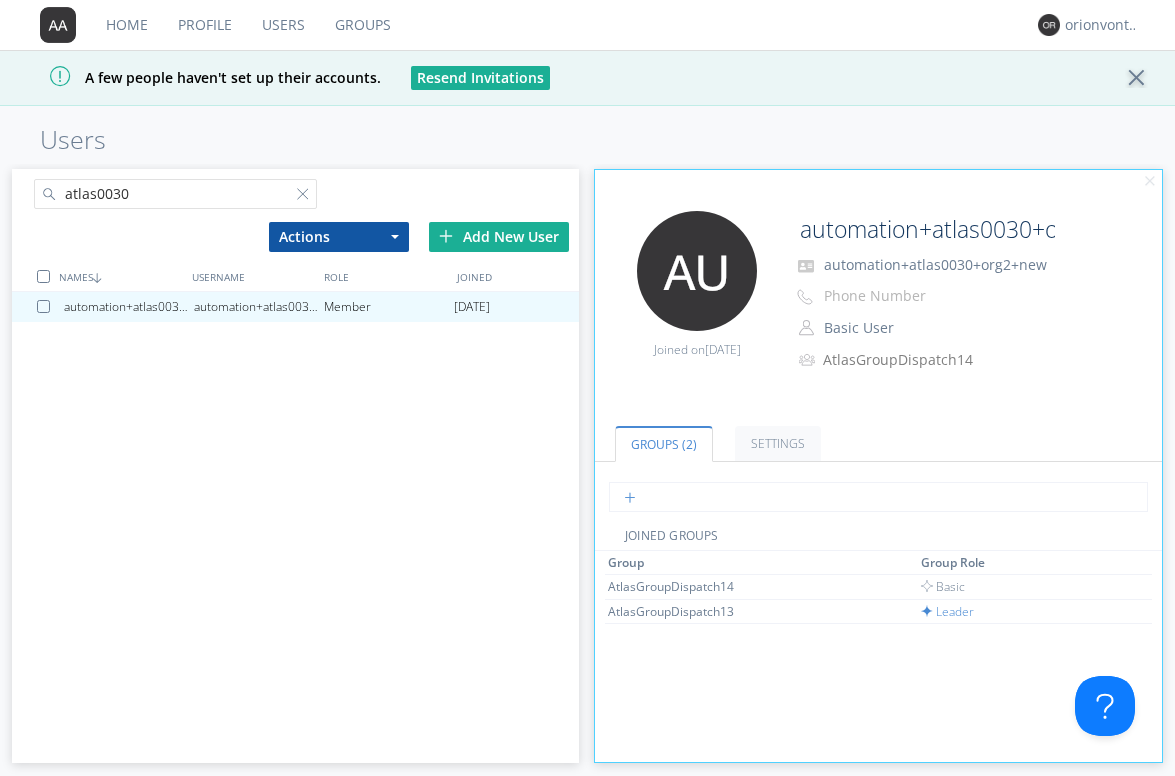 click at bounding box center (878, 497) 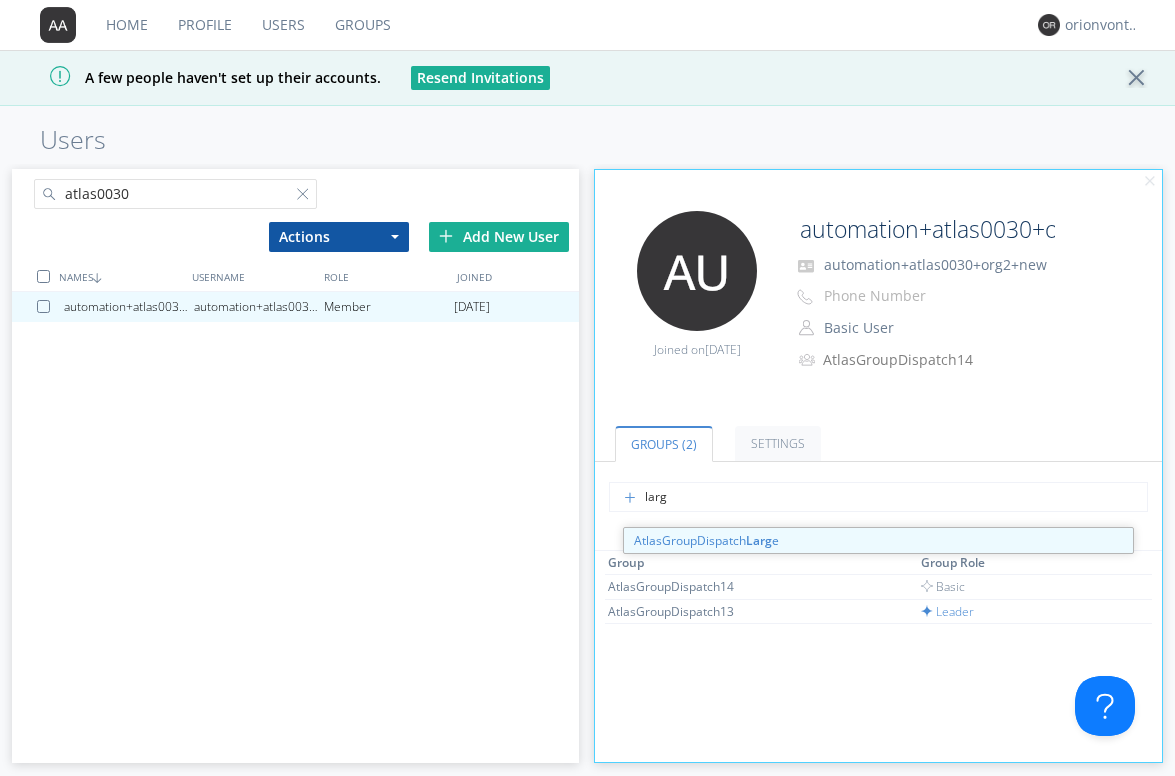 type on "large" 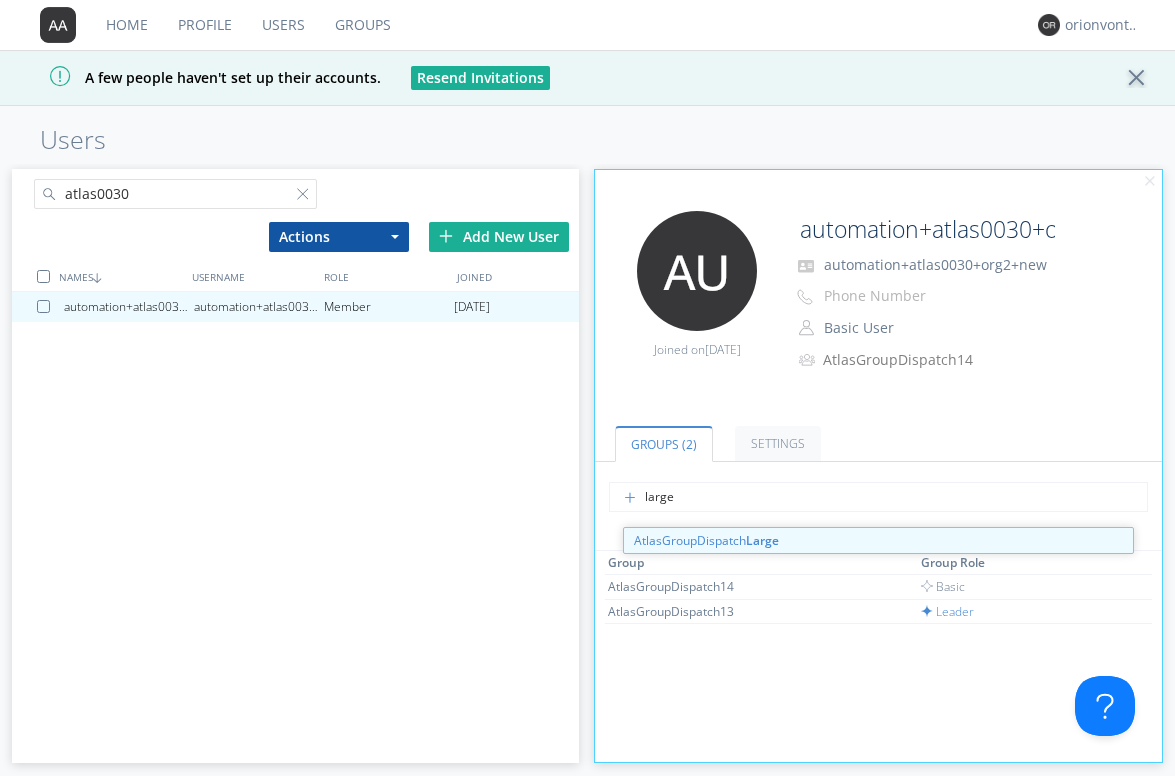 type 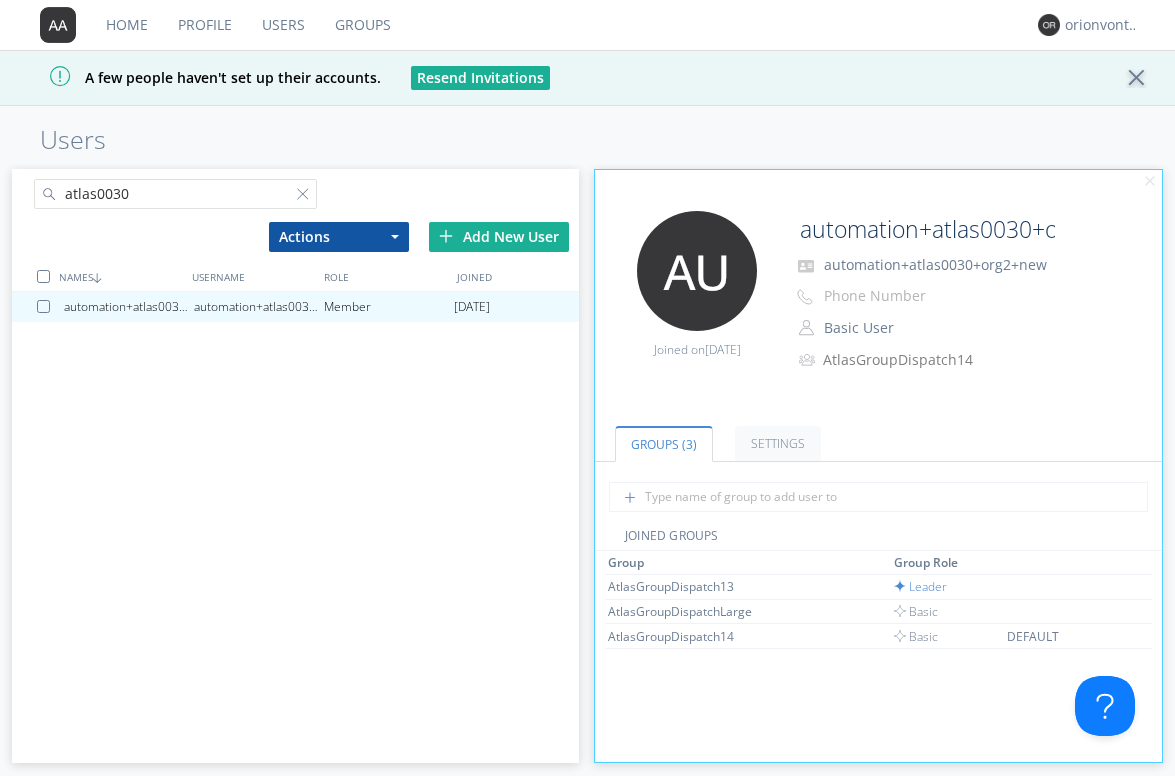 click on "atlas0030" at bounding box center [176, 194] 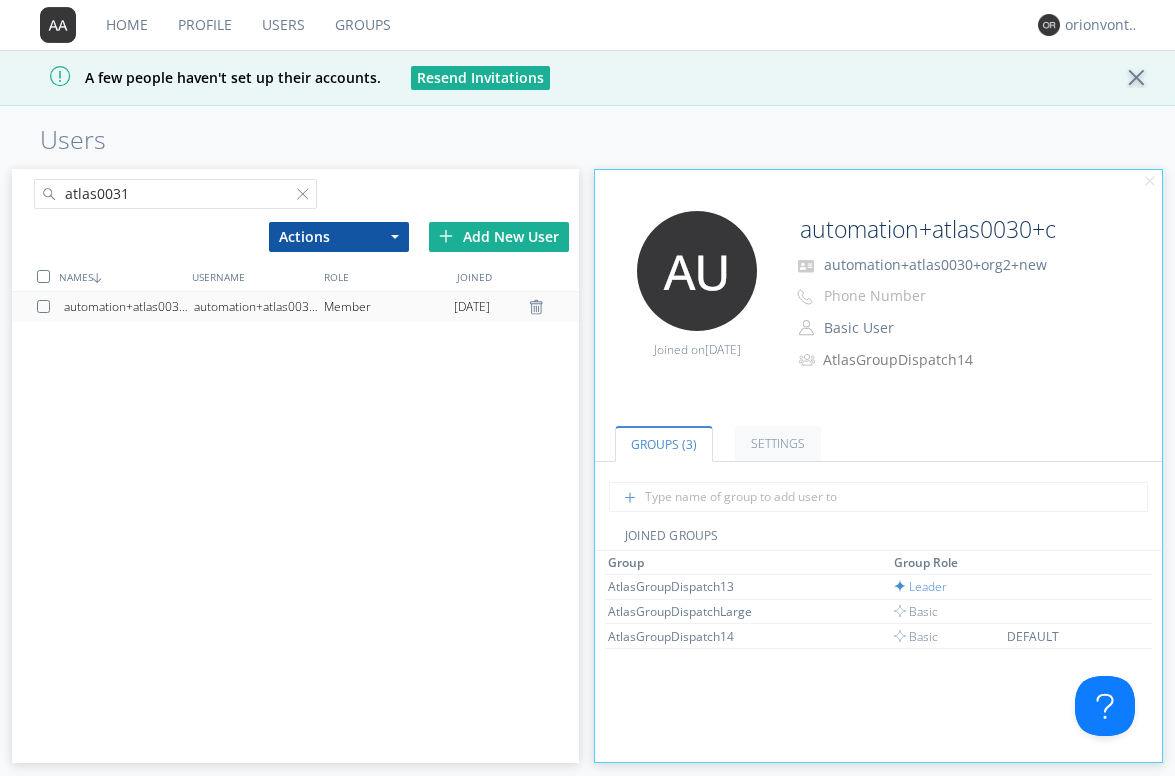 type on "atlas0031" 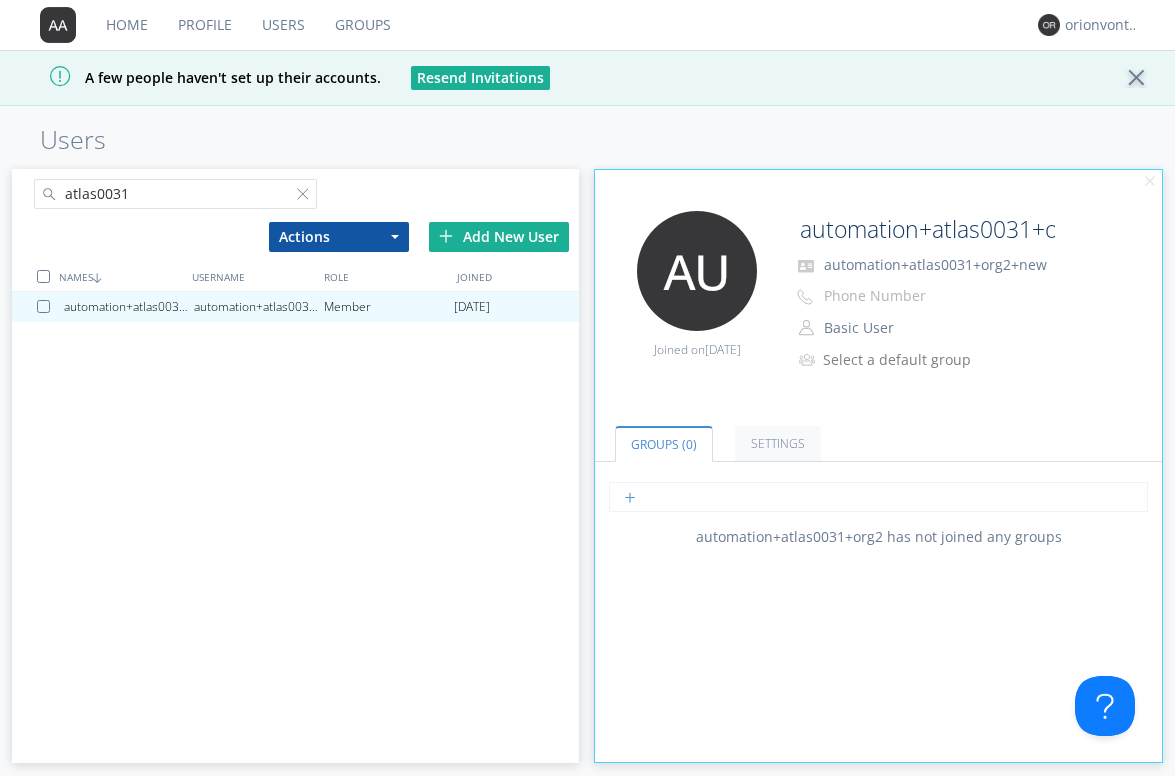 click at bounding box center (878, 497) 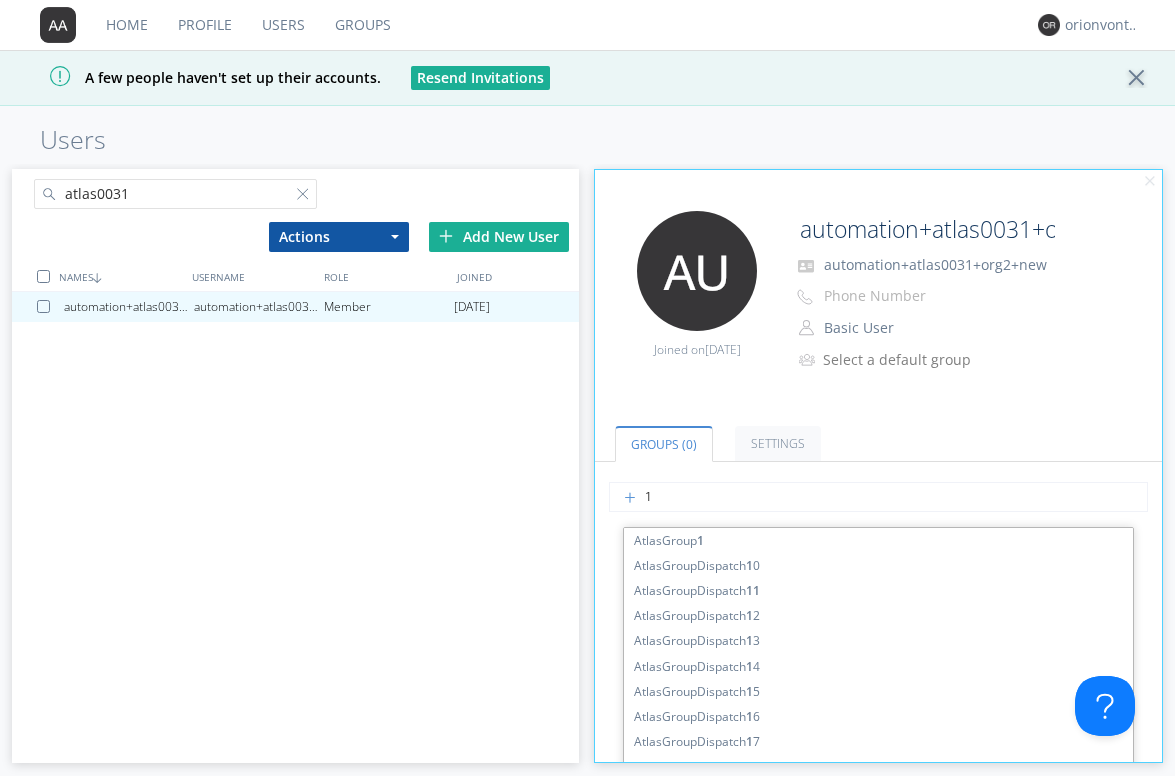 type on "14" 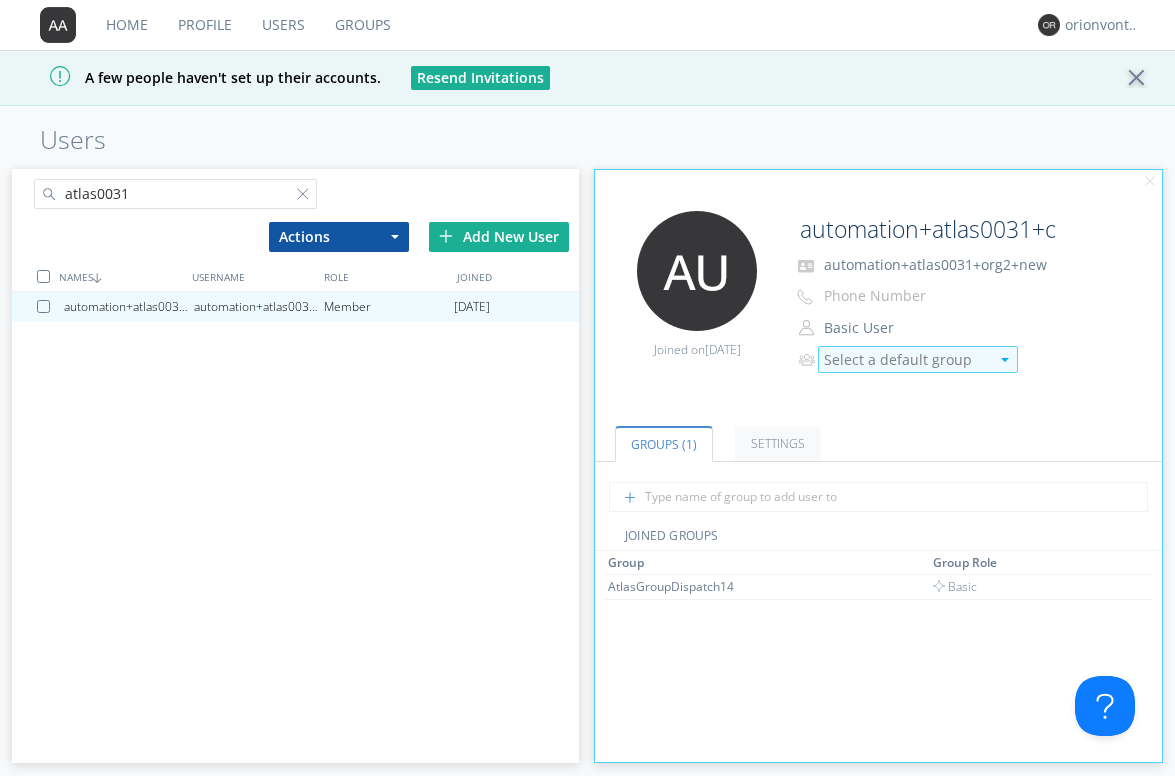 click on "Select a default group" at bounding box center (906, 360) 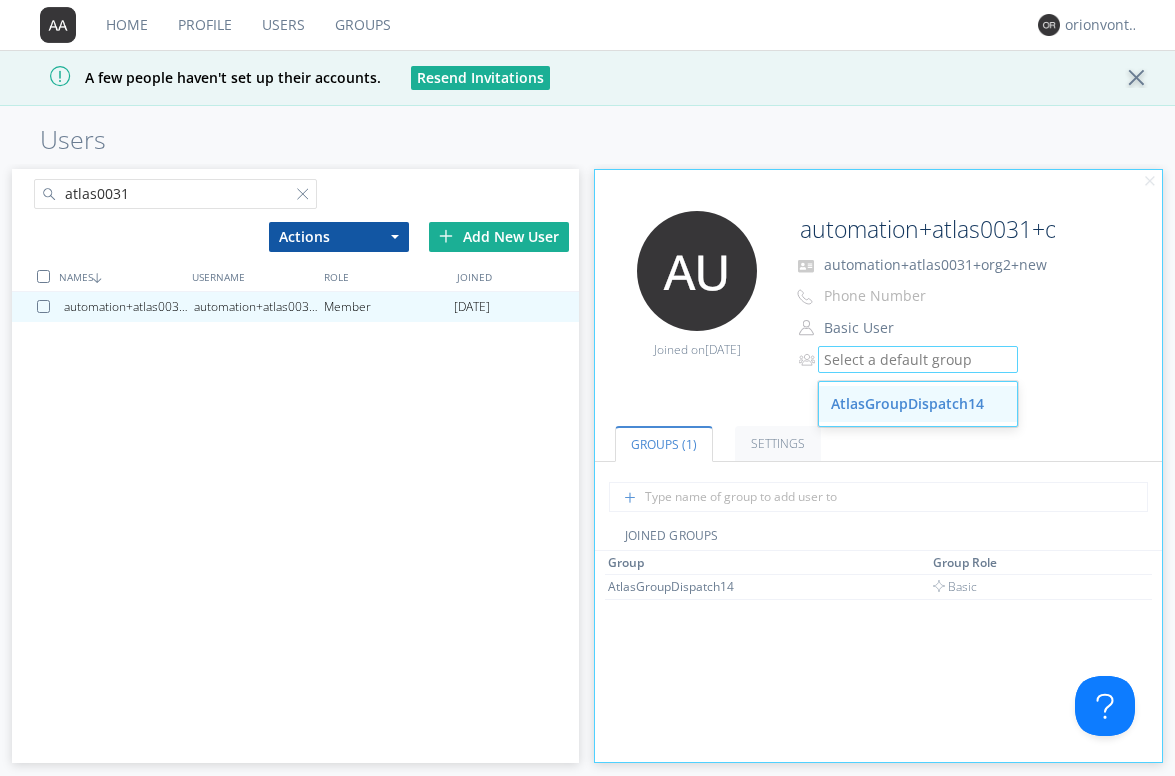 click on "AtlasGroupDispatch14" at bounding box center (918, 404) 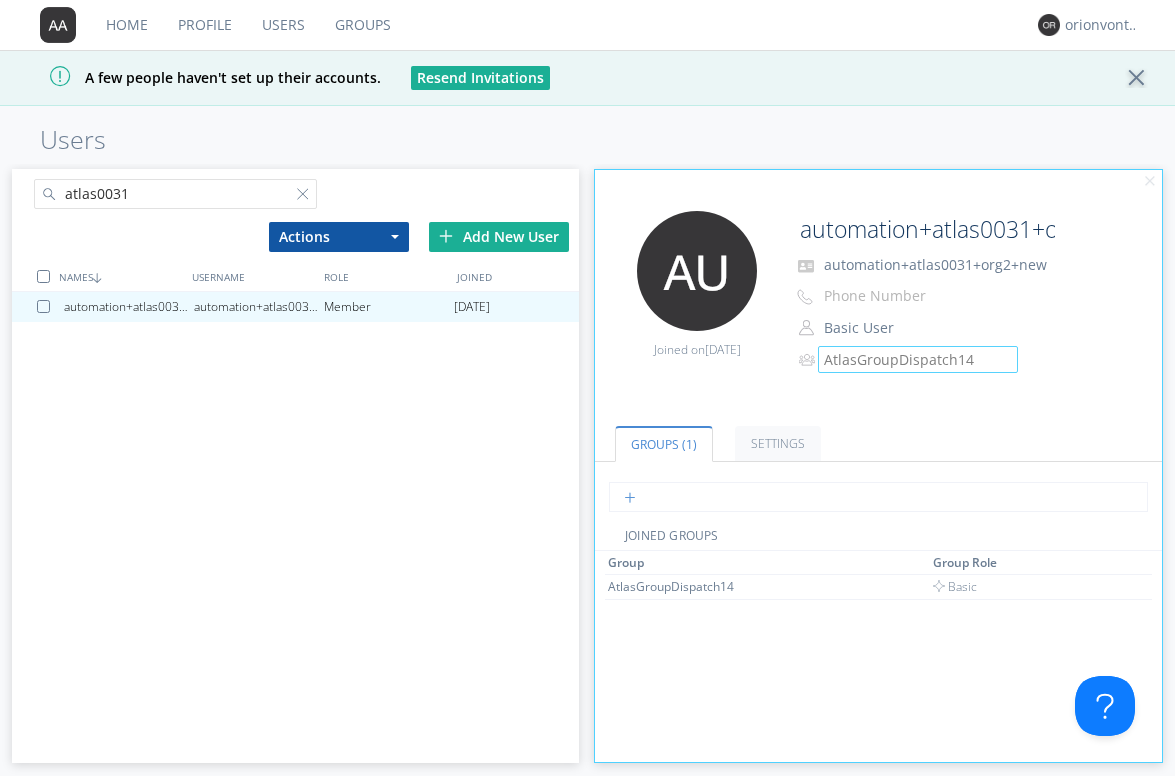 click at bounding box center (878, 497) 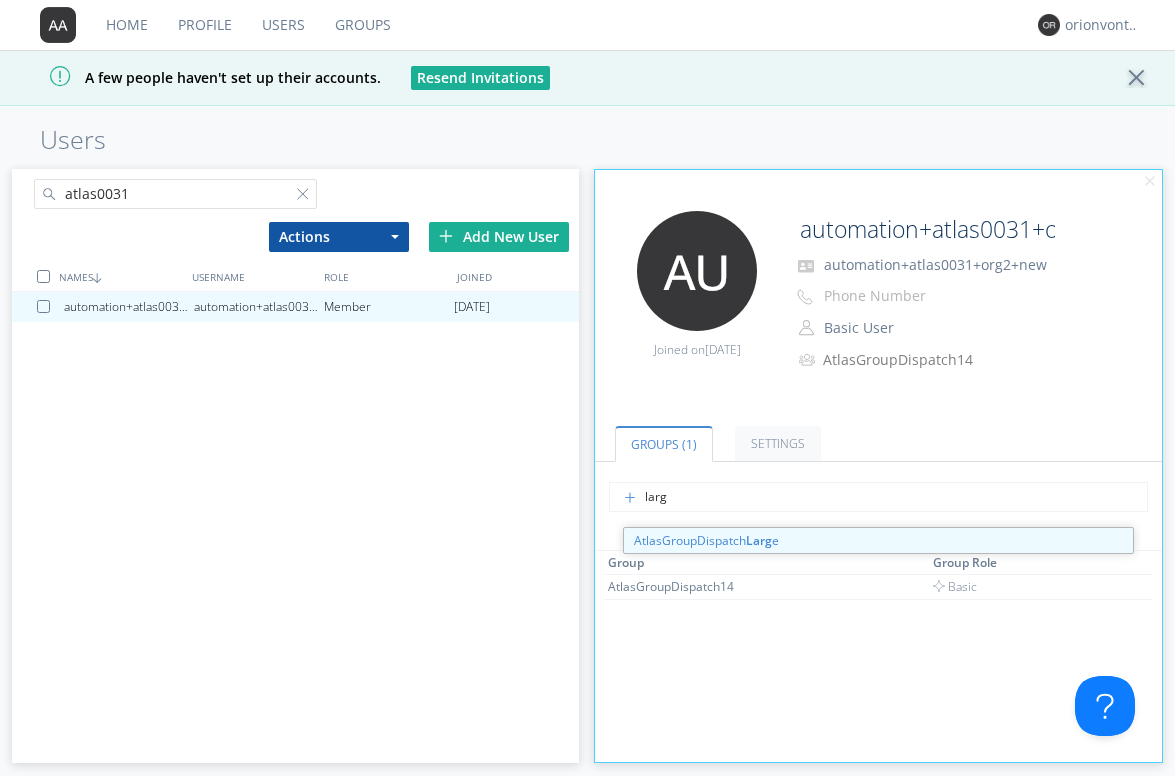 type on "large" 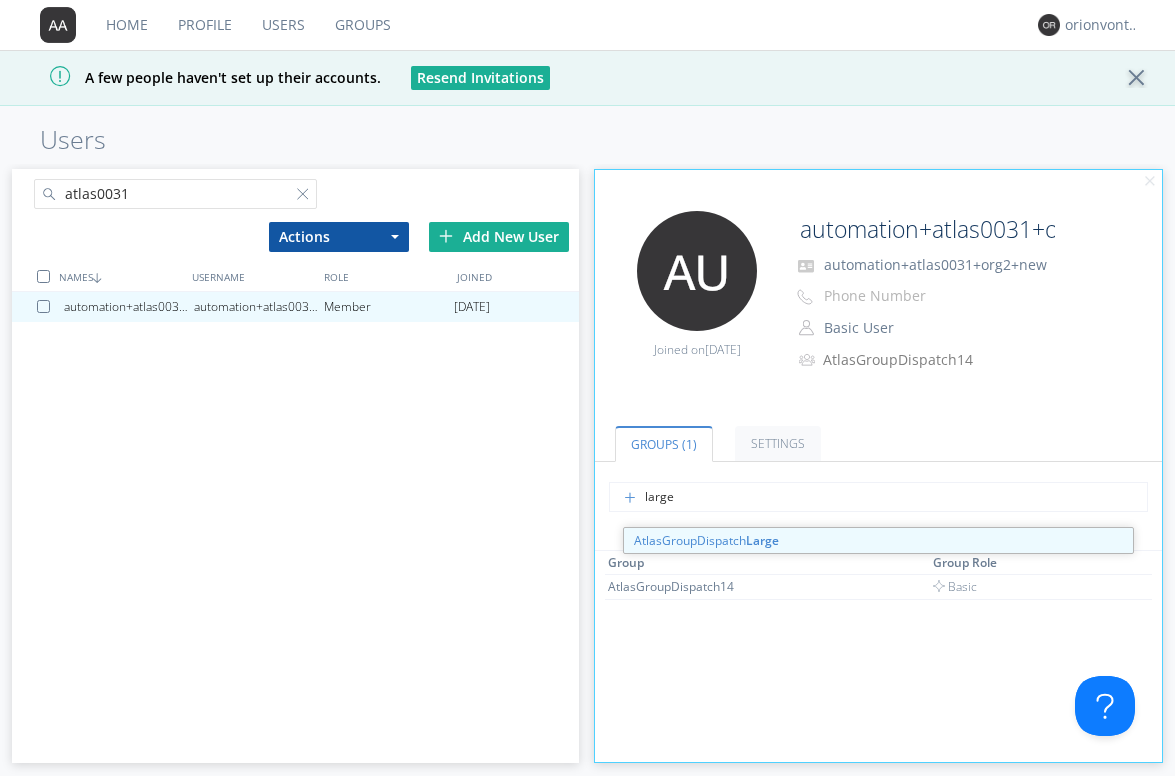 type 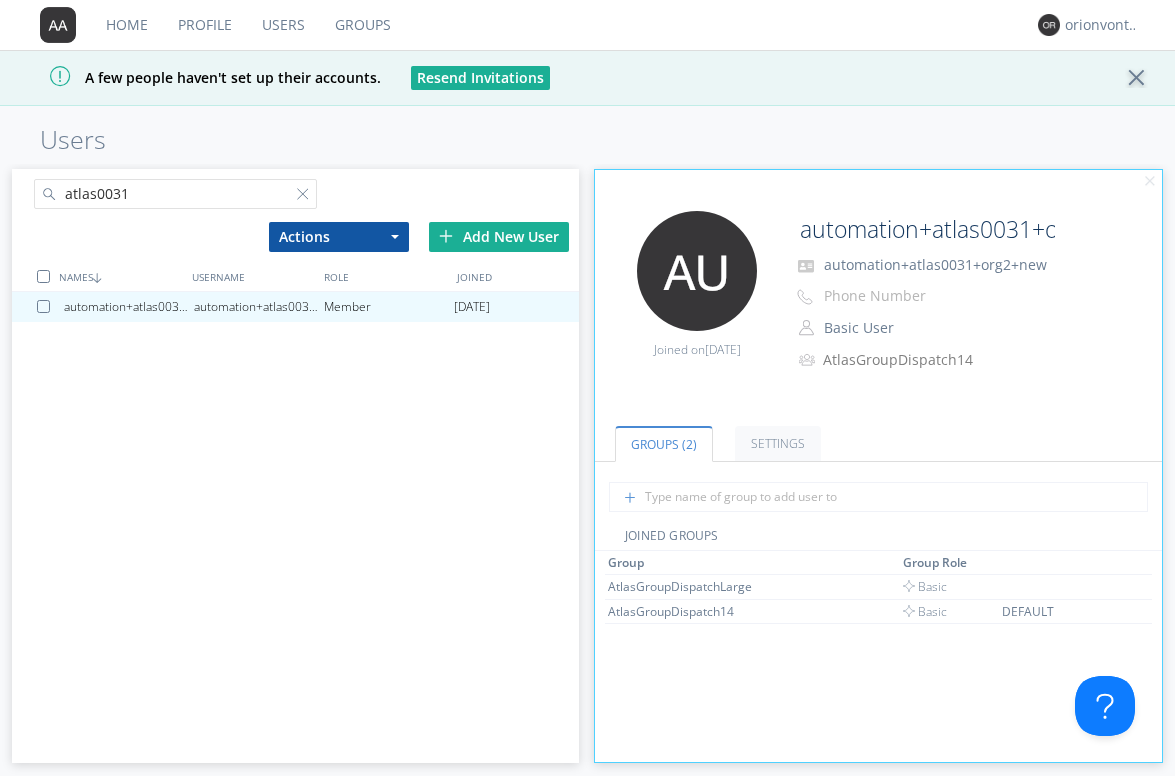 click on "atlas0031" at bounding box center [176, 194] 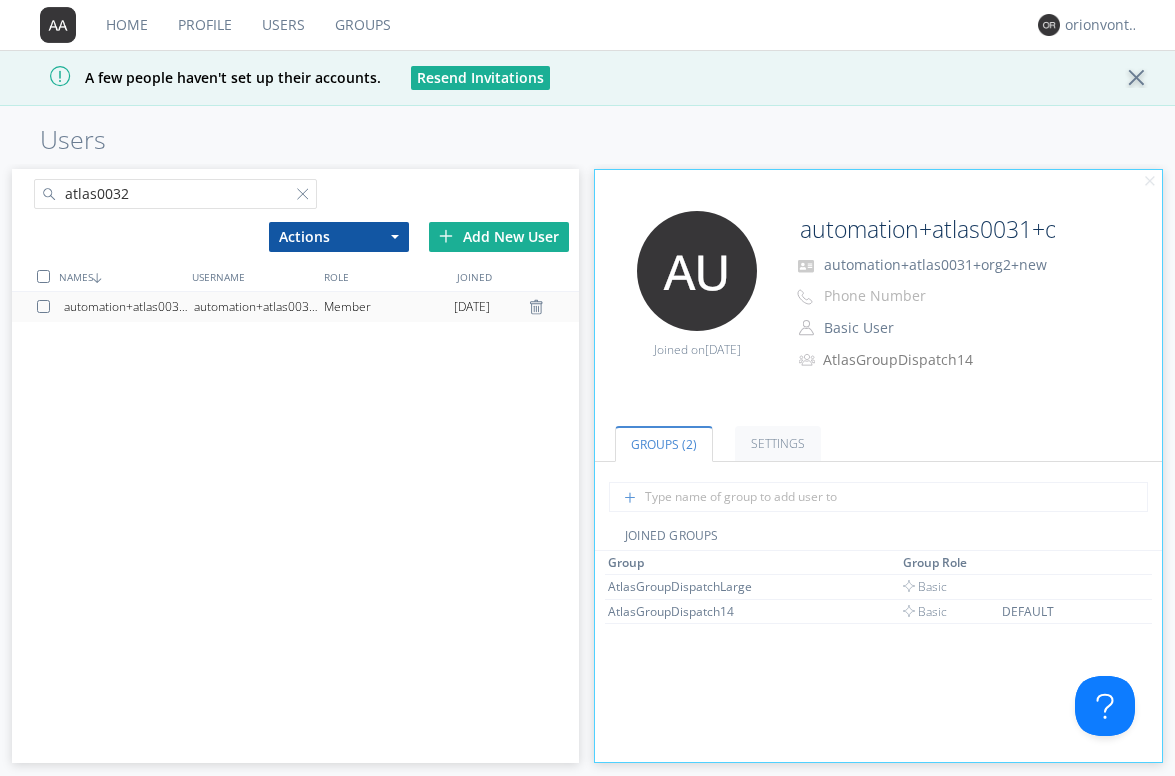 type on "atlas0032" 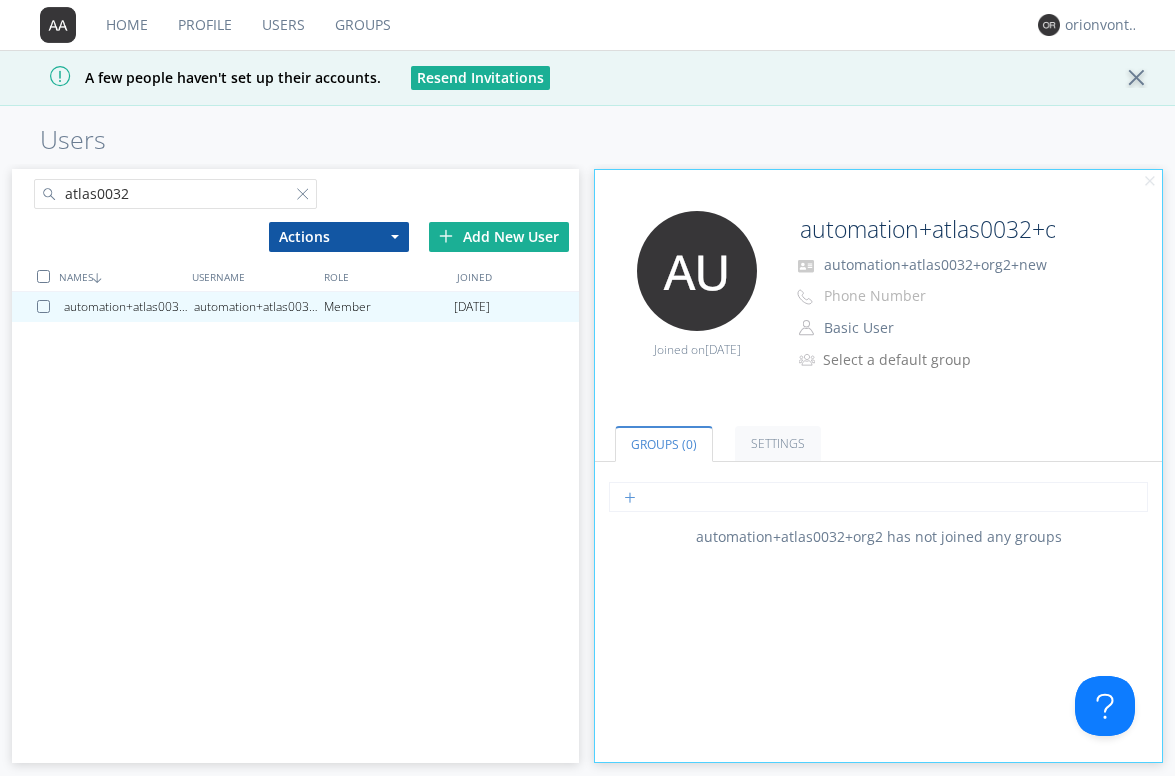 click at bounding box center (878, 497) 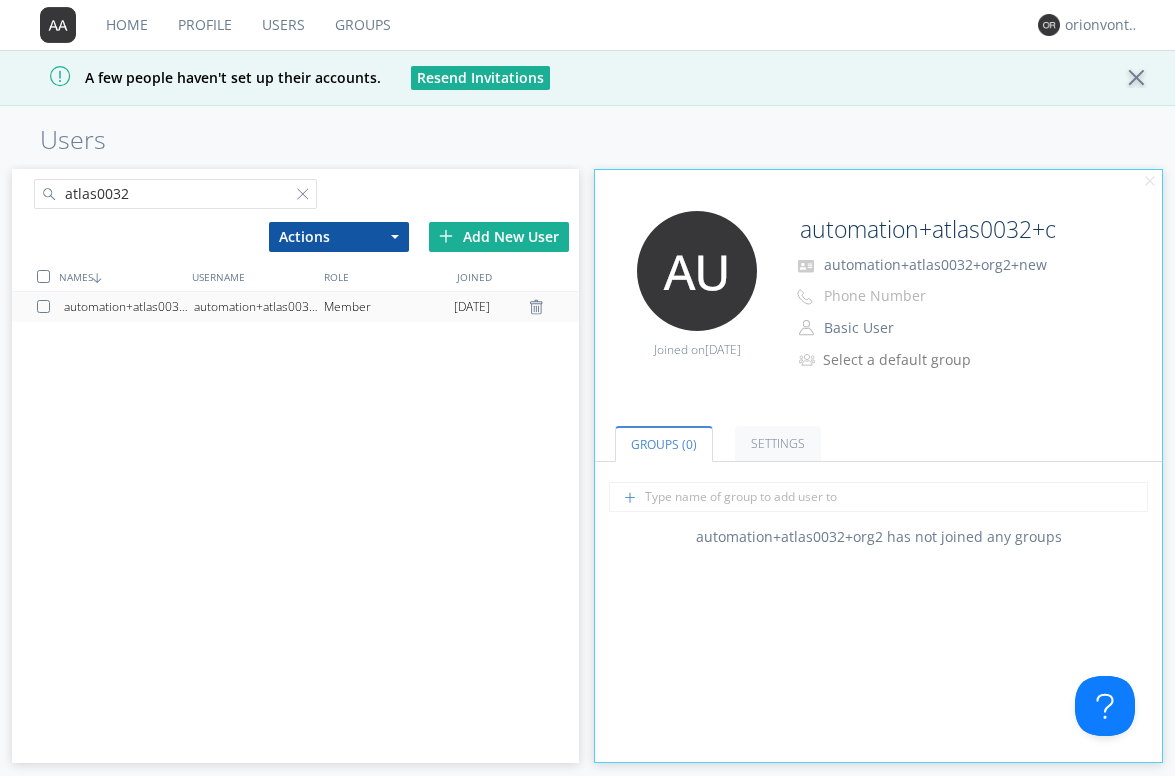 click on "automation+atlas0032+org2+new" at bounding box center (259, 307) 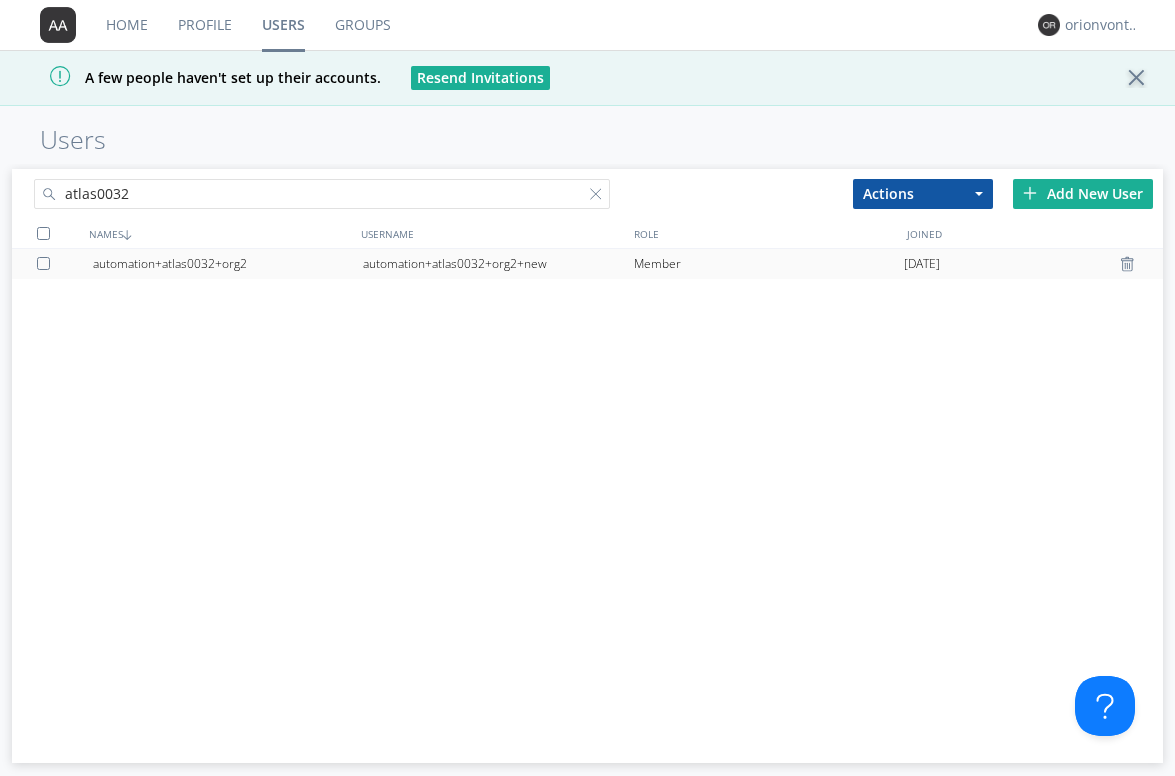 click on "automation+atlas0032+org2" at bounding box center [228, 264] 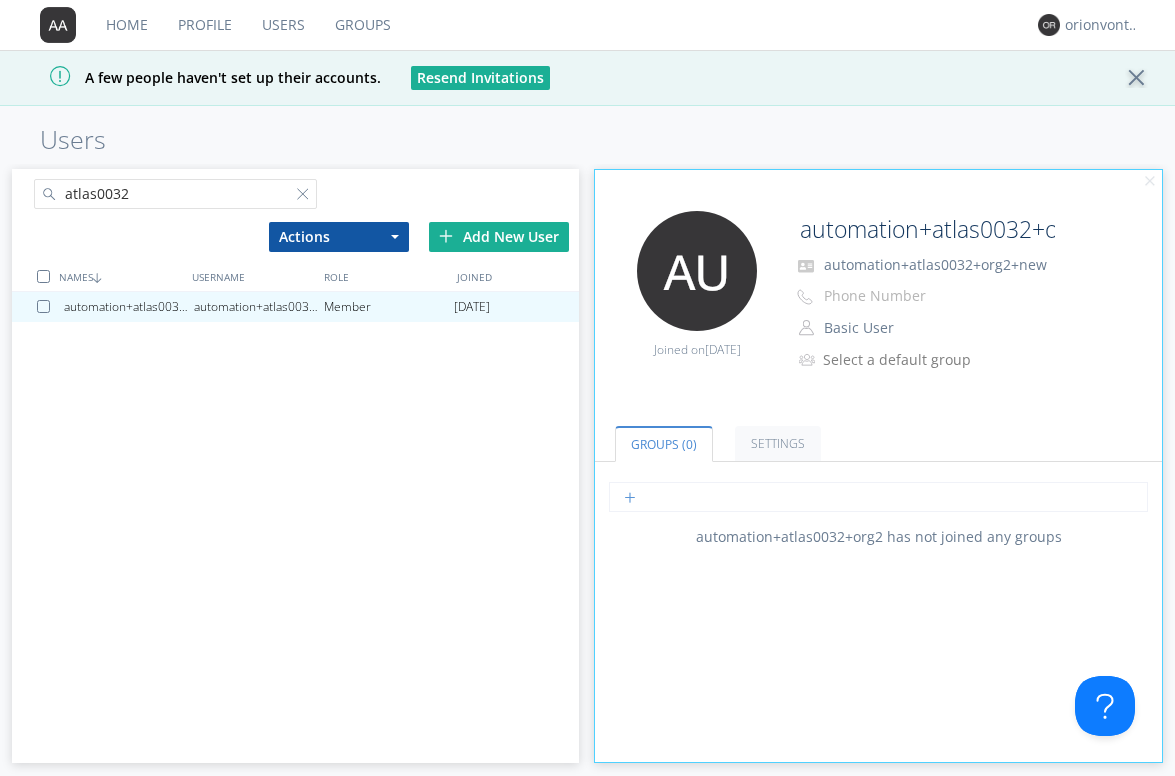 click at bounding box center (878, 497) 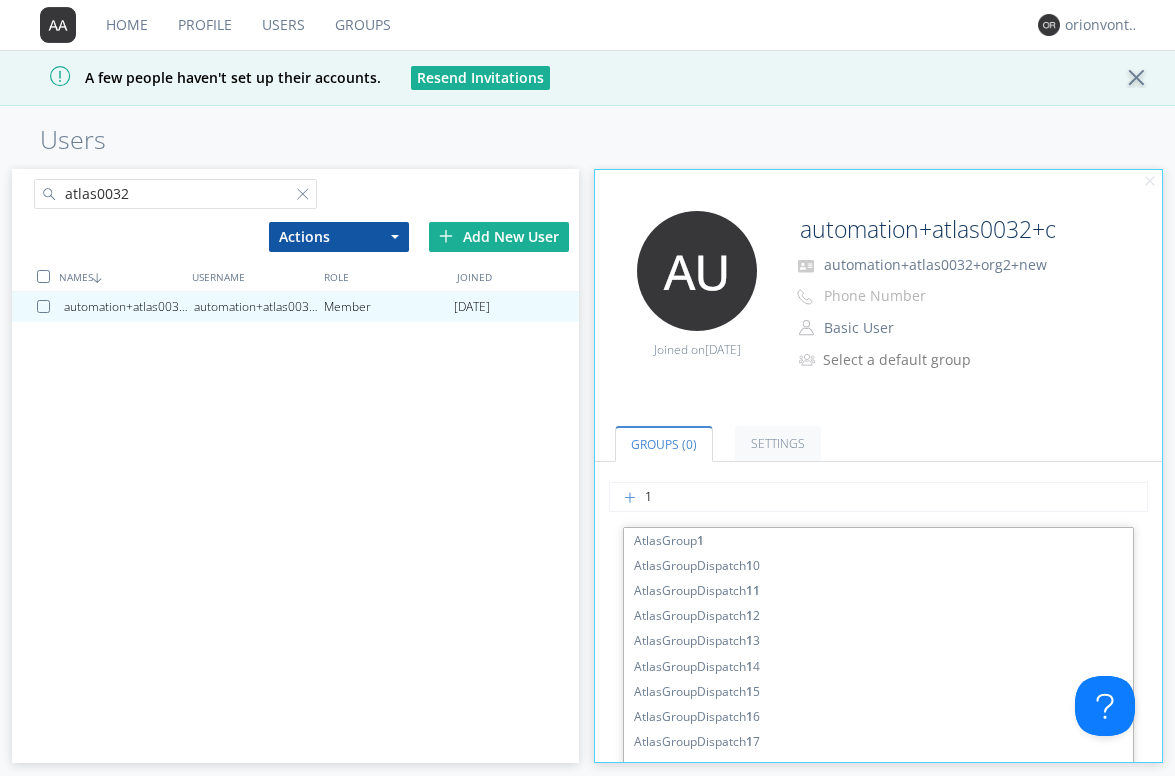 type on "15" 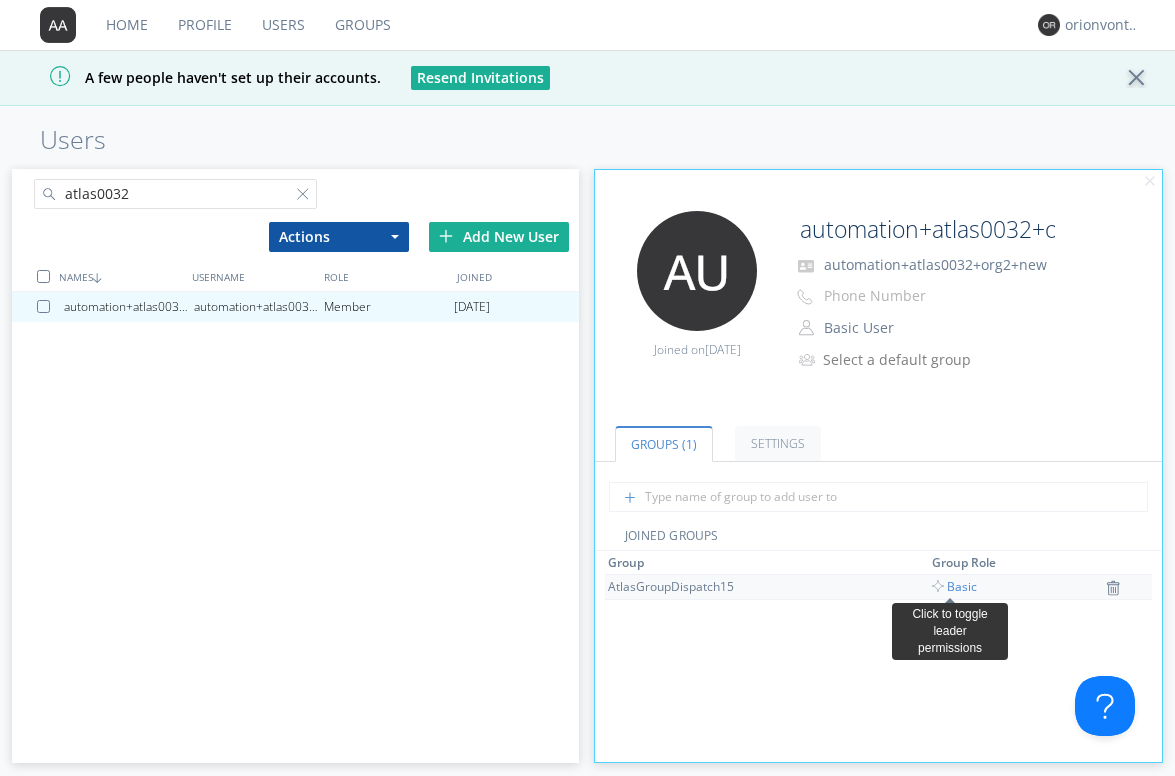 click on "Basic" at bounding box center (954, 586) 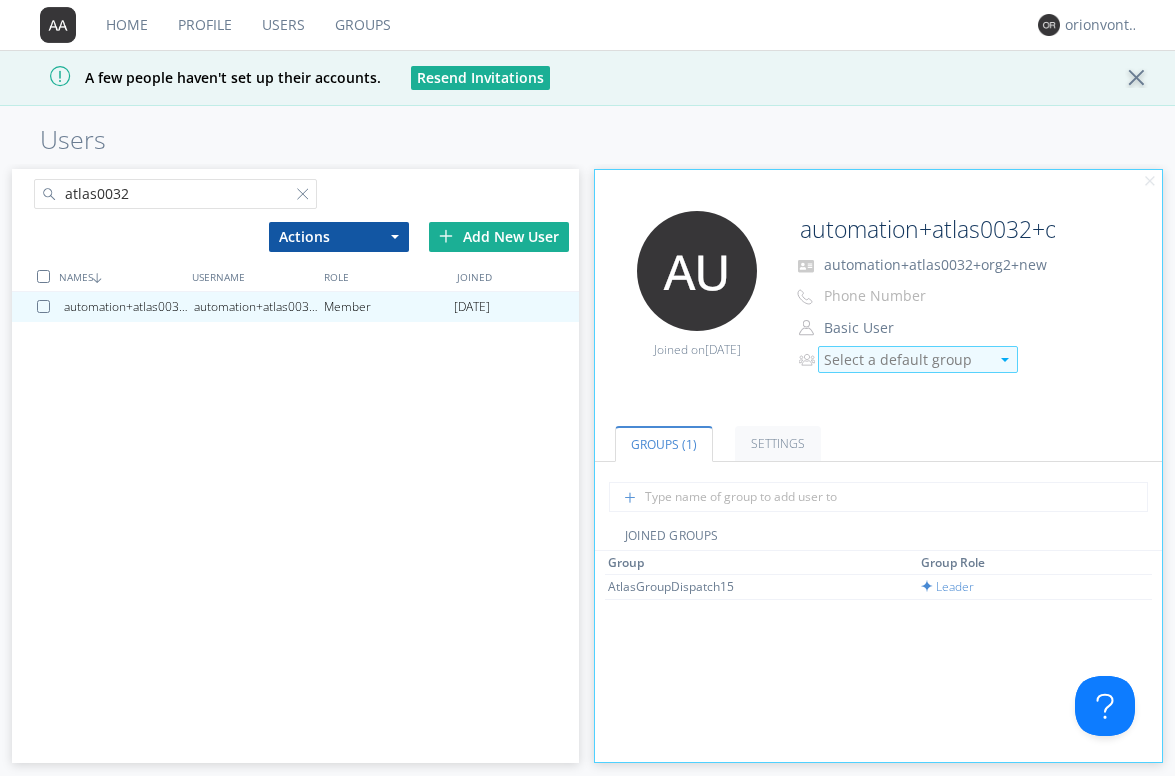 click on "Select a default group" at bounding box center (906, 360) 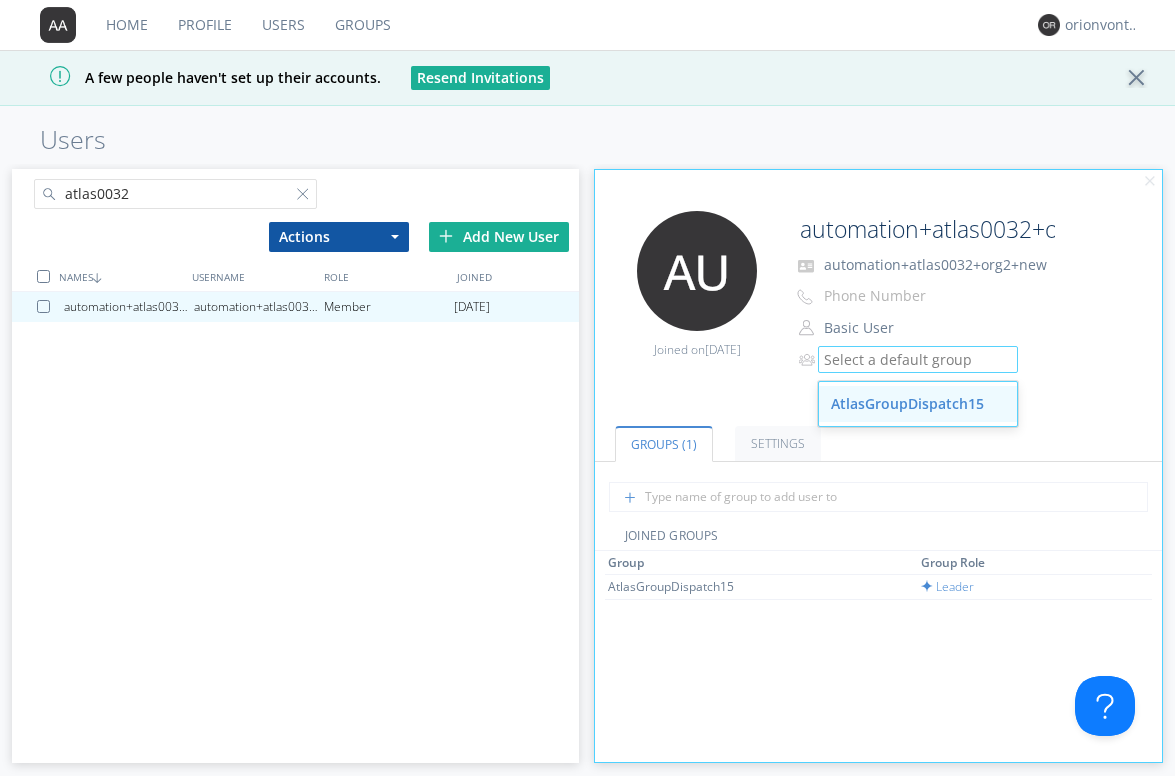 click on "AtlasGroupDispatch15" at bounding box center [918, 404] 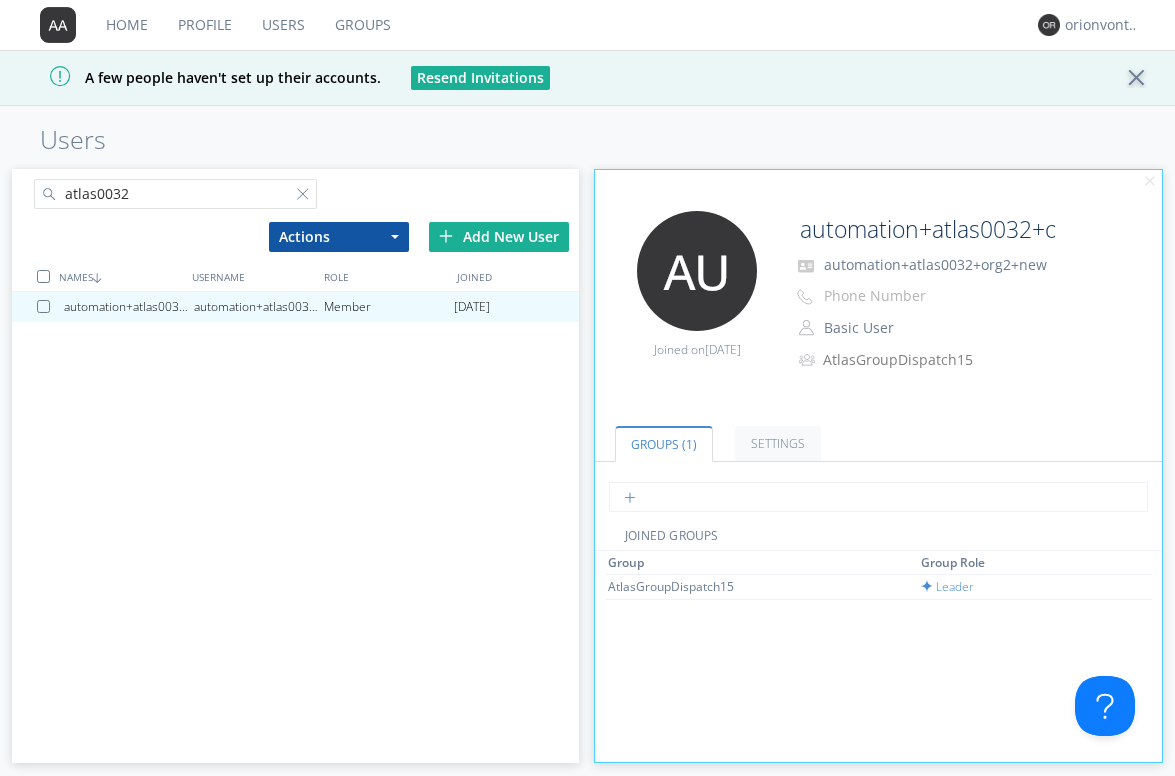 click at bounding box center [878, 497] 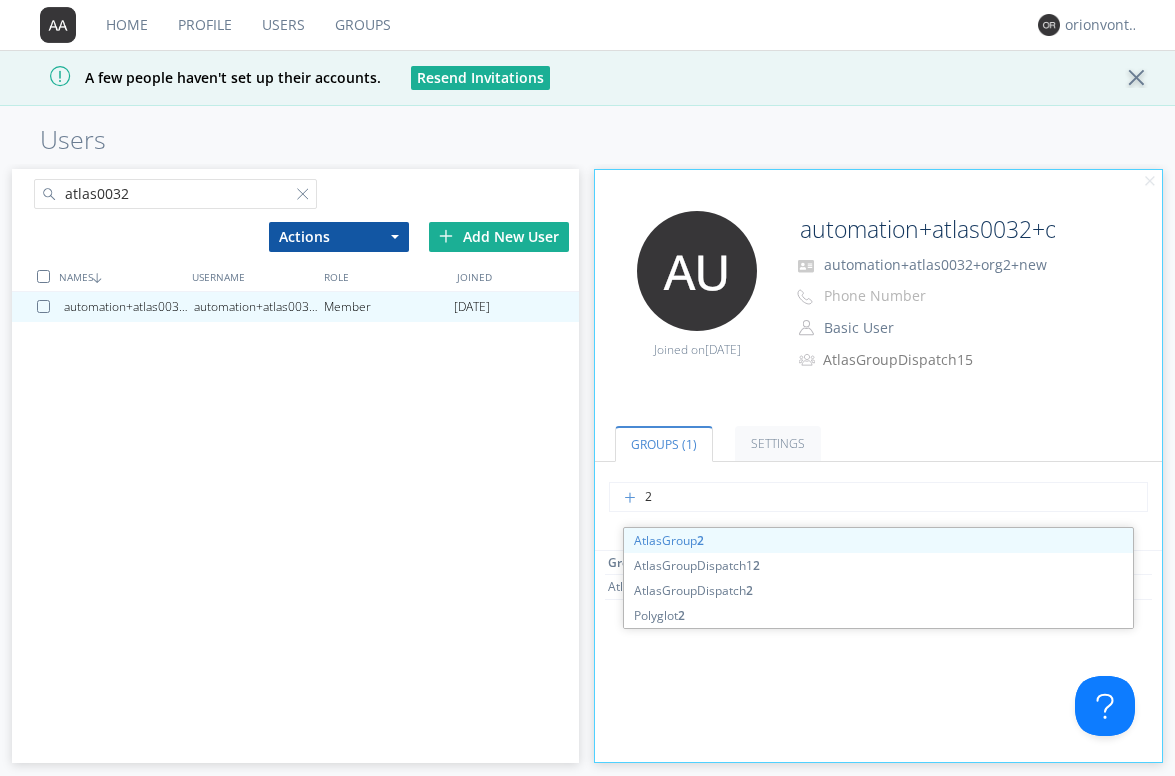 type 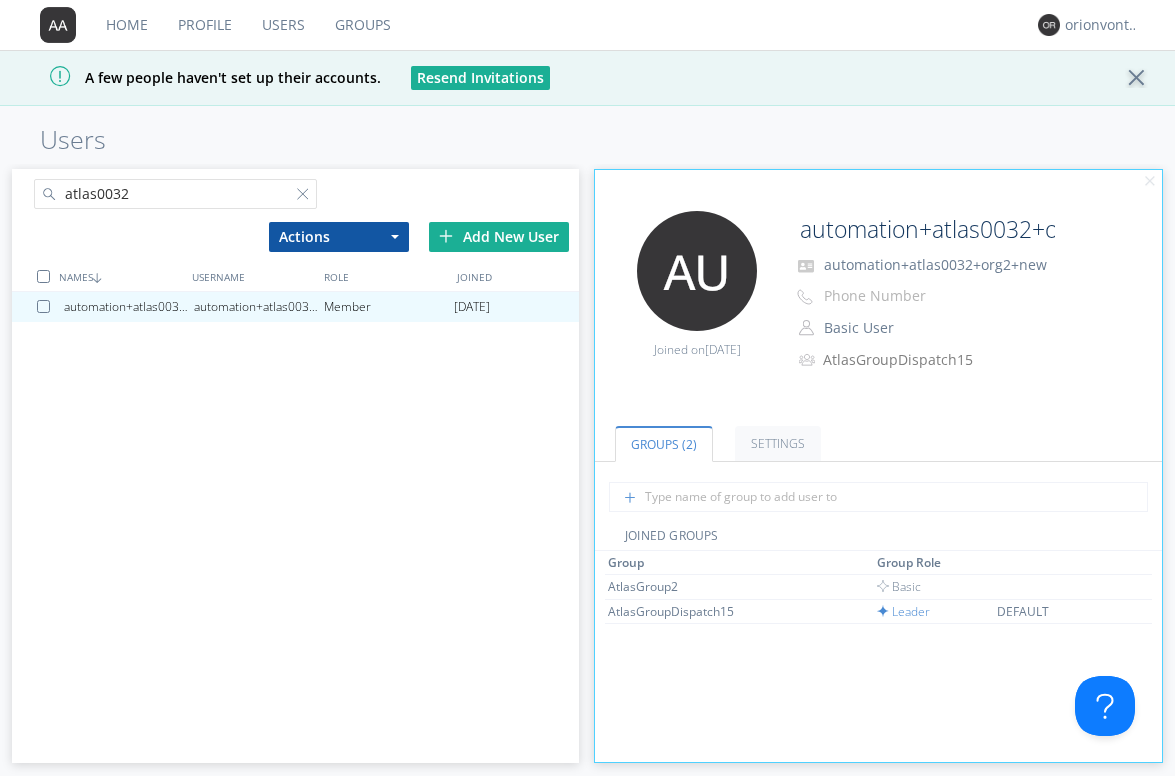 click on "atlas0032" at bounding box center [154, 190] 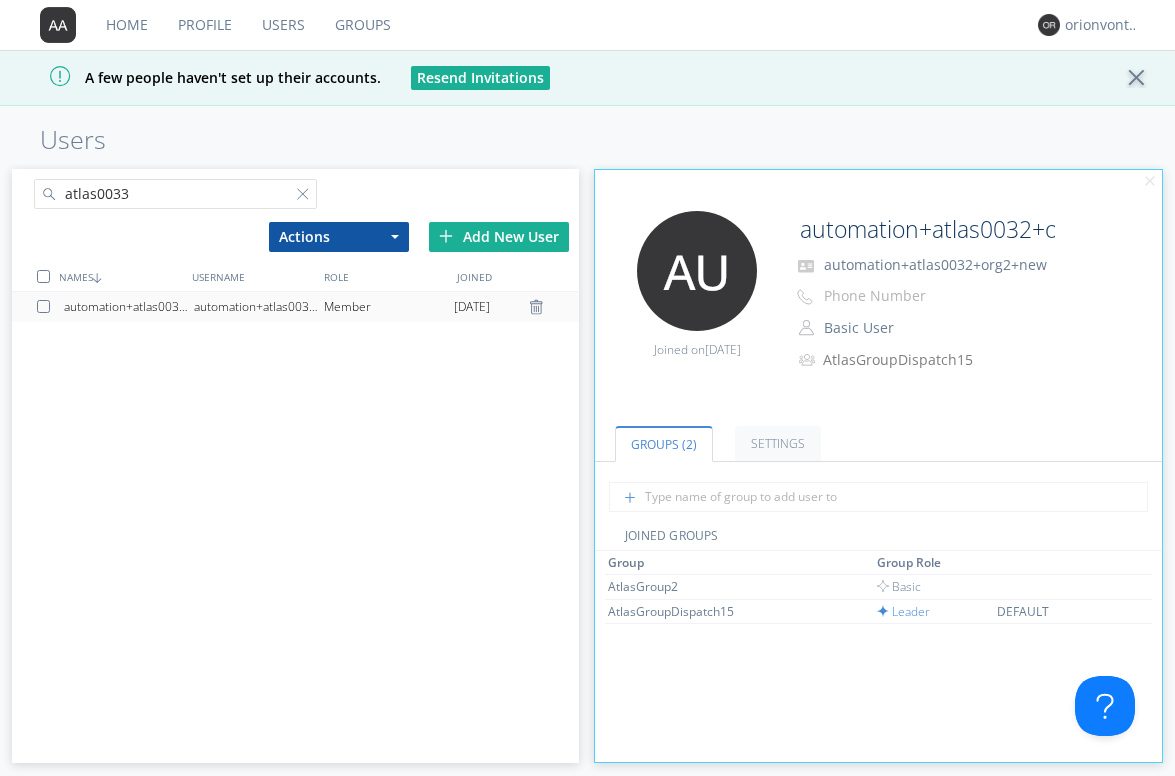 type on "atlas0033" 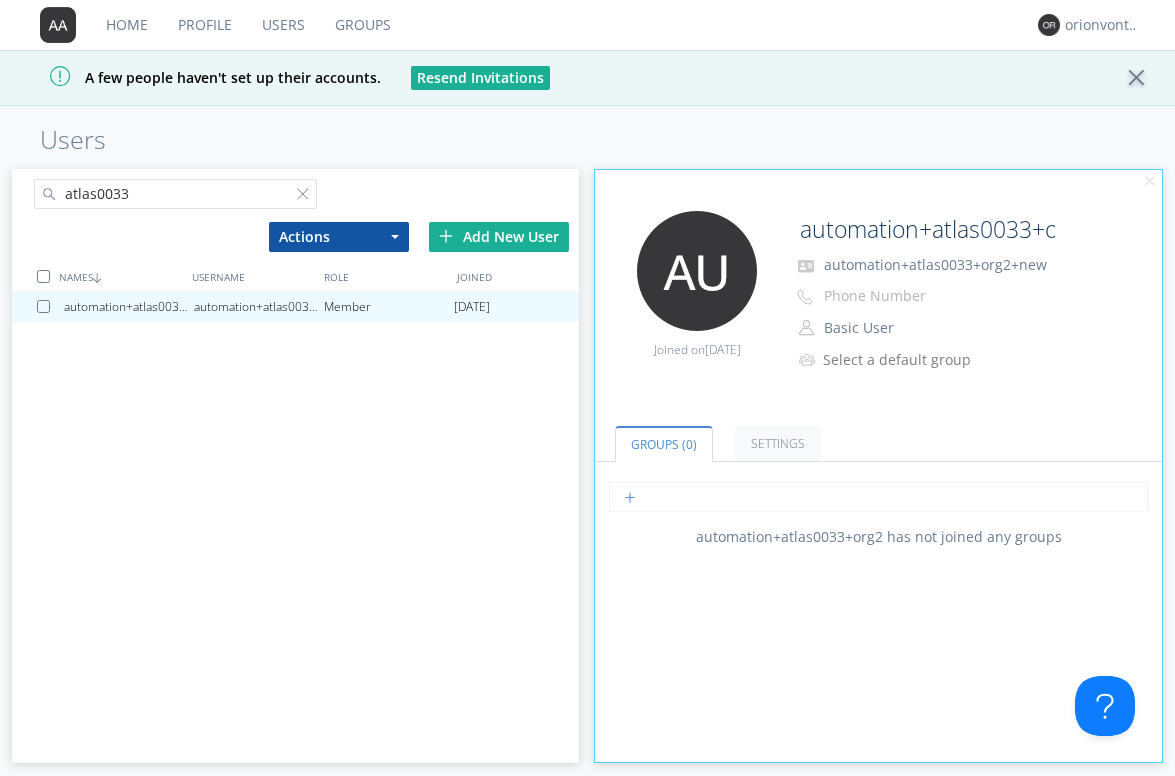 click at bounding box center (878, 497) 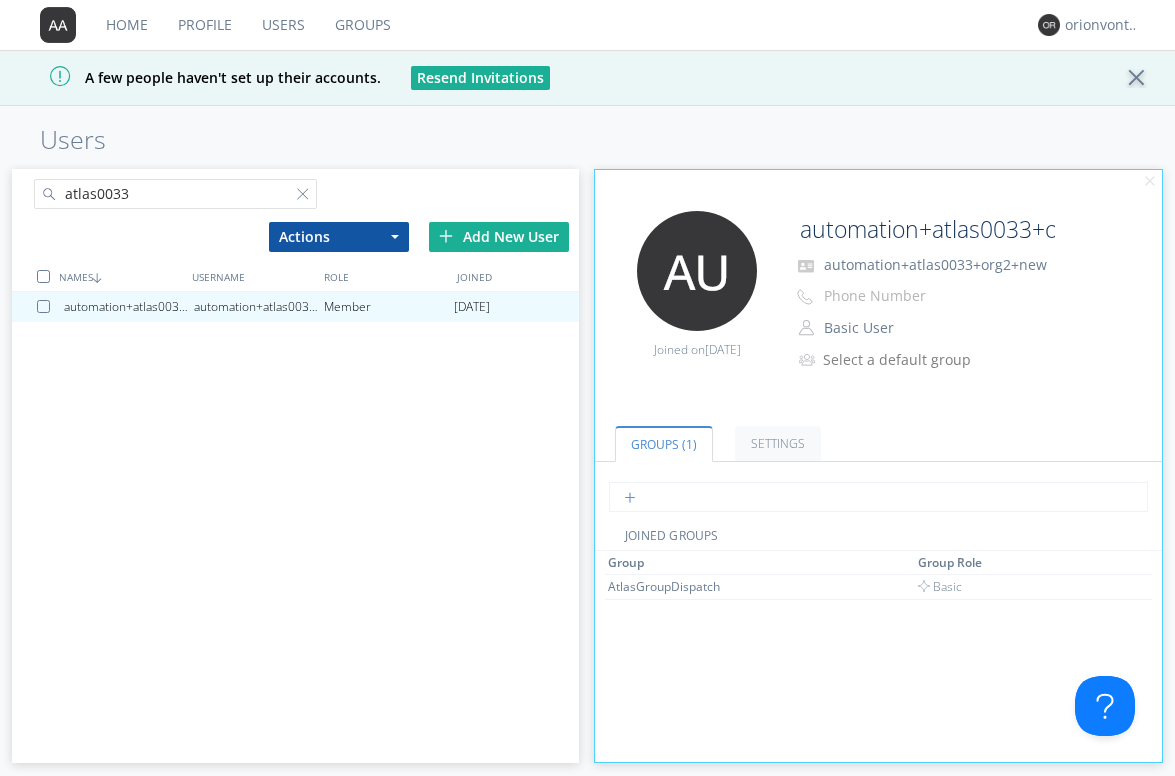 type on "d" 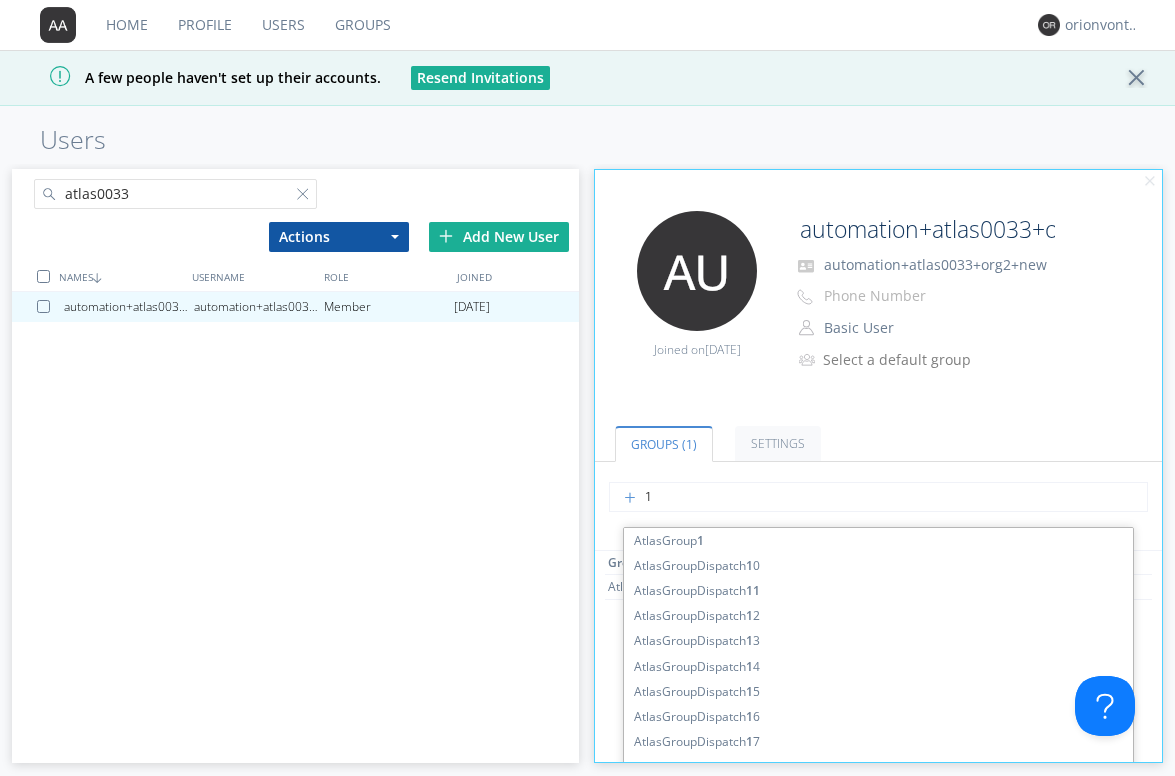 type on "15" 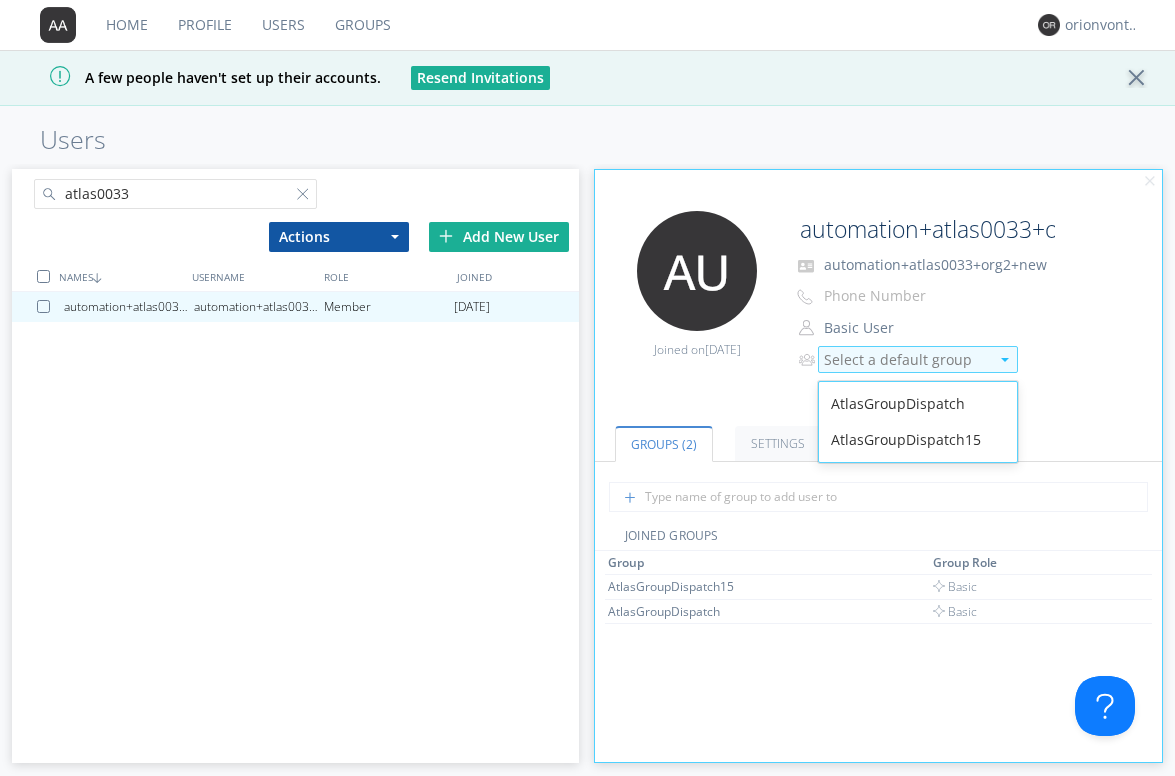 click on "Select a default group" at bounding box center [906, 360] 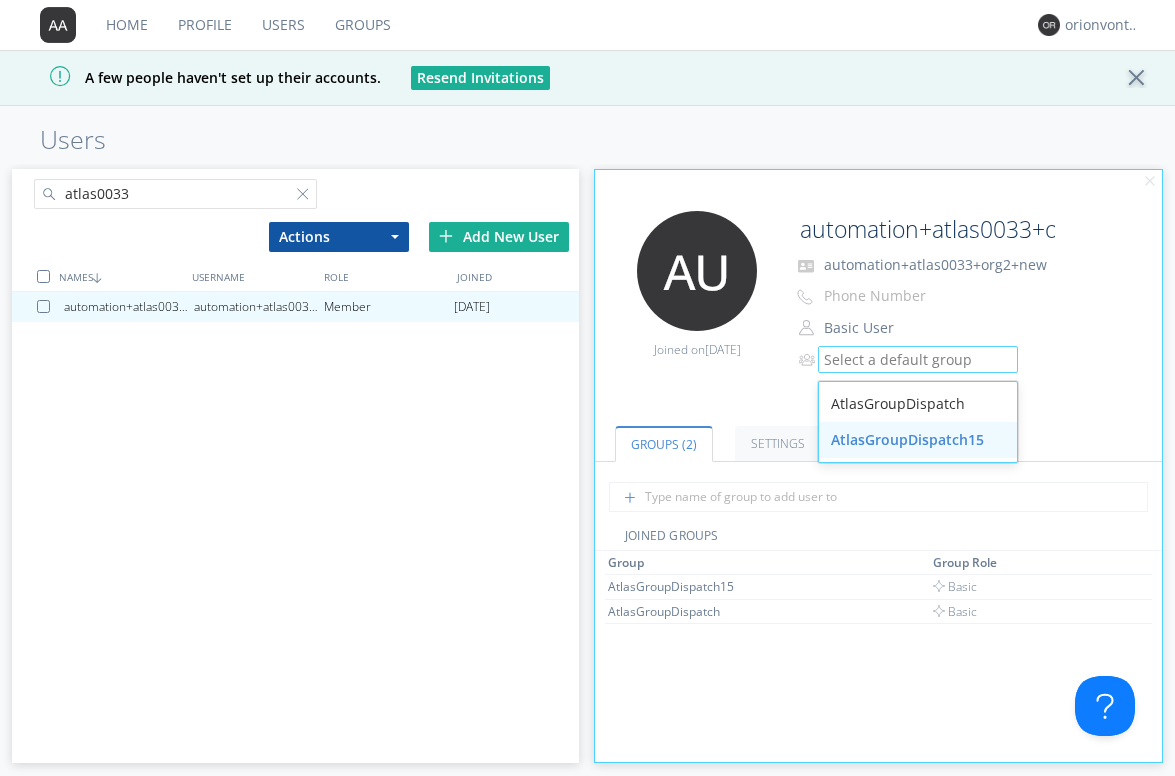 click on "AtlasGroupDispatch15" at bounding box center [918, 440] 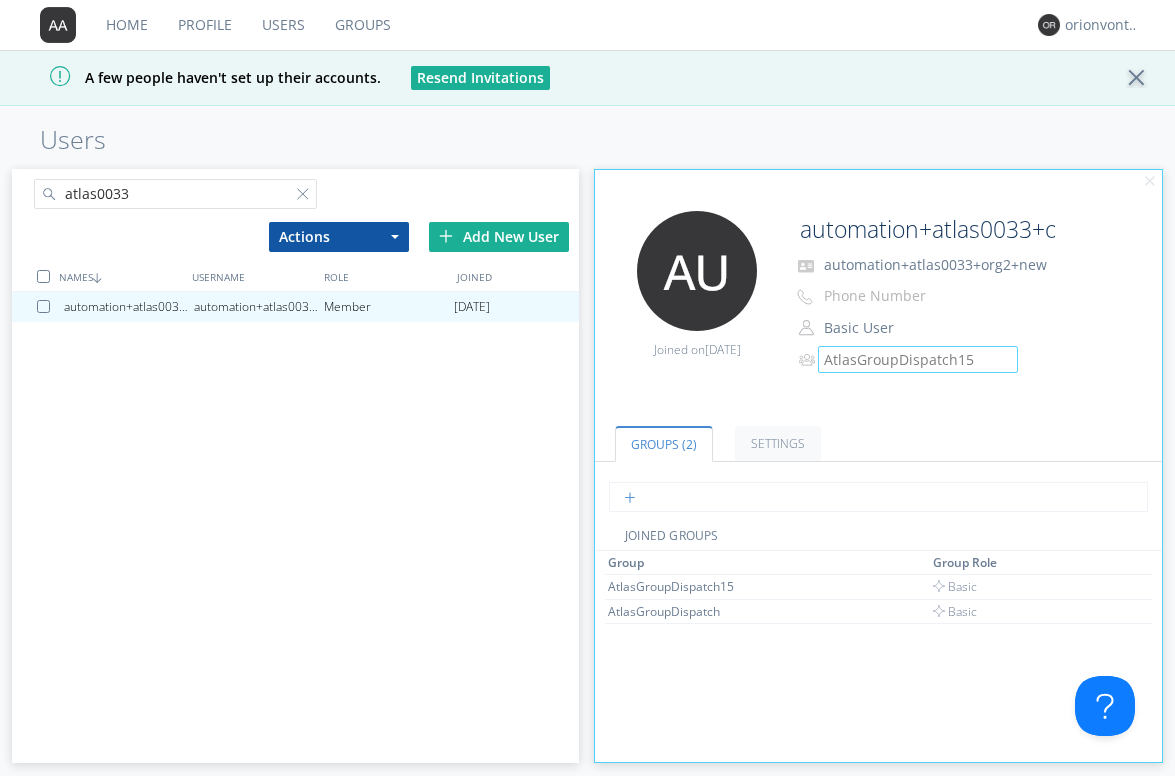 click at bounding box center [878, 497] 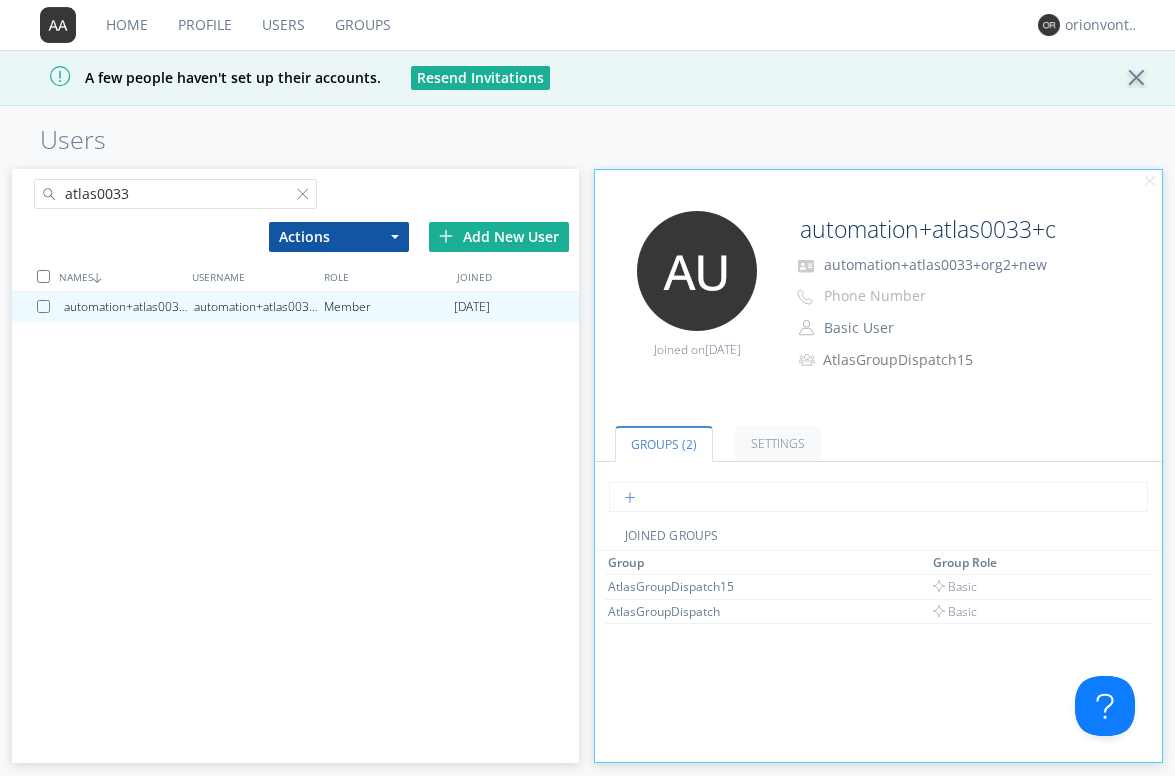 click at bounding box center [878, 497] 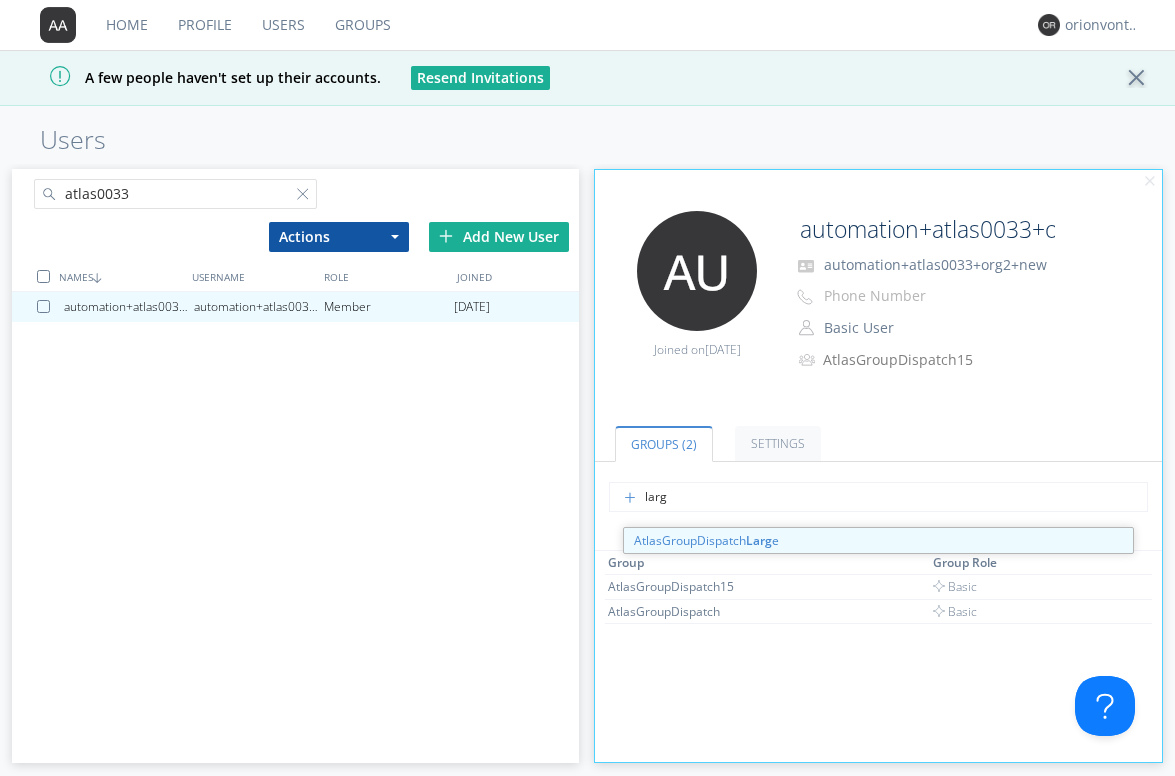 type on "large" 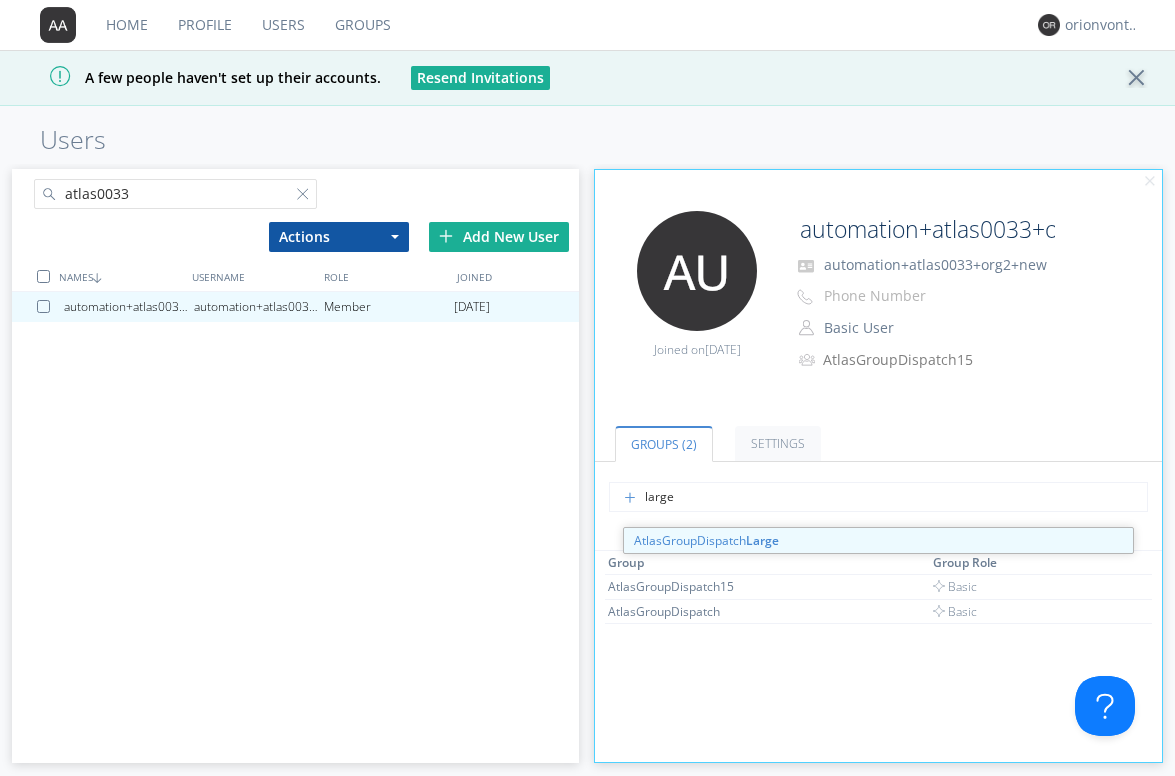 type 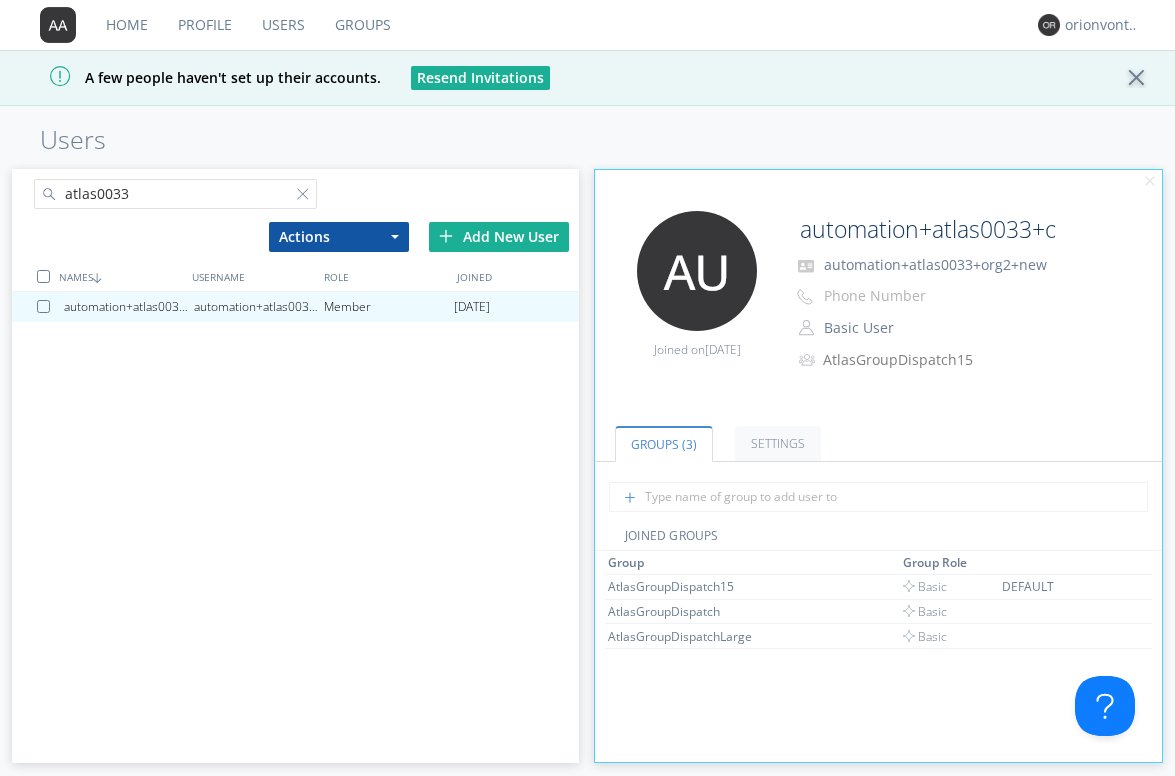 click on "atlas0033" at bounding box center [176, 194] 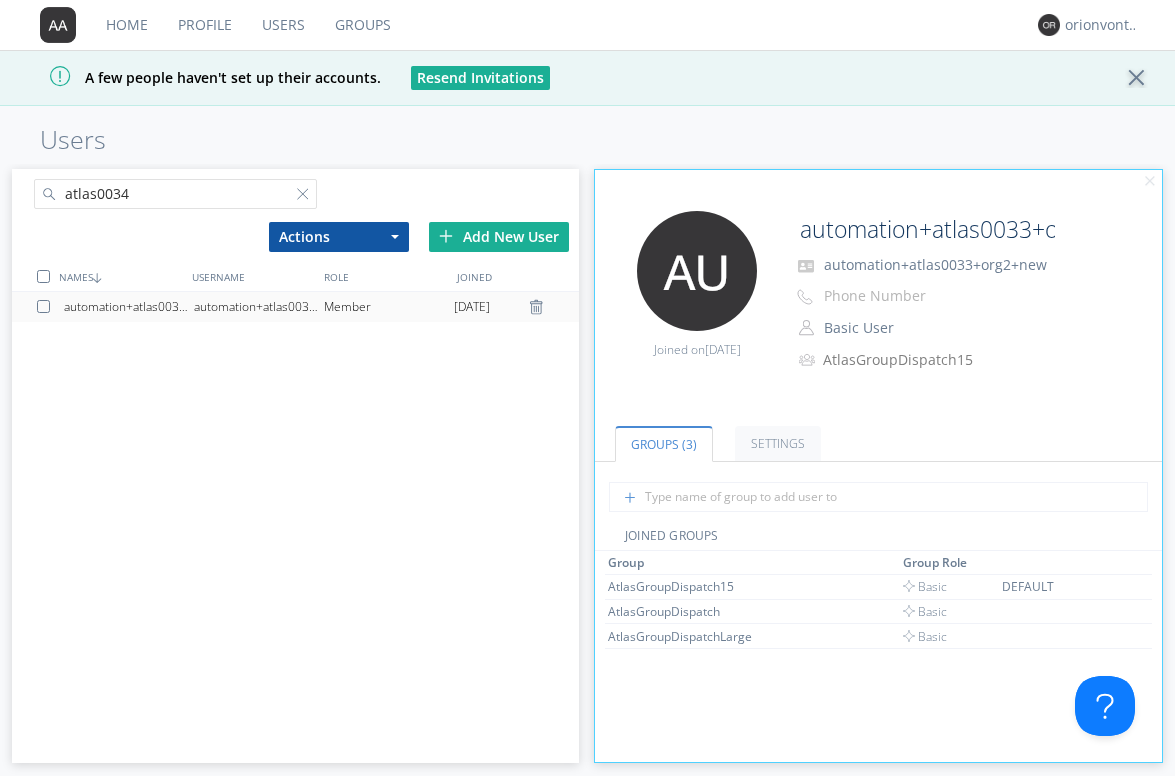 type on "atlas0034" 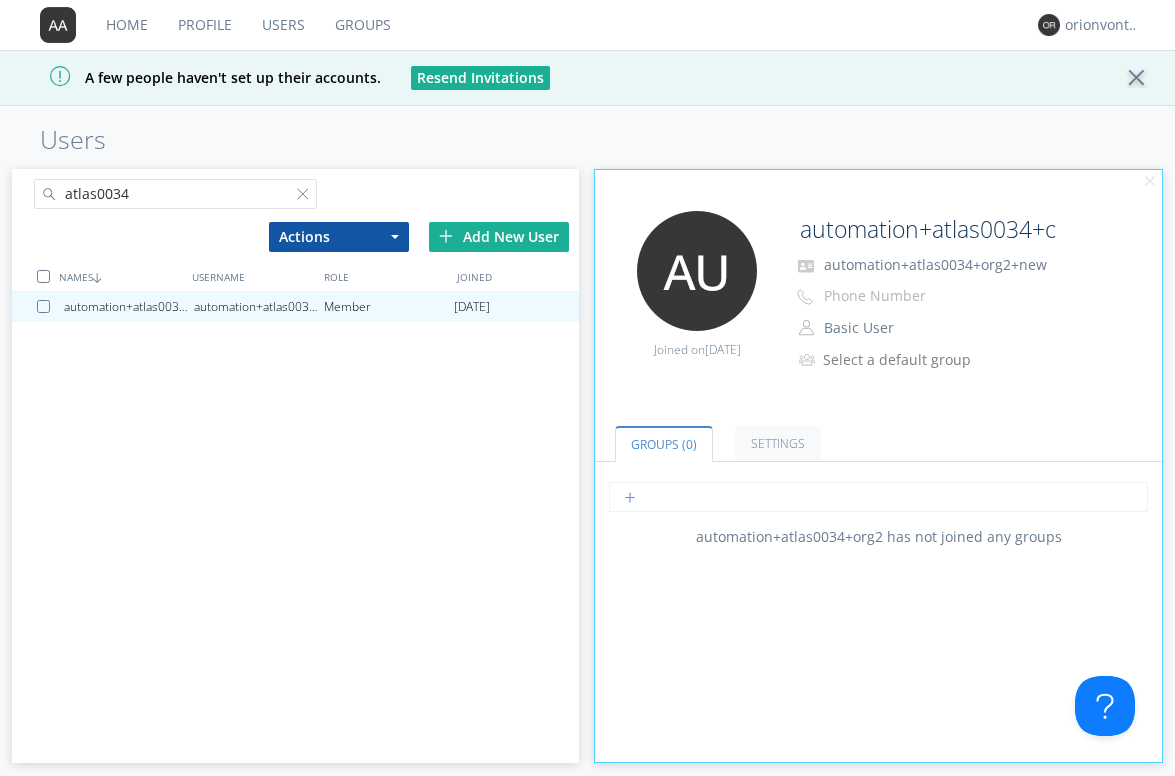 click at bounding box center (878, 497) 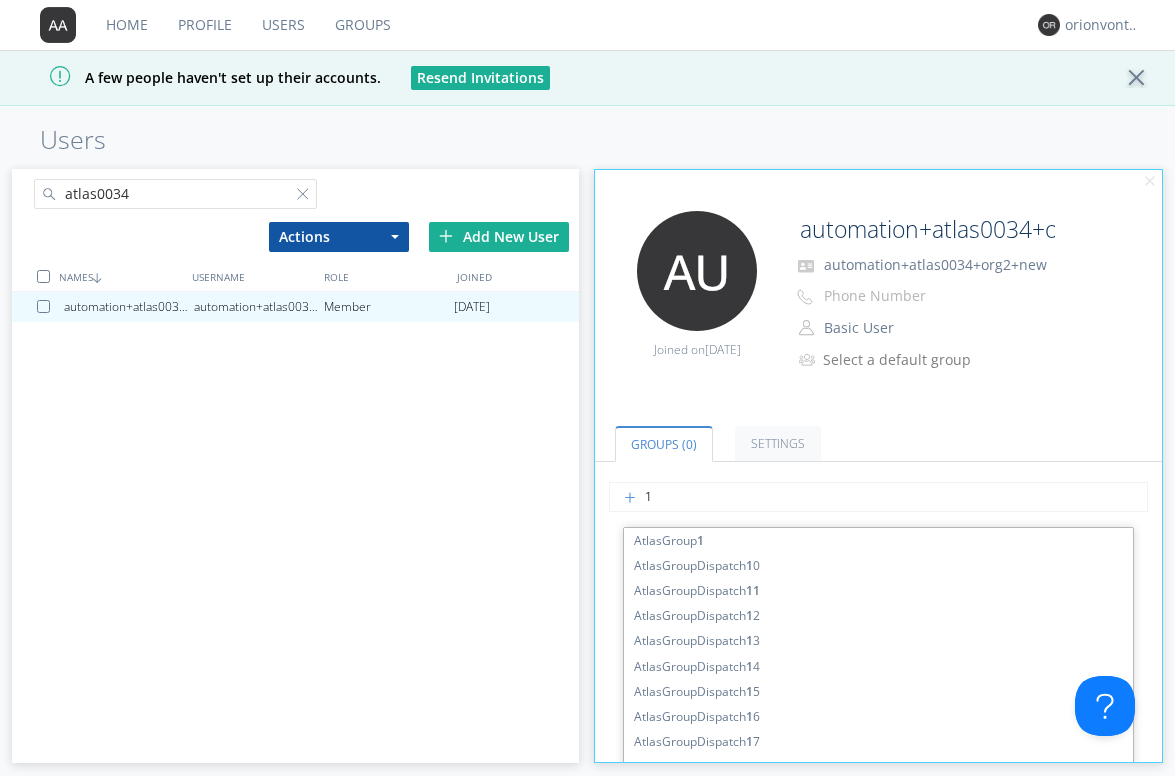 type on "16" 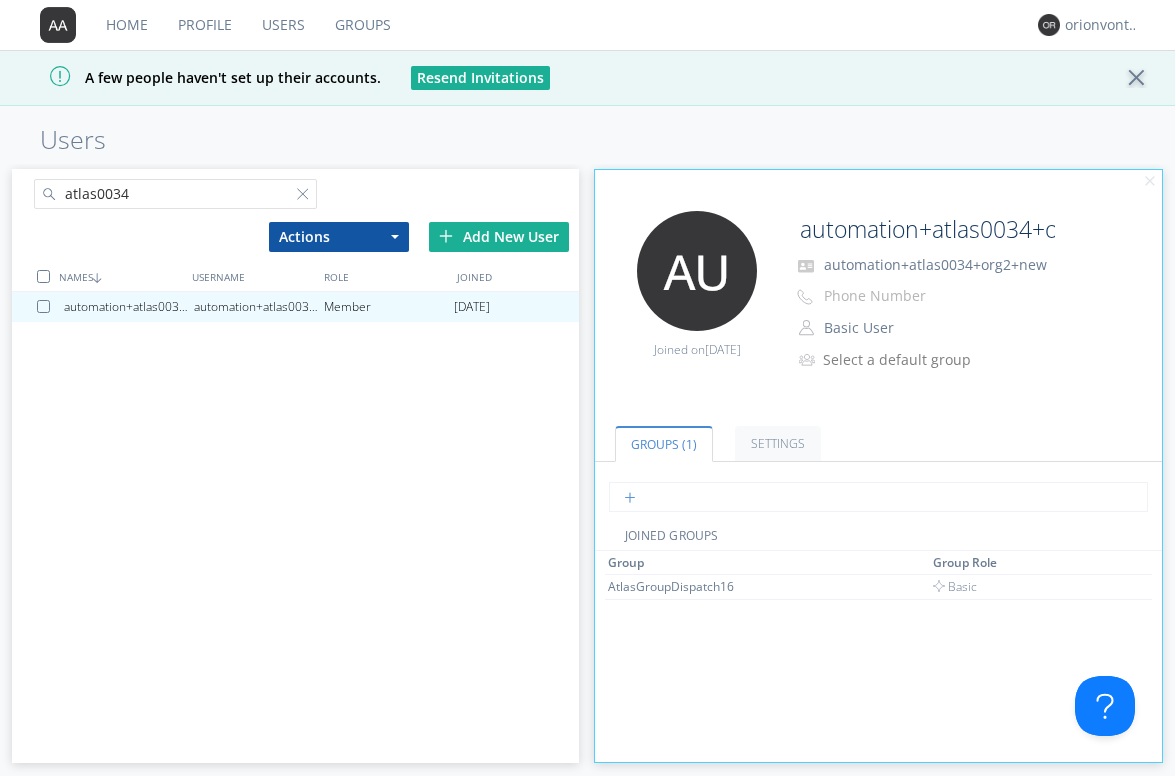 click at bounding box center [878, 497] 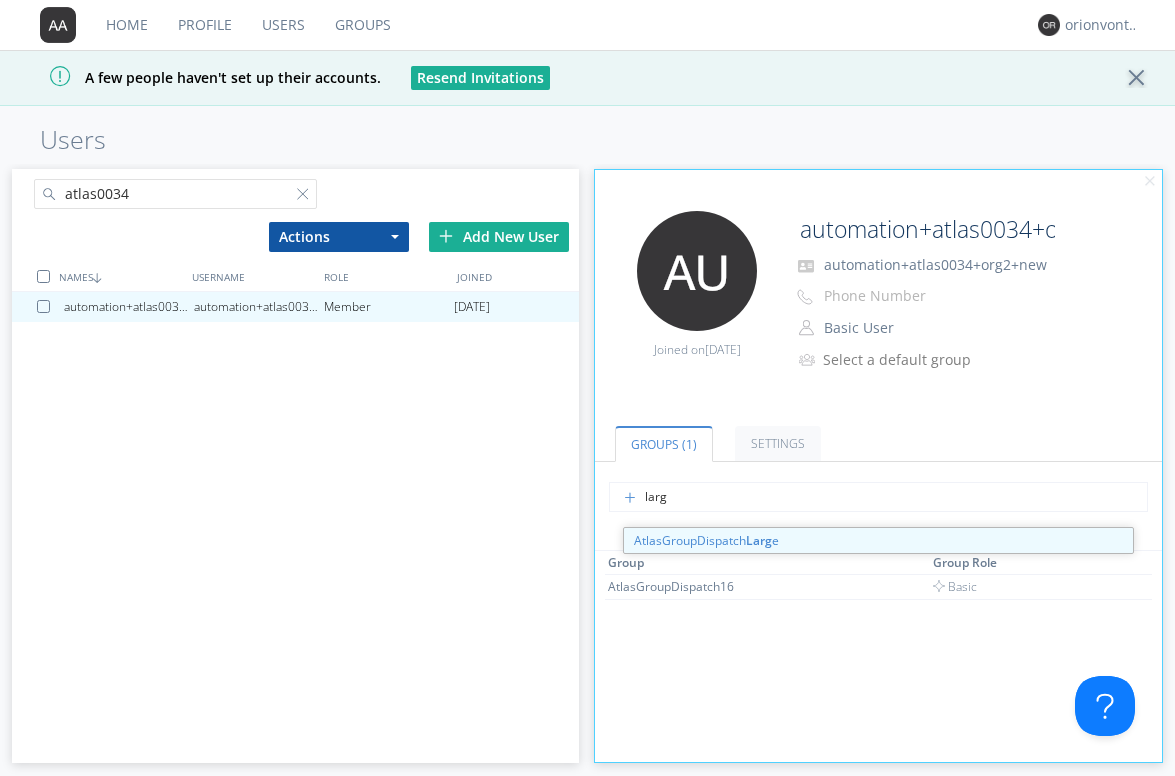 type on "large" 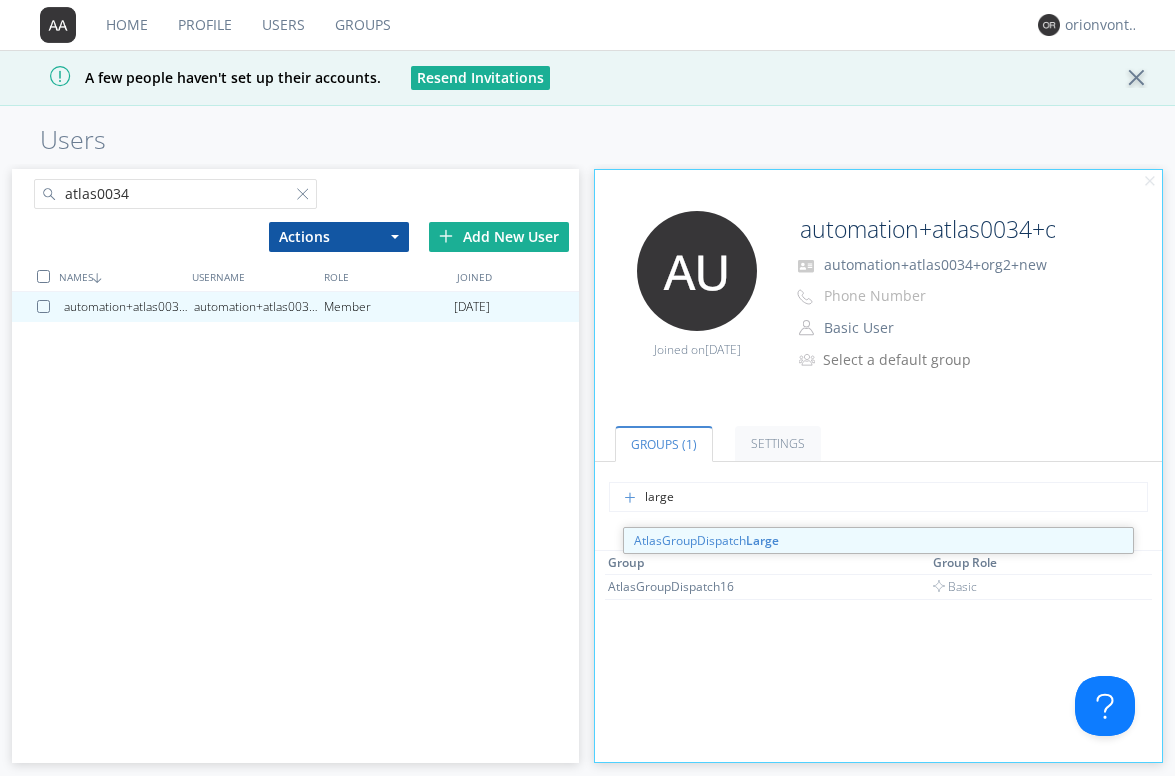 type 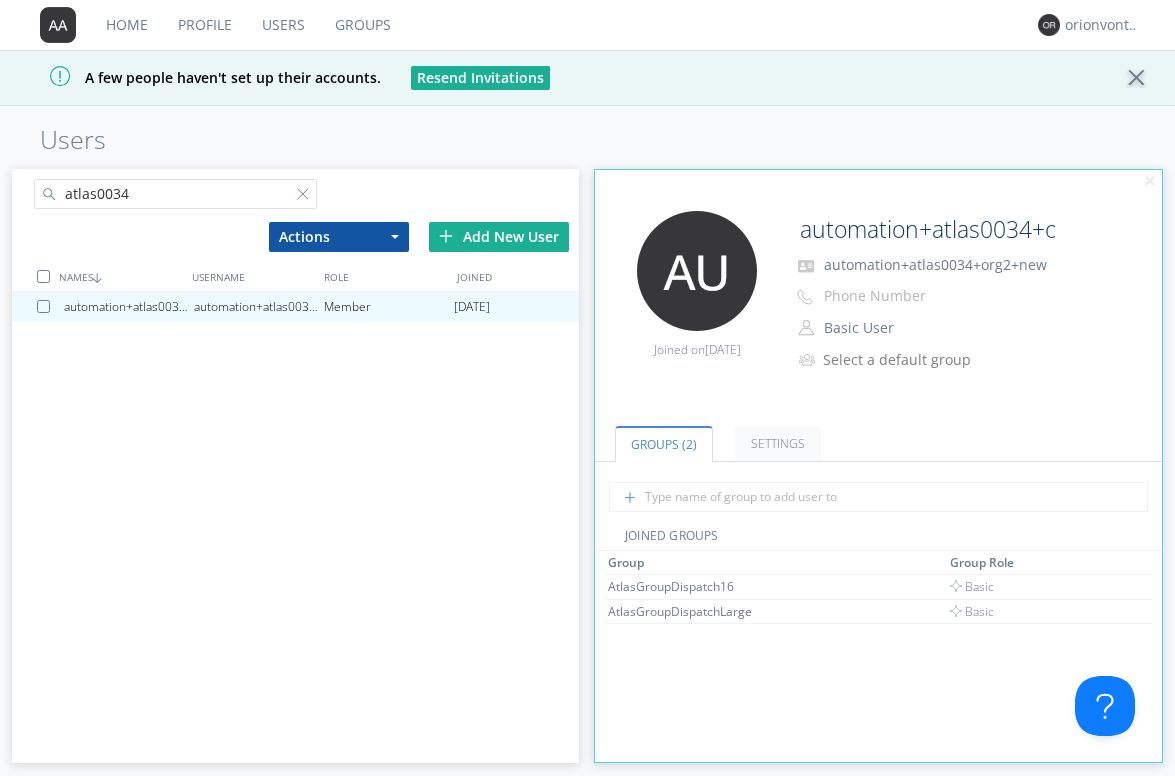 click on "atlas0034" at bounding box center [176, 194] 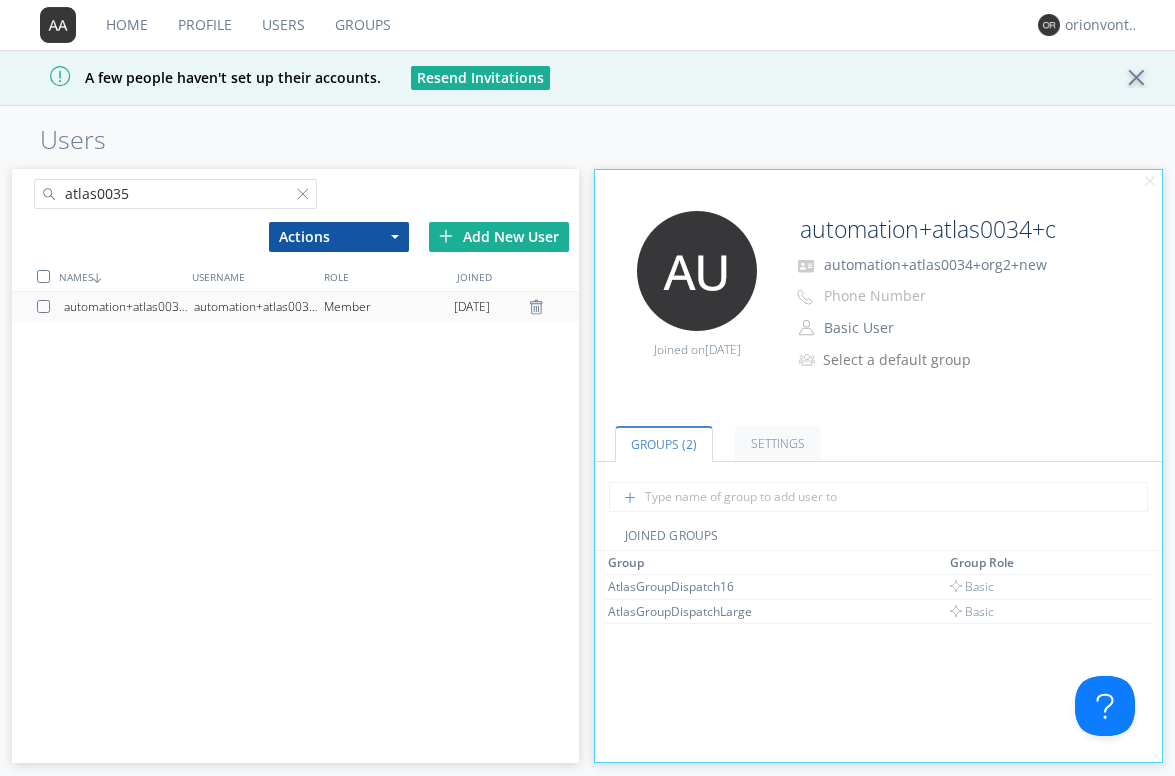 type on "atlas0035" 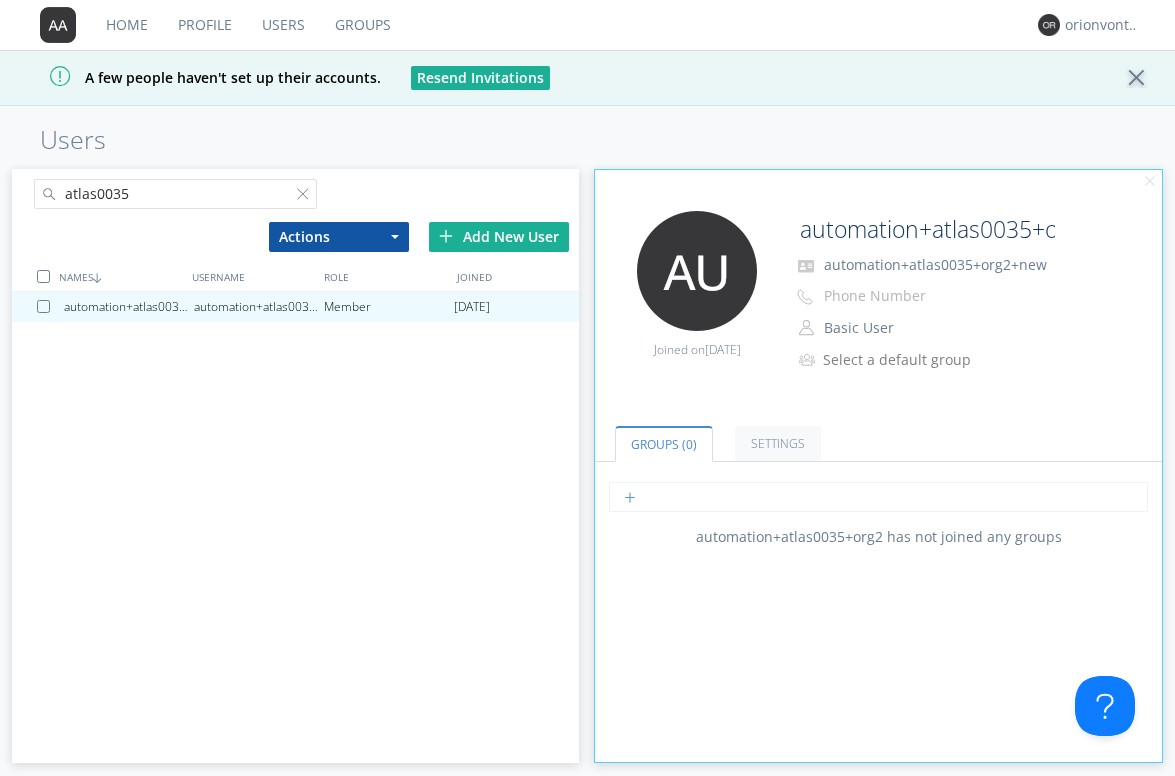 click at bounding box center (878, 497) 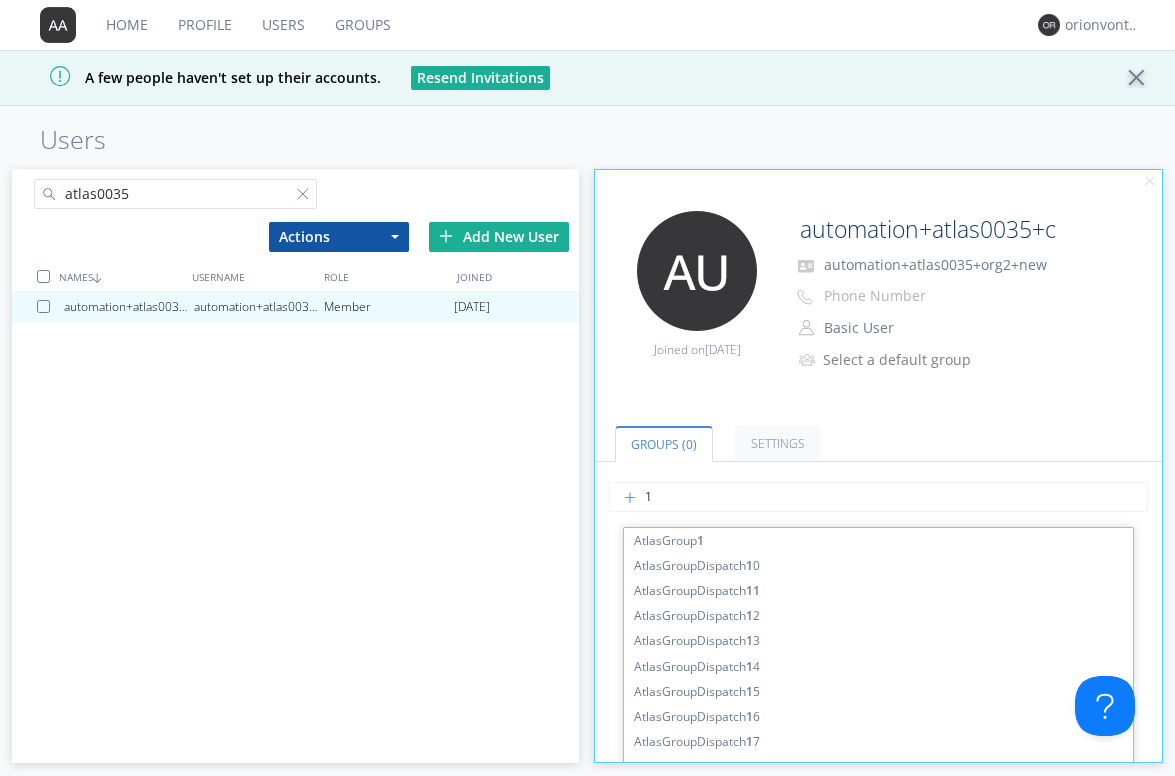 type on "16" 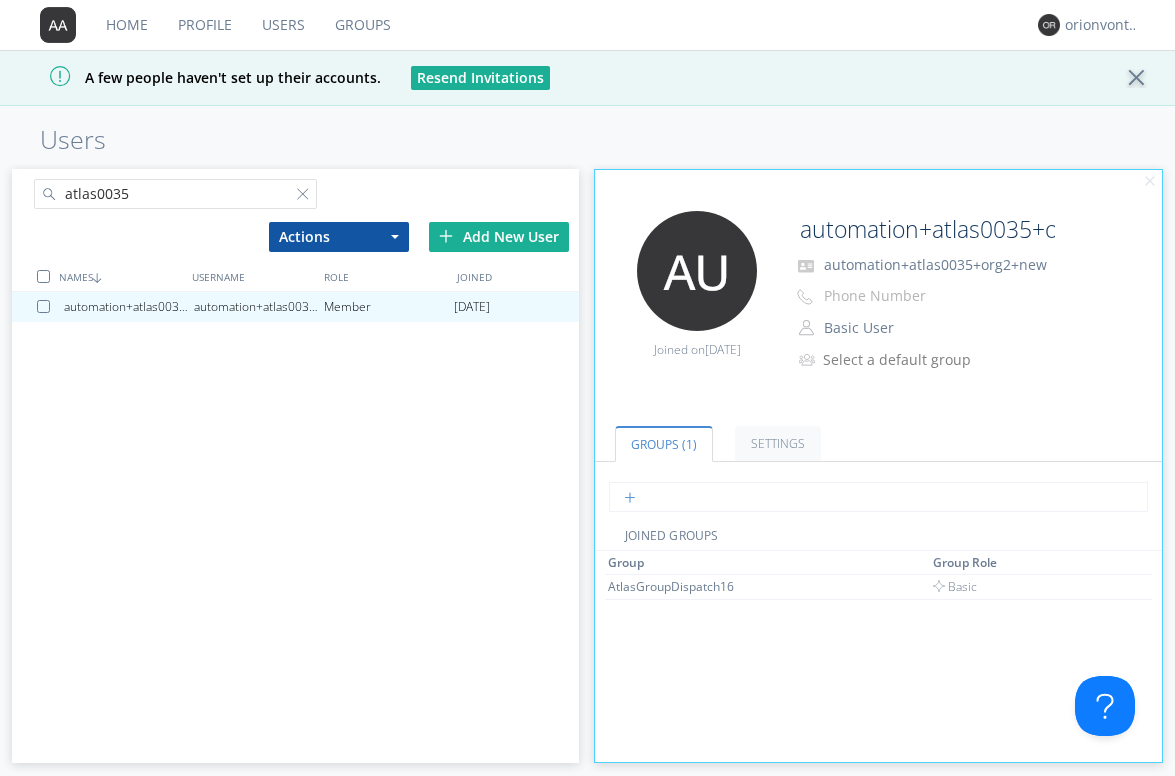click at bounding box center (878, 497) 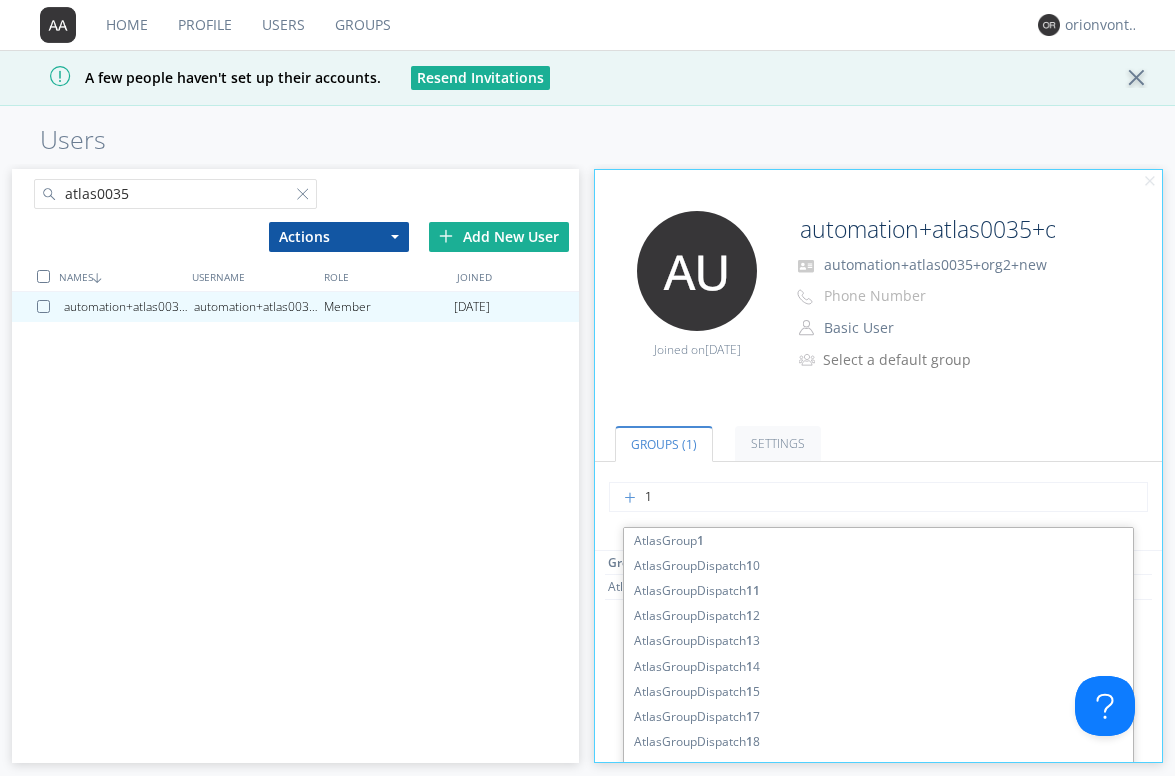 type on "17" 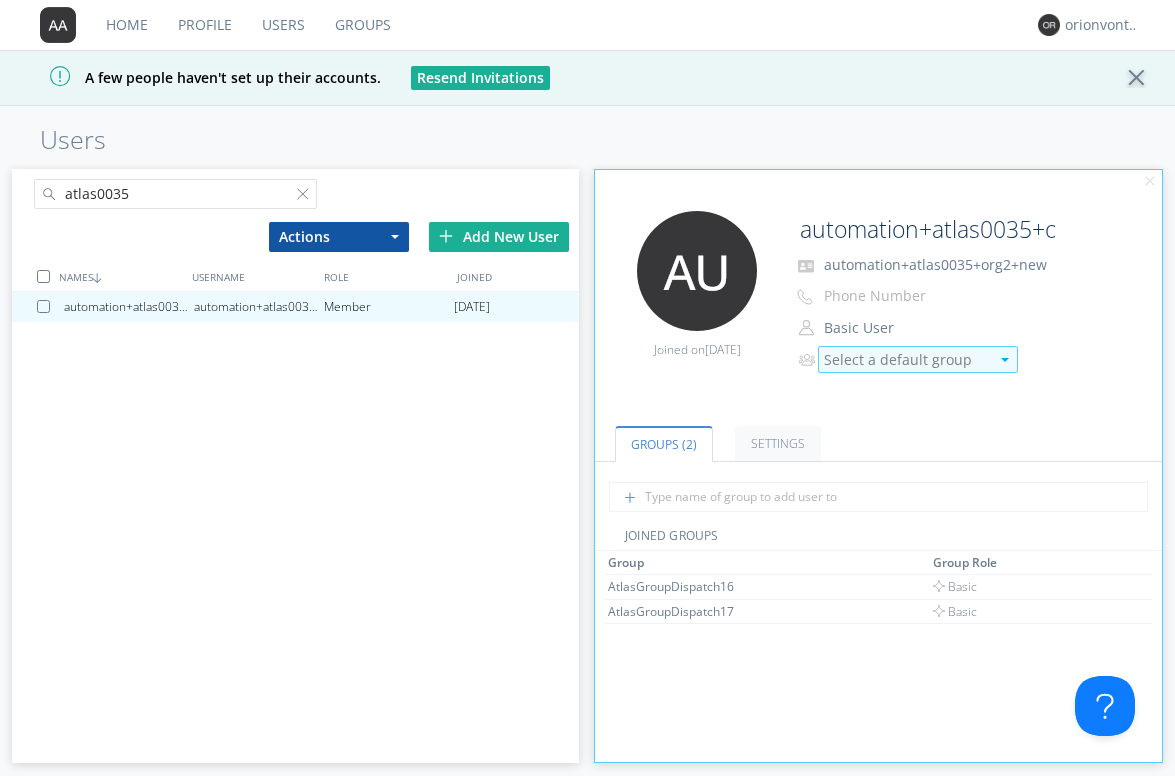 click on "Select a default group" at bounding box center (906, 360) 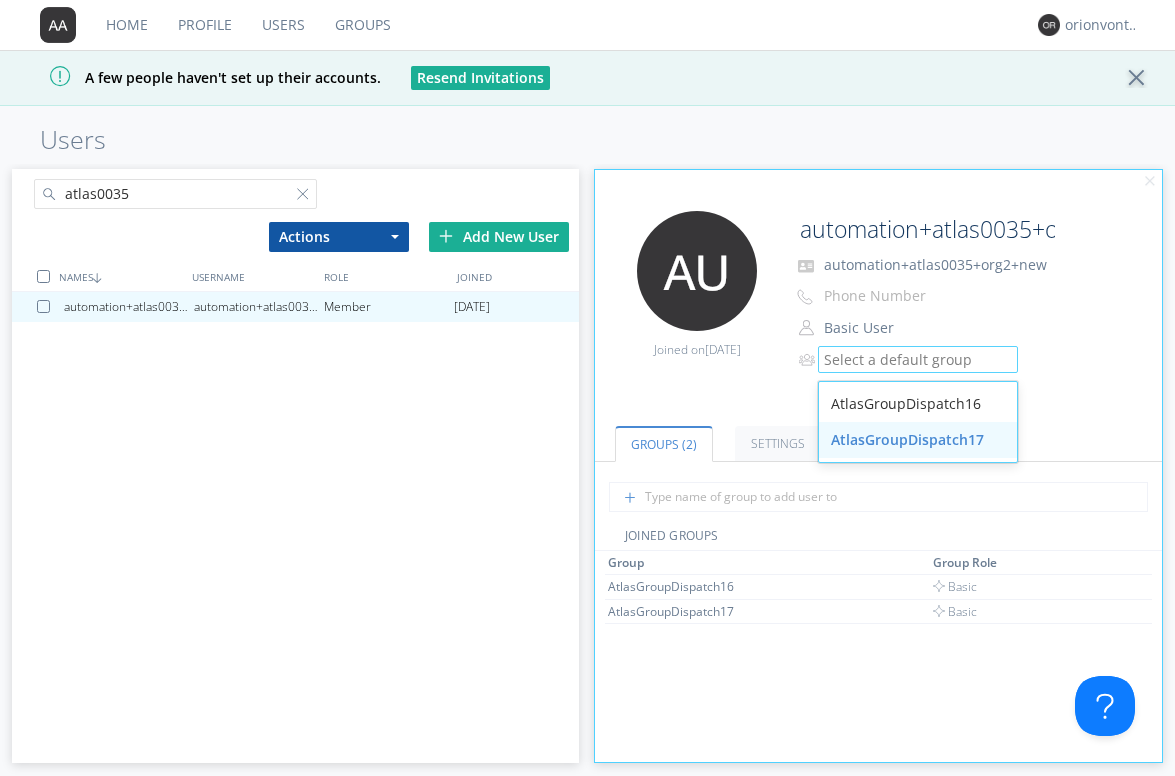 click on "AtlasGroupDispatch17" at bounding box center (918, 440) 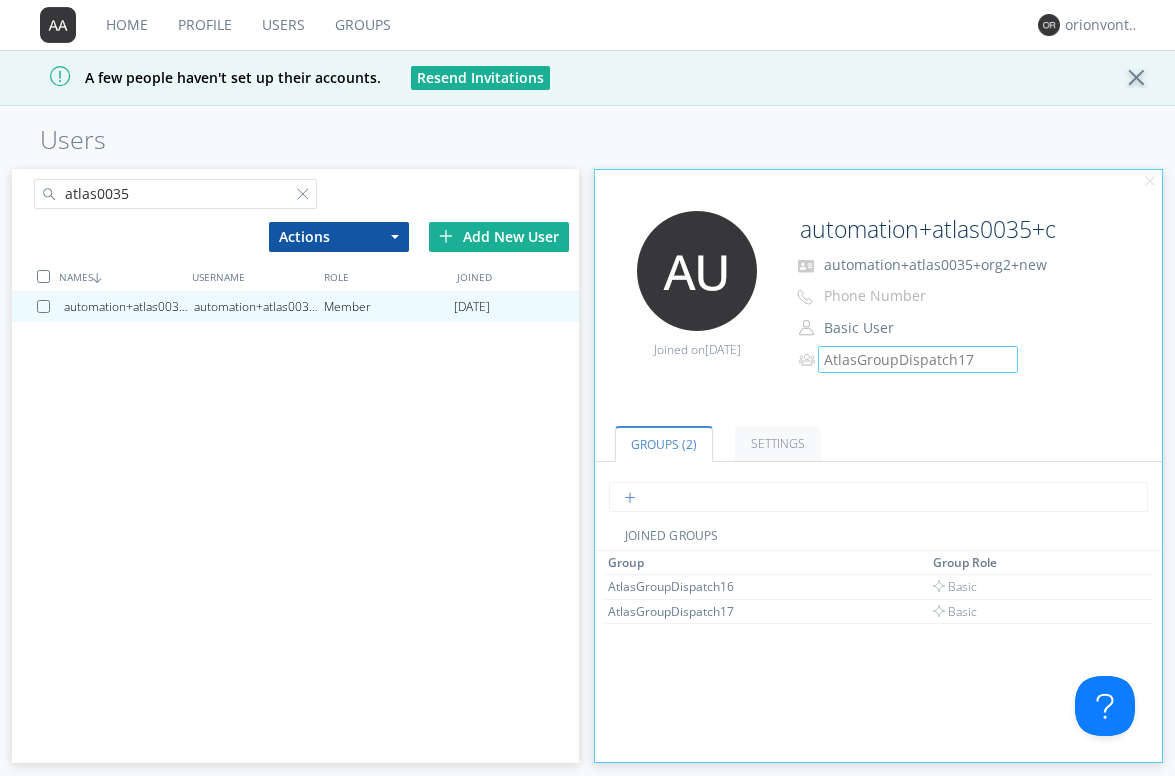 click at bounding box center (878, 497) 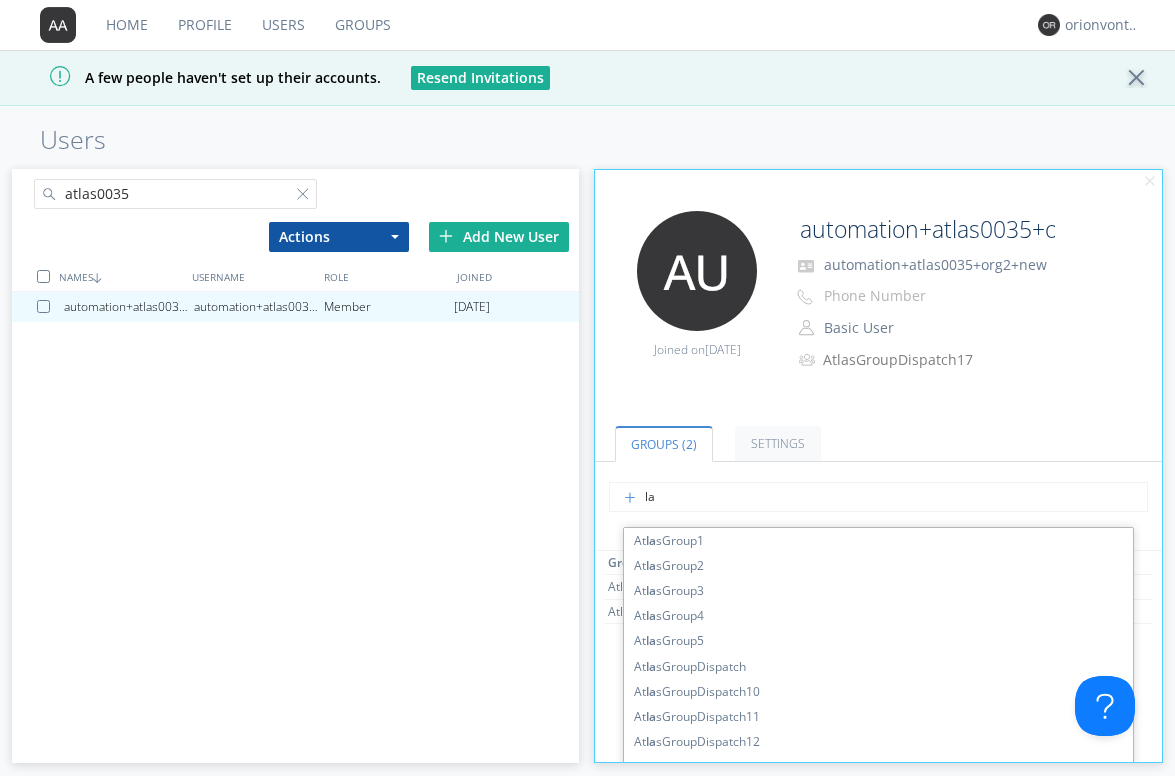 type on "lar" 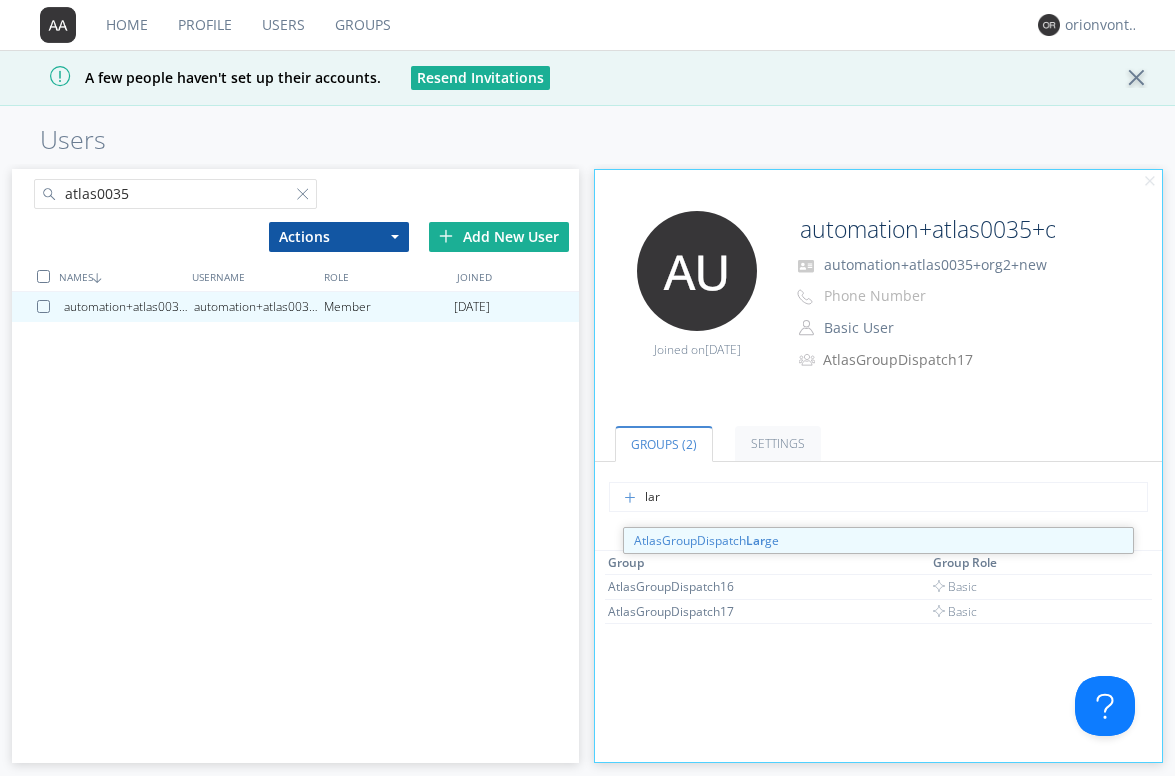 type 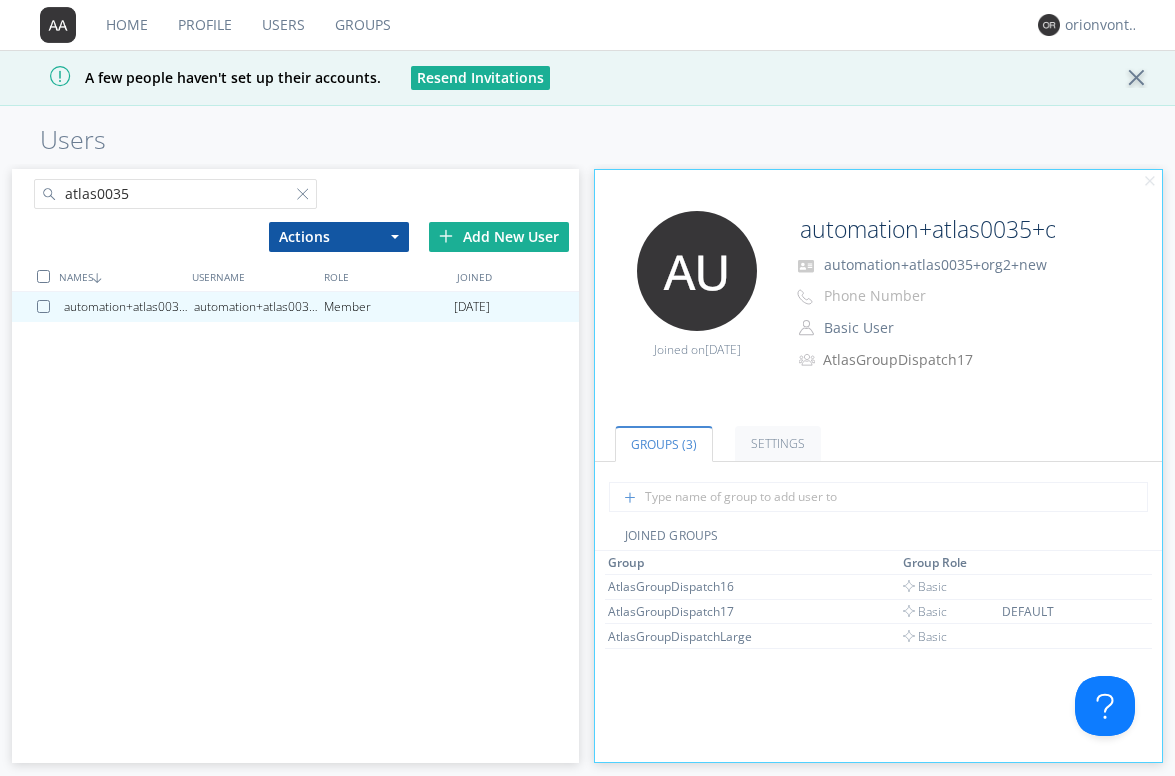 click on "atlas0035" at bounding box center [176, 194] 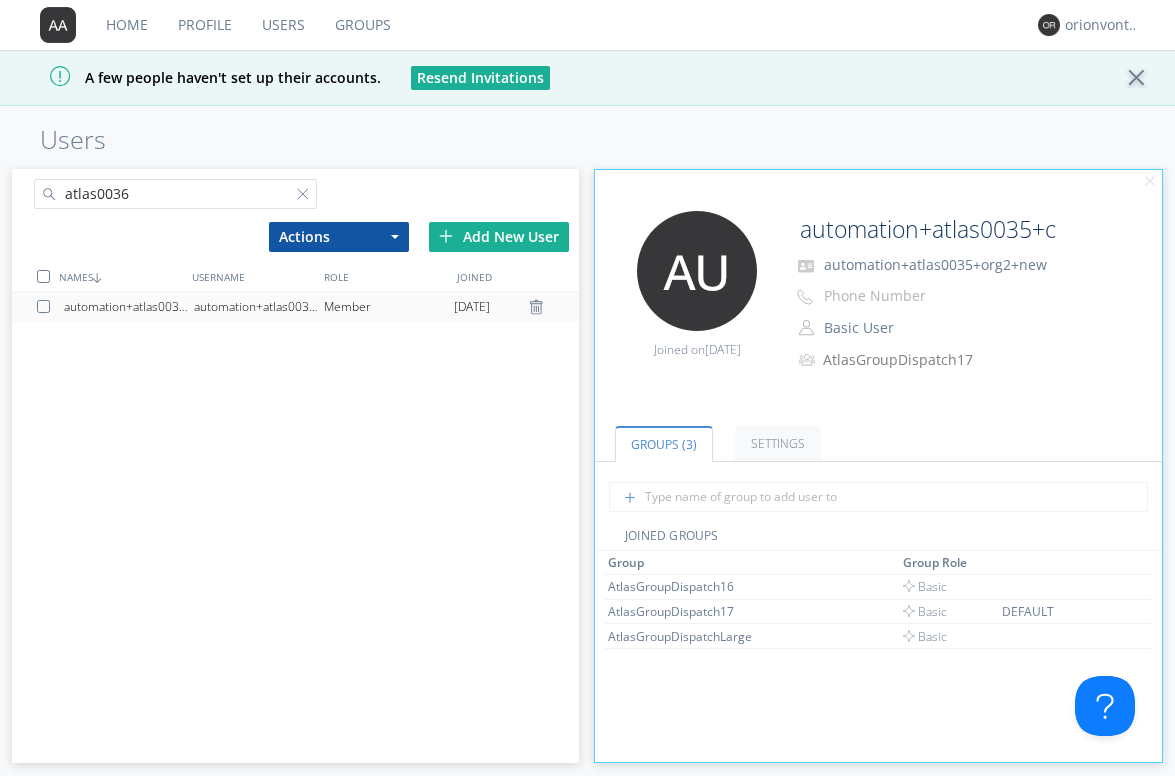 type on "atlas0036" 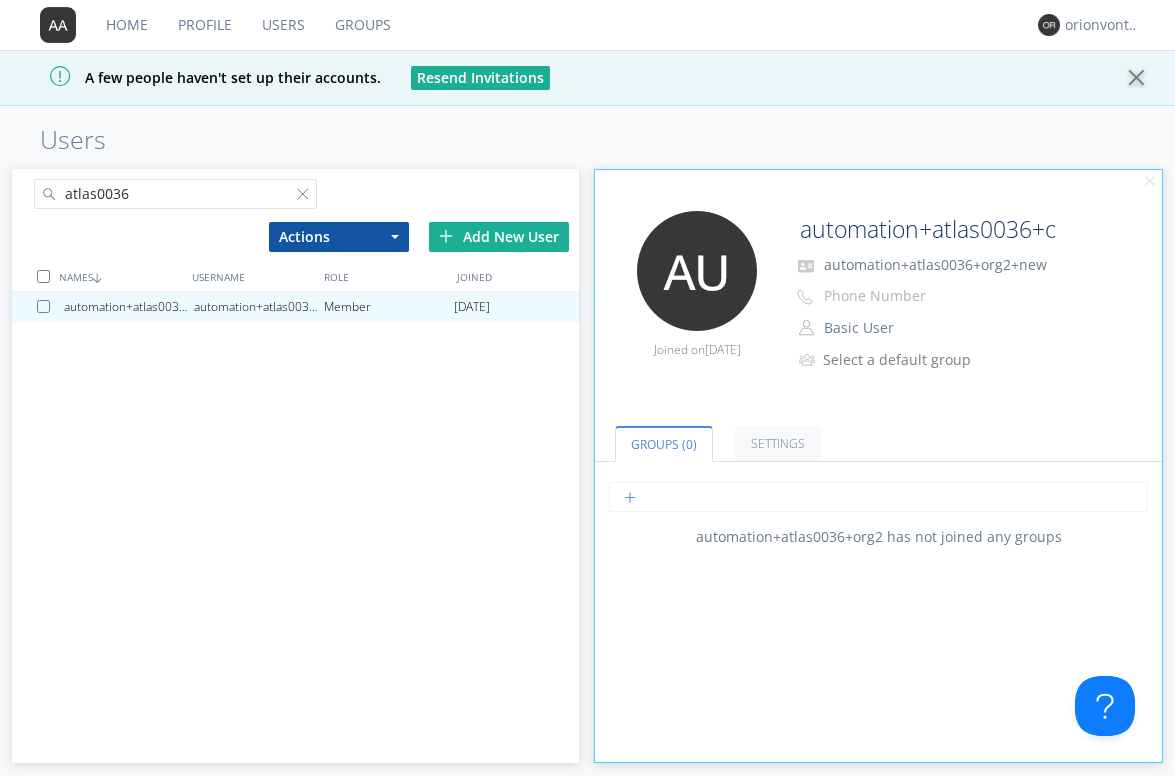 click at bounding box center (878, 497) 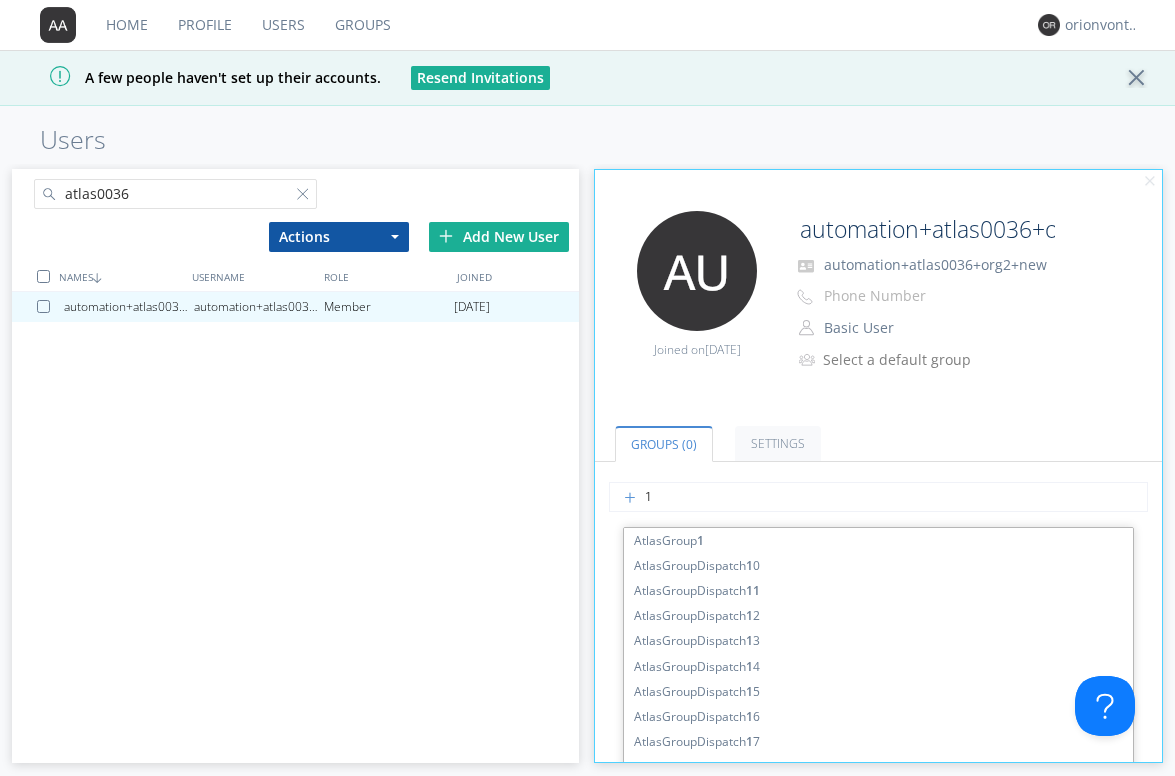 type on "17" 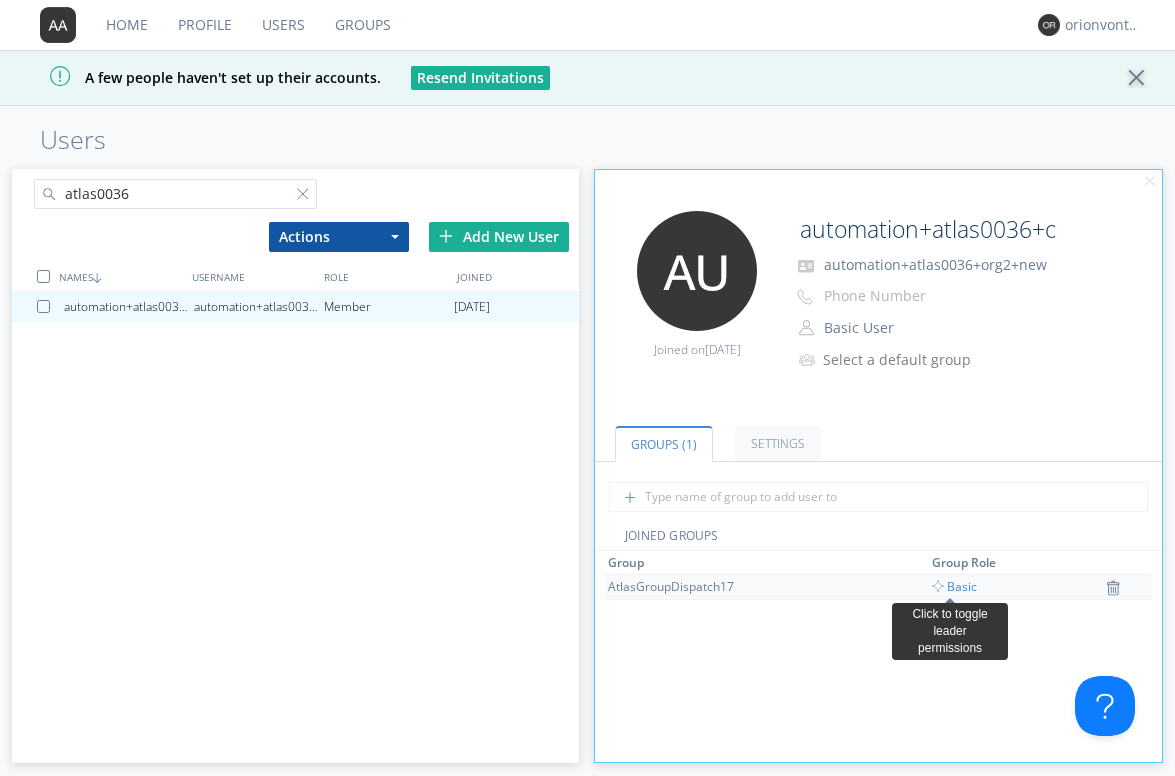 click on "Basic" at bounding box center (954, 586) 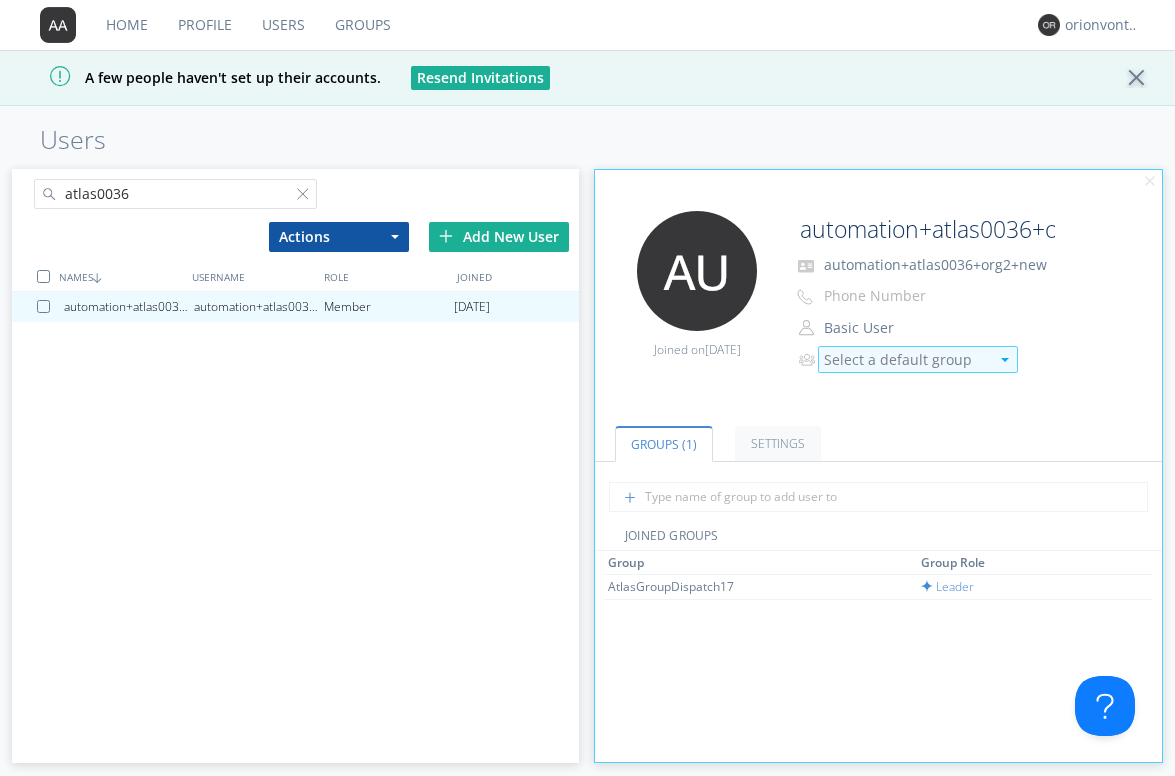 click on "Select a default group" at bounding box center [906, 360] 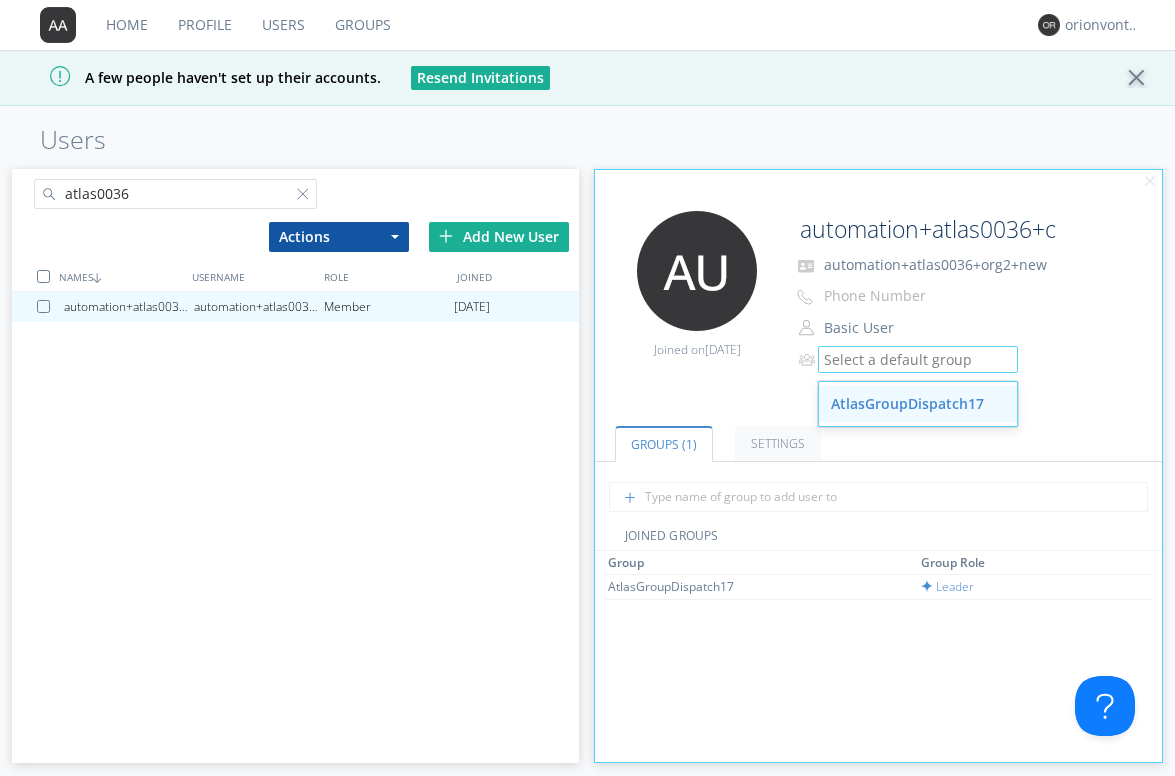 click on "AtlasGroupDispatch17" at bounding box center [918, 404] 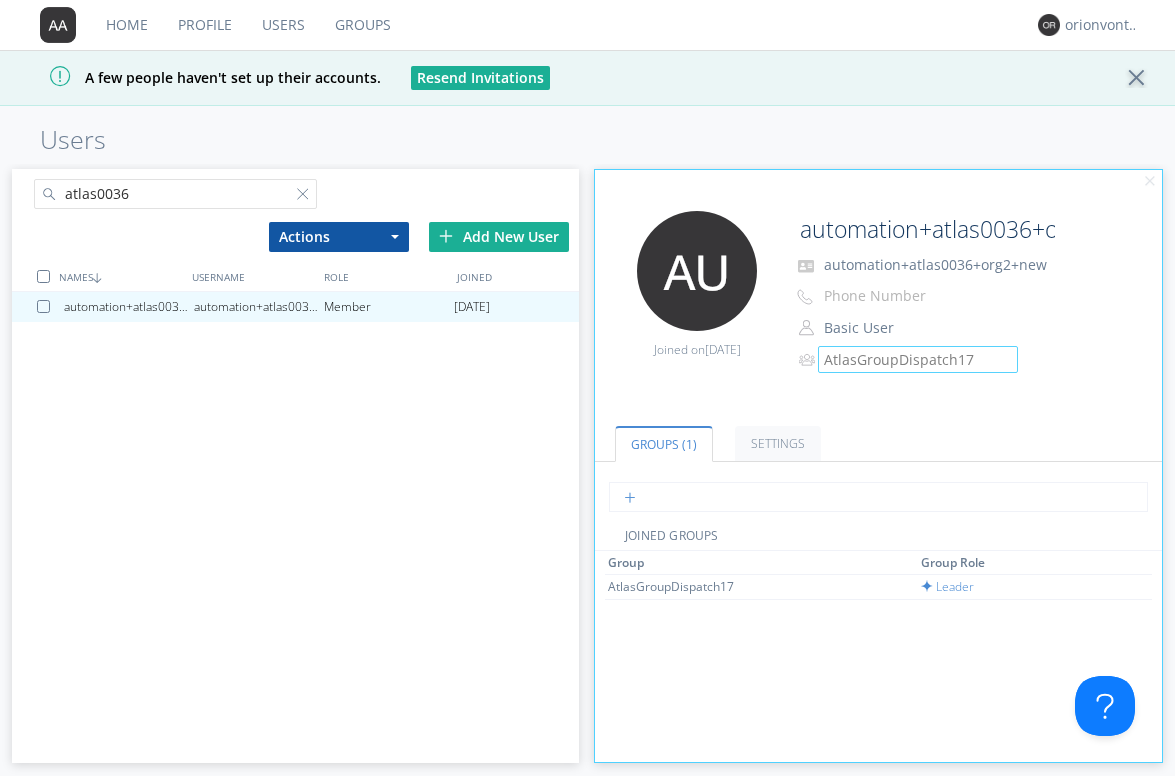 click at bounding box center [878, 497] 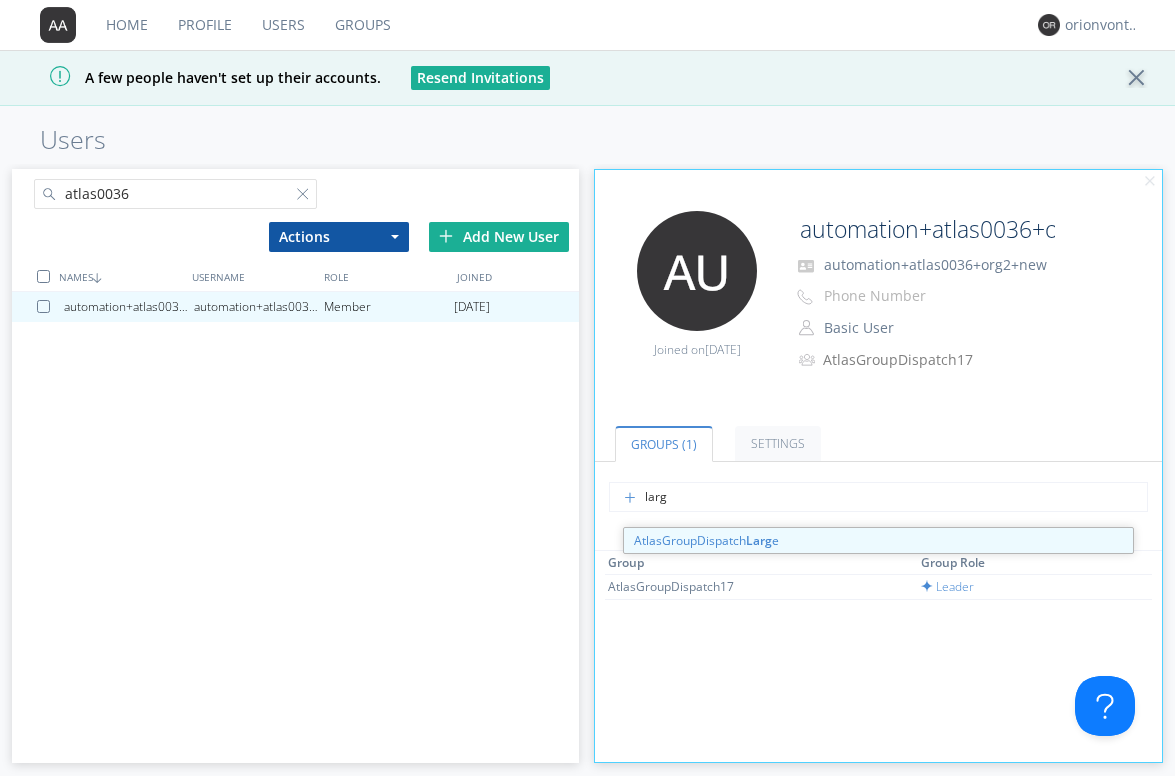 type on "large" 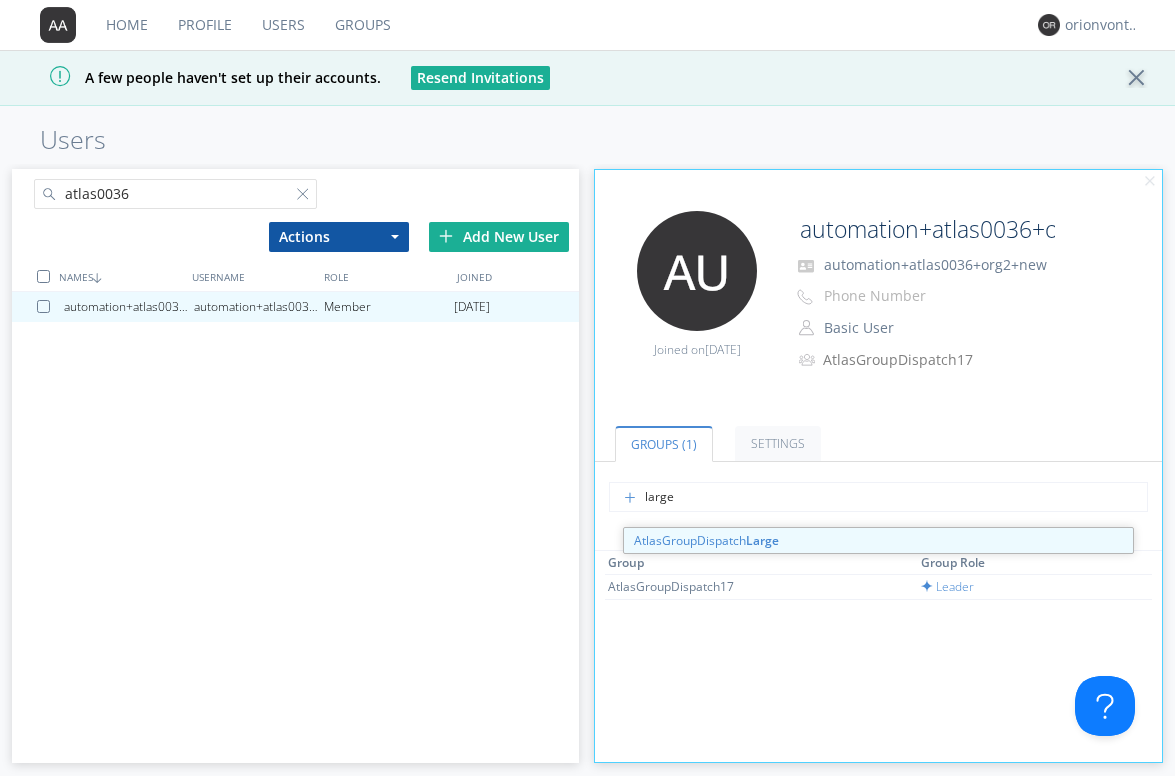type 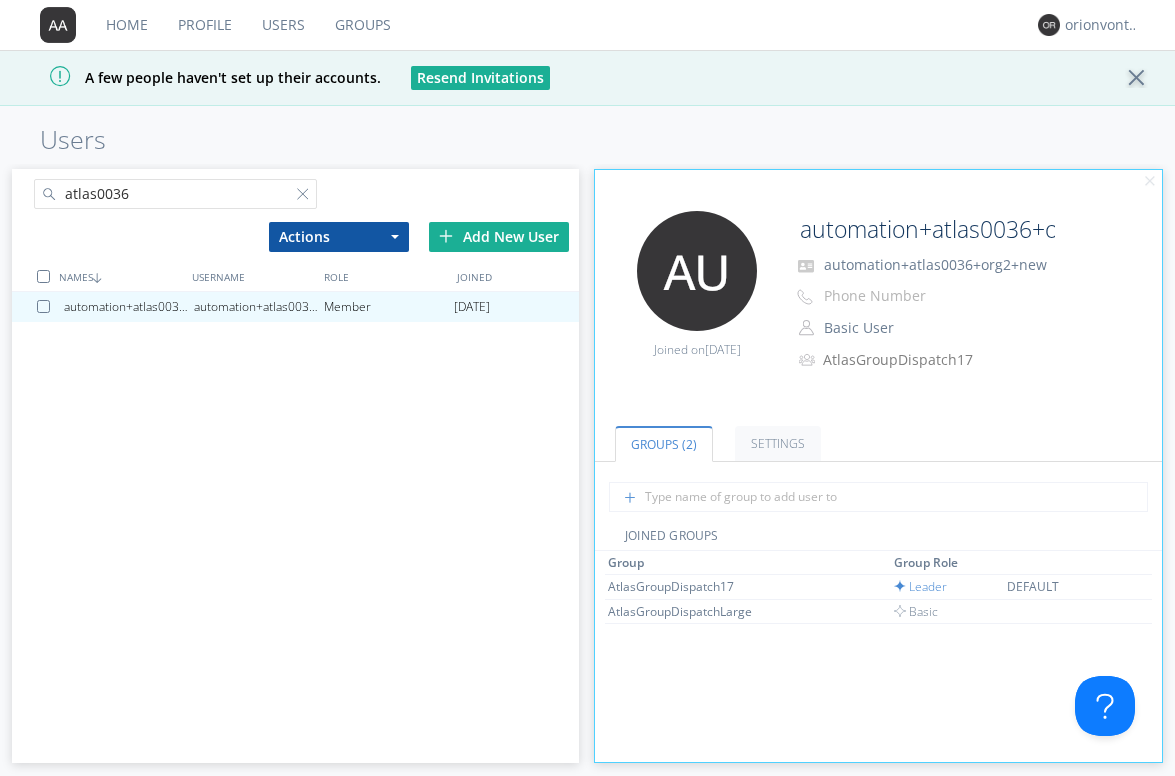 click on "atlas0036" at bounding box center (176, 194) 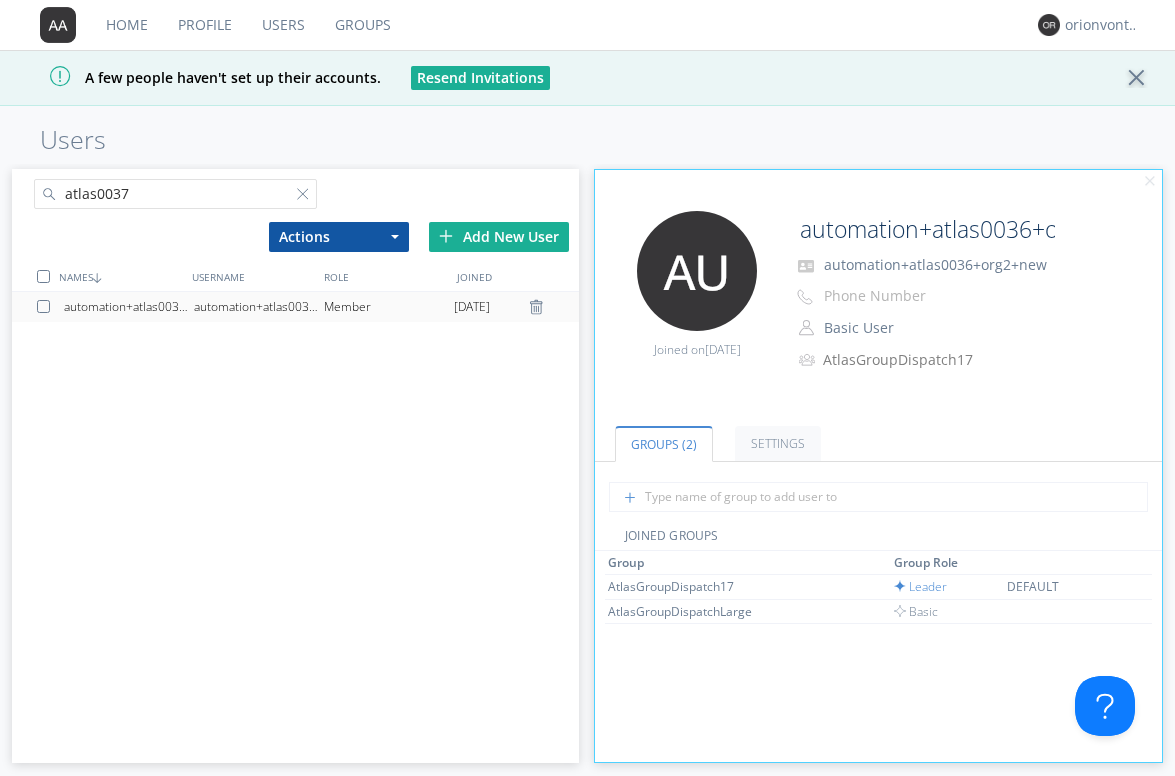 type on "atlas0037" 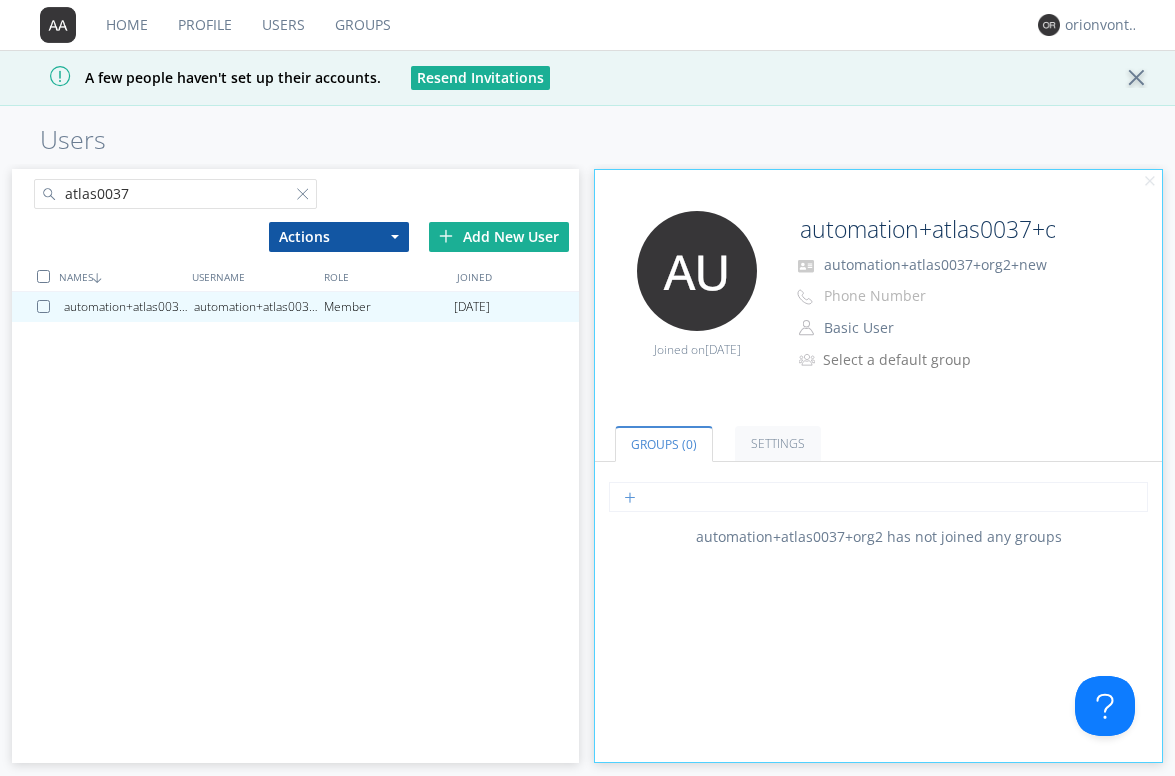 click at bounding box center (878, 497) 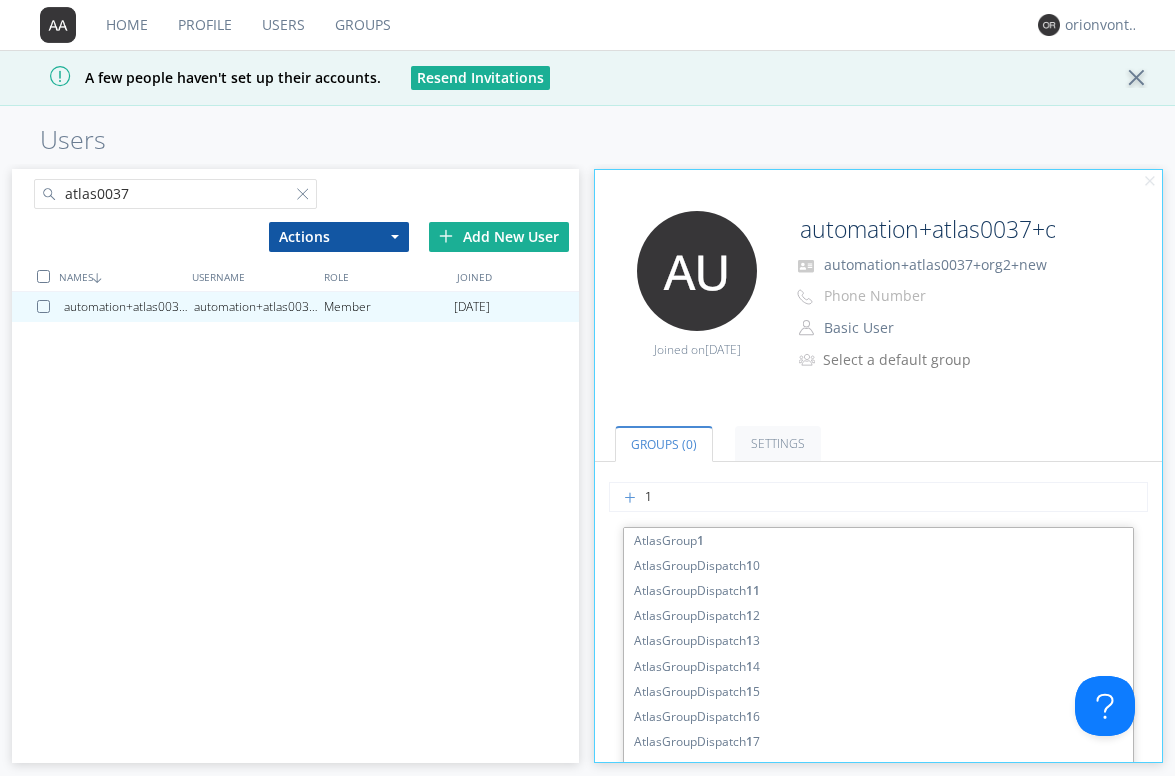 type on "17" 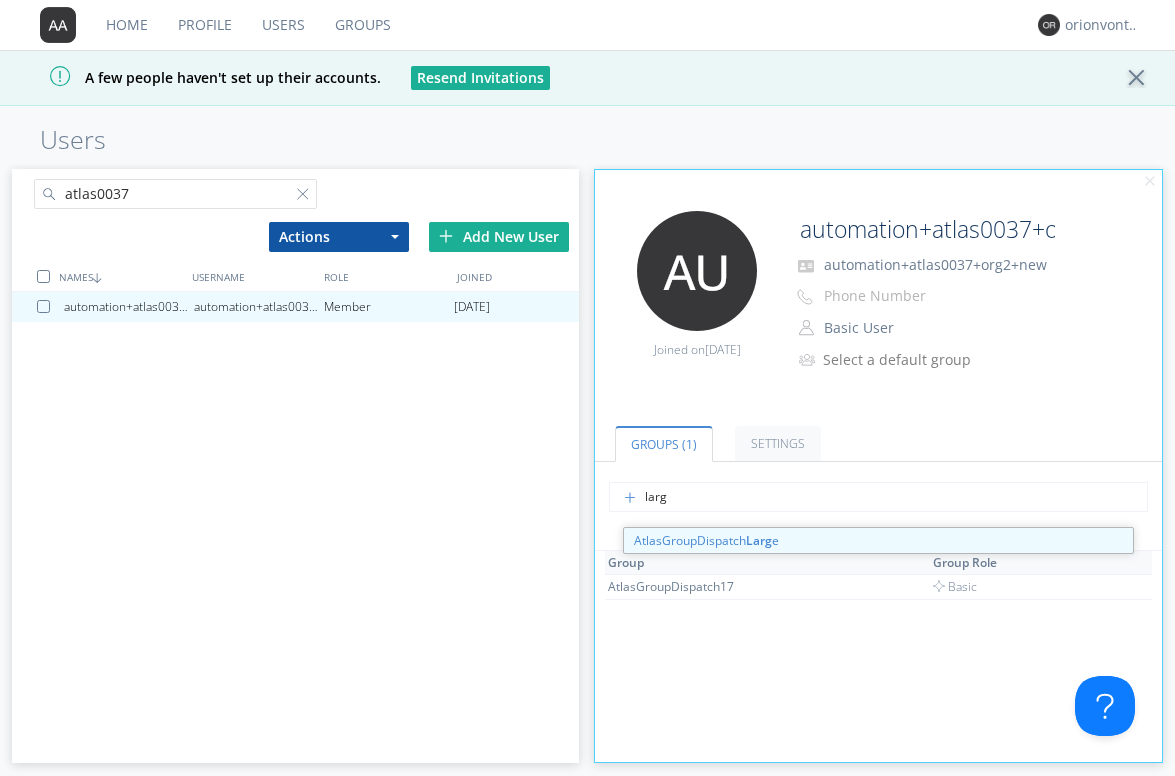 type on "large" 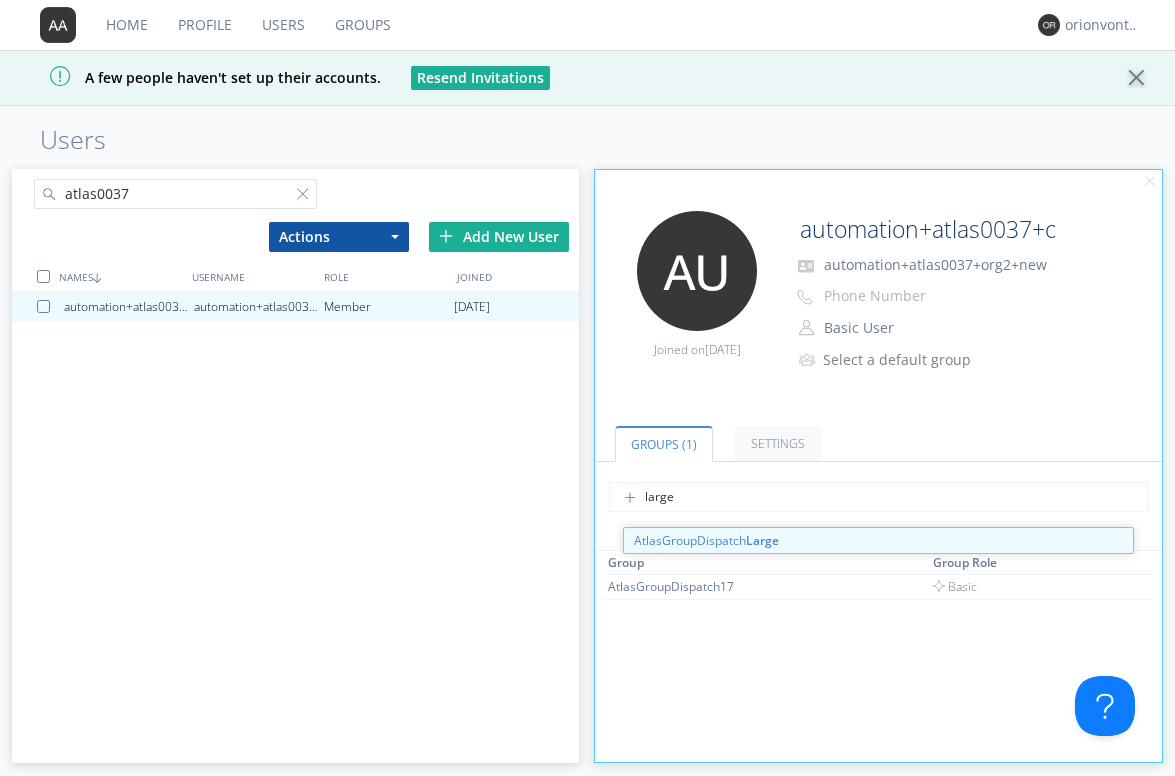 type 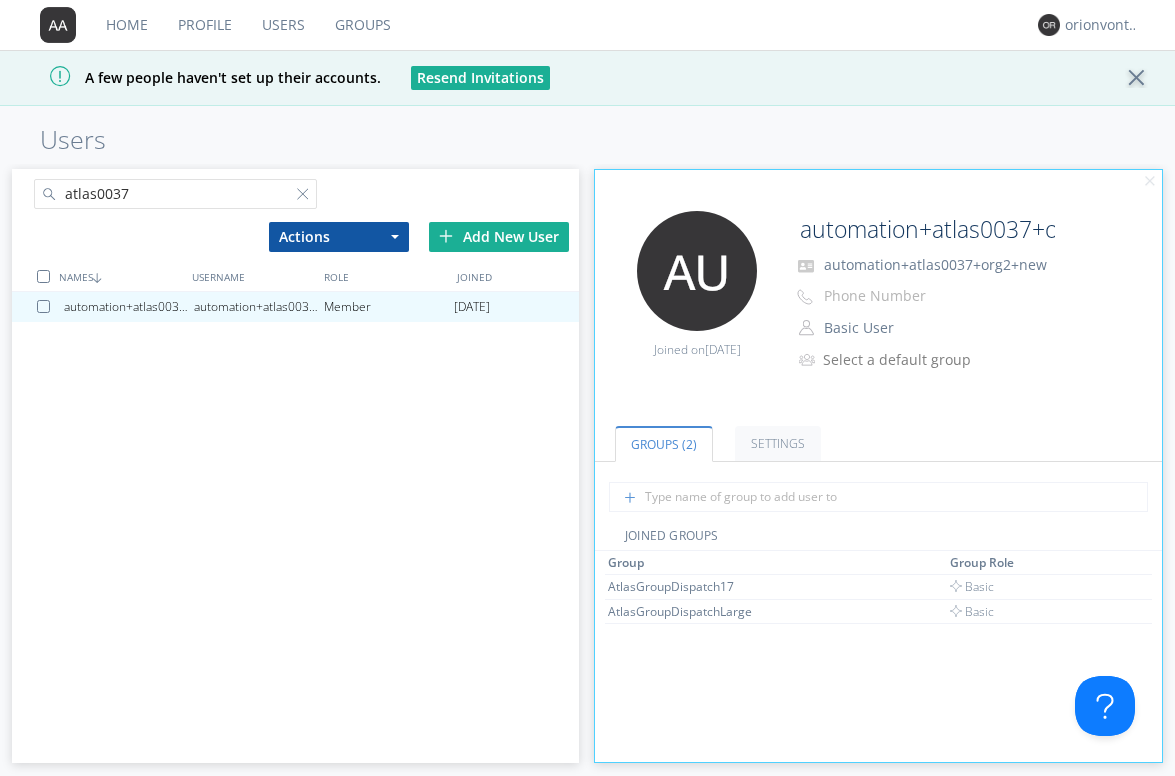click on "atlas0037" at bounding box center (176, 194) 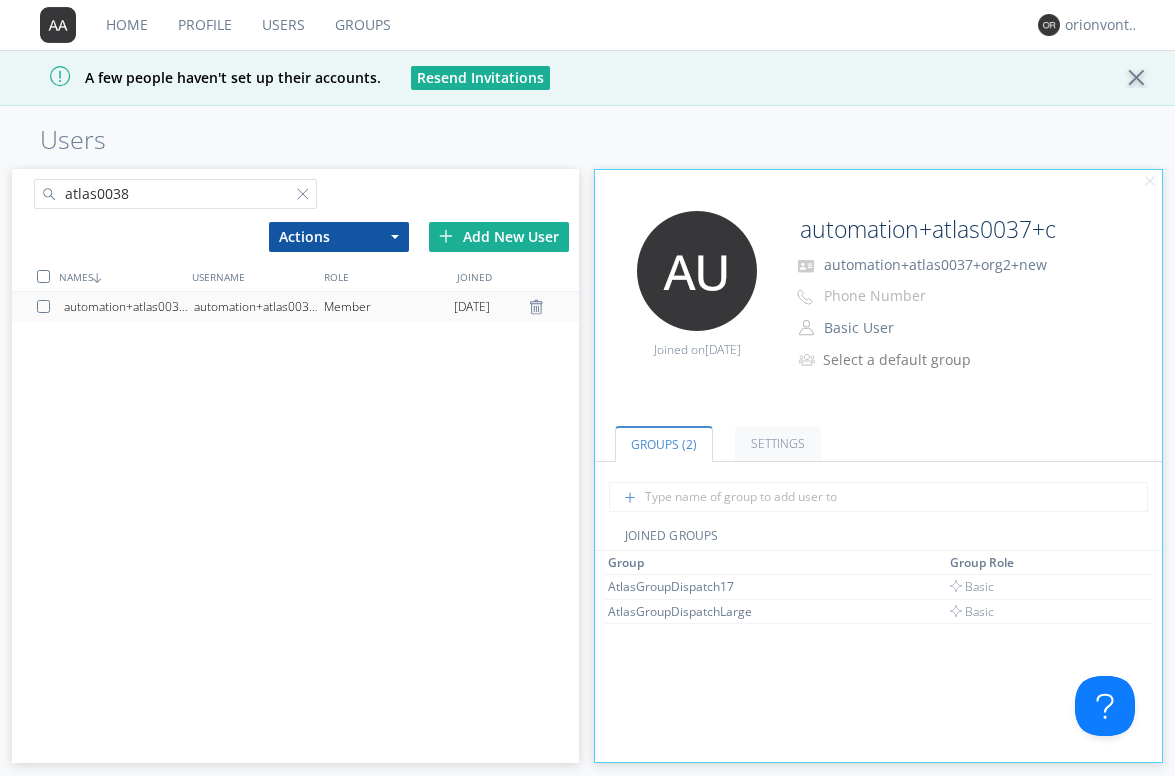 type on "atlas0038" 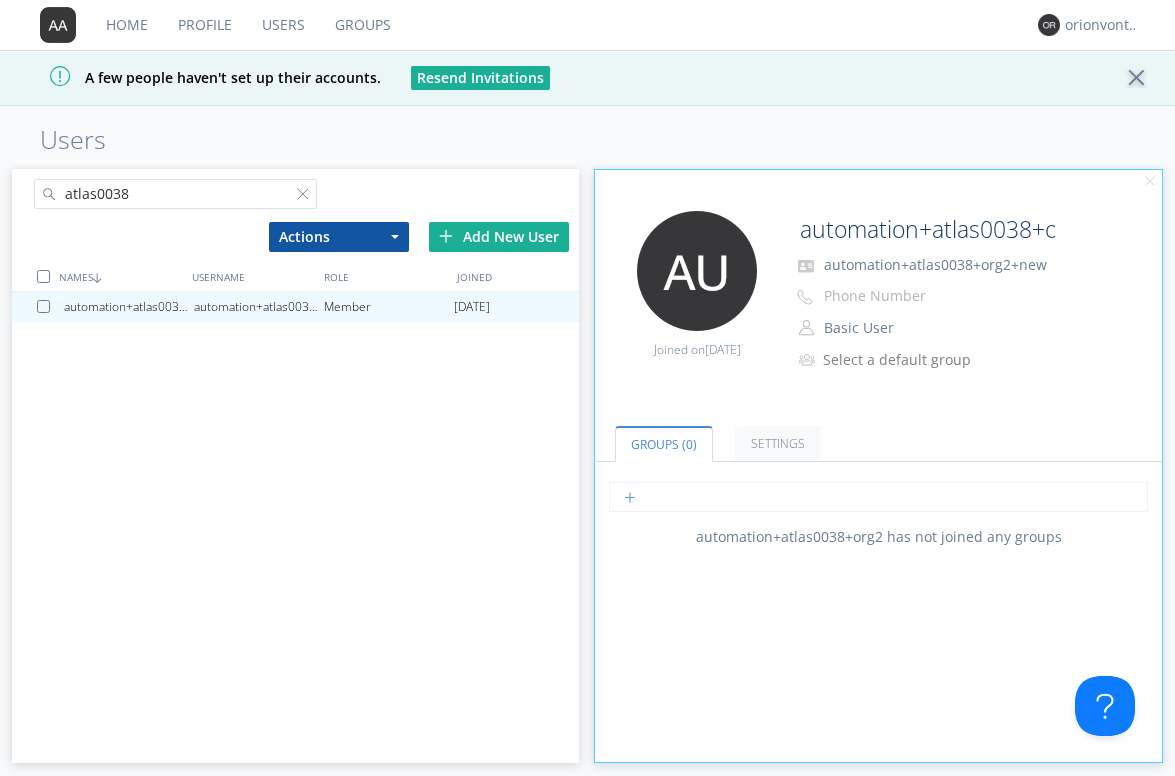 click at bounding box center (878, 497) 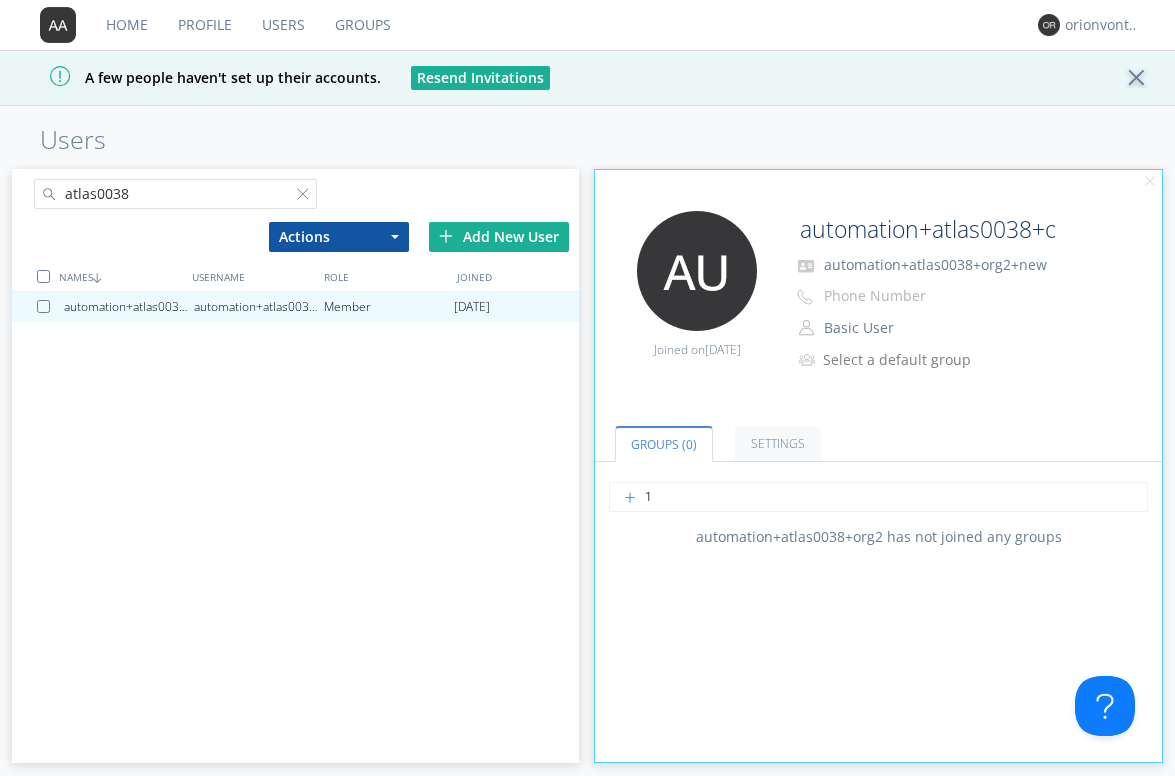 type on "18" 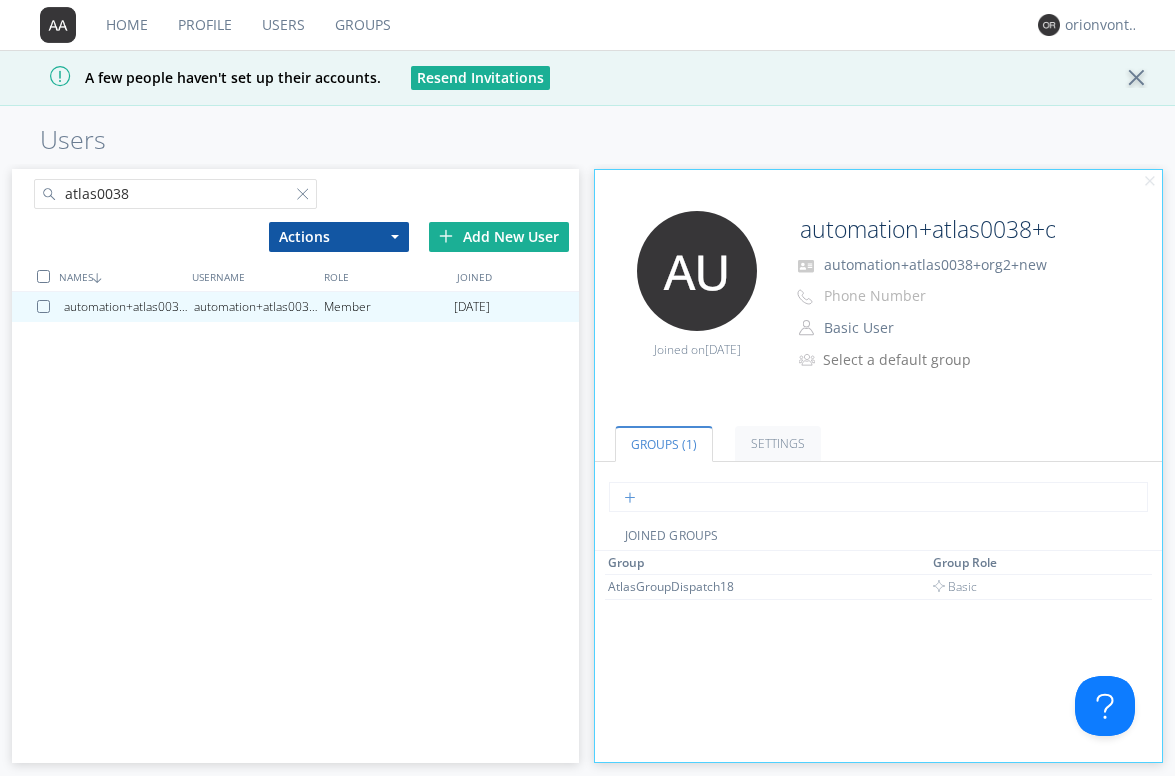 click at bounding box center [878, 497] 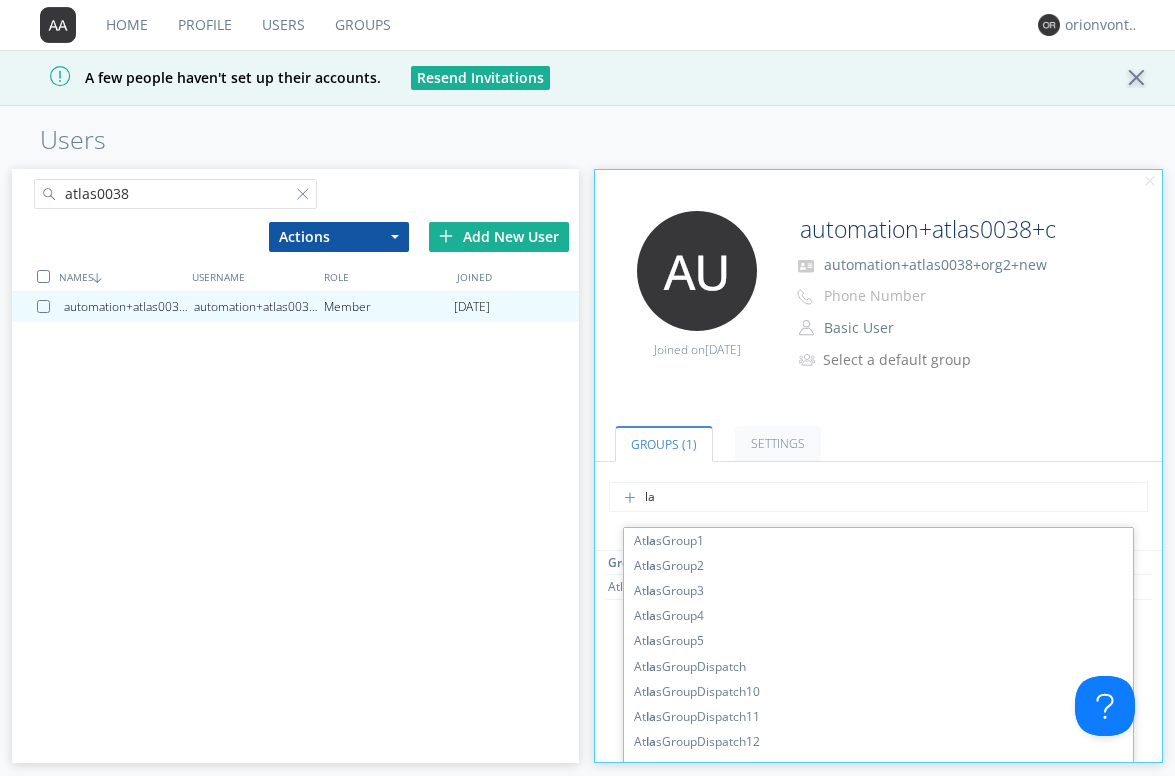 type on "lar" 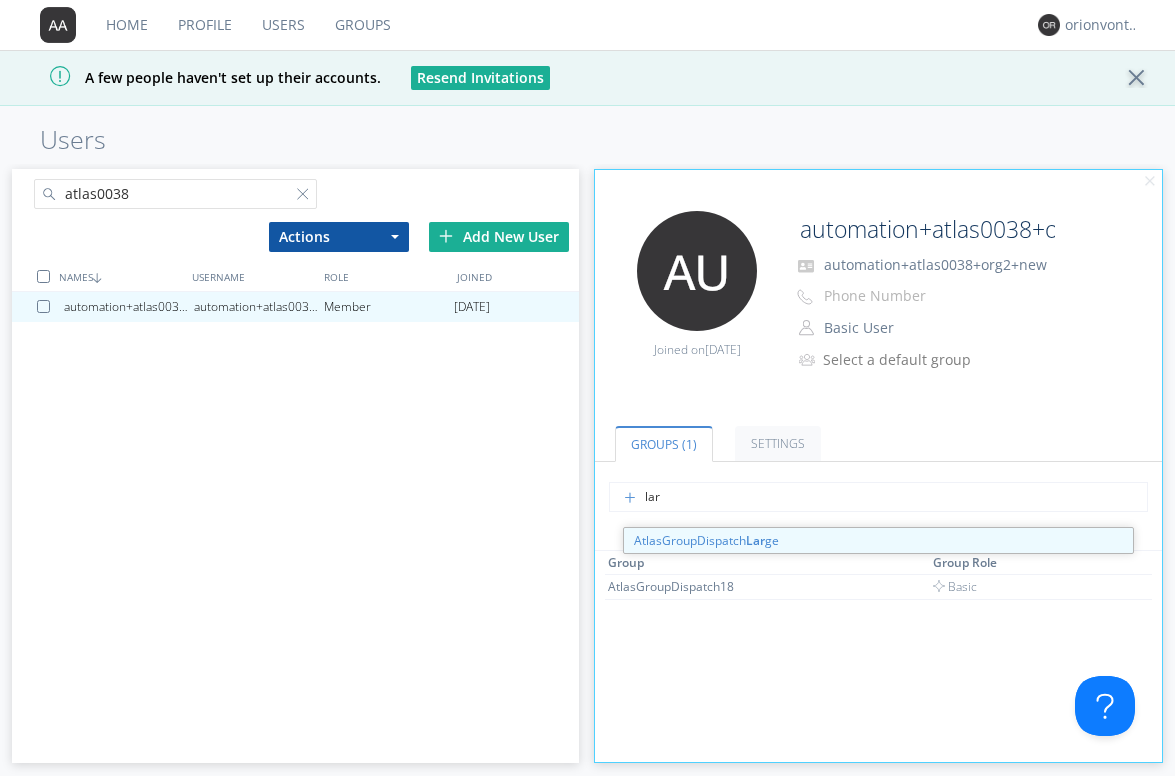 type 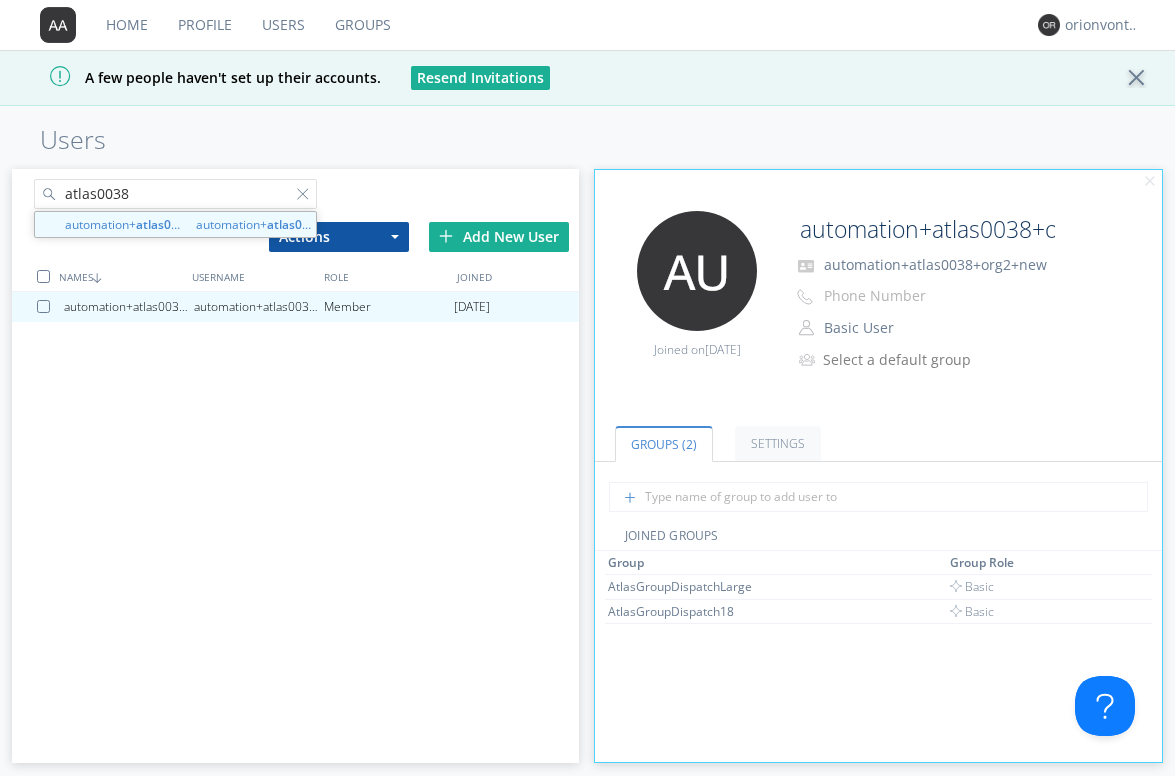 click on "atlas0038" at bounding box center (176, 194) 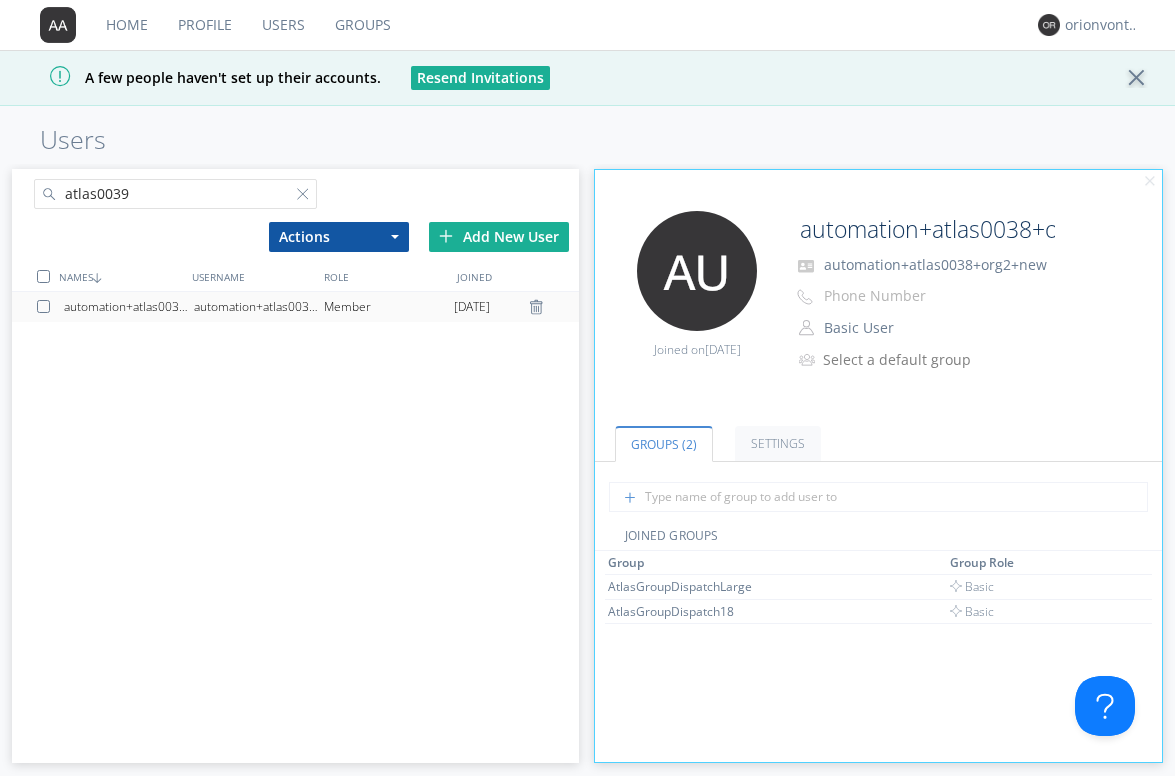 type on "atlas0039" 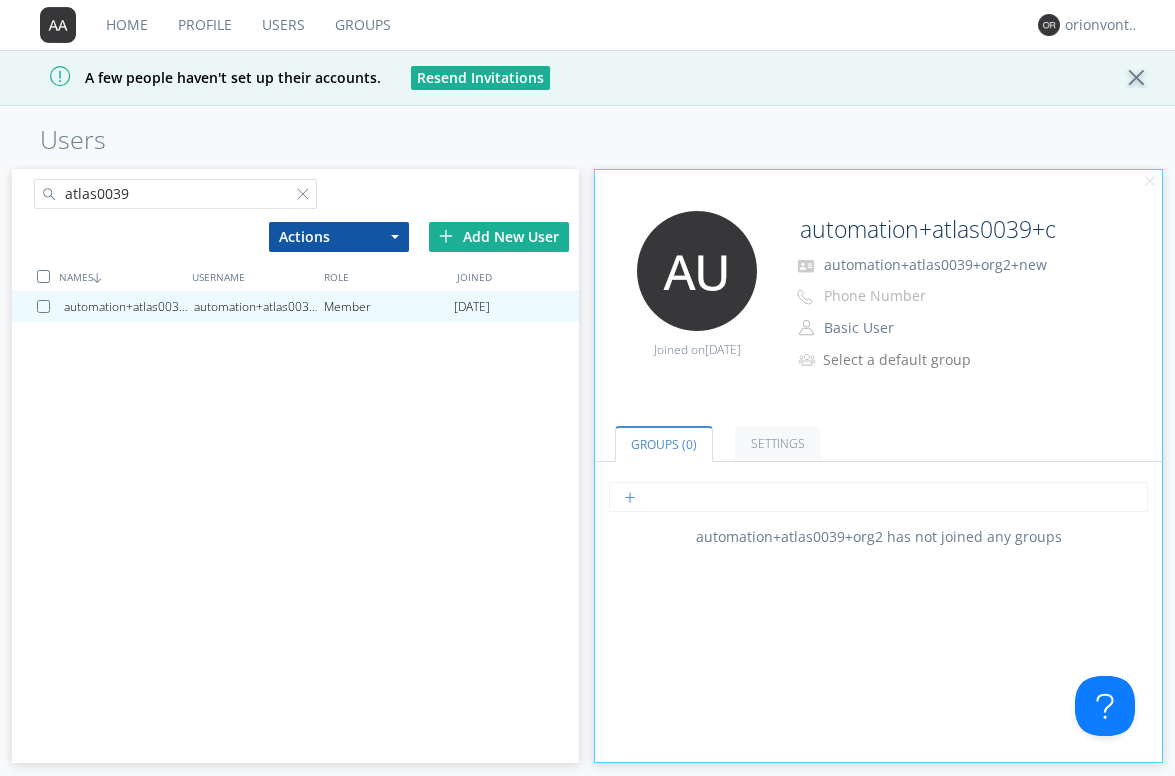 click at bounding box center [878, 497] 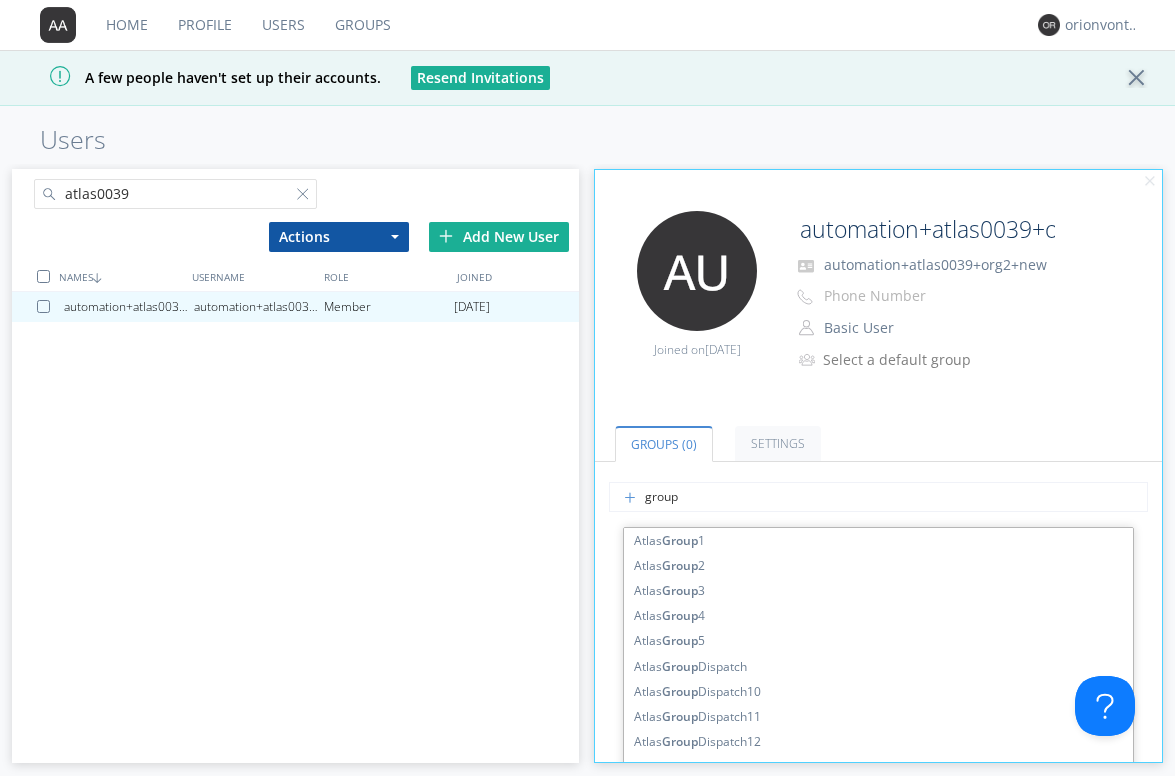 type on "group5" 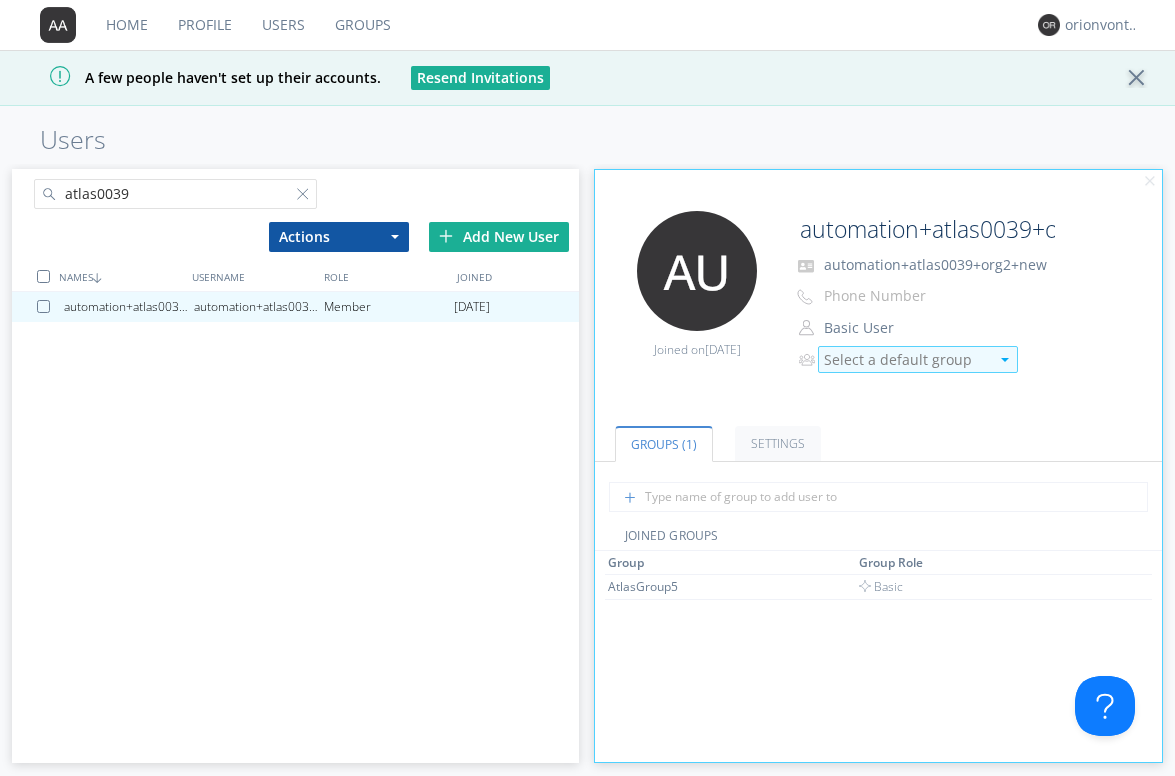 click on "Select a default group" at bounding box center [906, 360] 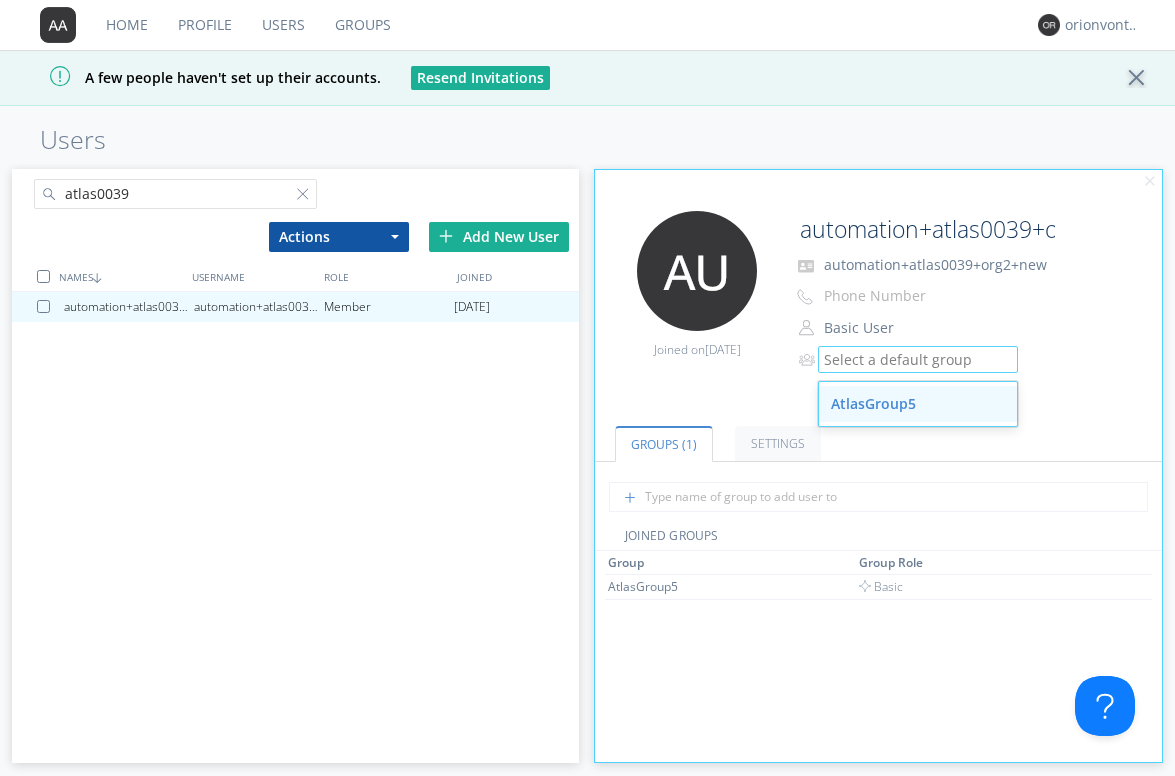 click on "AtlasGroup5" at bounding box center [918, 404] 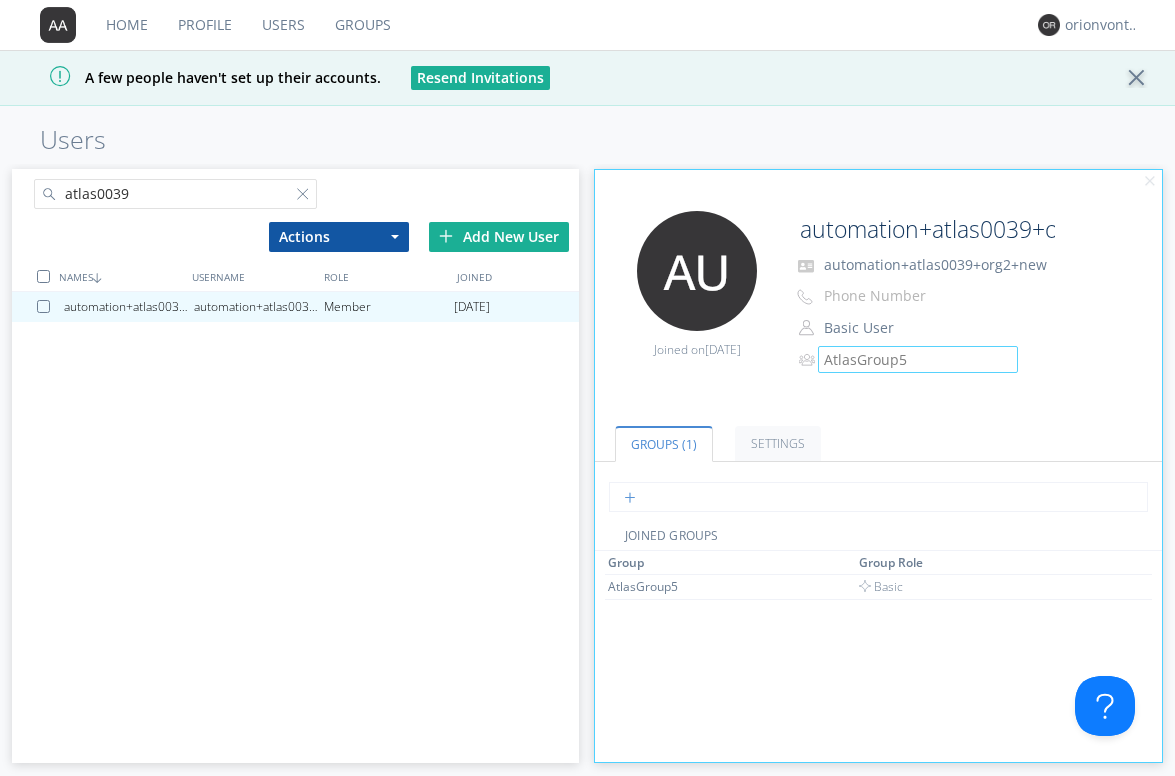 click at bounding box center (878, 497) 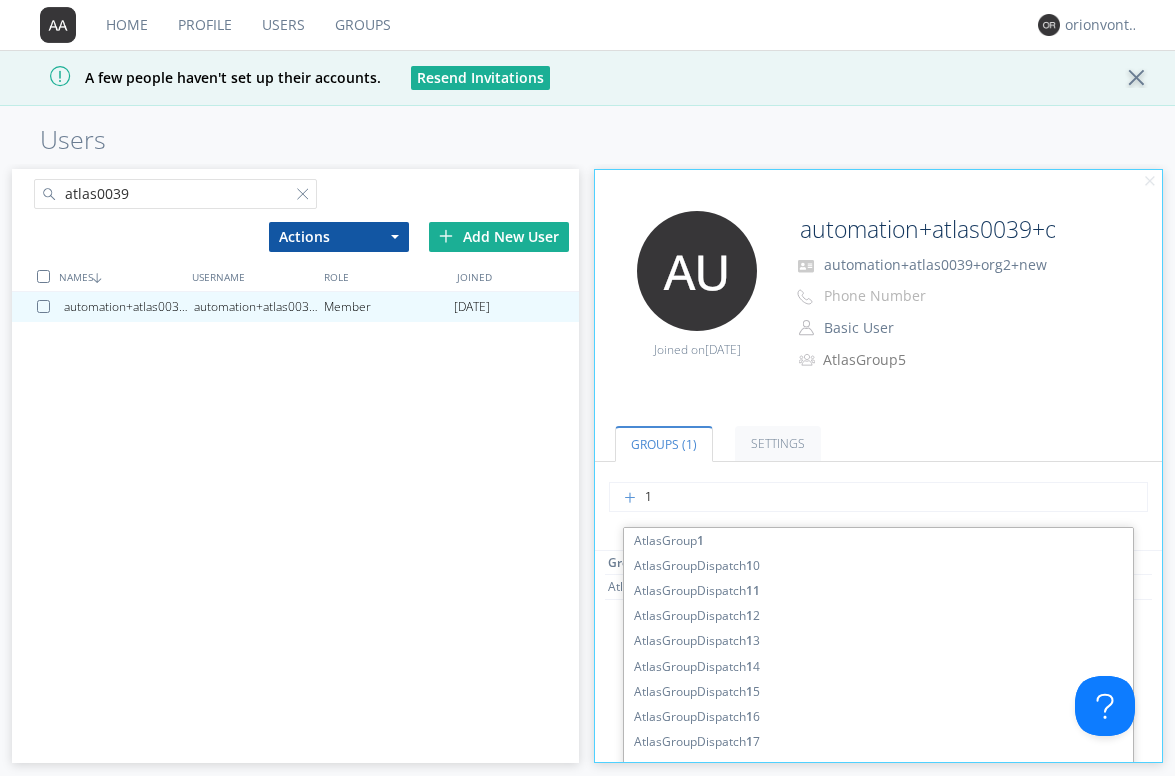 type on "18" 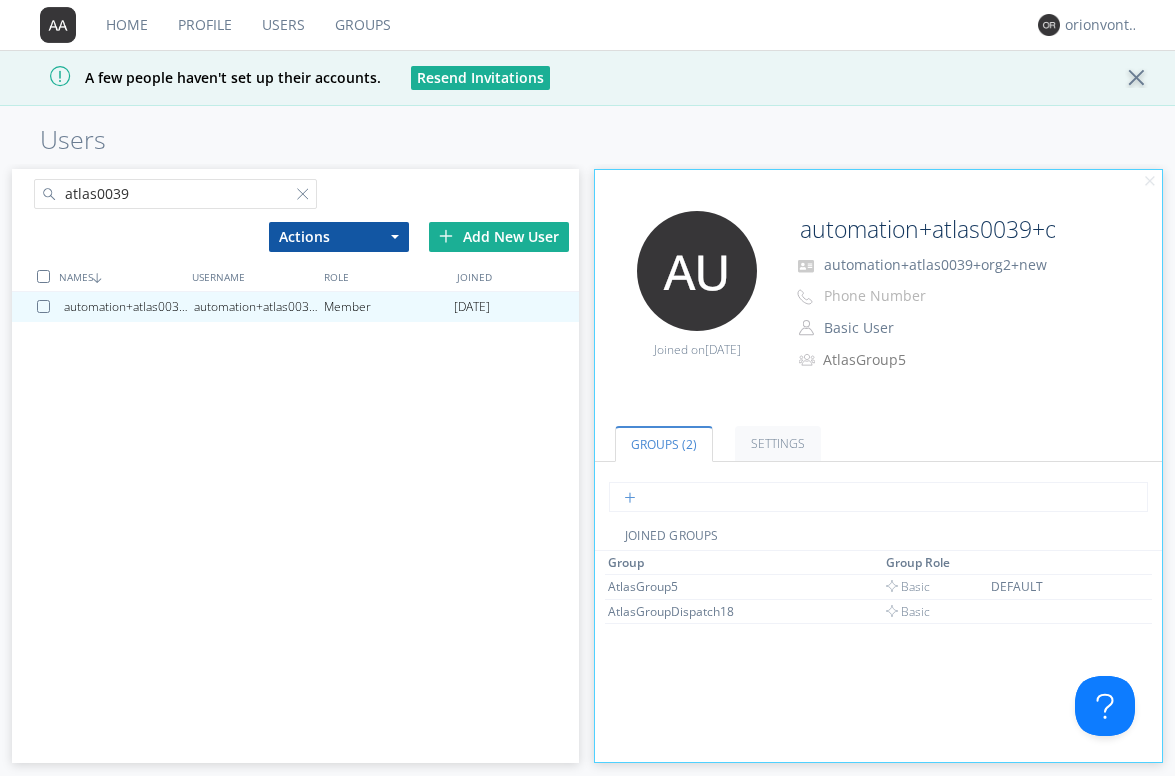 click at bounding box center [878, 497] 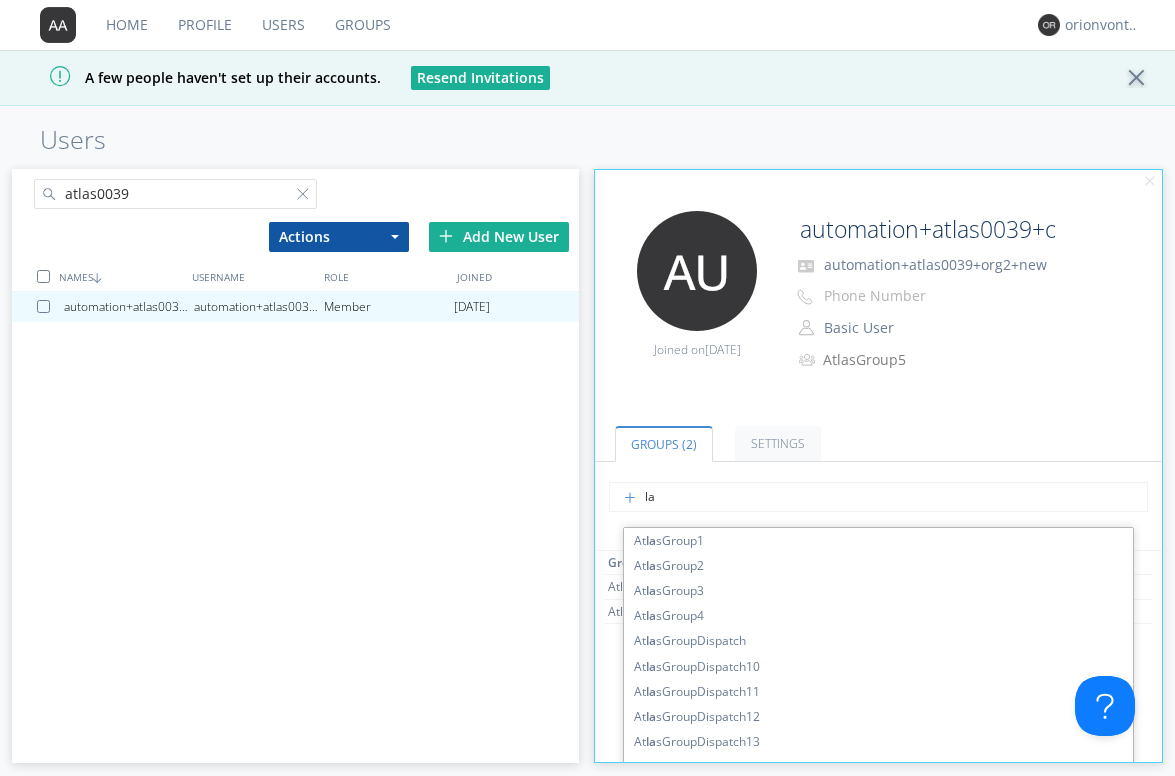 type on "lar" 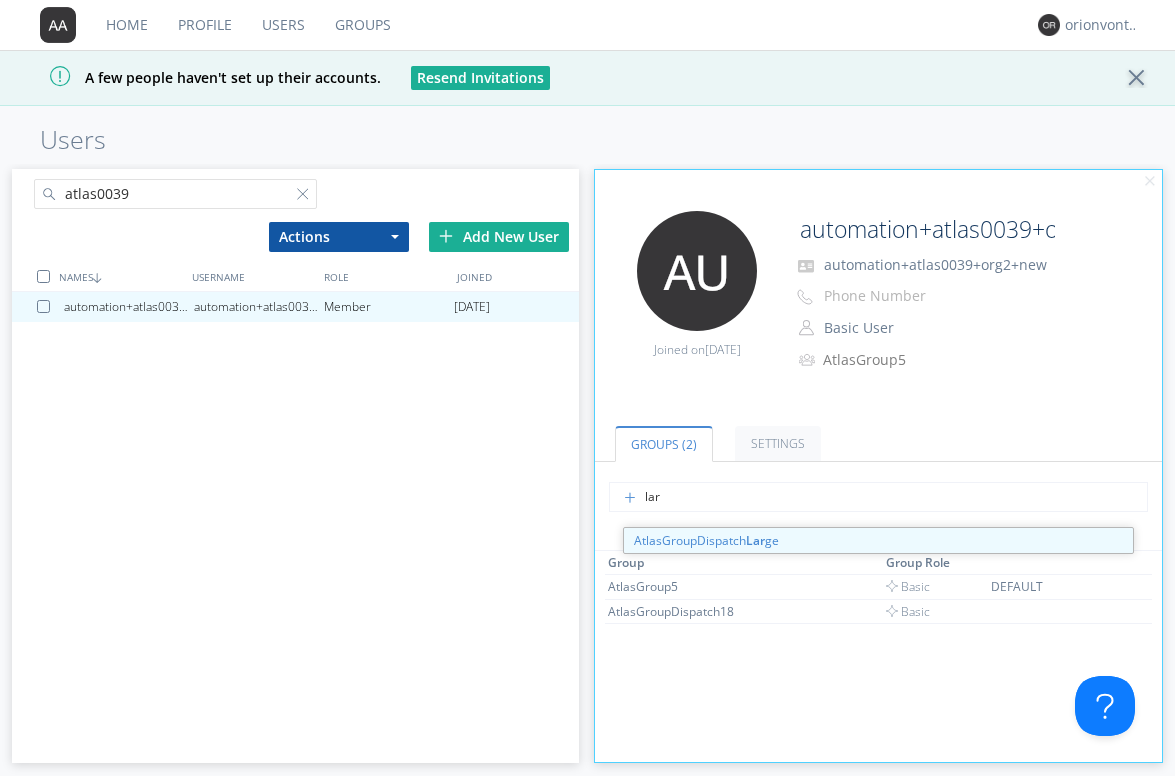 type 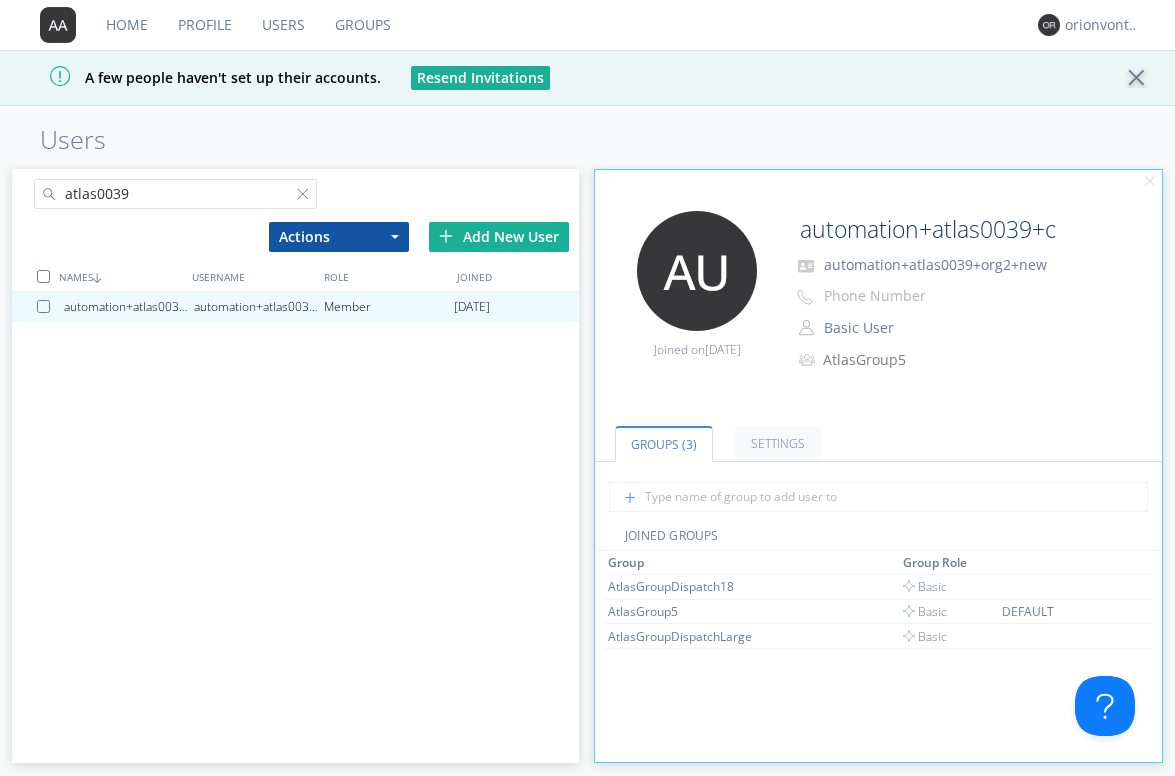 click on "atlas0039" at bounding box center [176, 194] 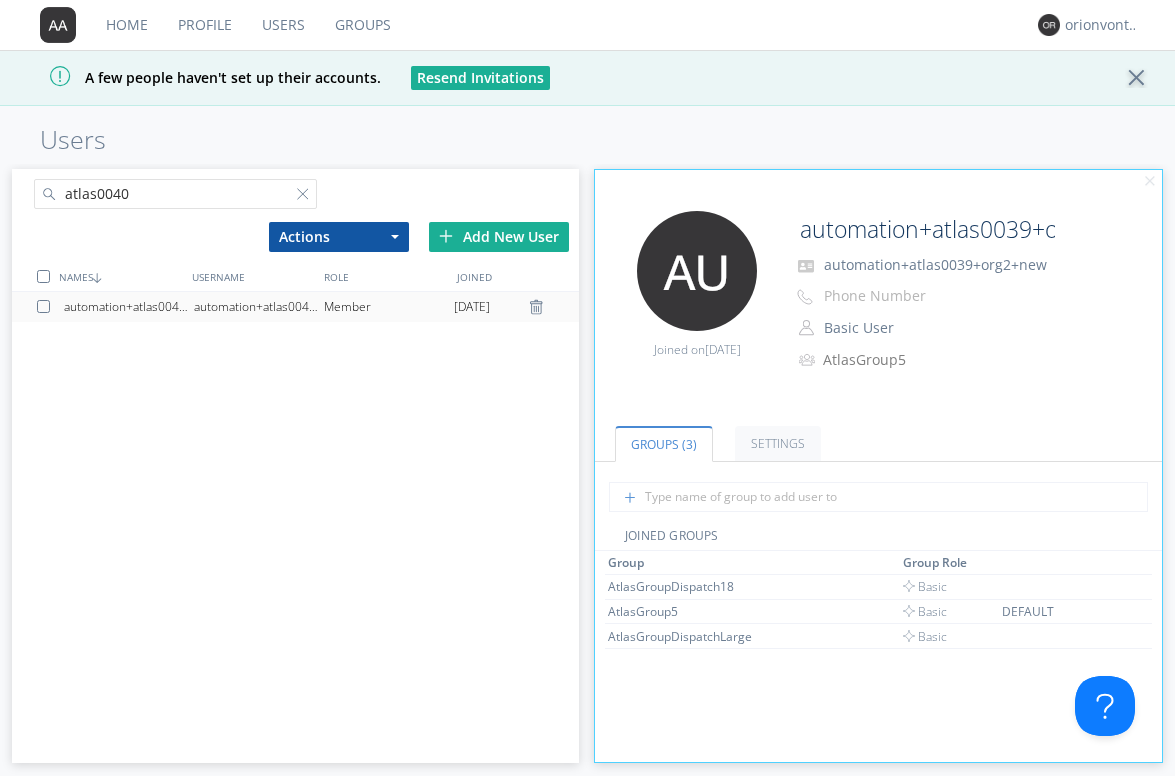 type on "atlas0040" 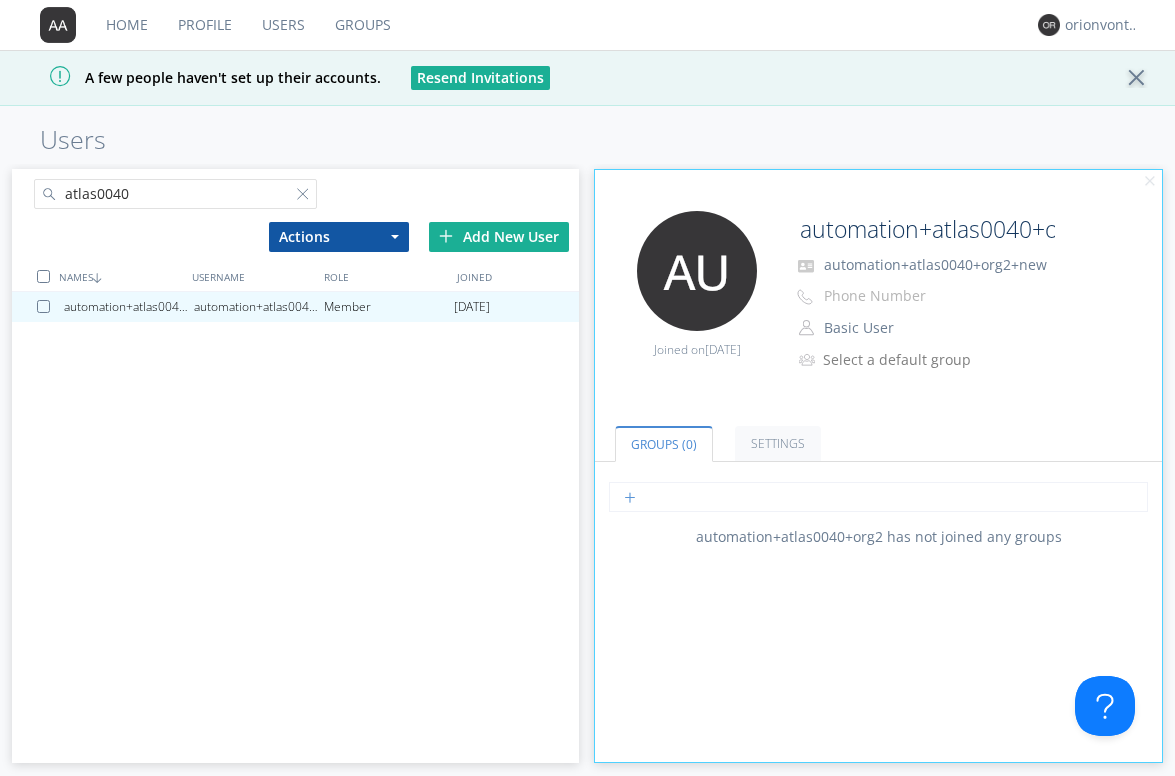 click at bounding box center (878, 497) 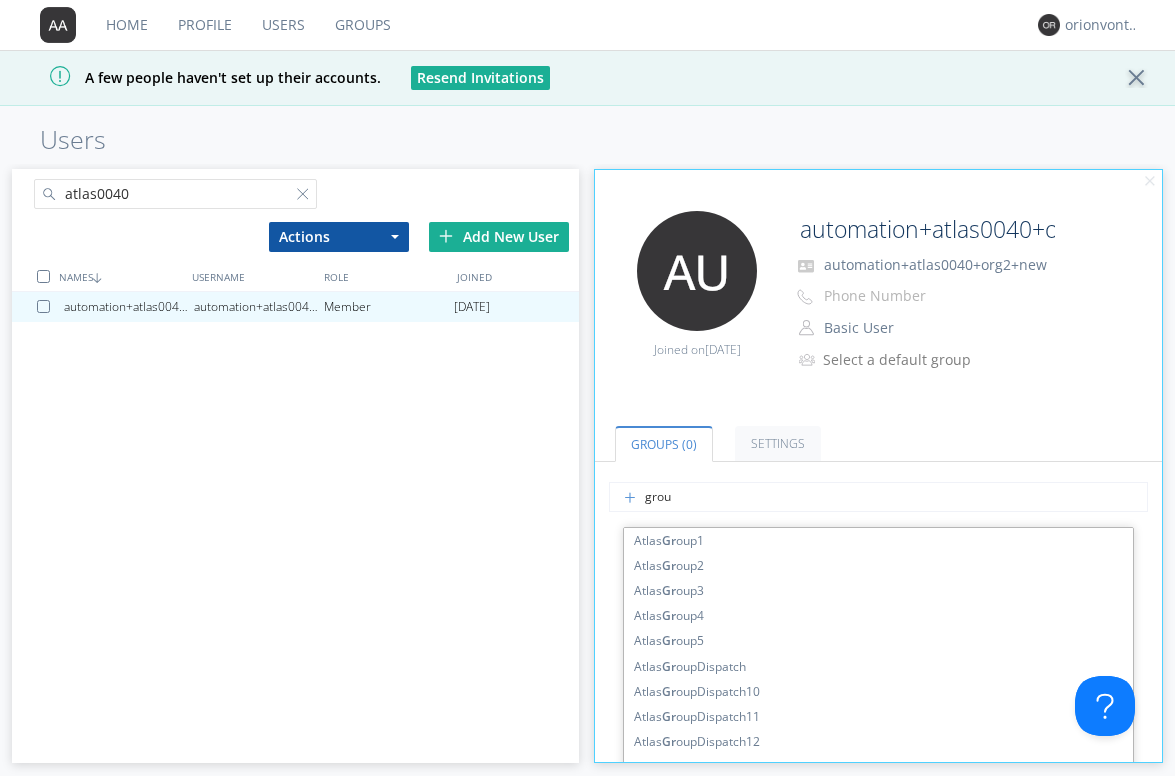 type on "group" 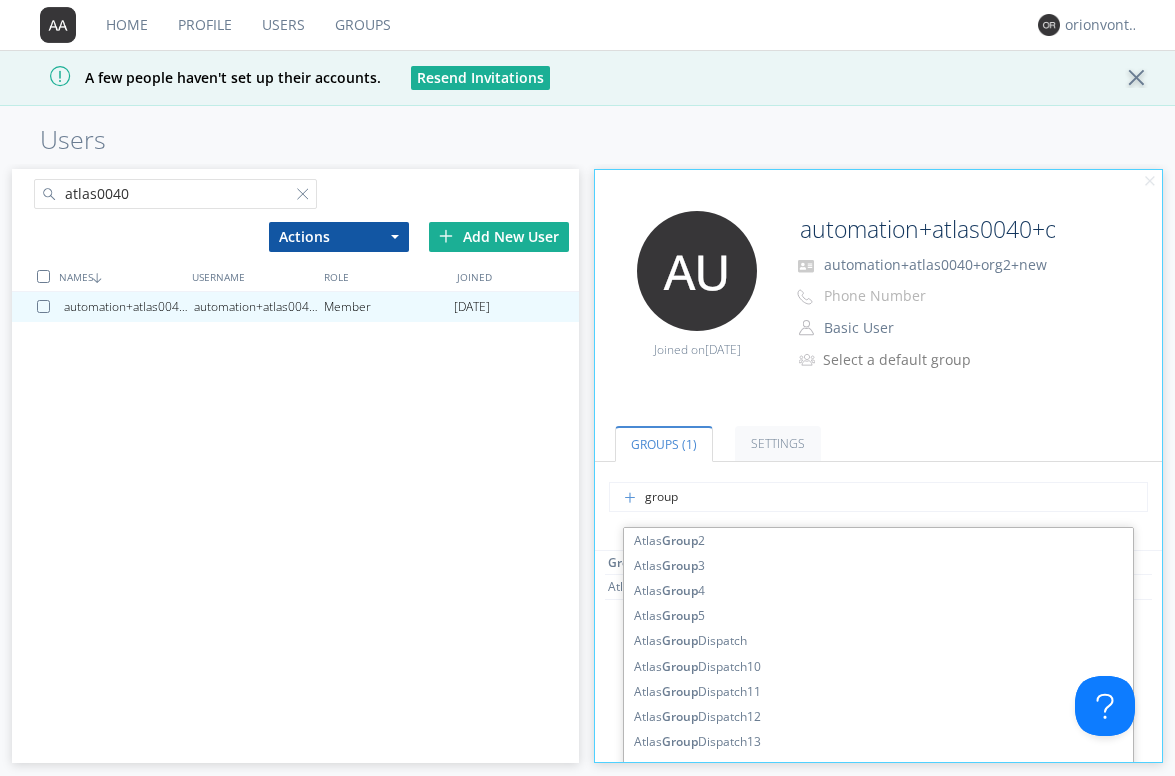 type on "group2" 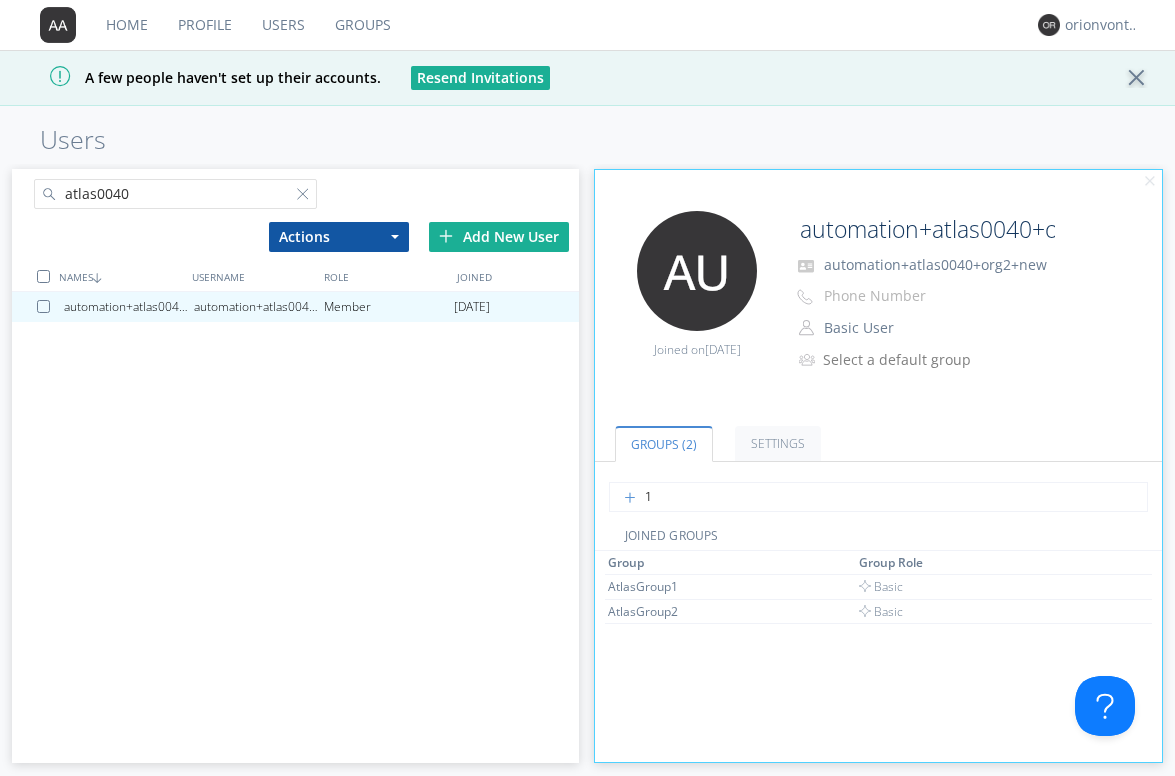 type on "18" 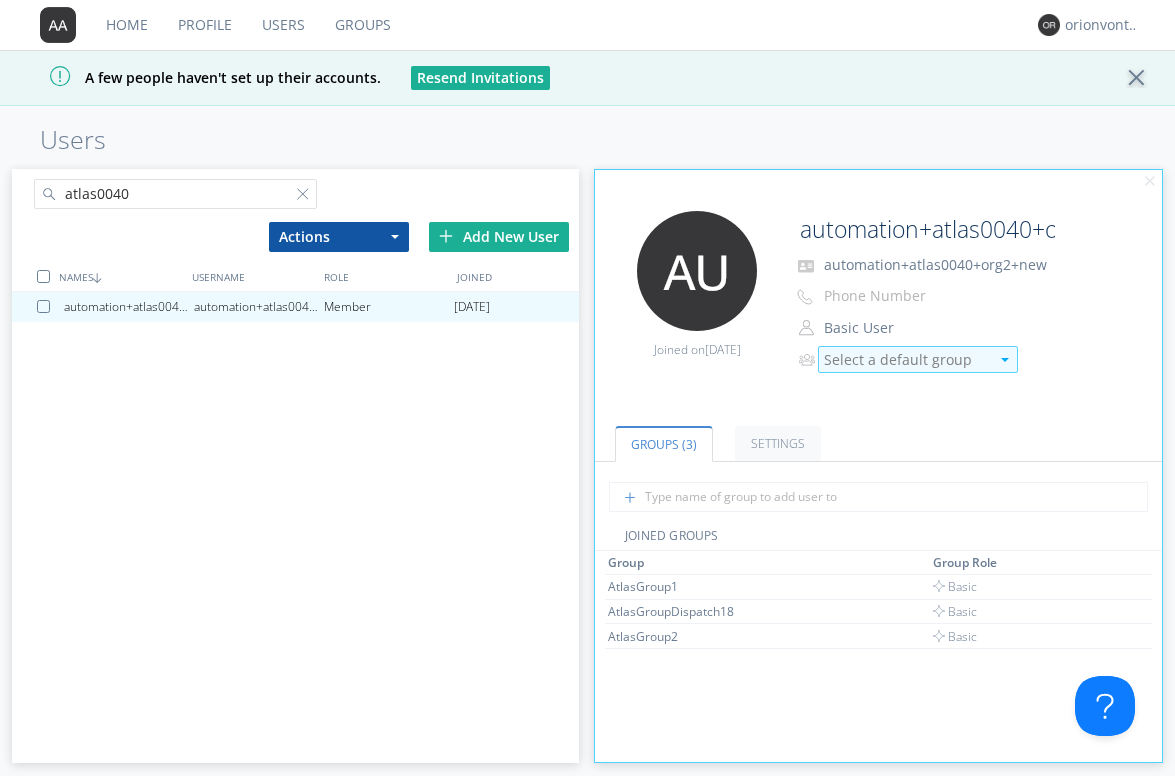 click on "Select a default group" at bounding box center (906, 360) 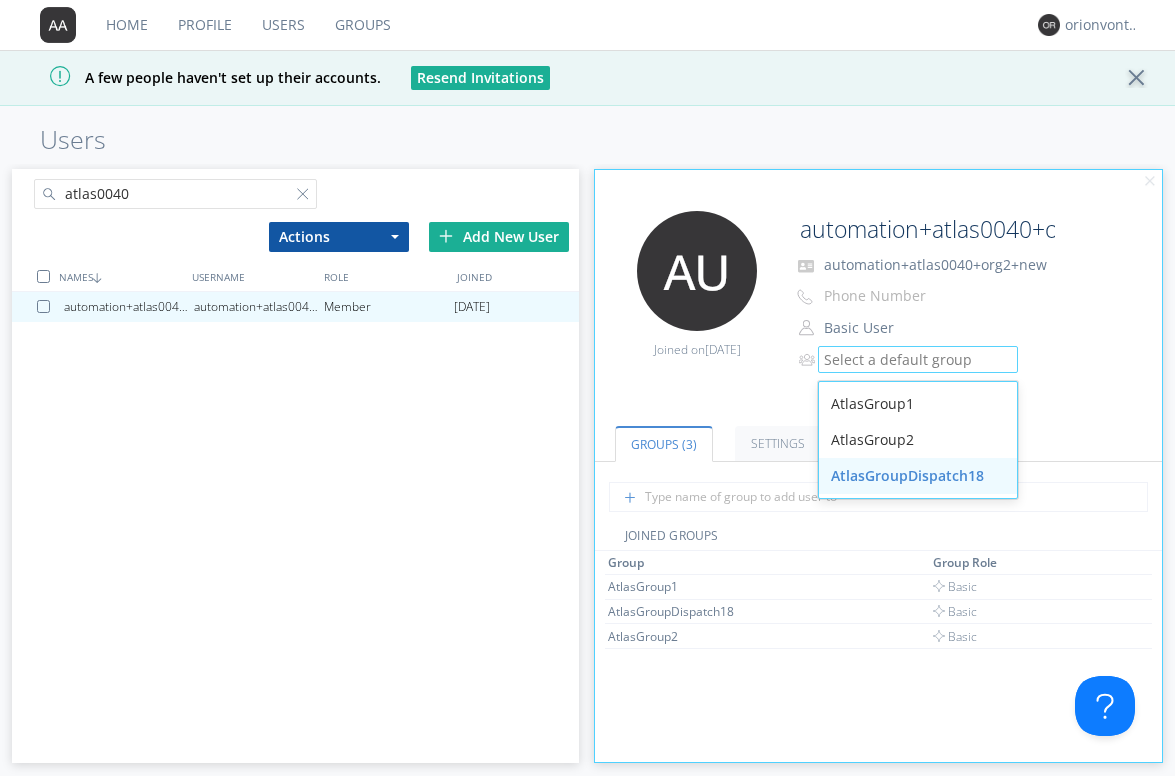 click on "AtlasGroupDispatch18" at bounding box center (918, 476) 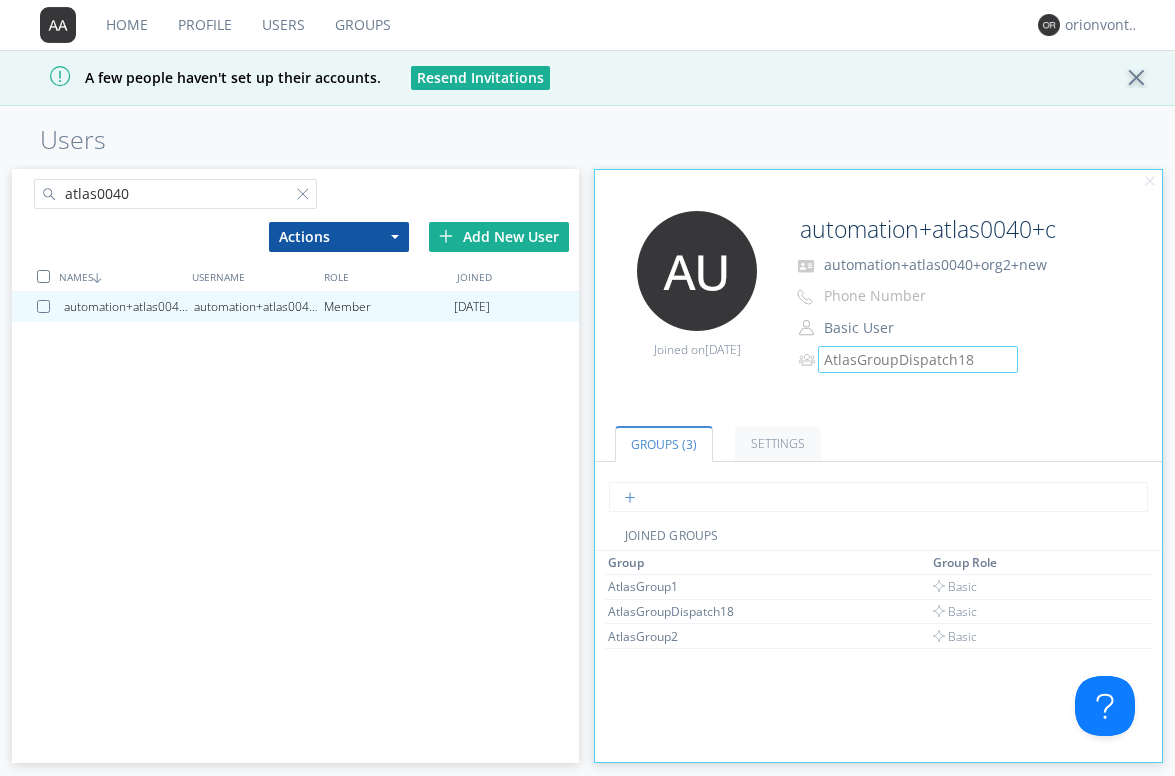 click at bounding box center (878, 497) 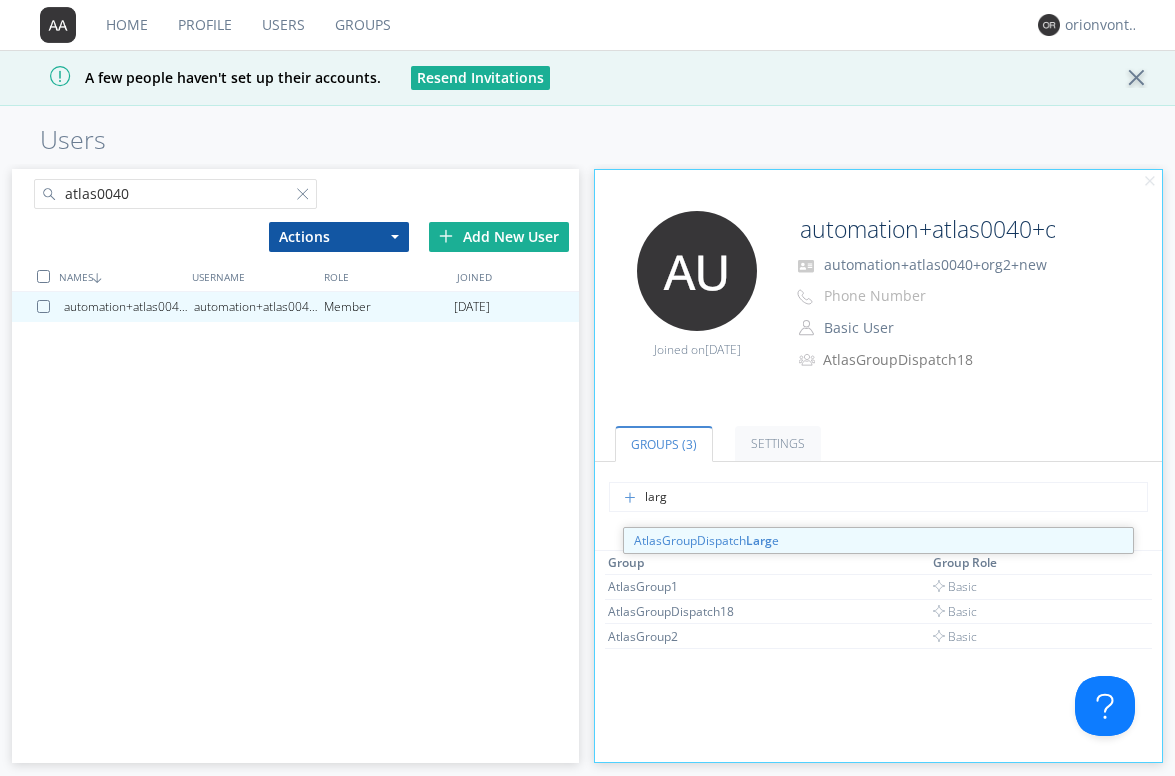 type on "large" 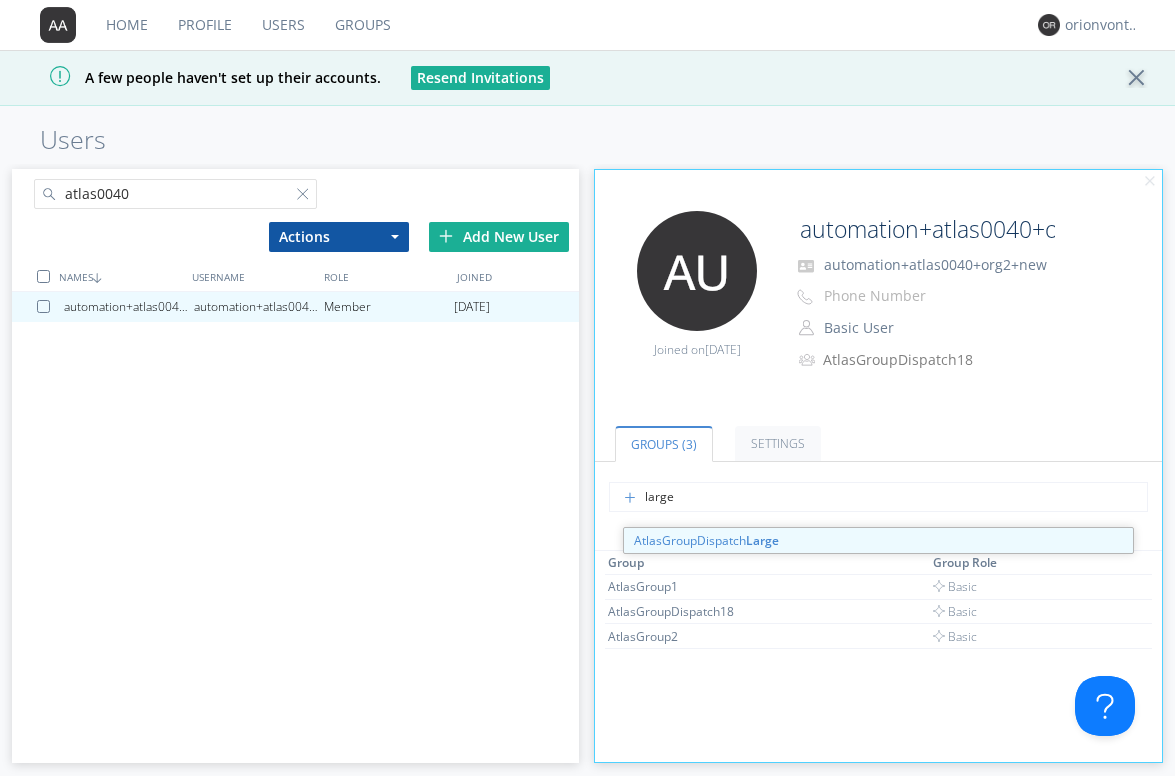 type 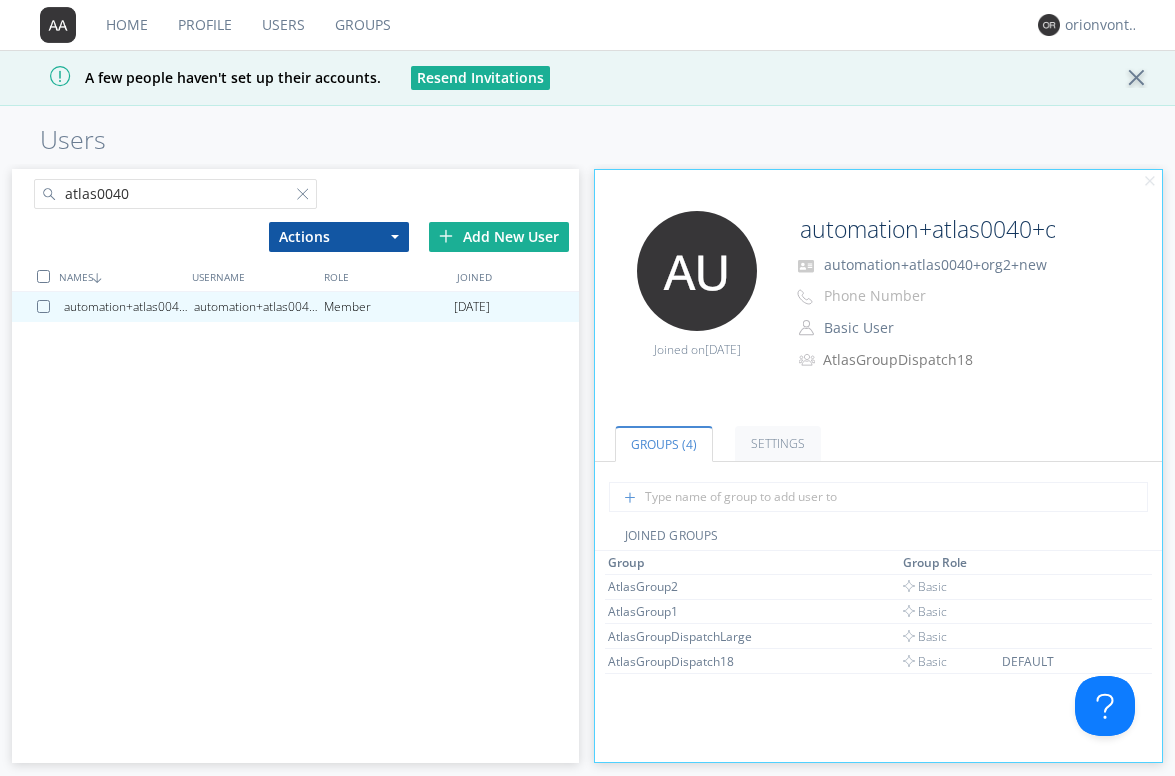click on "atlas0040" at bounding box center (176, 194) 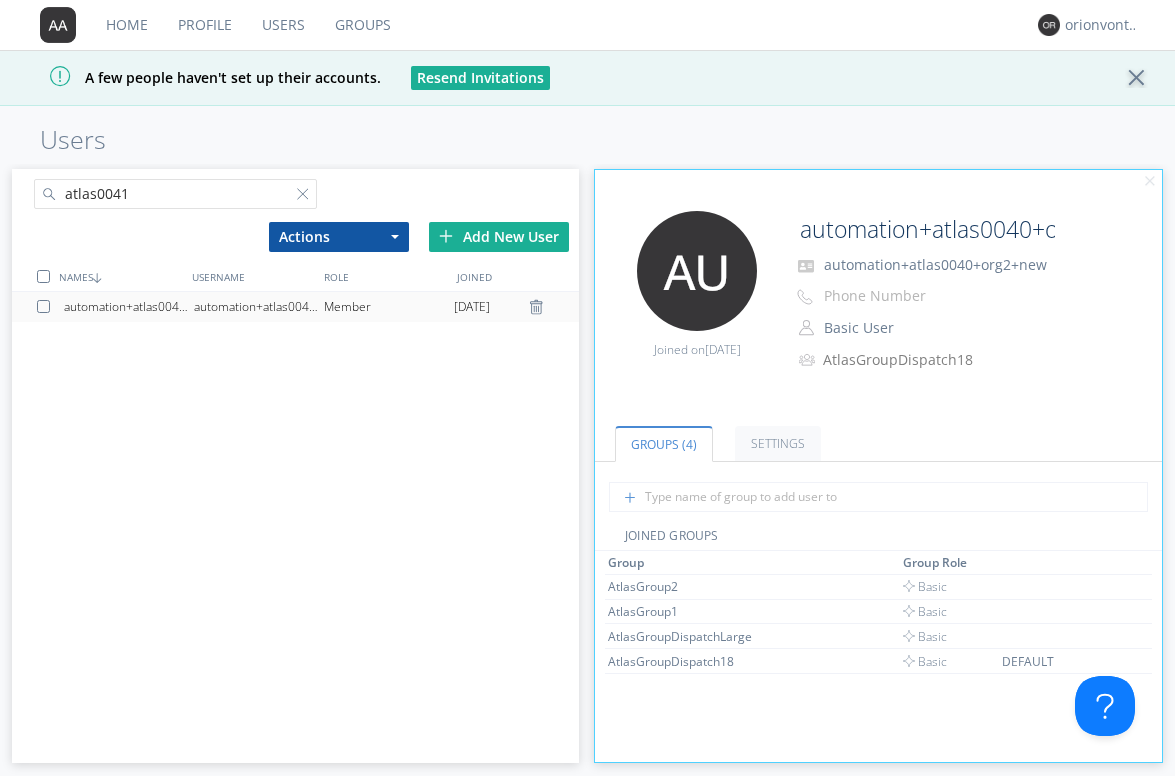 type on "atlas0041" 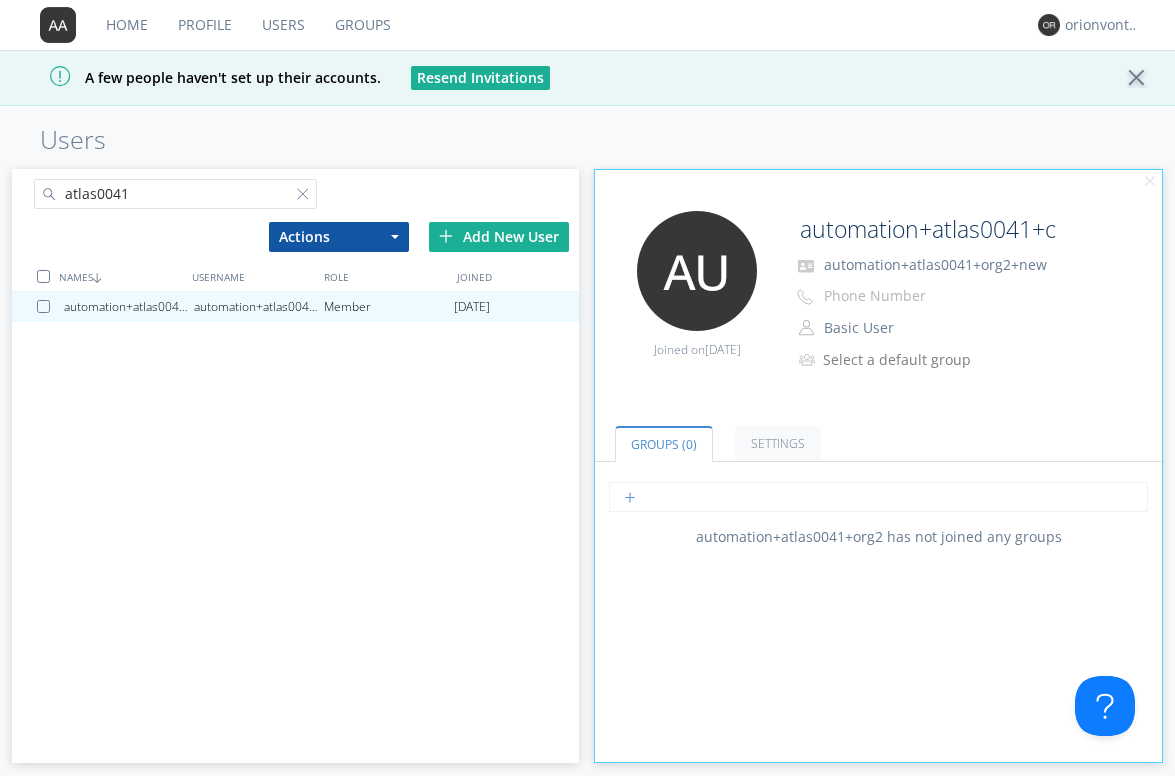click at bounding box center [878, 497] 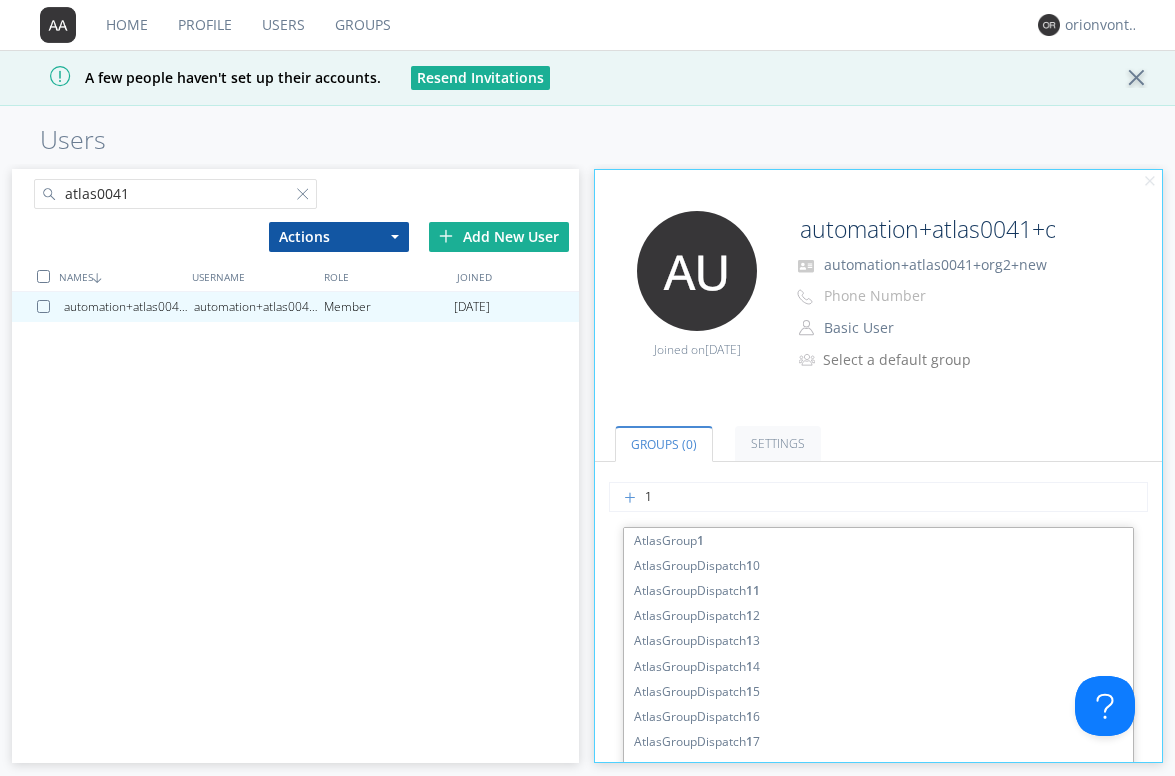 type on "19" 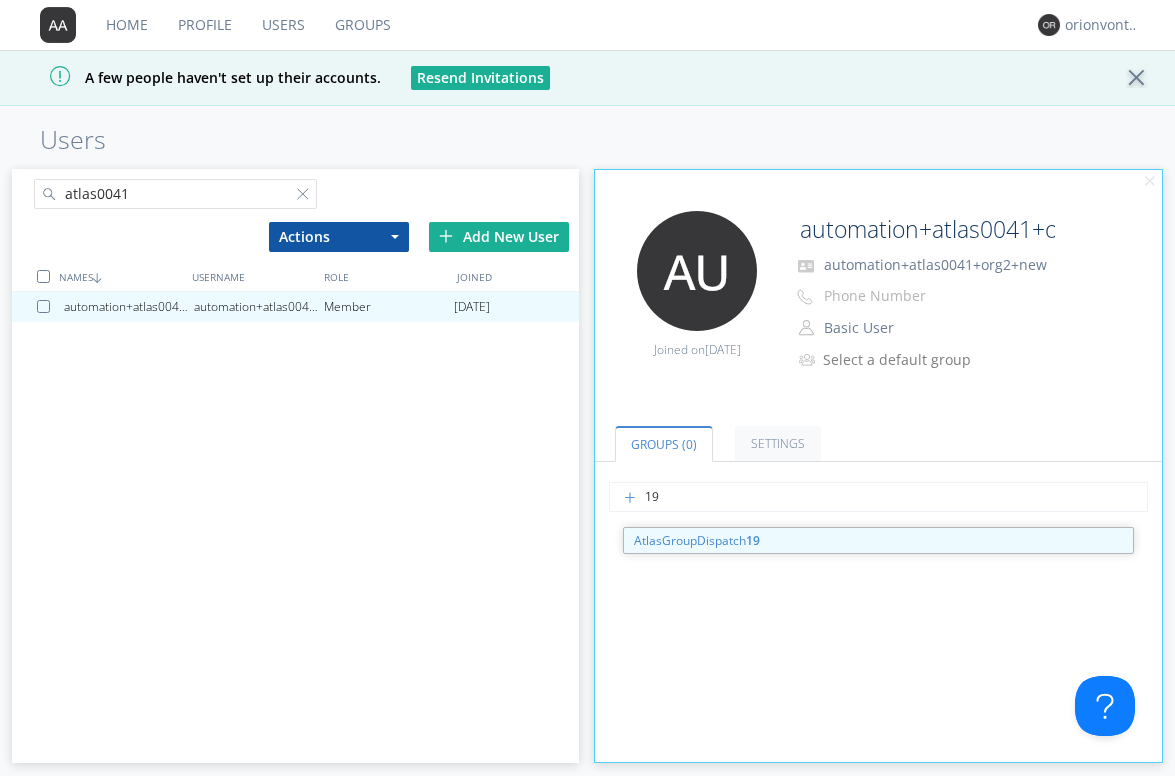 type 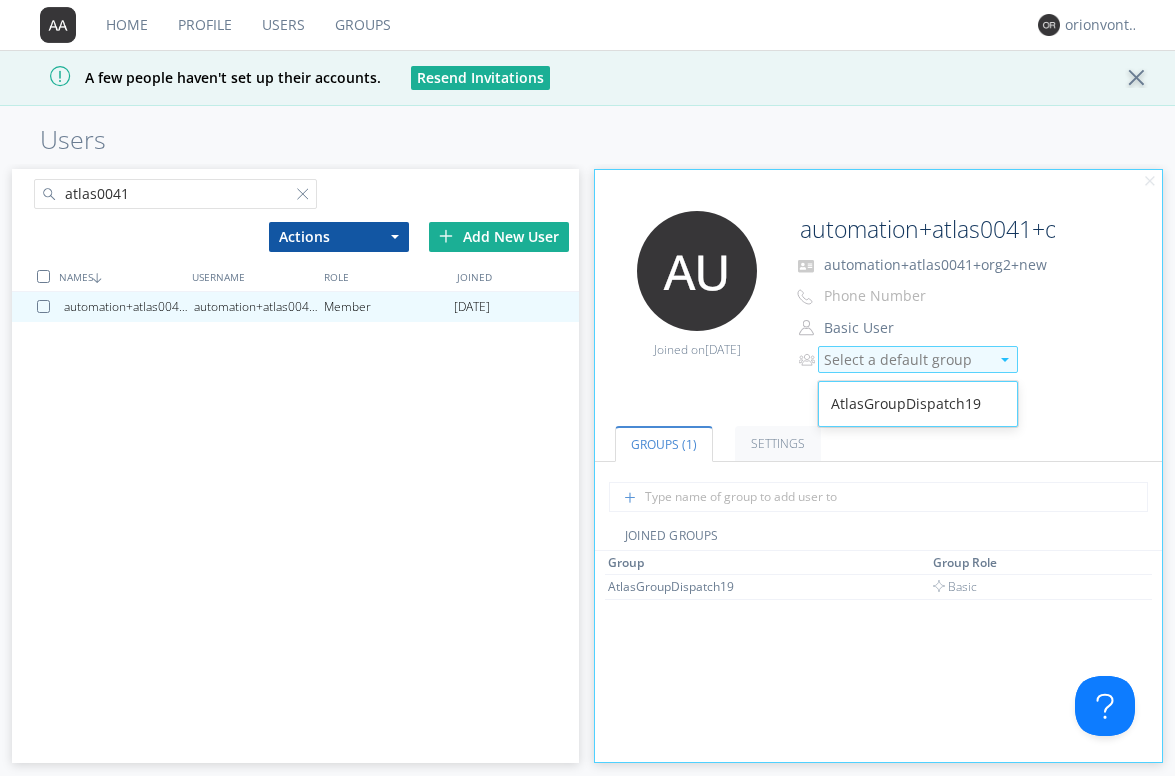 click on "Select a default group" at bounding box center [906, 360] 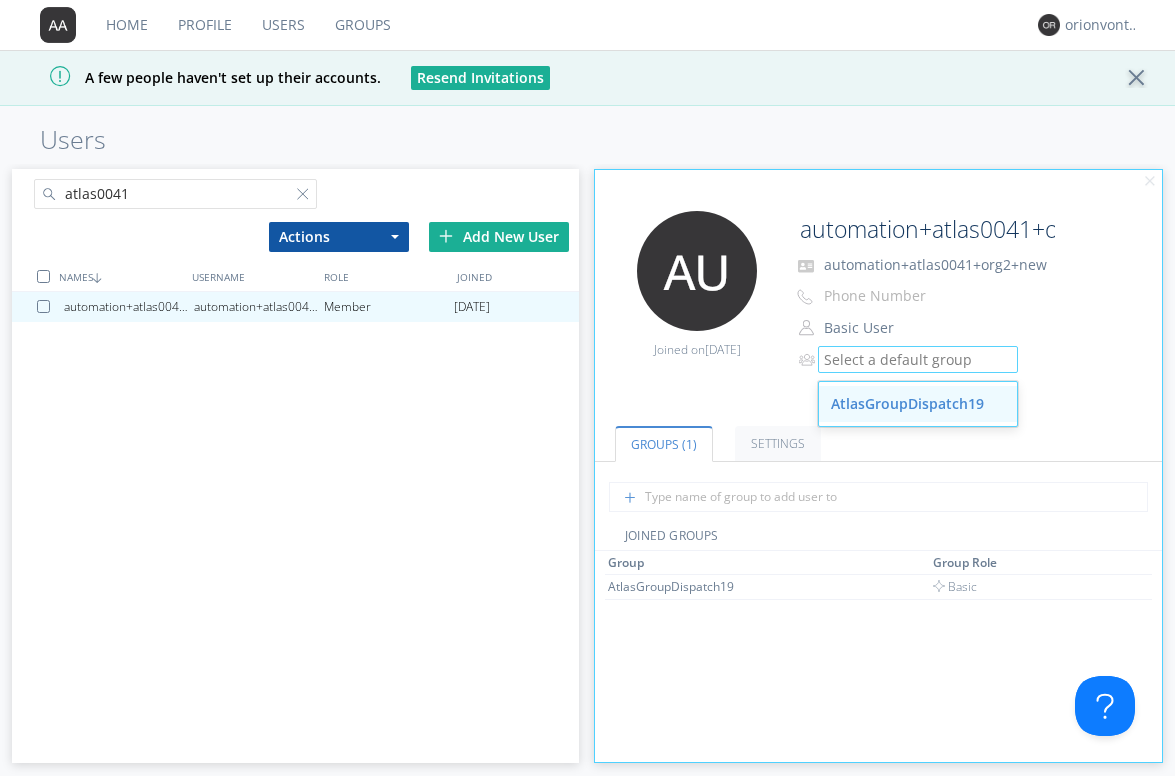 click on "AtlasGroupDispatch19" at bounding box center [918, 404] 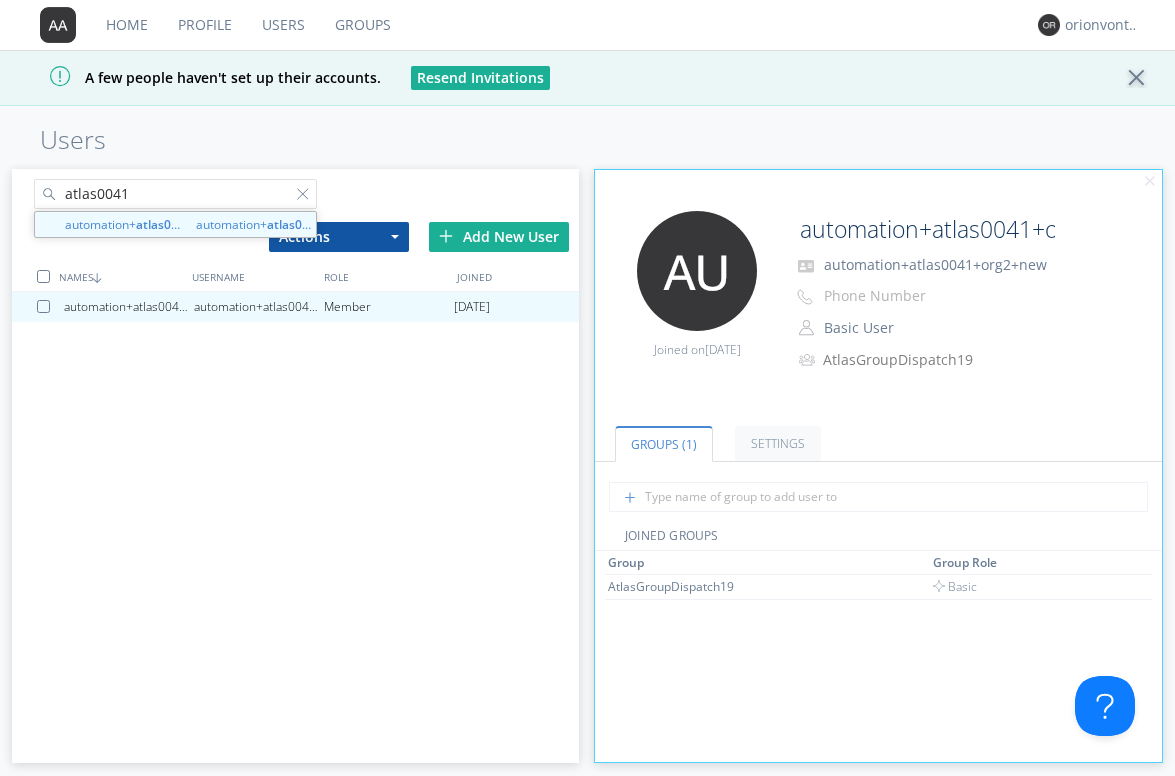 click on "atlas0041" at bounding box center [176, 194] 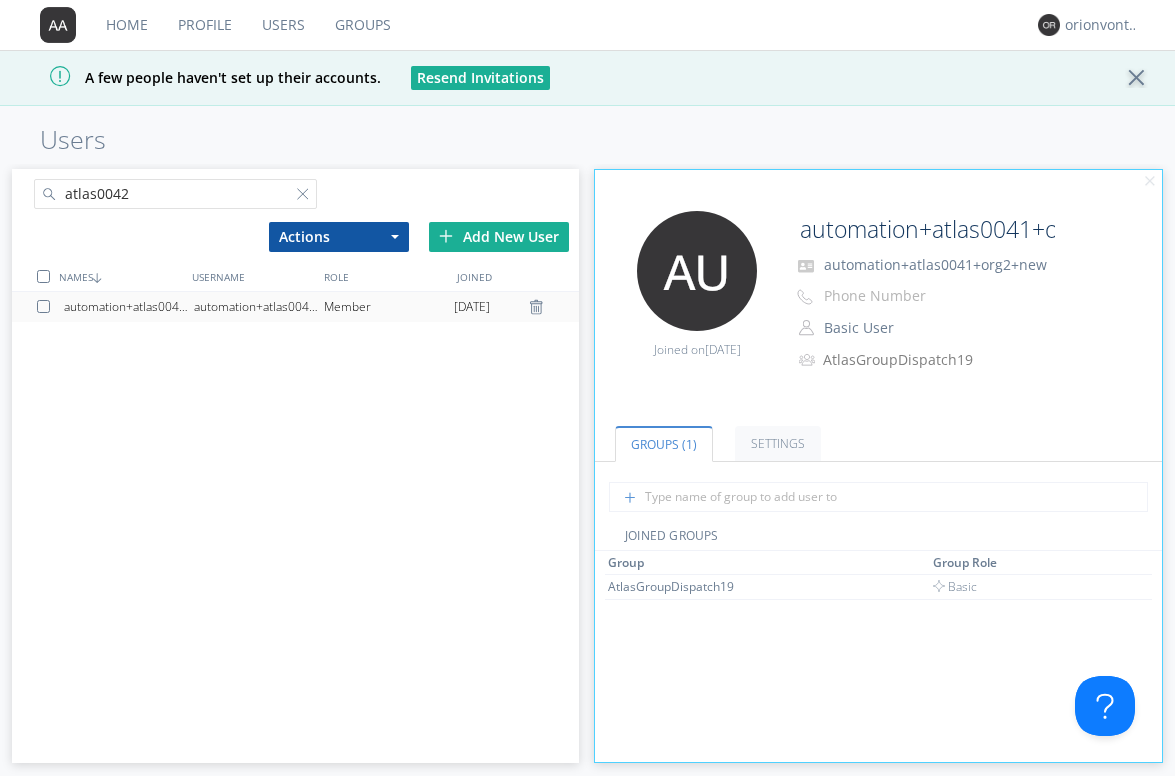 type on "atlas0042" 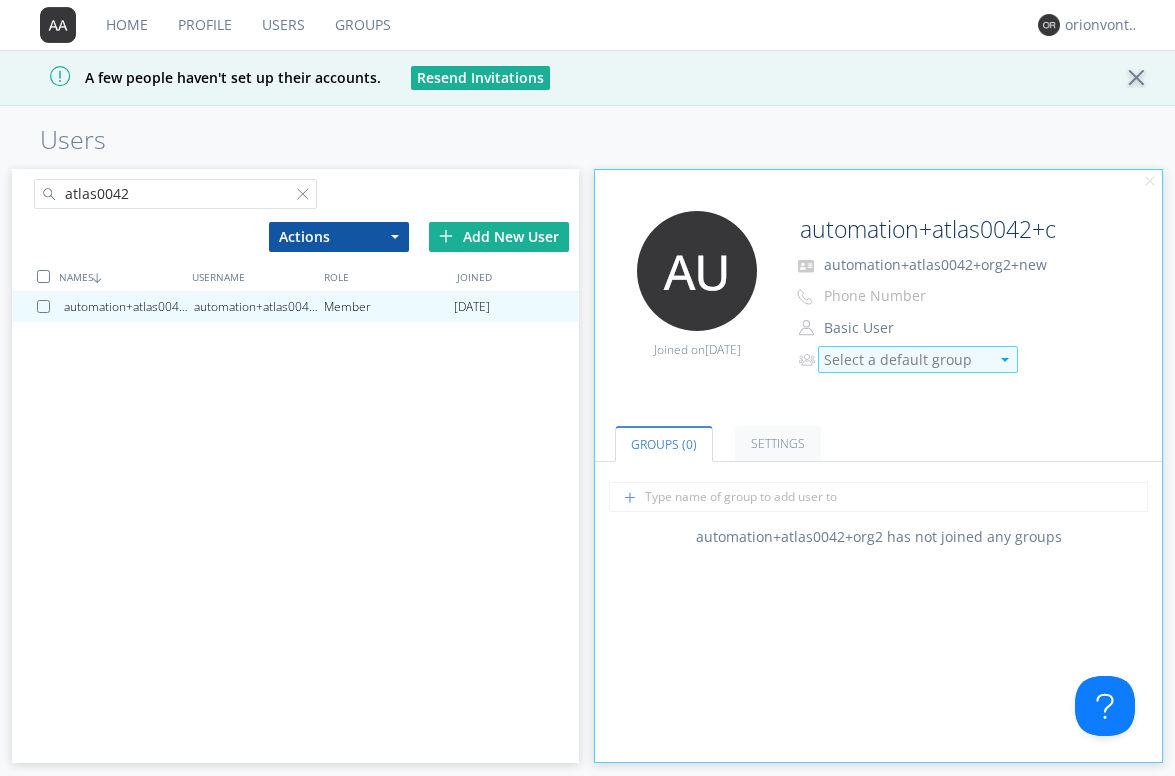 click on "Select a default group" at bounding box center [906, 360] 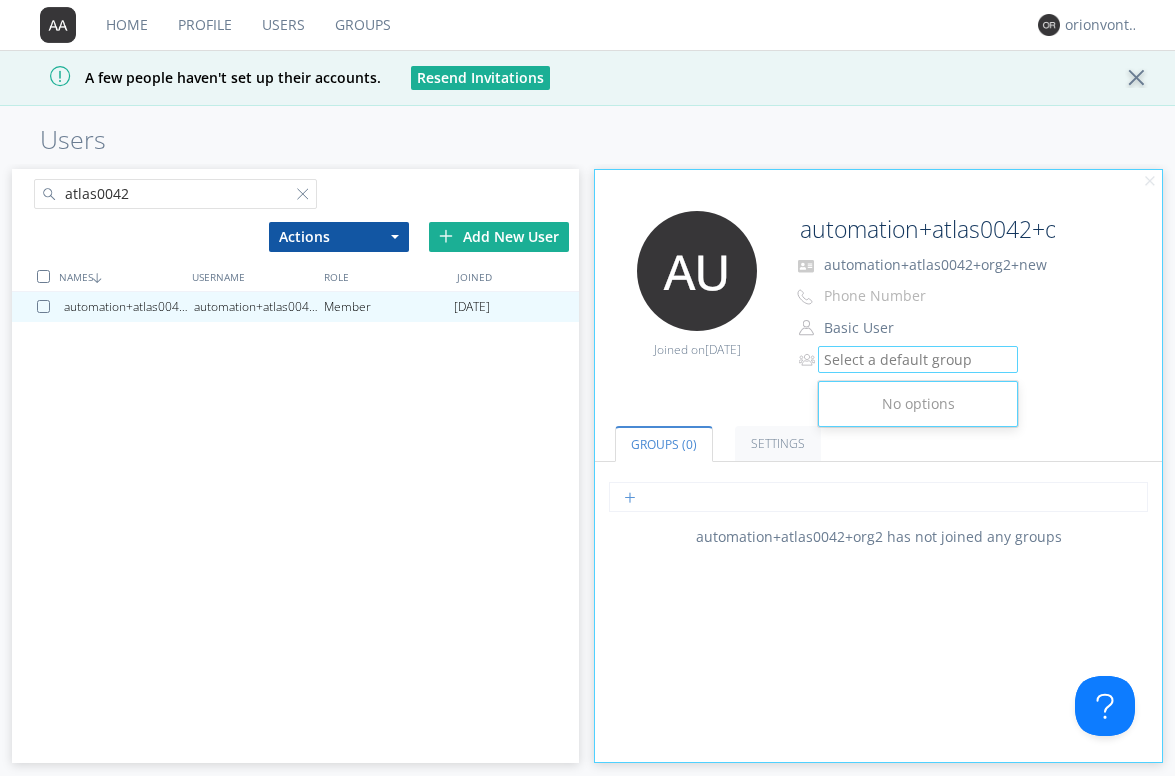 click at bounding box center (878, 497) 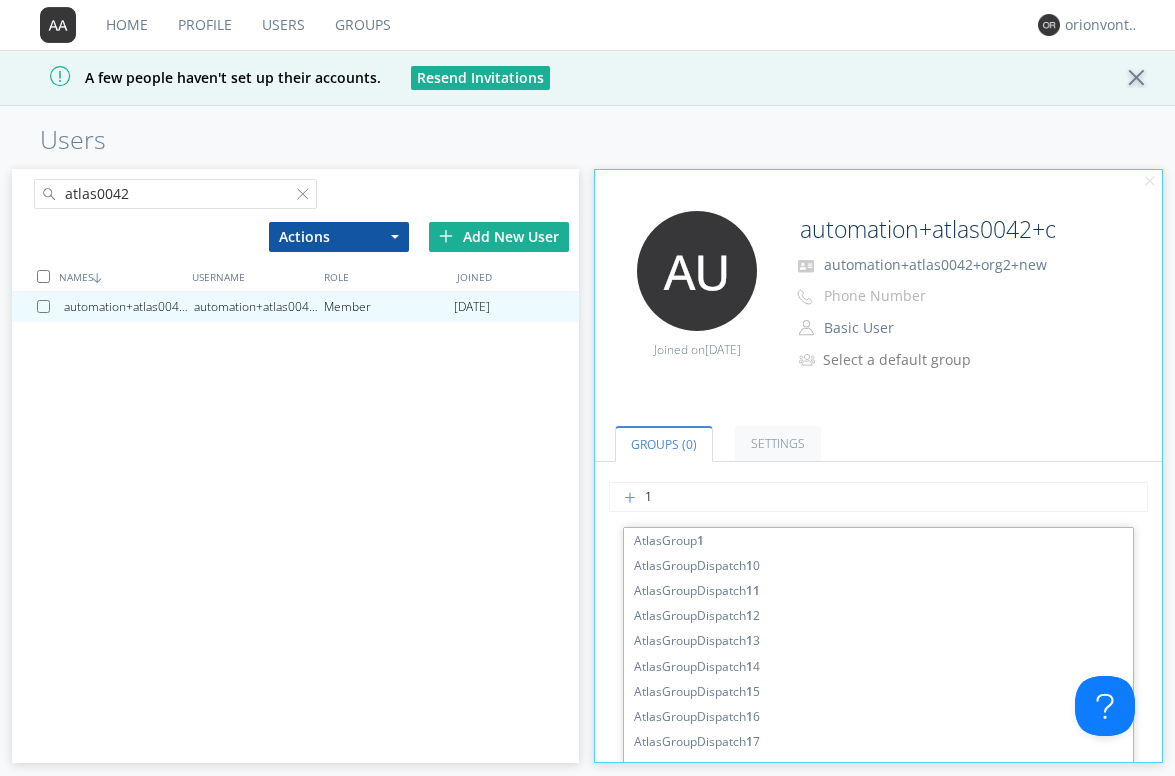 type on "19" 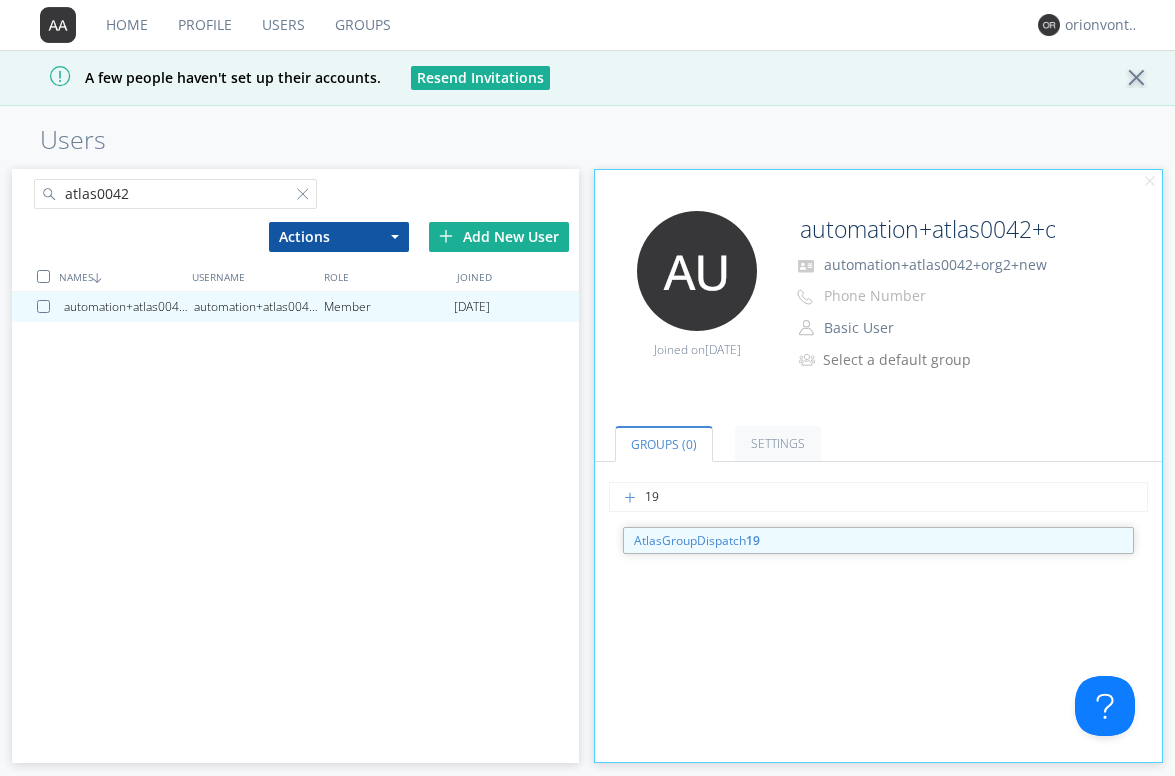 type 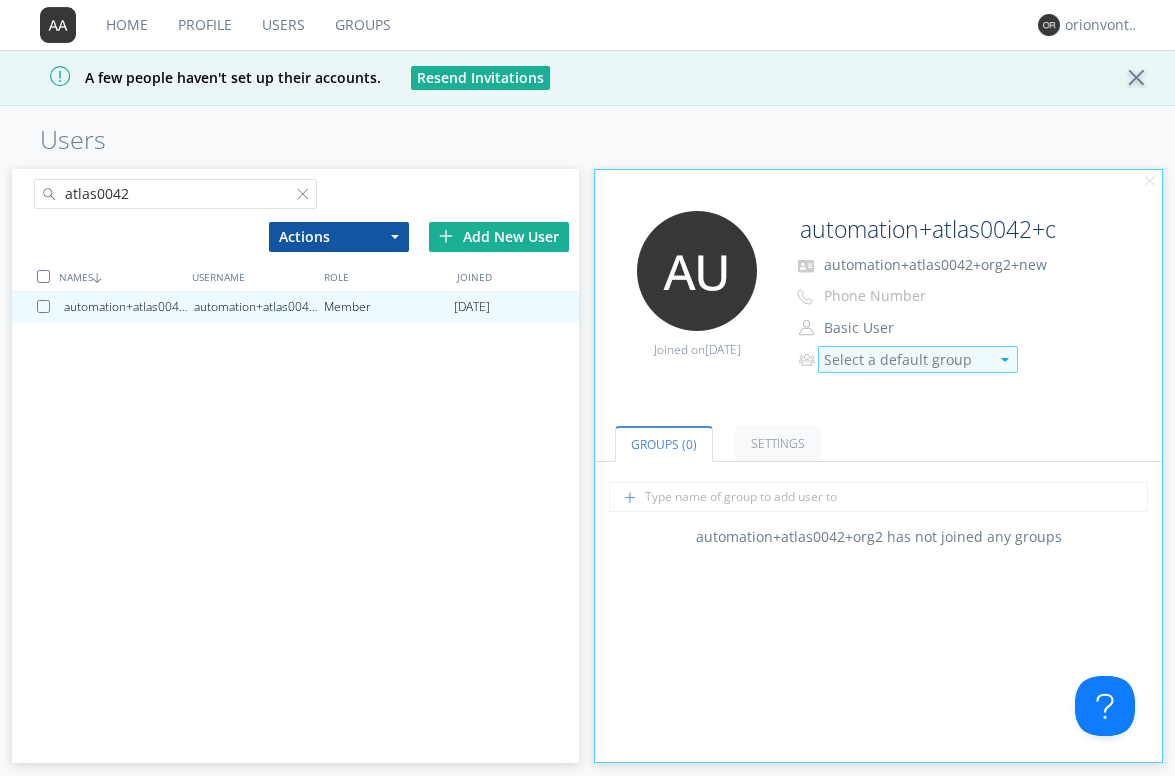 click on "Select a default group" at bounding box center [906, 360] 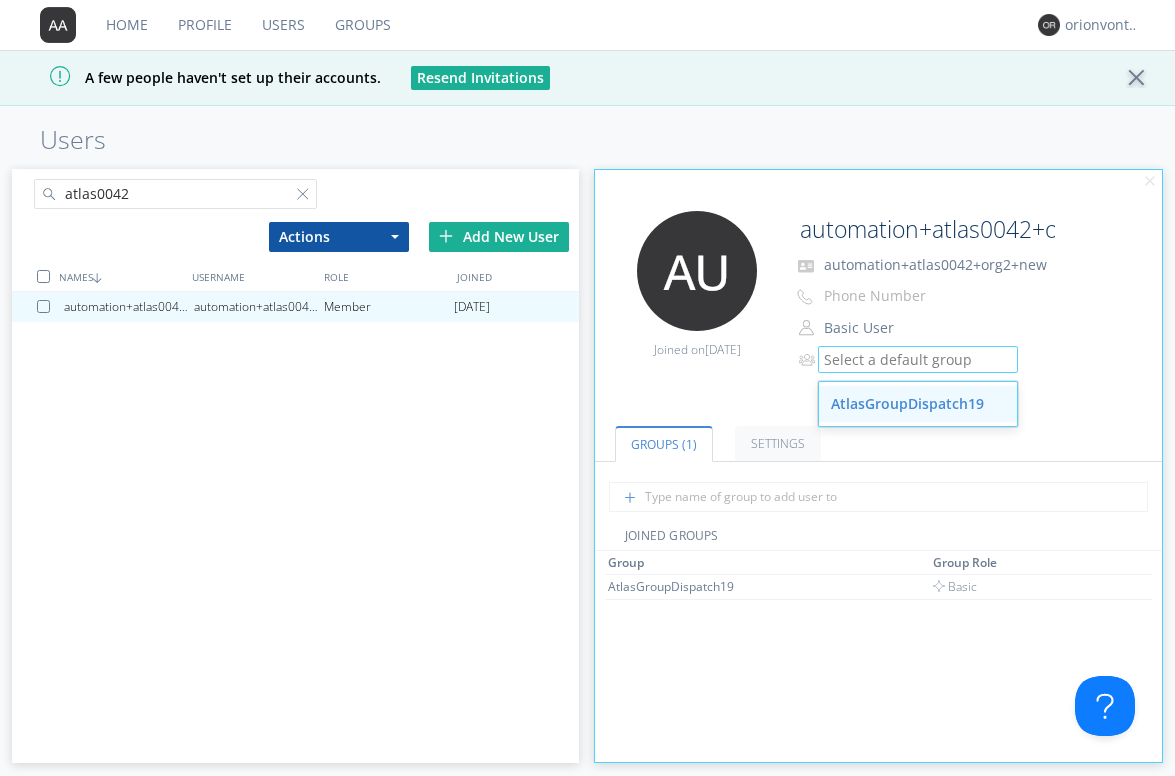 click on "AtlasGroupDispatch19" at bounding box center (918, 404) 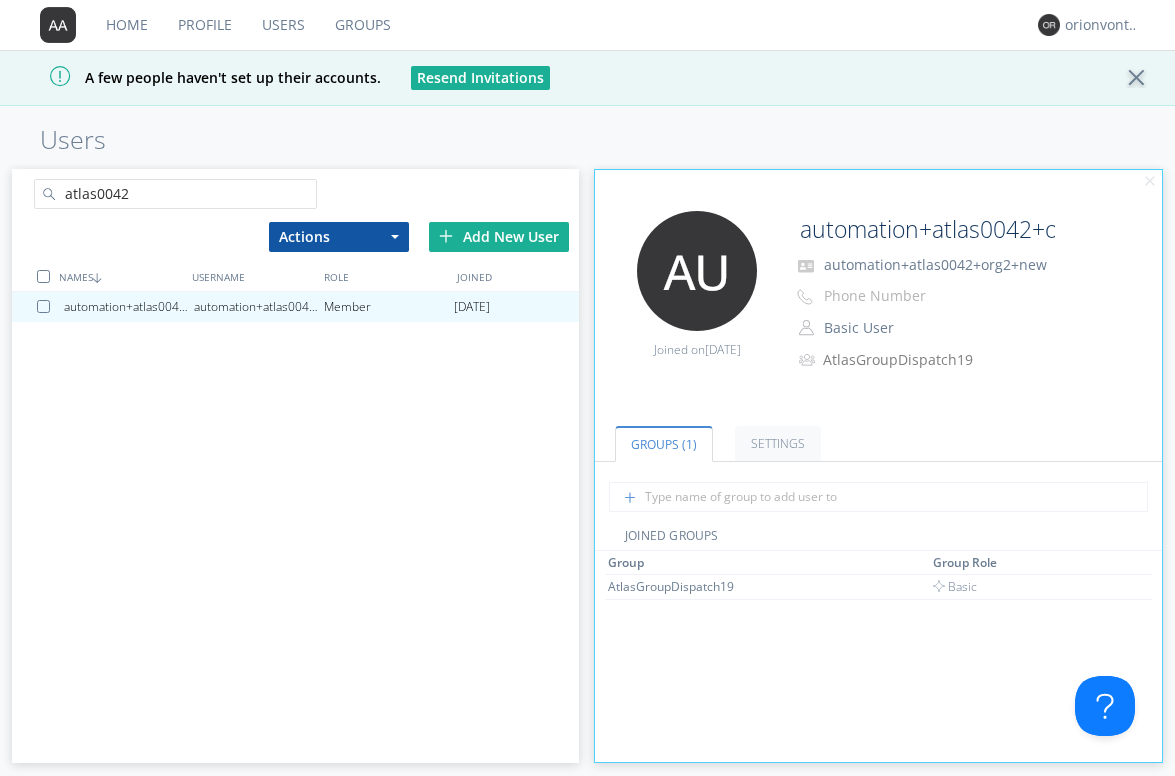 click at bounding box center [307, 198] 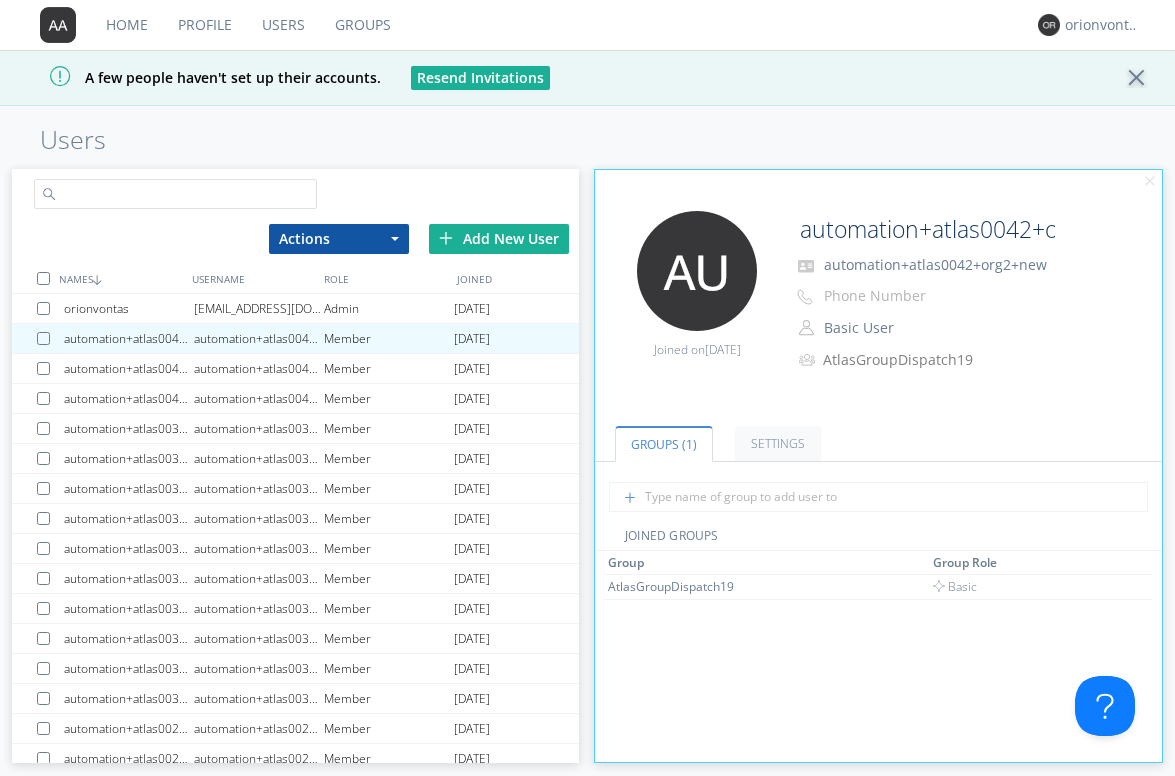 click at bounding box center [176, 194] 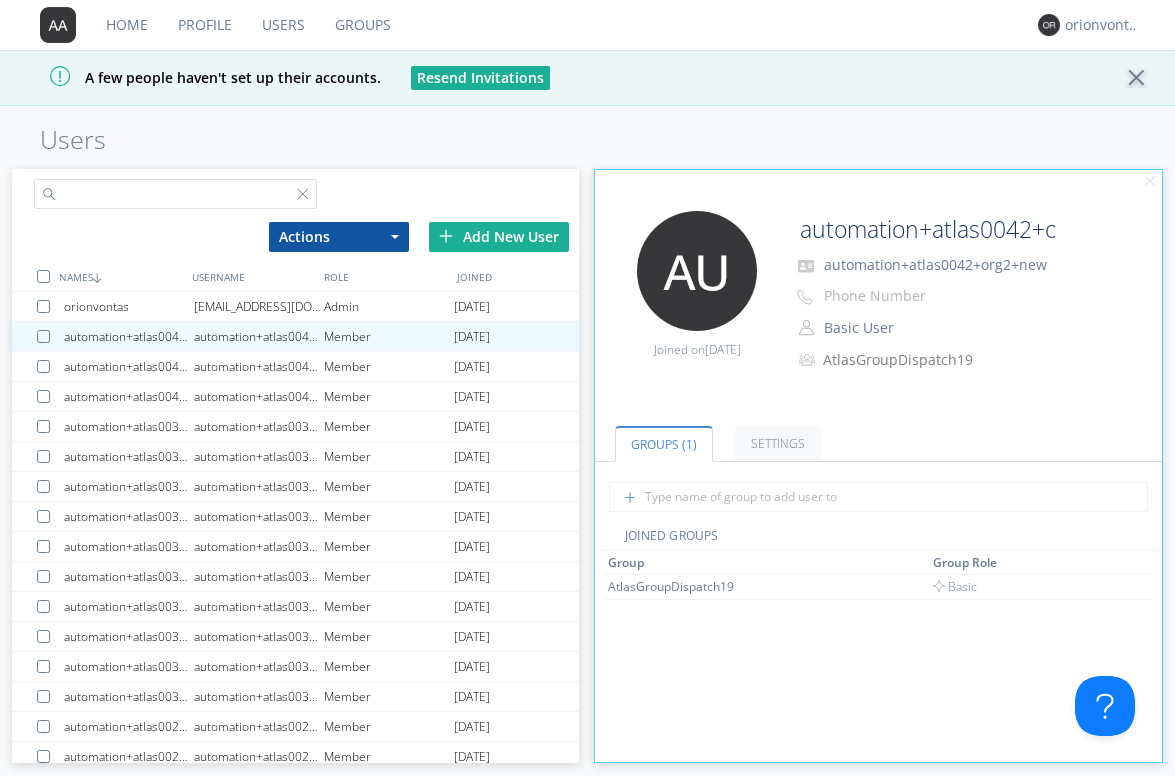 paste on "english0001" 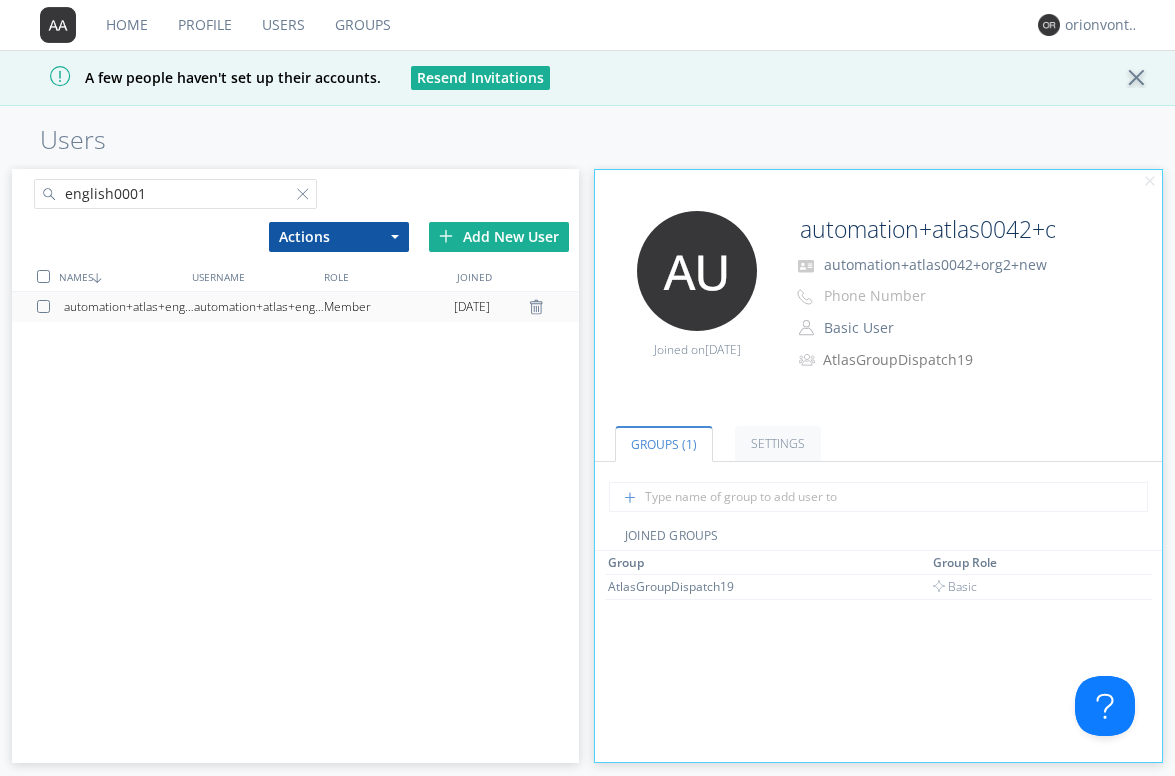 type on "english0001" 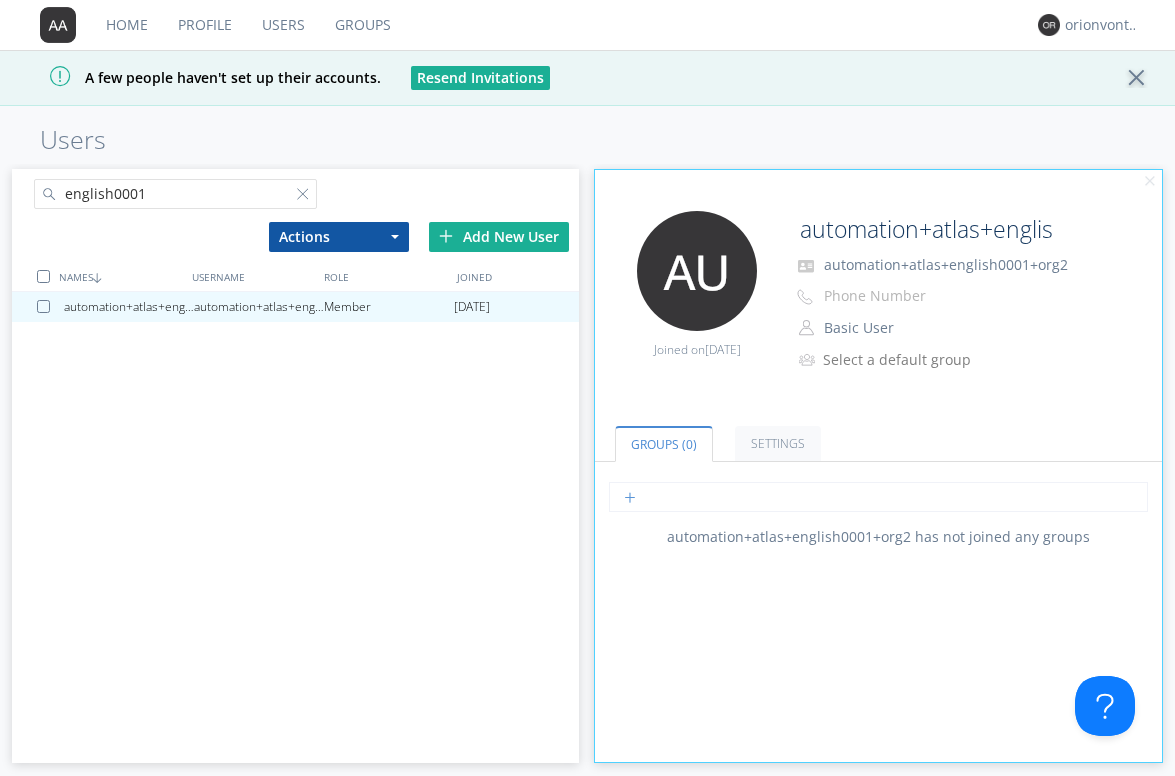 click at bounding box center (878, 497) 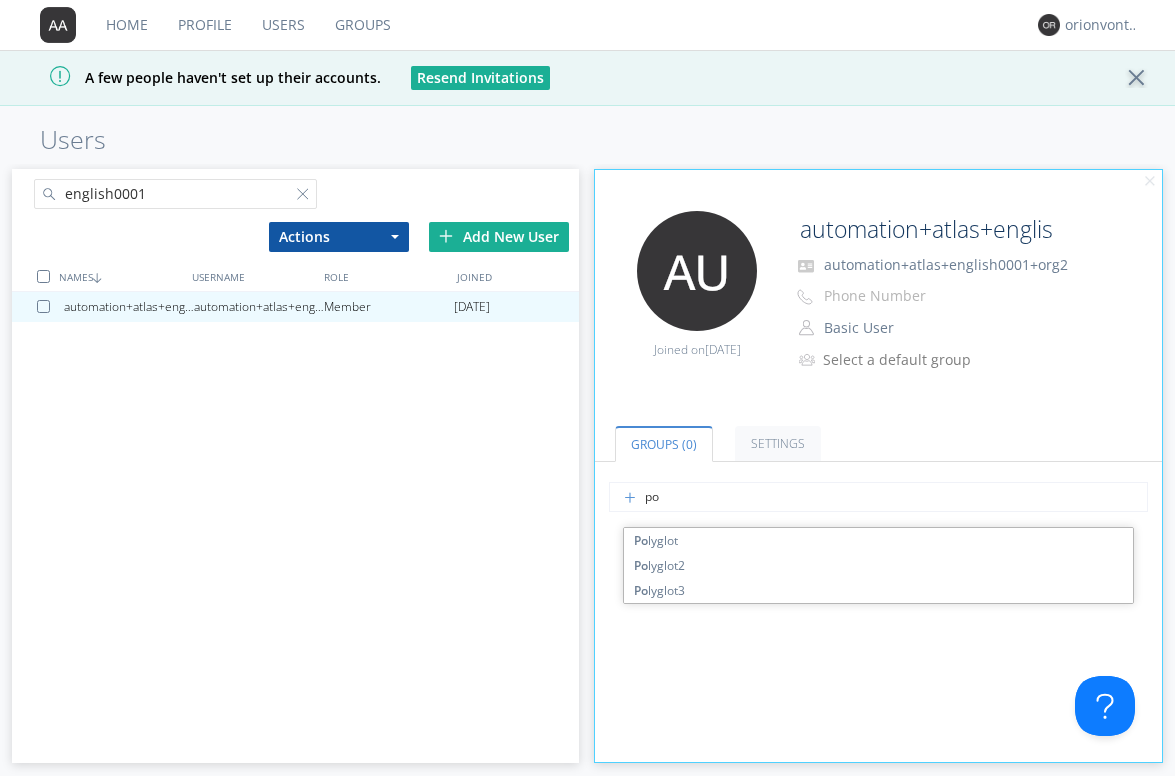 type on "pol" 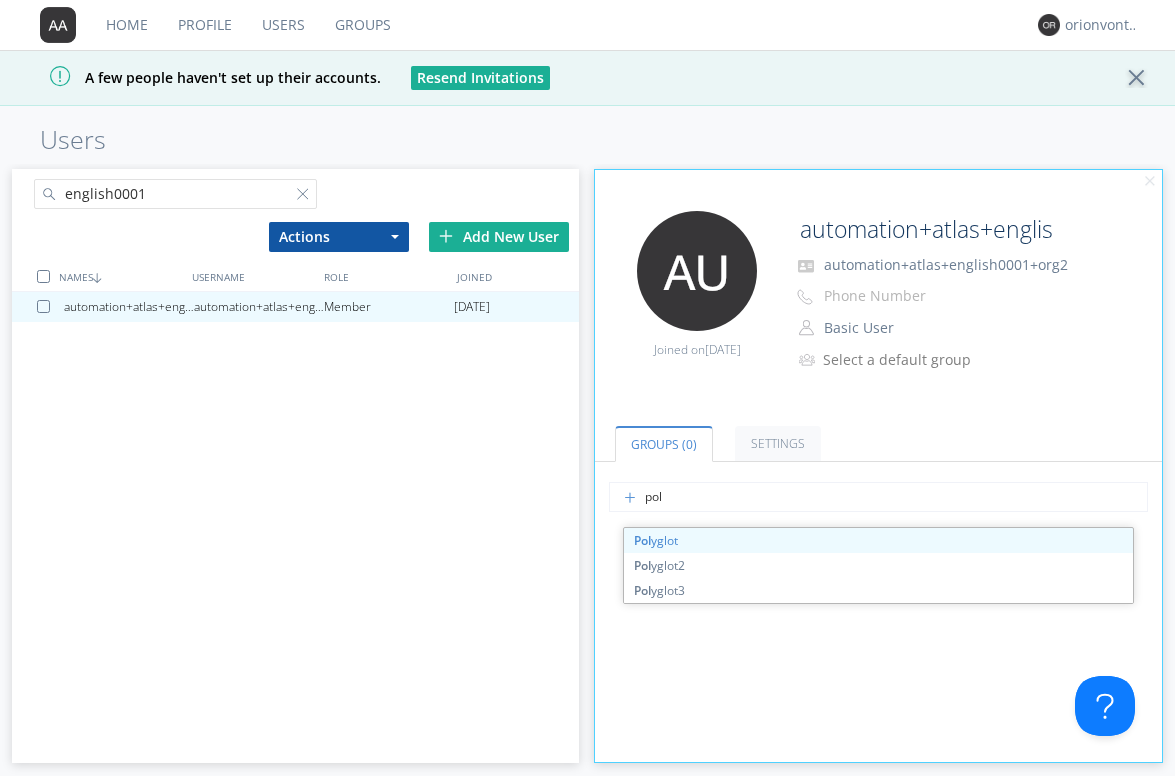 type 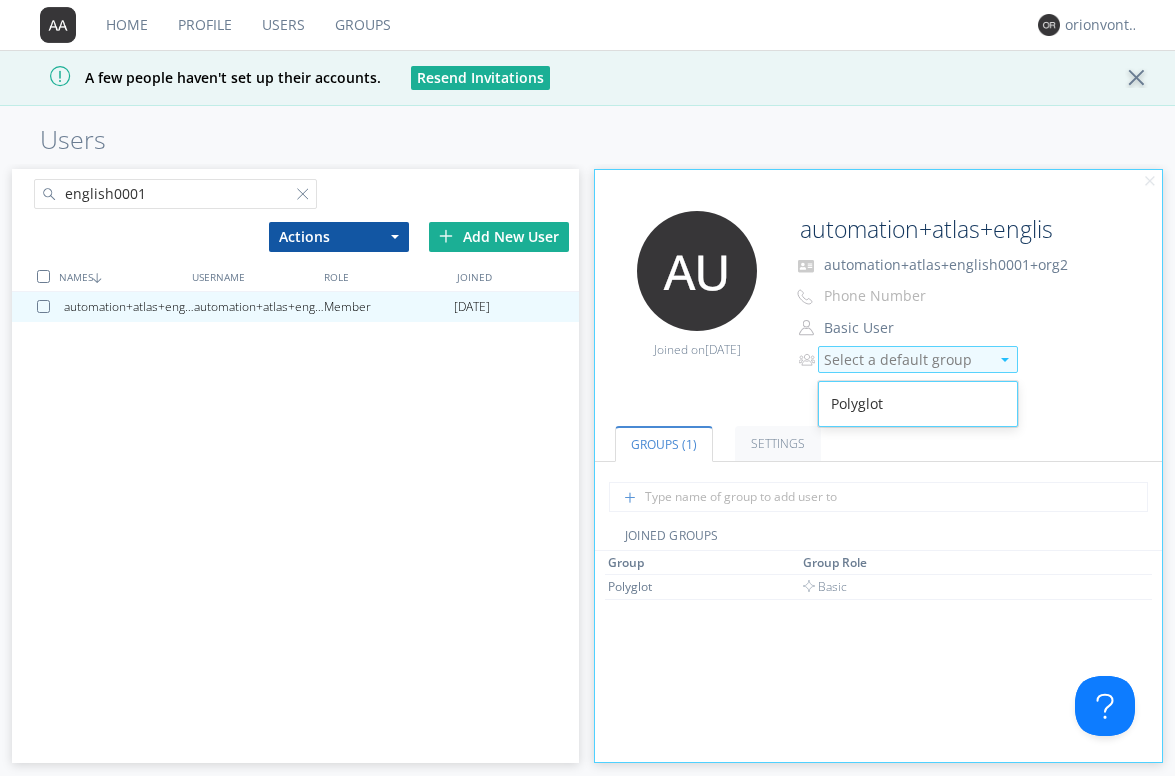 click on "Select a default group" at bounding box center (906, 360) 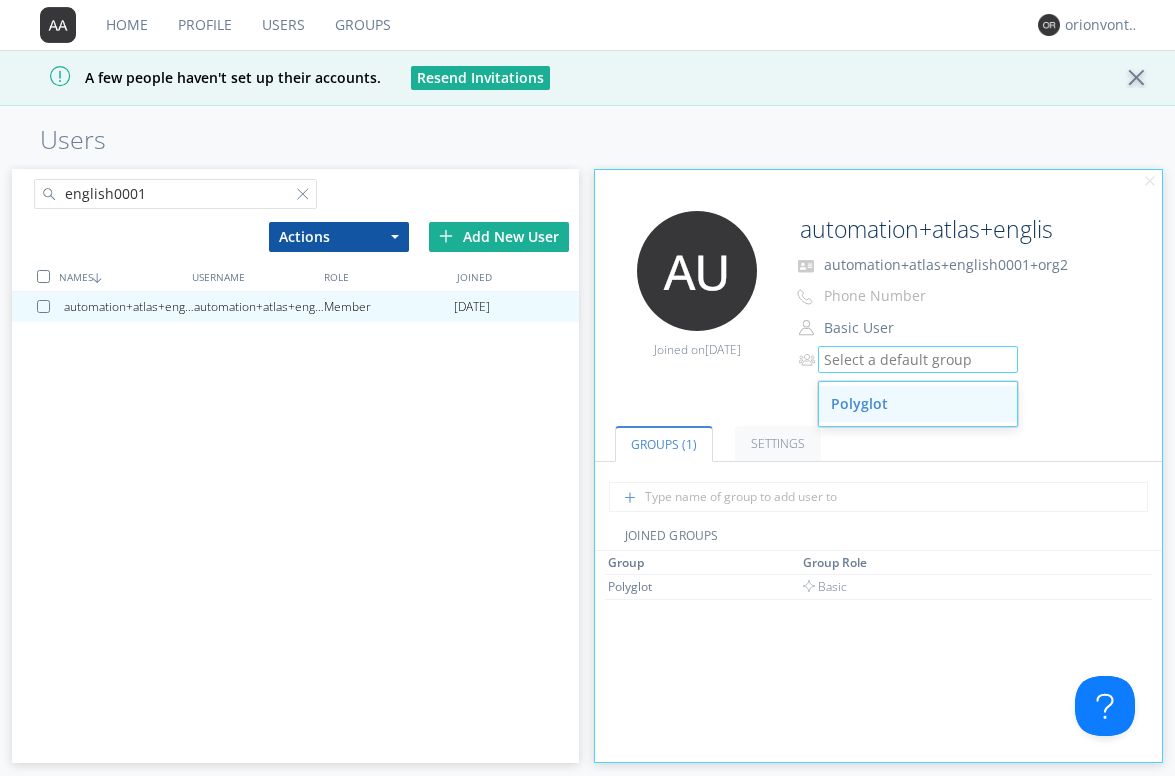click on "Polyglot" at bounding box center [918, 404] 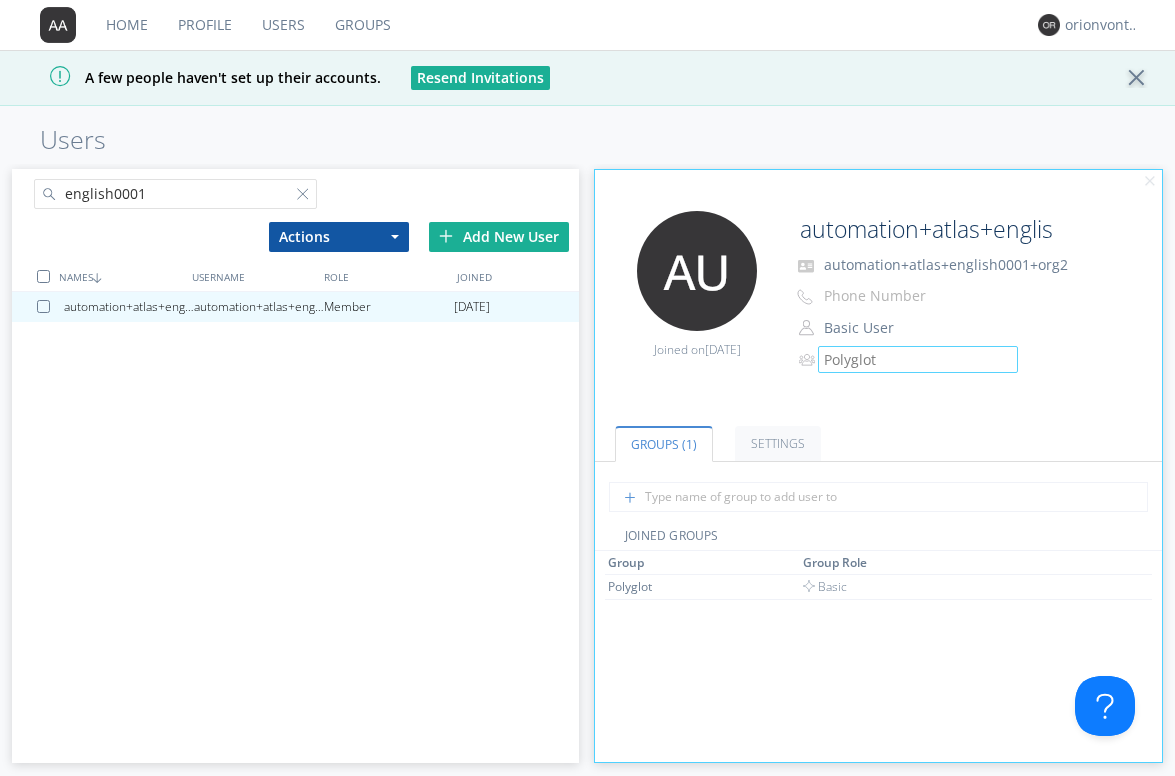click on "english0001" at bounding box center [176, 194] 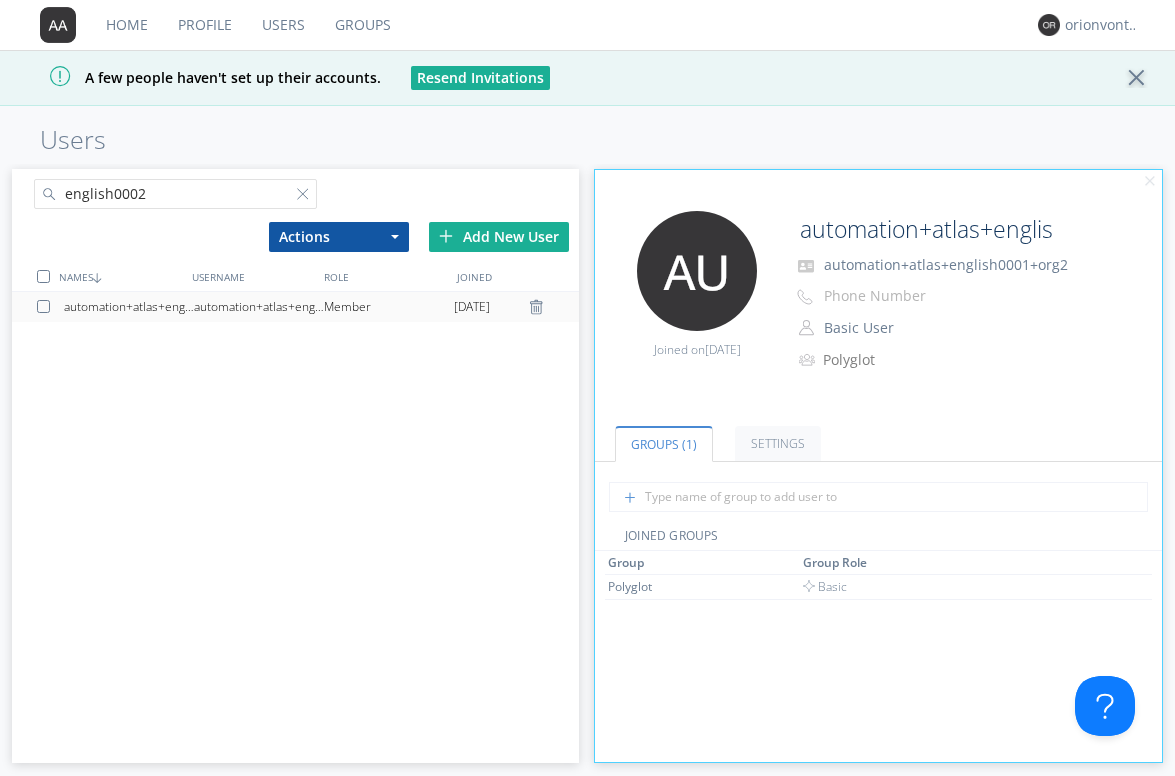 type on "english0002" 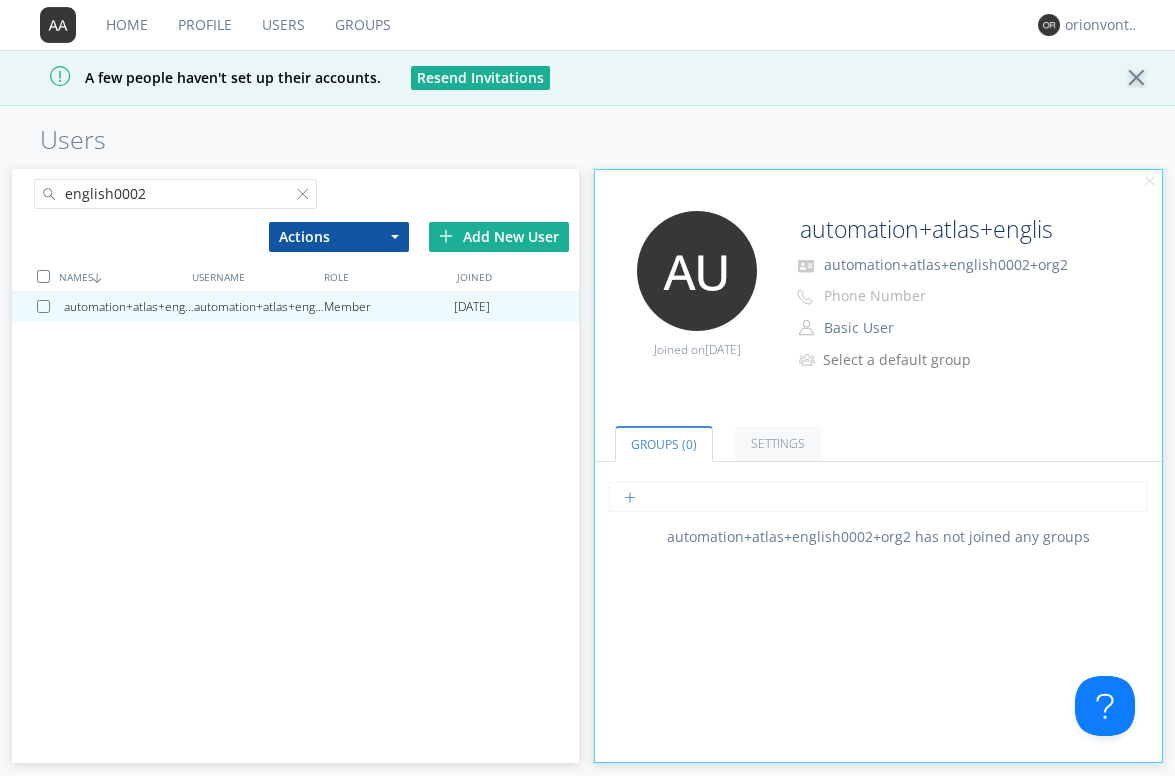 click at bounding box center [878, 497] 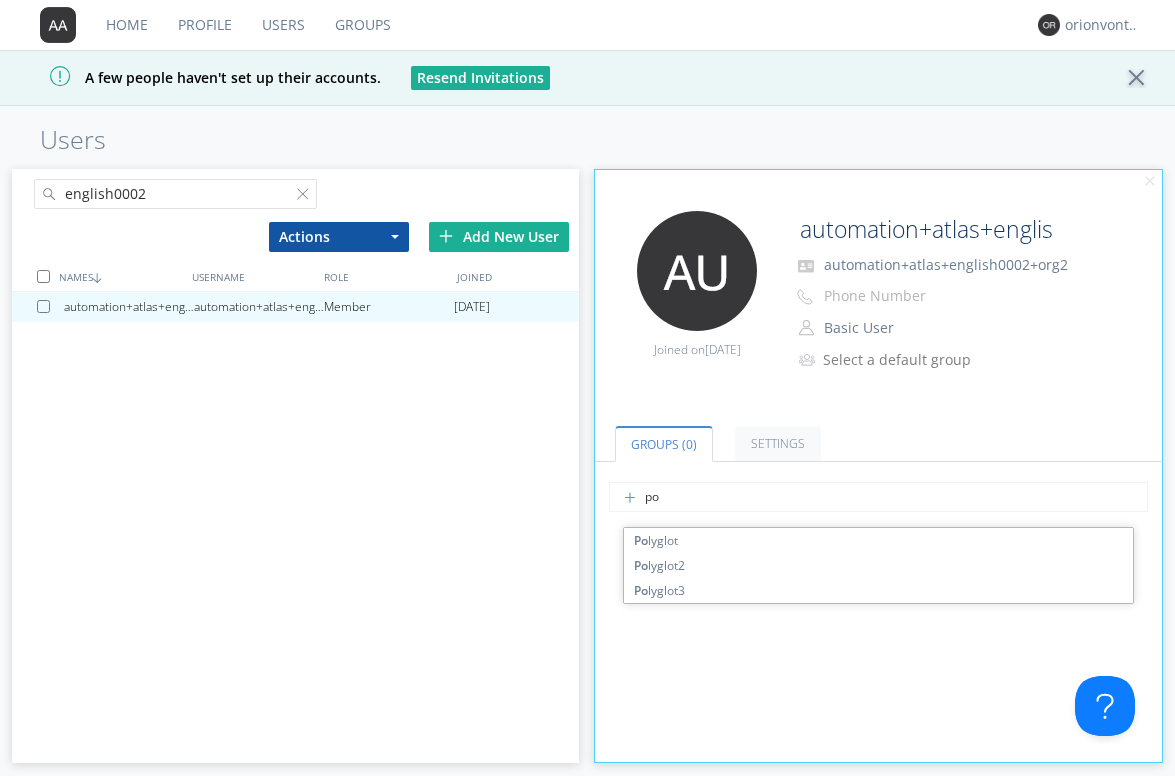 type on "pol" 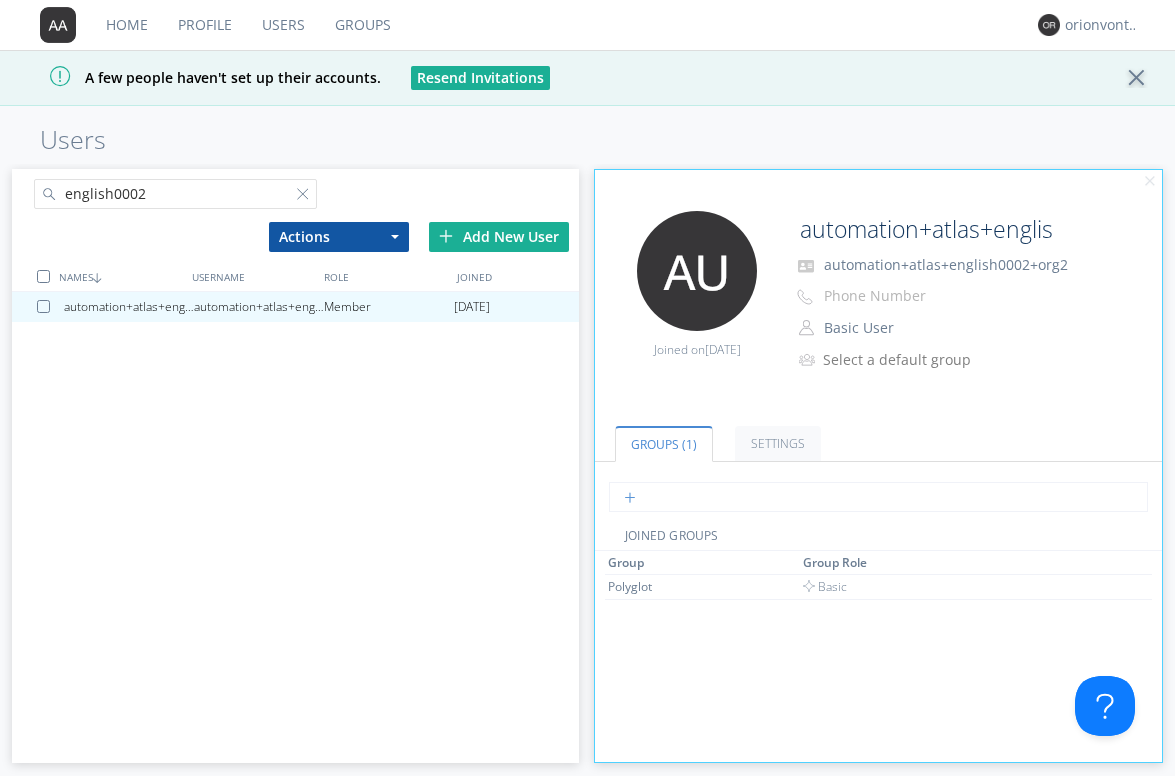 click at bounding box center (878, 497) 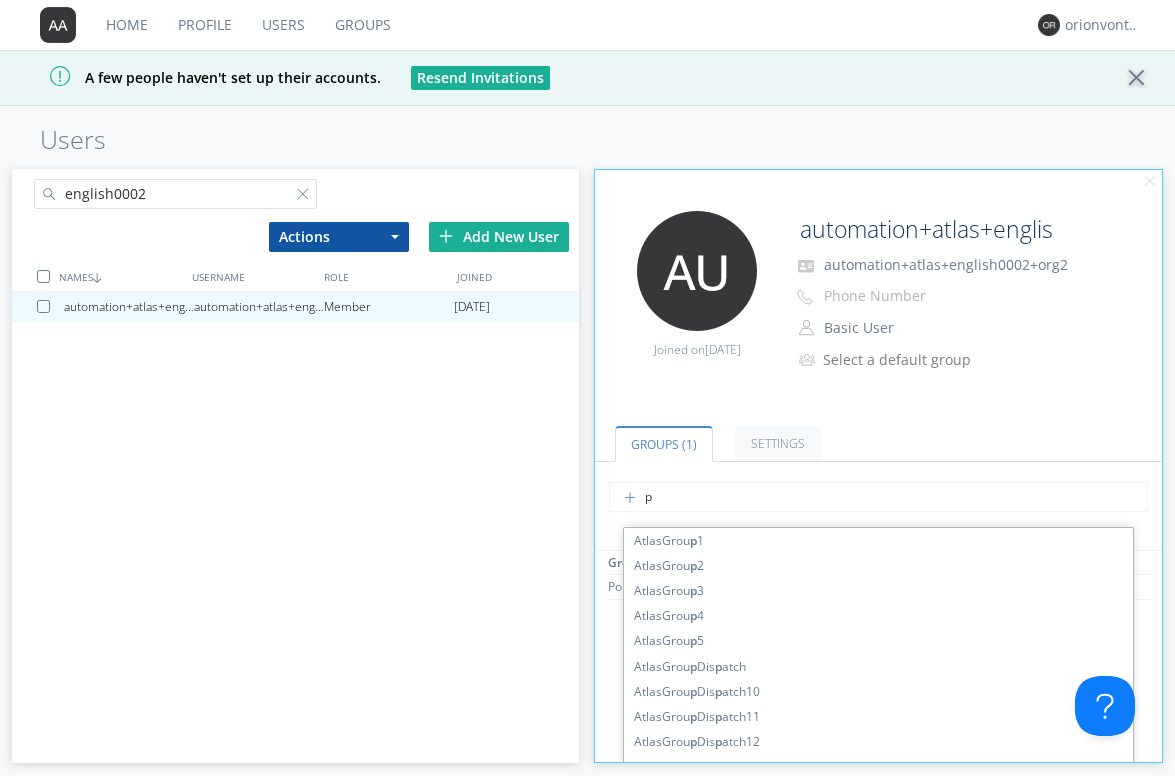 type on "po" 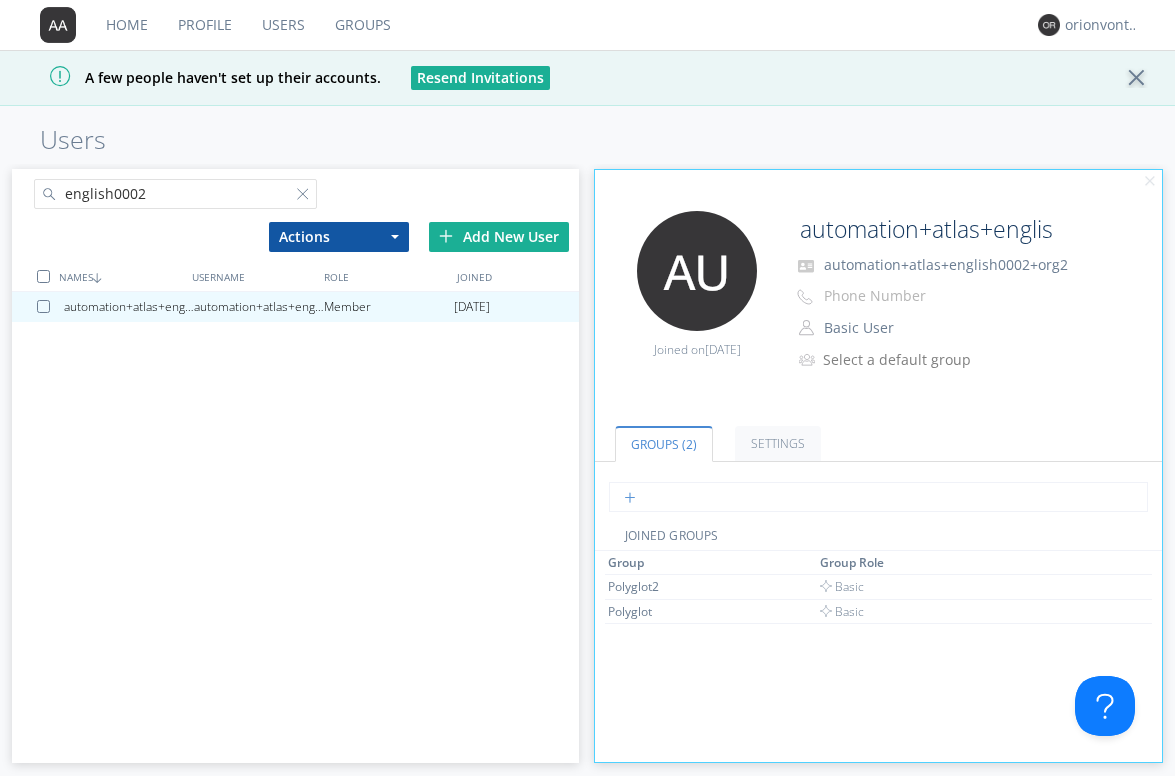 click at bounding box center [878, 497] 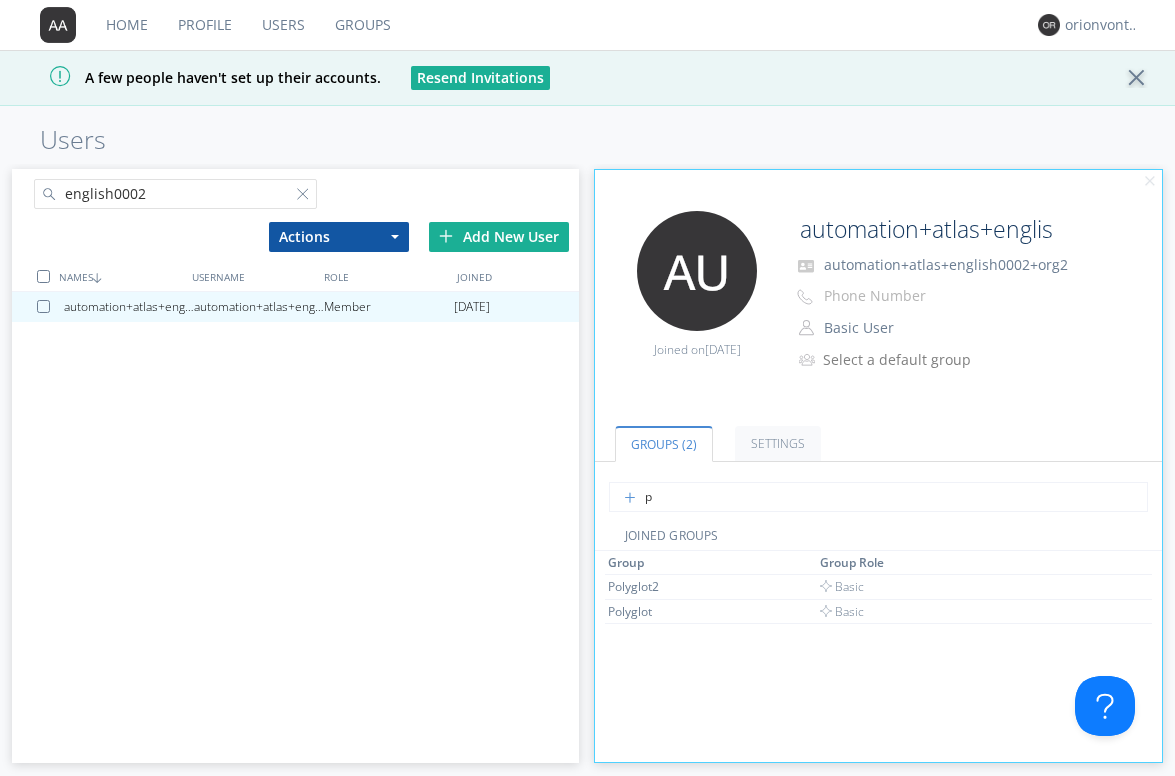 type on "po" 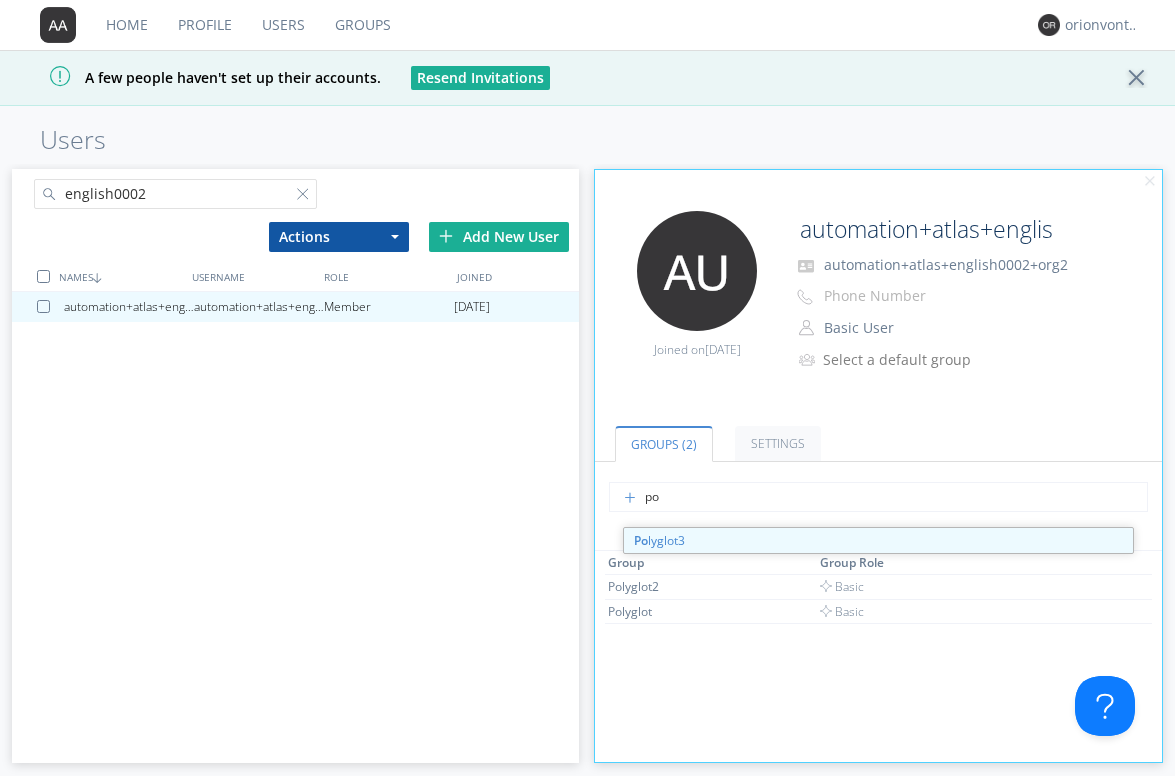 type 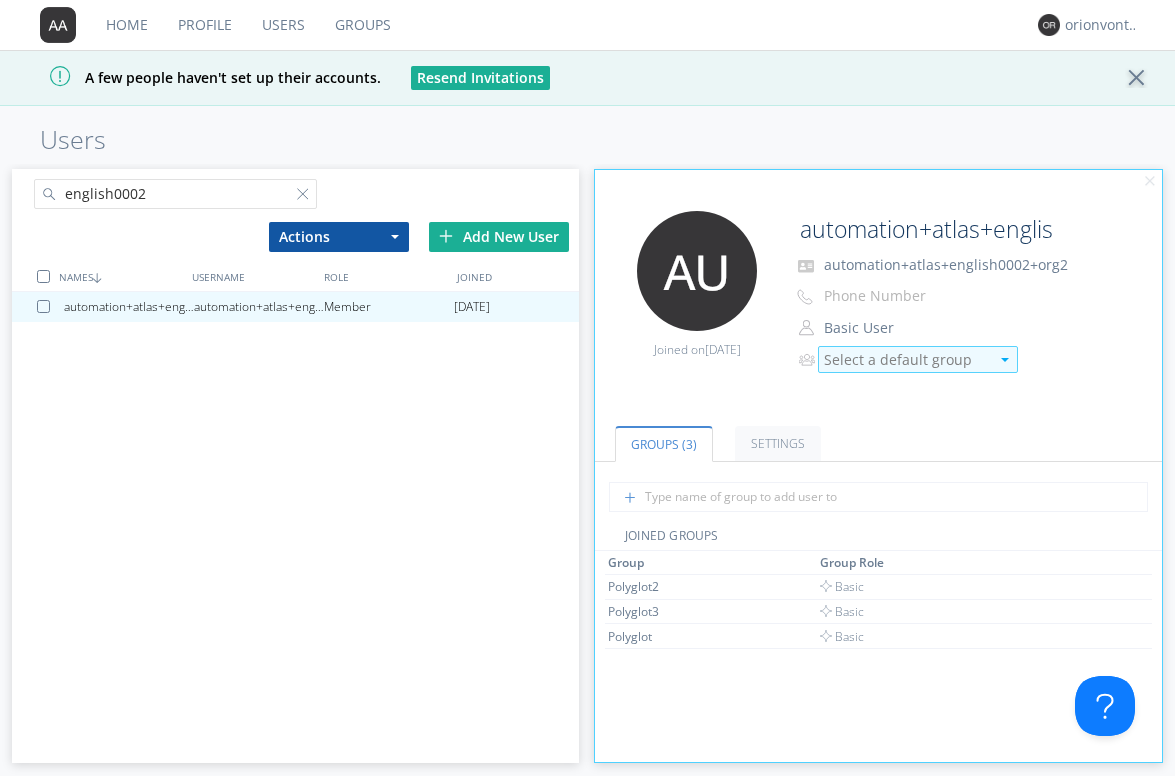 click on "Select a default group" at bounding box center (906, 360) 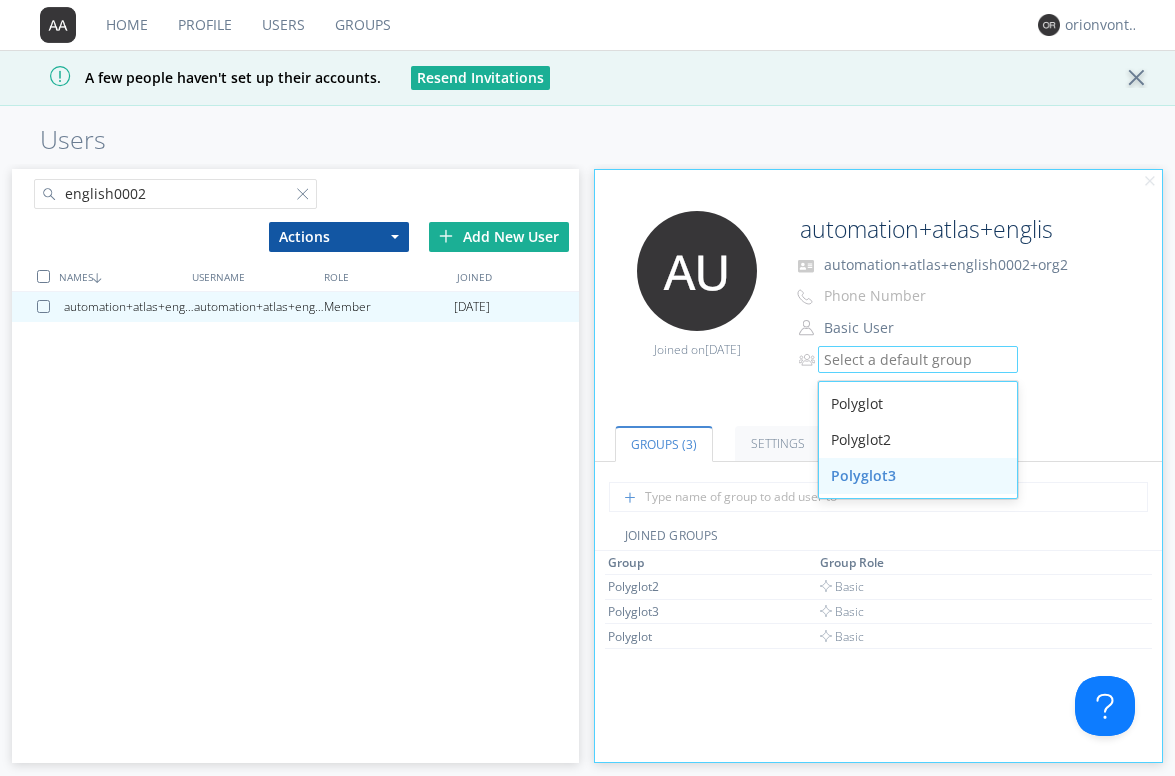 click on "Polyglot3" at bounding box center [918, 476] 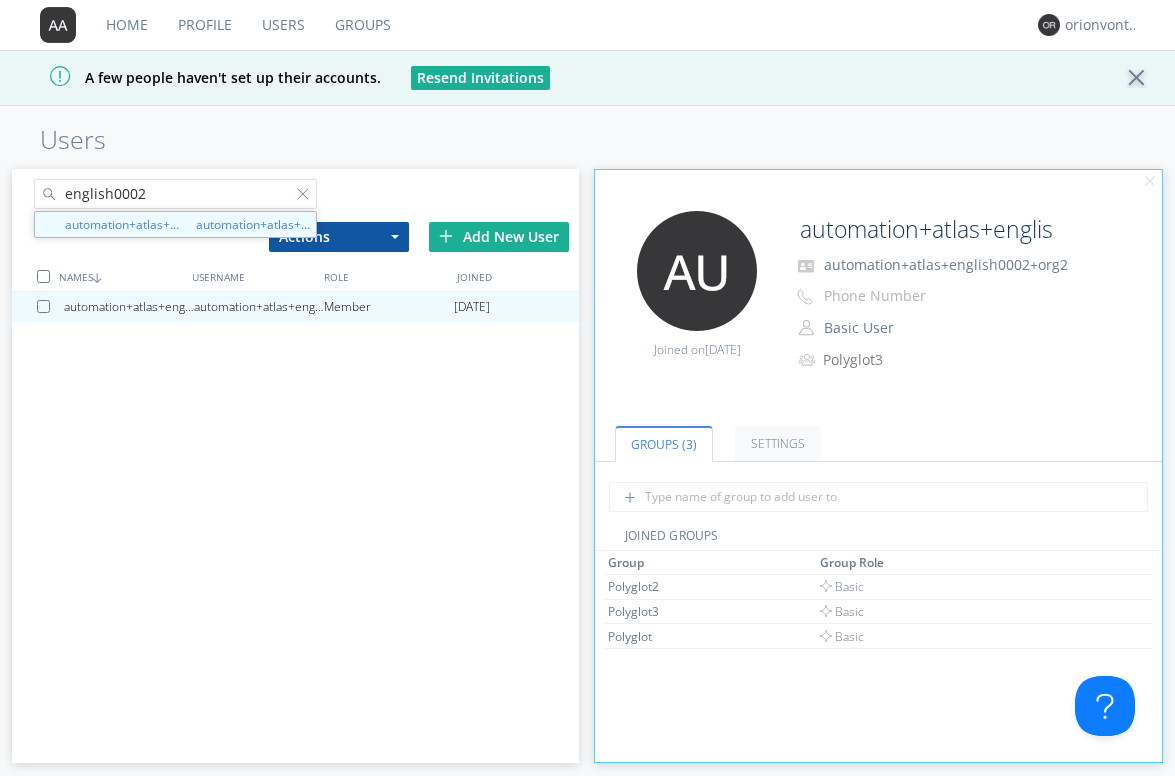 click on "english0002" at bounding box center (176, 194) 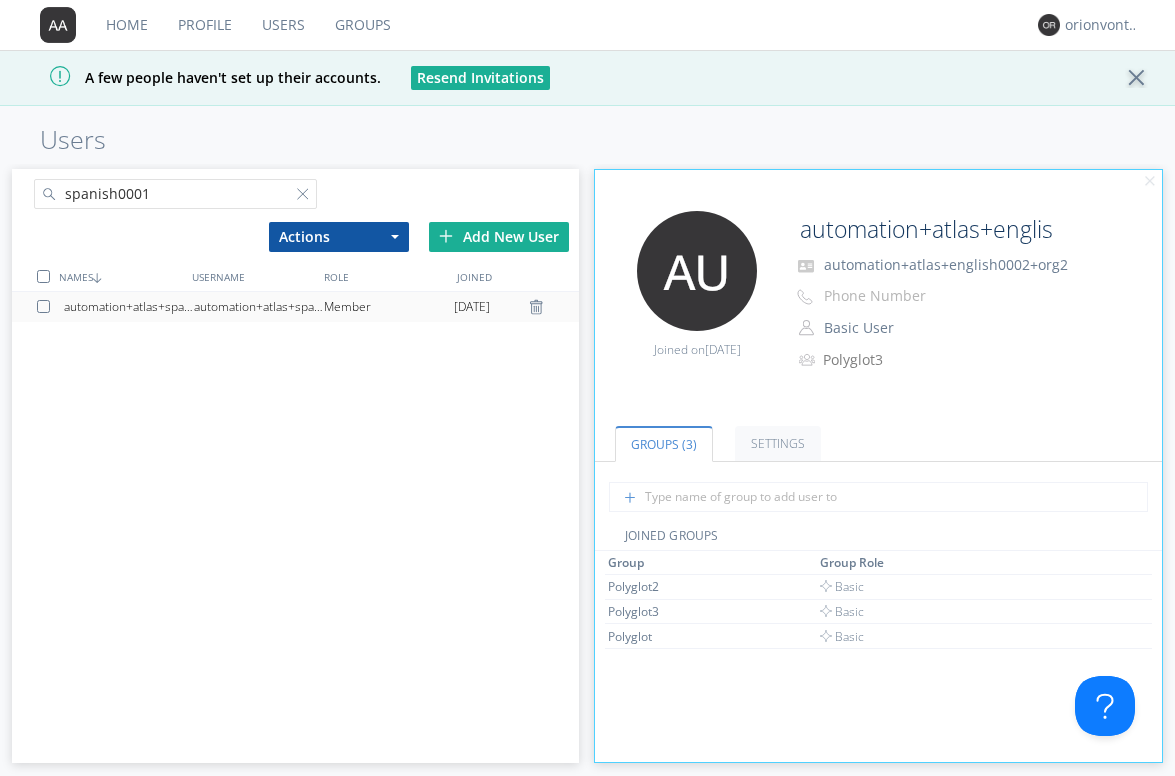 type on "spanish0001" 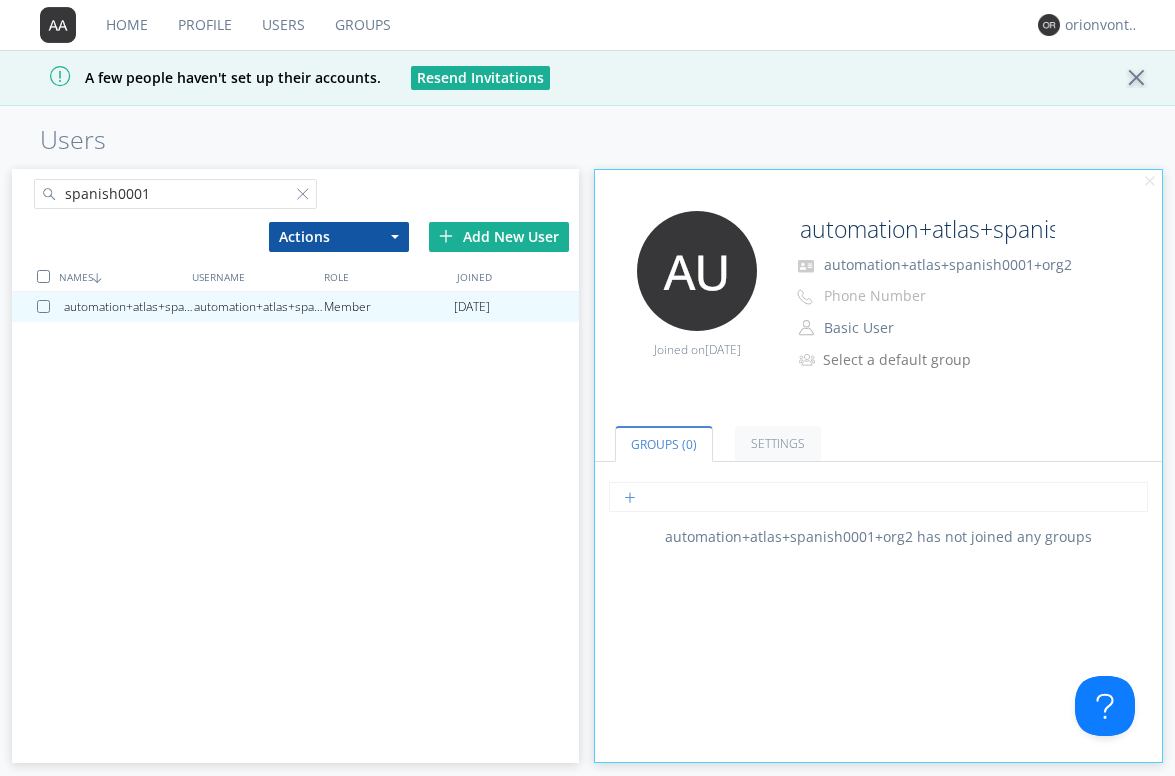 click at bounding box center (878, 497) 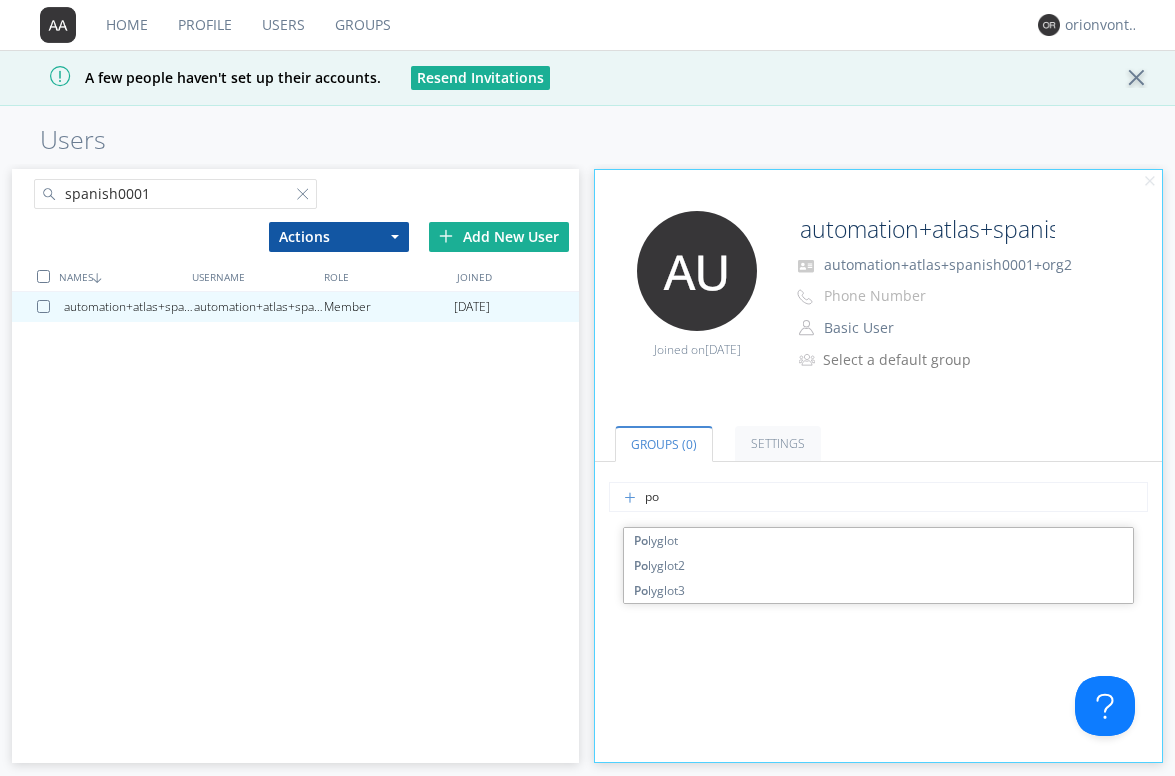 type on "pol" 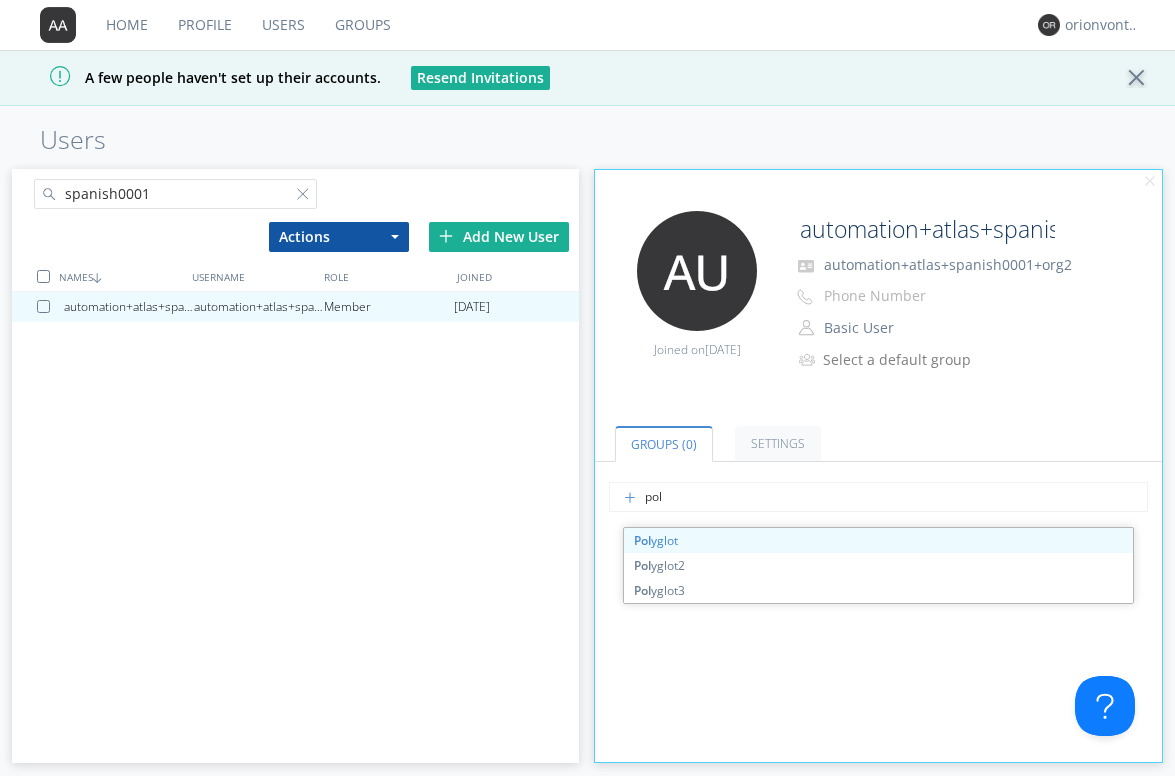 type 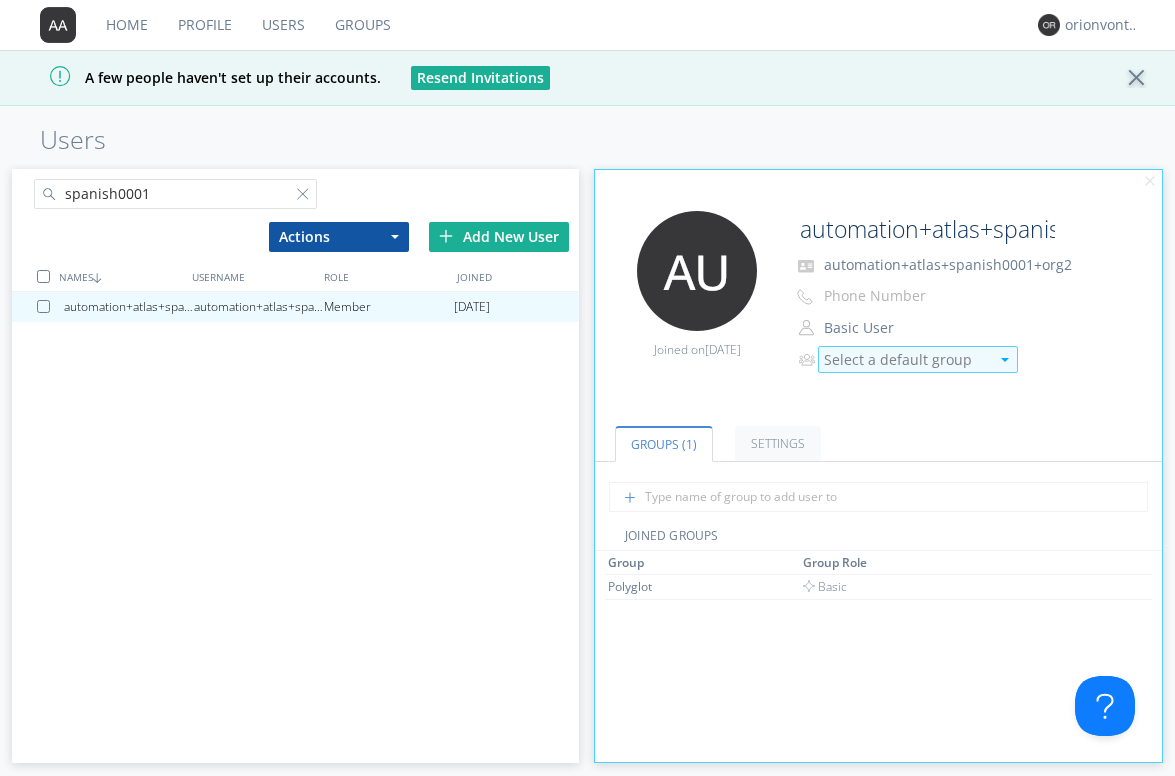 click on "Select a default group" at bounding box center (906, 360) 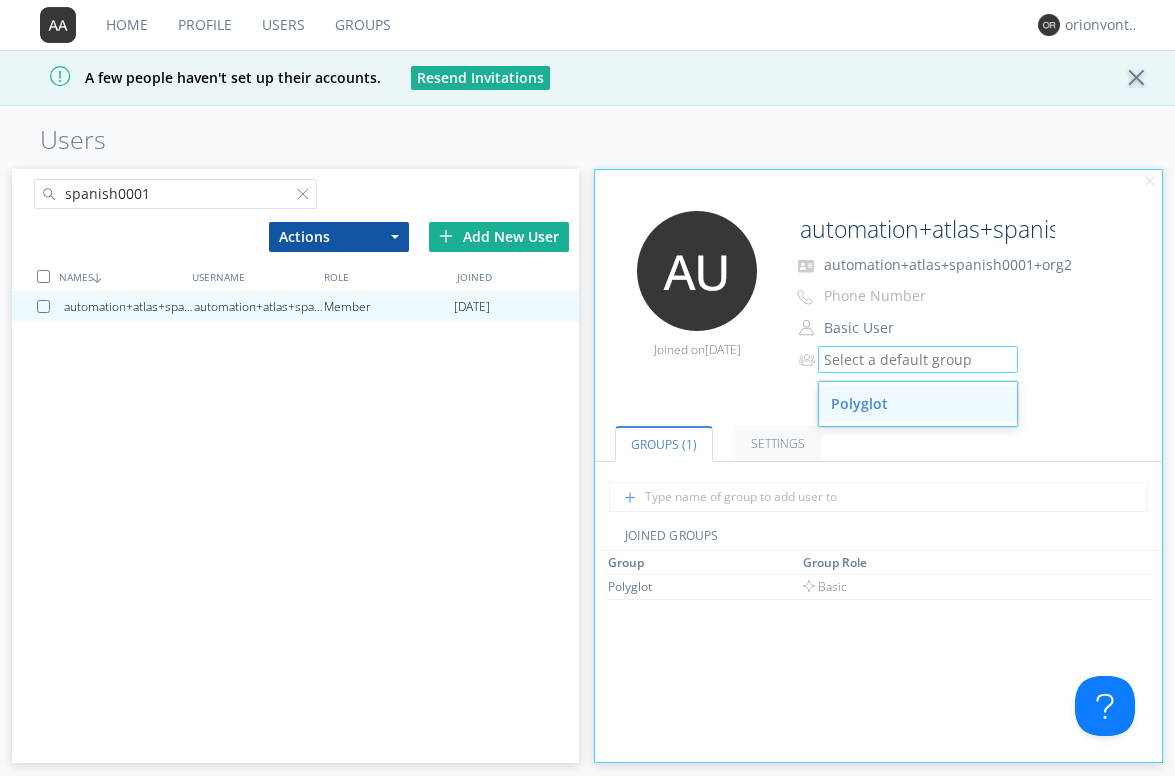 click on "Polyglot" at bounding box center (918, 404) 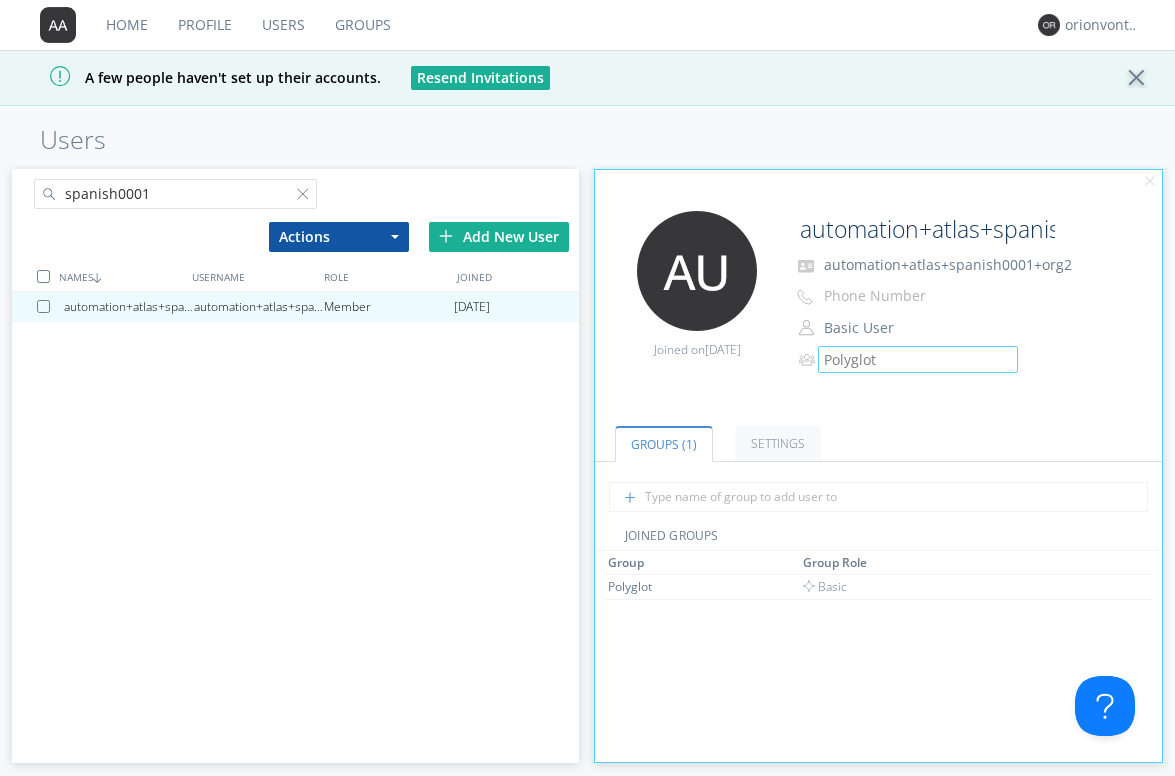 click on "spanish0001" at bounding box center [176, 194] 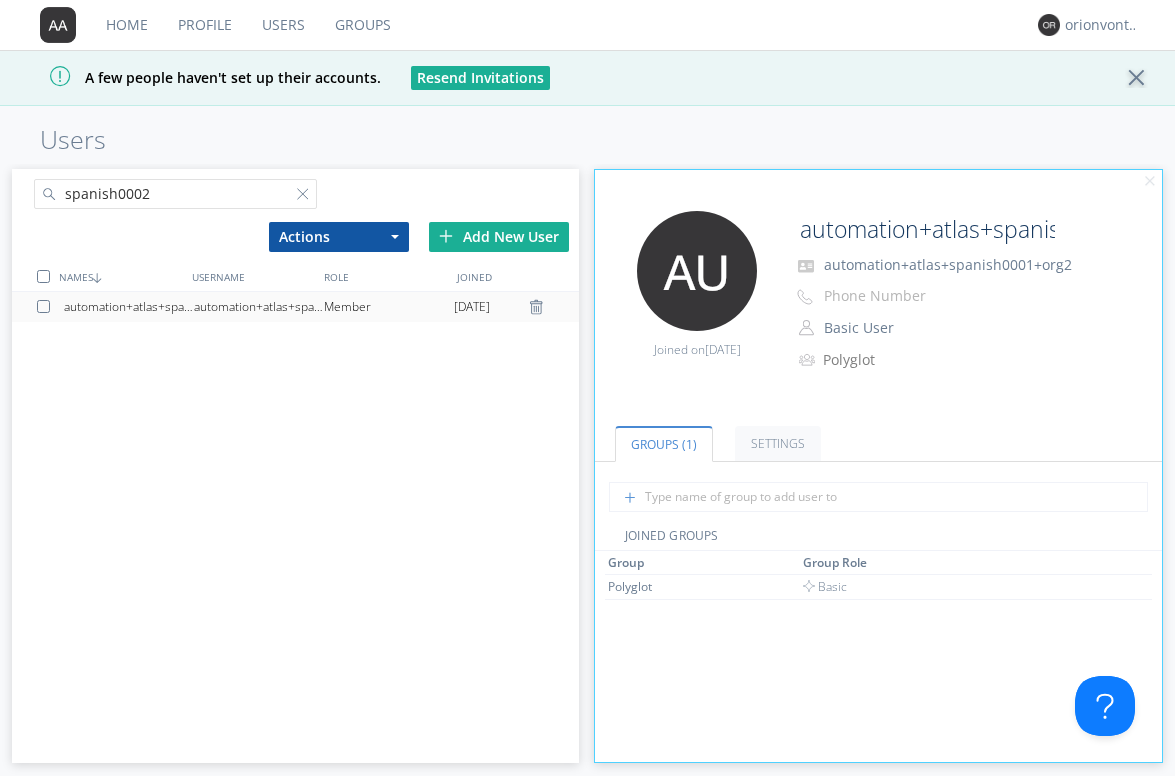 type on "spanish0002" 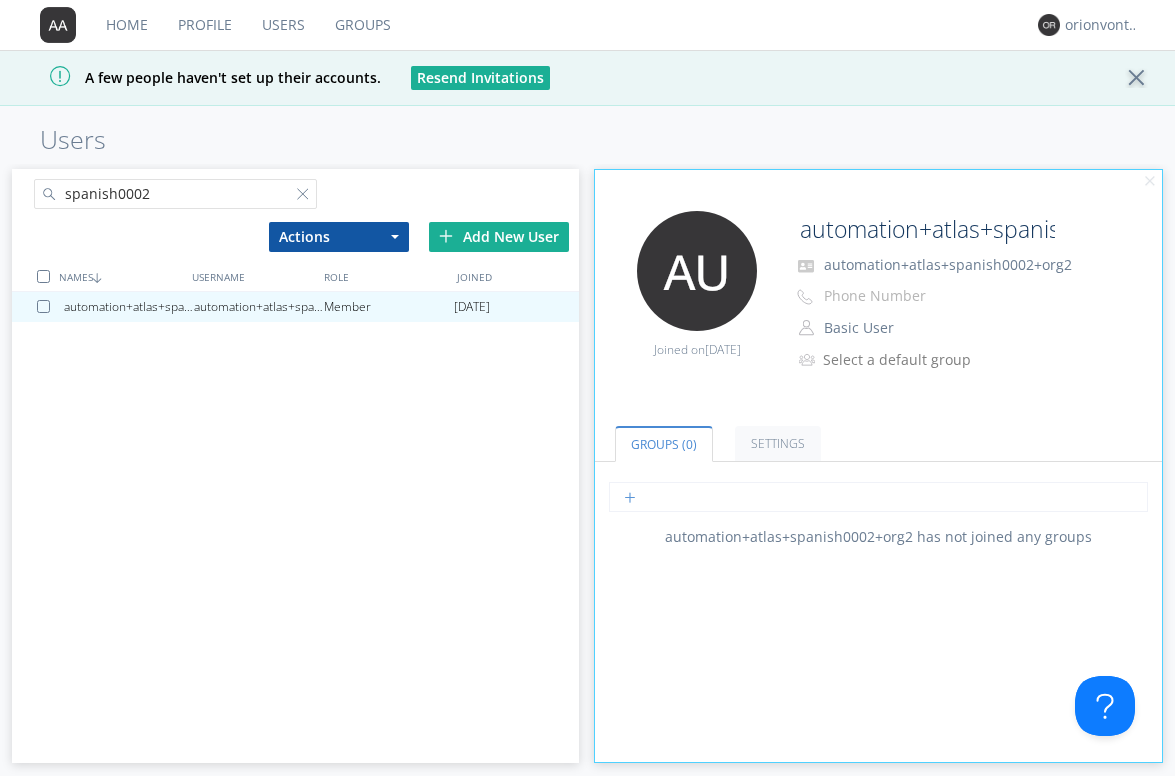 click at bounding box center (878, 497) 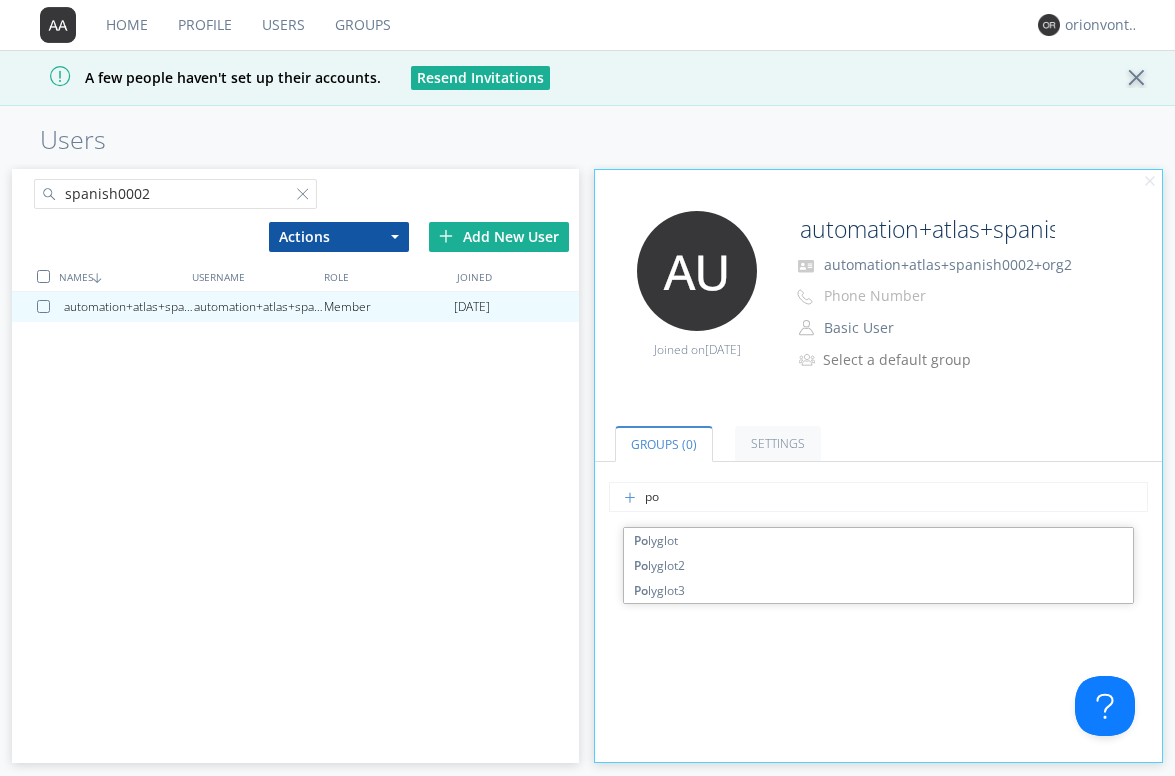 type on "pol" 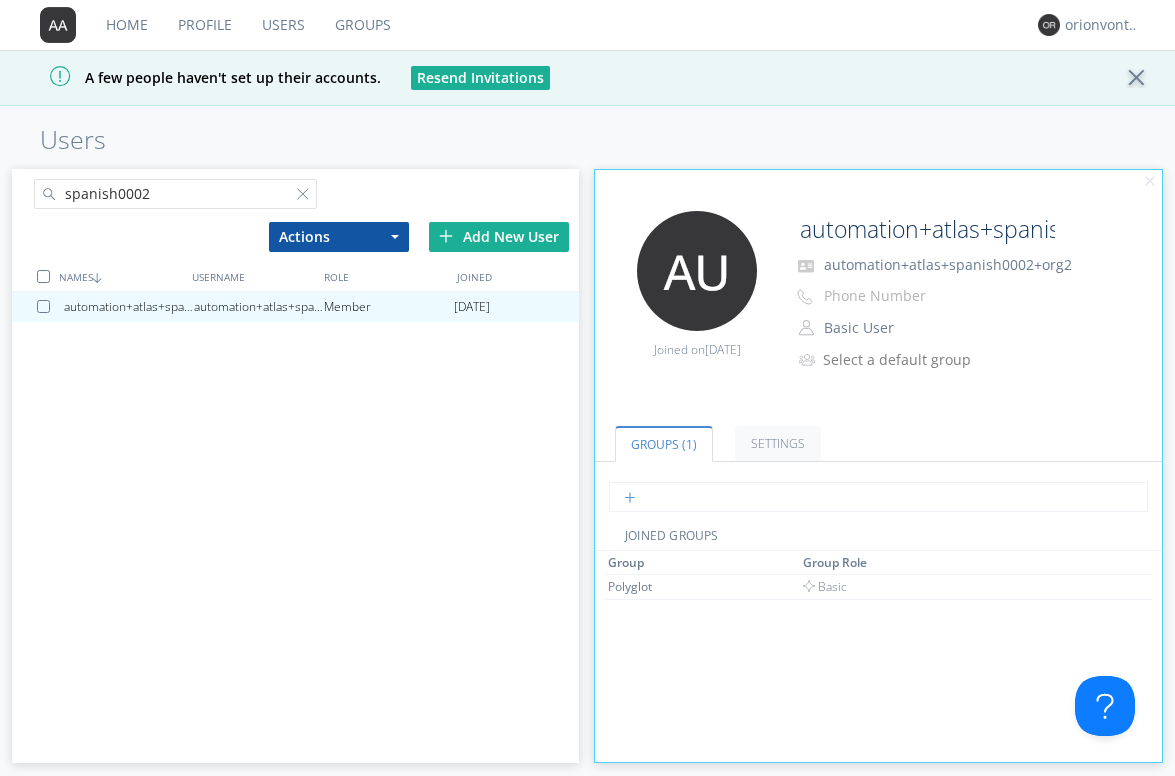 click at bounding box center [878, 497] 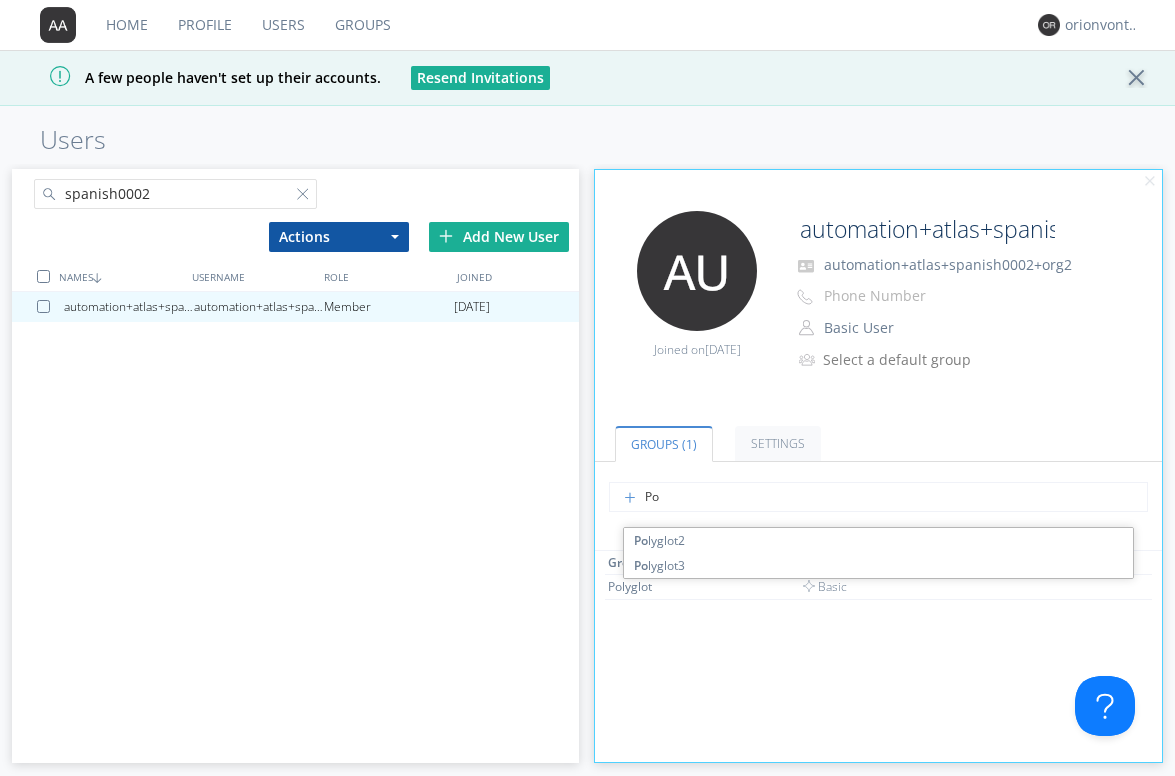 type on "Pol" 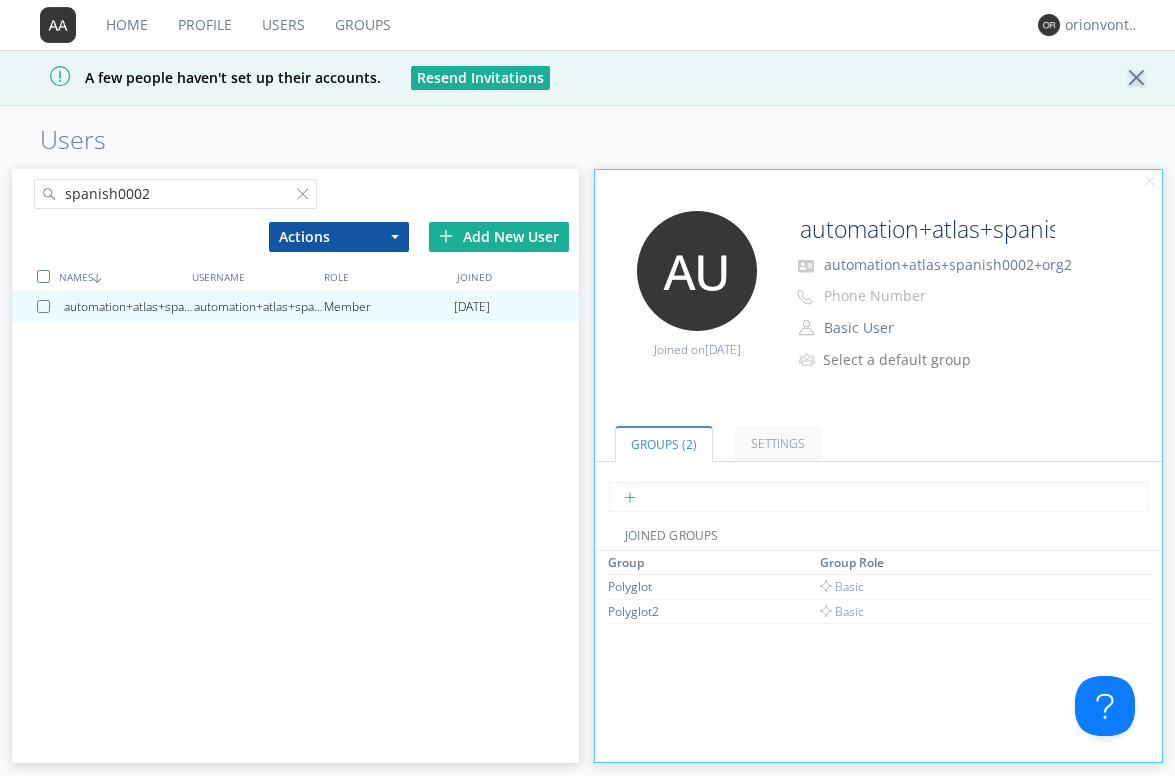 click at bounding box center [878, 497] 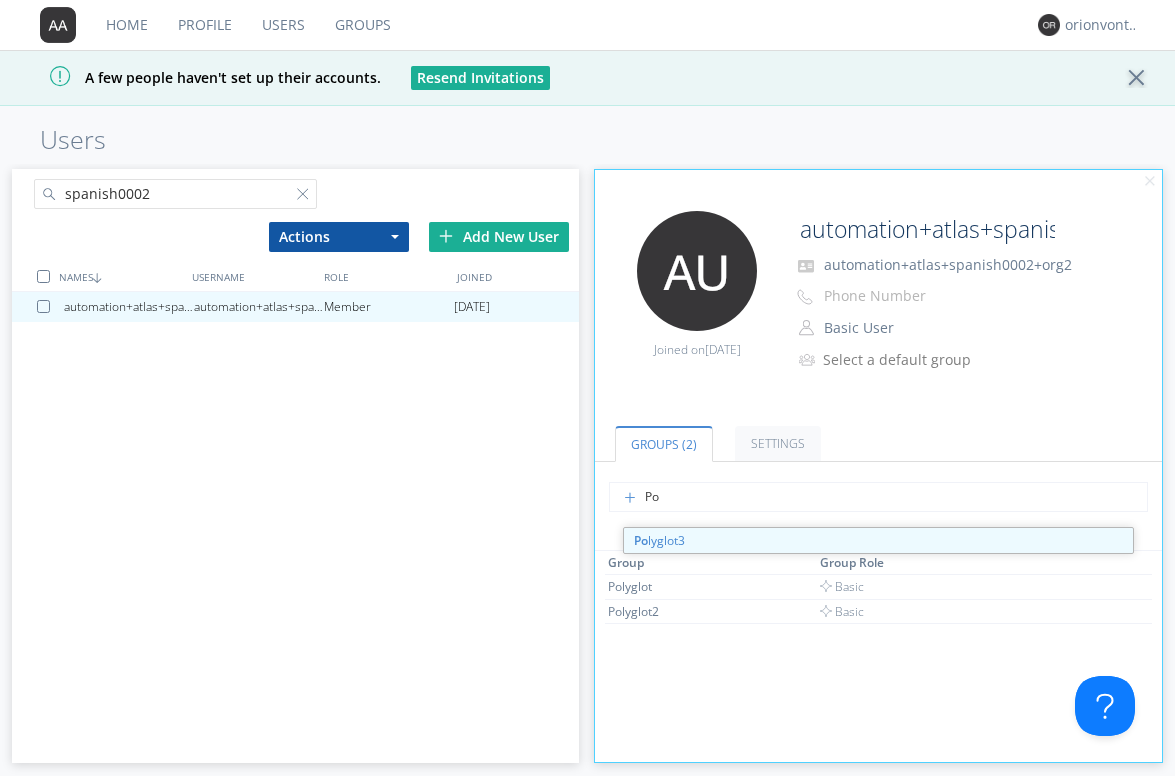 type on "Pol" 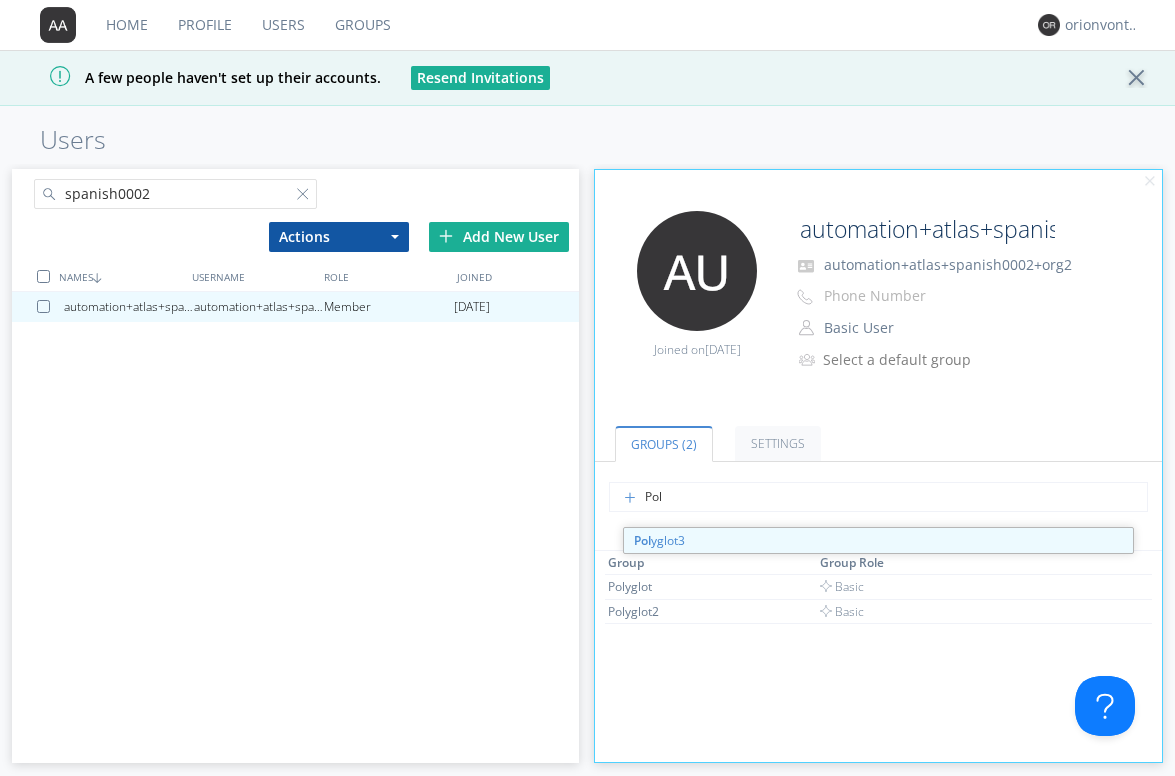type 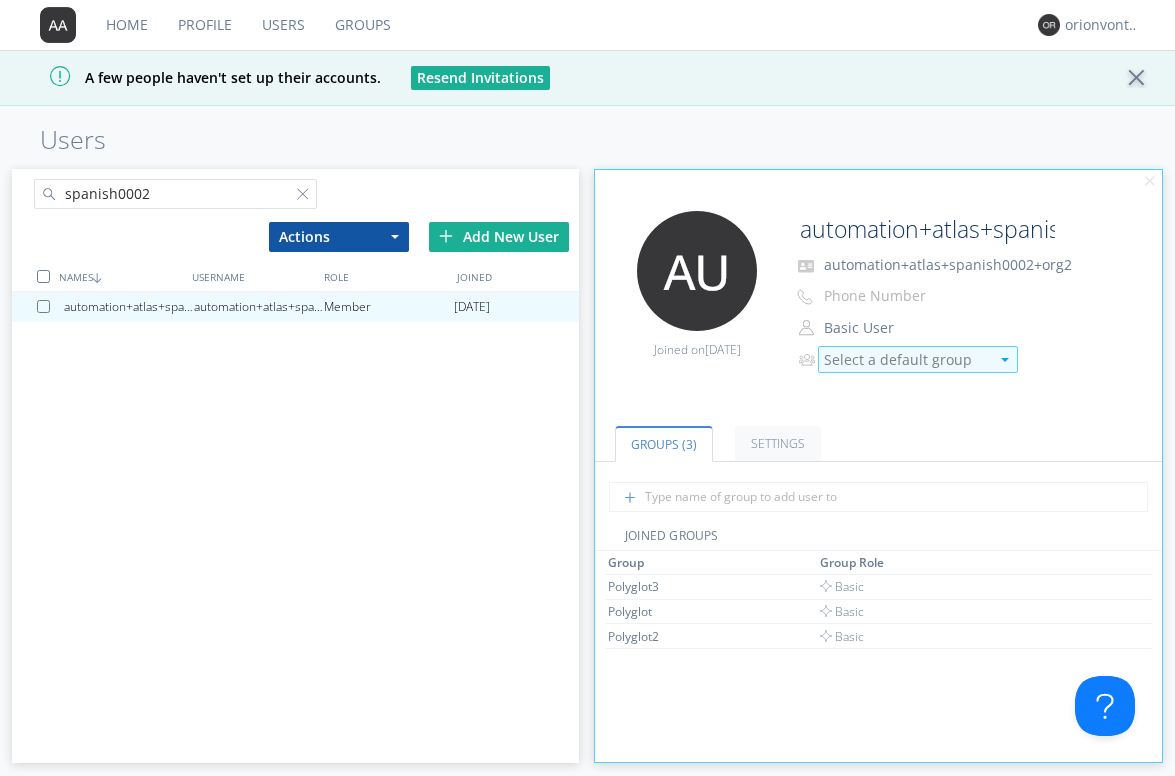 click on "Select a default group" at bounding box center [906, 360] 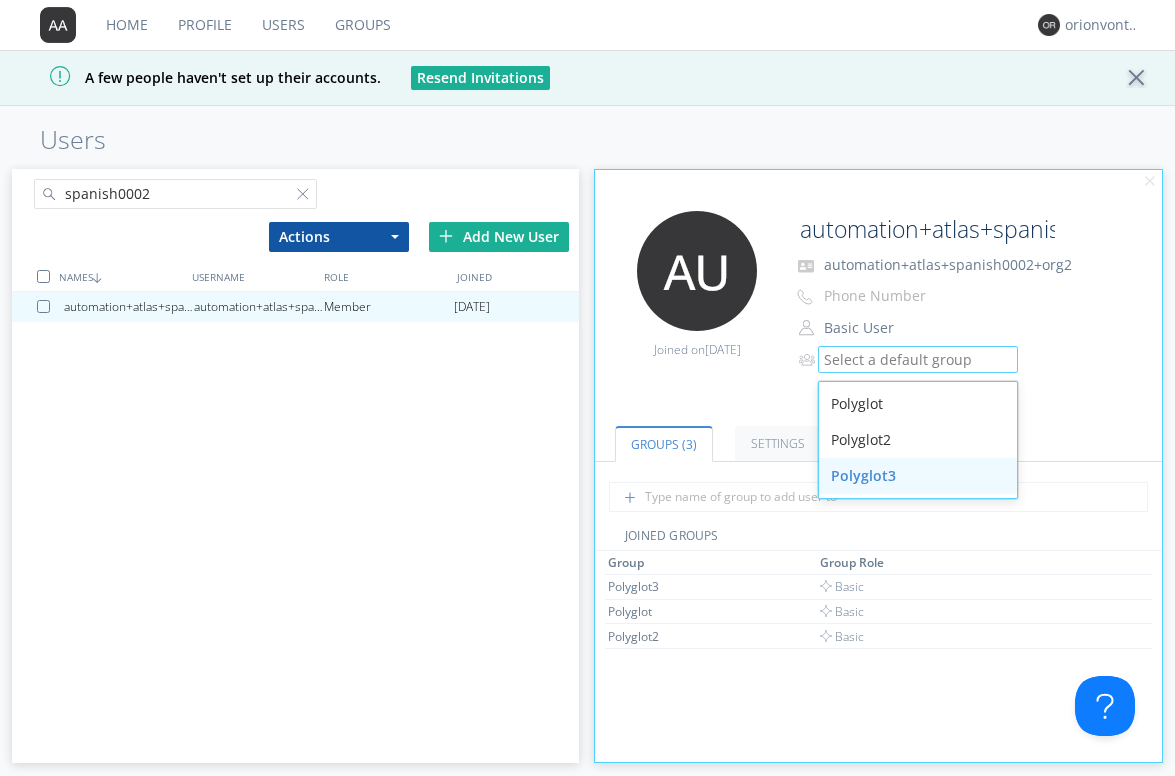 click on "Polyglot3" at bounding box center [918, 476] 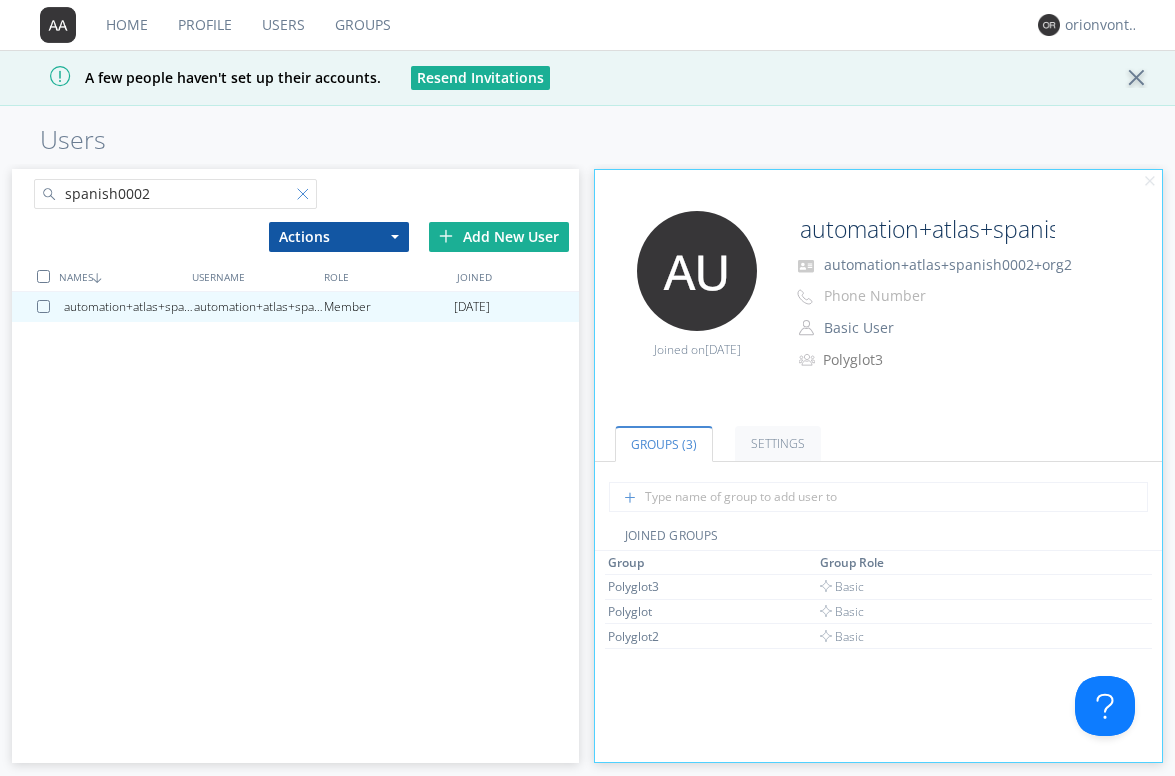 click at bounding box center [307, 198] 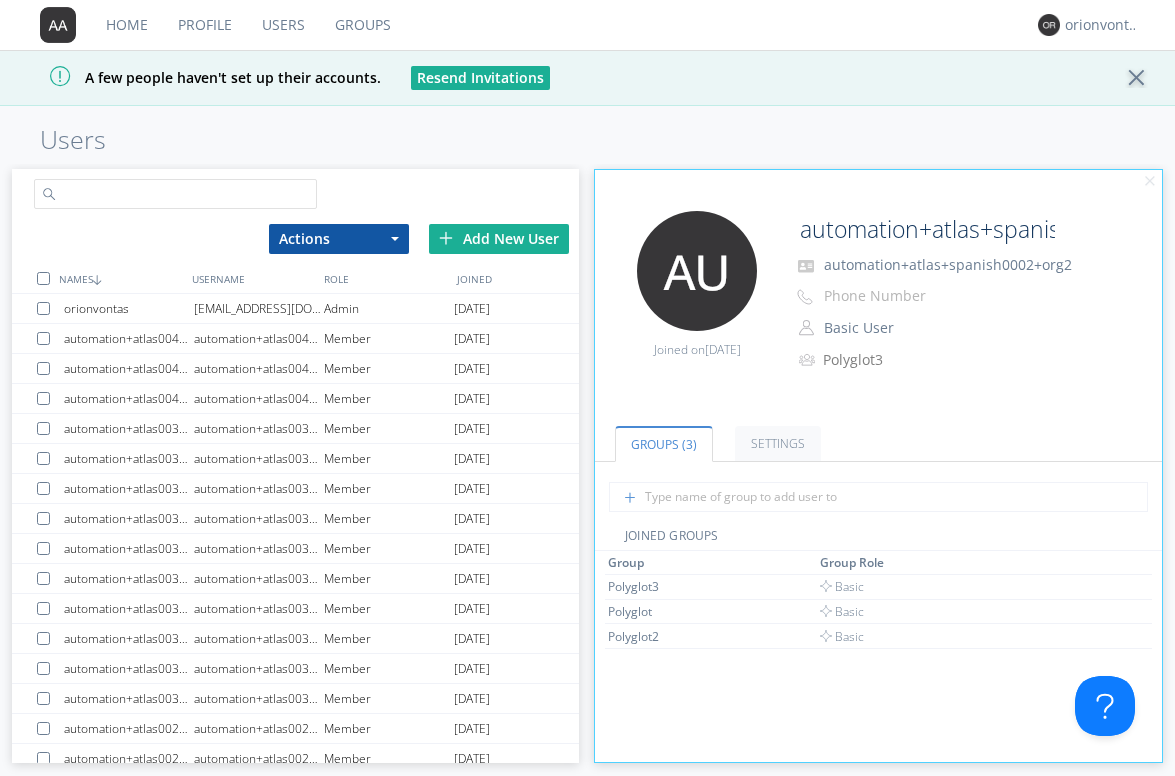 click at bounding box center (176, 194) 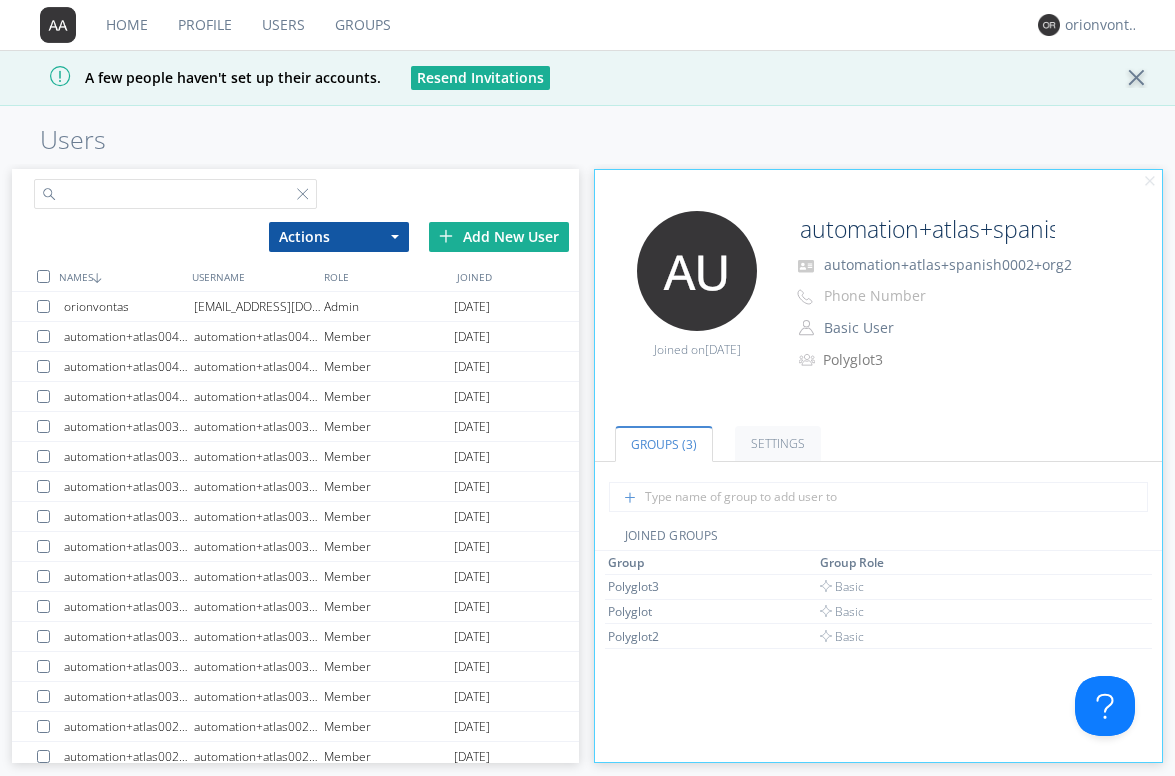 paste on "portuguese0001" 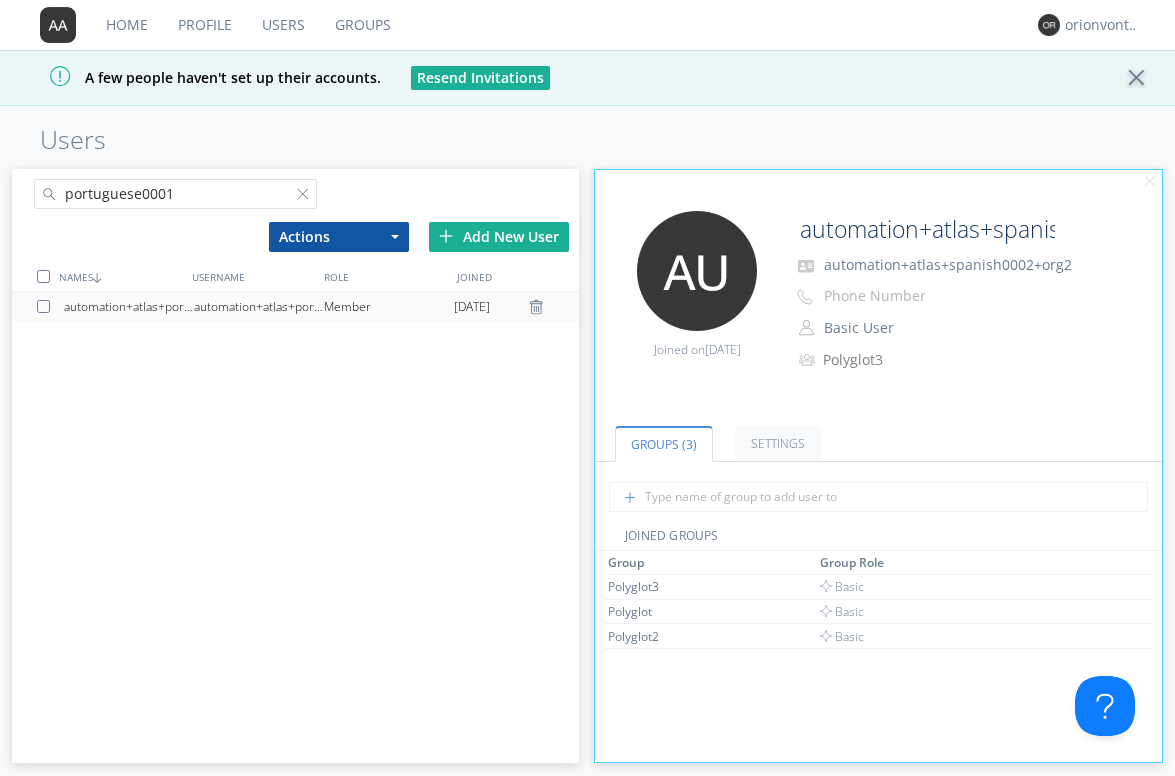 type on "portuguese0001" 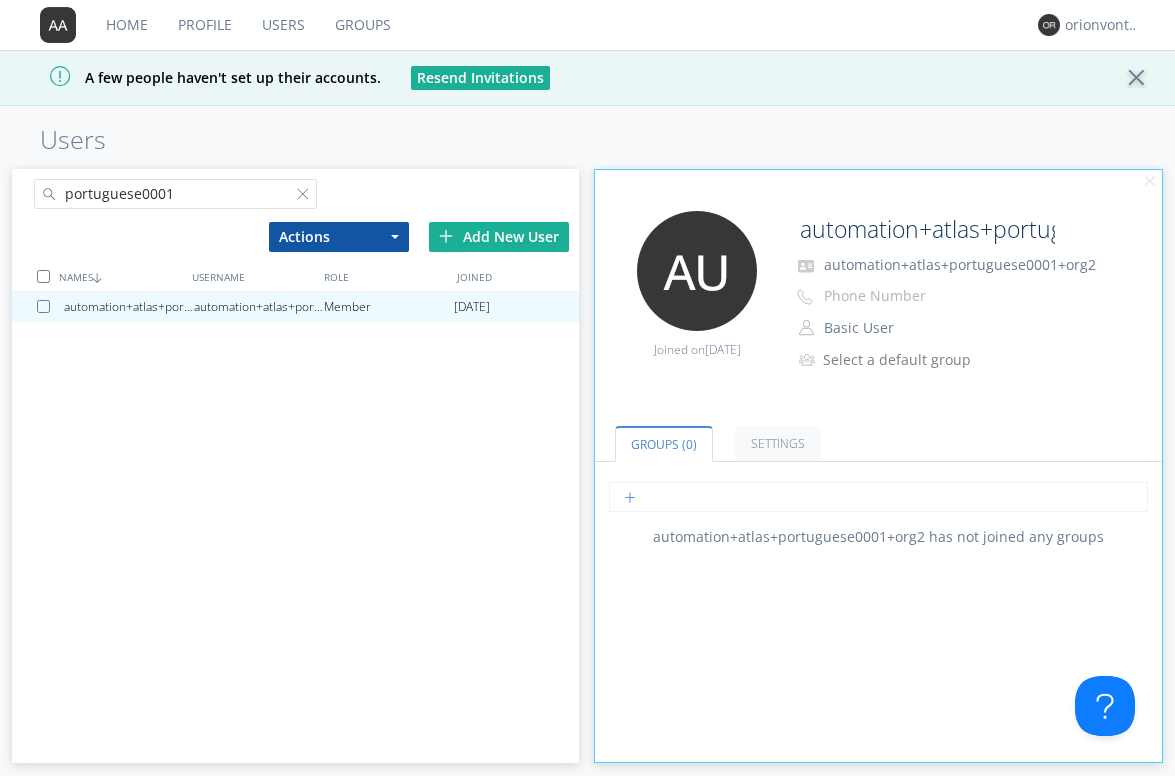 click at bounding box center (878, 497) 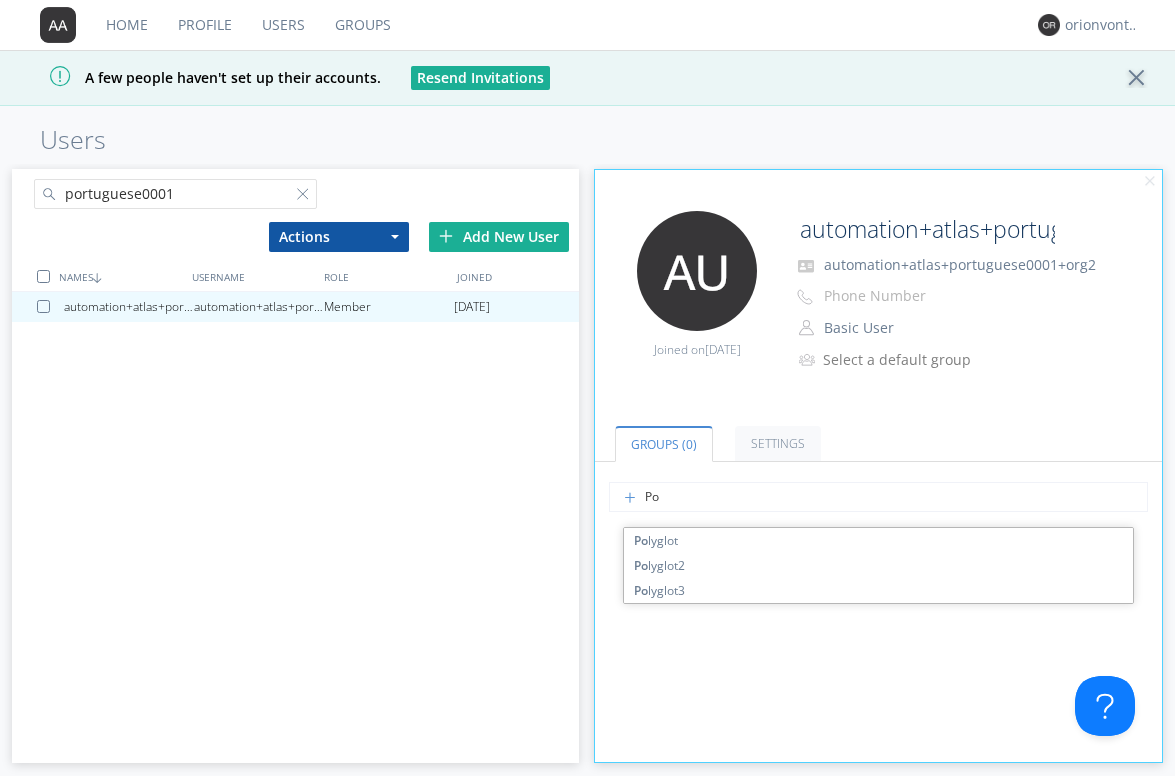 type on "Pol" 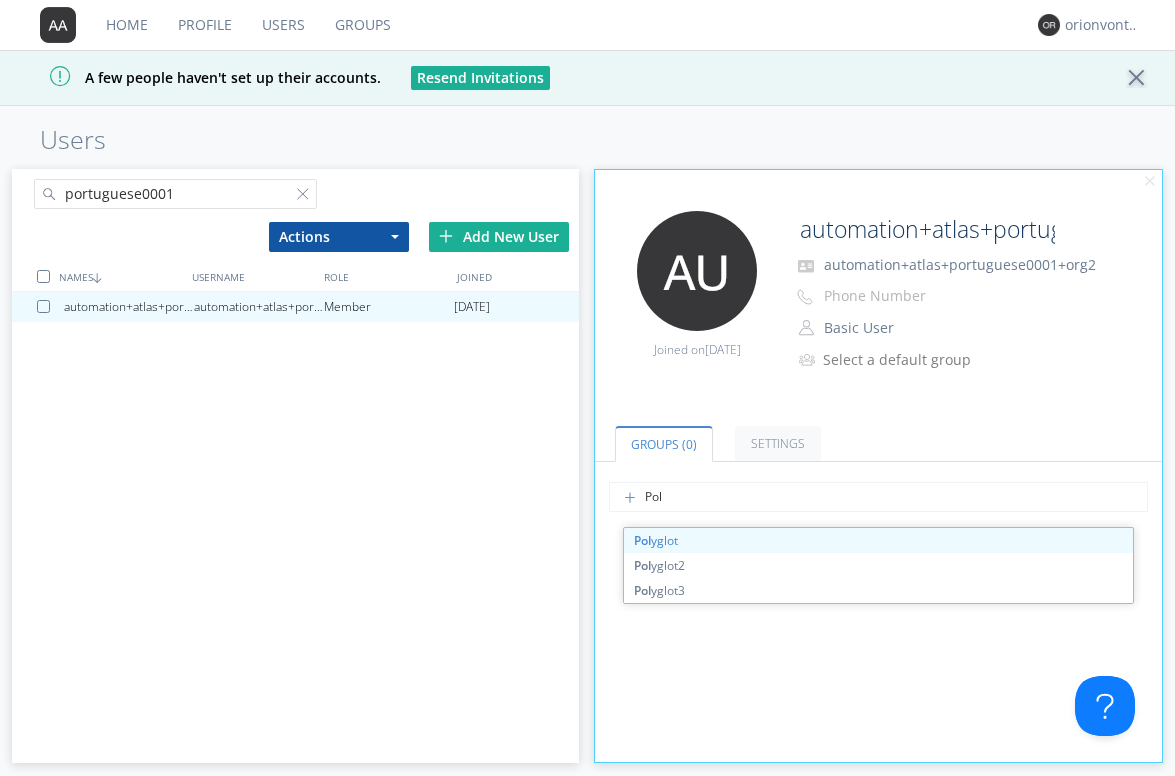 type 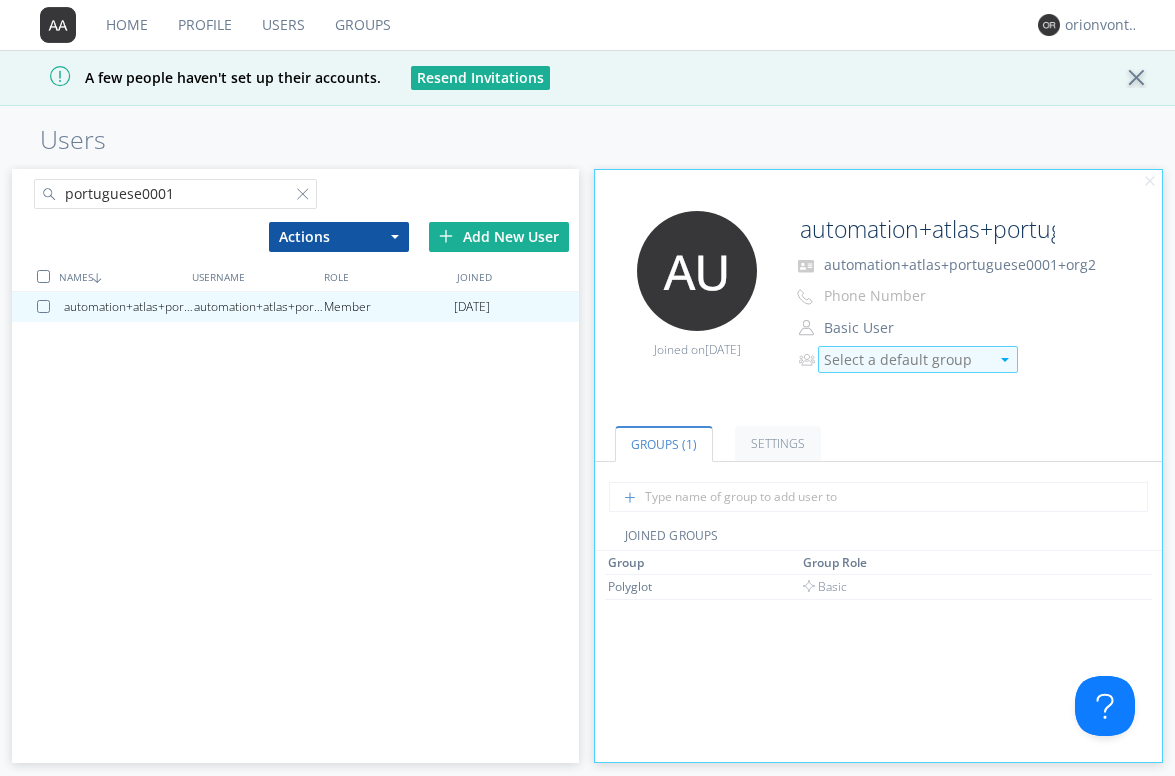 click on "Select a default group" at bounding box center [918, 359] 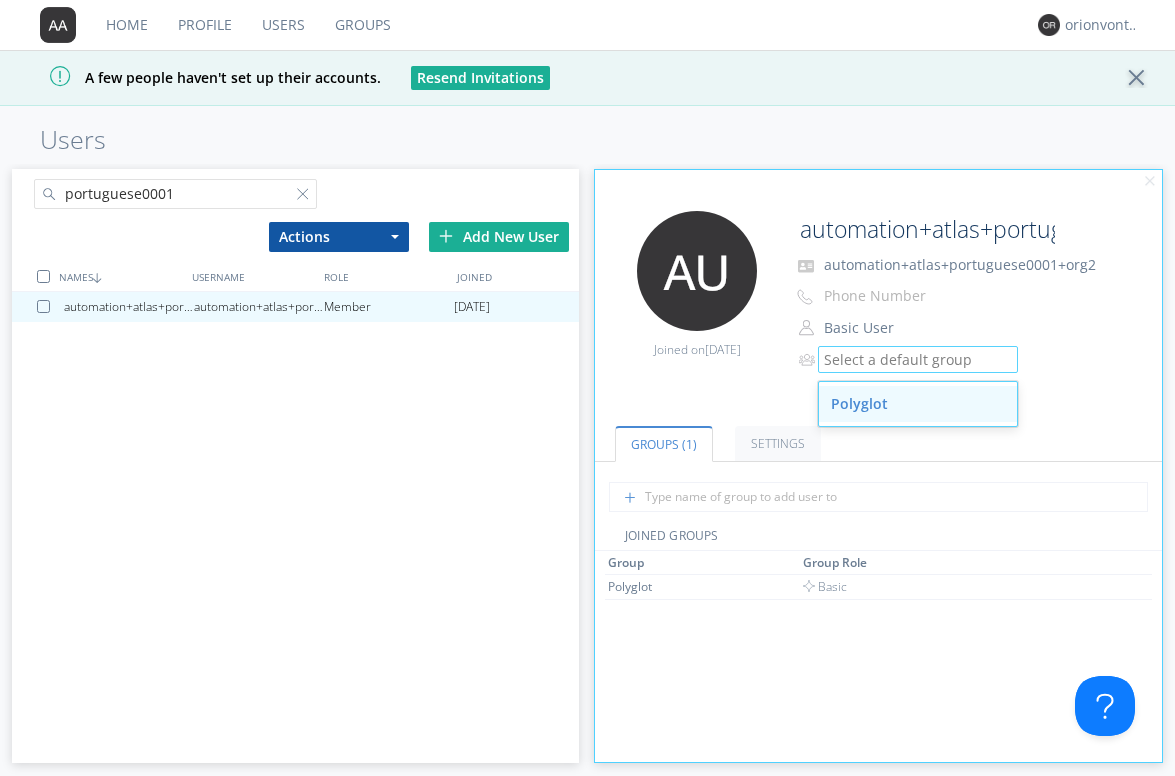 click on "Polyglot" at bounding box center [918, 404] 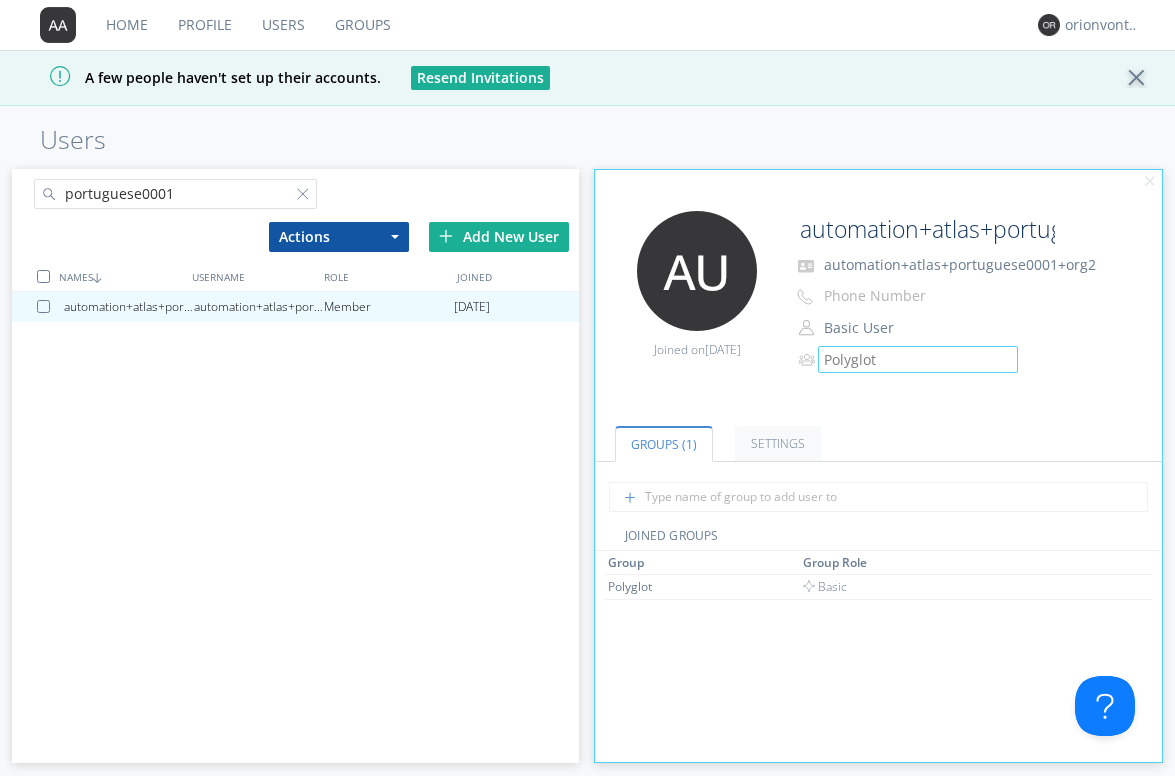 click on "portuguese0001" at bounding box center [176, 194] 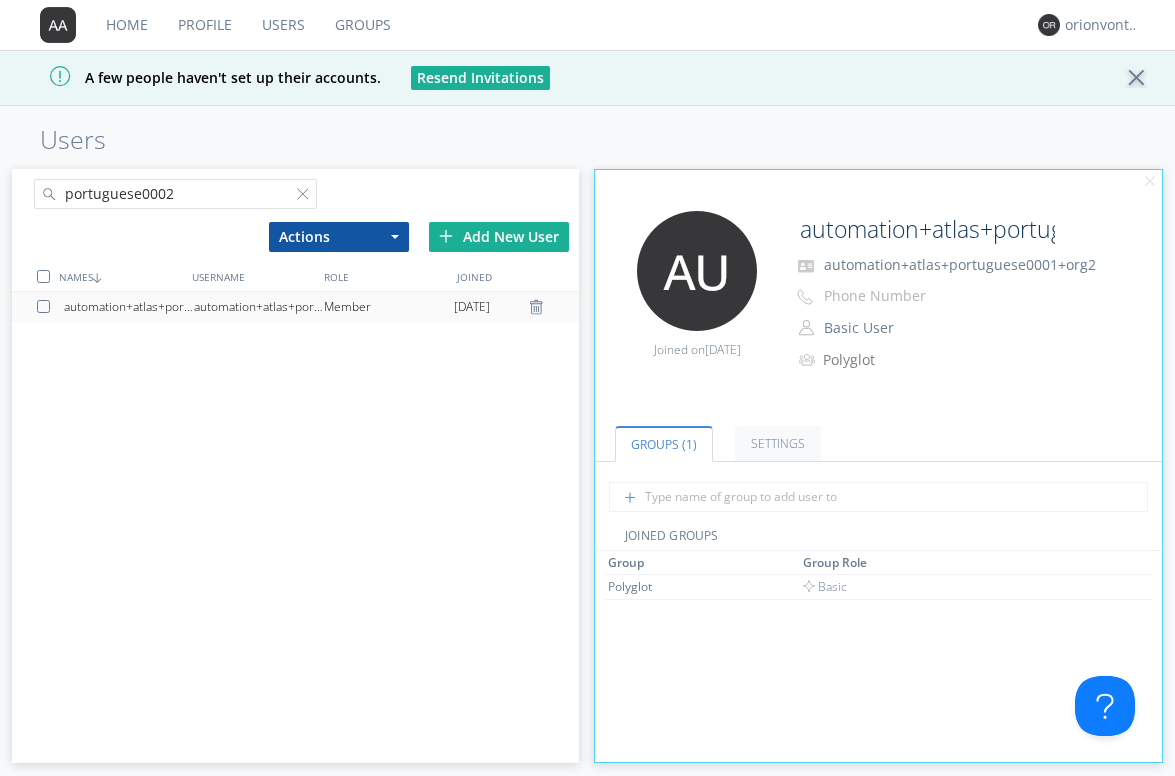 type on "portuguese0002" 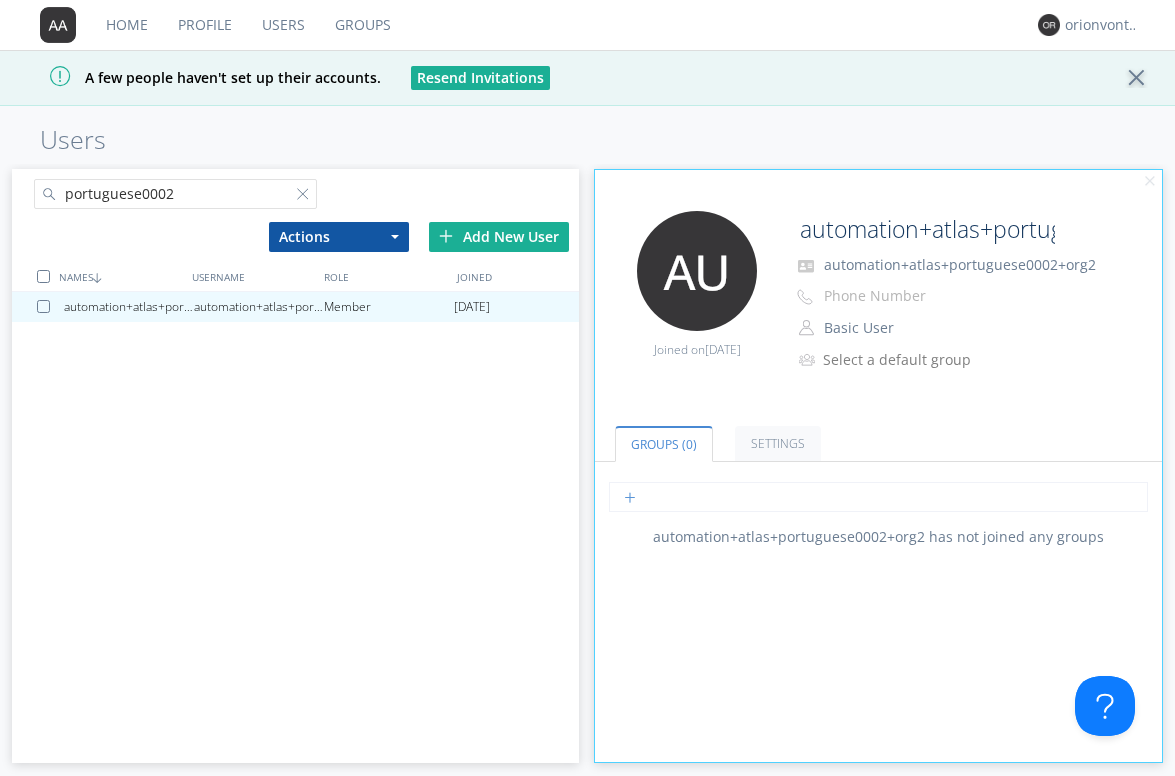 click at bounding box center (878, 497) 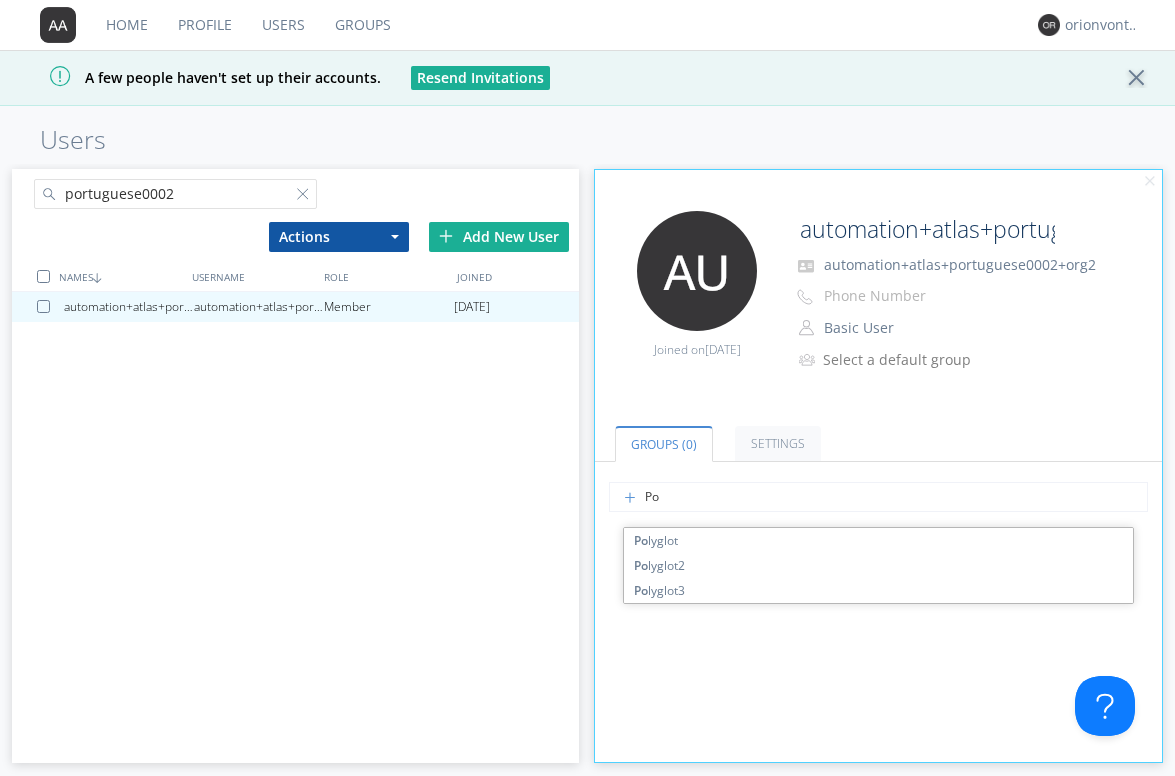 type on "Pol" 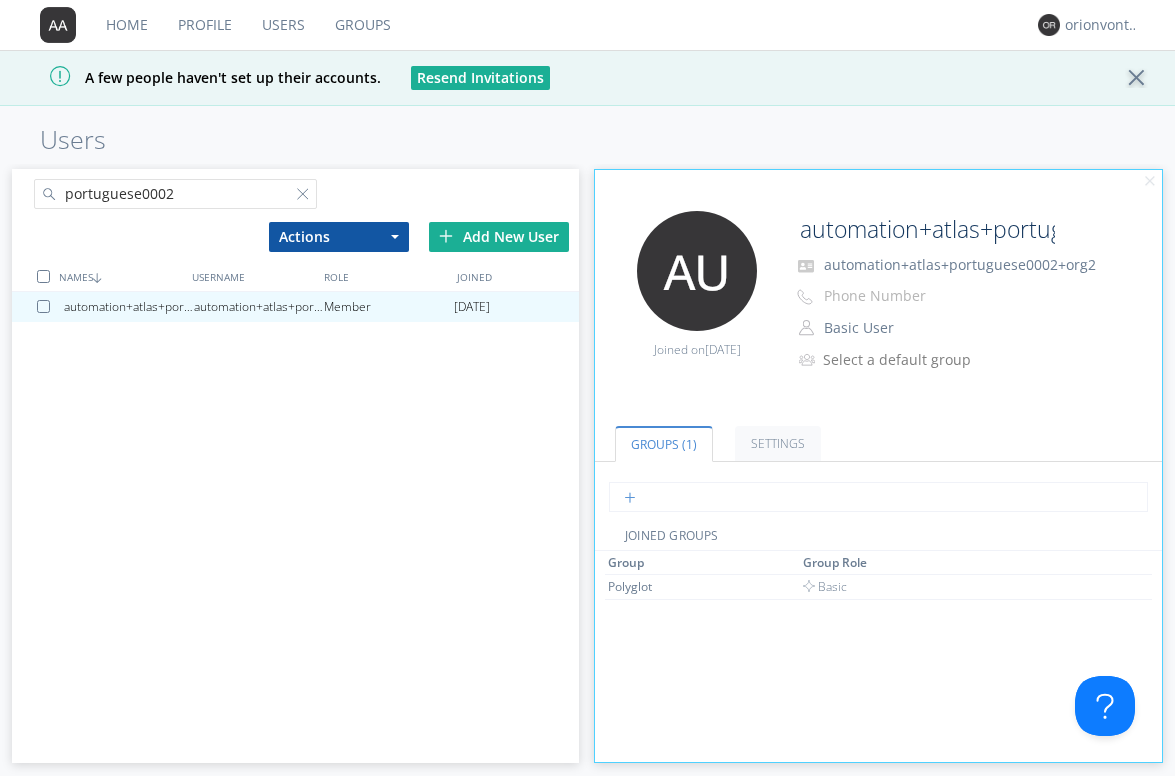 click at bounding box center (878, 497) 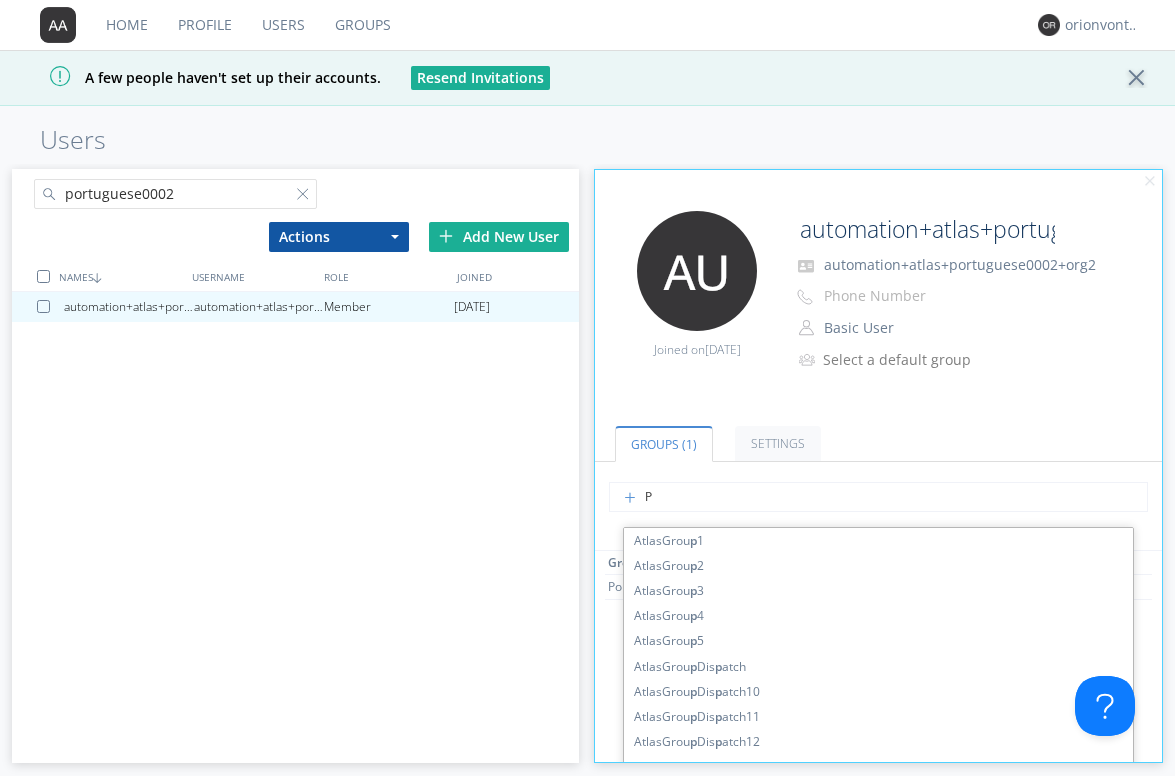 type on "Po" 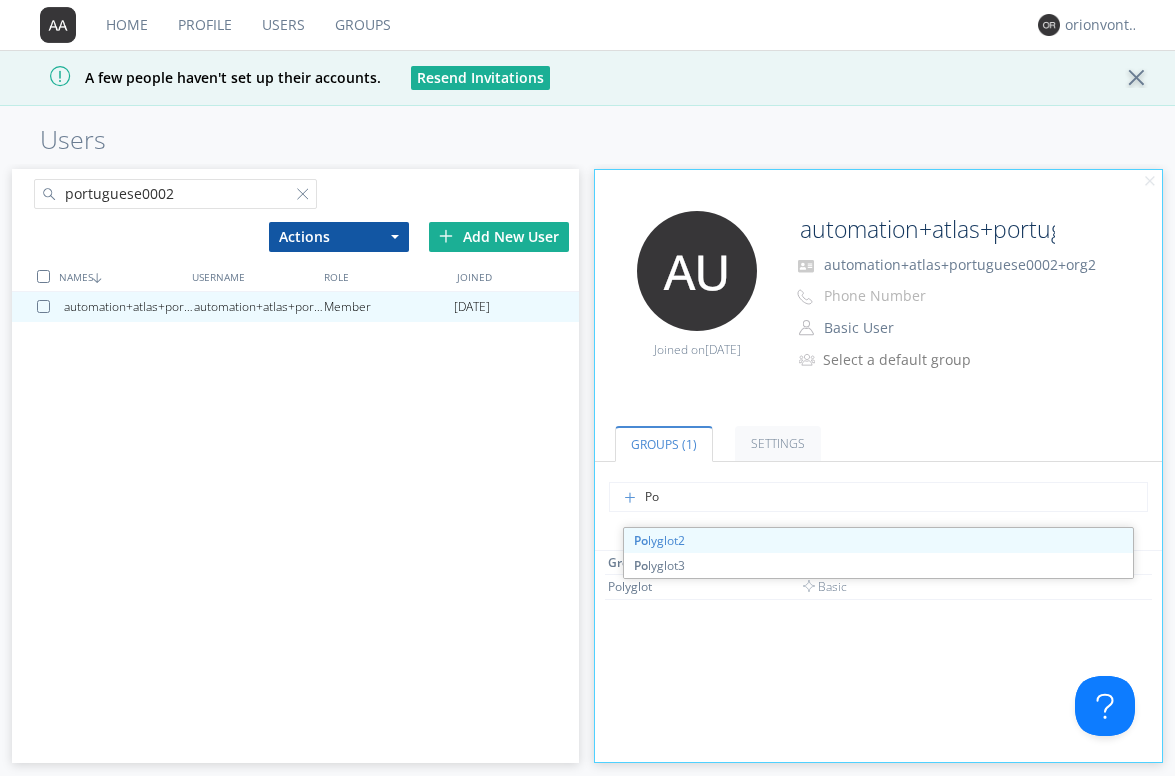 type 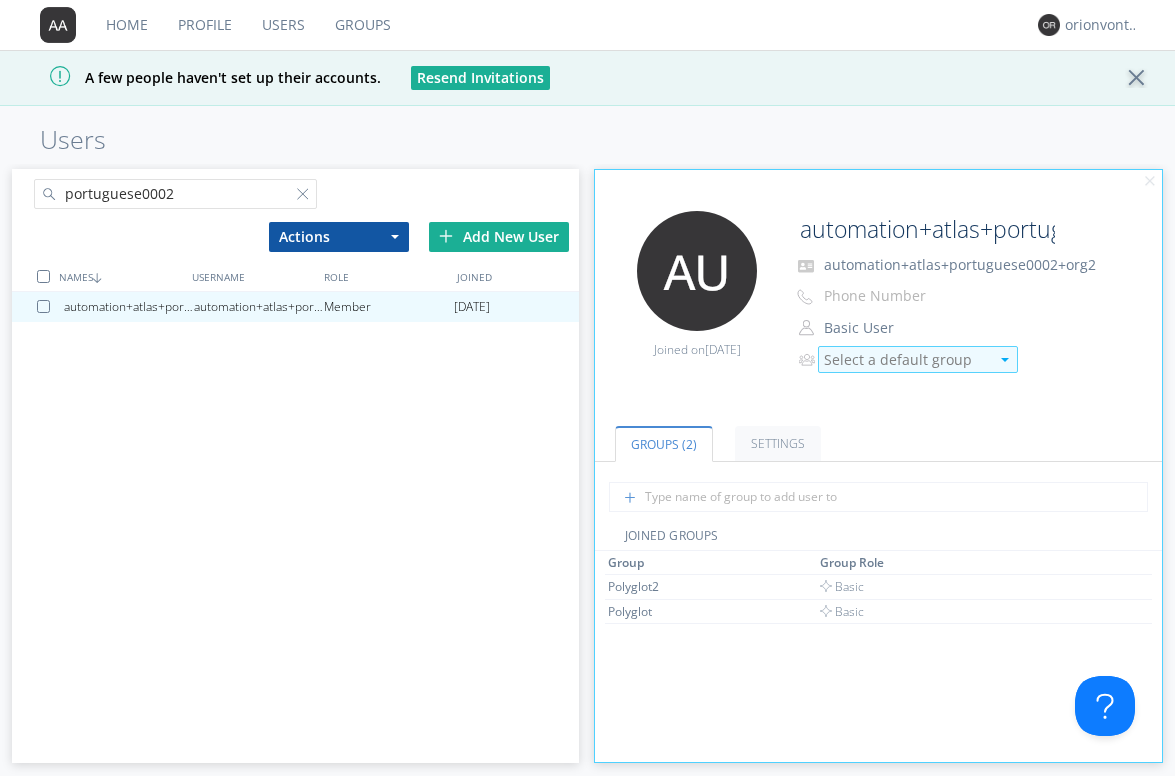 click on "Select a default group" at bounding box center (906, 360) 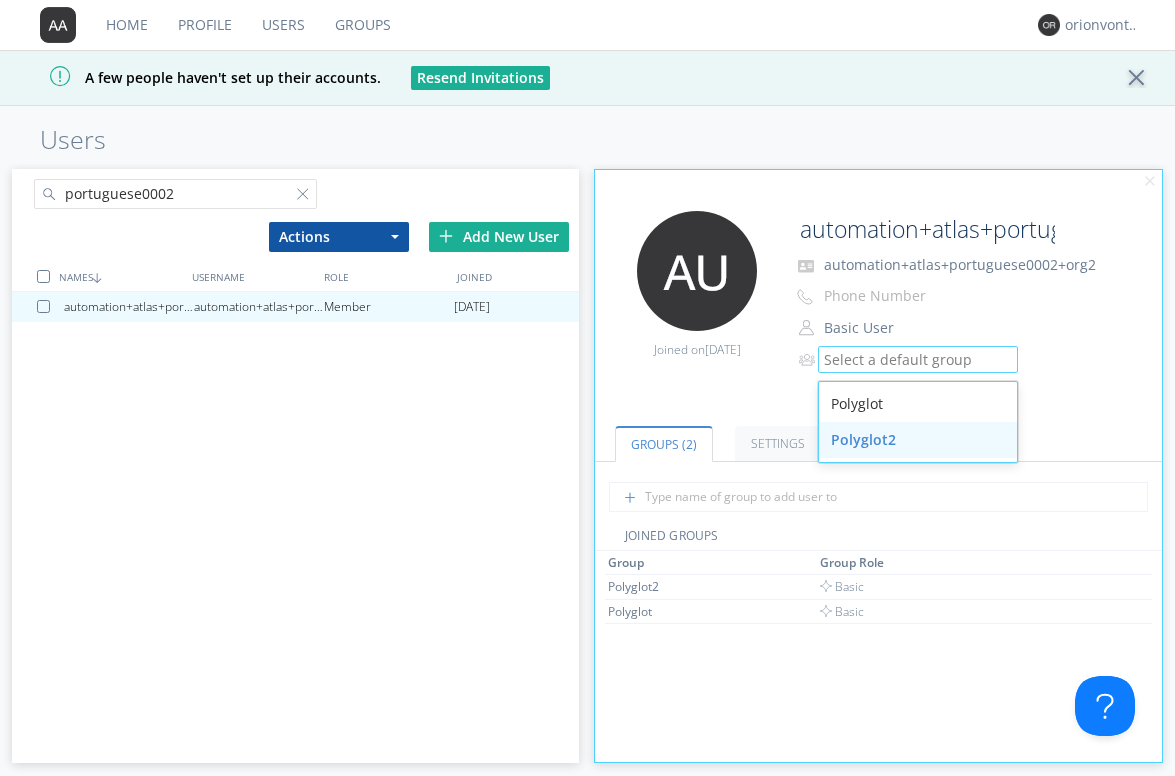 click on "Polyglot2" at bounding box center (918, 440) 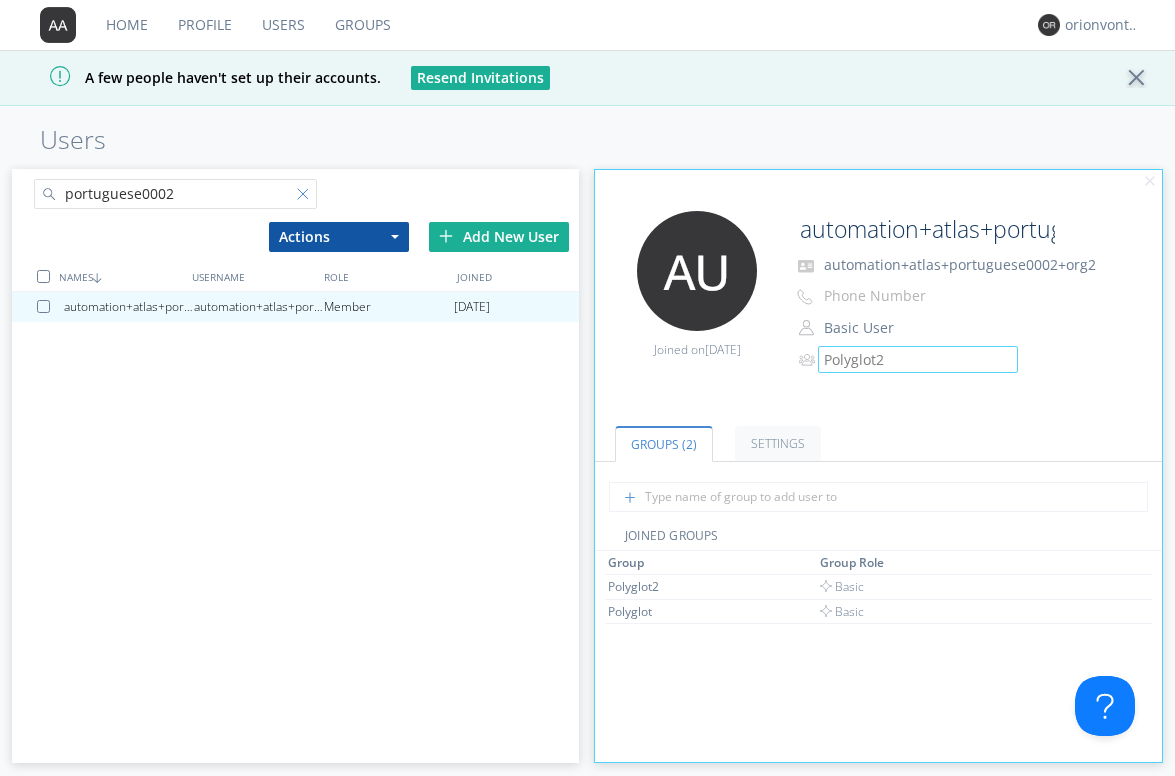 click at bounding box center [307, 198] 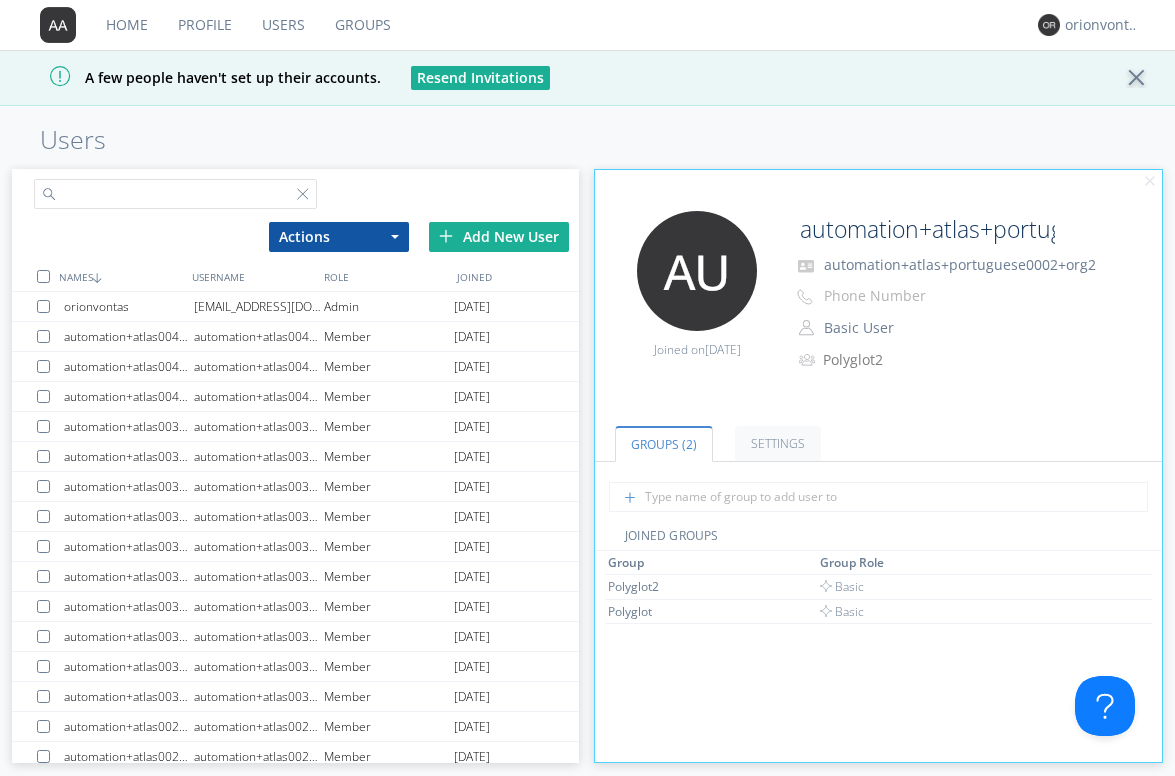 click at bounding box center (176, 194) 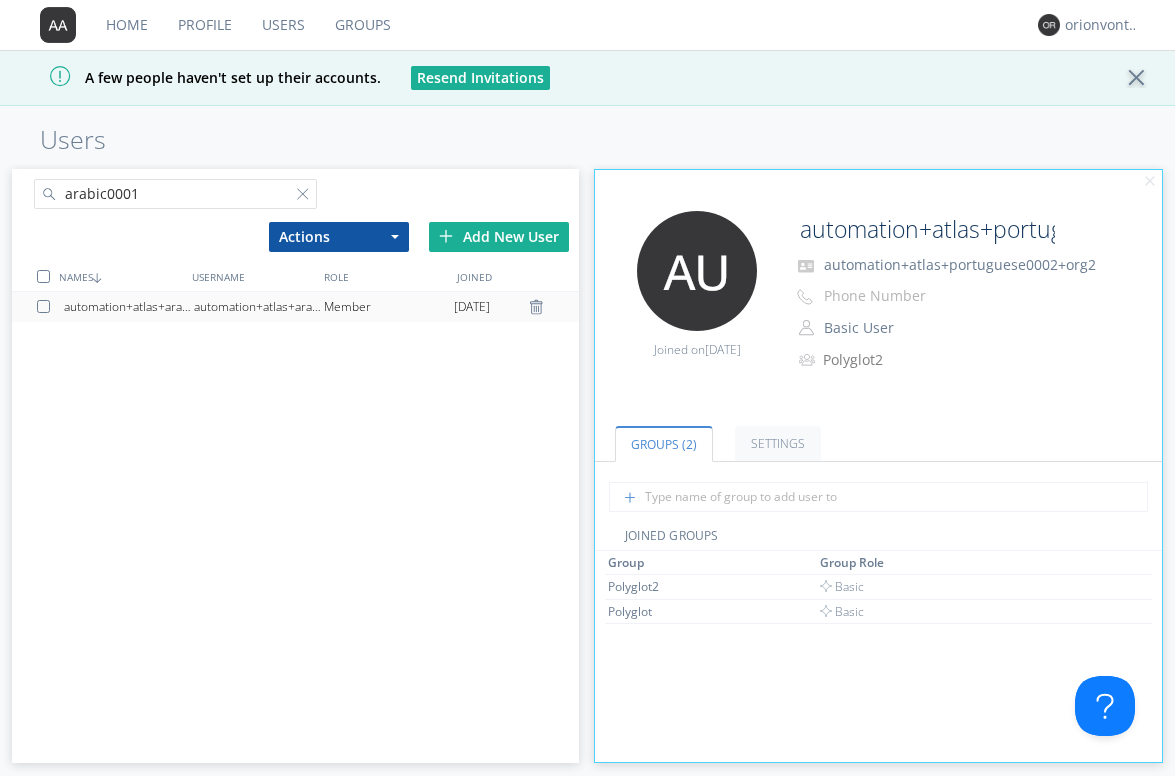 type on "arabic0001" 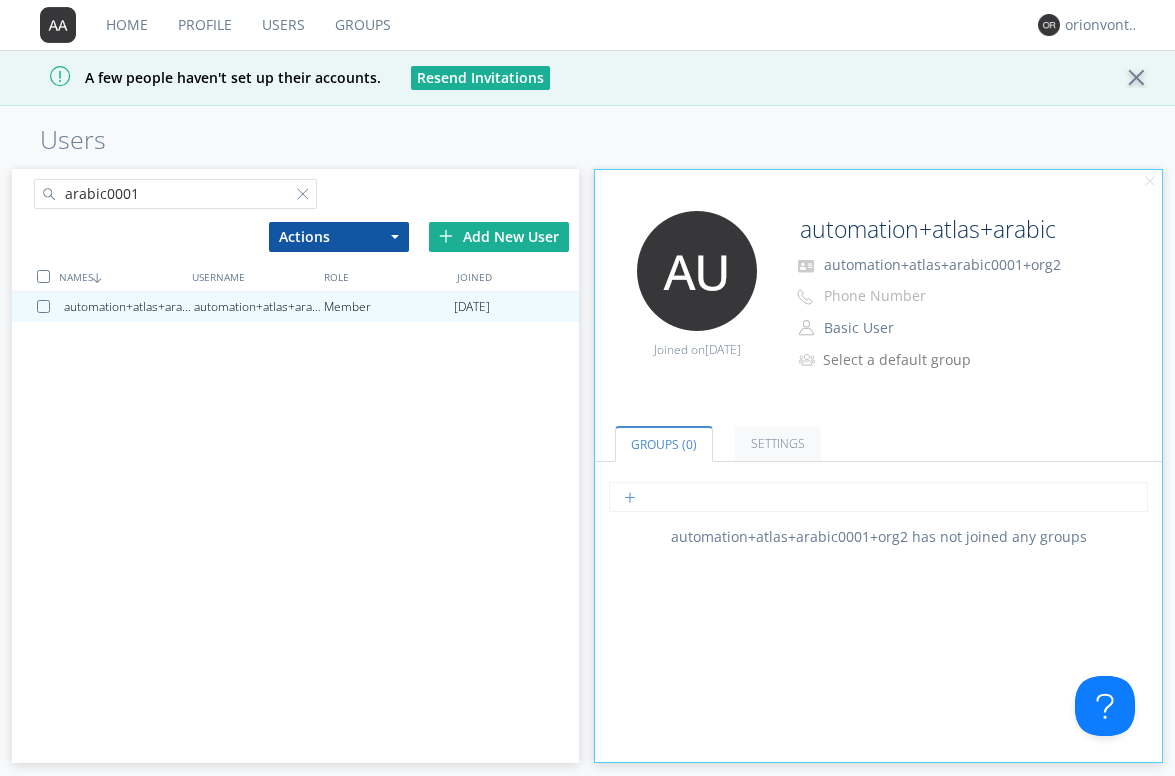 click at bounding box center [878, 497] 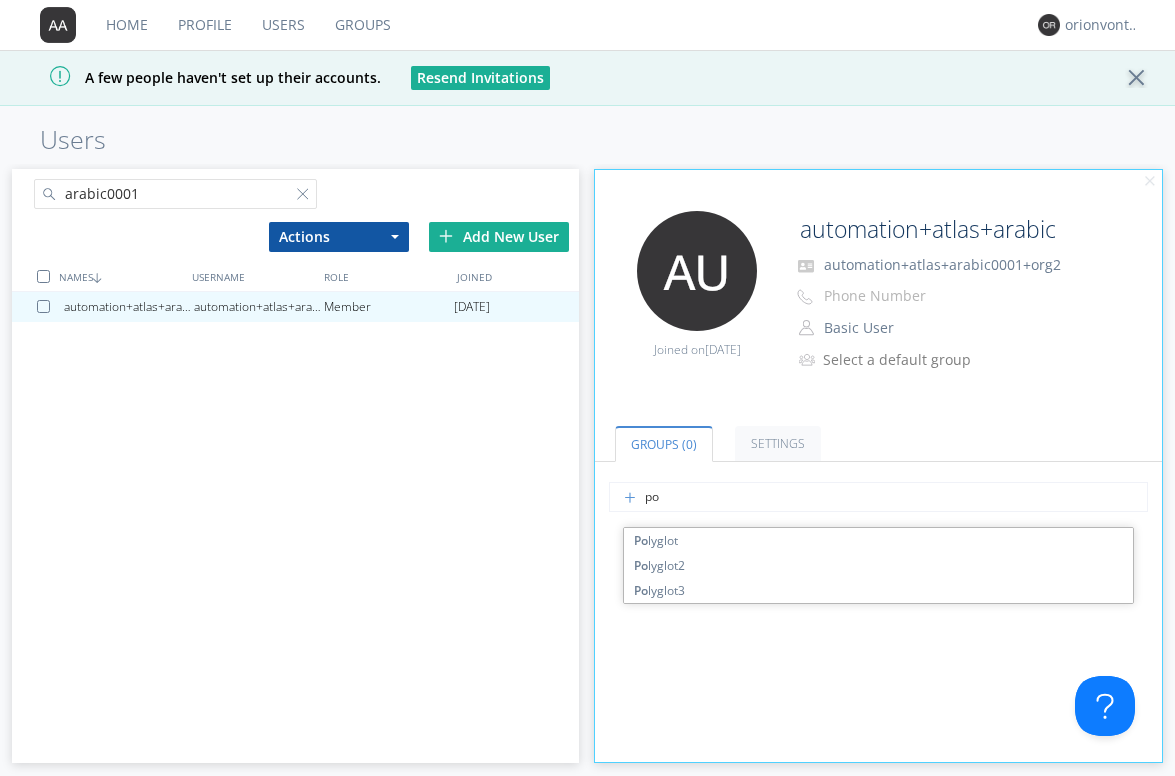 type on "pol" 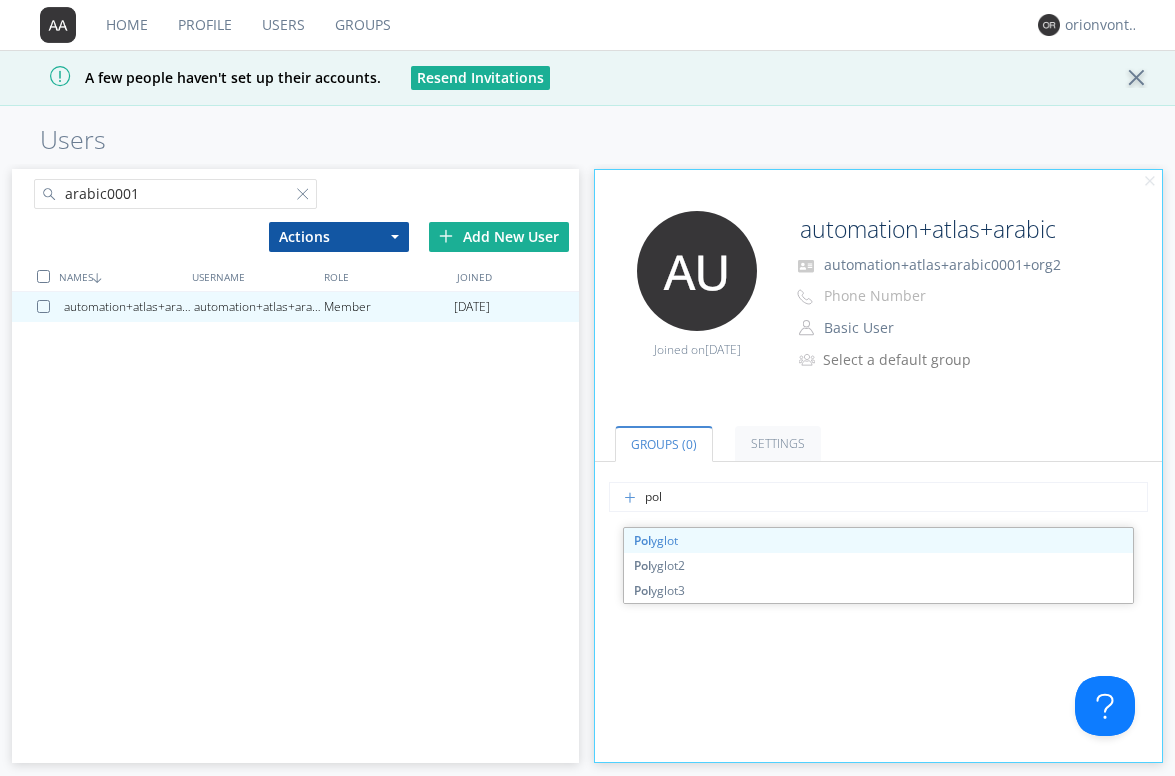 type 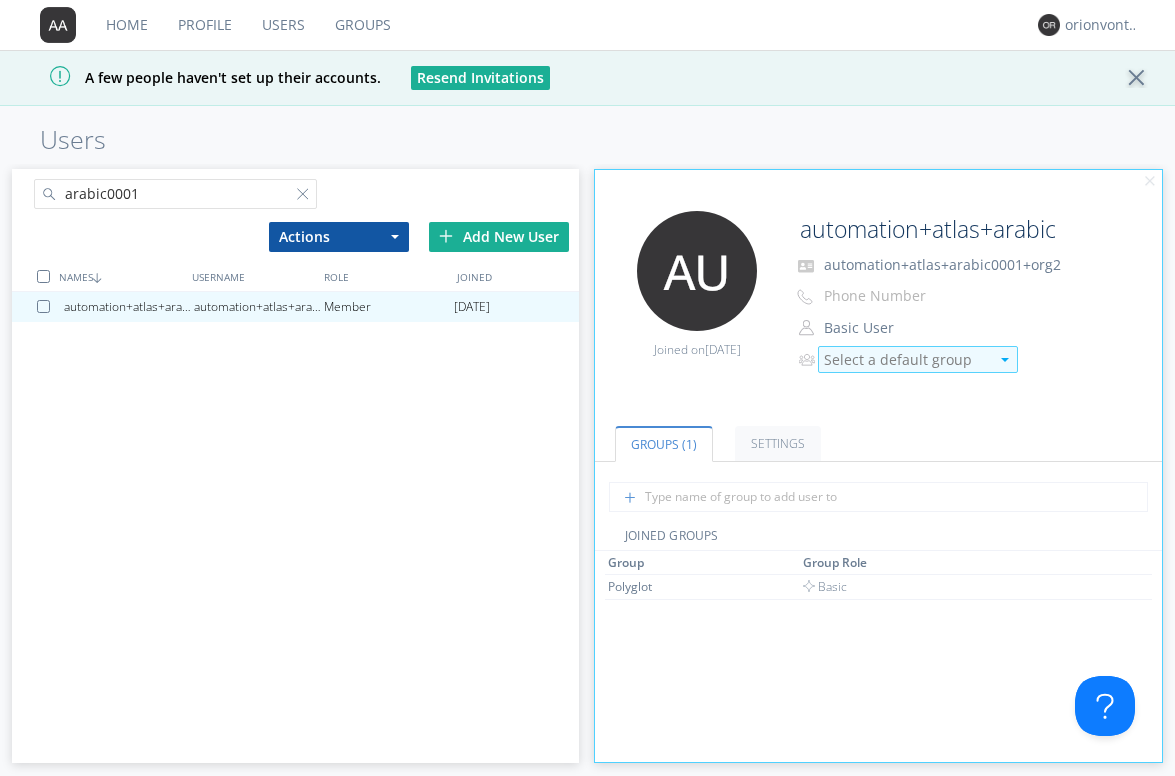 click on "Select a default group" at bounding box center (918, 359) 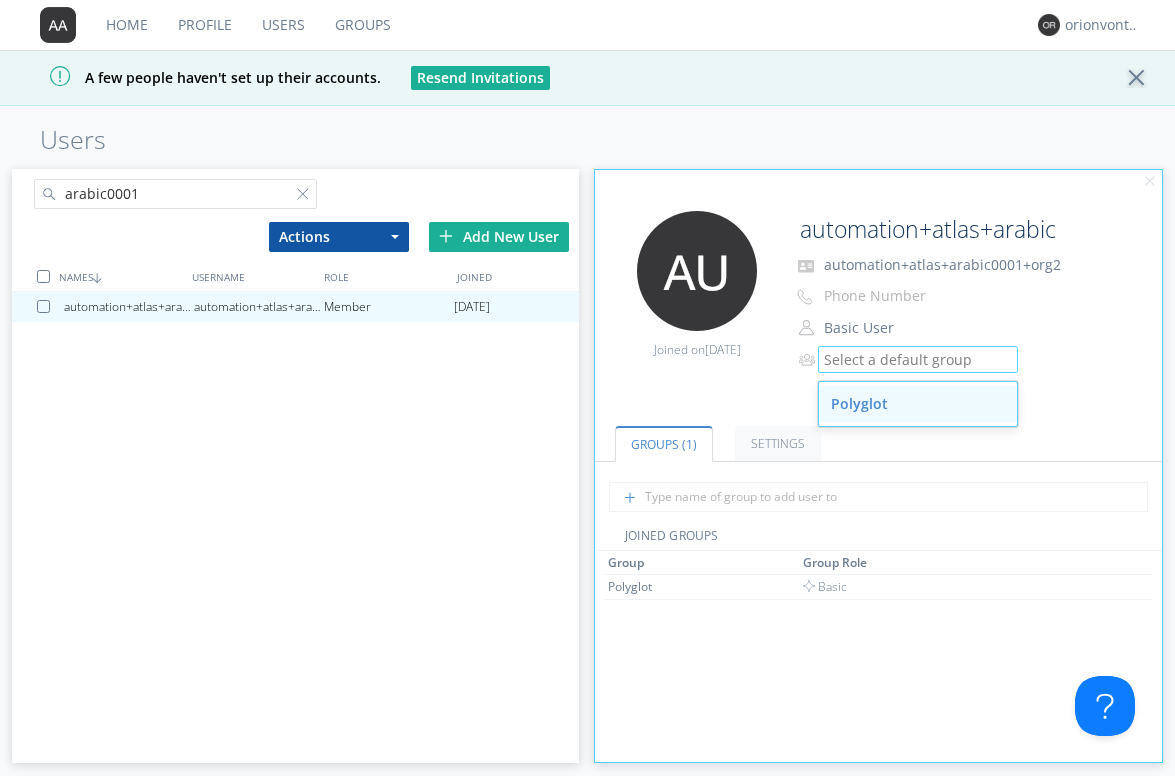 click on "Polyglot" at bounding box center (918, 404) 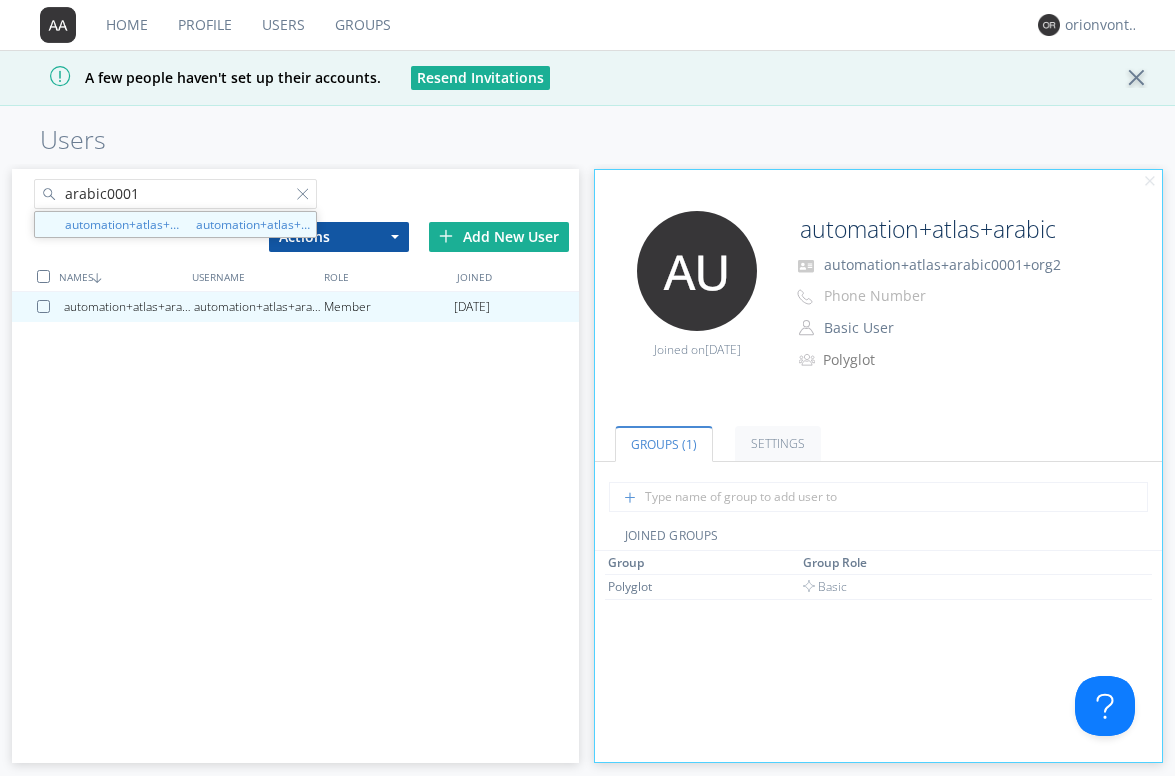 click on "arabic0001" at bounding box center [176, 194] 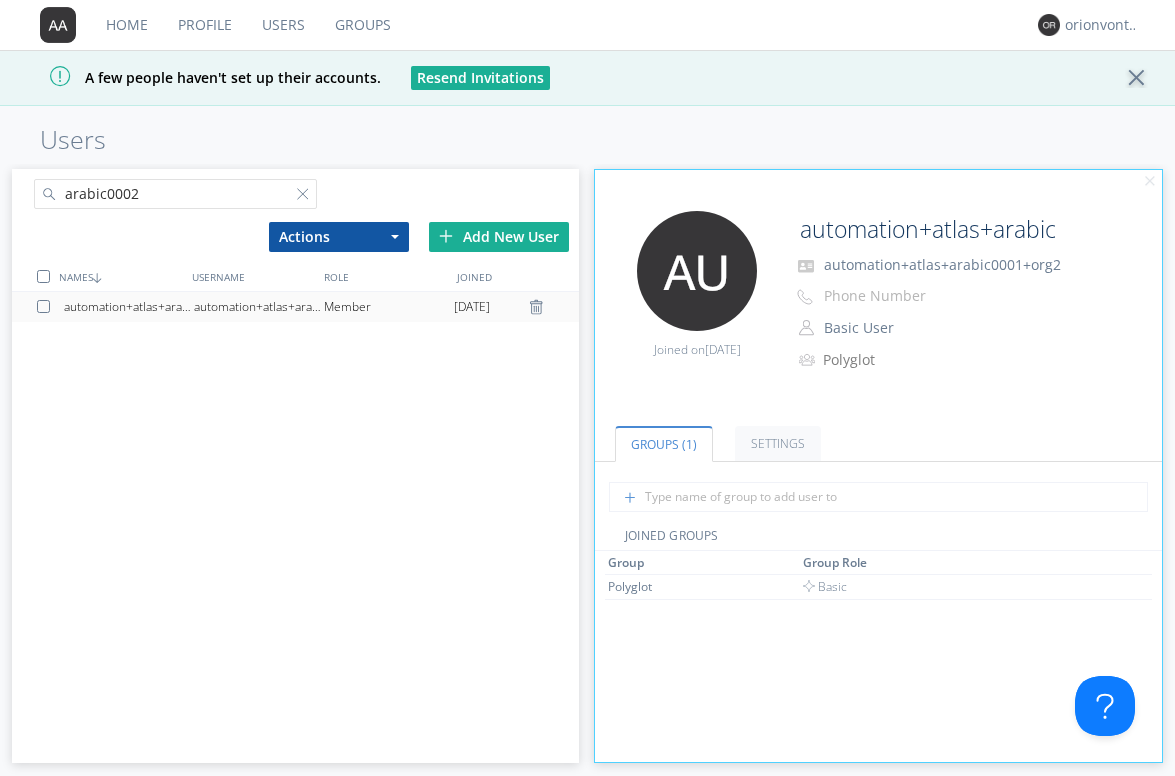 type on "arabic0002" 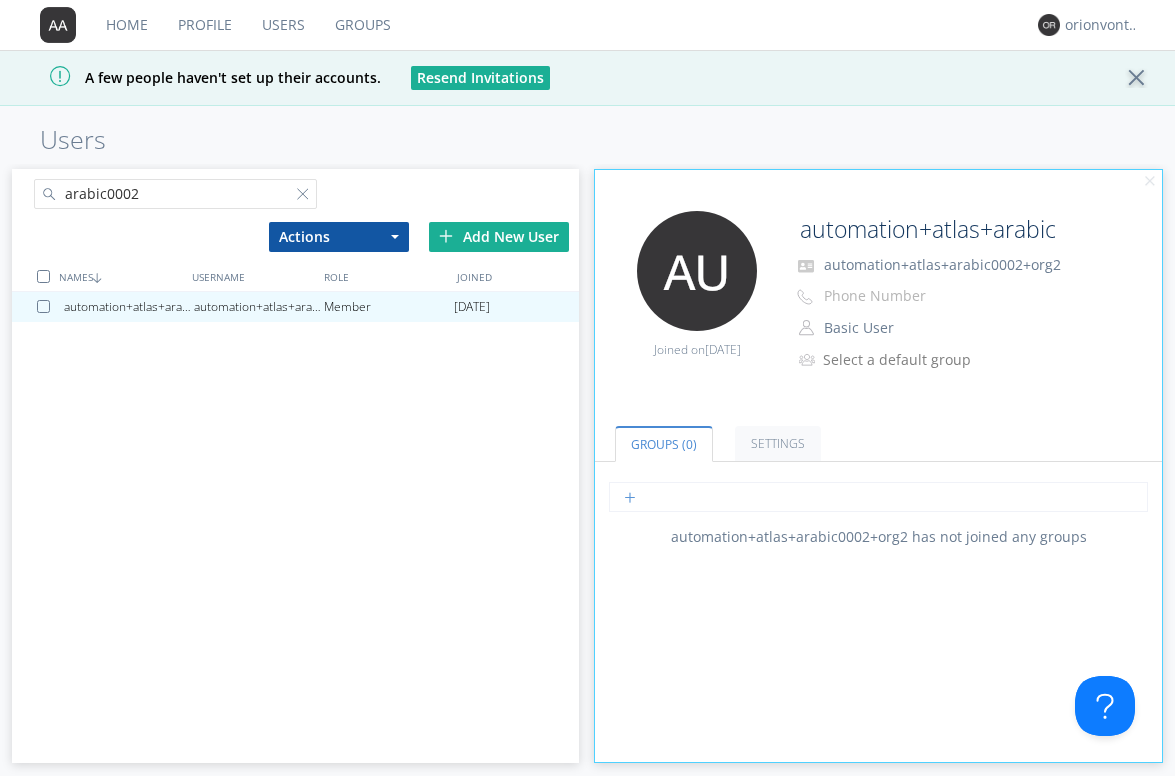 click at bounding box center [878, 497] 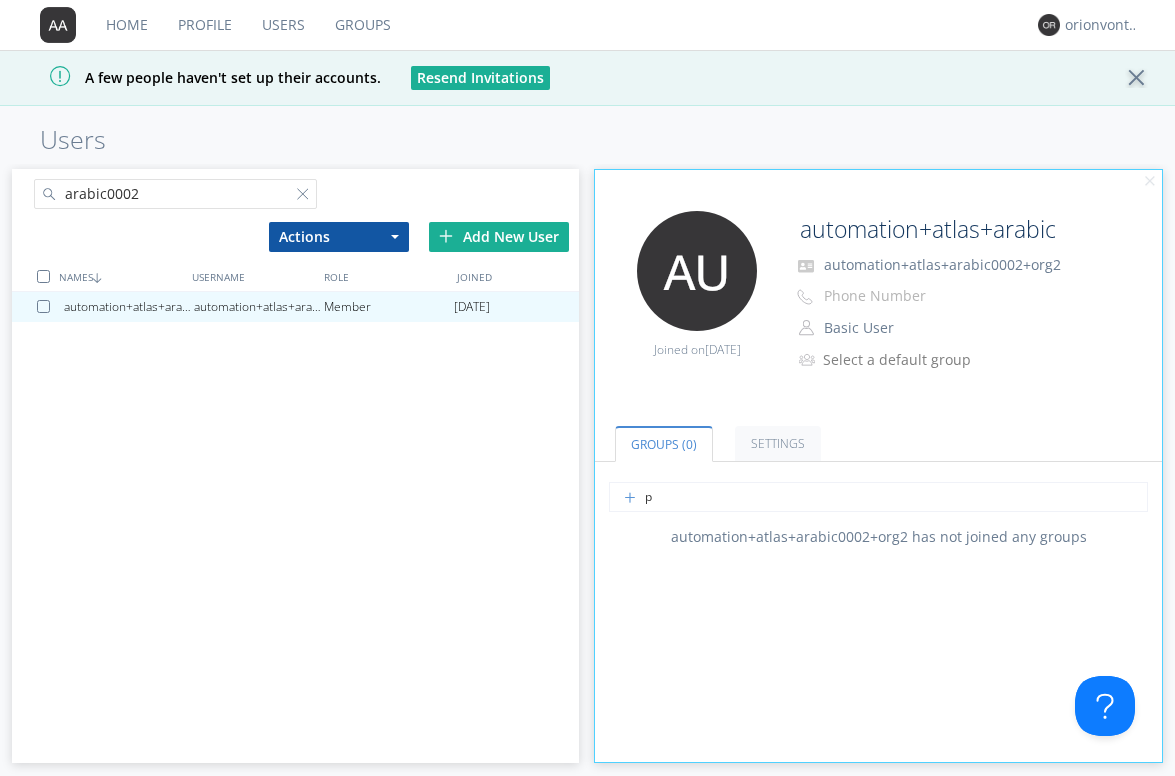 type on "po" 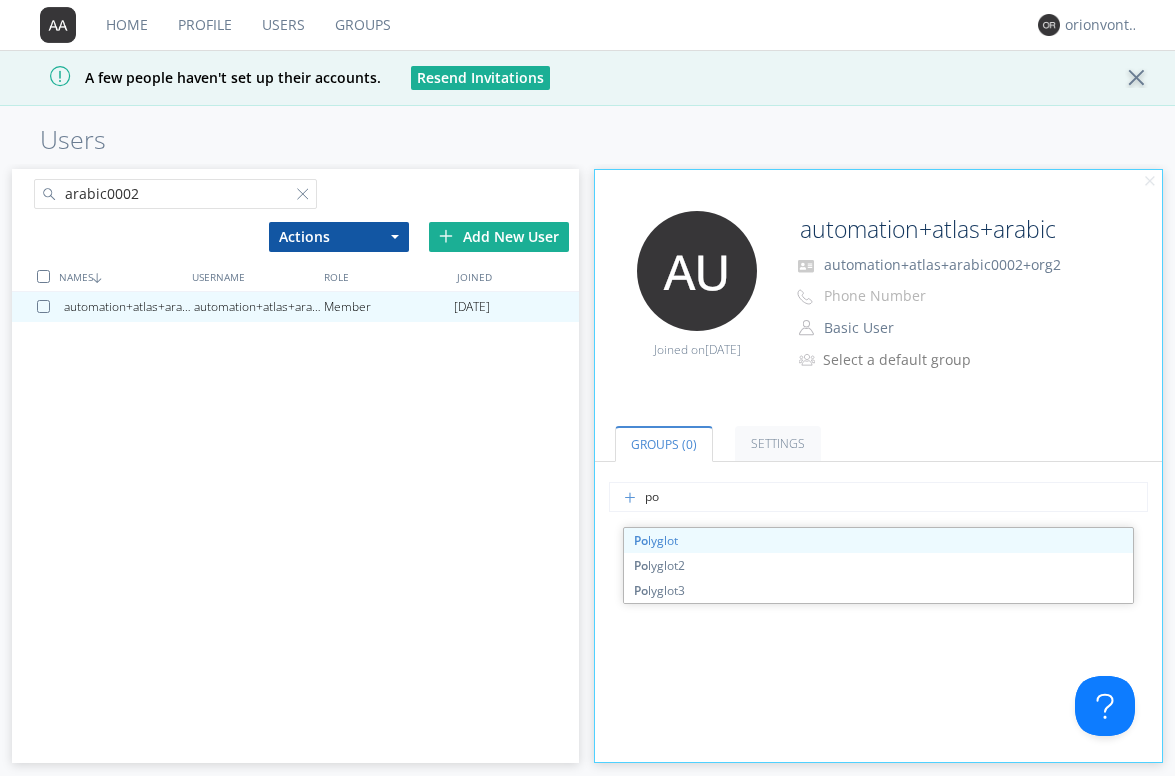 type 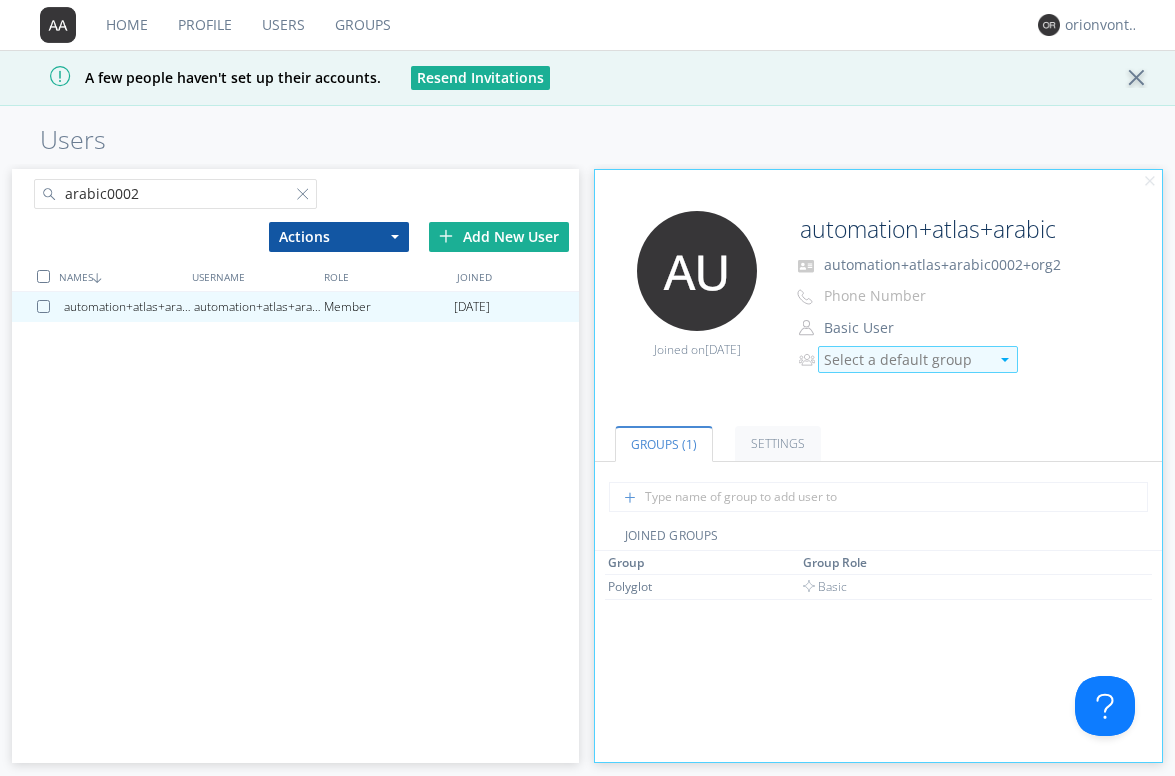 click on "Select a default group" at bounding box center (906, 360) 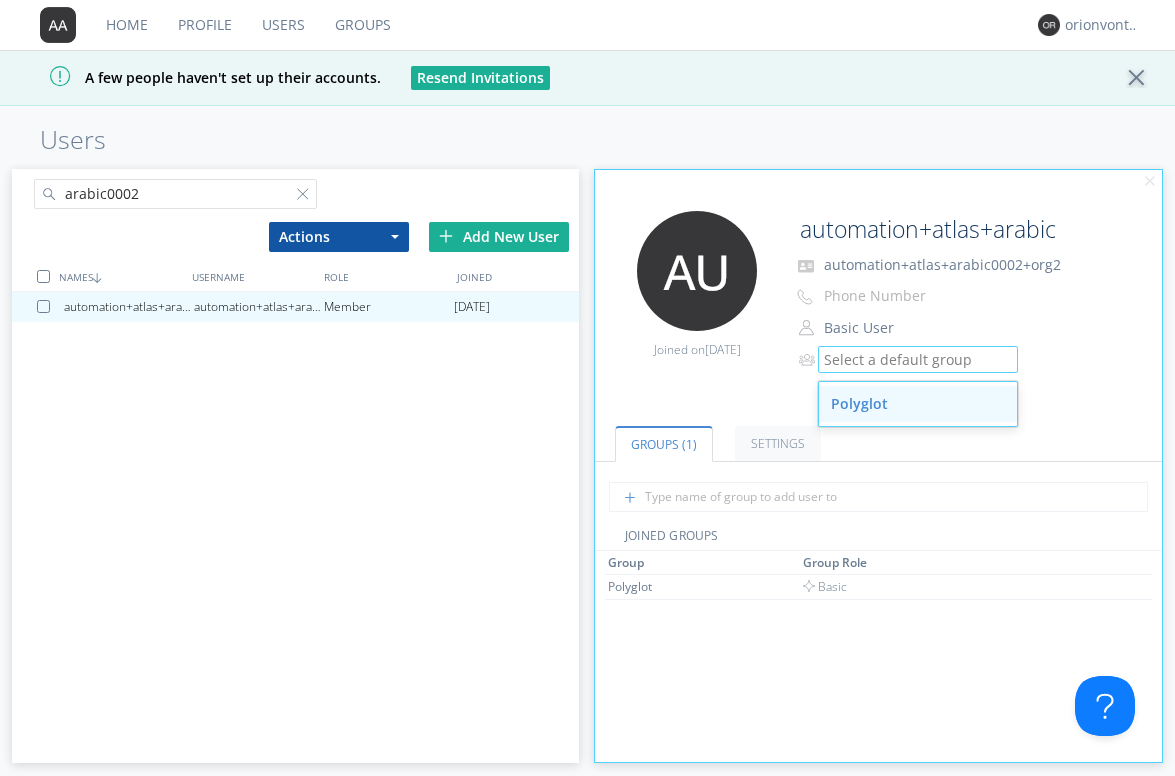 click on "Polyglot" at bounding box center [918, 404] 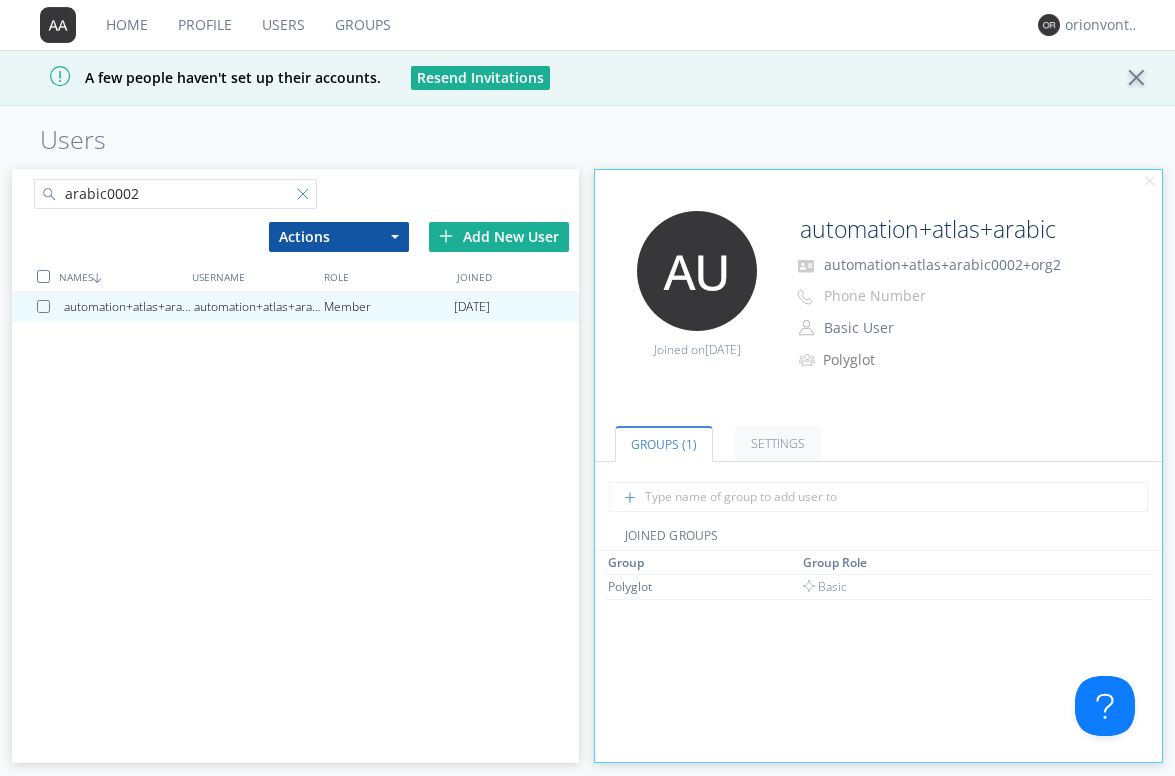 click at bounding box center (307, 198) 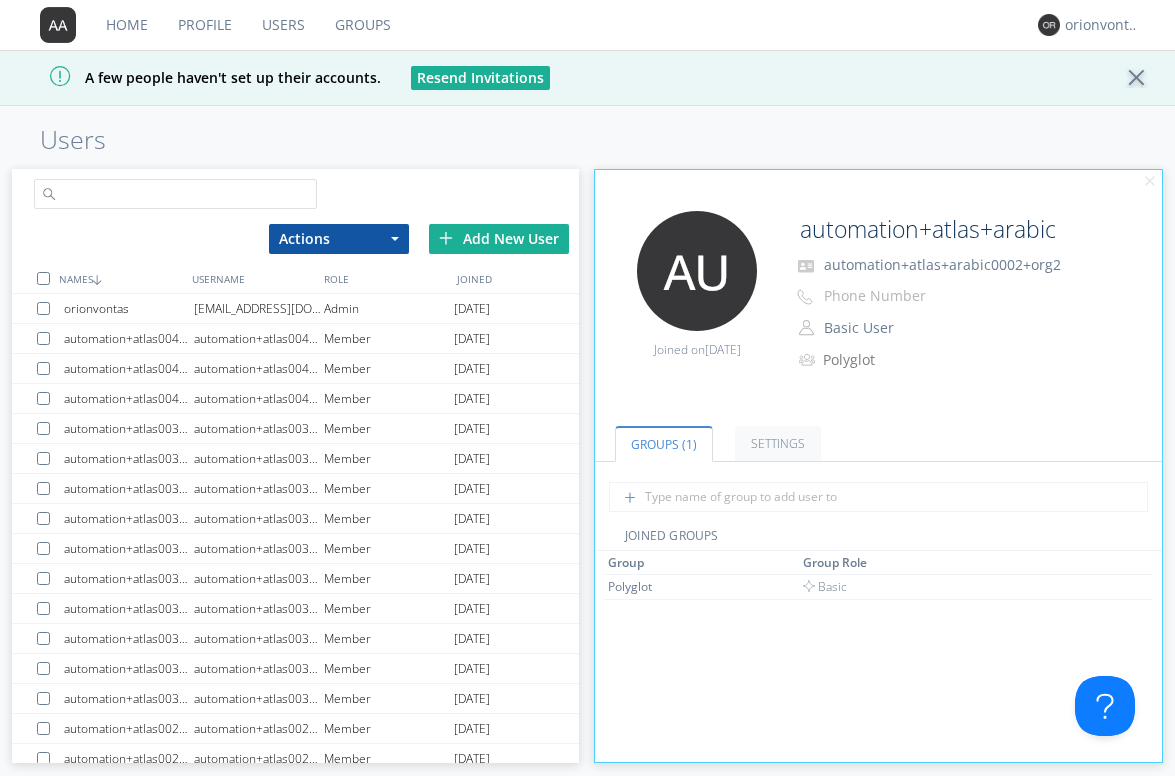 click at bounding box center (176, 194) 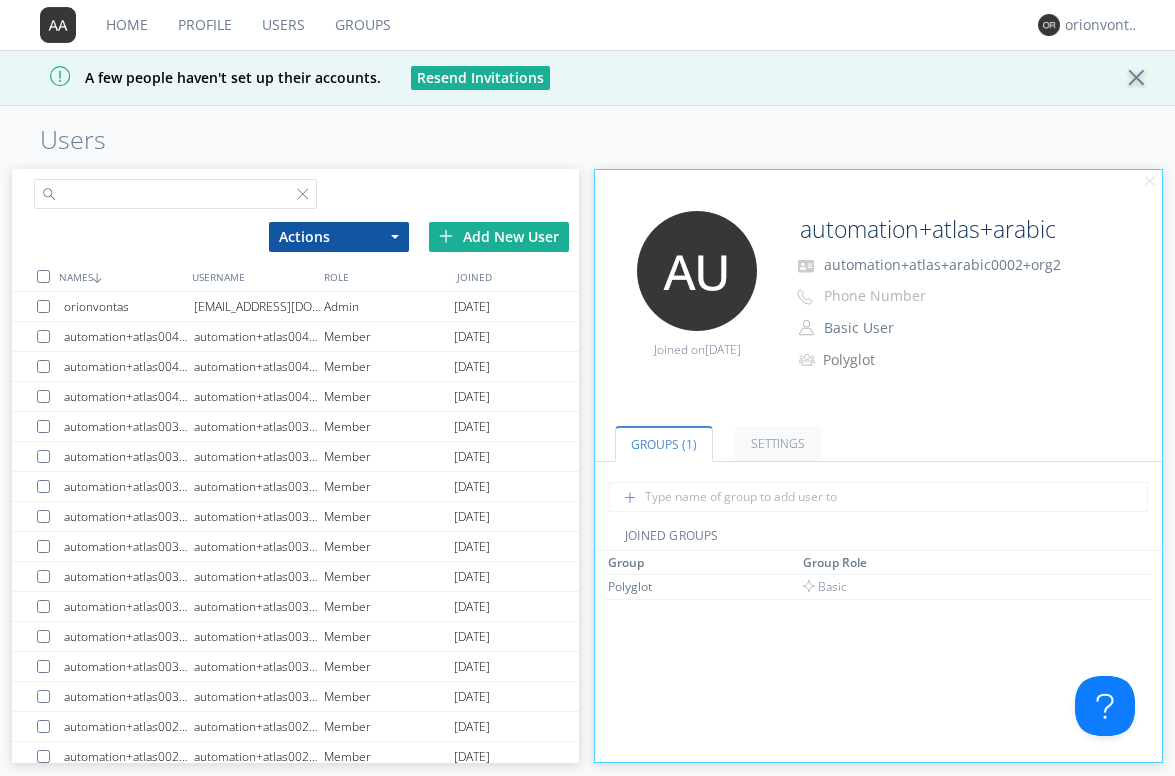 paste on "chinese0001" 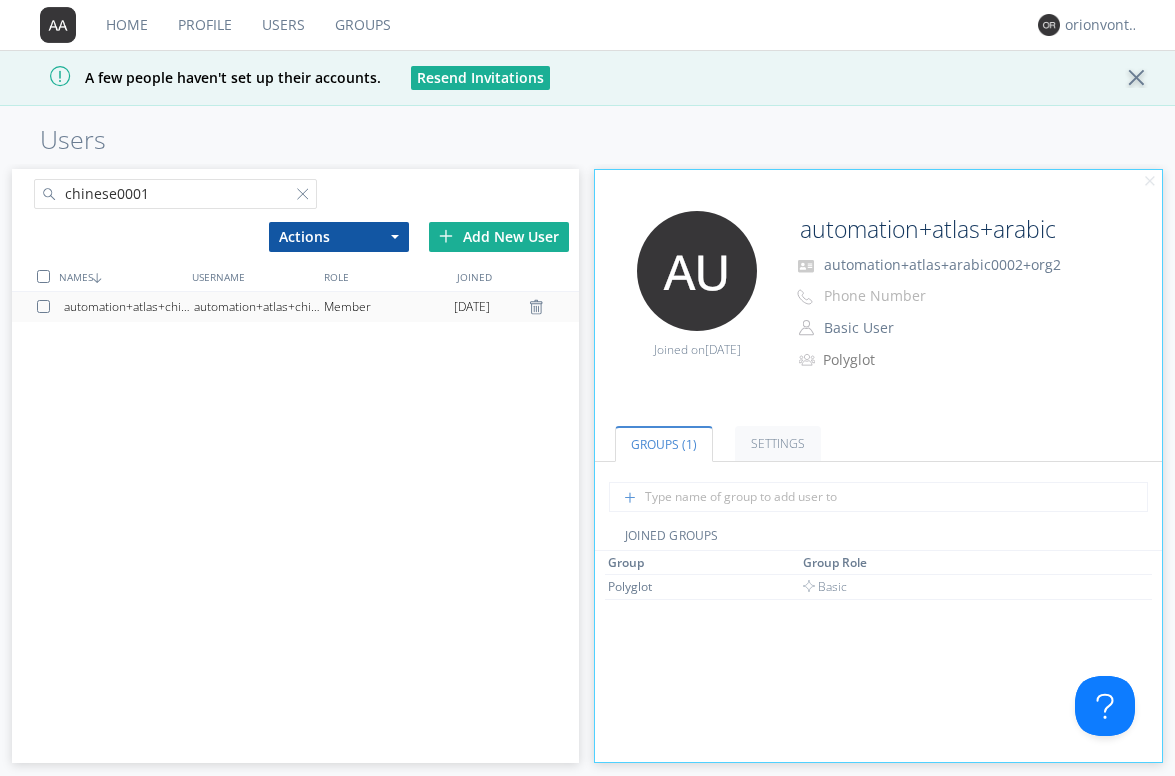 type on "chinese0001" 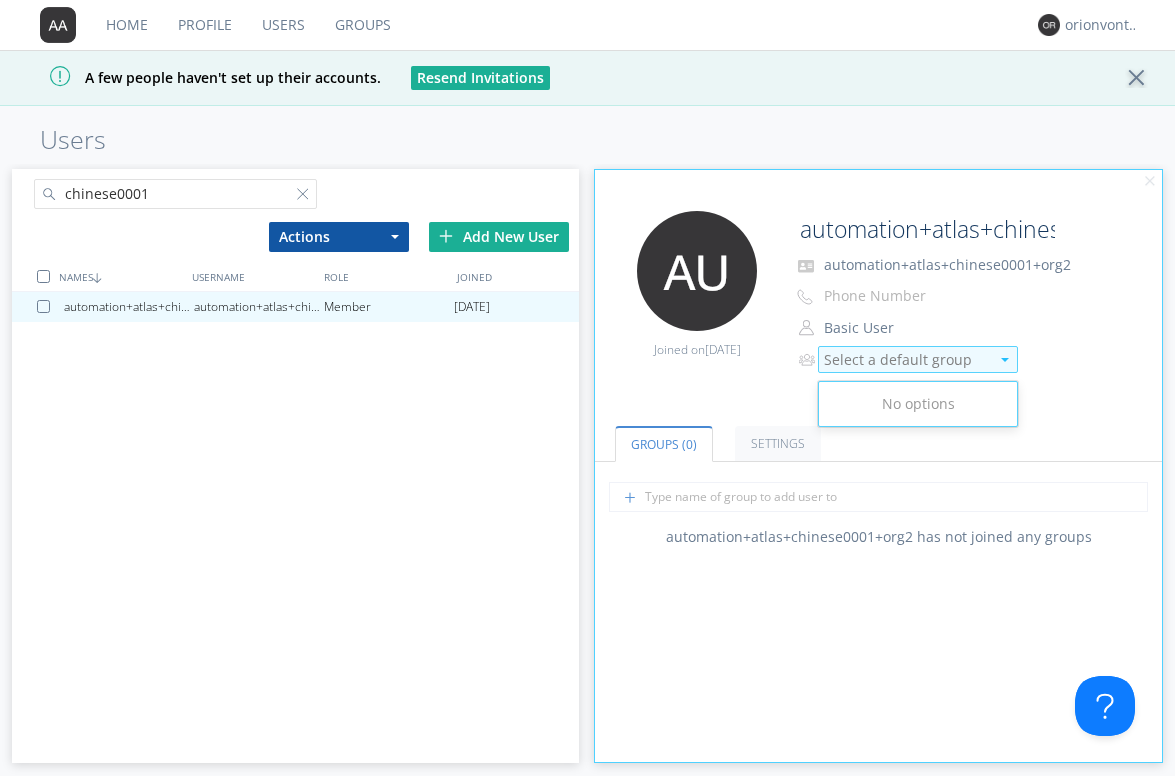 click on "Select a default group" at bounding box center (906, 360) 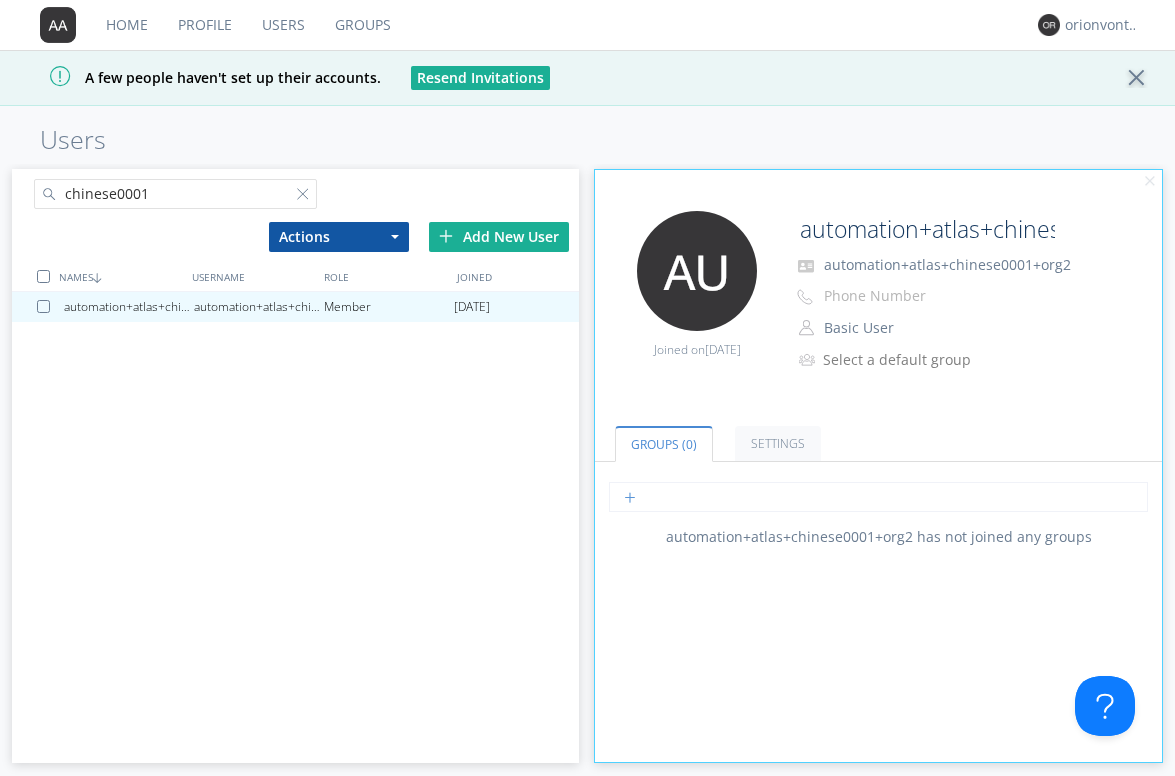 click at bounding box center [878, 497] 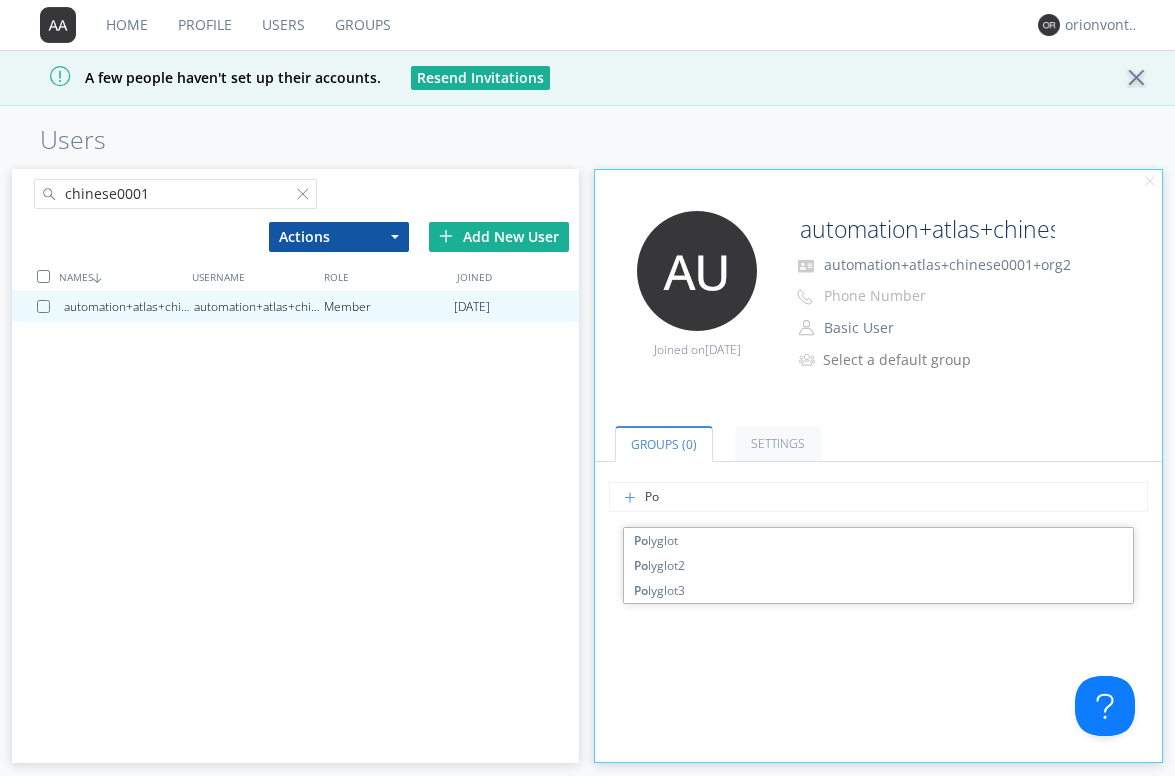 type on "Pol" 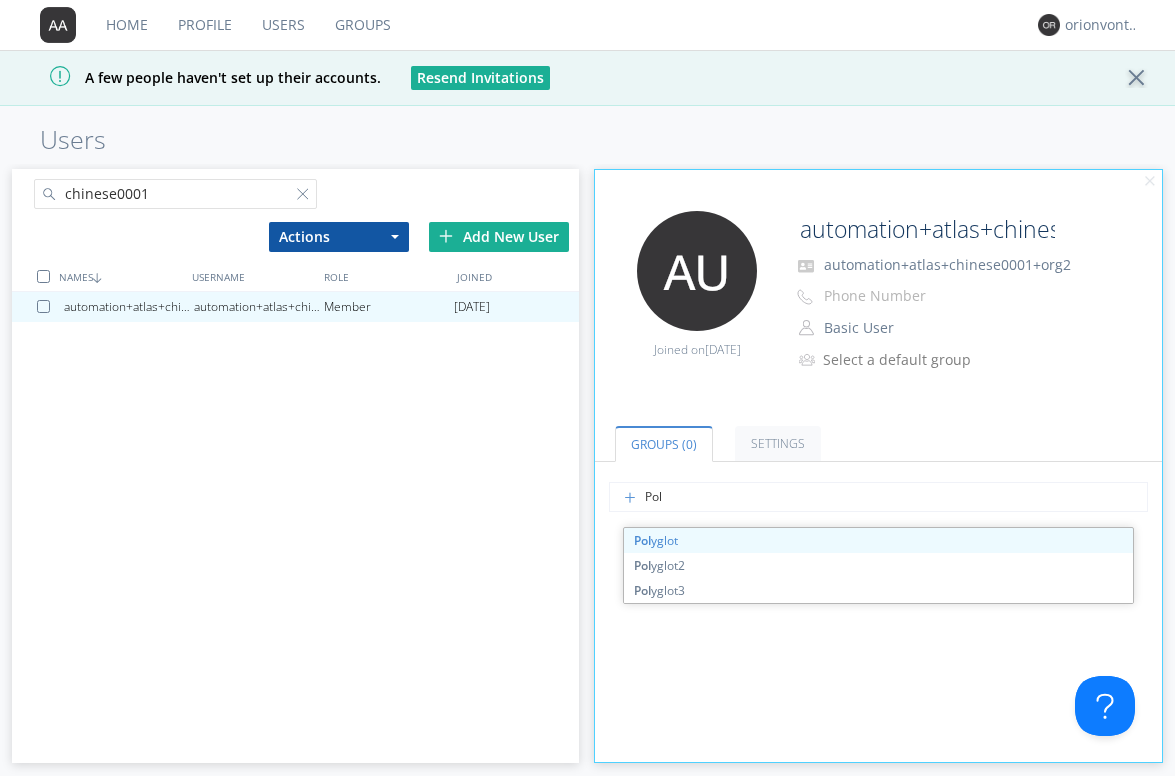 type 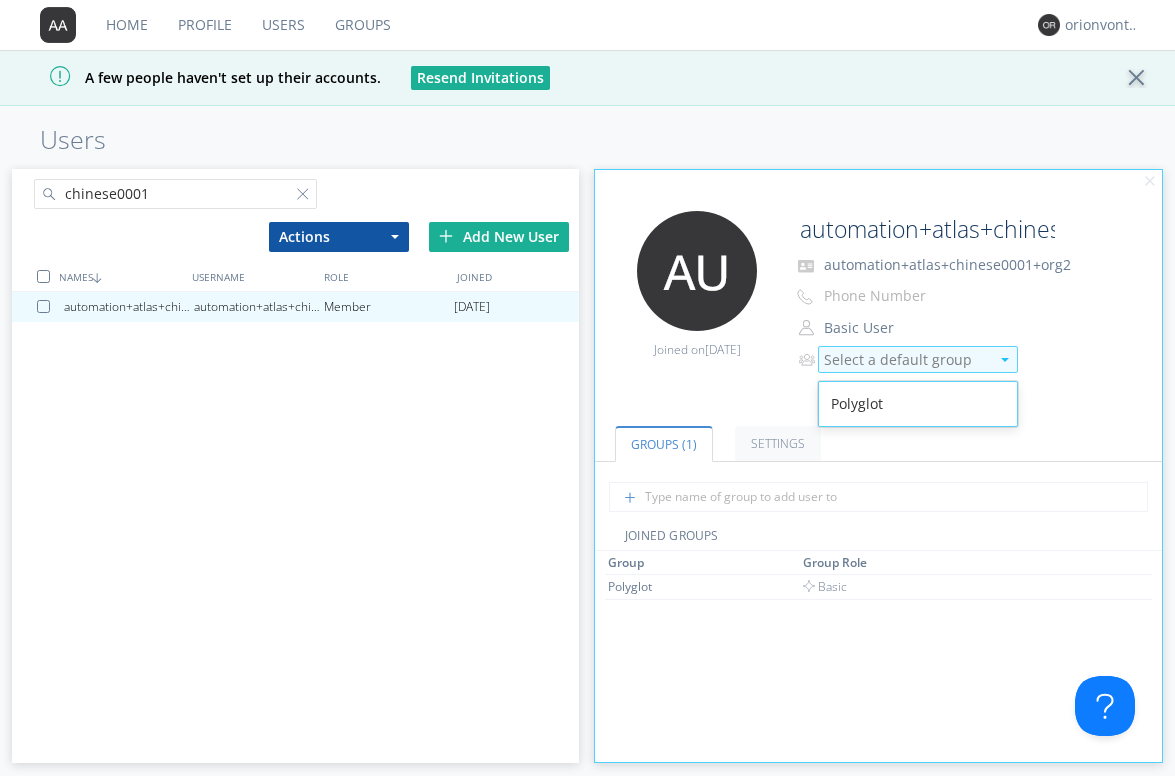 click on "Select a default group" at bounding box center [906, 360] 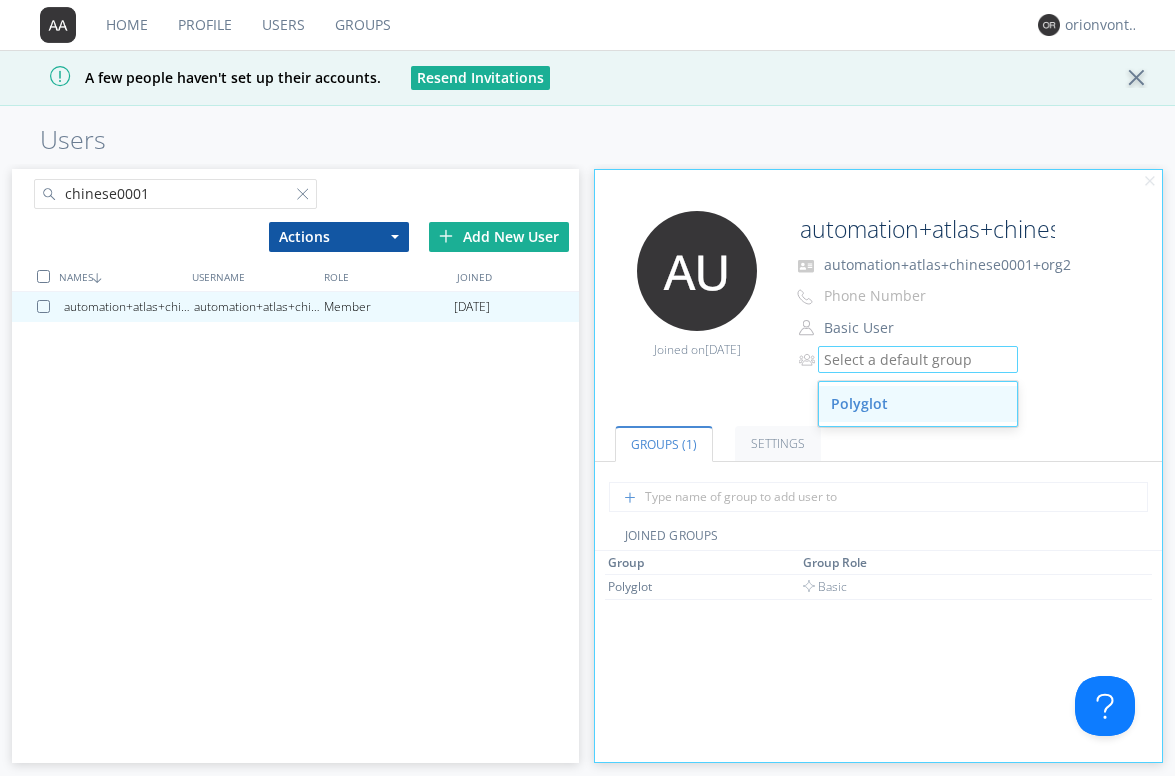 click on "Polyglot" at bounding box center [918, 404] 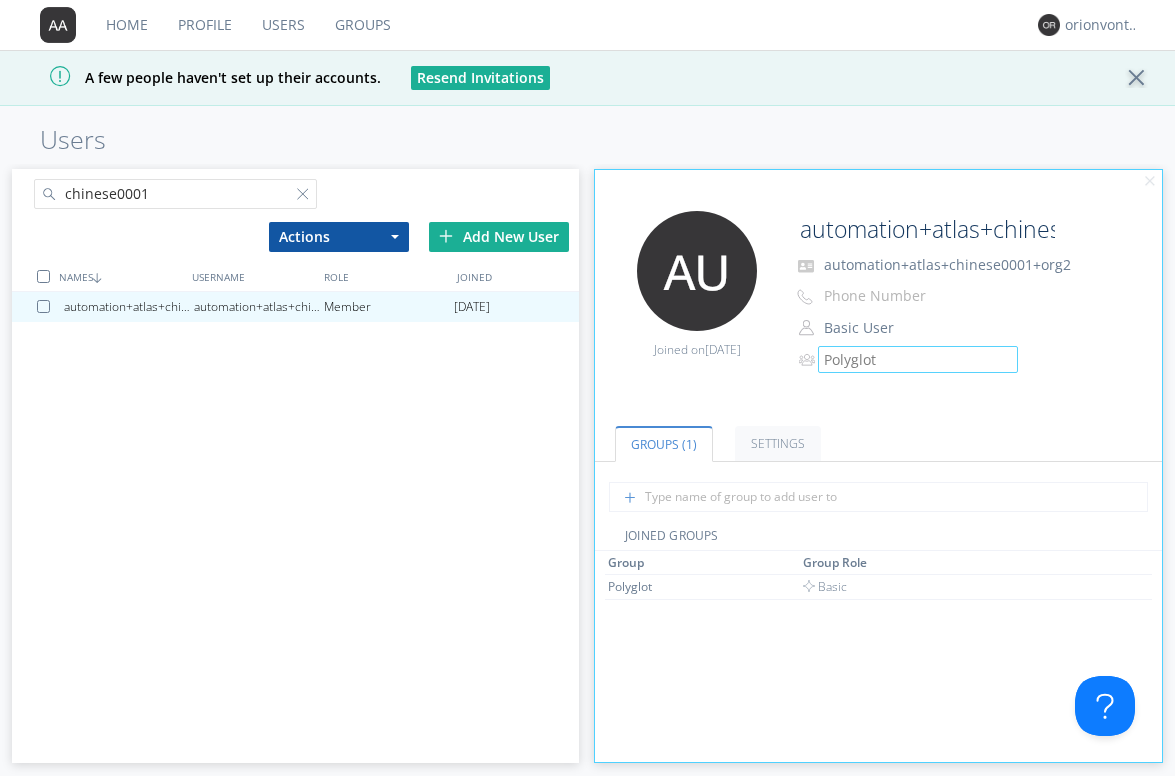 click on "chinese0001" at bounding box center (176, 194) 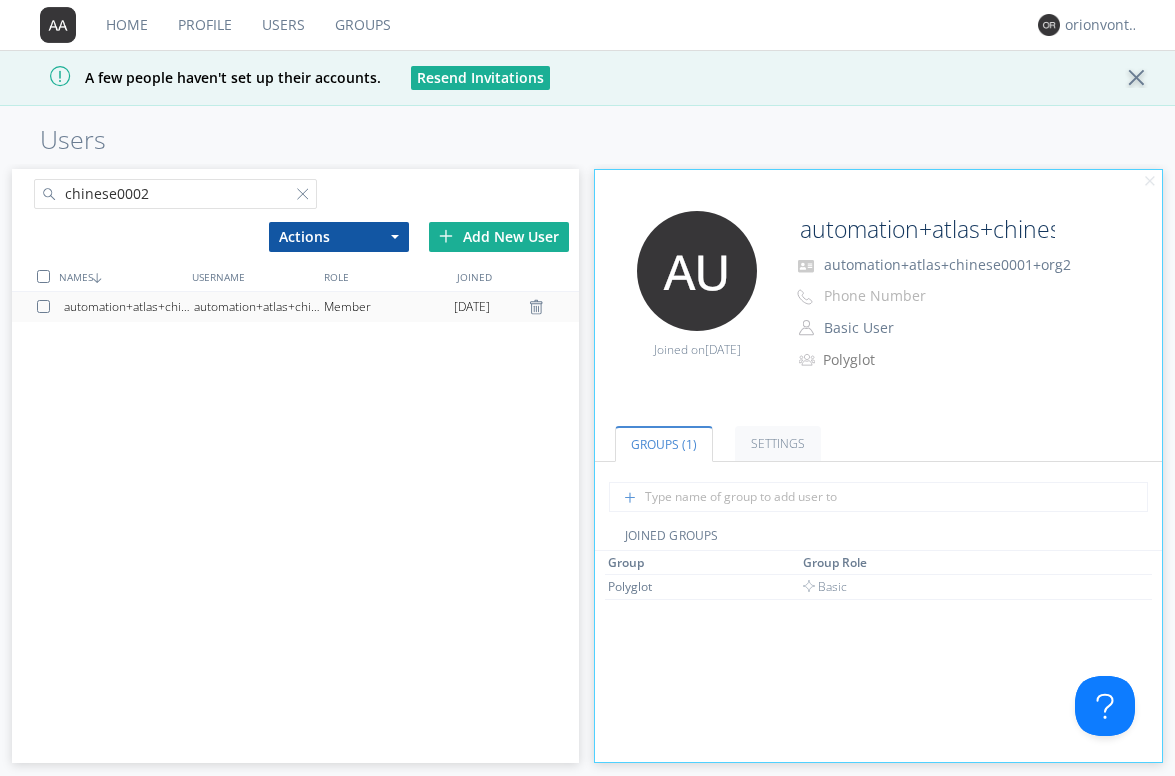 type on "chinese0002" 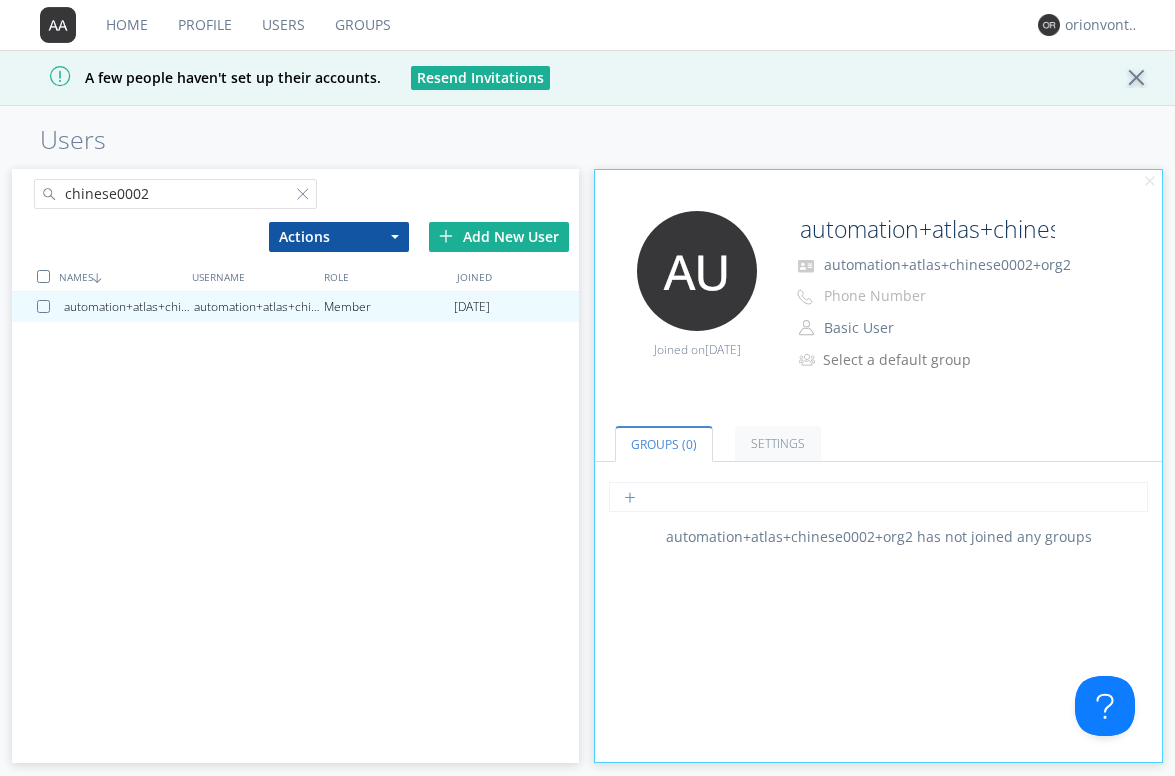 click at bounding box center (878, 497) 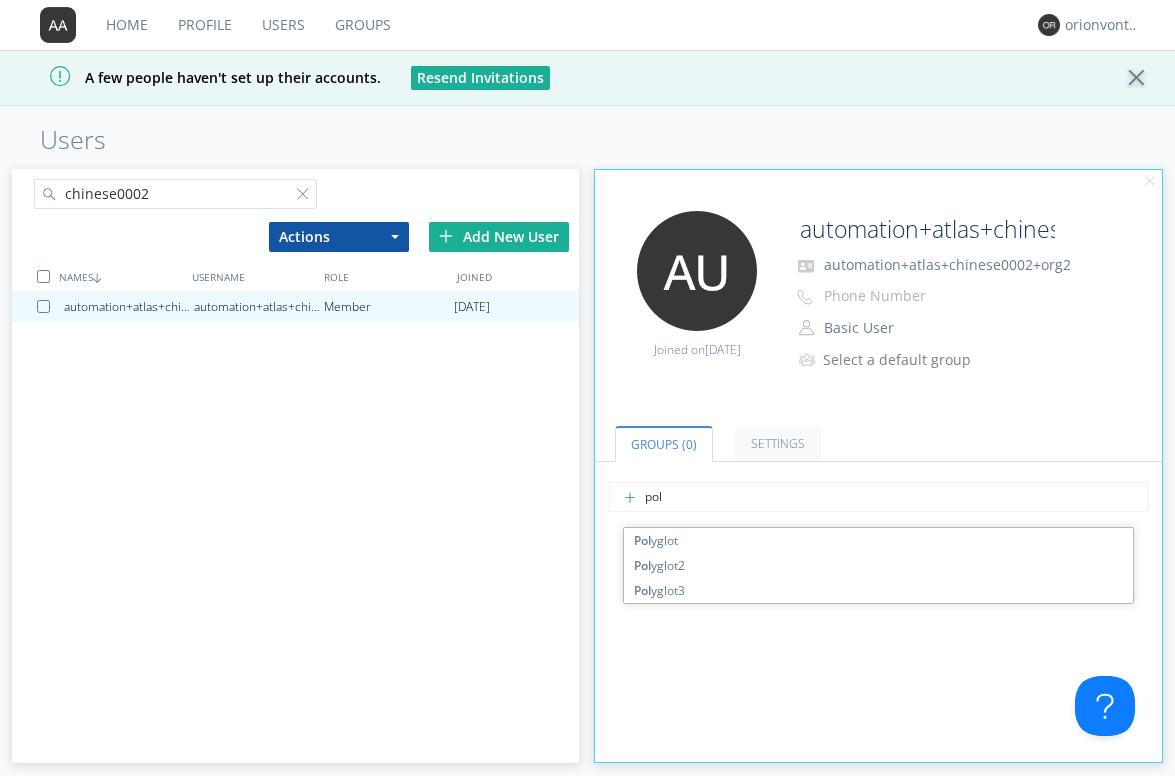 type on "poly" 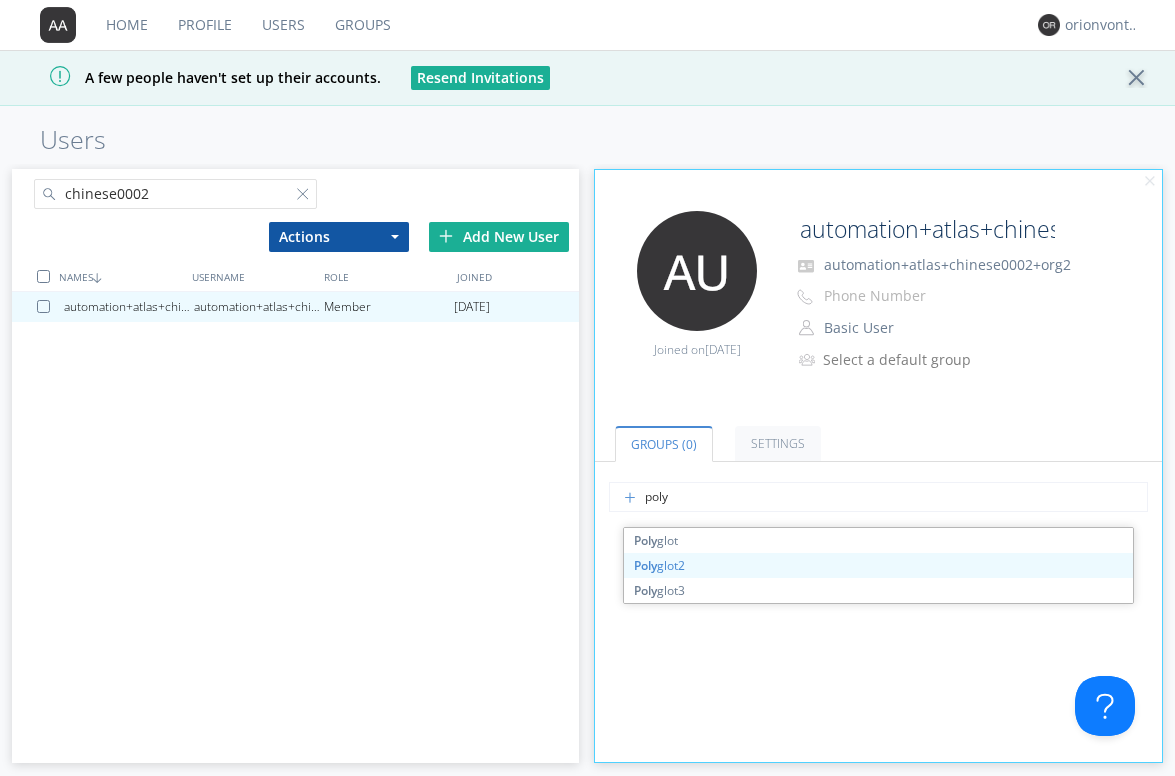 type 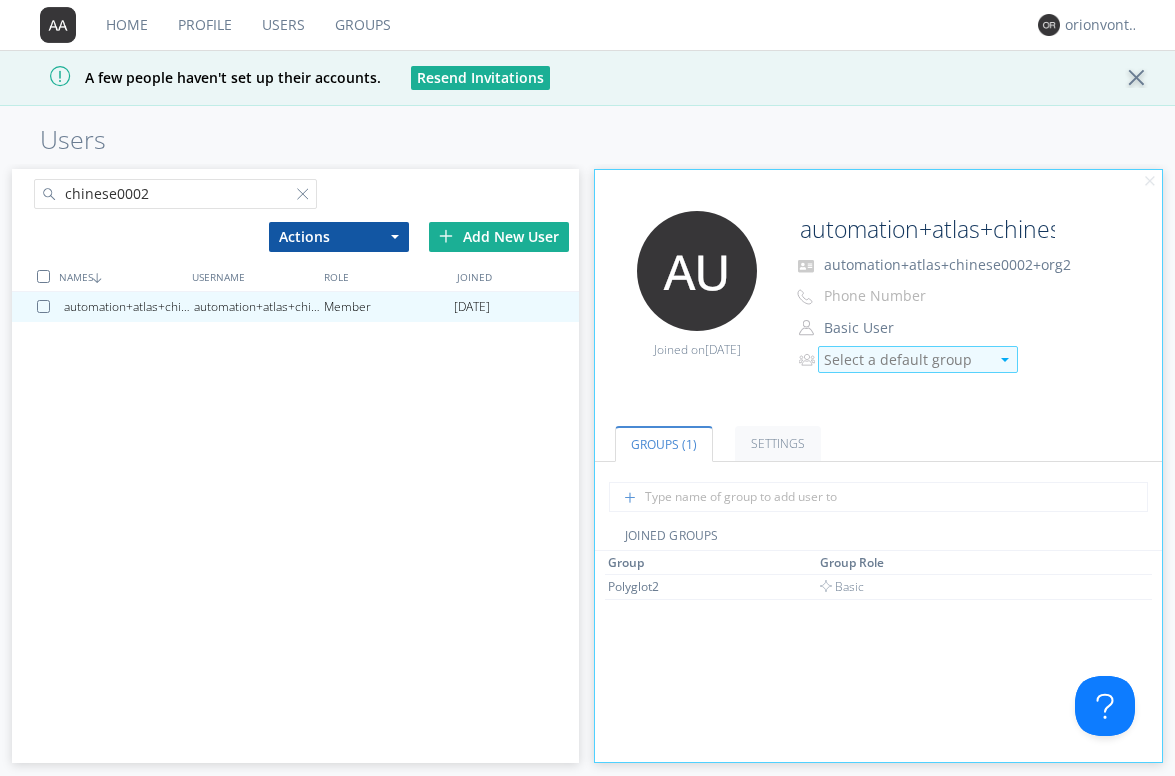 click on "Select a default group" at bounding box center (906, 360) 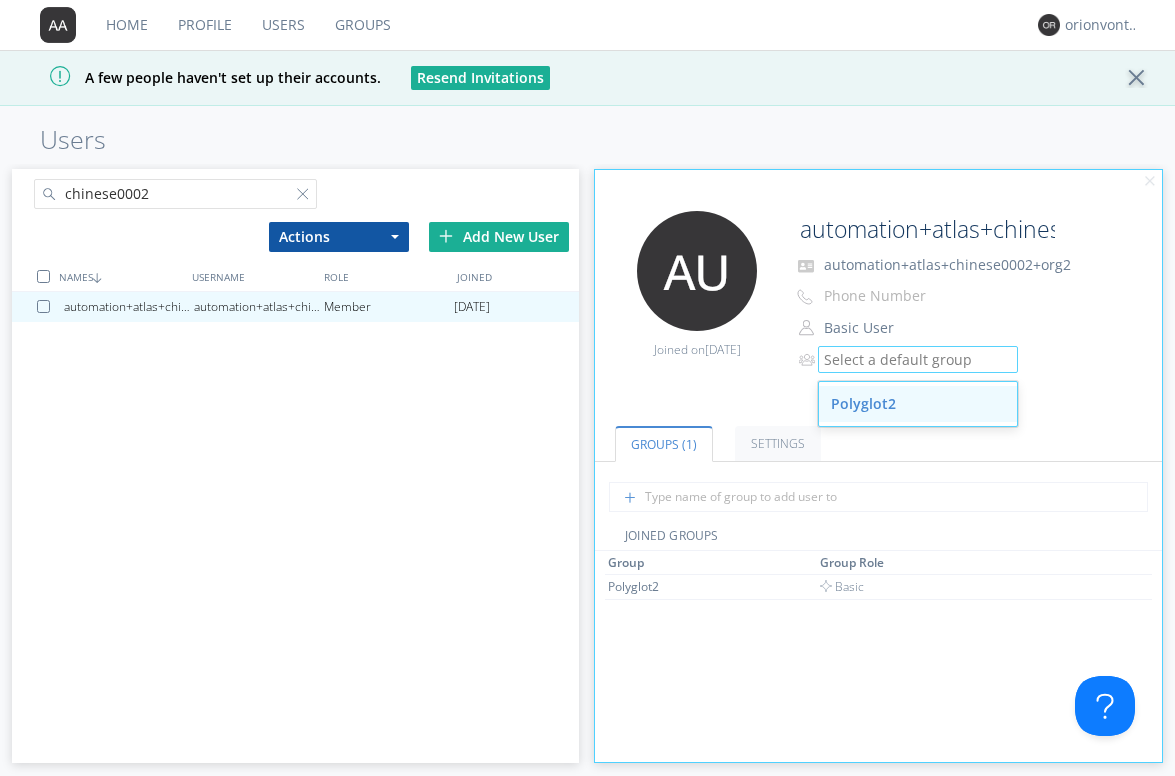 click on "Polyglot2" at bounding box center [918, 404] 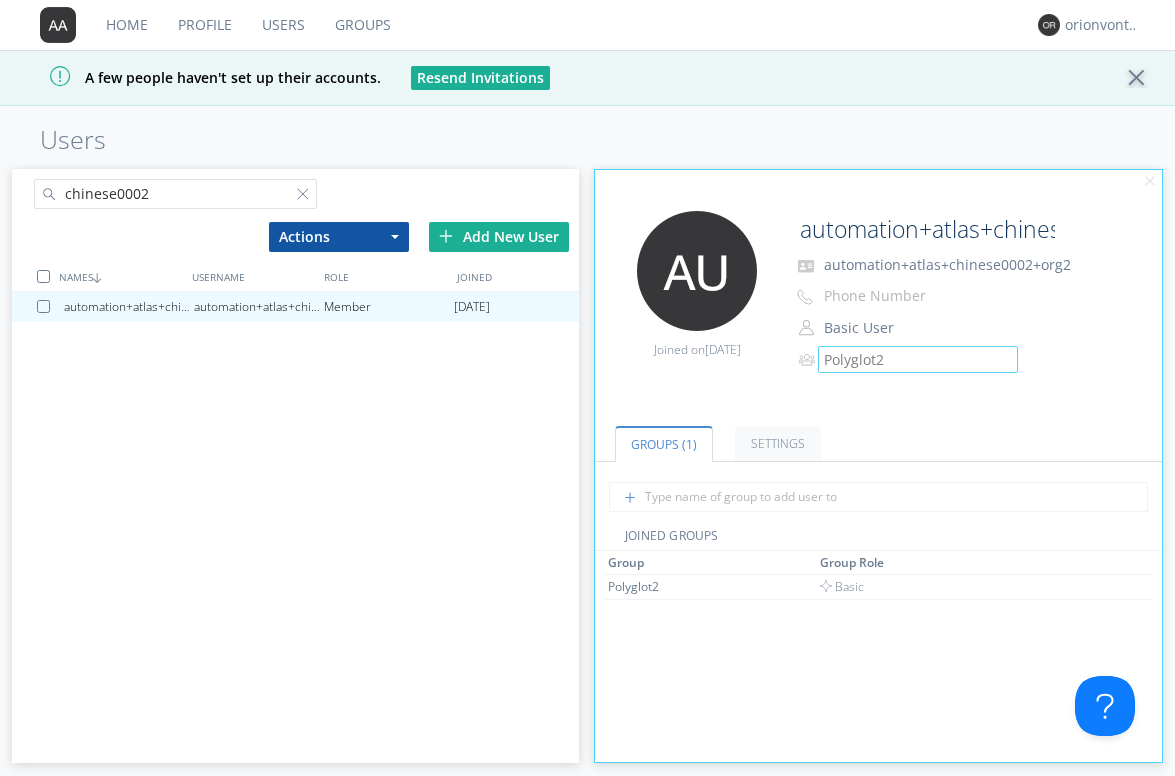 click on "chinese0002" at bounding box center [176, 194] 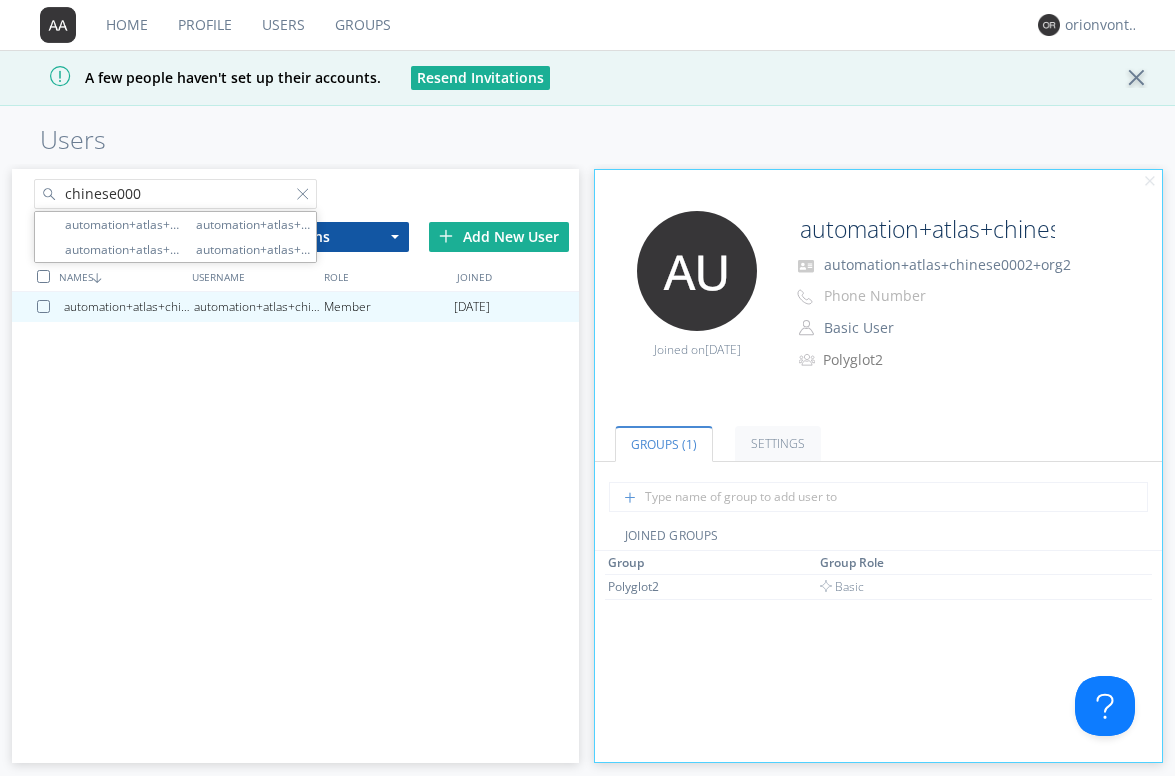 click on "automation+atlas+chinese0002+org2 automation+atlas+chinese0002+org2 Member [DATE]" at bounding box center (295, 532) 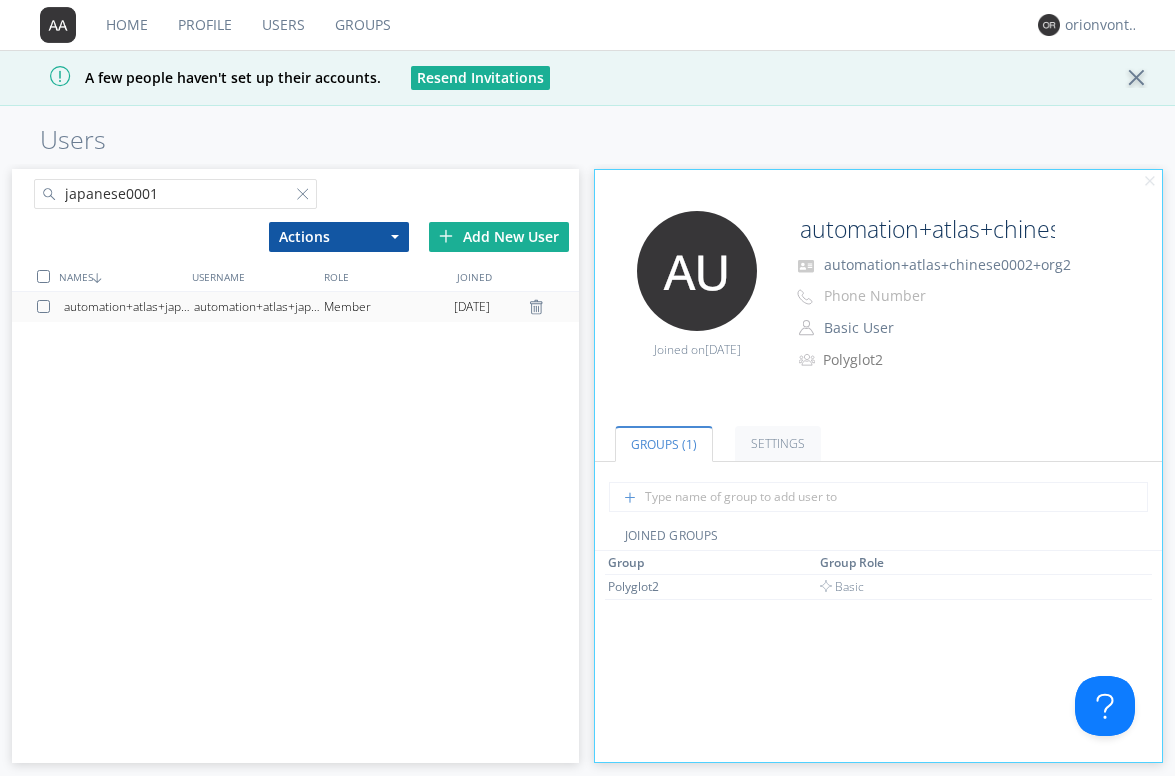 type on "japanese0001" 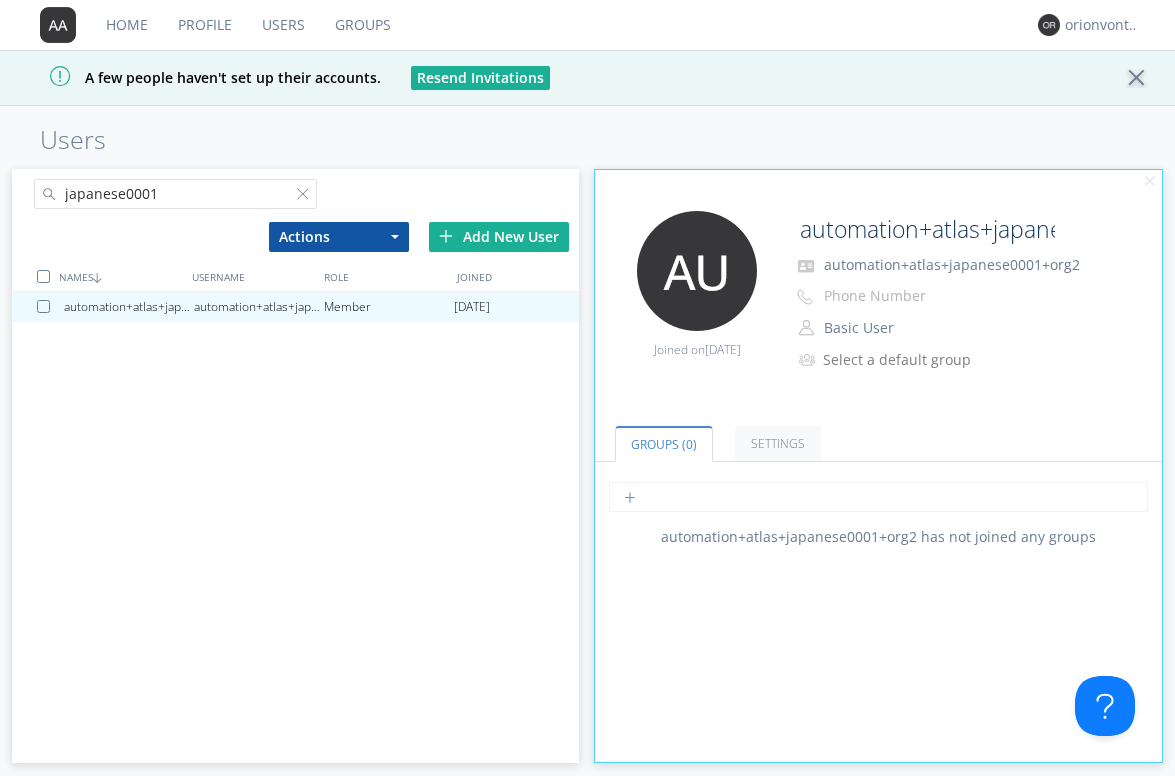 click at bounding box center [878, 497] 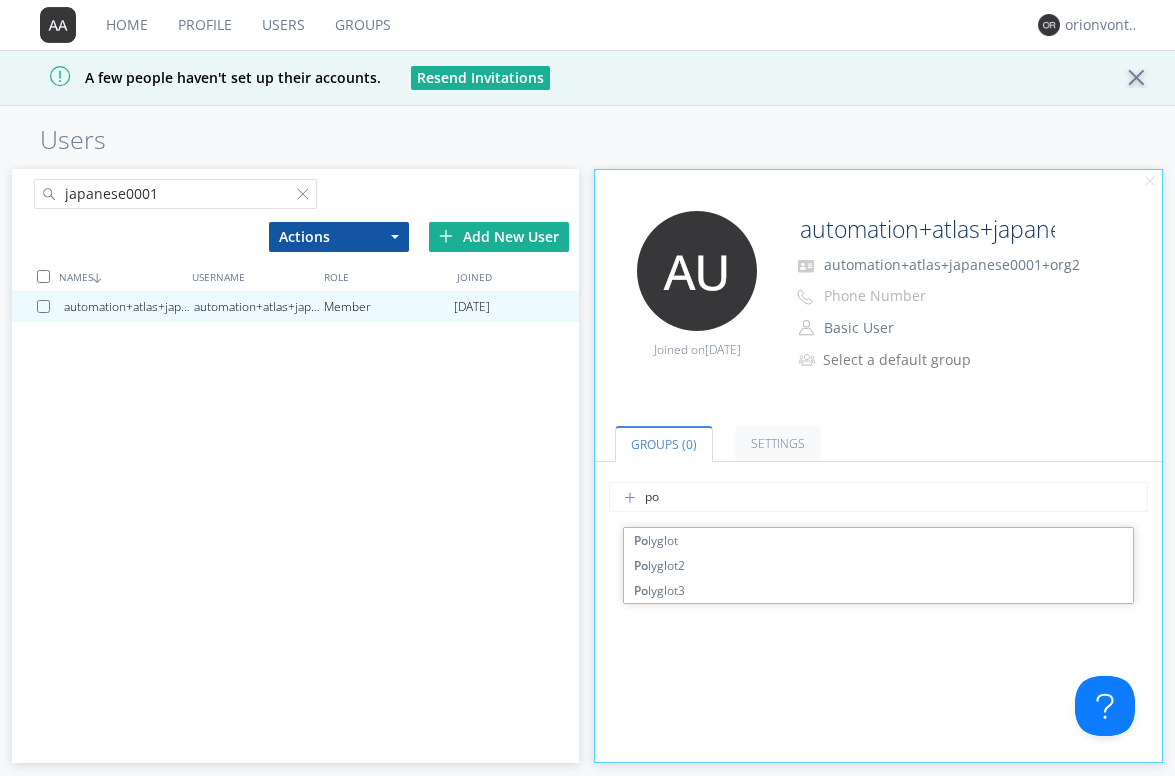 type on "pol" 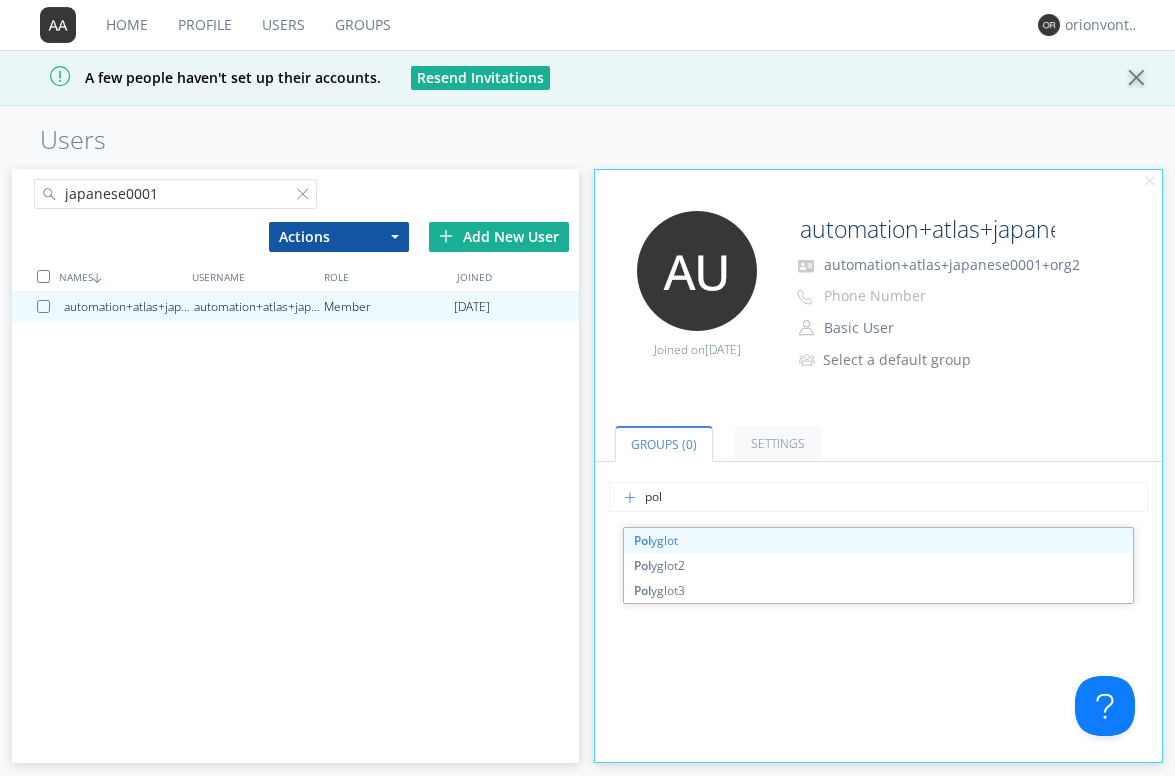 type 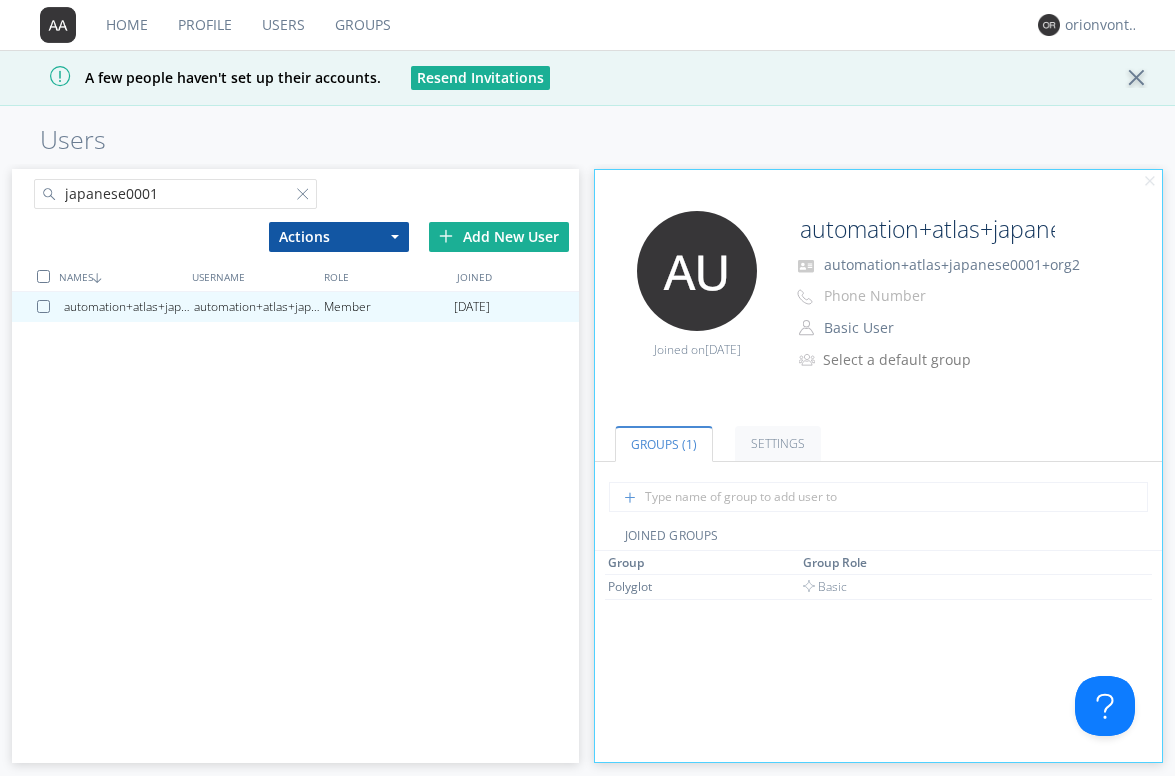 click on "automation+atlas+japanese0001+org2   automation+atlas+japanese0001+org2 Phone Number Basic User   Manager Basic User Select a default group" at bounding box center (973, 292) 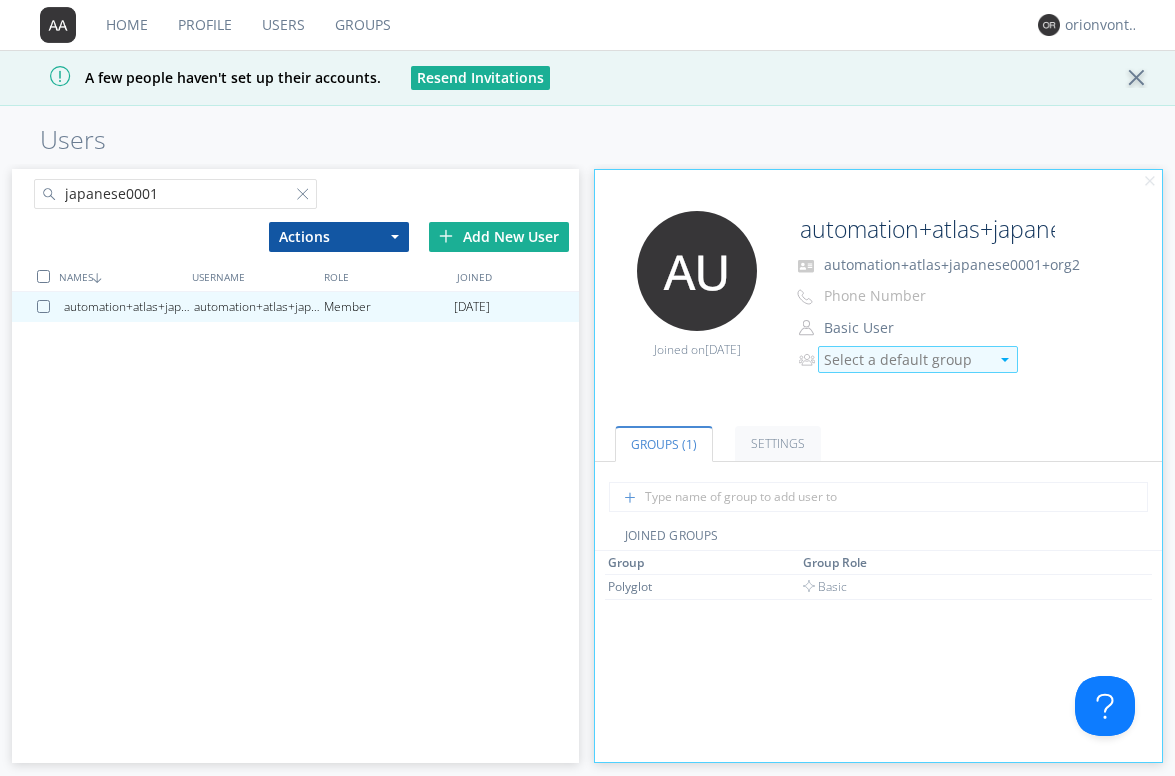 click on "Select a default group" at bounding box center (906, 360) 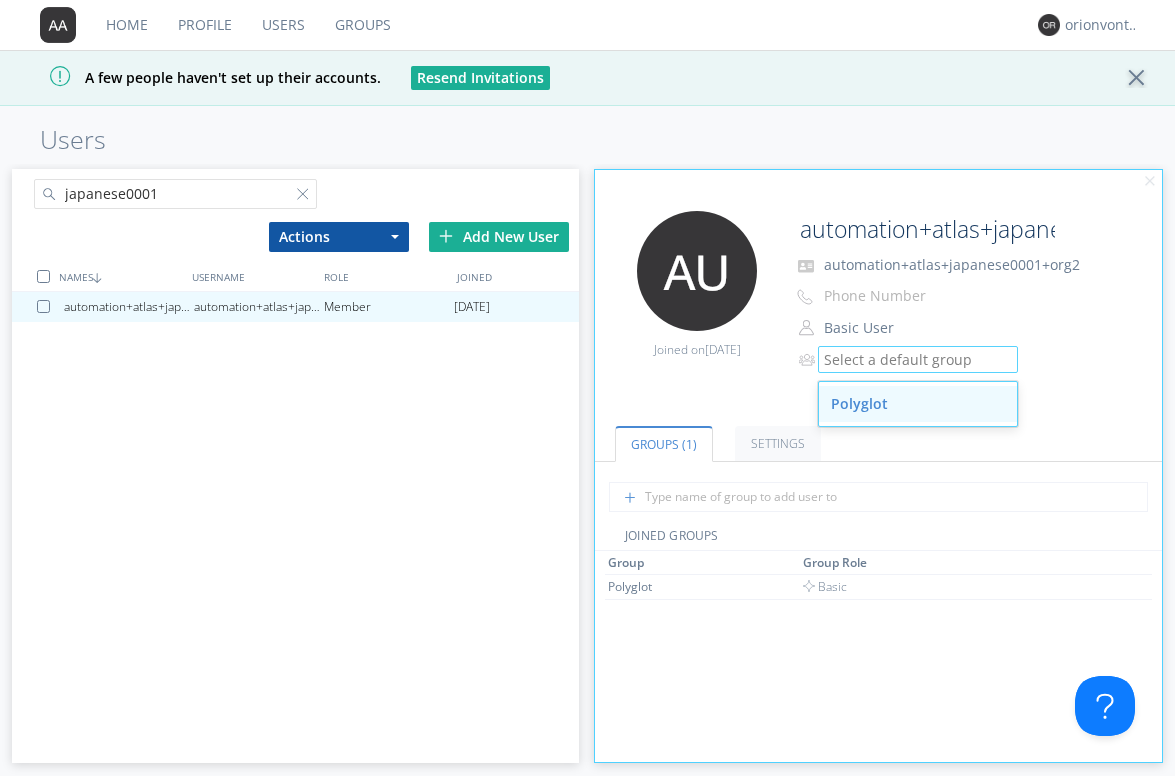 click on "Polyglot" at bounding box center [918, 404] 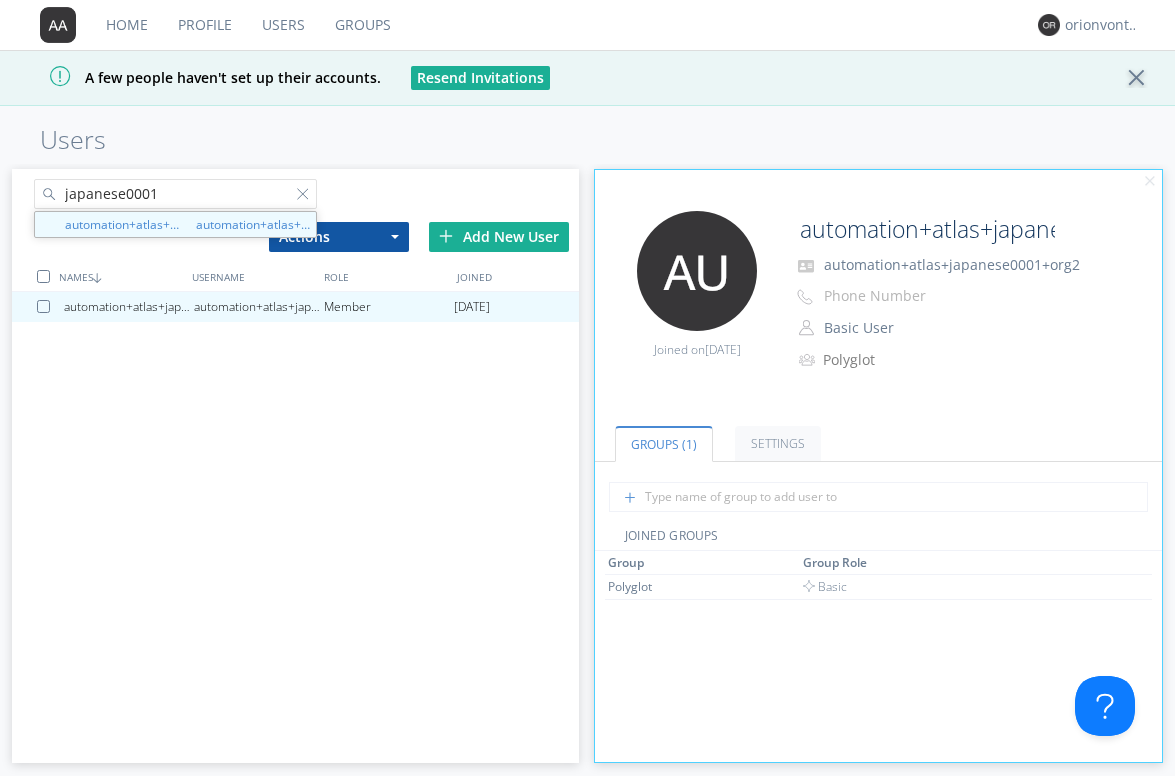 click on "japanese0001" at bounding box center (176, 194) 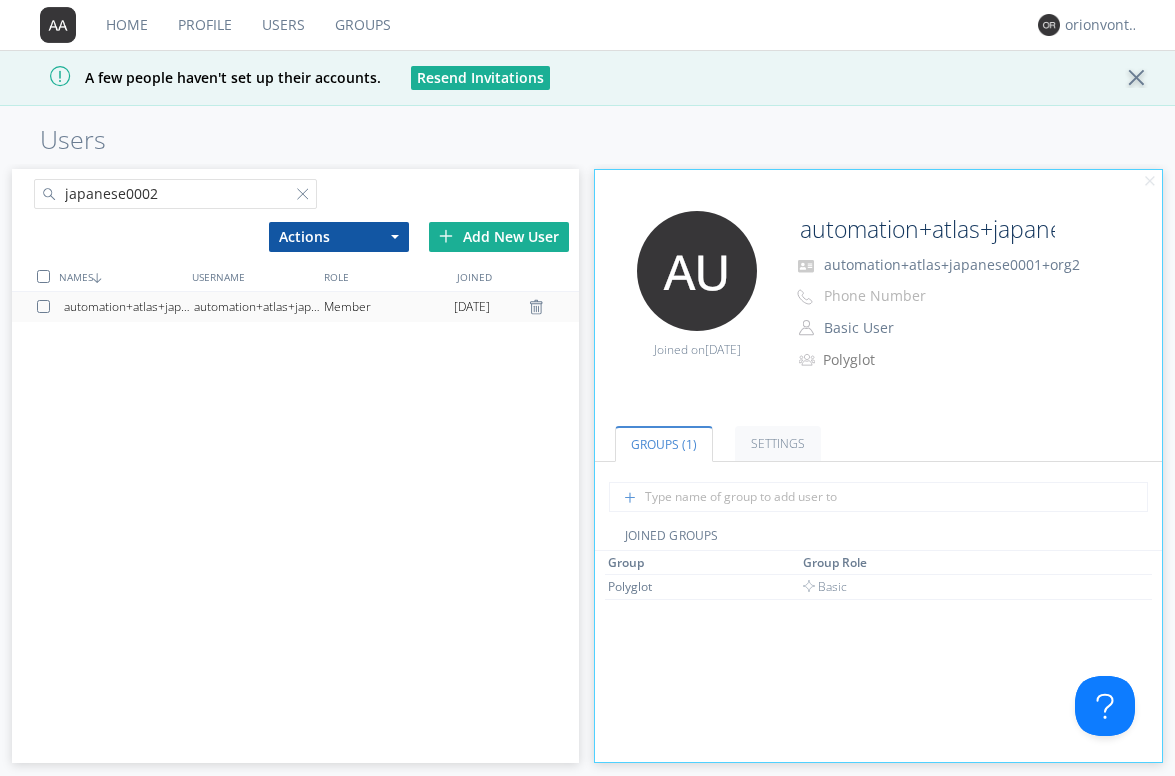 type on "japanese0002" 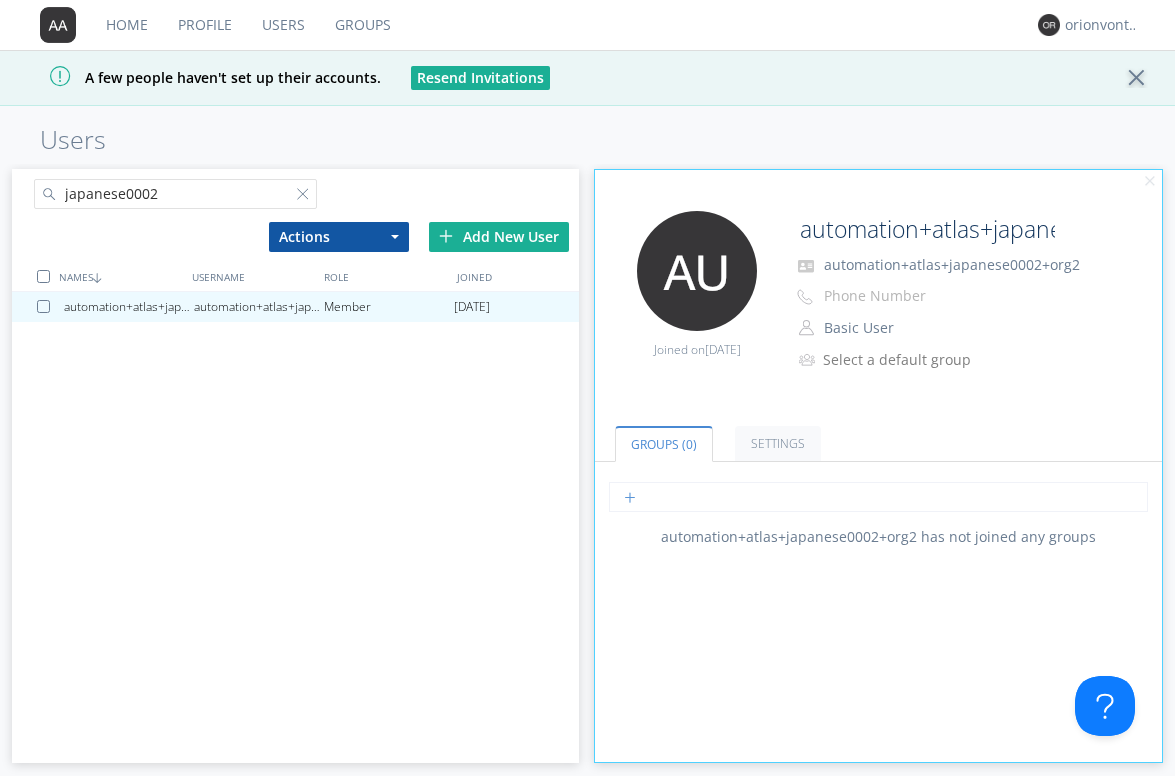 click at bounding box center [878, 497] 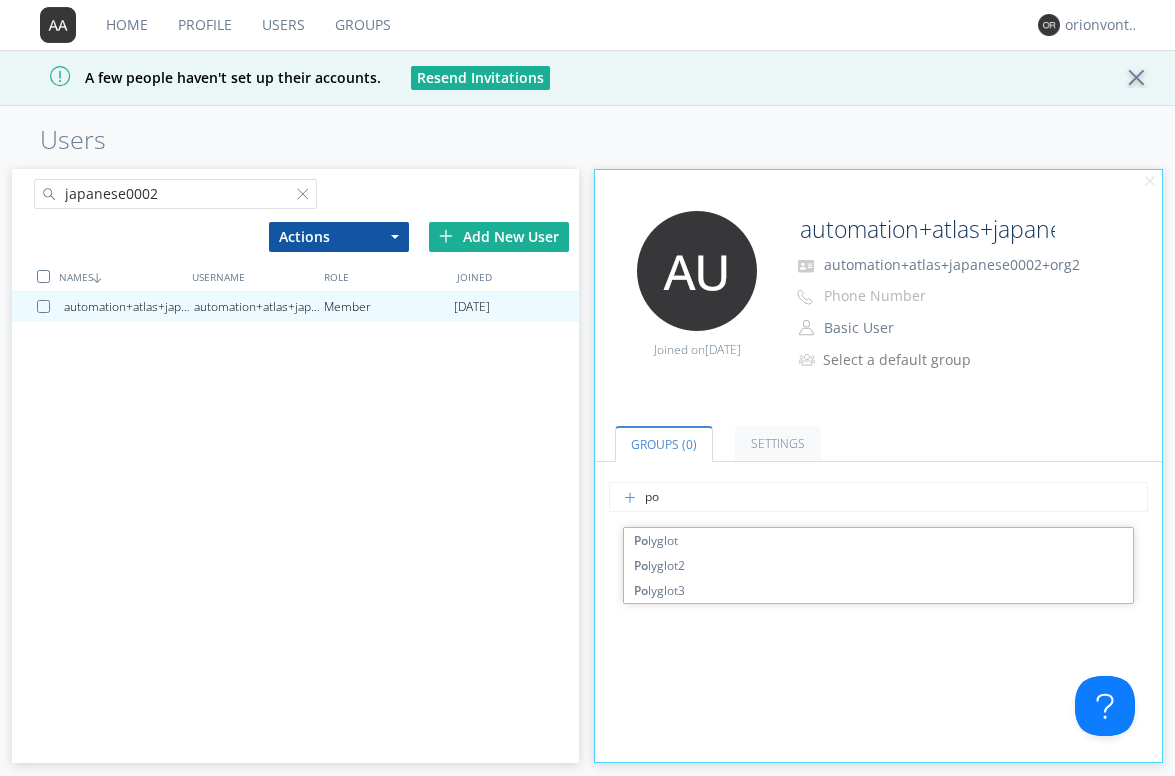 type on "pol" 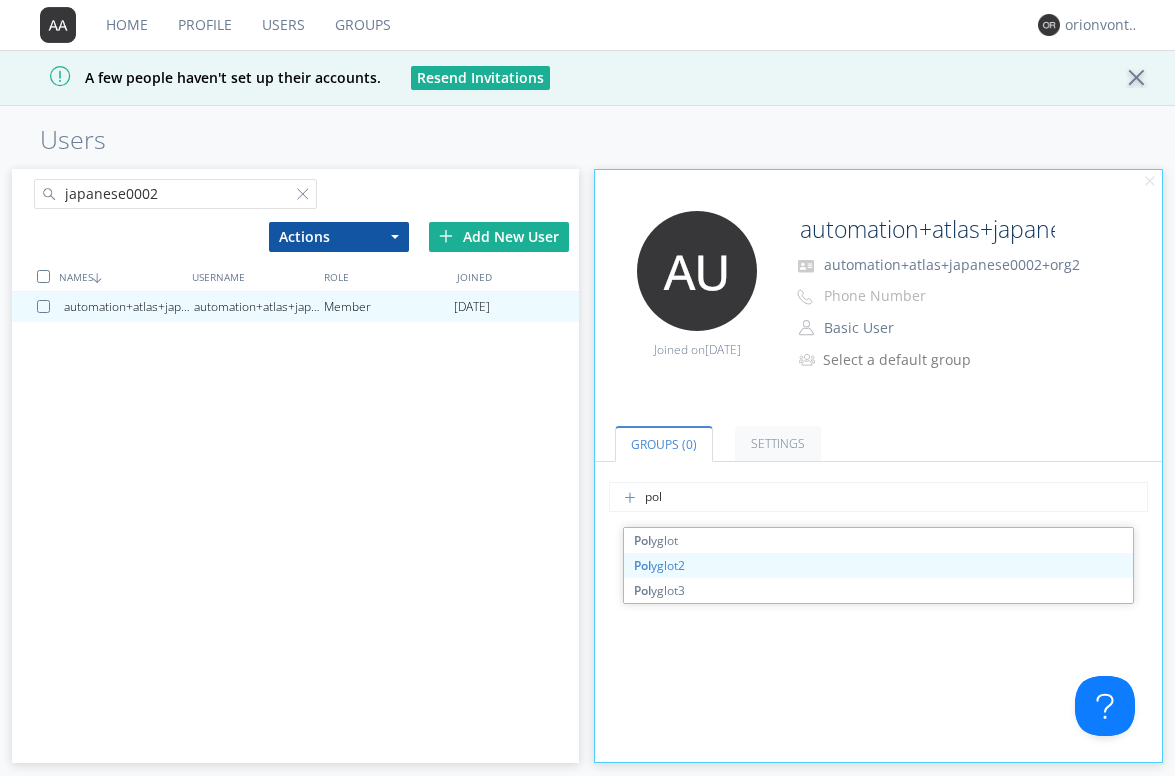 type 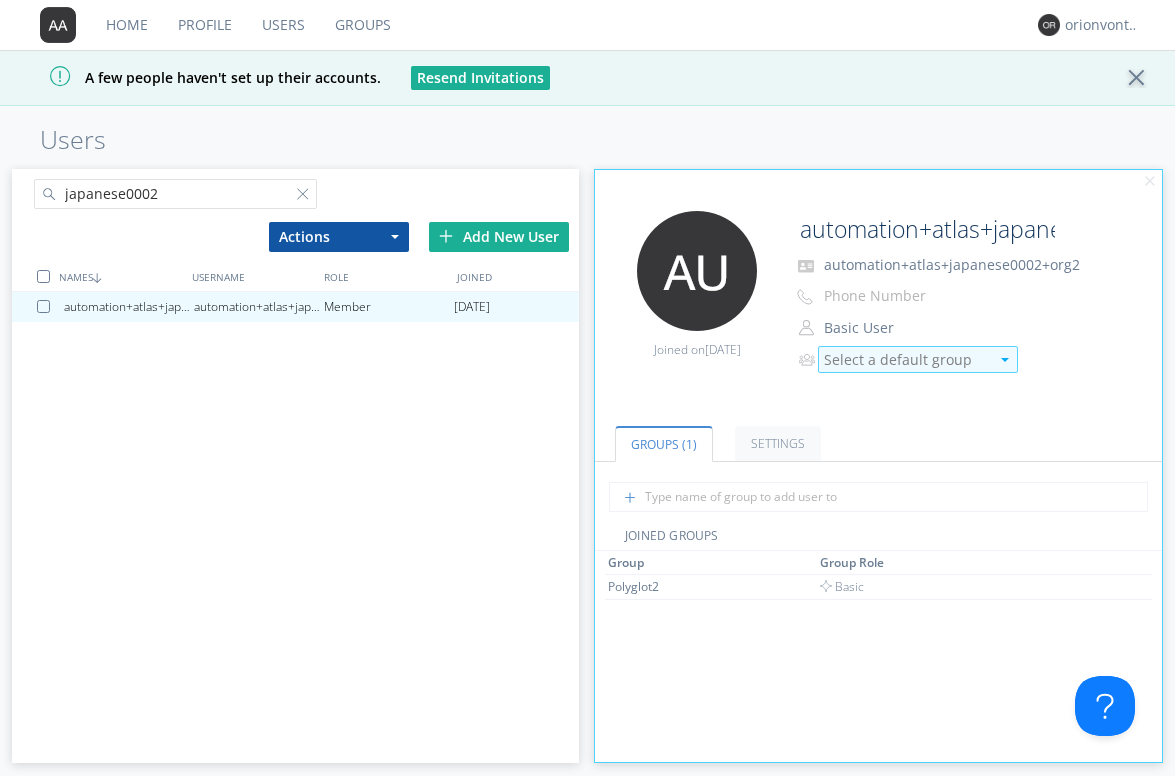 click on "Select a default group" at bounding box center [906, 360] 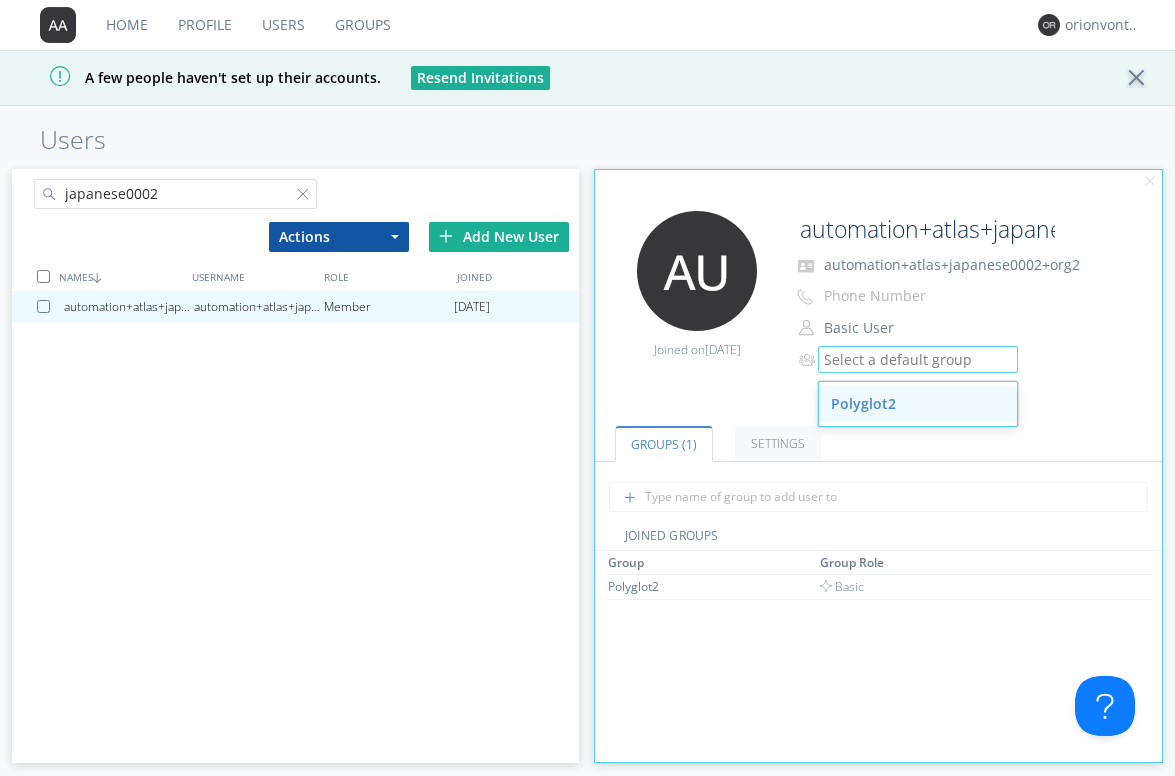 click on "Polyglot2" at bounding box center [918, 404] 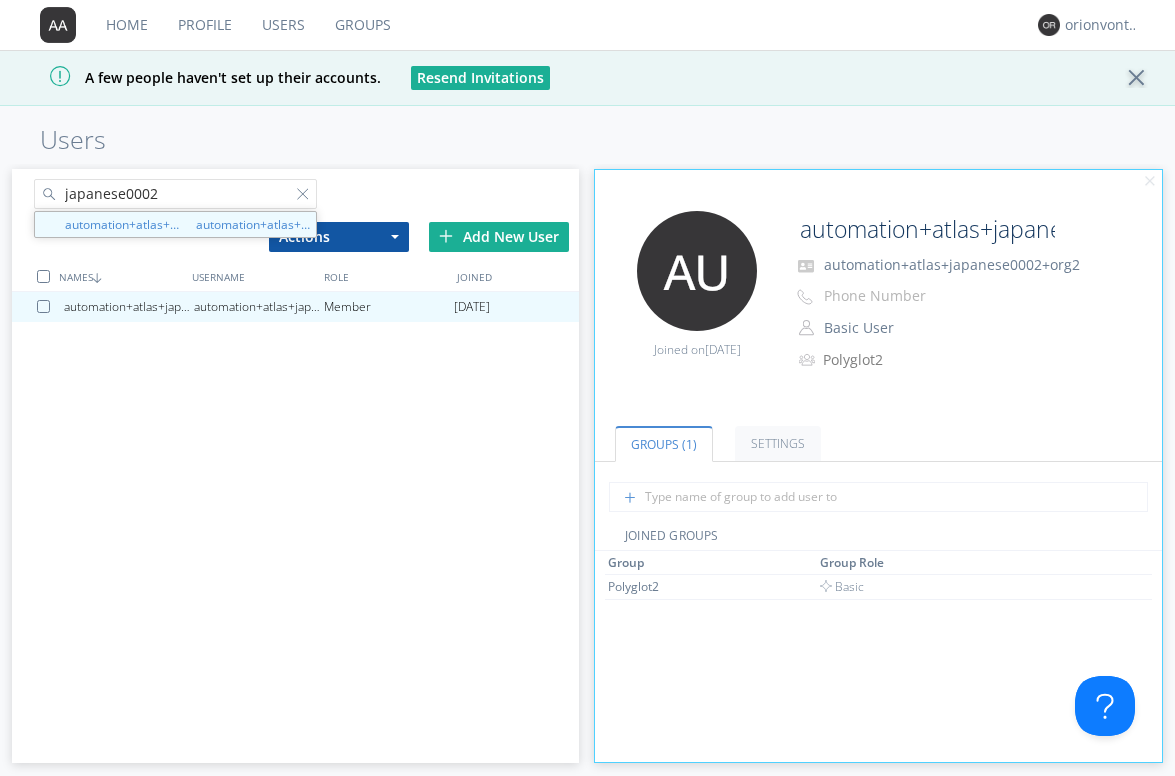 drag, startPoint x: 240, startPoint y: 193, endPoint x: 15, endPoint y: 167, distance: 226.49724 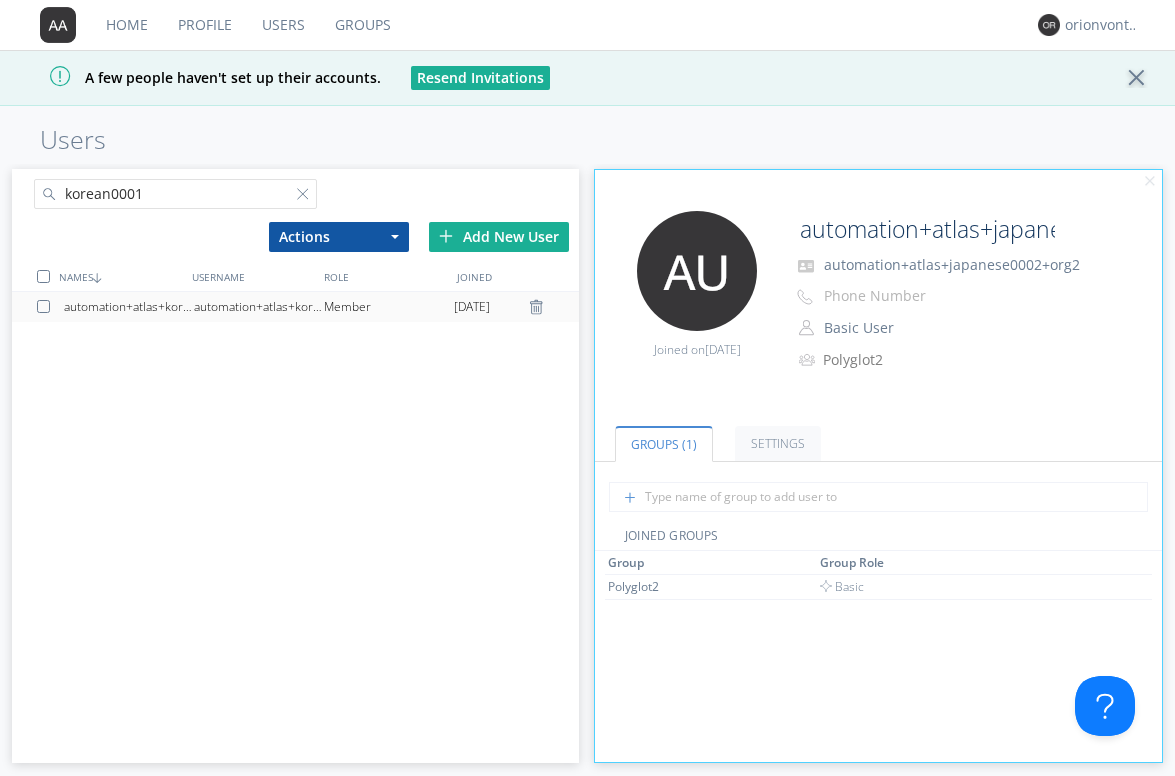 type on "korean0001" 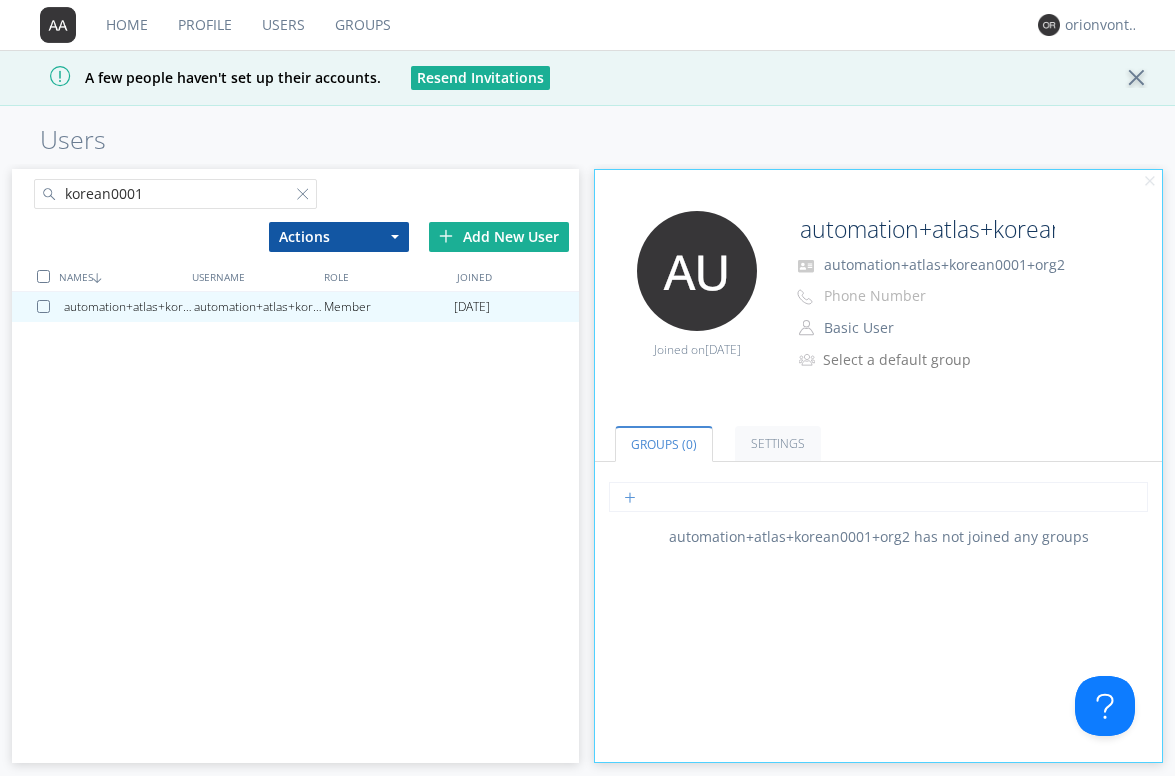 click at bounding box center [878, 497] 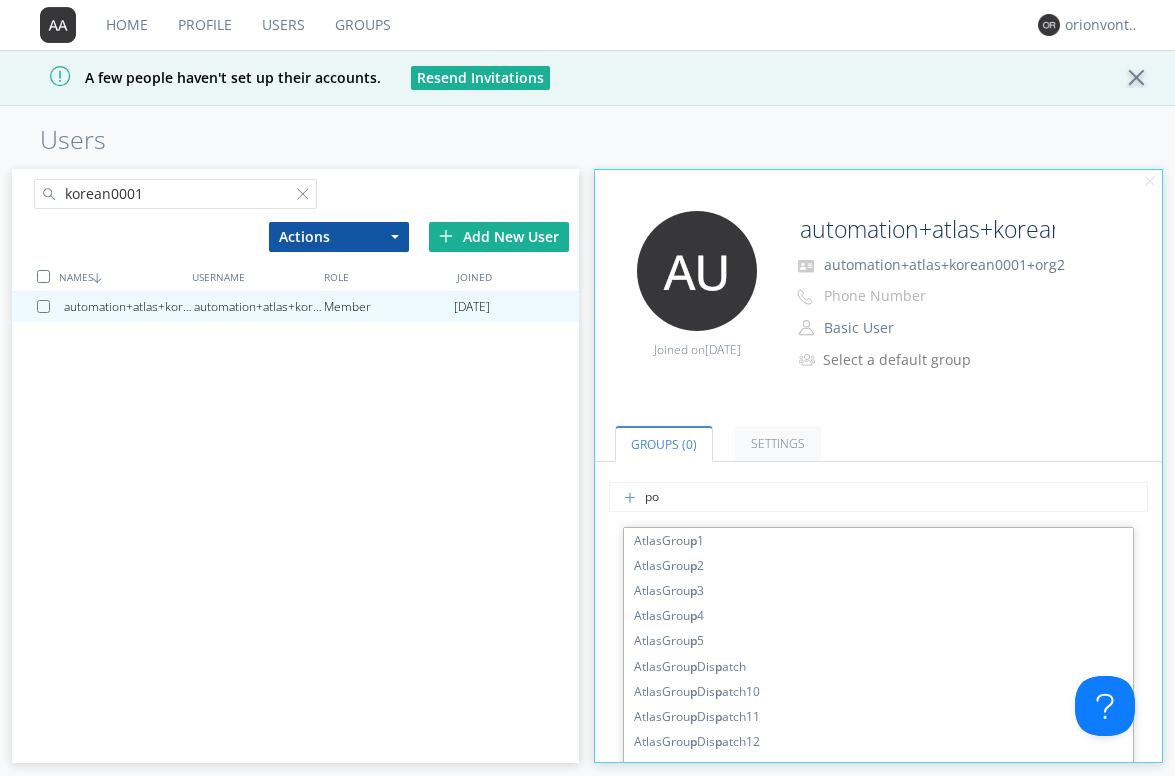 type on "pol" 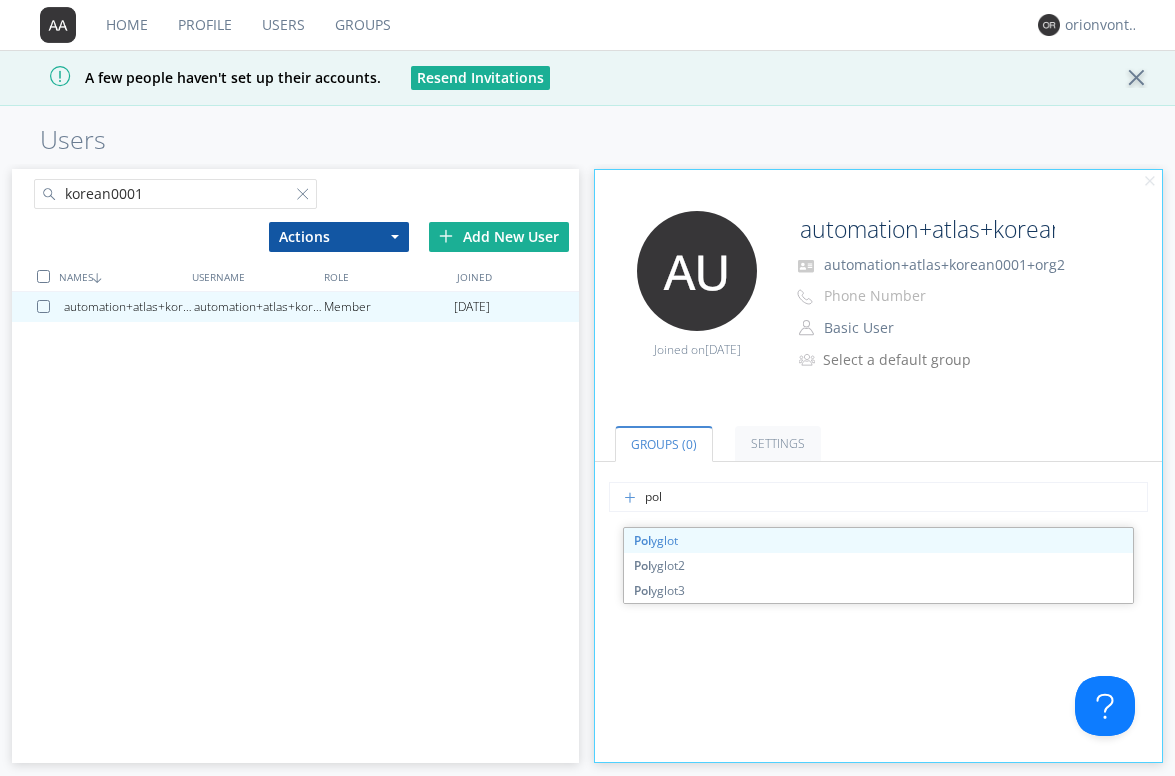 type 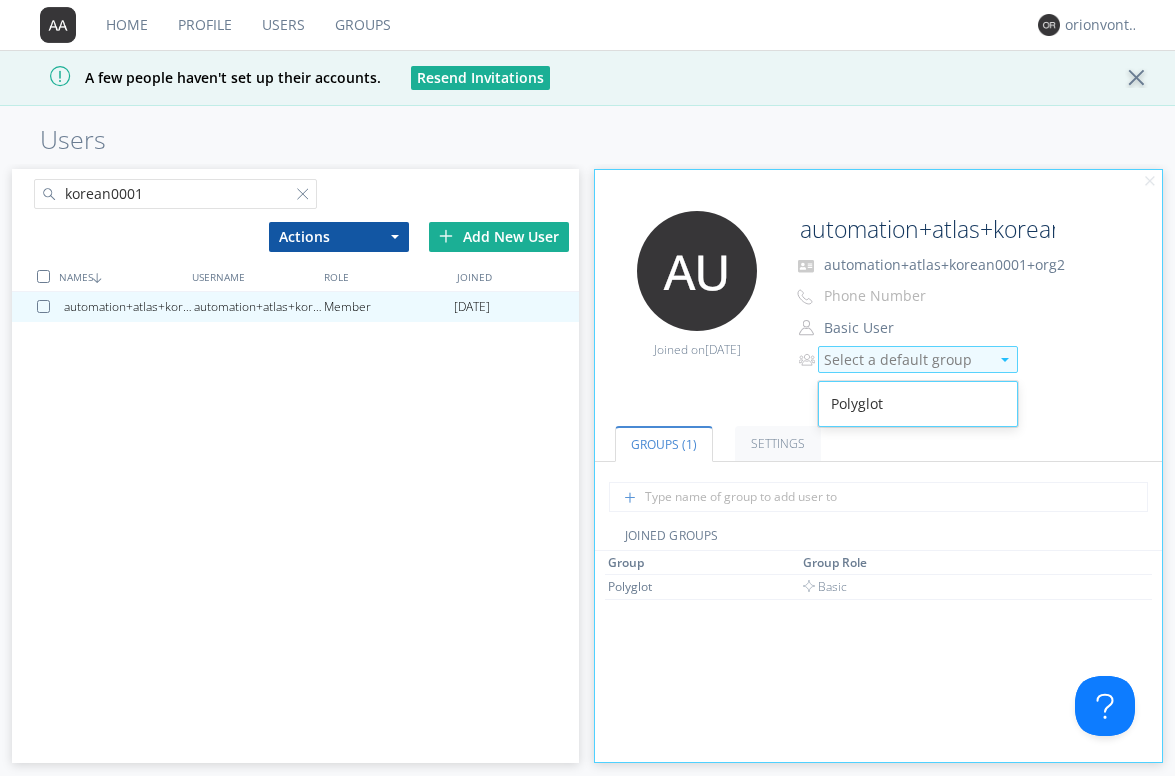 click on "Select a default group" at bounding box center [906, 360] 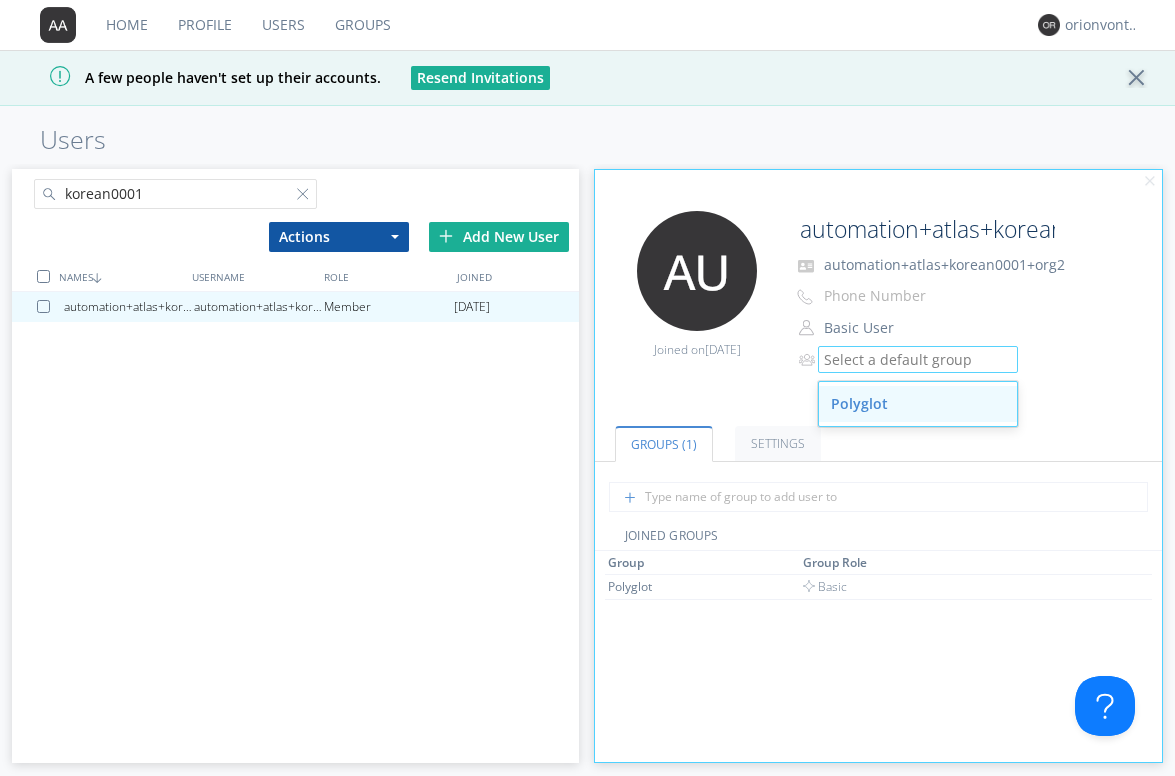 click on "Polyglot" at bounding box center [918, 404] 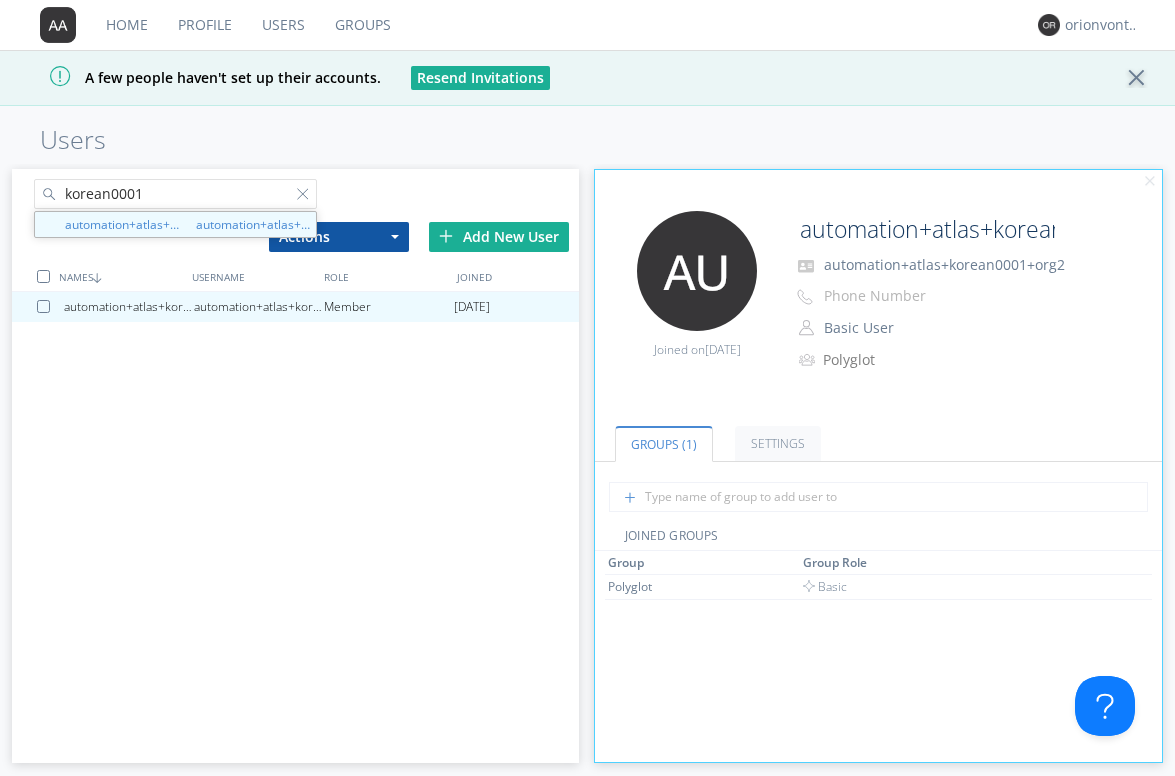 click on "korean0001" at bounding box center [176, 194] 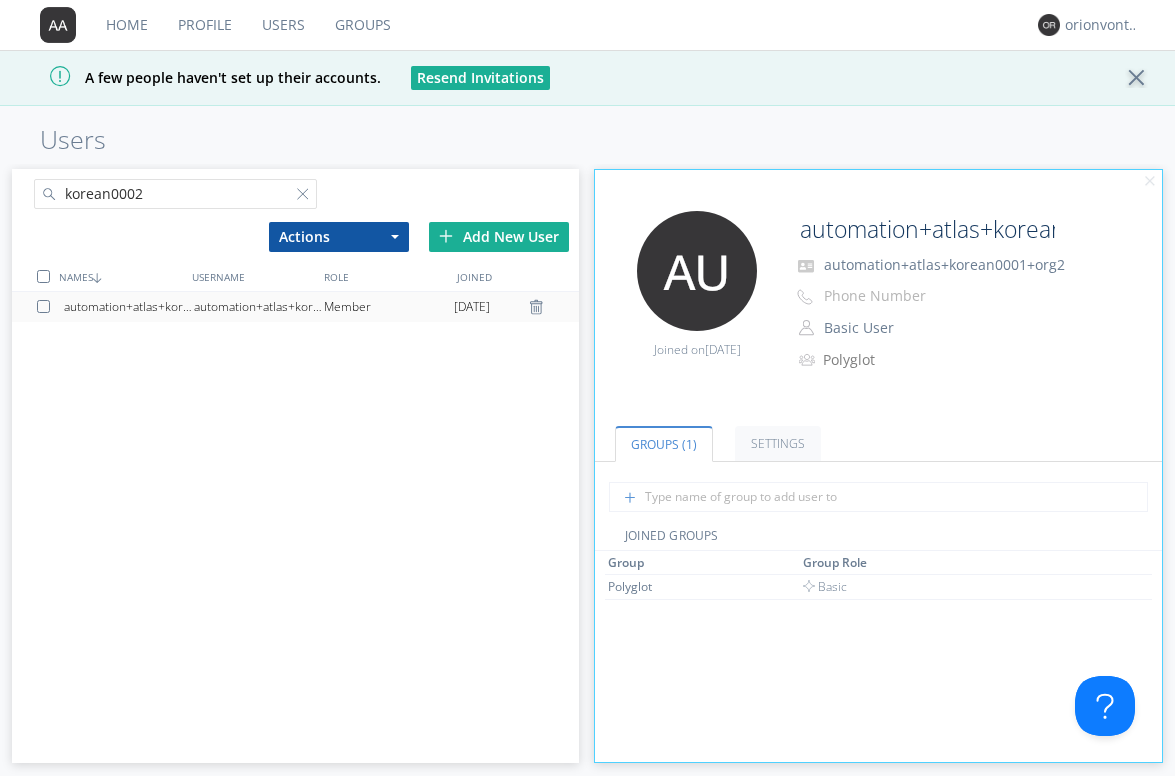 type on "korean0002" 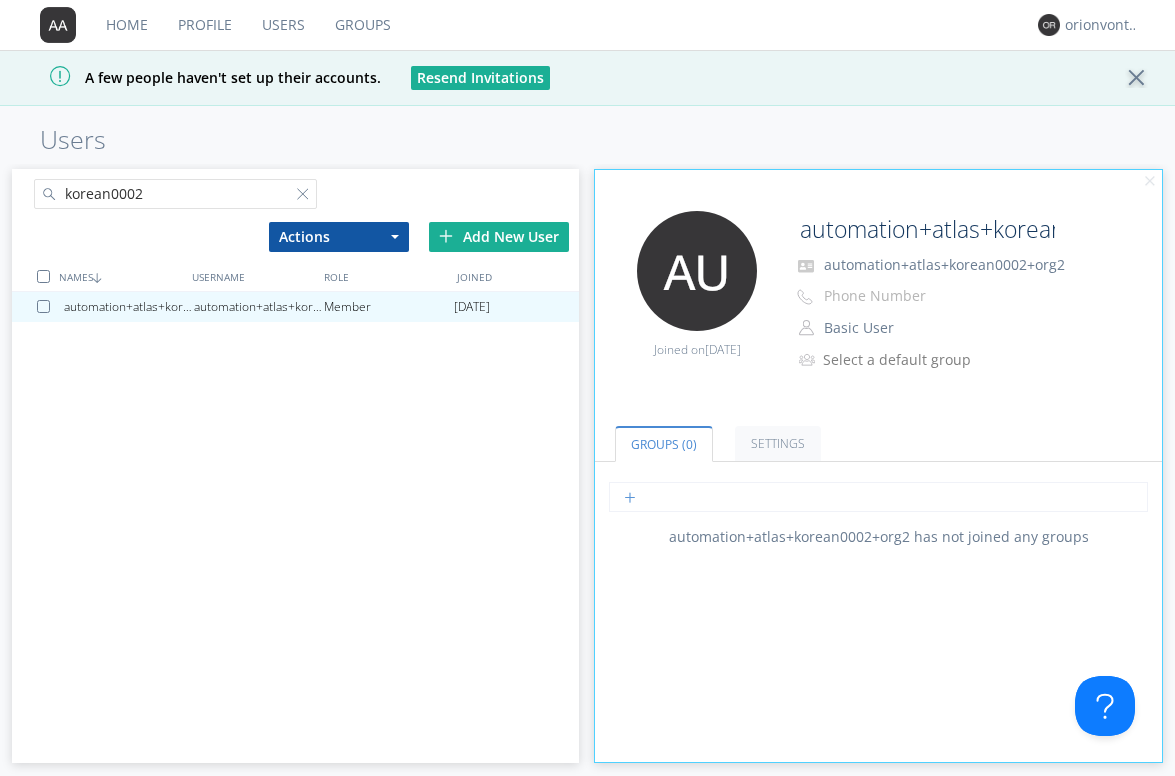 click at bounding box center [878, 497] 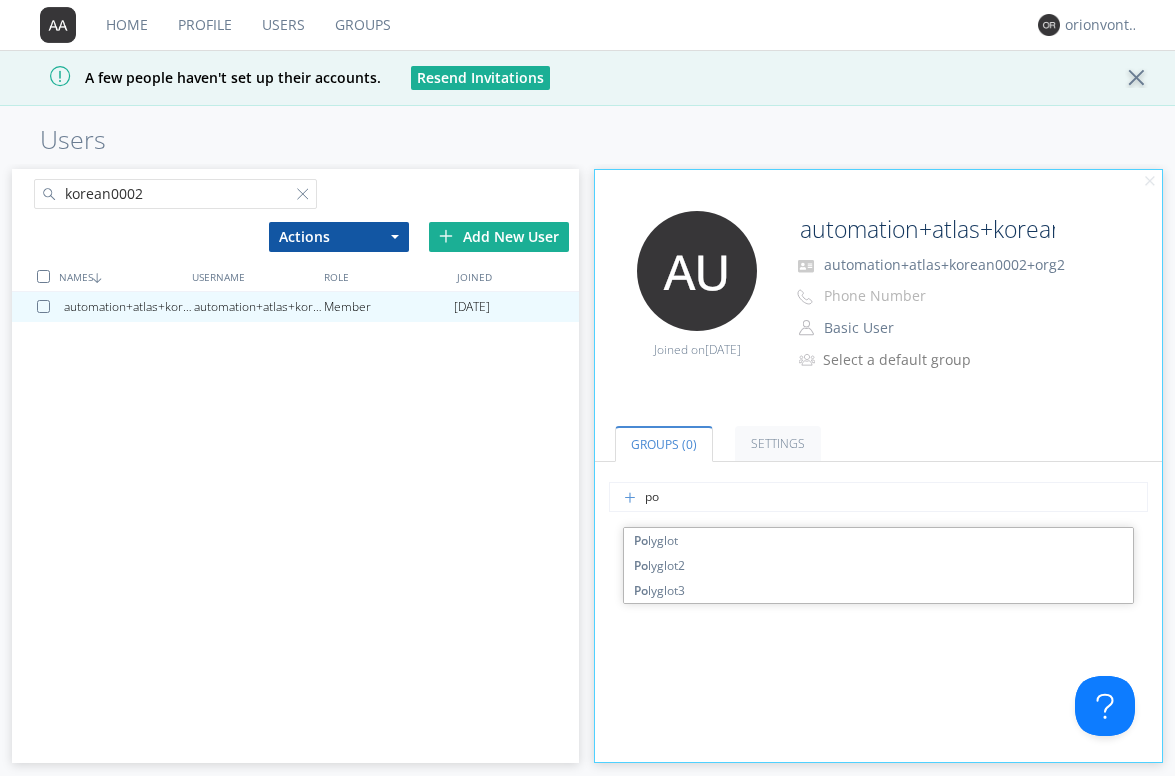 type on "pol" 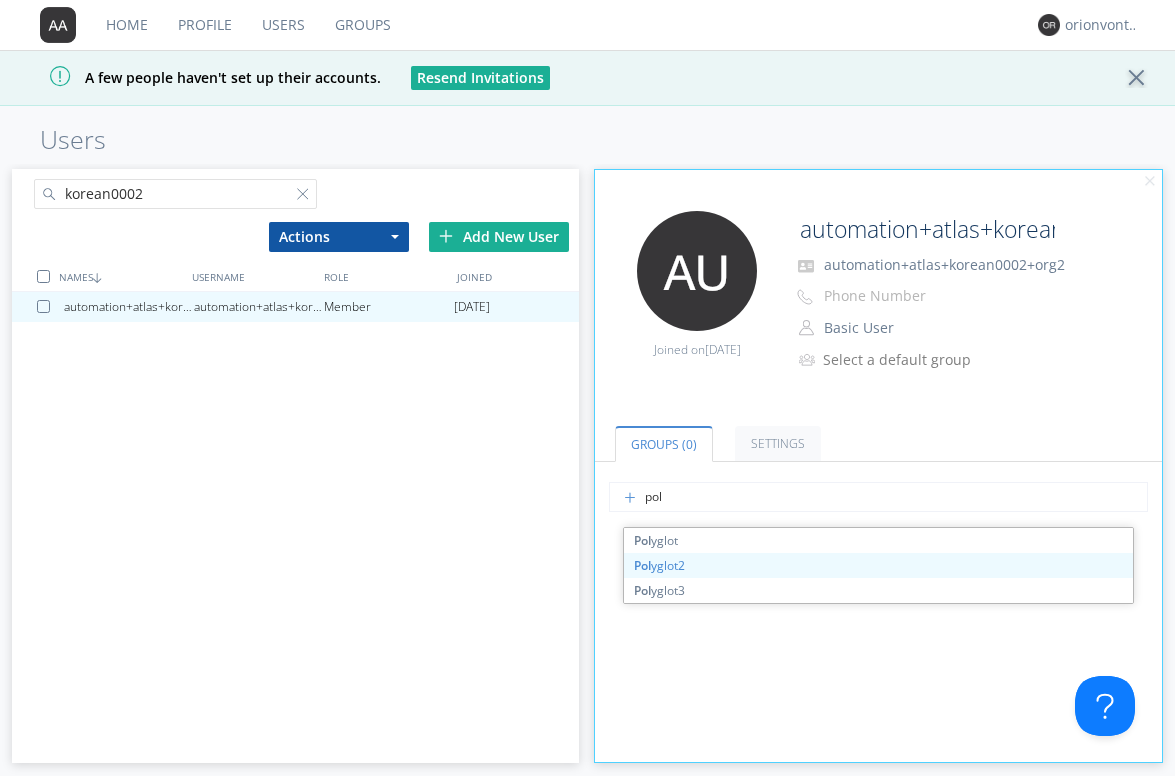 type 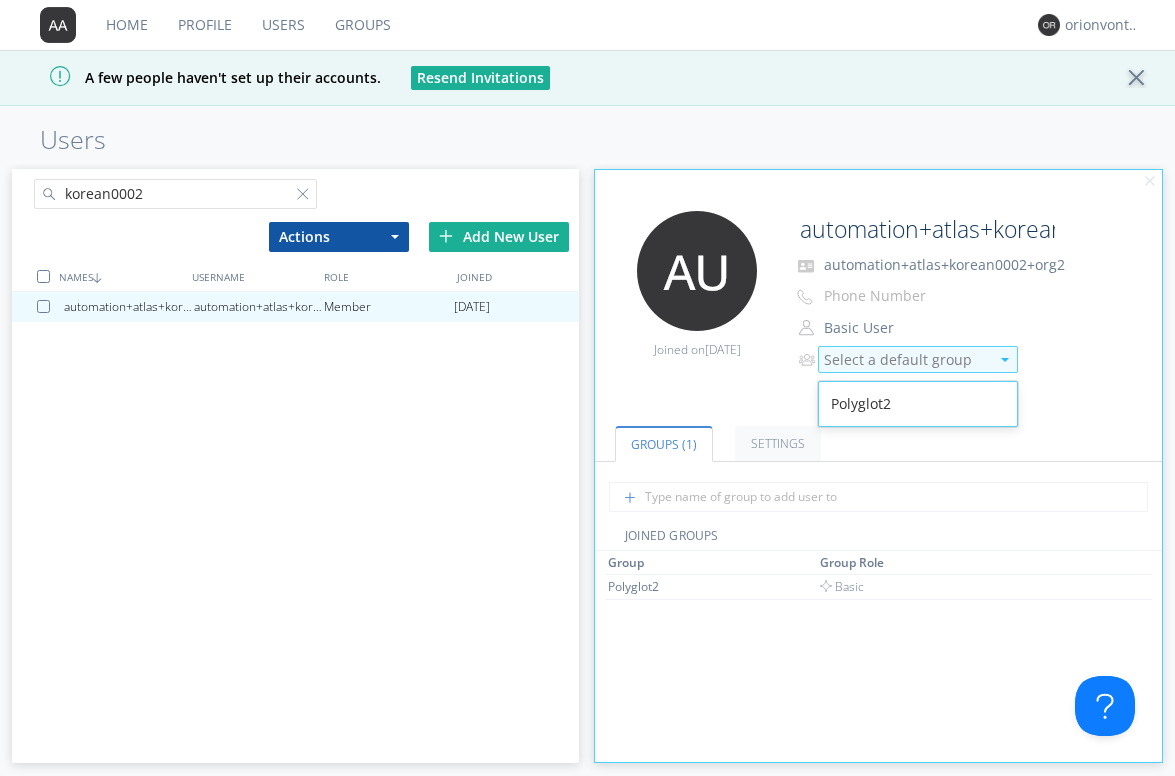 click on "Select a default group" at bounding box center [906, 360] 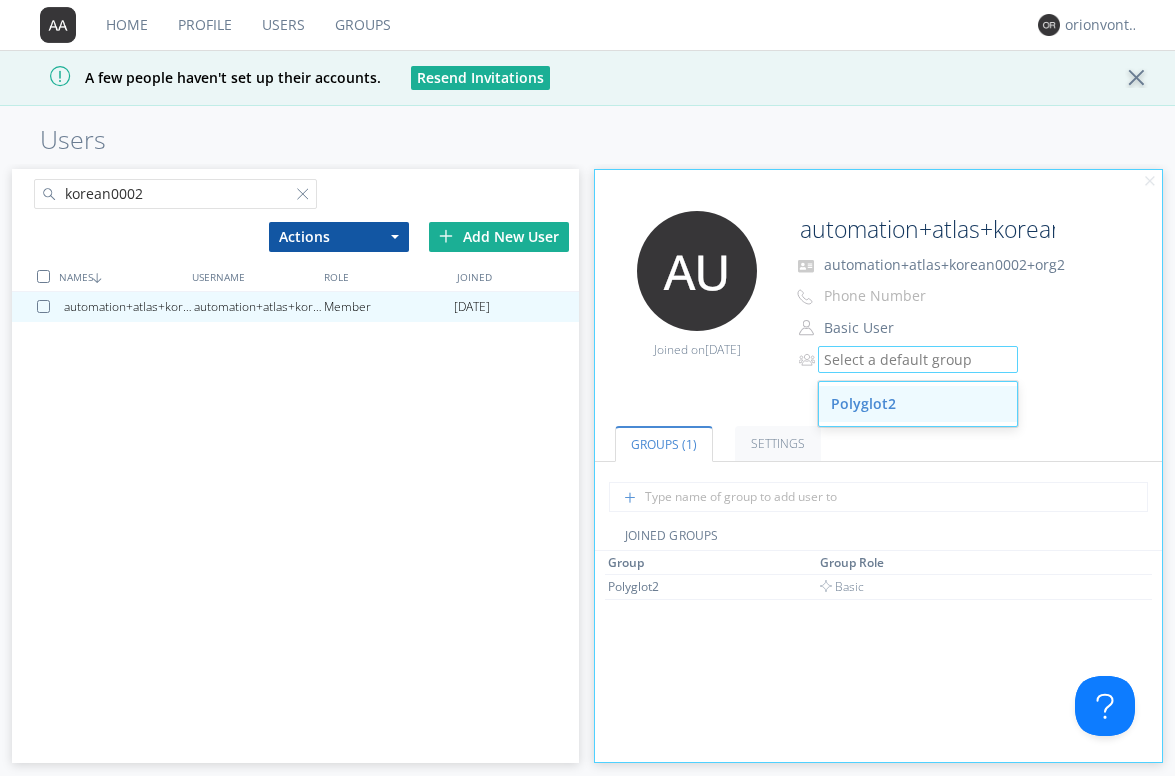 click on "Polyglot2" at bounding box center (918, 404) 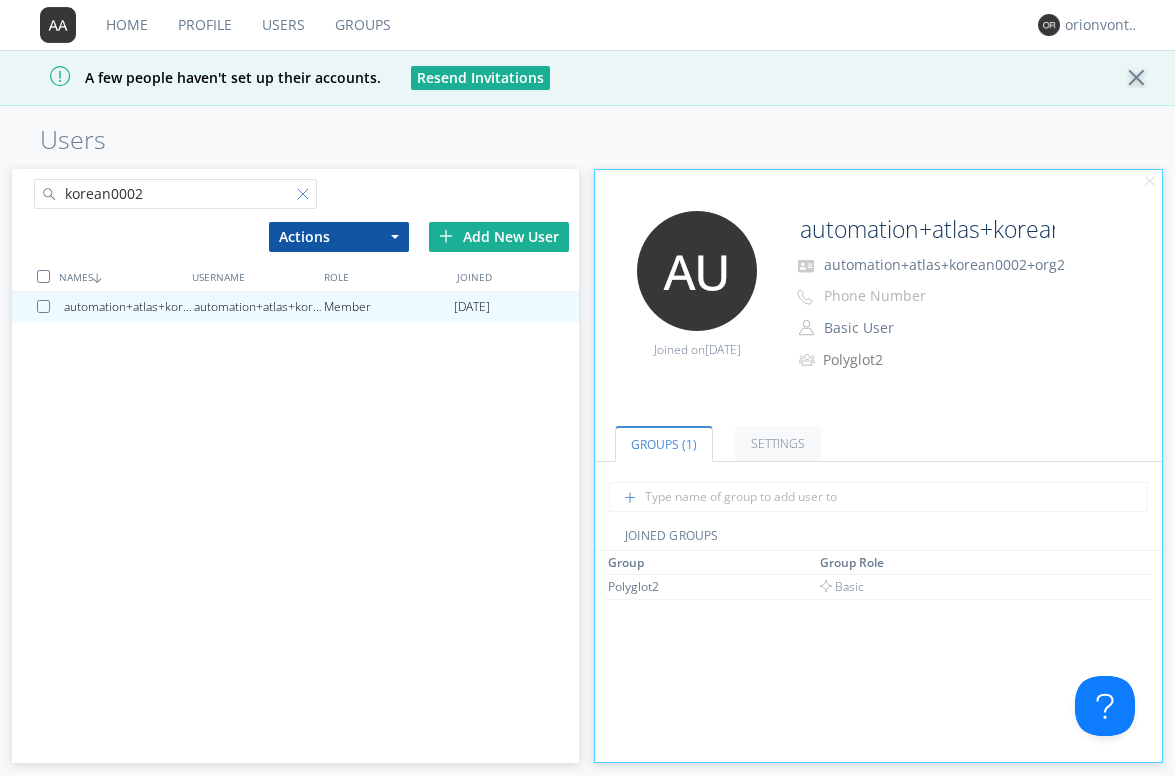click at bounding box center (307, 198) 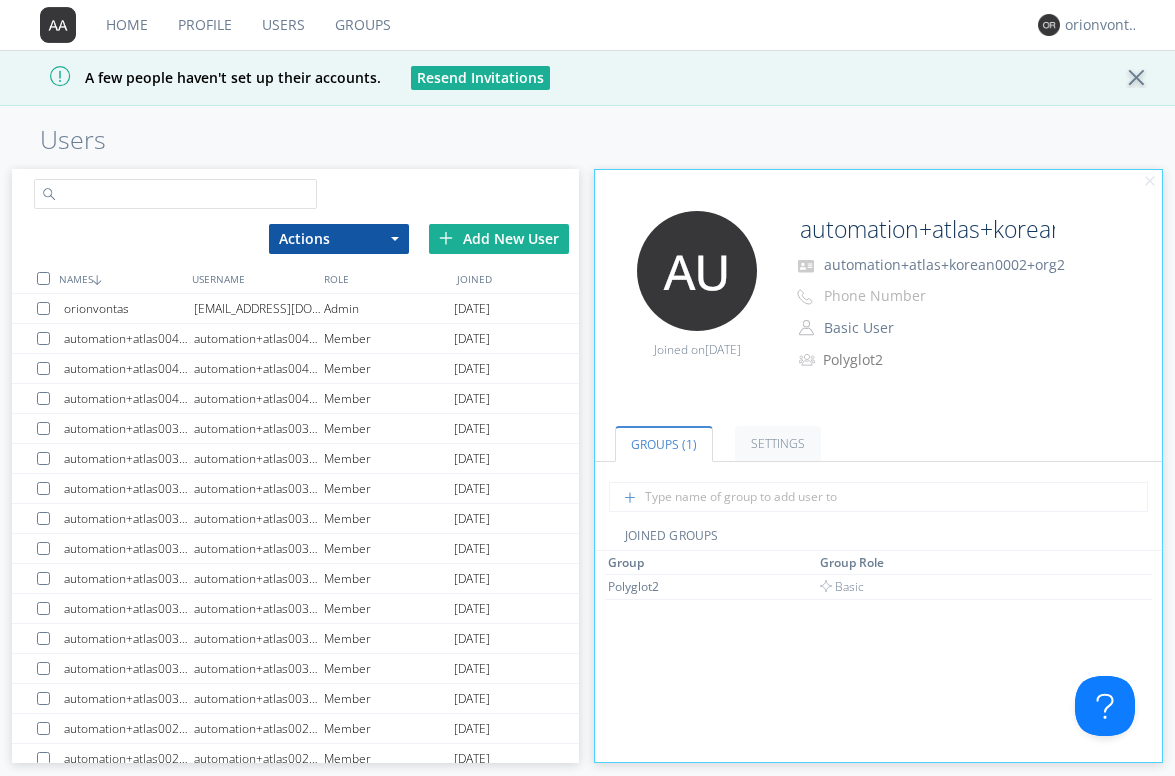 click at bounding box center [176, 194] 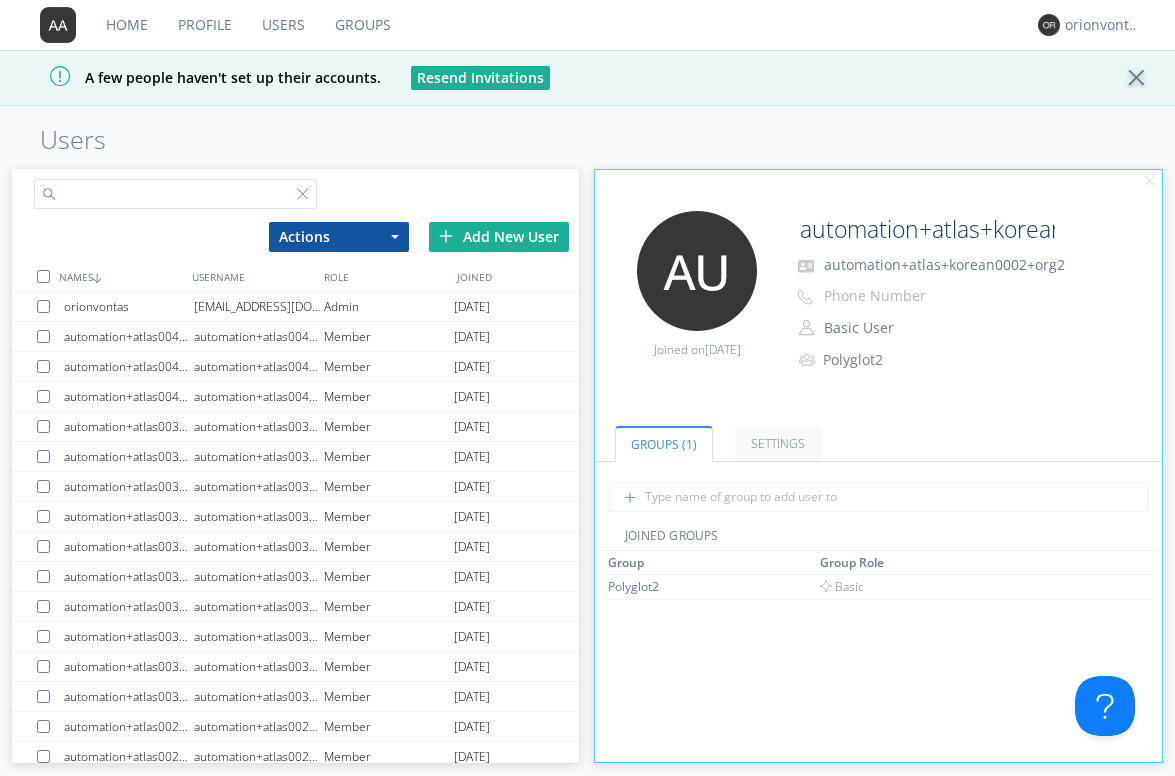 paste on "ratelimit" 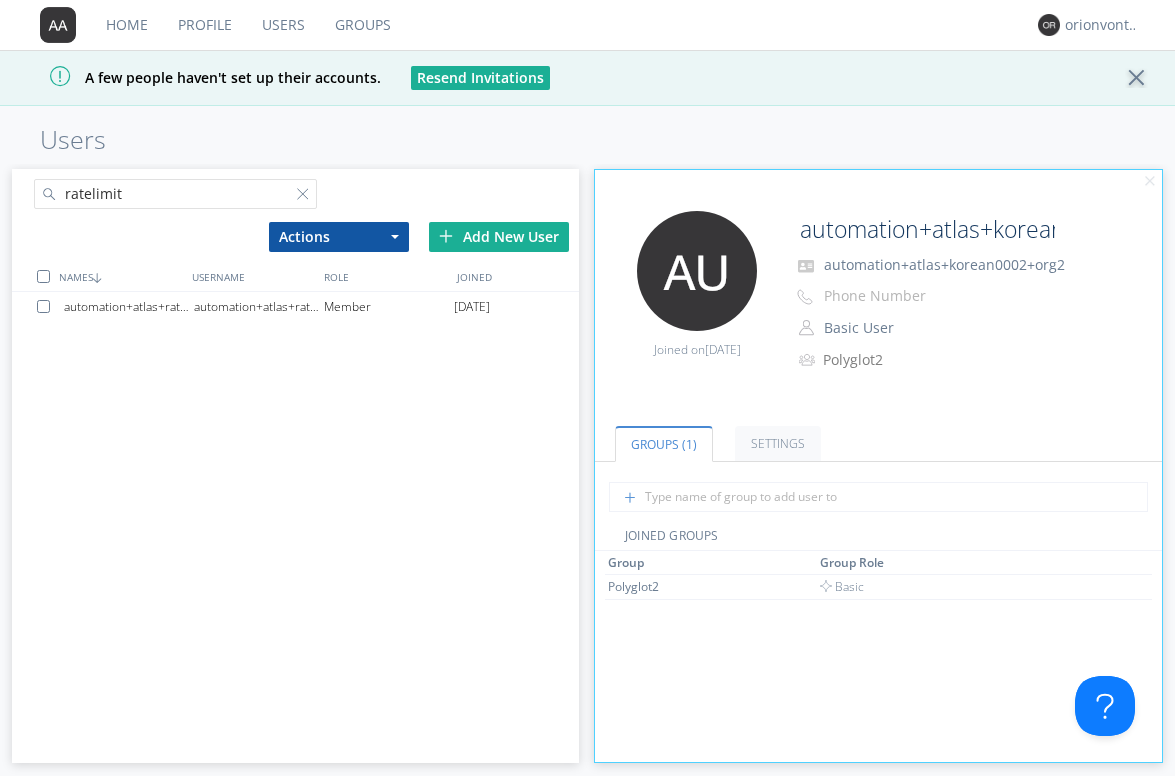 type on "ratelimit" 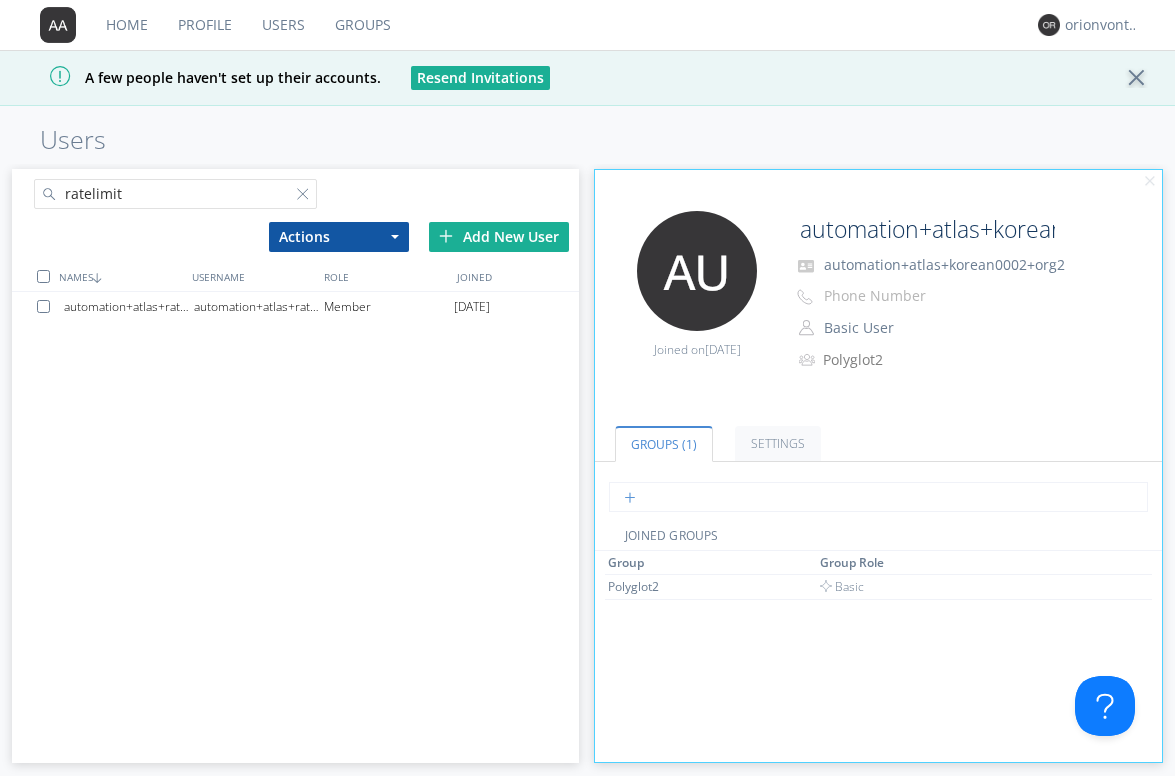 click at bounding box center (878, 497) 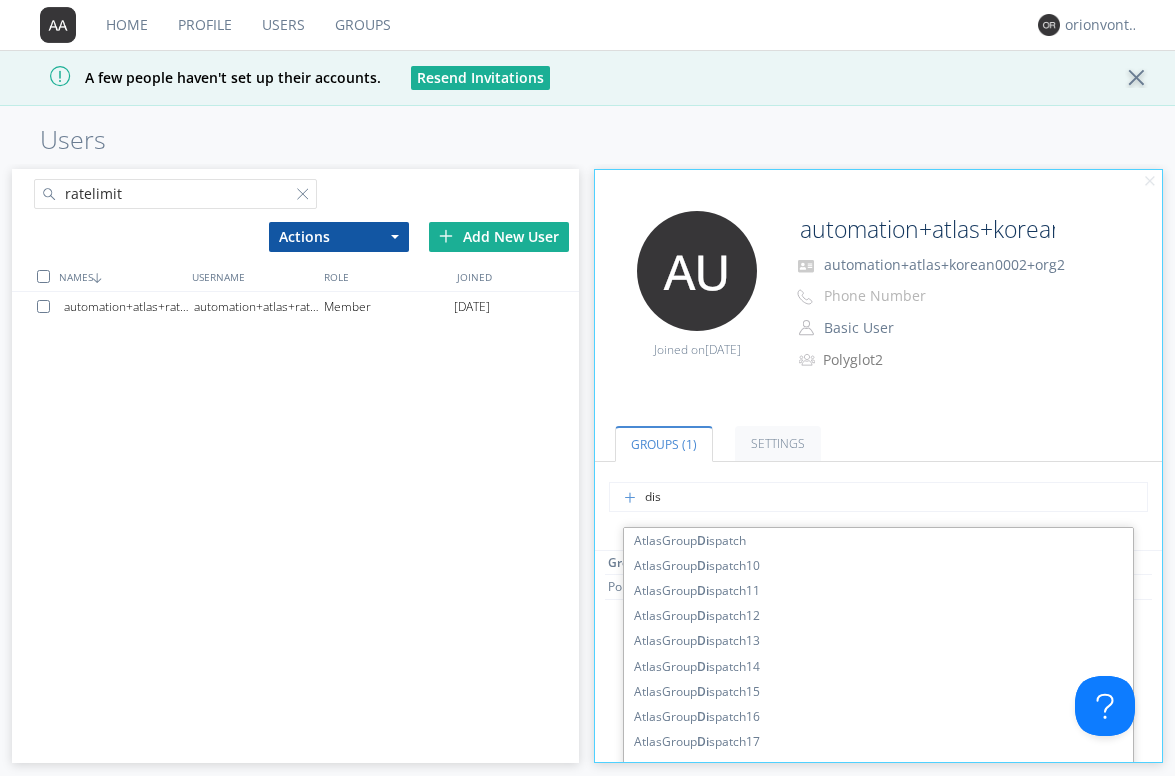 type on "disp" 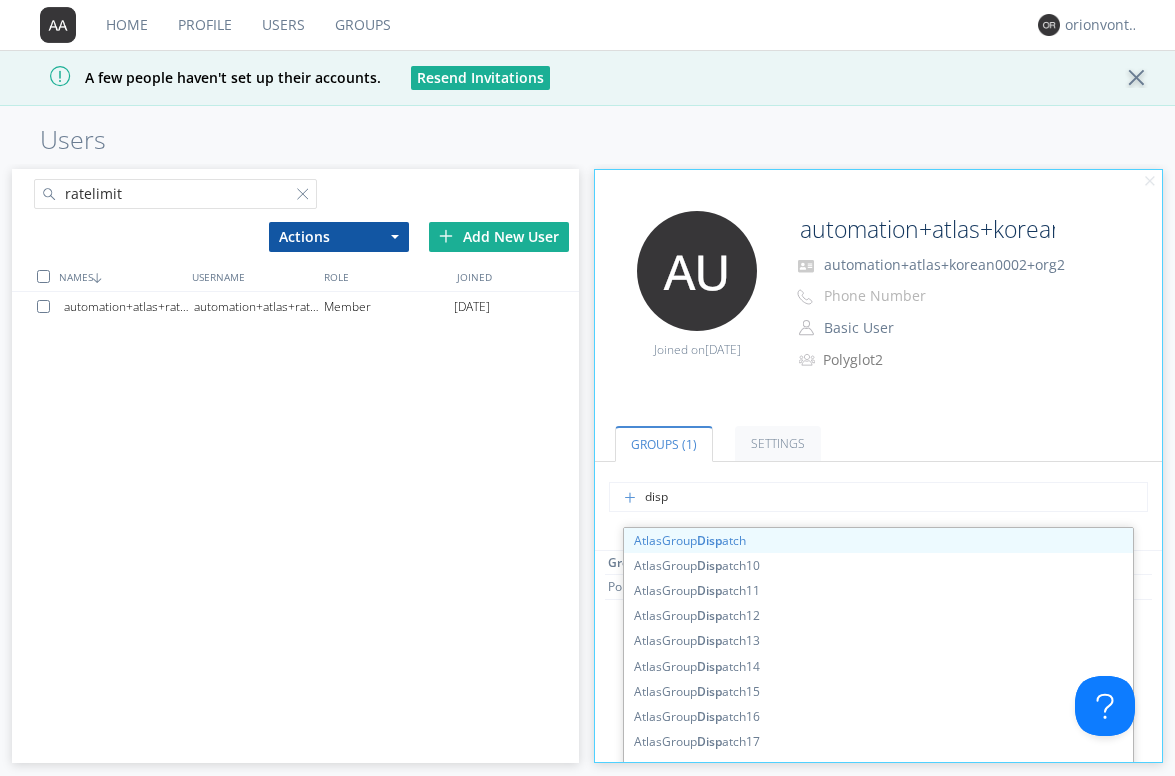 type 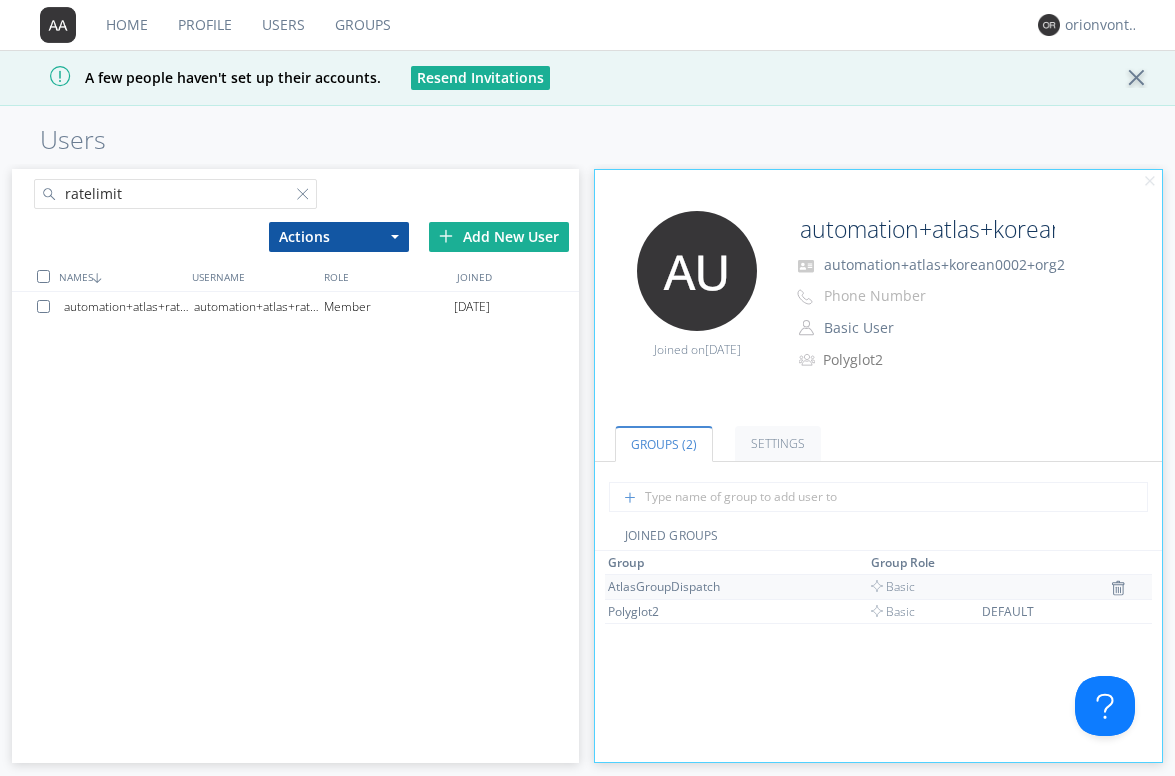click at bounding box center [1130, 586] 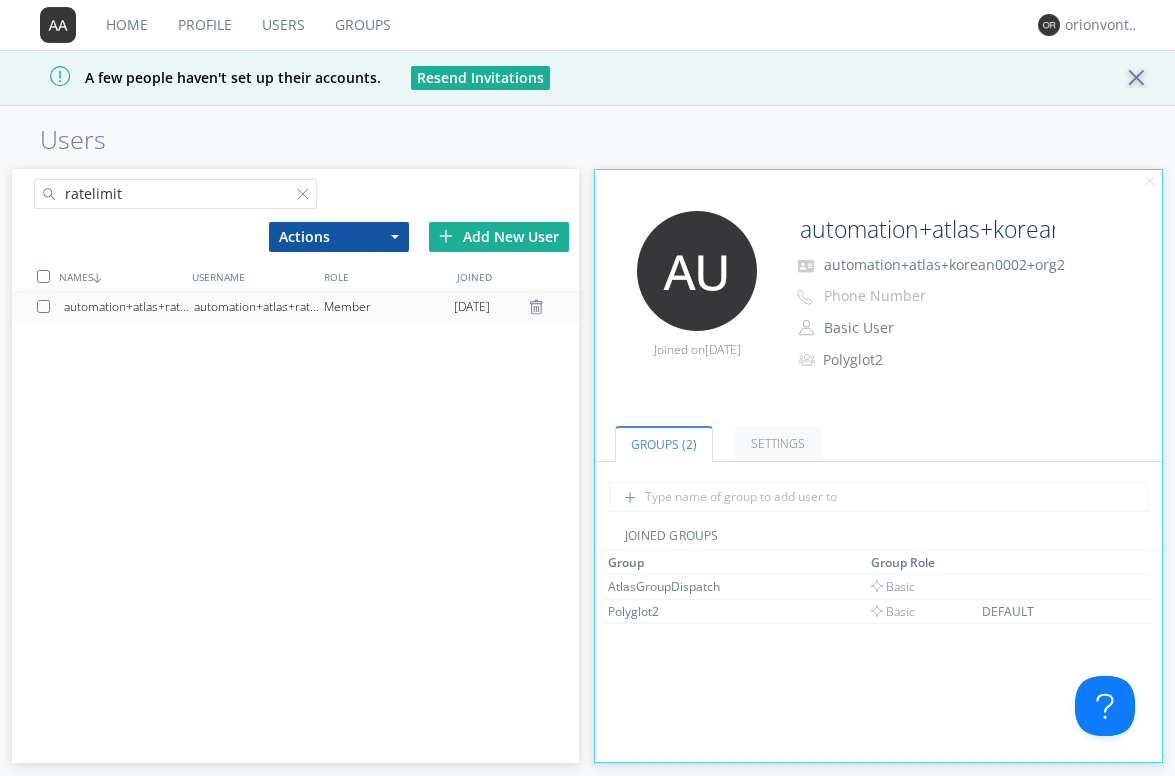 click on "automation+atlas+ratelimit+org2" at bounding box center [259, 307] 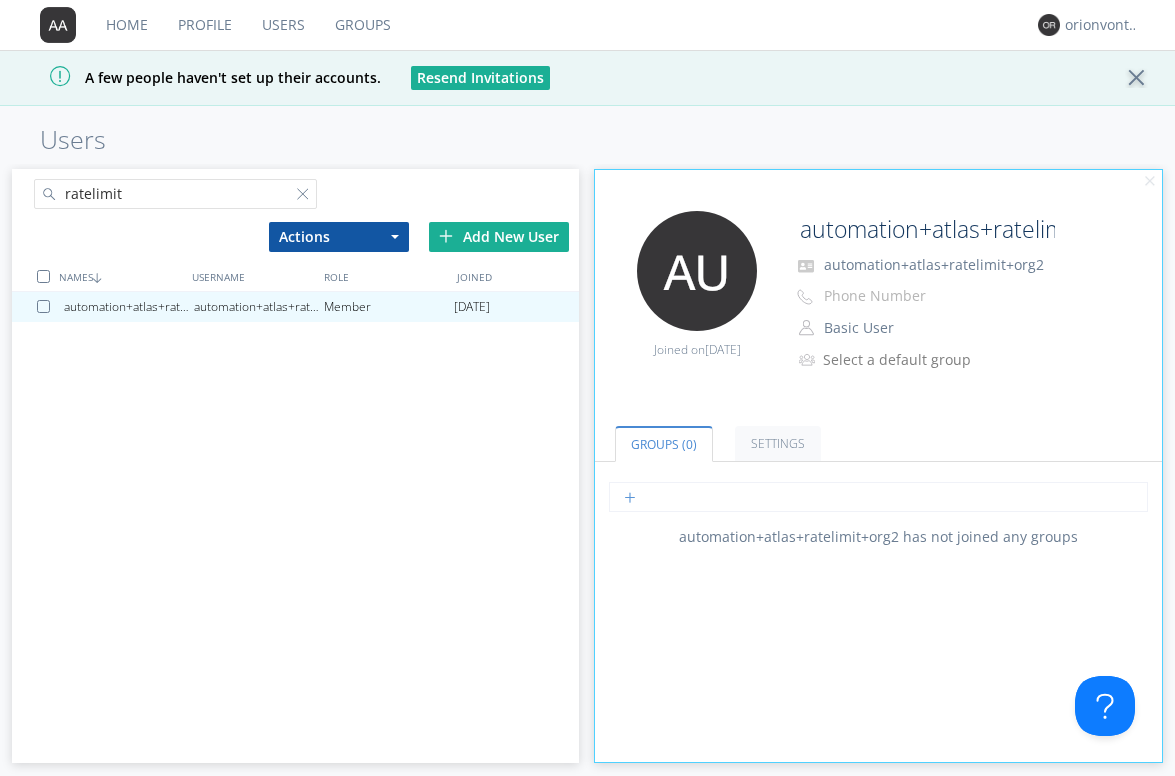 click at bounding box center (878, 497) 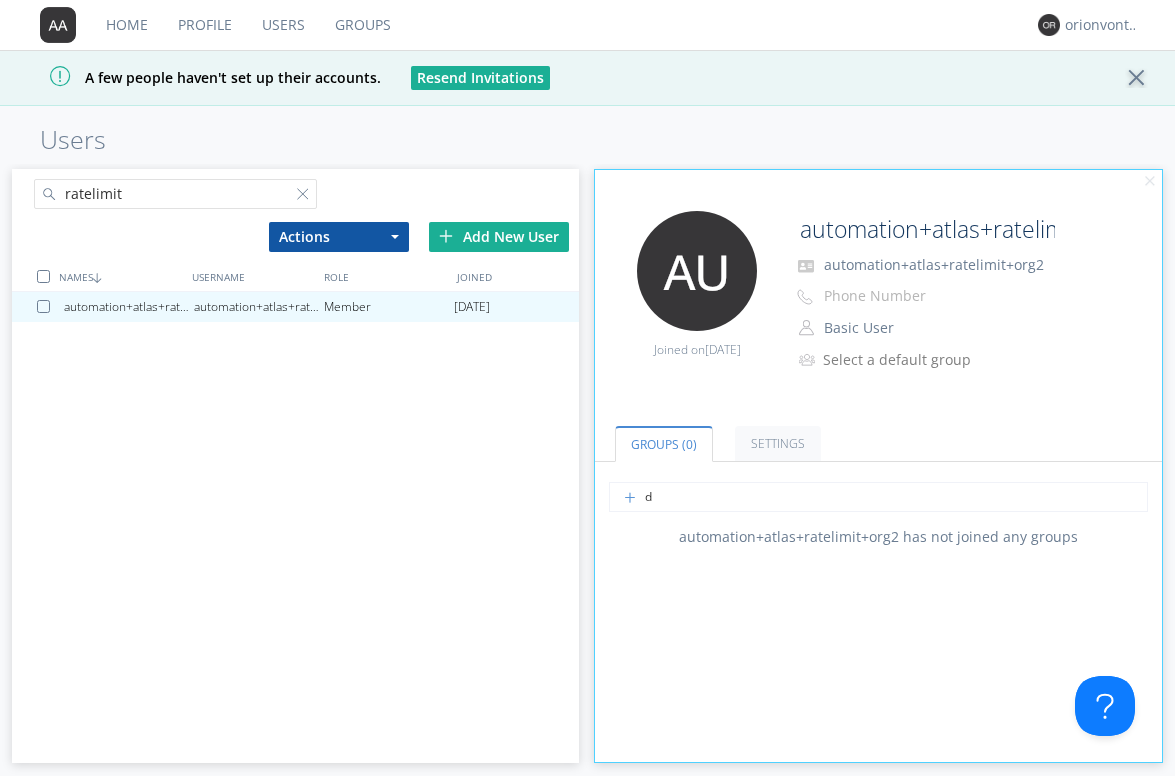 type on "di" 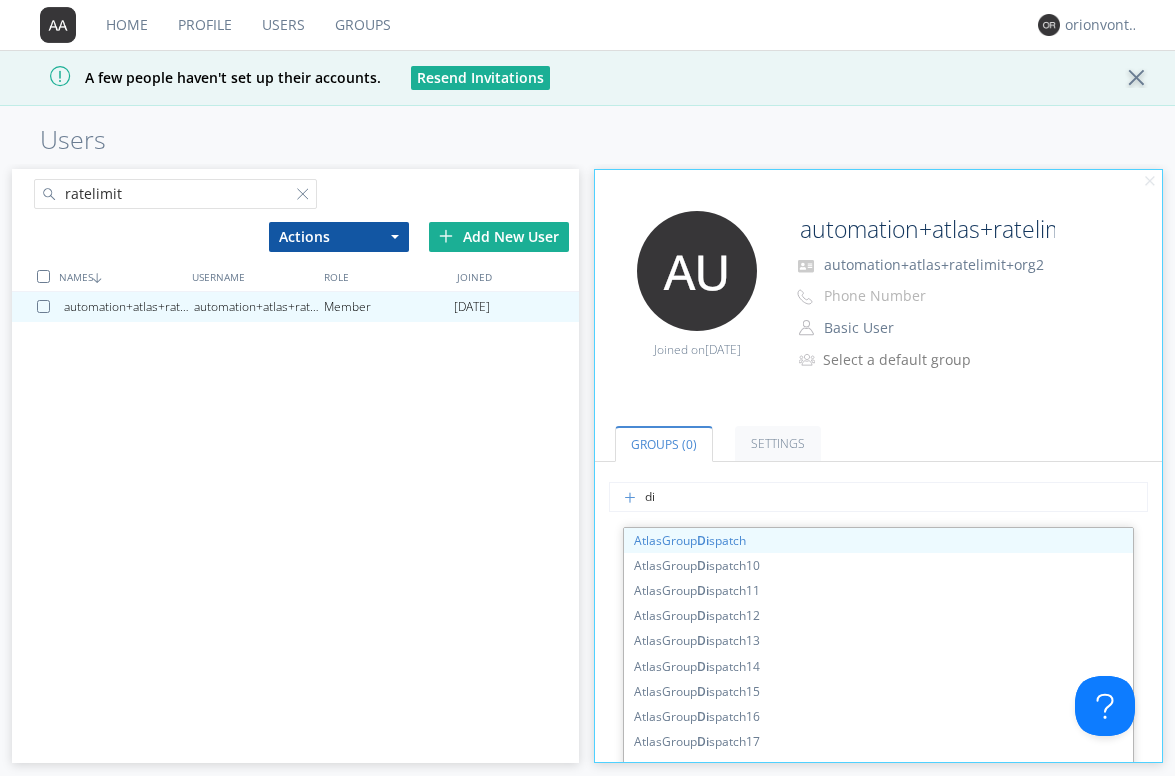 type 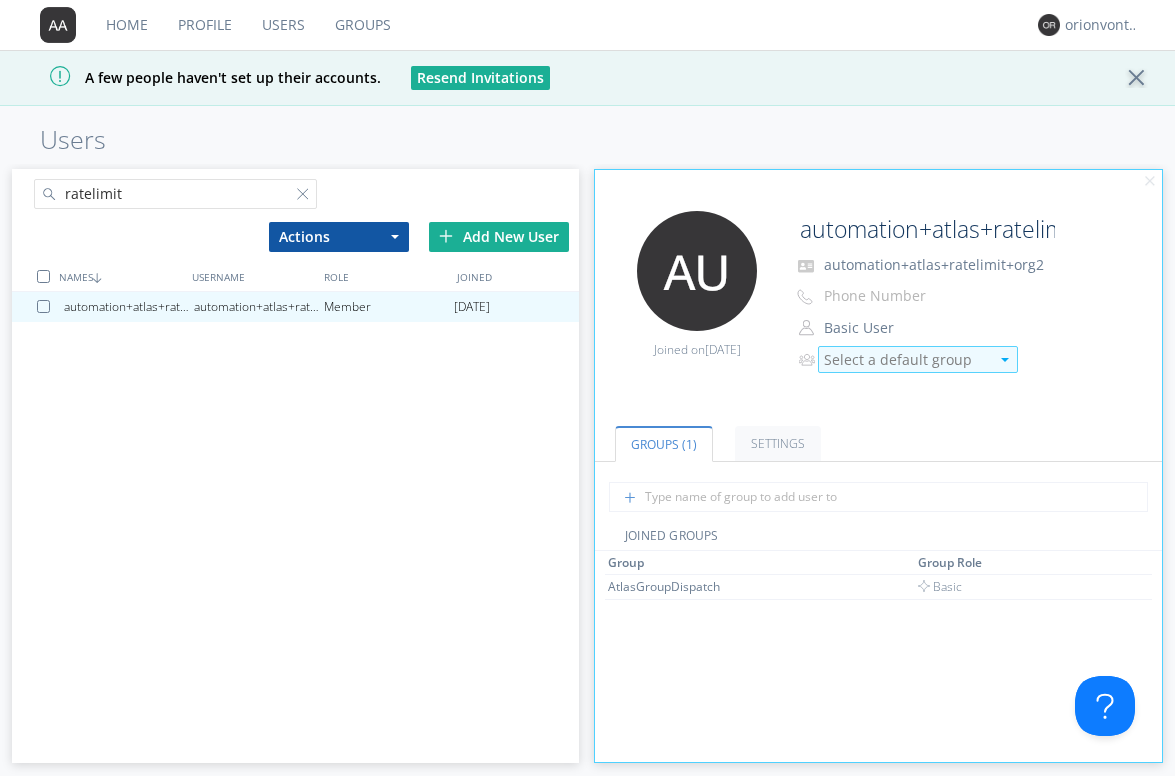 click on "Select a default group" at bounding box center [906, 360] 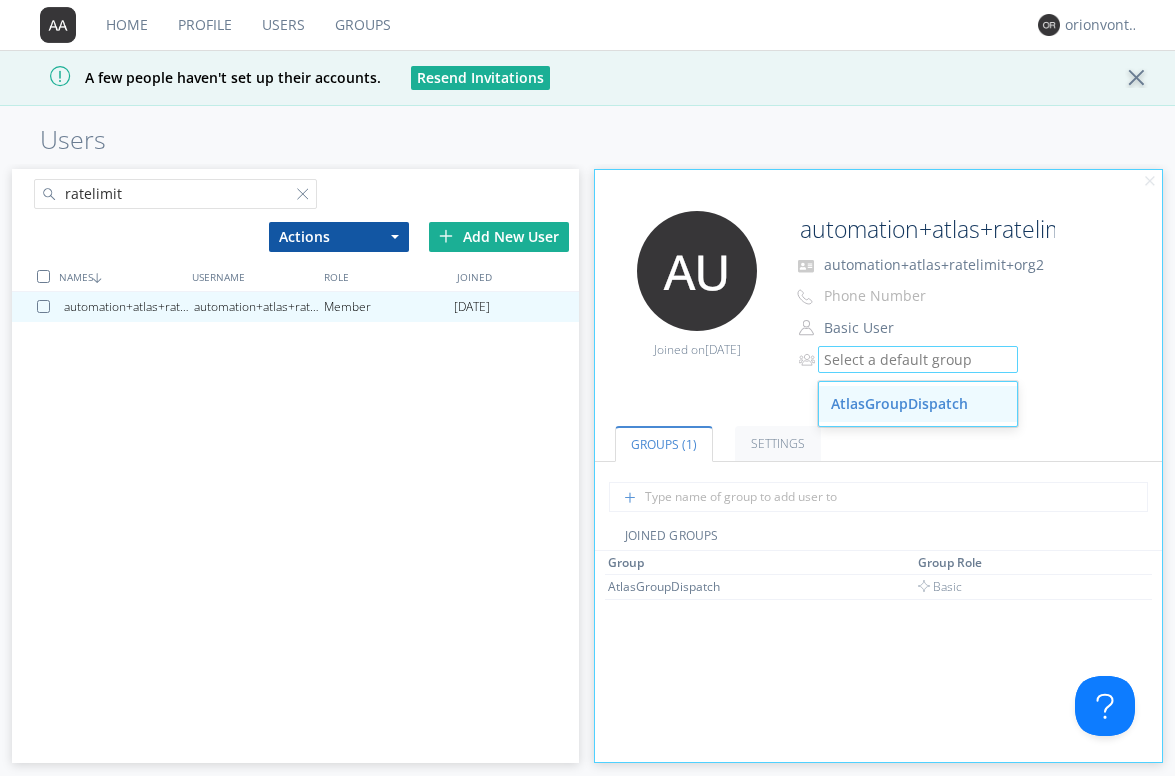 click on "AtlasGroupDispatch" at bounding box center (918, 404) 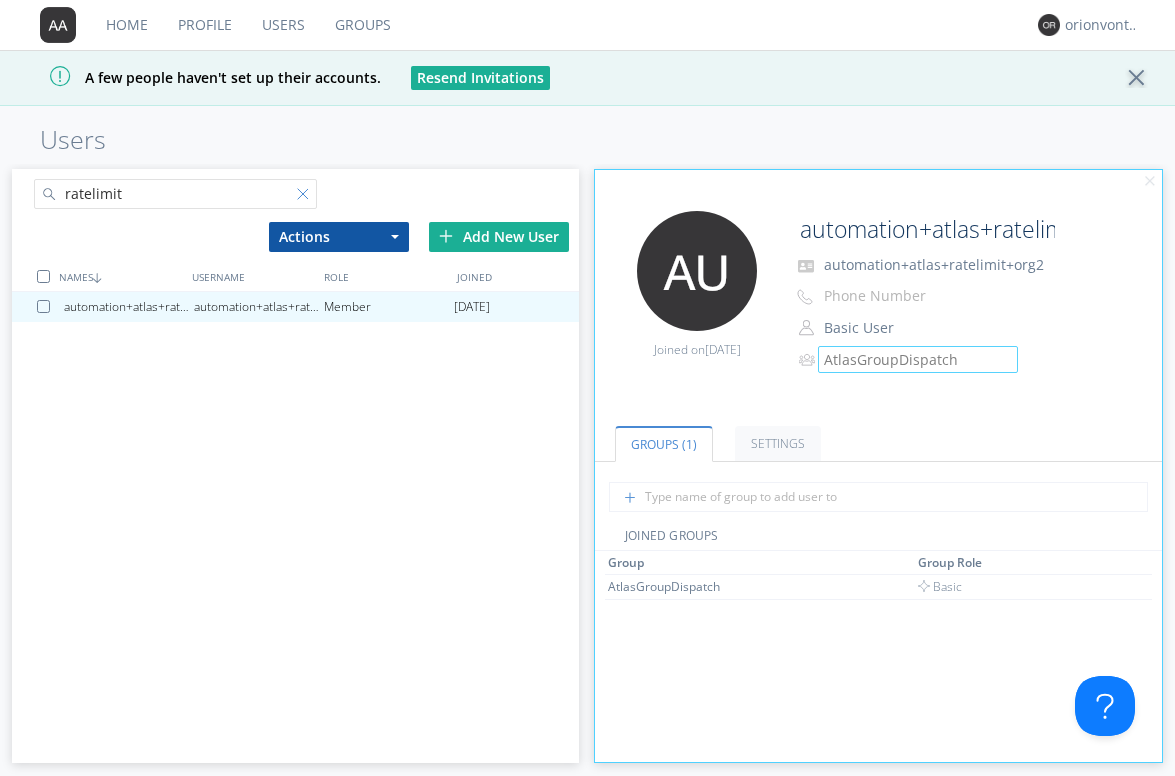 click at bounding box center (307, 198) 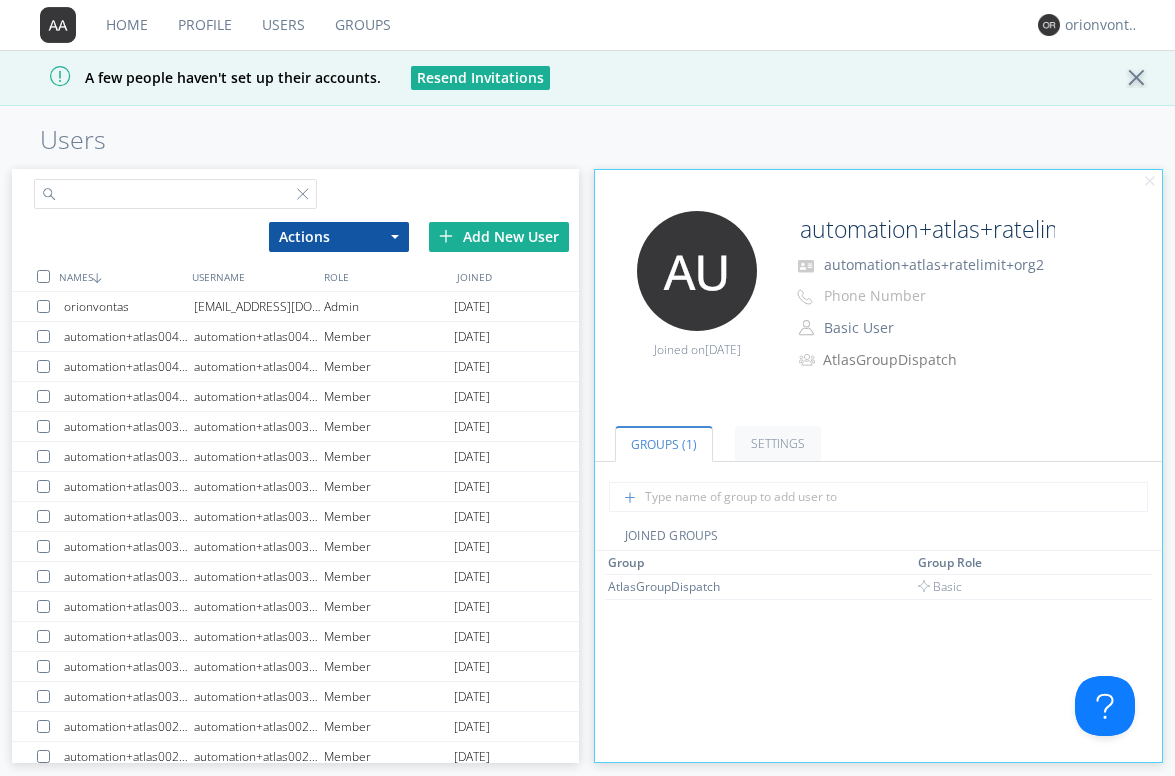 click at bounding box center (176, 194) 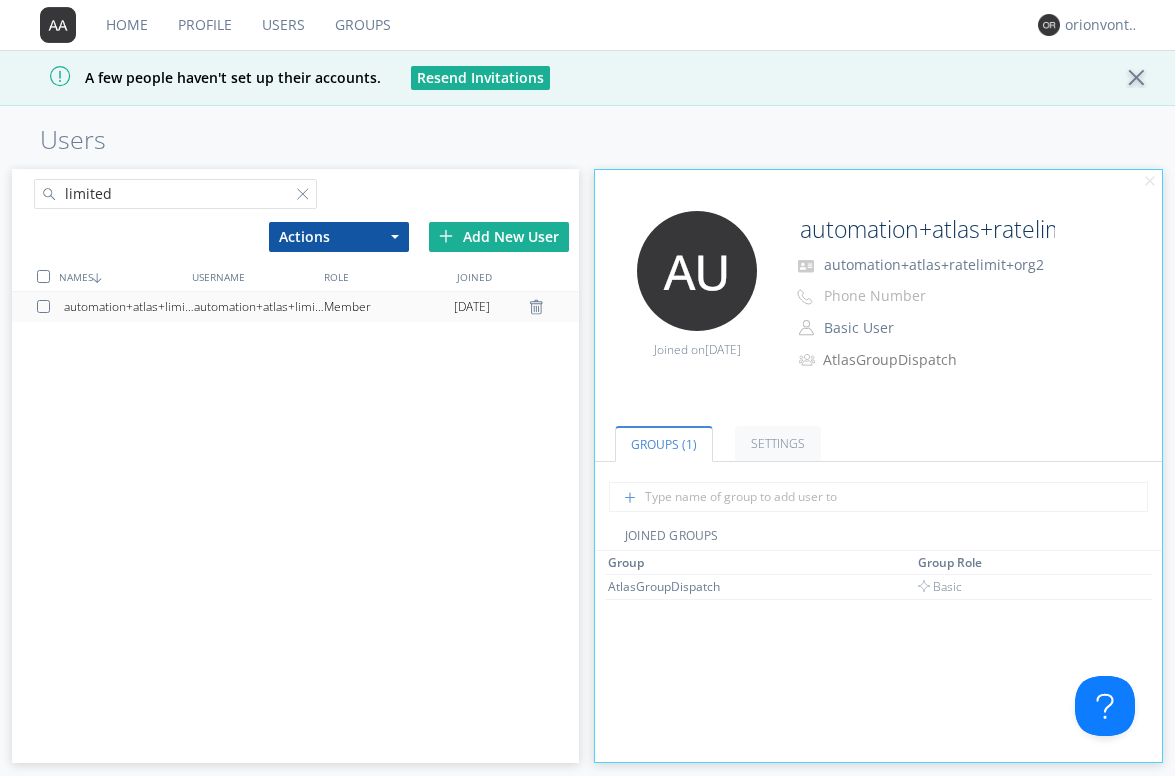 type on "limited" 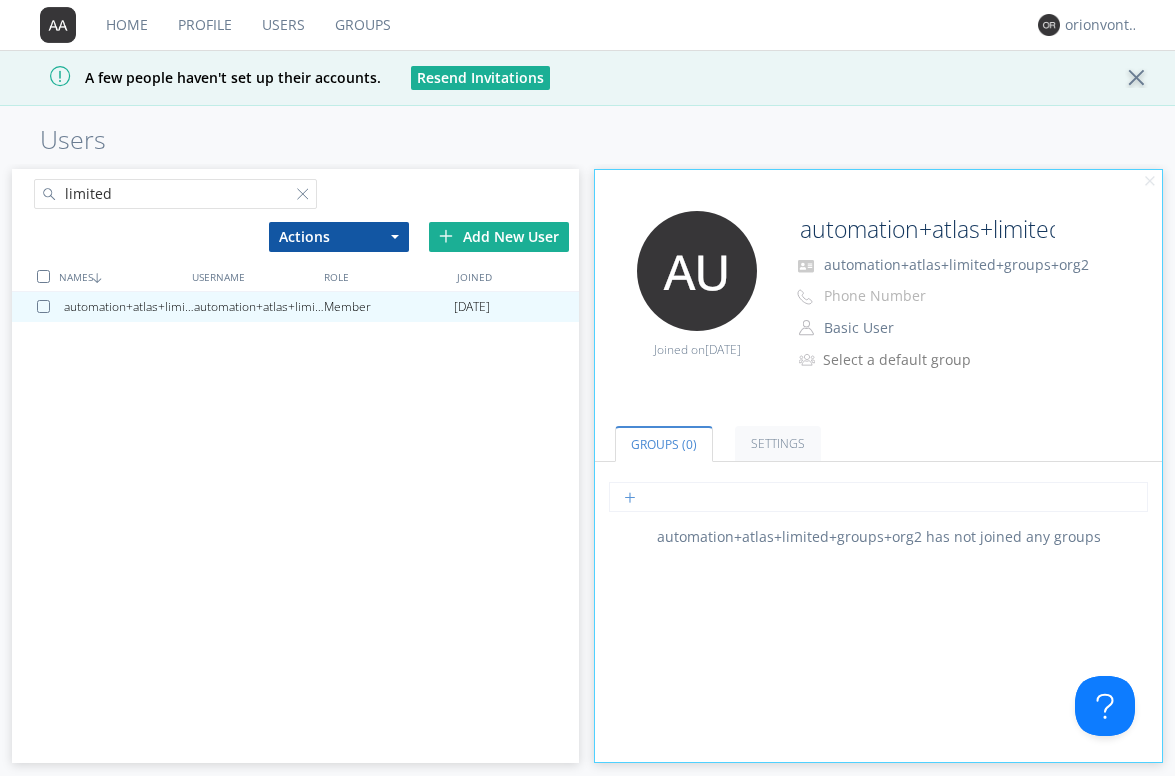 click at bounding box center [878, 497] 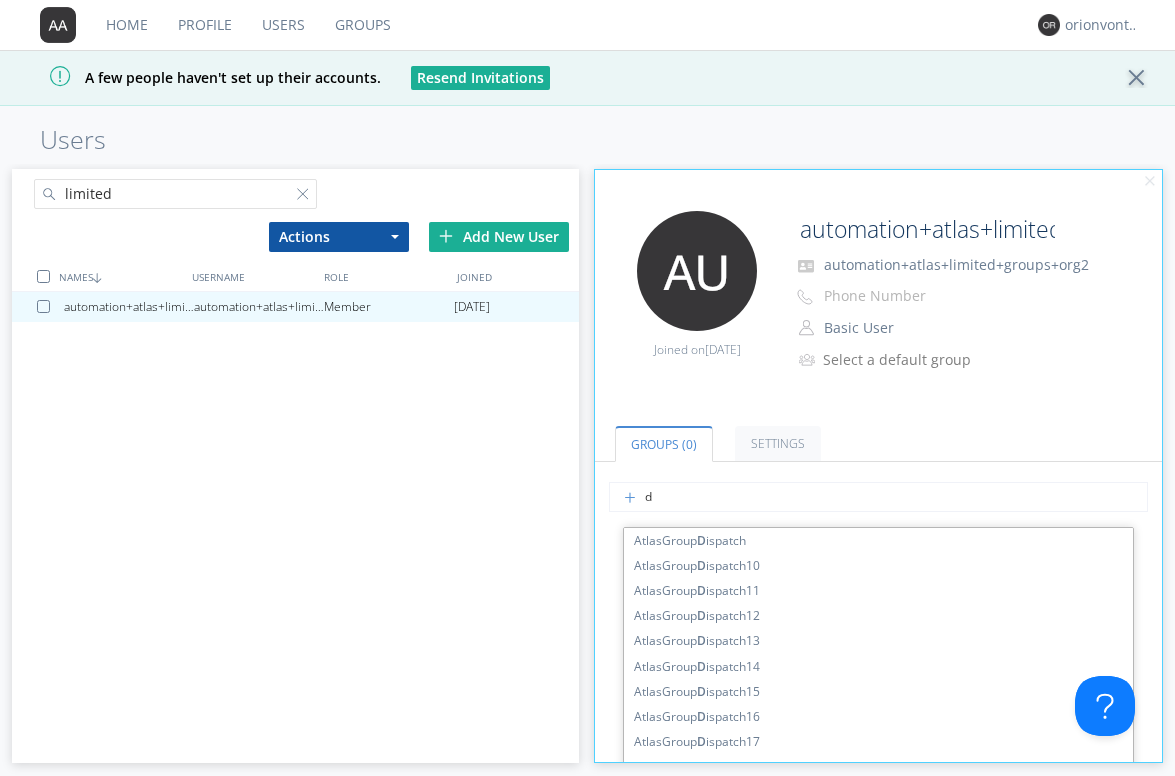 type 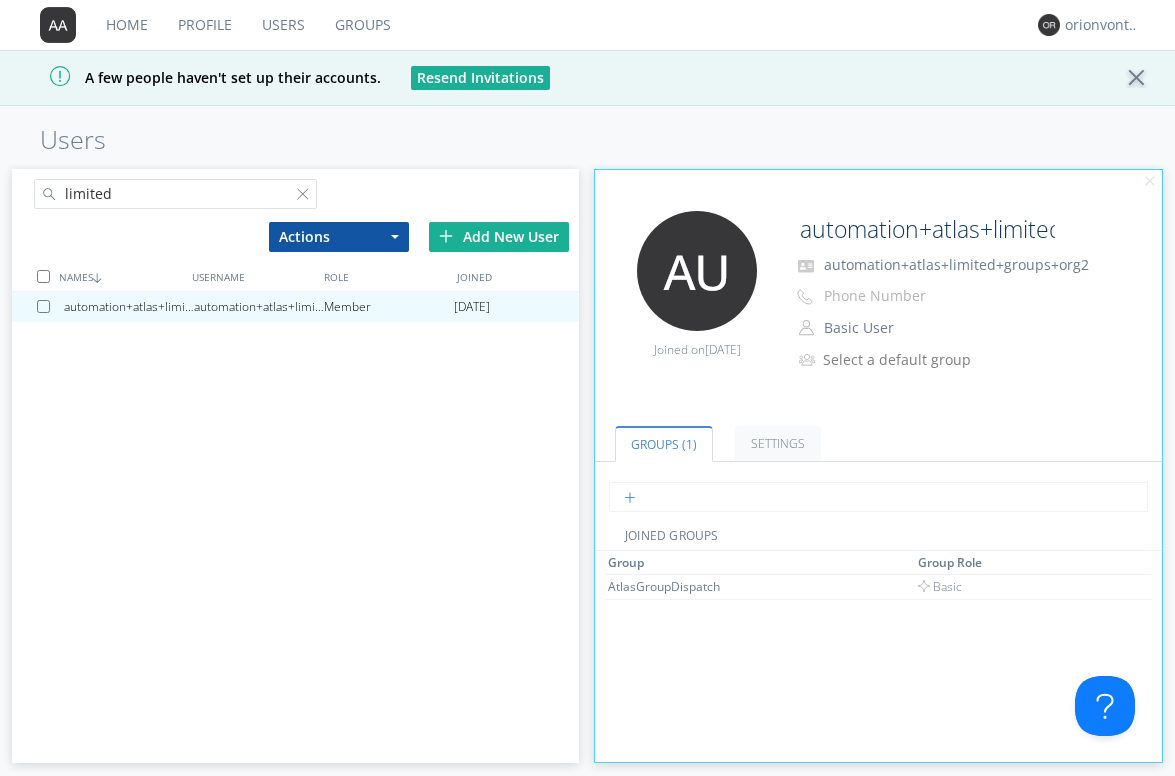 click at bounding box center [878, 497] 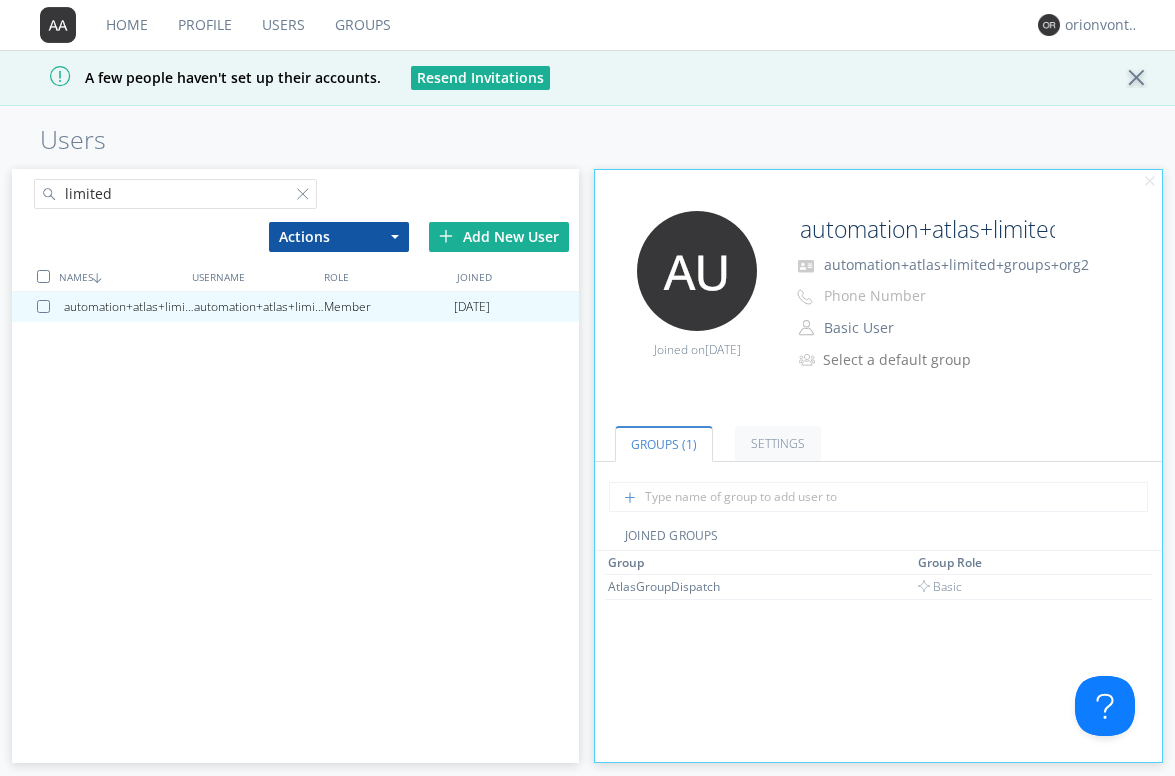 click on "Group" at bounding box center (760, 563) 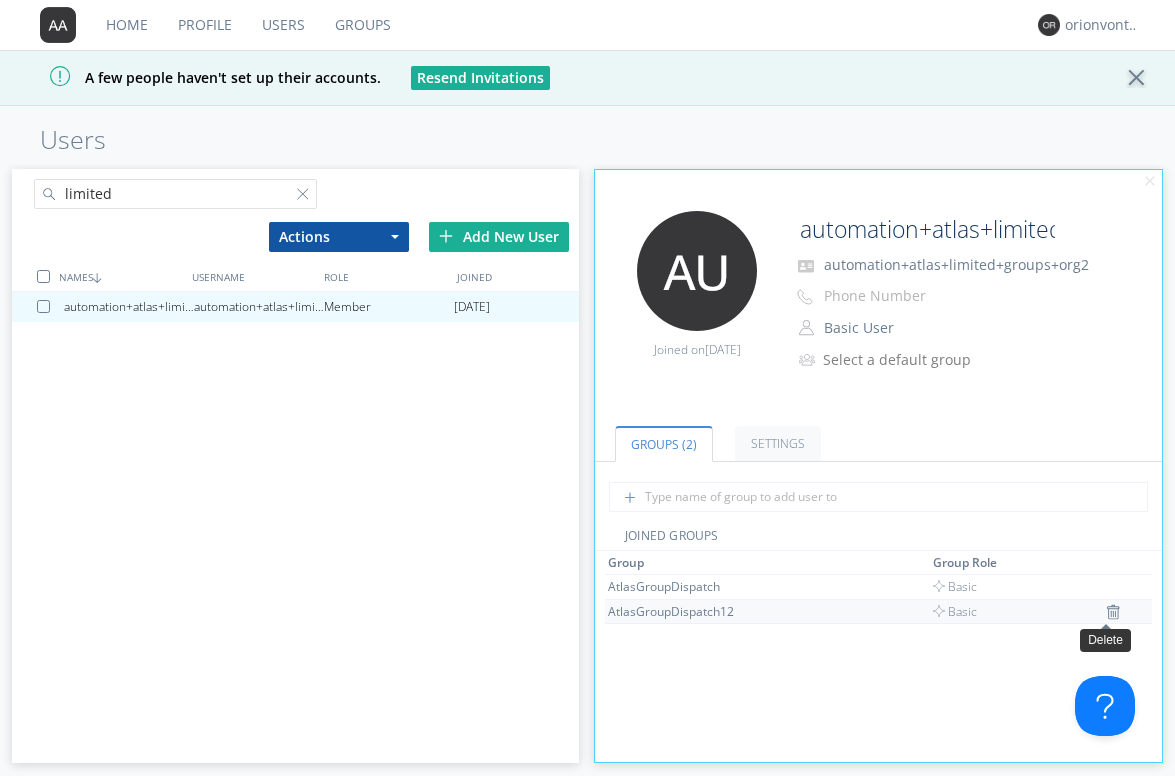 click at bounding box center (1113, 612) 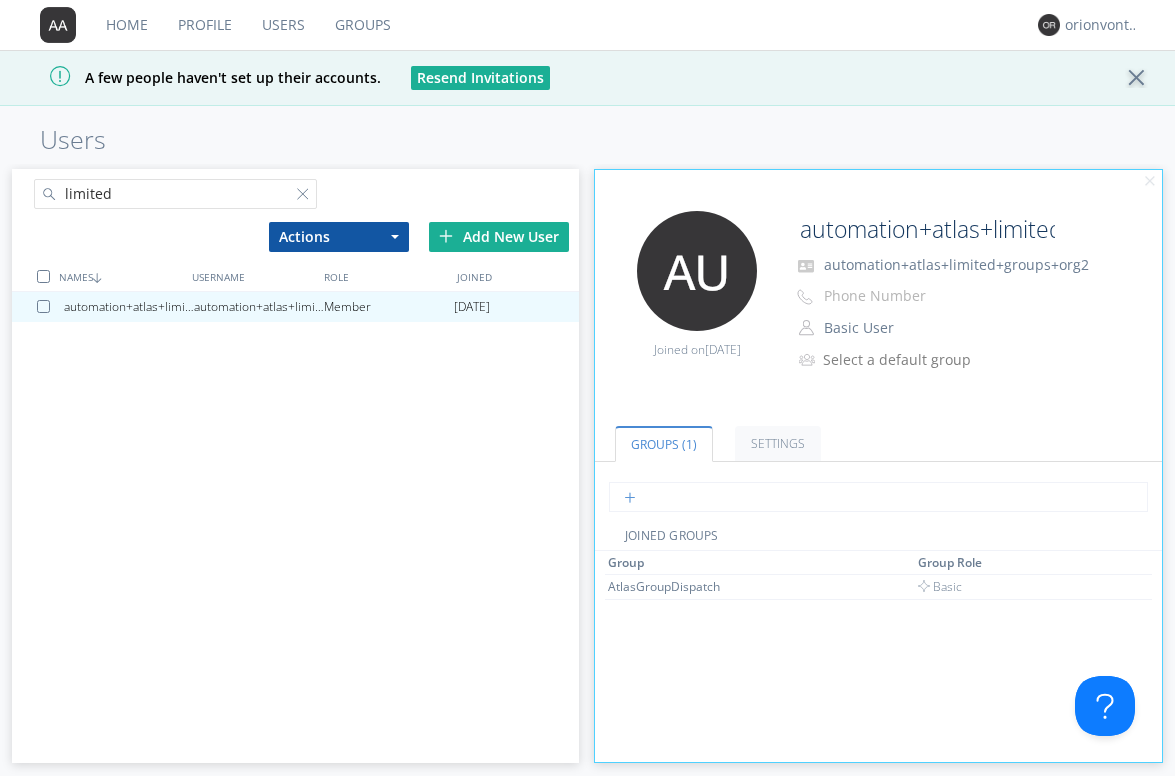 click at bounding box center (878, 497) 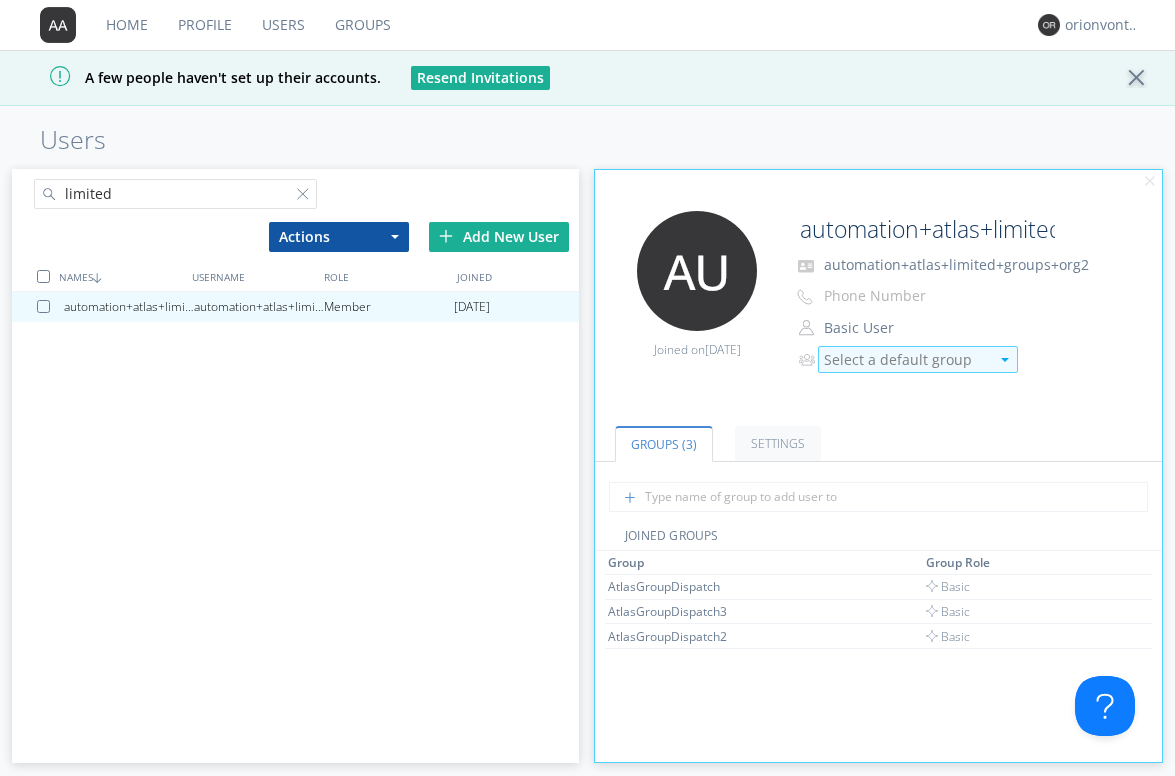 click on "Select a default group" at bounding box center (906, 360) 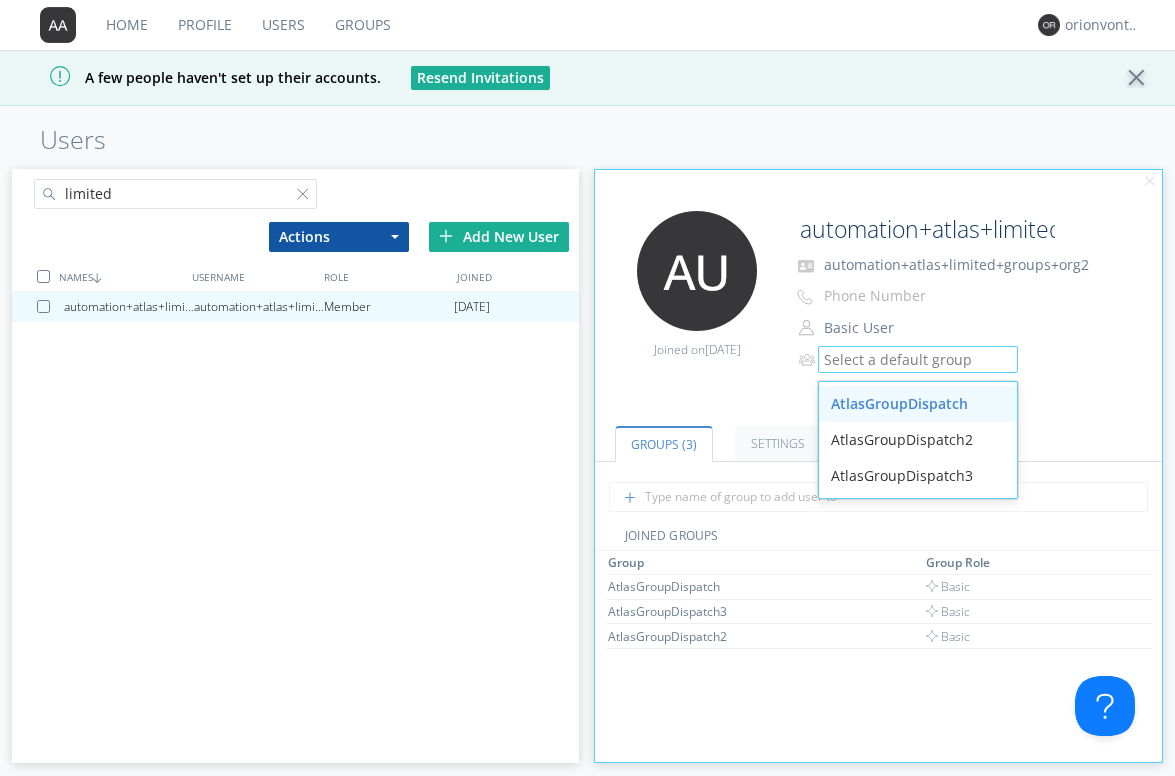click on "AtlasGroupDispatch" at bounding box center [918, 404] 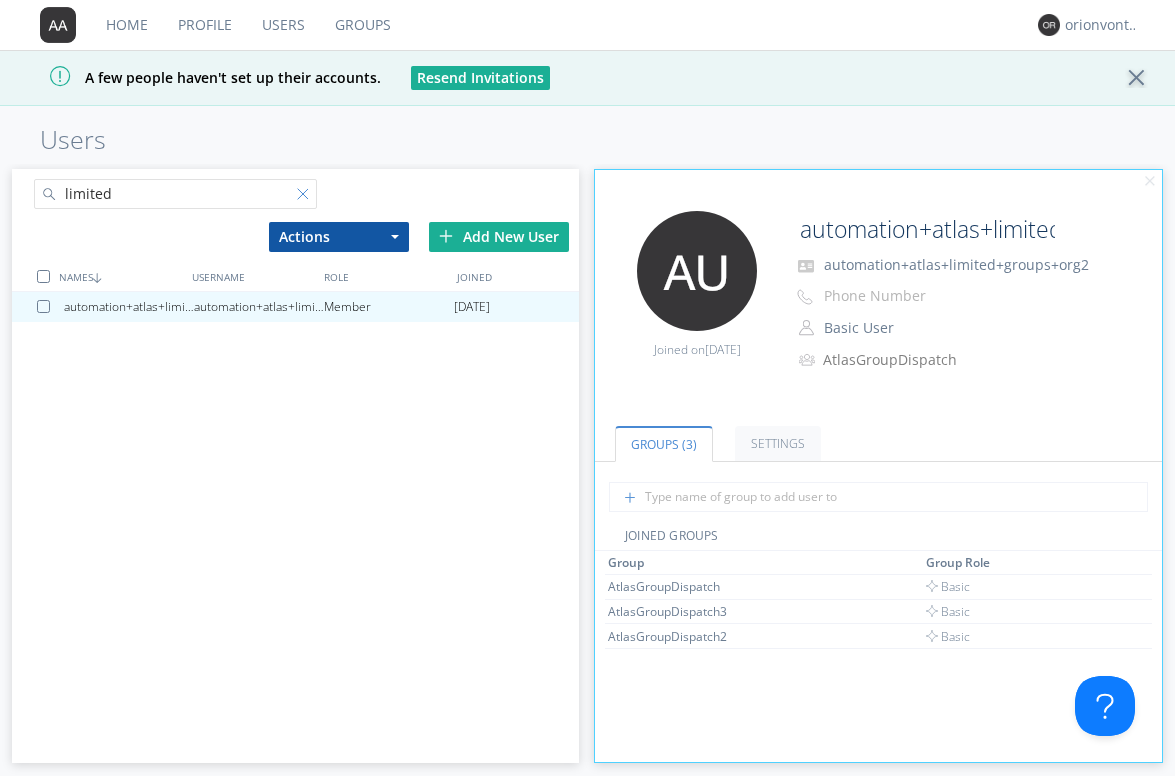 click at bounding box center (307, 198) 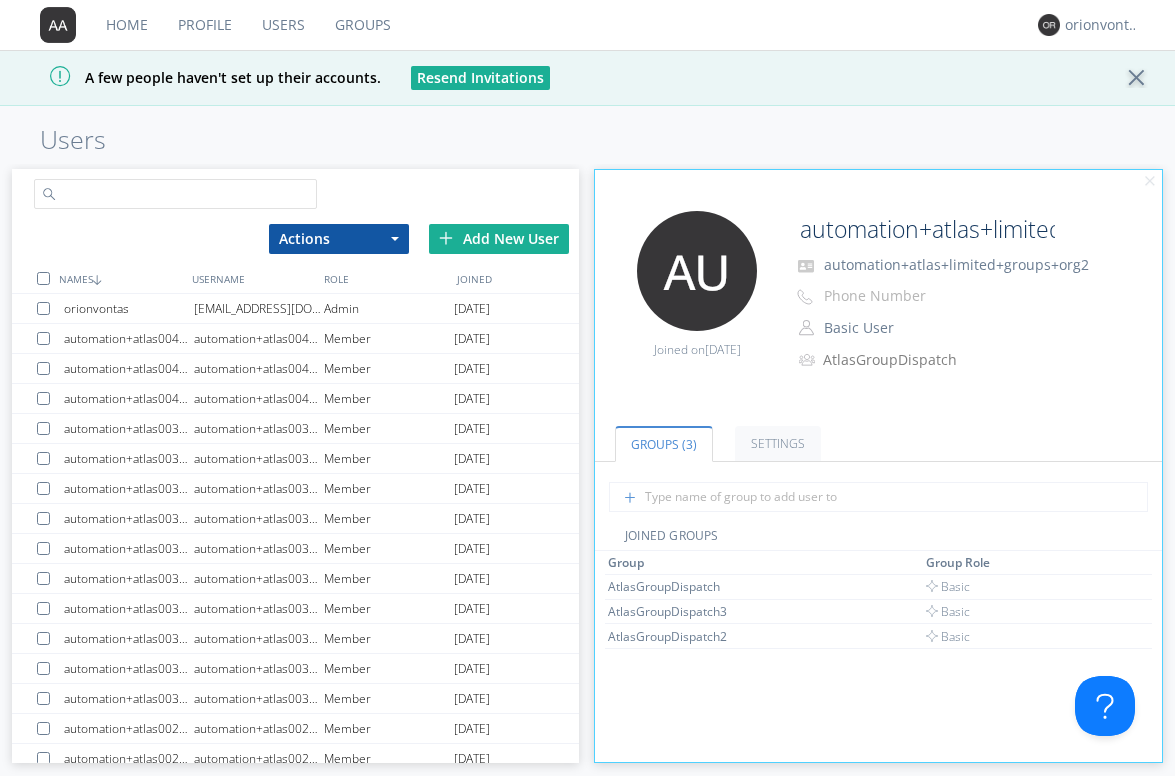 click at bounding box center (176, 194) 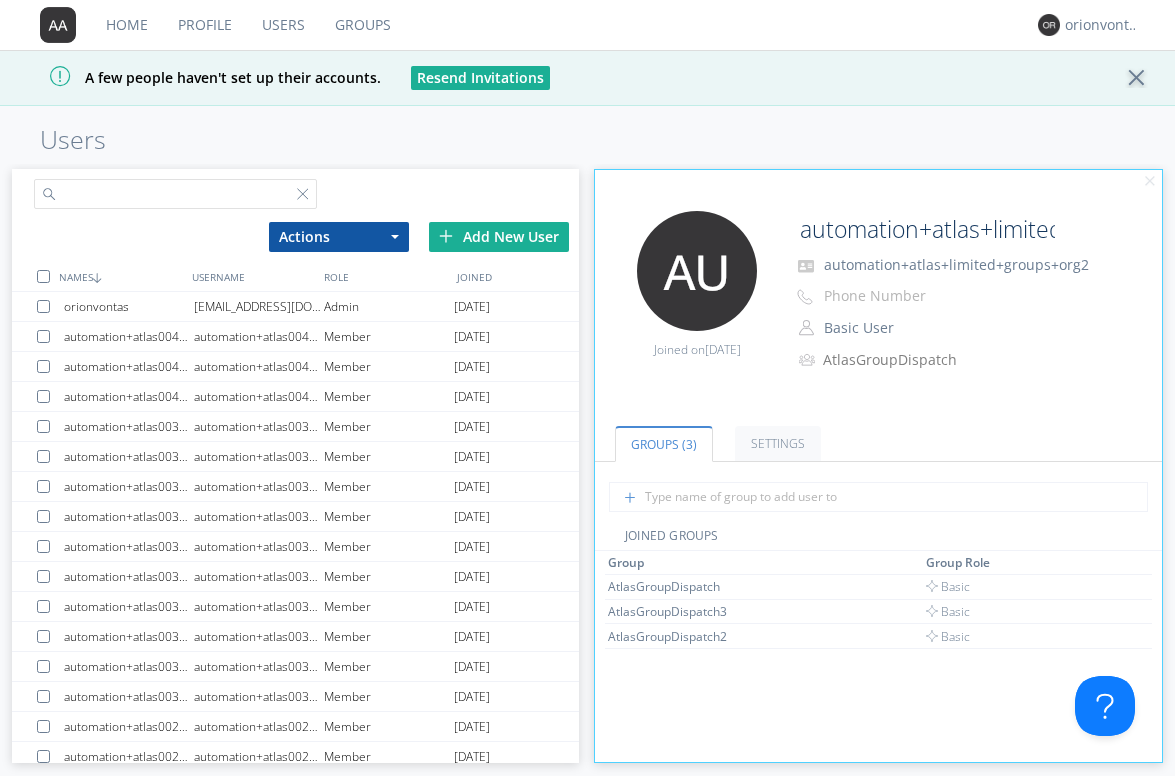 paste on "msgarchive" 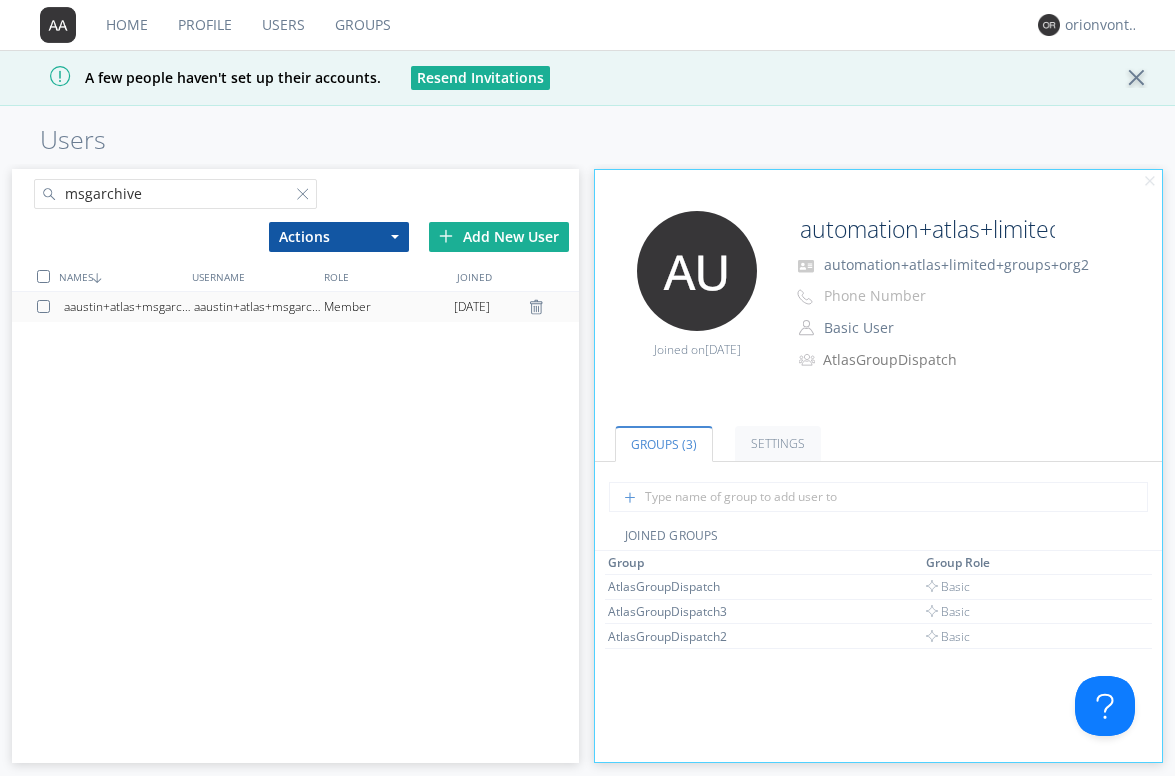 click on "aaustin+atlas+msgarchive+org2" at bounding box center (259, 307) 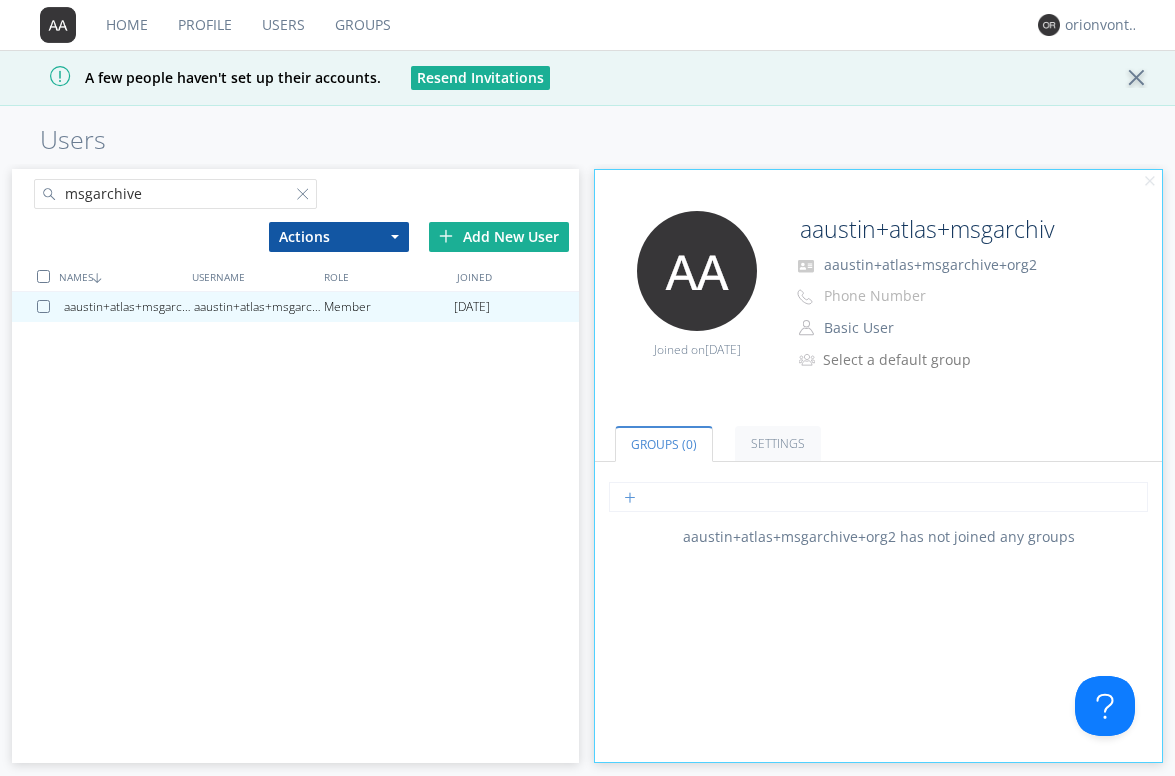 click at bounding box center (878, 497) 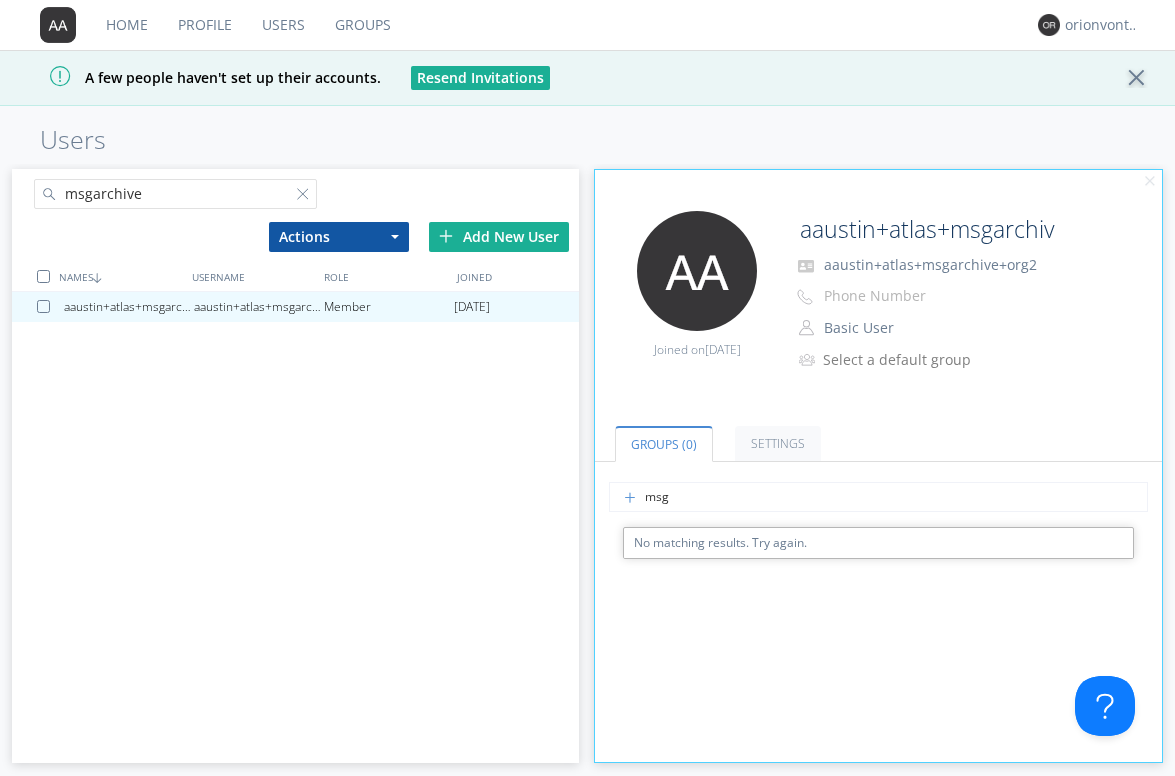 drag, startPoint x: 697, startPoint y: 495, endPoint x: 624, endPoint y: 483, distance: 73.97973 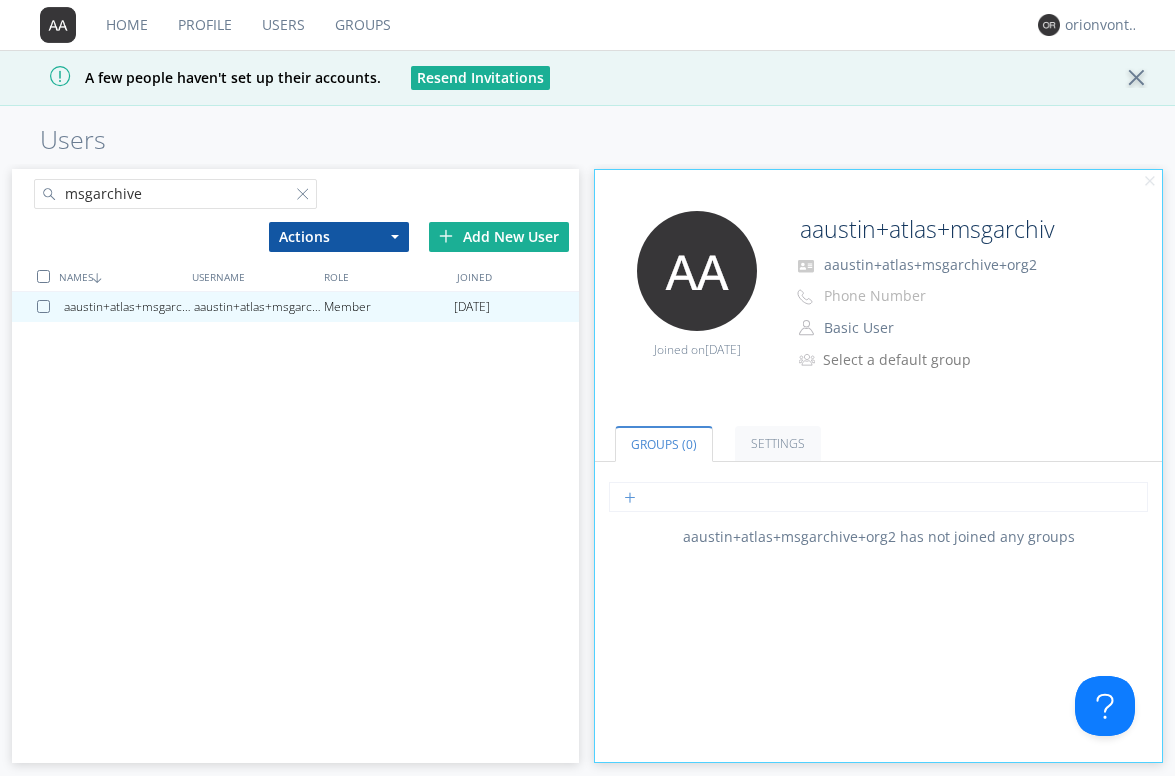 paste on "AtlasMessageArchive" 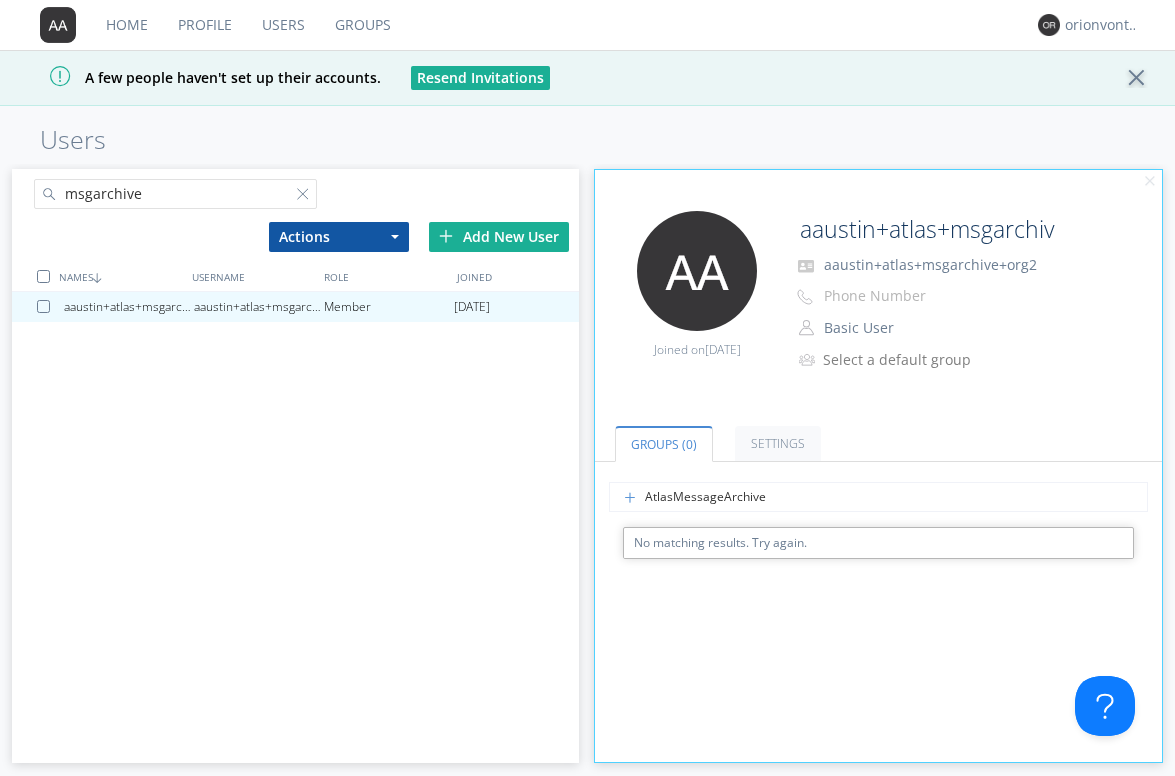click on "Groups (0) Settings AtlasMessageArchive No matching results. Try again. aaustin+atlas+msgarchive+org2 has not joined any groups ON Location visibility Display user's location to other group members. Allow user to change location visibility Onyx Talk button settings: Push and Hold  (default) Latched Timed: 2   2 3 4 5 seconds ON Lights Turn off to disable all lights until Onyx is powered off. (Not Recommended) OFF Vibration When Onyx is silenced, vibrate on incoming messages. Manage Accounts Delete User Reset Password" at bounding box center [878, 581] 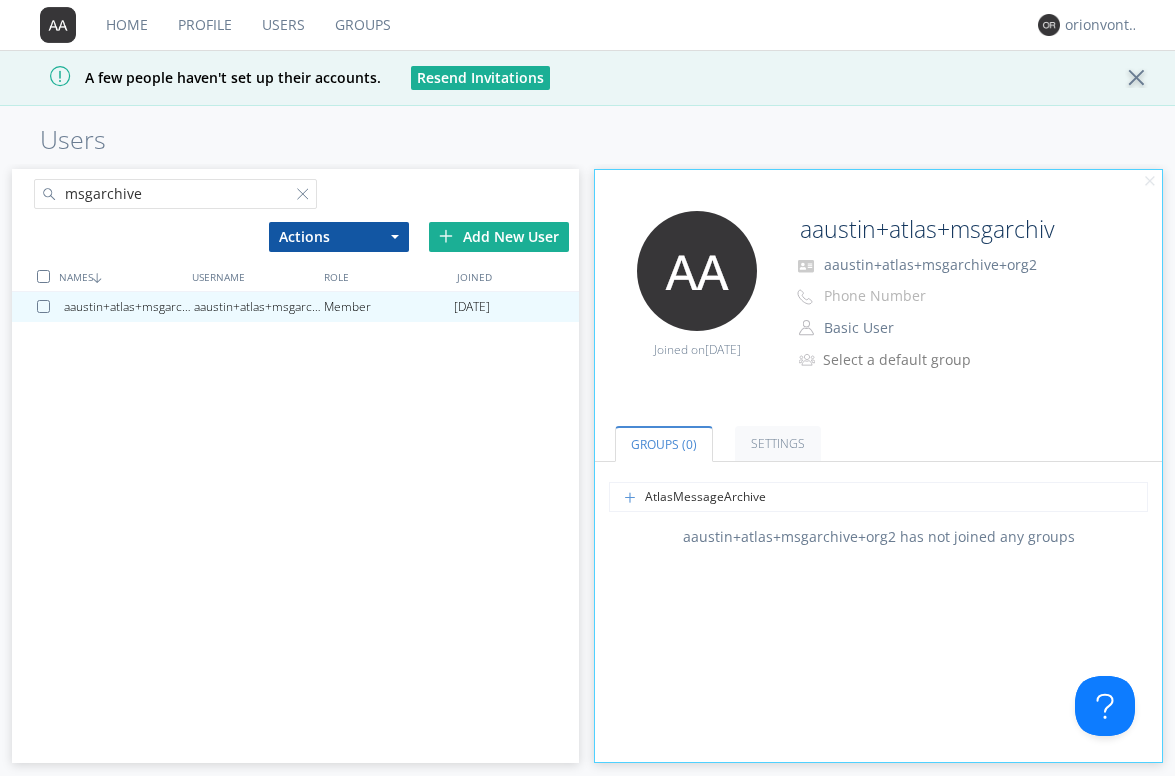 click on "Groups" at bounding box center (363, 25) 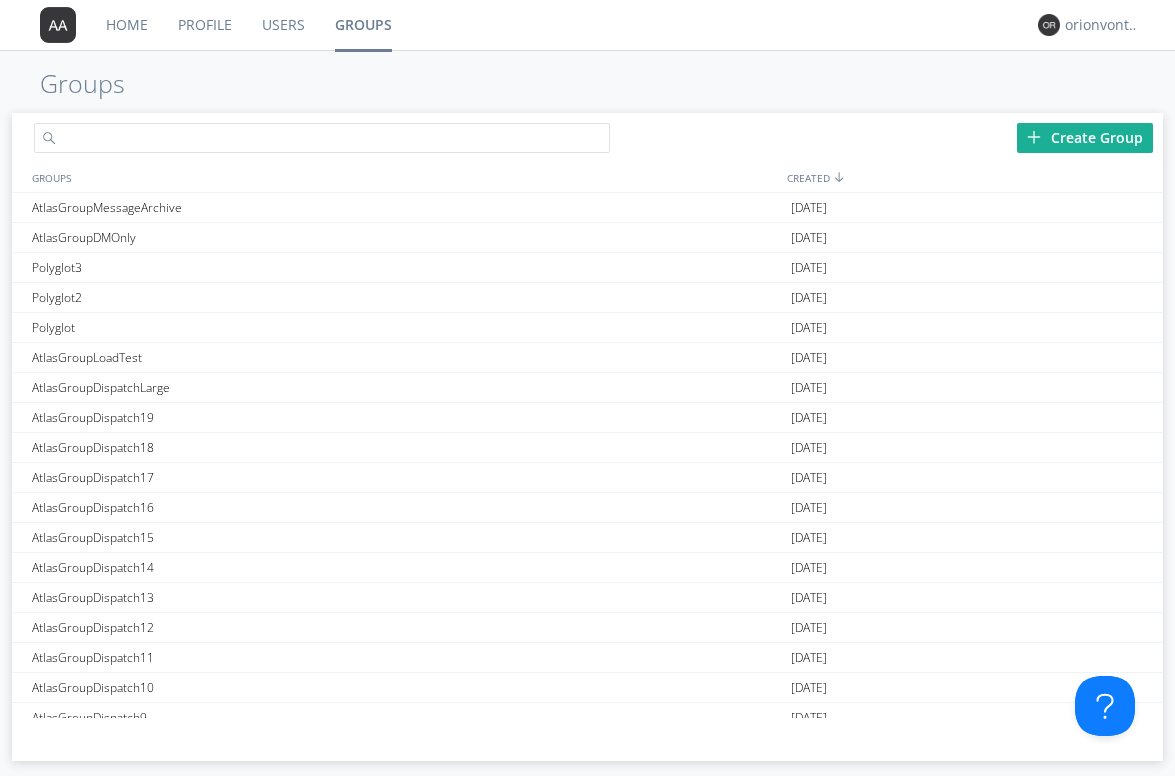 click at bounding box center (322, 138) 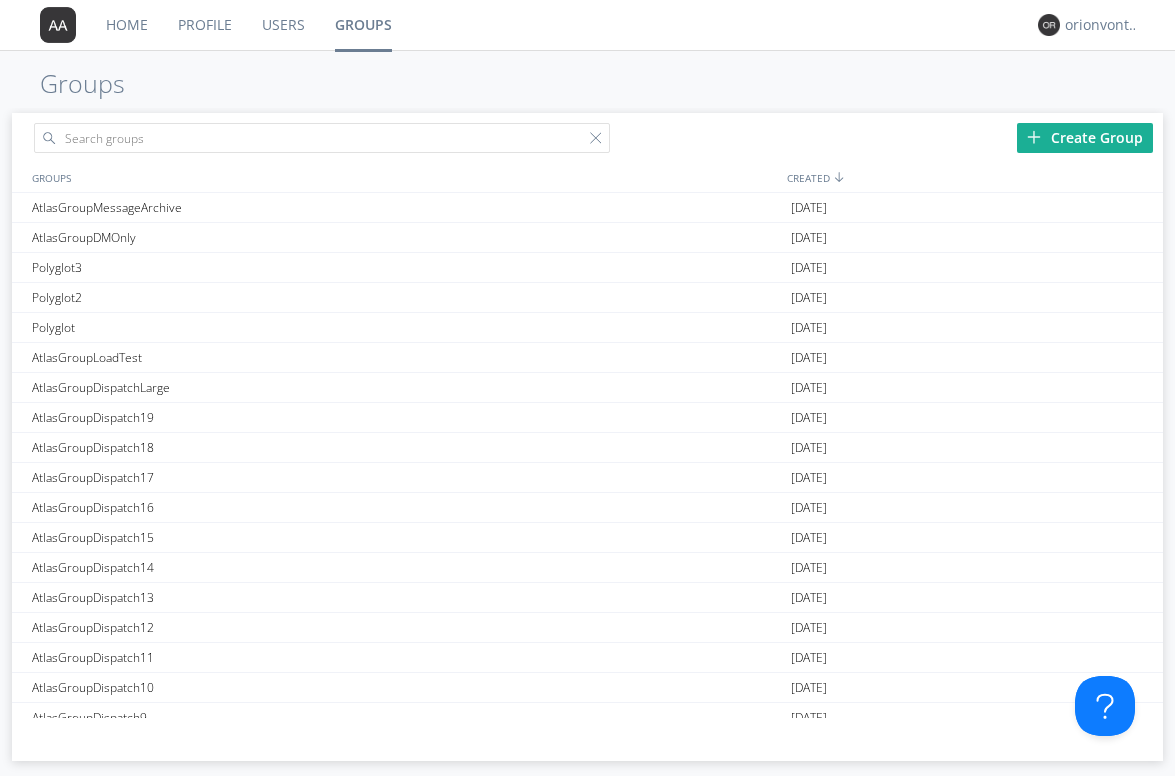 click on "Users" at bounding box center [283, 25] 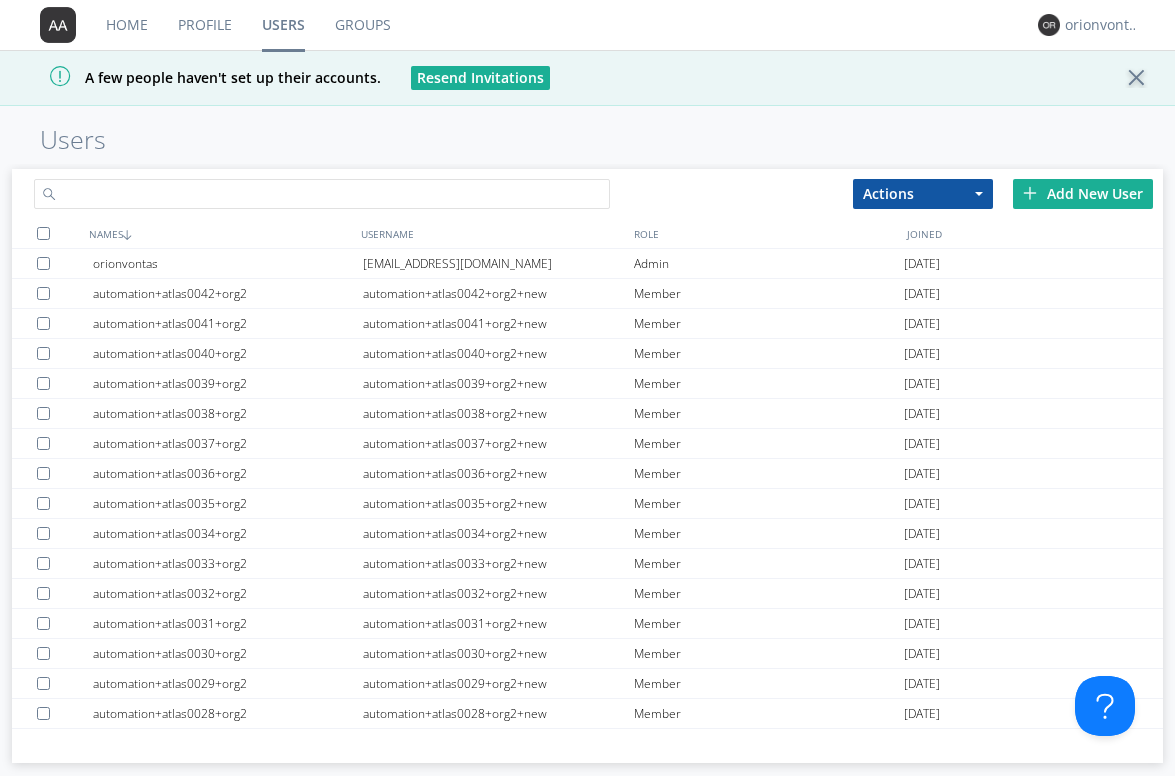 click at bounding box center [322, 194] 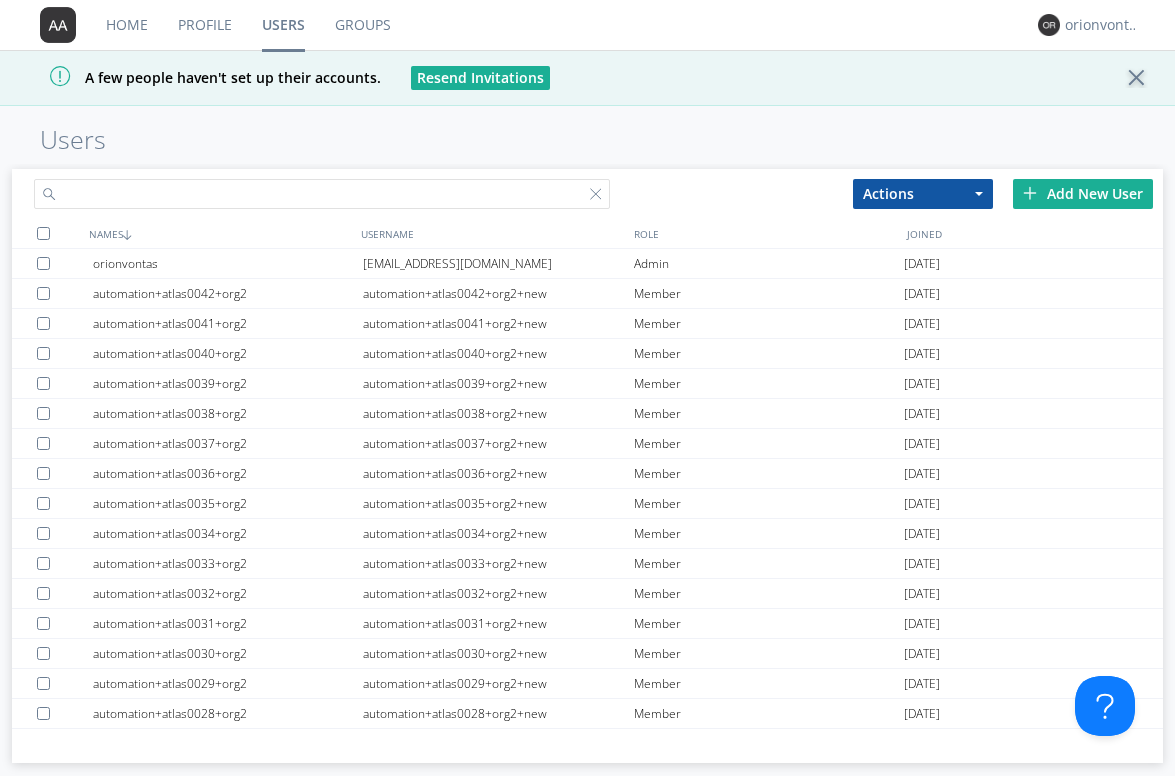 click at bounding box center (322, 194) 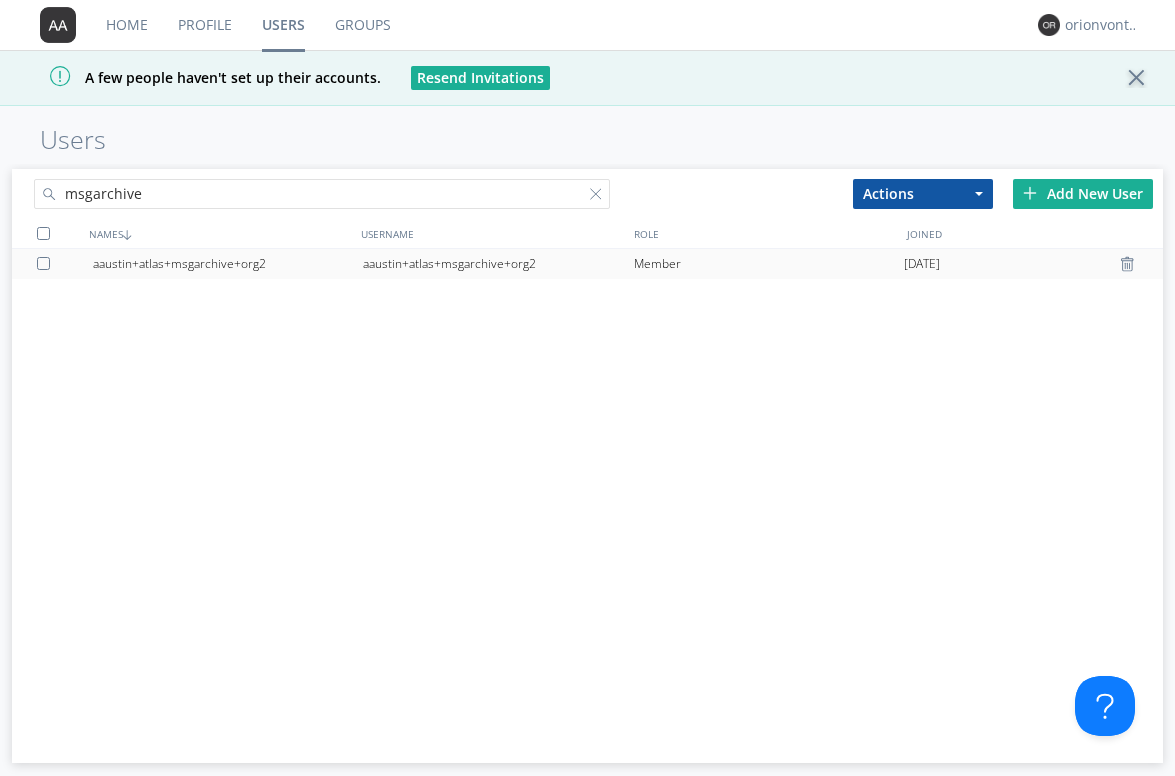 click on "aaustin+atlas+msgarchive+org2" at bounding box center (498, 264) 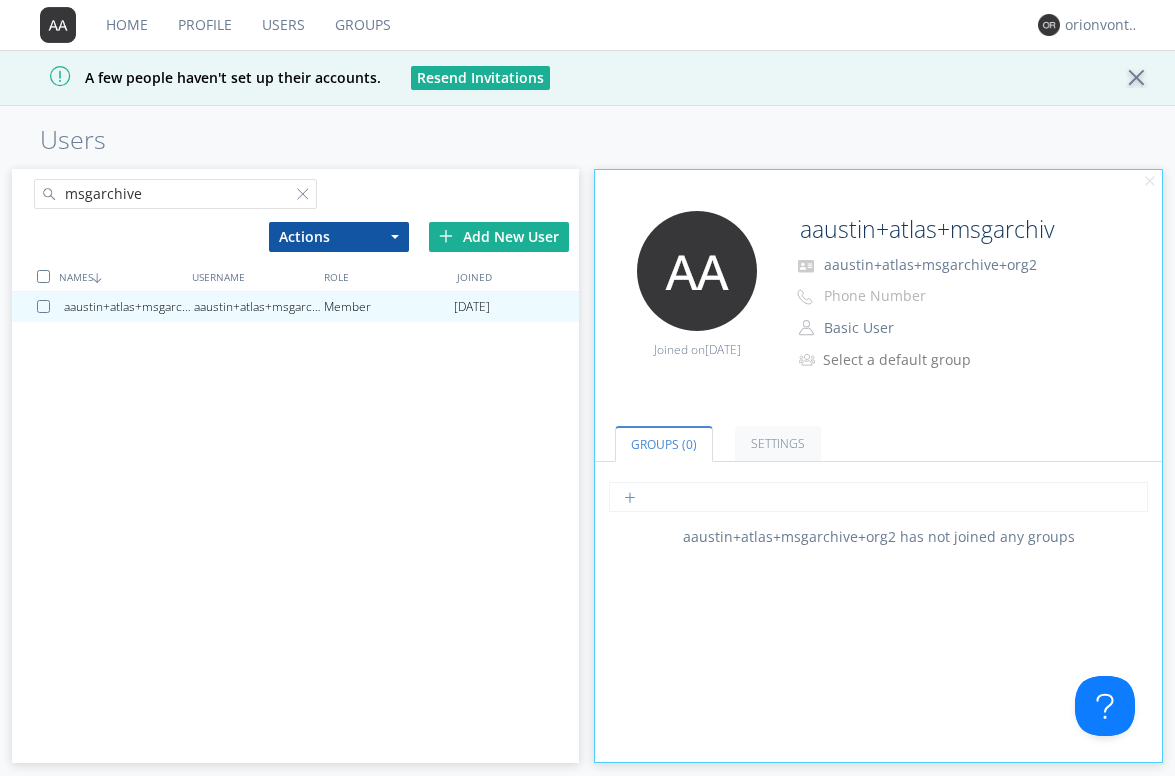 click at bounding box center [878, 497] 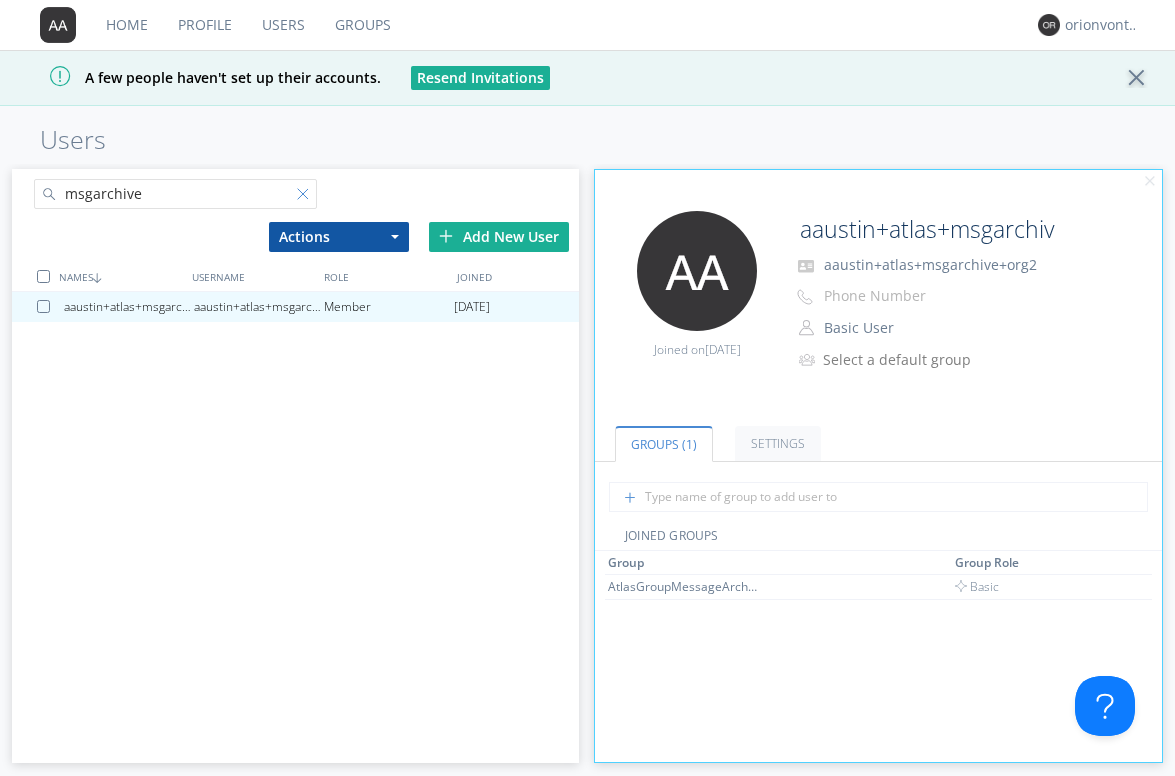 click at bounding box center (307, 198) 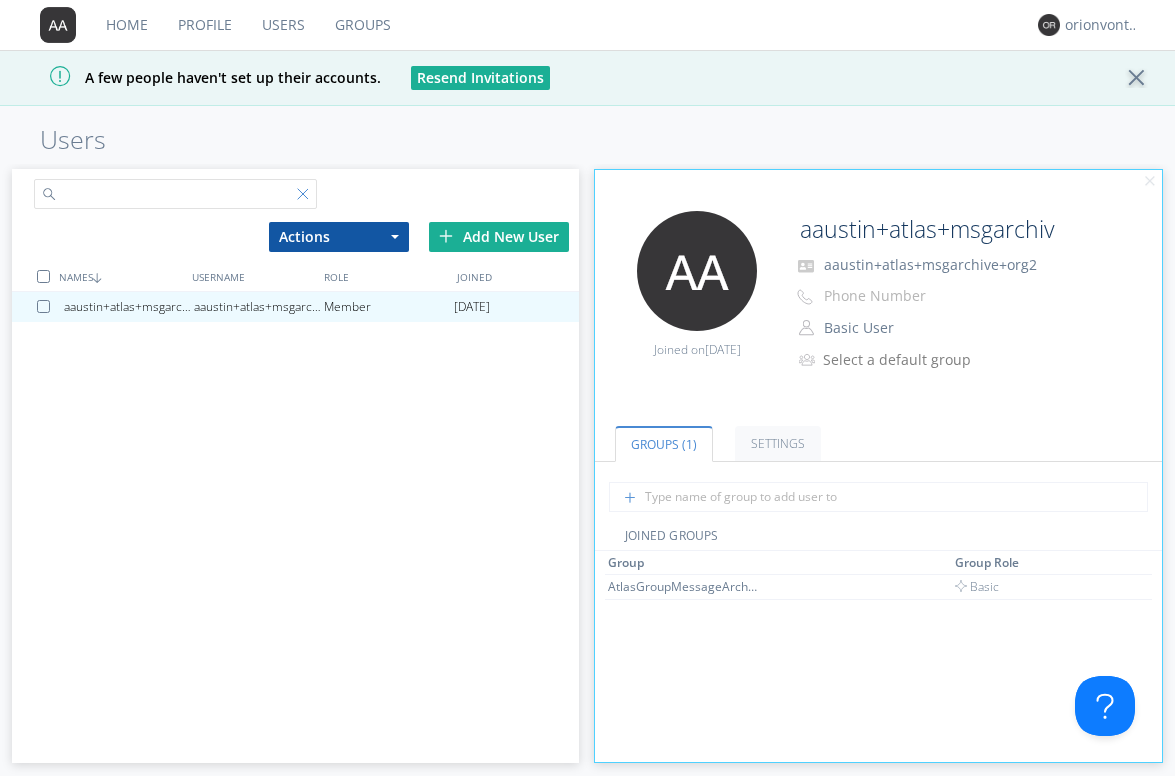 click at bounding box center [154, 190] 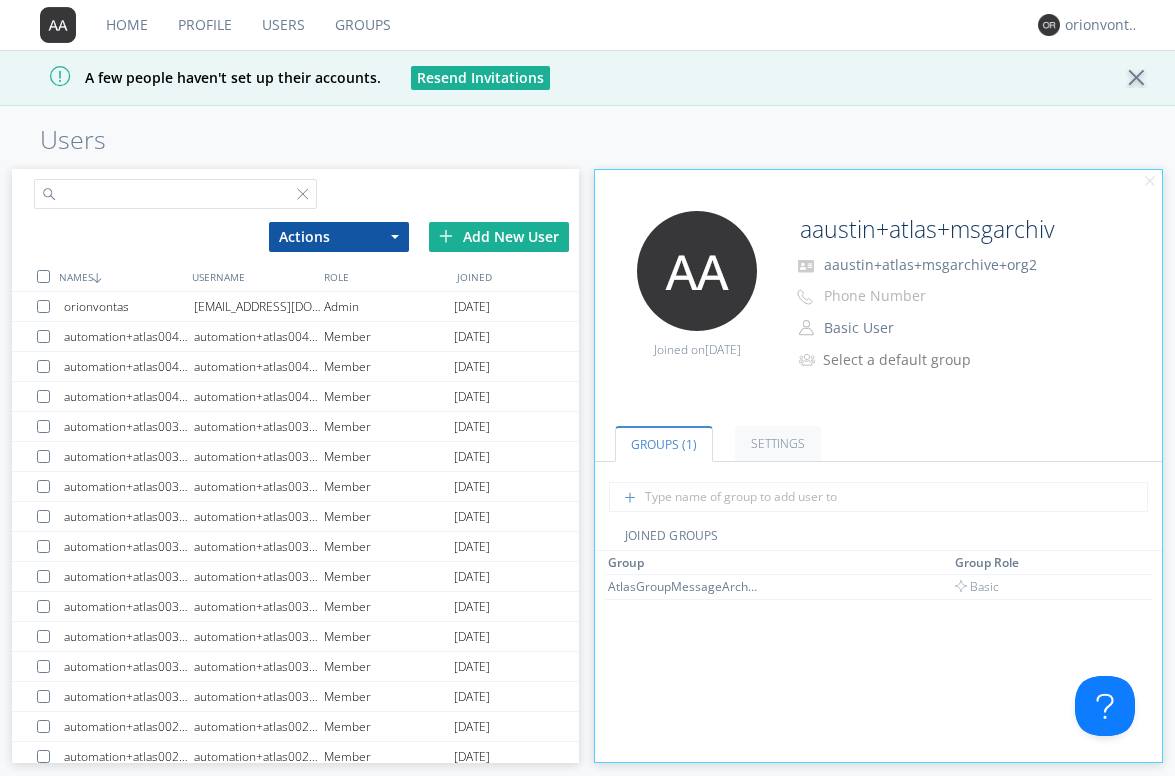 paste on "restricted" 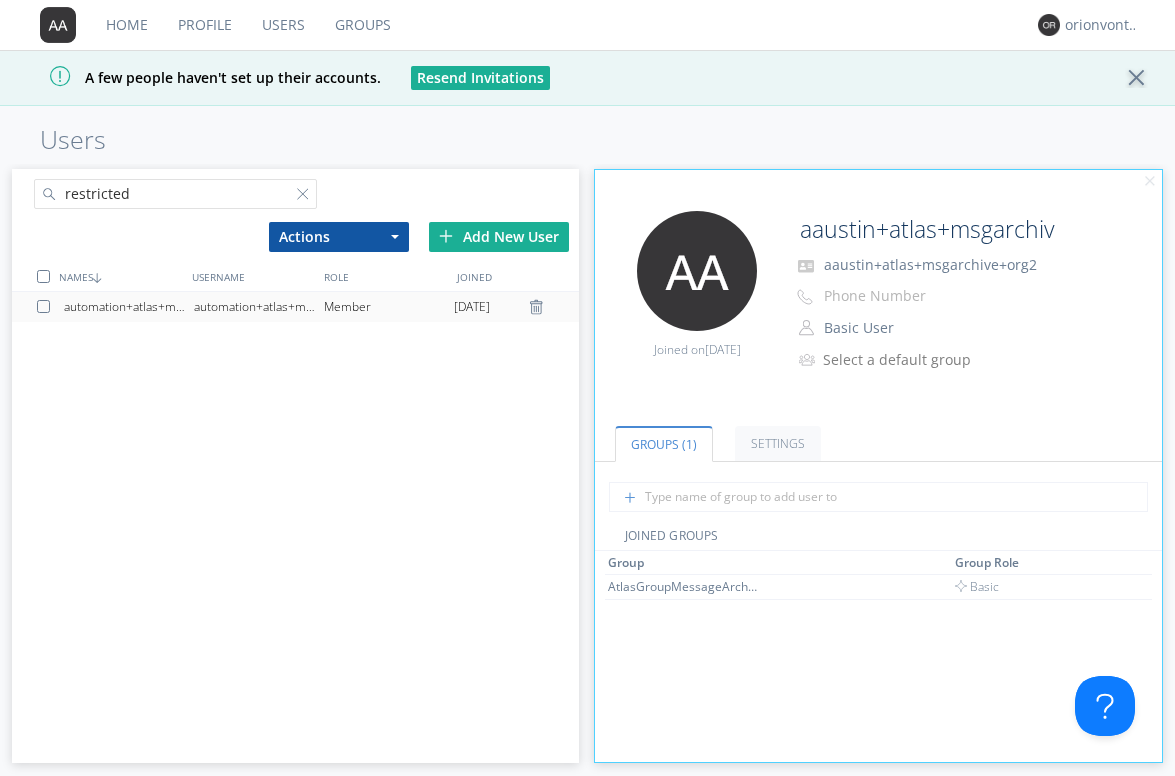 click on "automation+atlas+mm+video+restricted+org2" at bounding box center [259, 307] 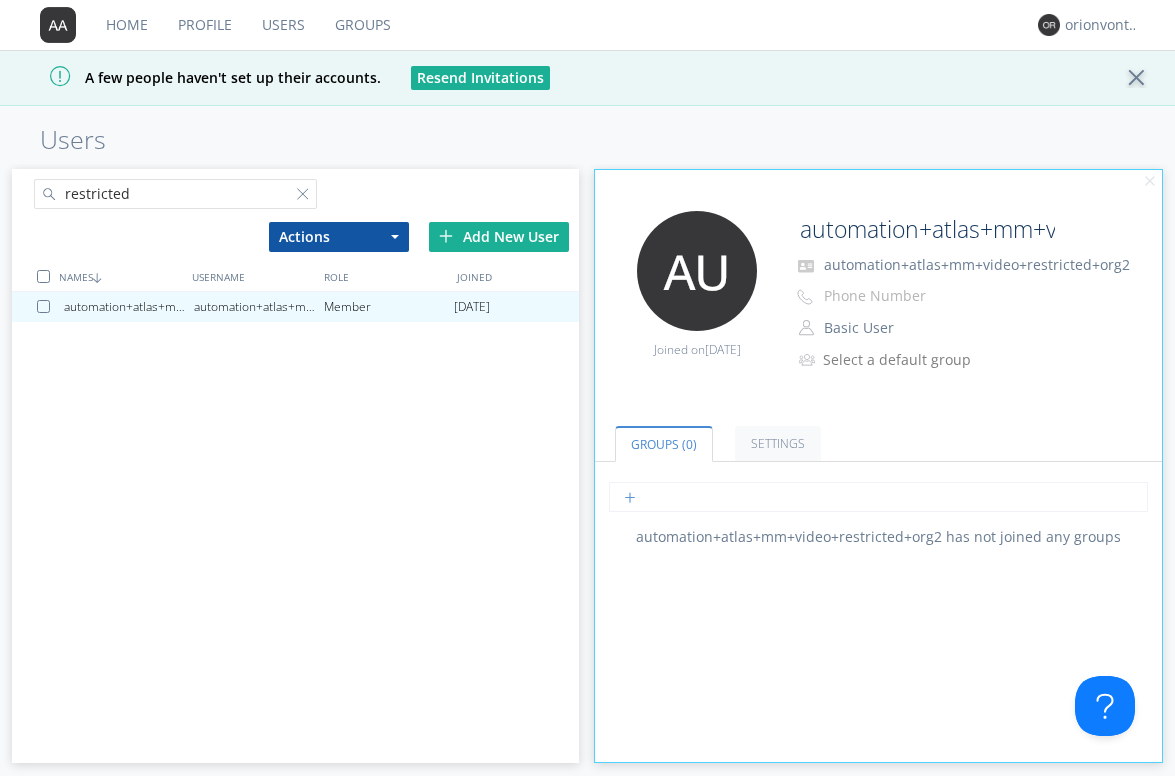 click at bounding box center [878, 497] 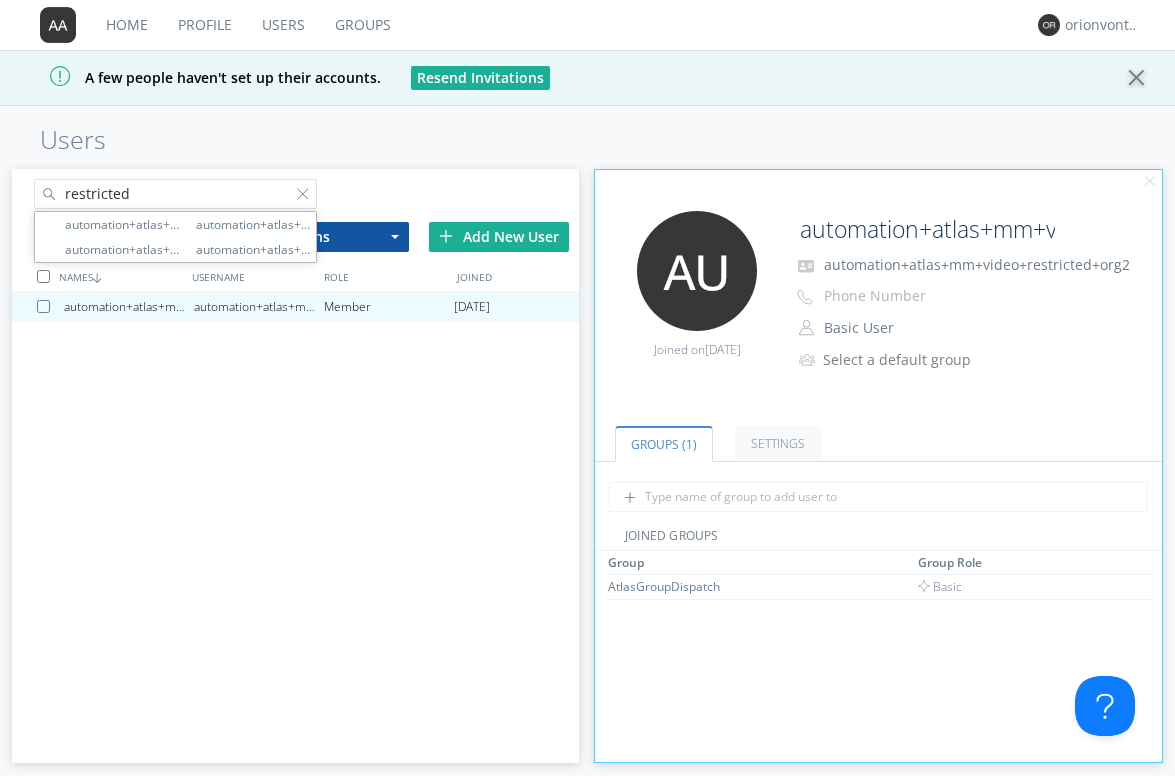 click on "restricted" at bounding box center [176, 194] 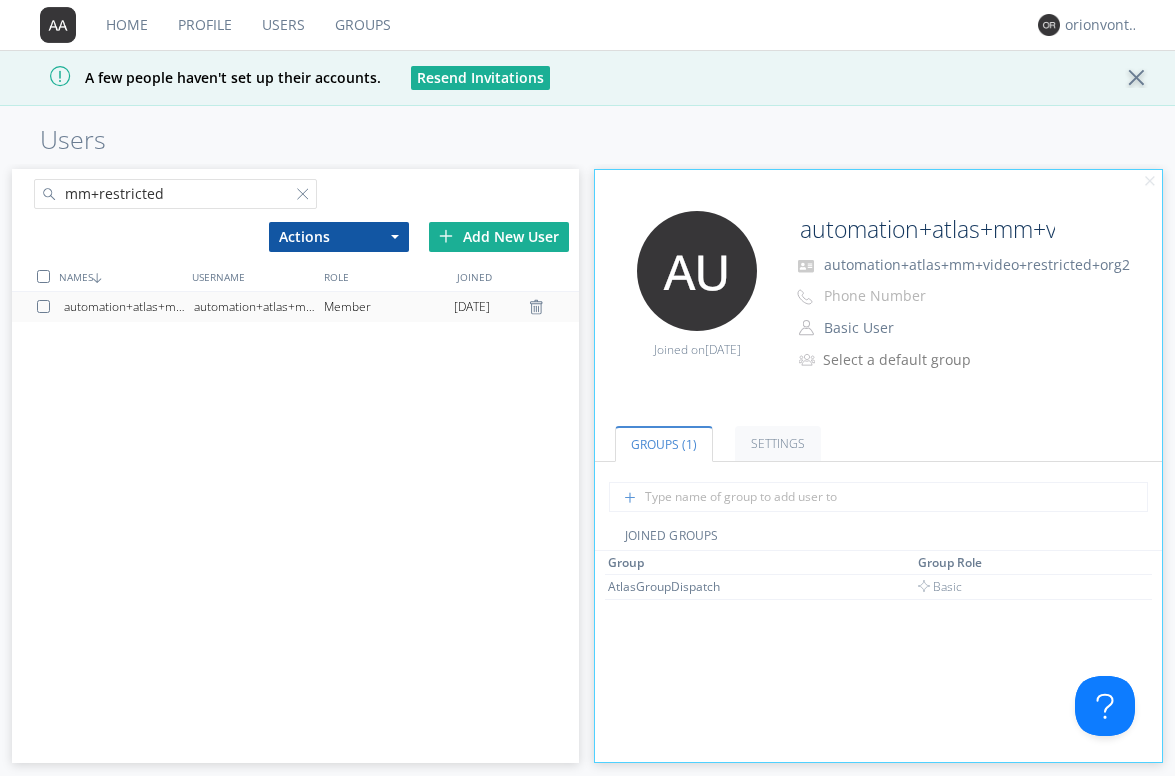 click on "automation+atlas+mm+restricted+org2" at bounding box center (129, 307) 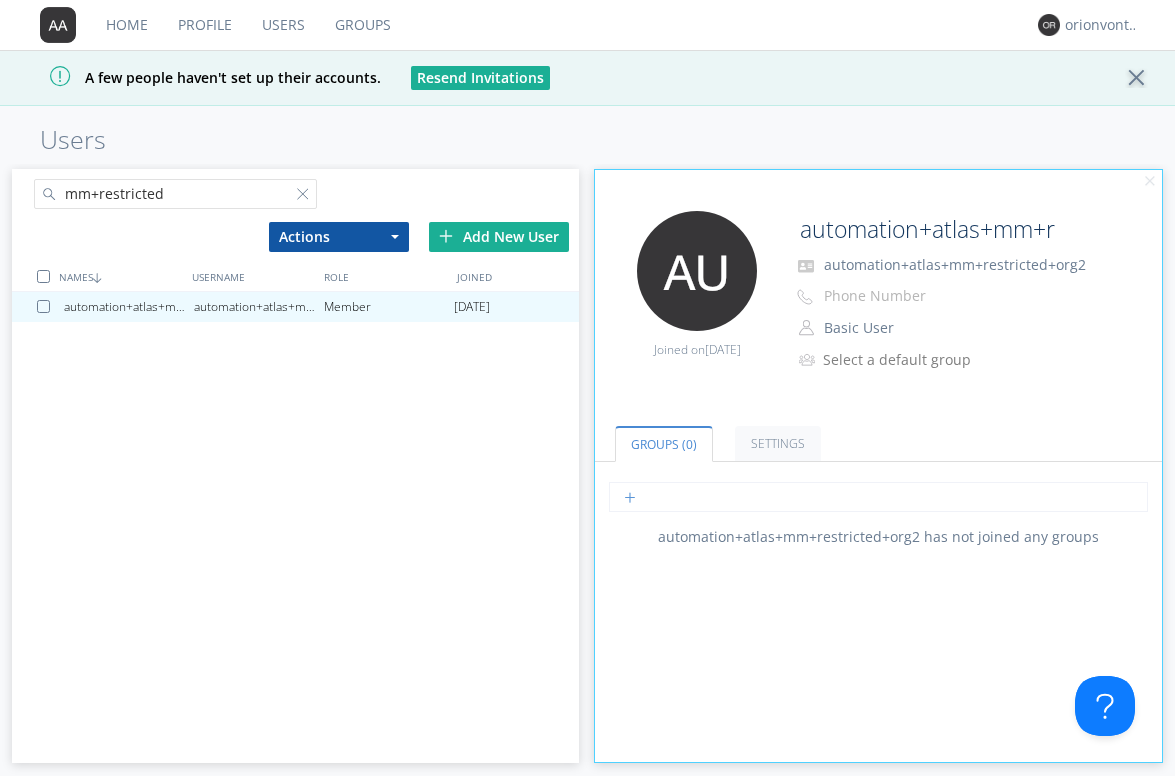 click at bounding box center [878, 497] 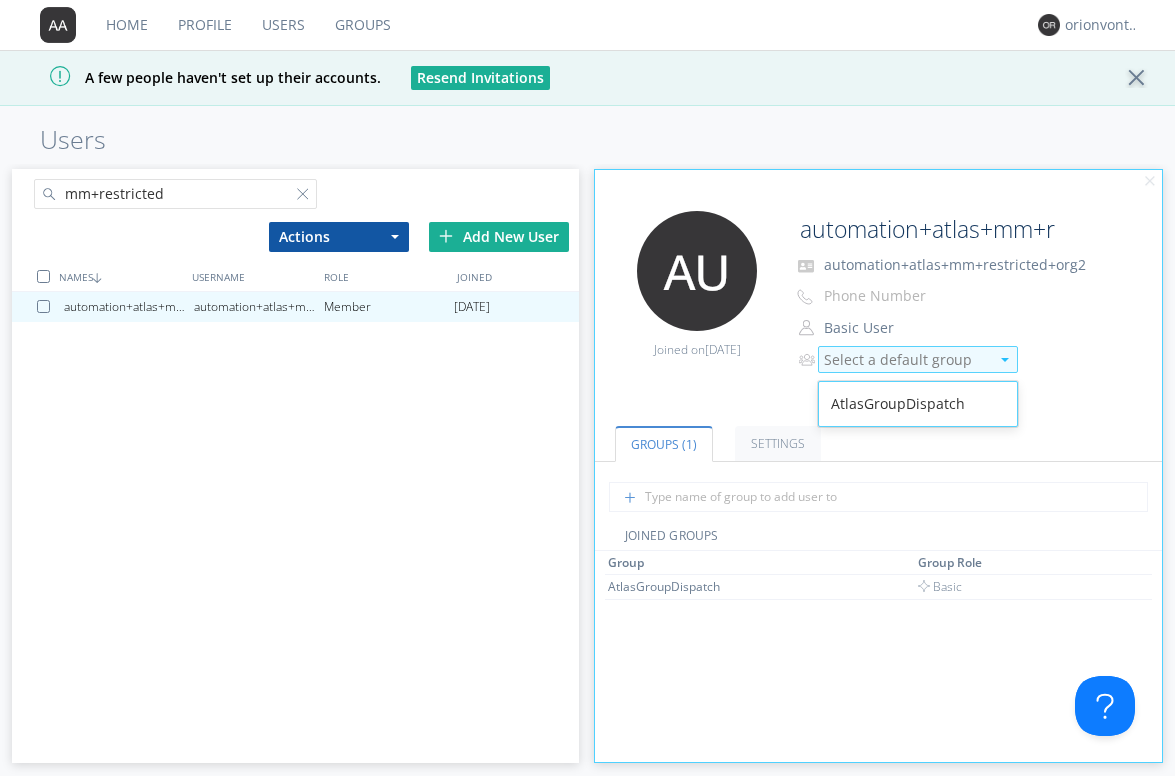 click on "Select a default group" at bounding box center (906, 360) 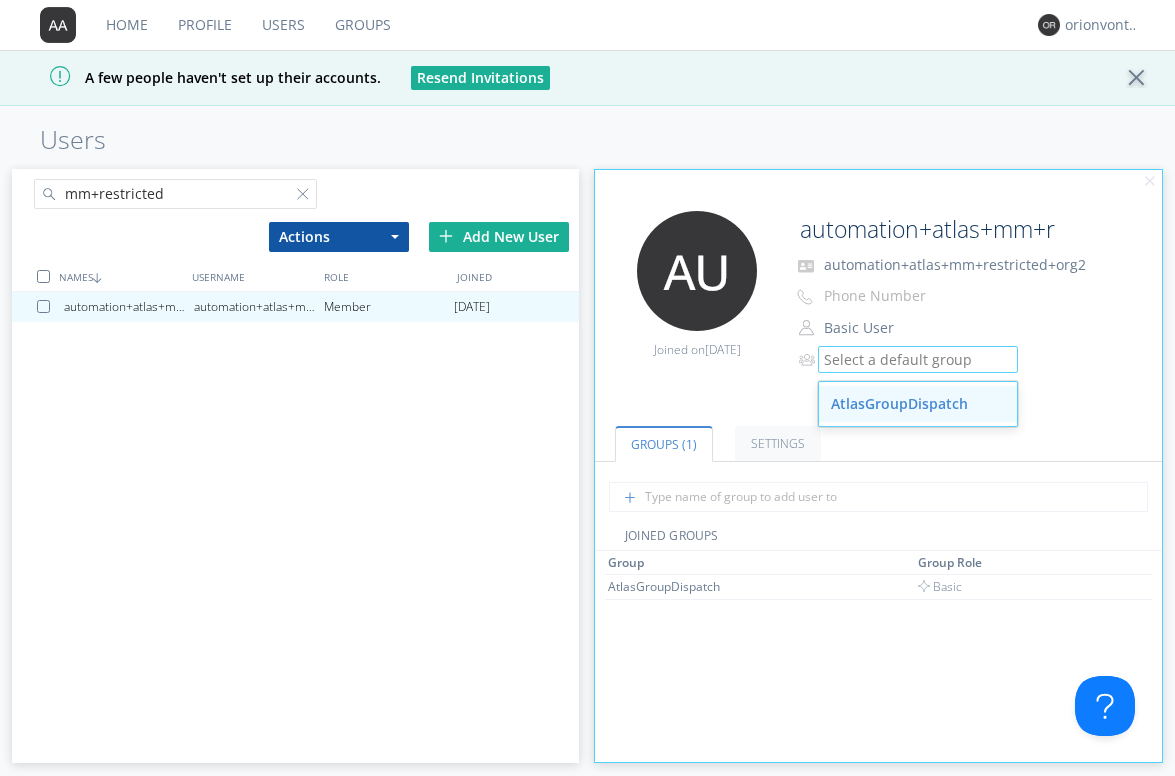 click on "AtlasGroupDispatch" at bounding box center (918, 404) 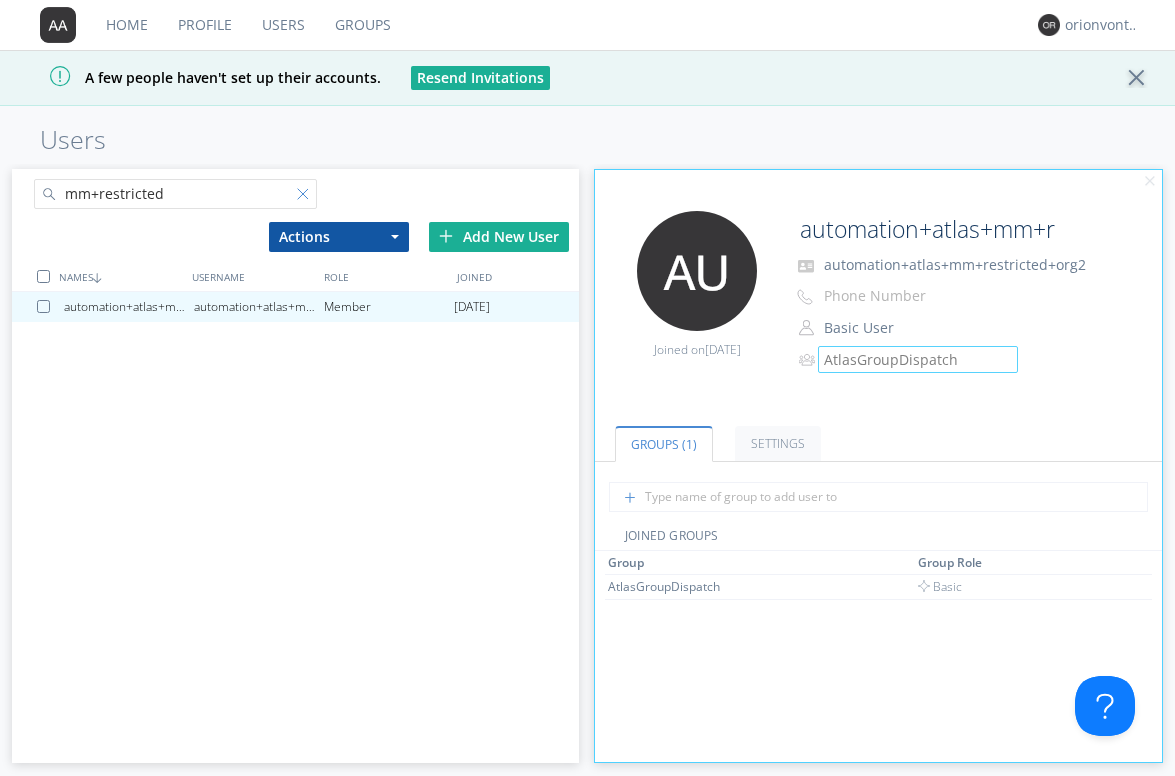 click at bounding box center [307, 198] 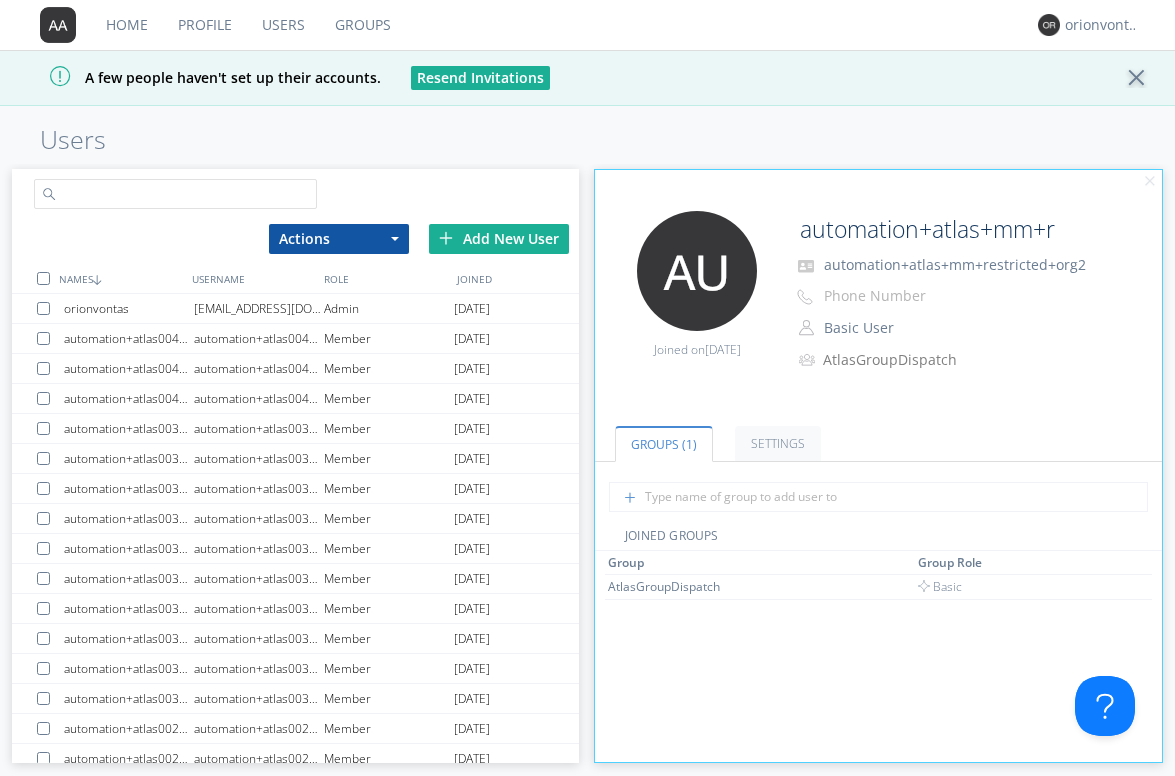 click at bounding box center [176, 194] 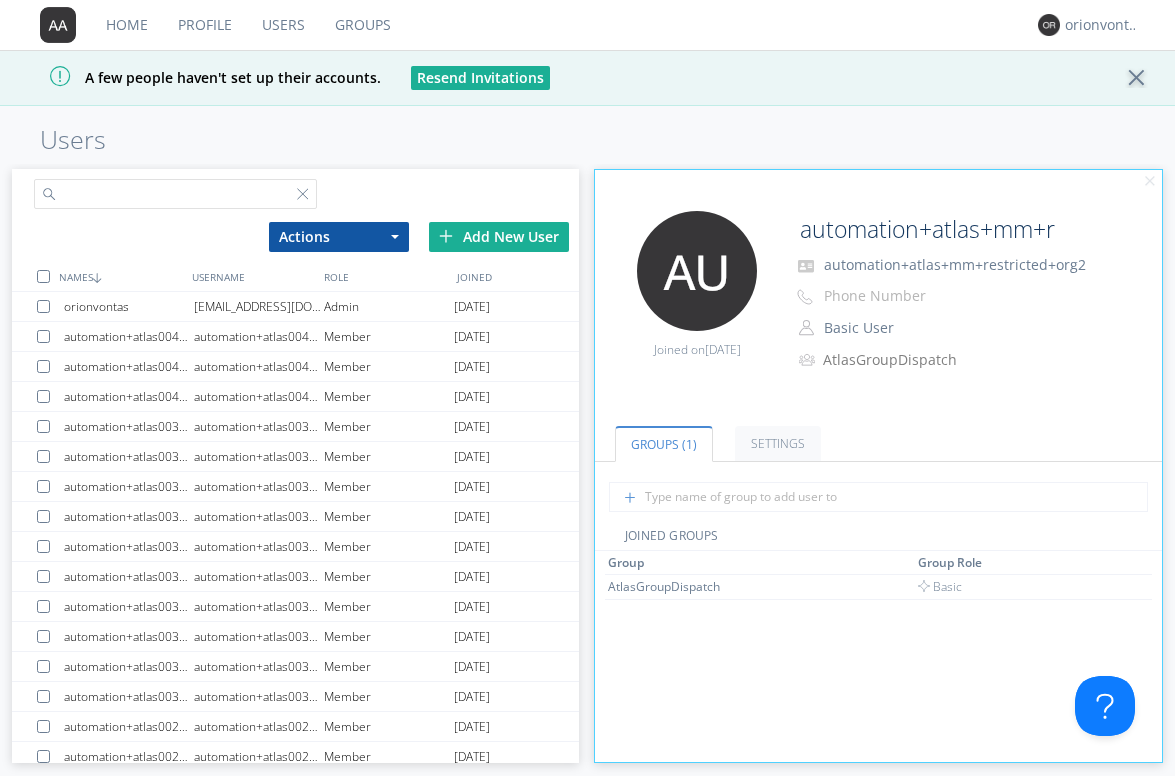 paste on "dm+only+lead" 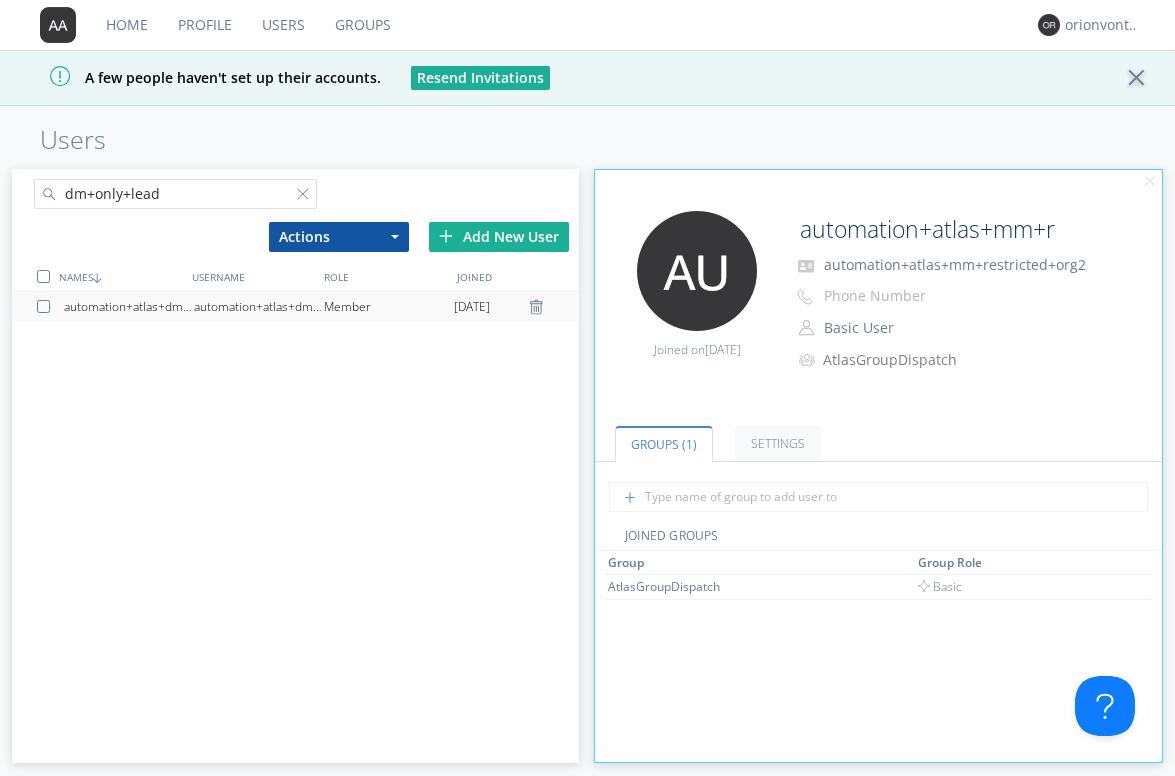 click on "Member" at bounding box center (389, 307) 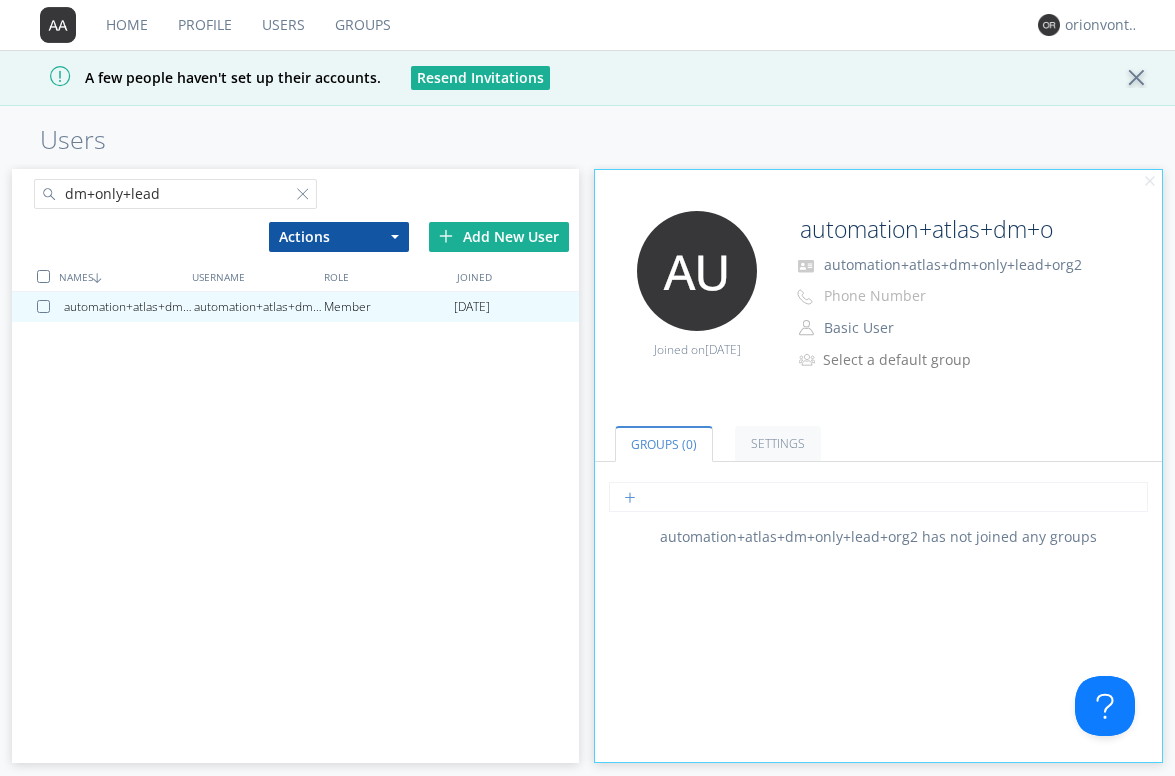 click at bounding box center [878, 497] 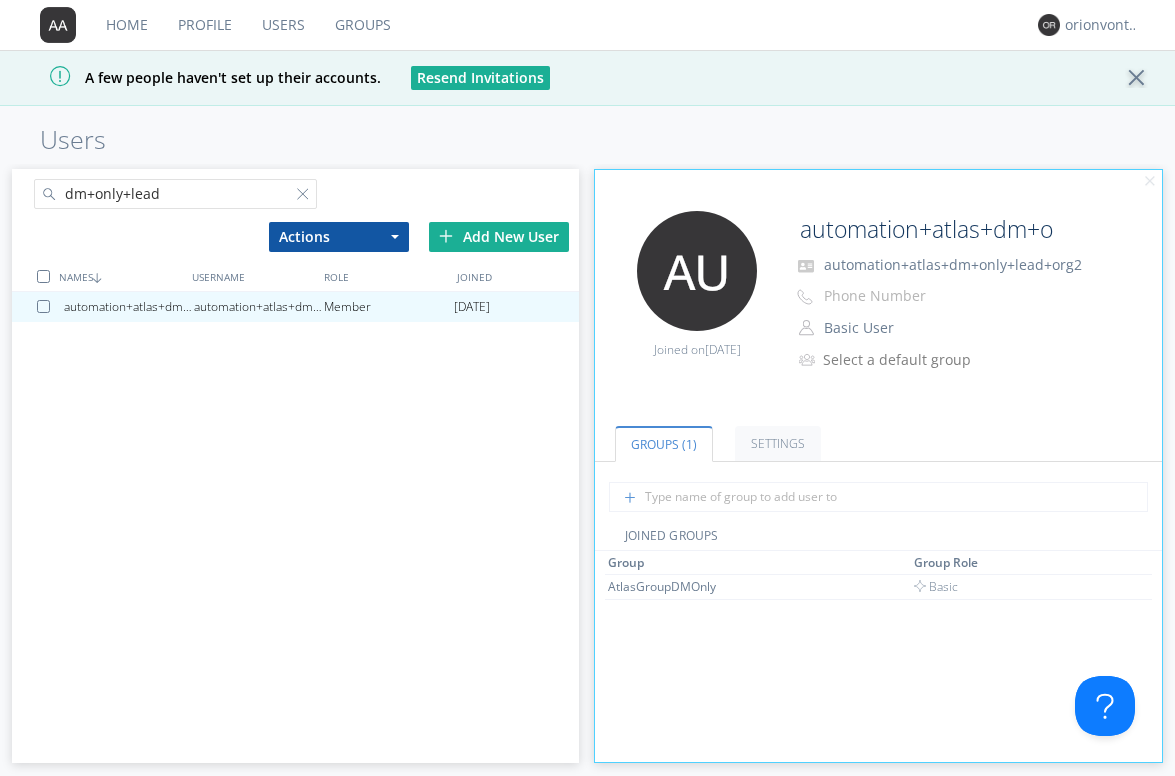 click on "dm+only+lead" at bounding box center [176, 194] 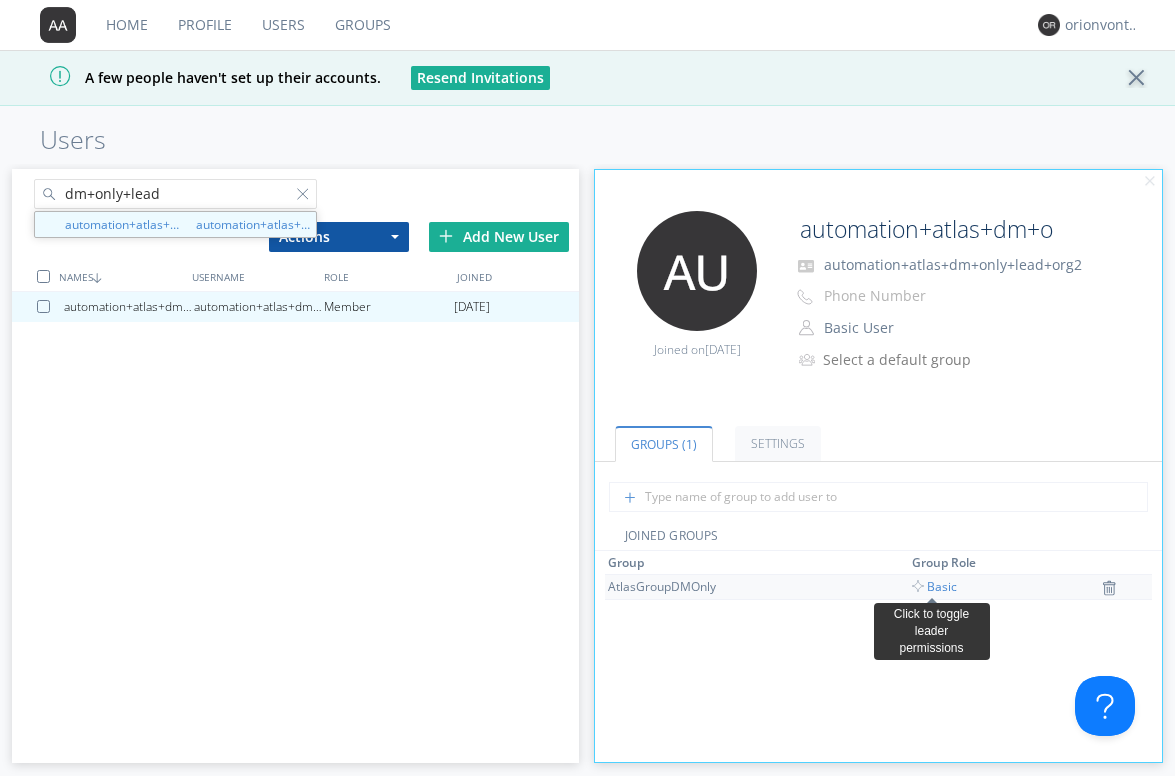 click on "Basic" at bounding box center (934, 586) 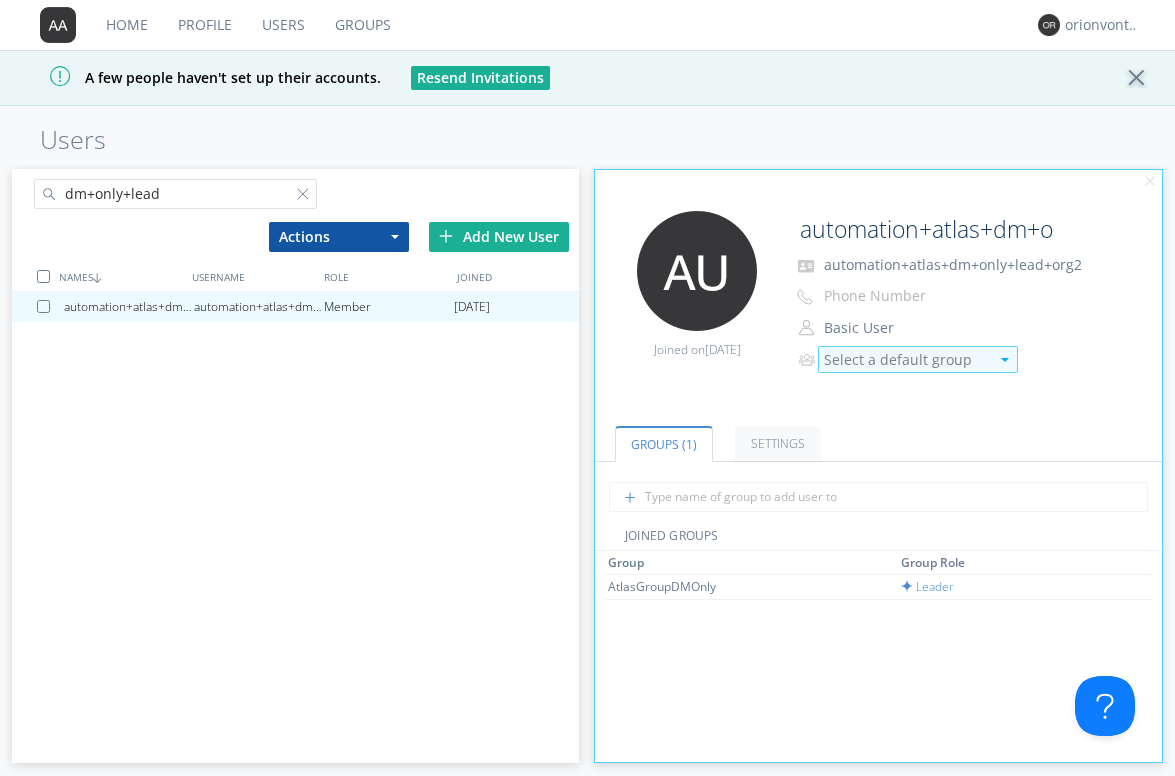 click on "Select a default group" at bounding box center (906, 360) 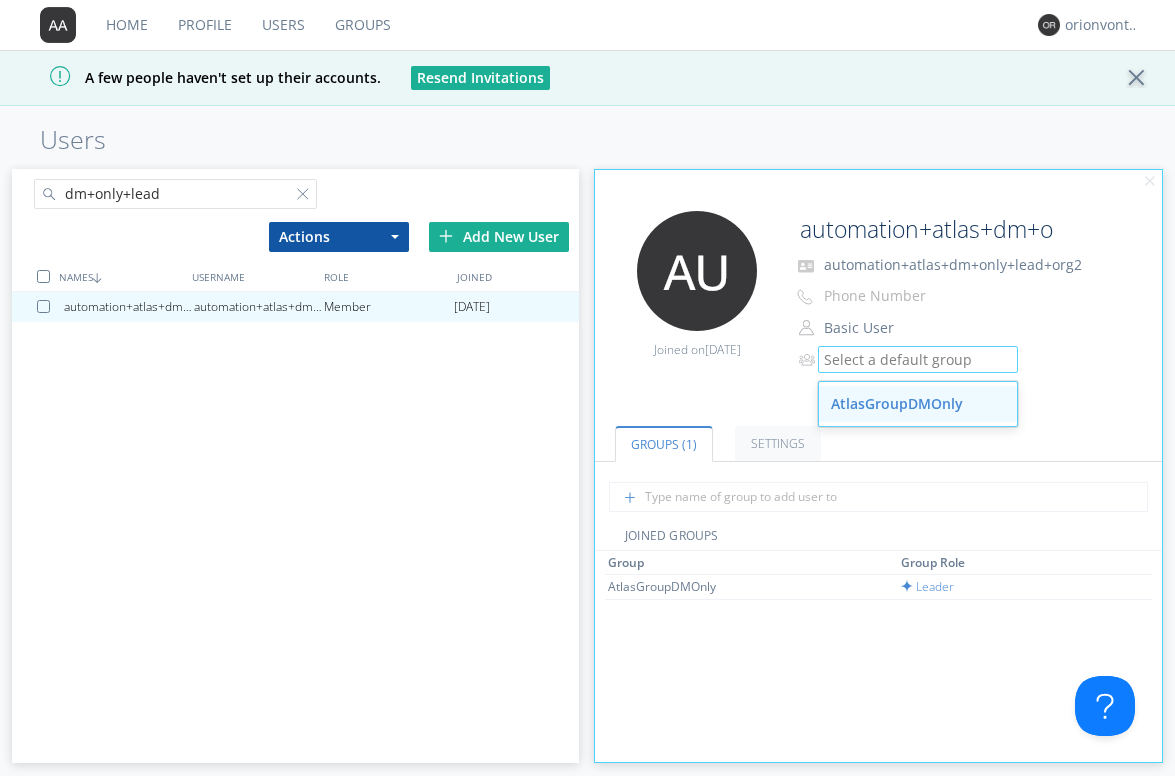 click on "AtlasGroupDMOnly" at bounding box center [918, 404] 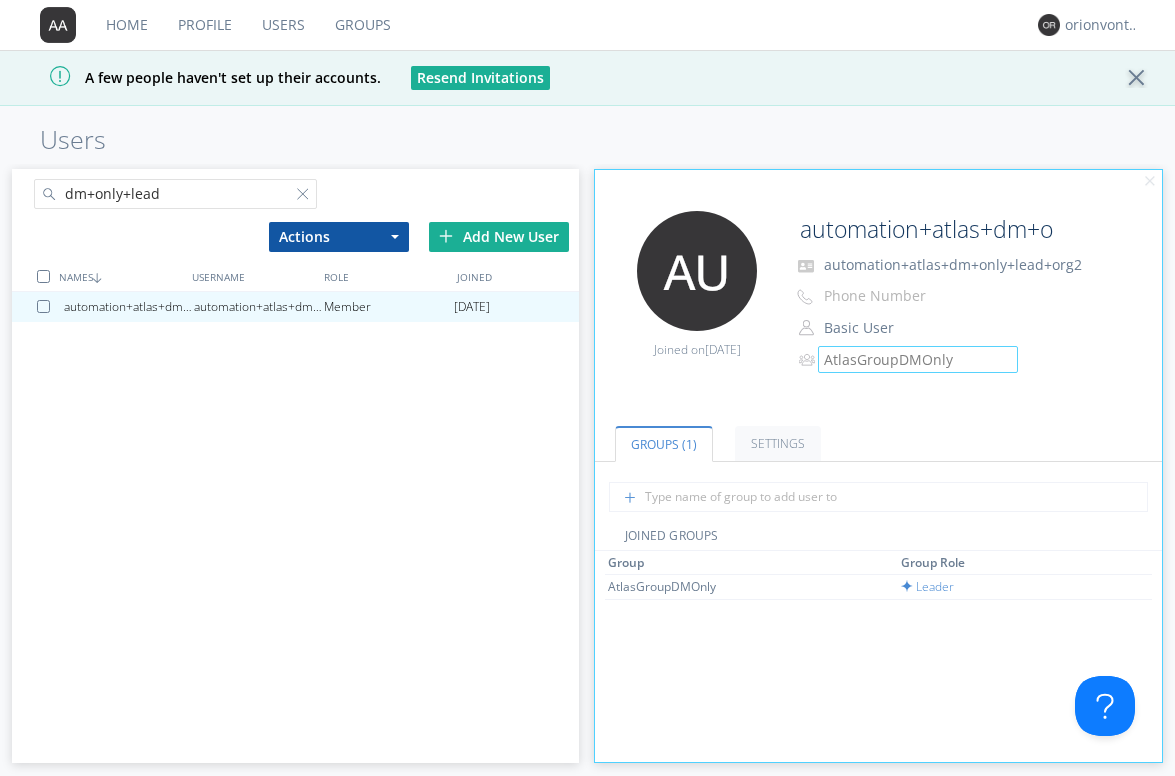 click on "dm+only+lead" at bounding box center (176, 194) 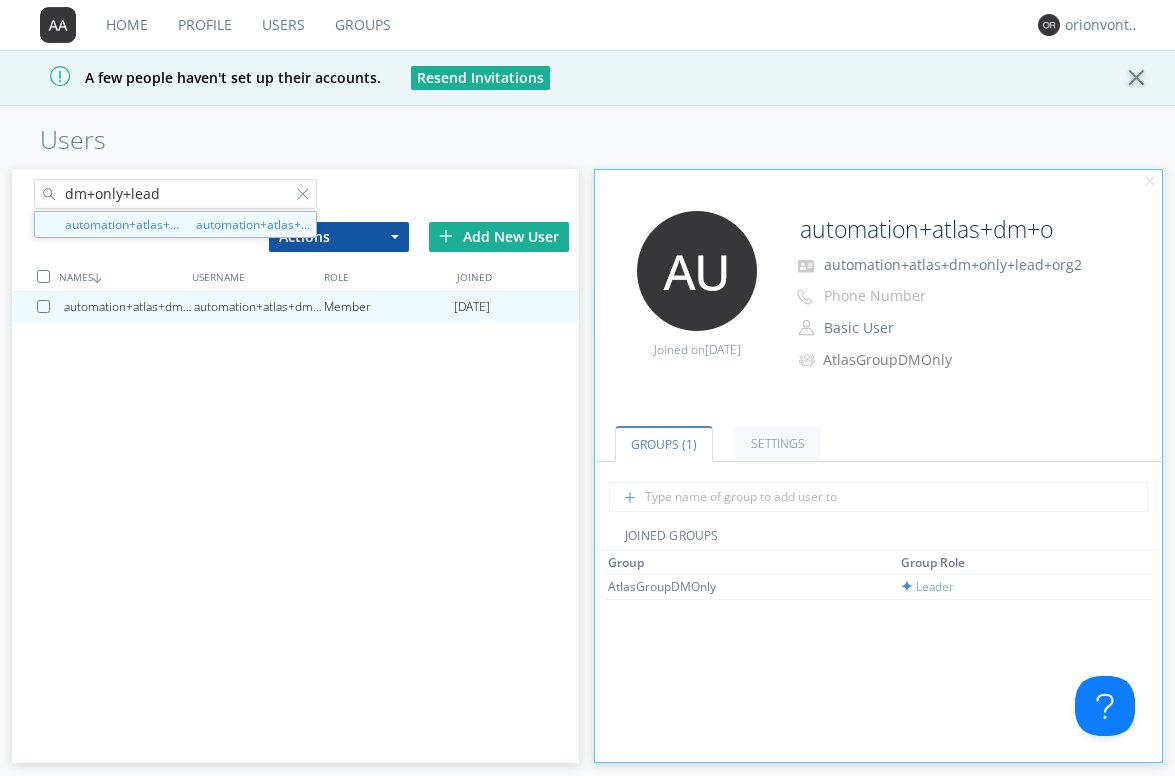 click on "dm+only+lead" at bounding box center (176, 194) 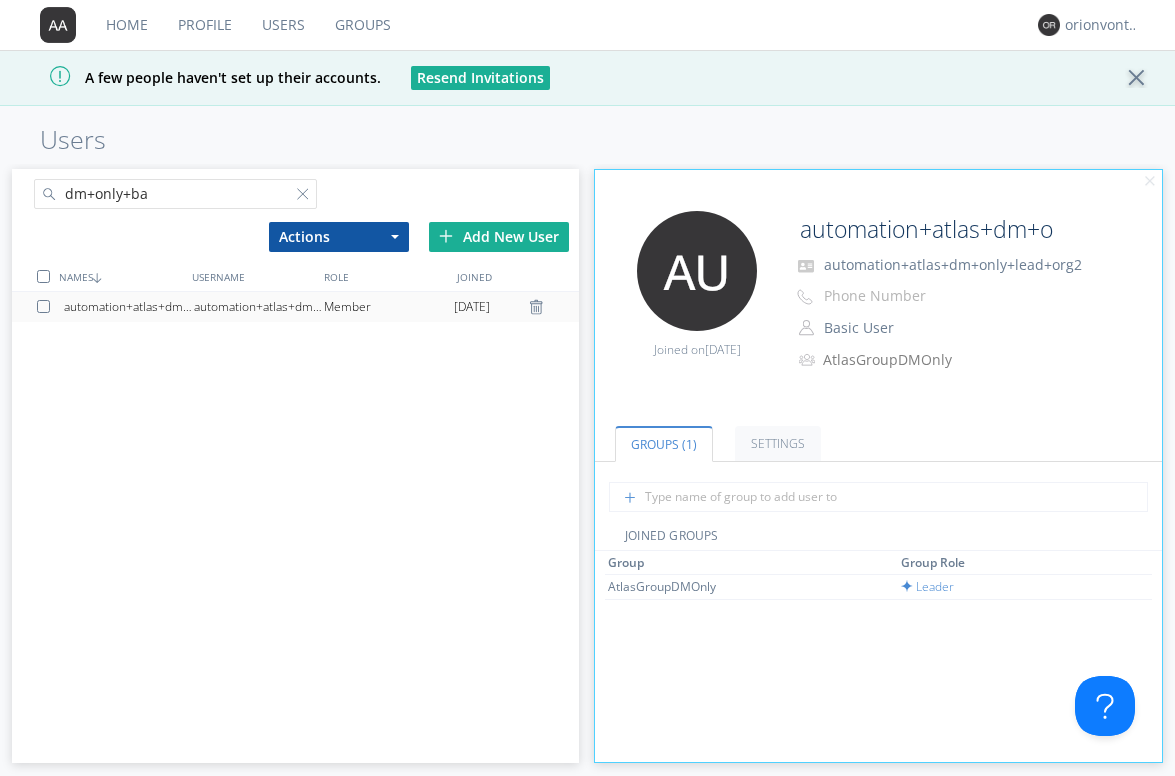 click on "automation+atlas+dm+only+basic+org2" at bounding box center (259, 307) 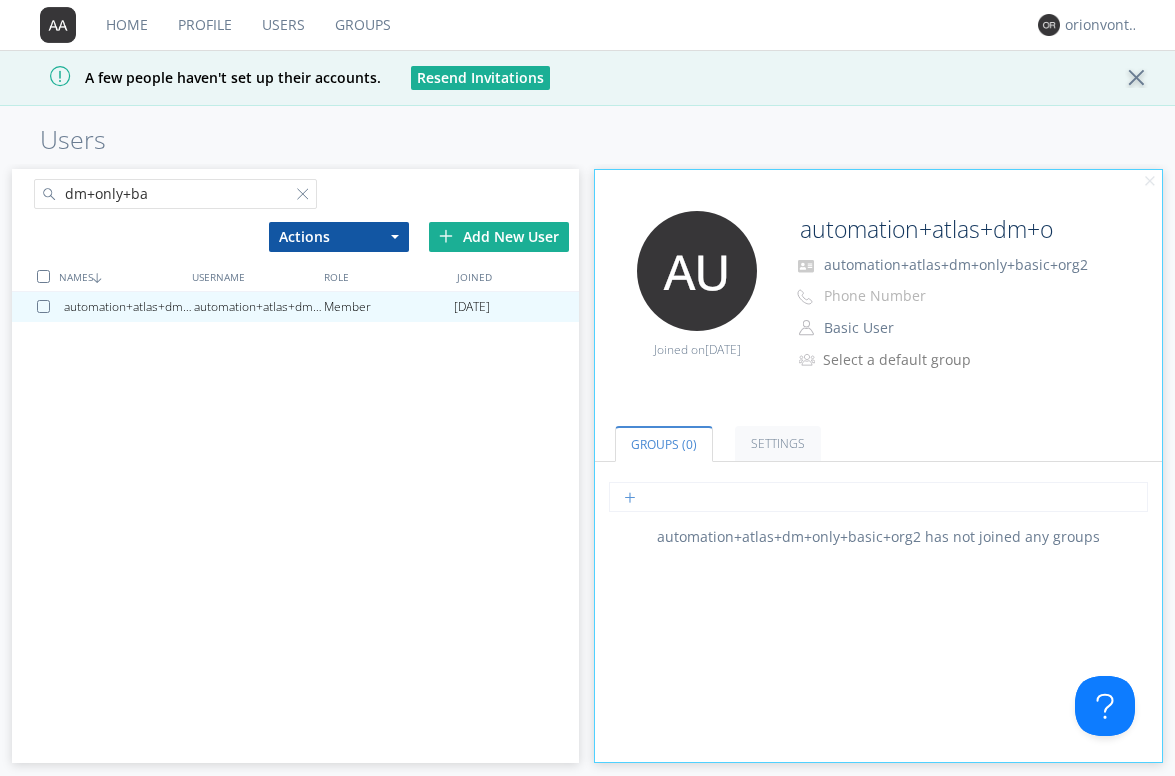 click at bounding box center [878, 497] 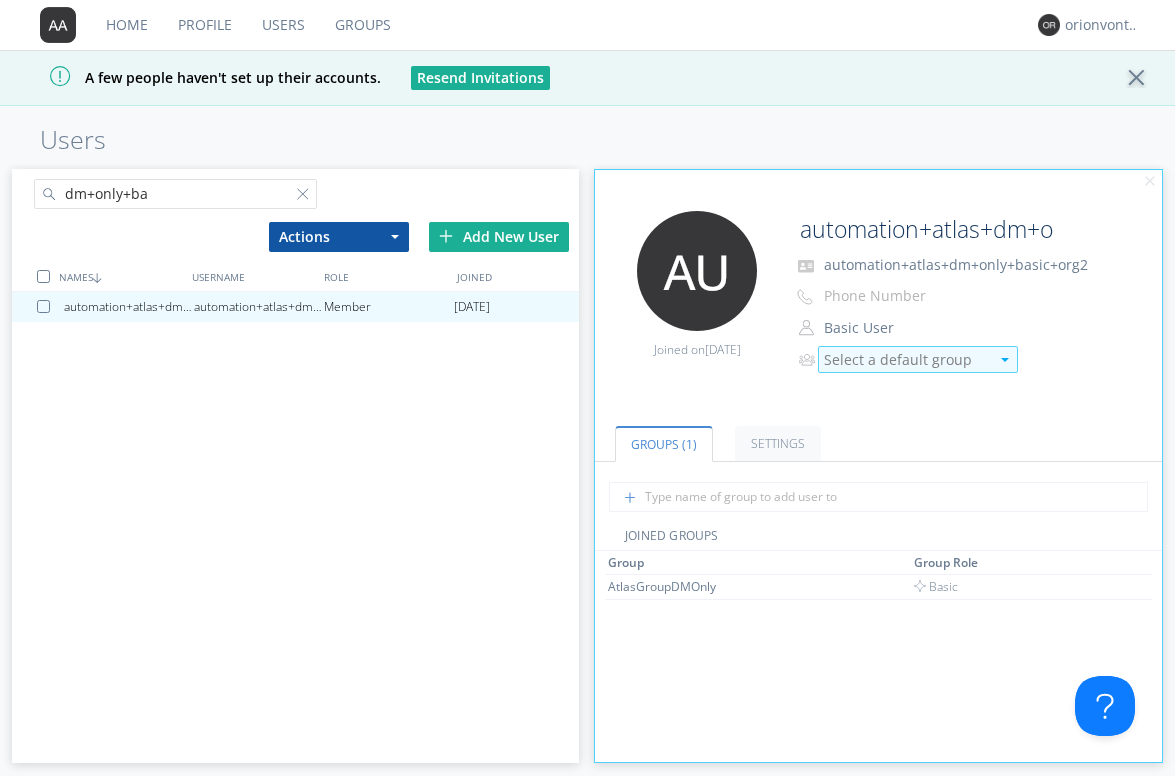 click on "Select a default group" at bounding box center [906, 360] 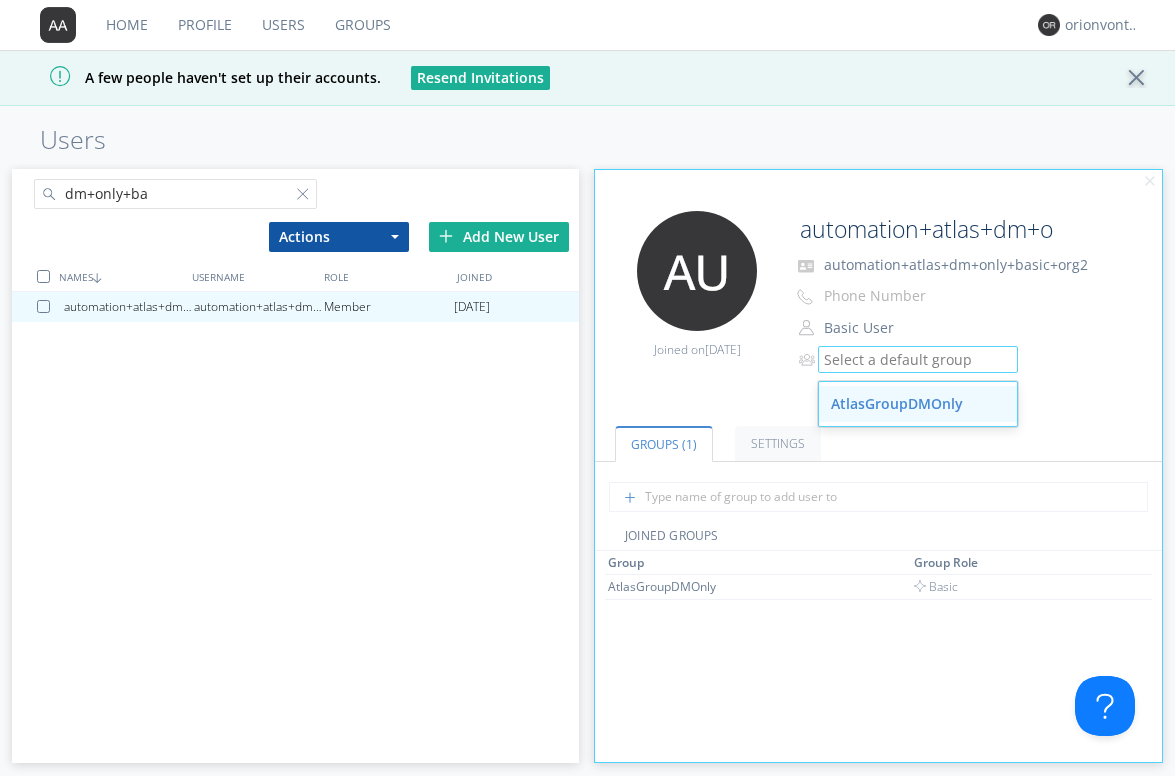 click on "AtlasGroupDMOnly" at bounding box center [918, 404] 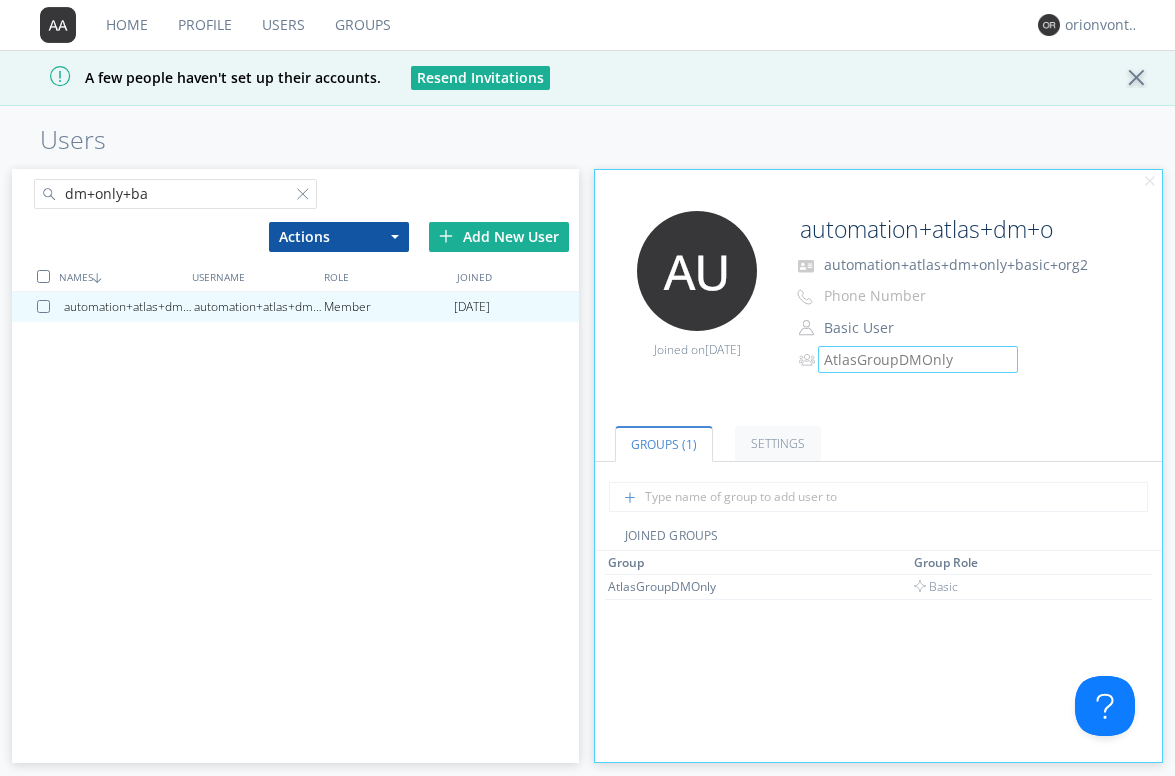 click on "Group Group Role AtlasGroupDMOnly Basic" at bounding box center [878, 822] 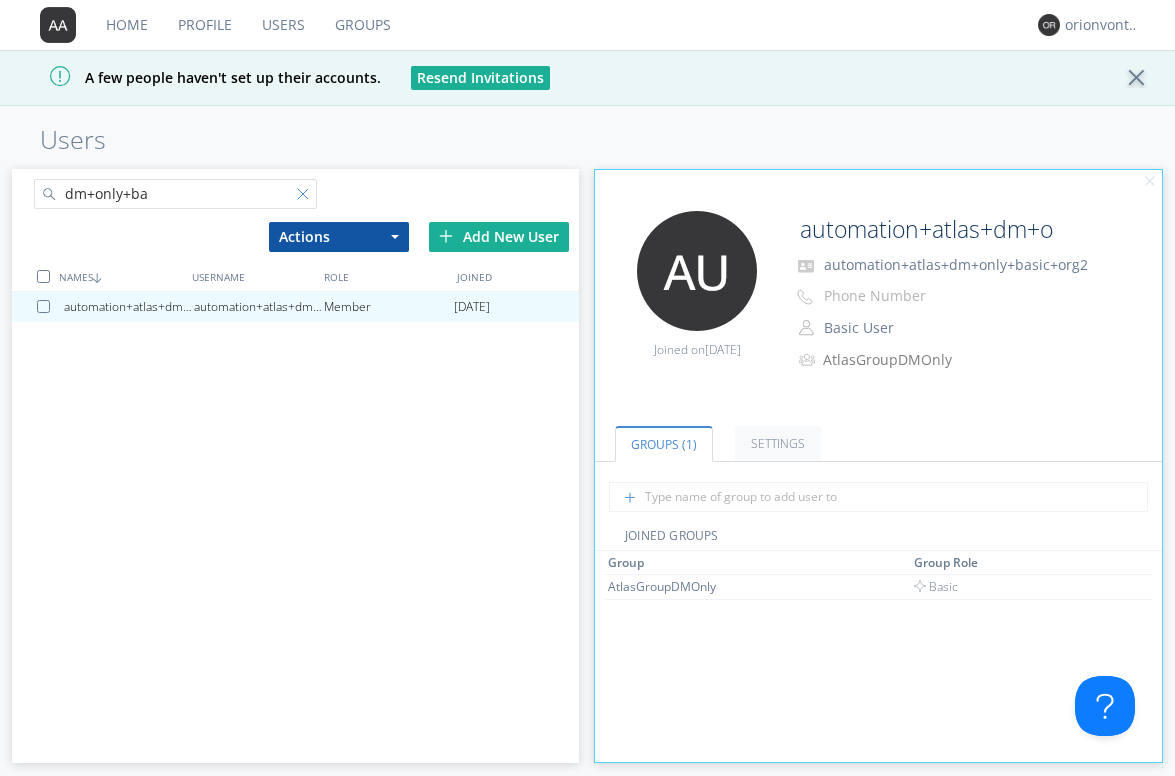click at bounding box center (307, 198) 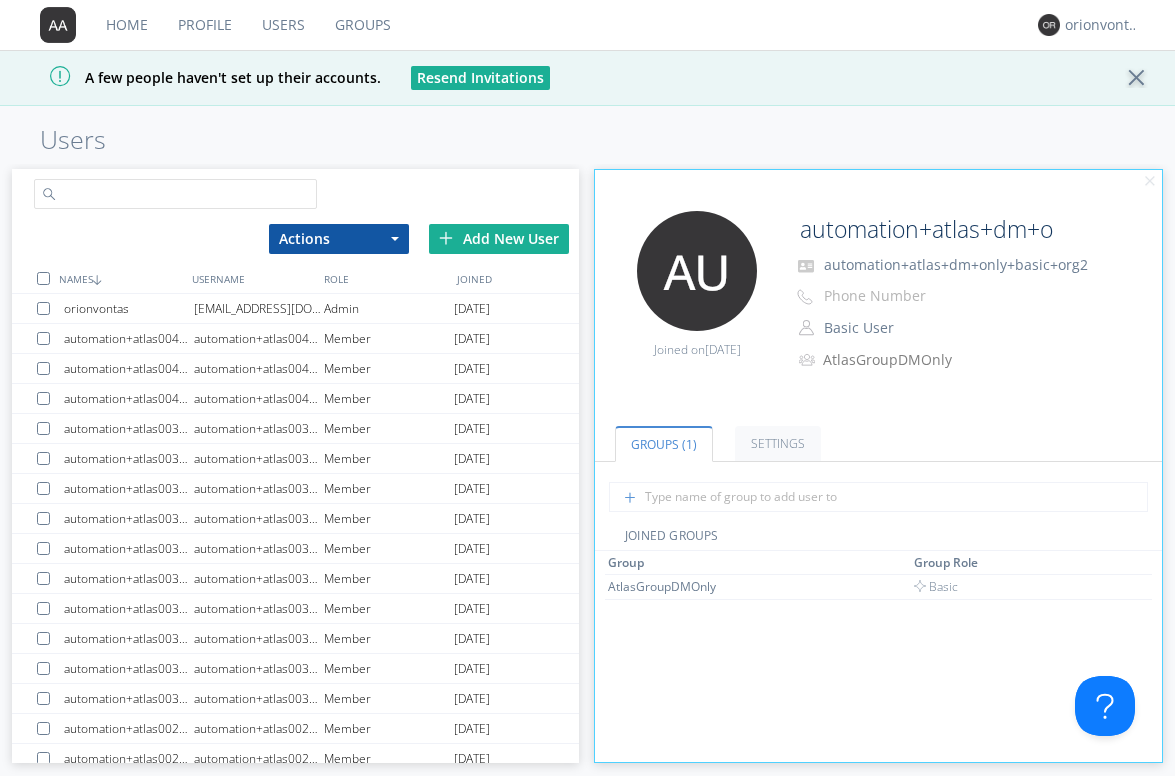click at bounding box center [154, 169] 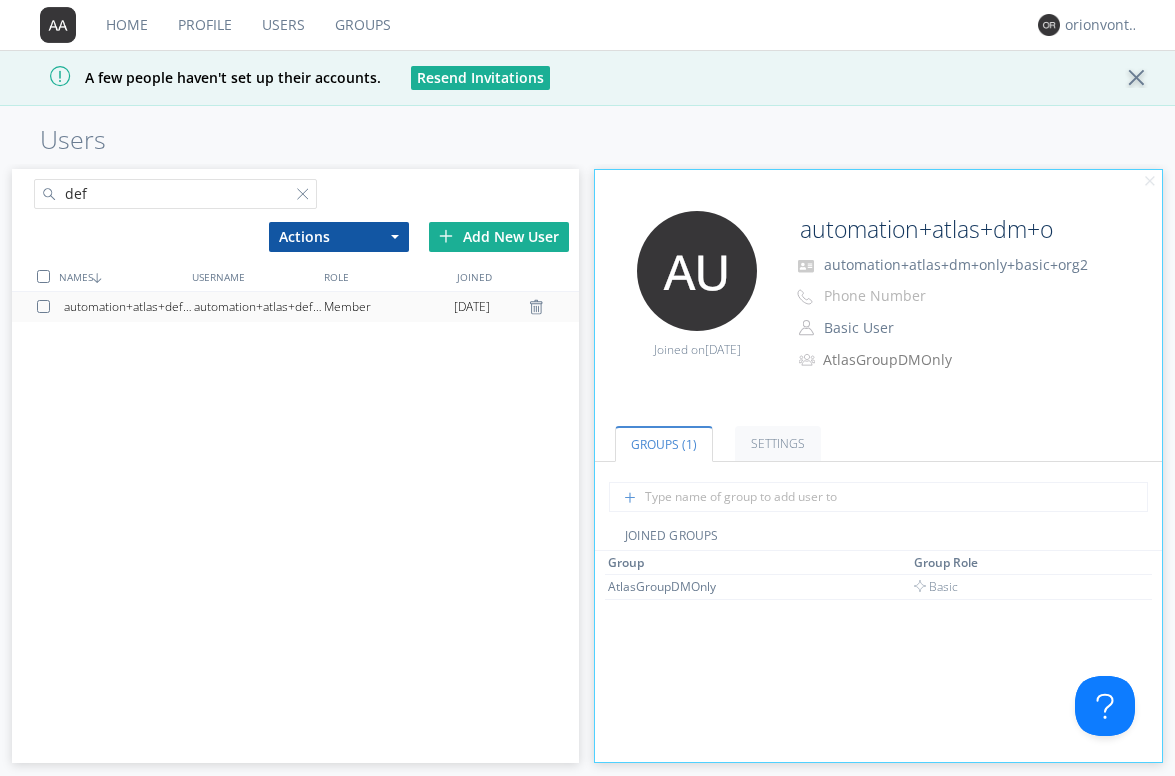 click on "automation+atlas+default+group+org2" at bounding box center (259, 307) 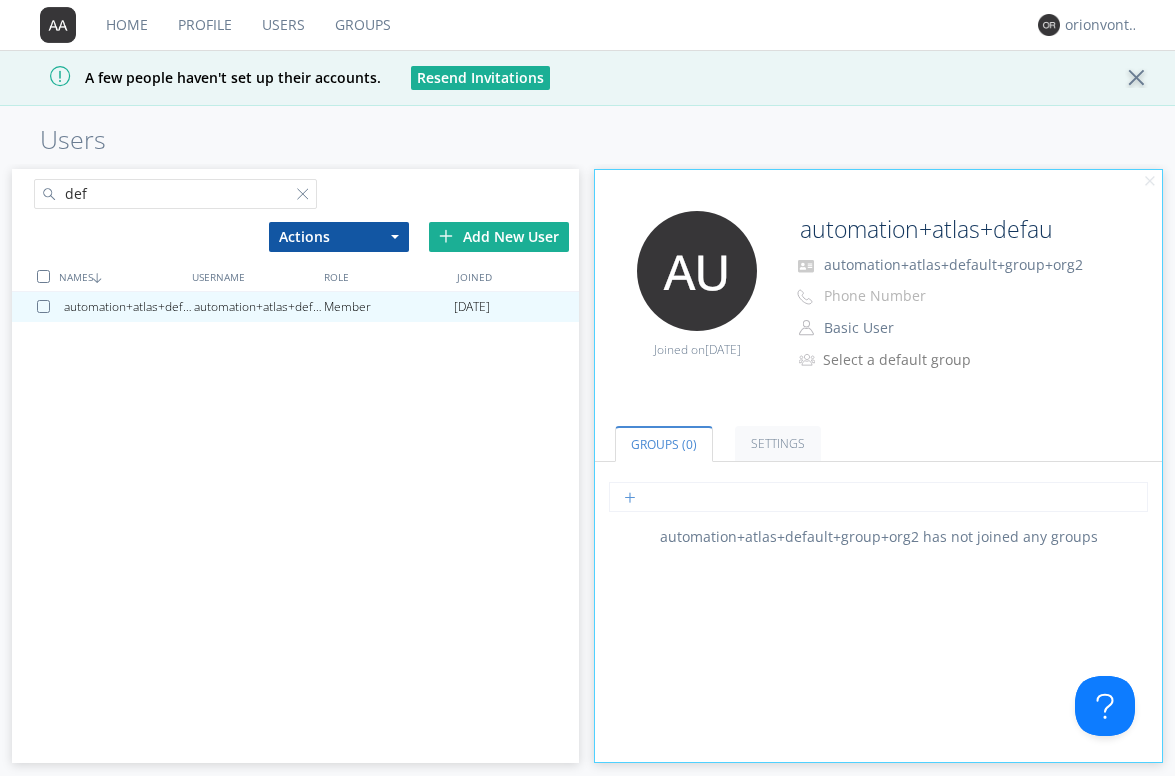 click at bounding box center (878, 497) 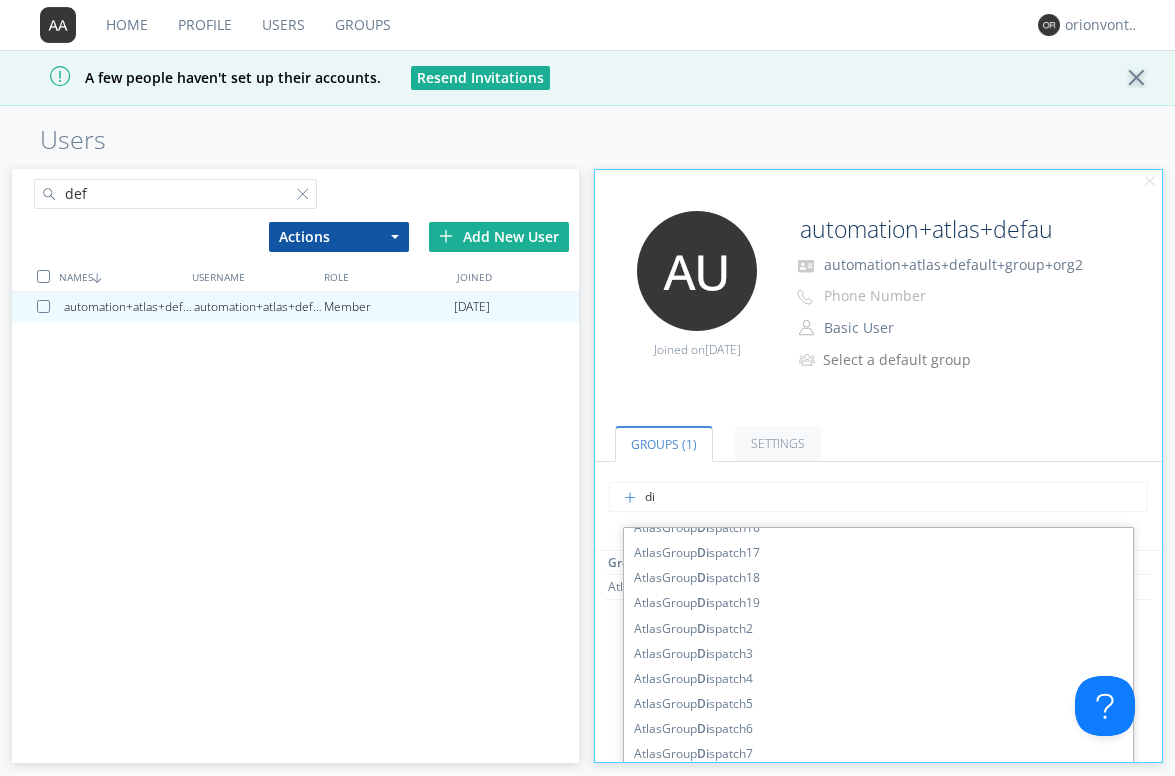 scroll, scrollTop: 169, scrollLeft: 0, axis: vertical 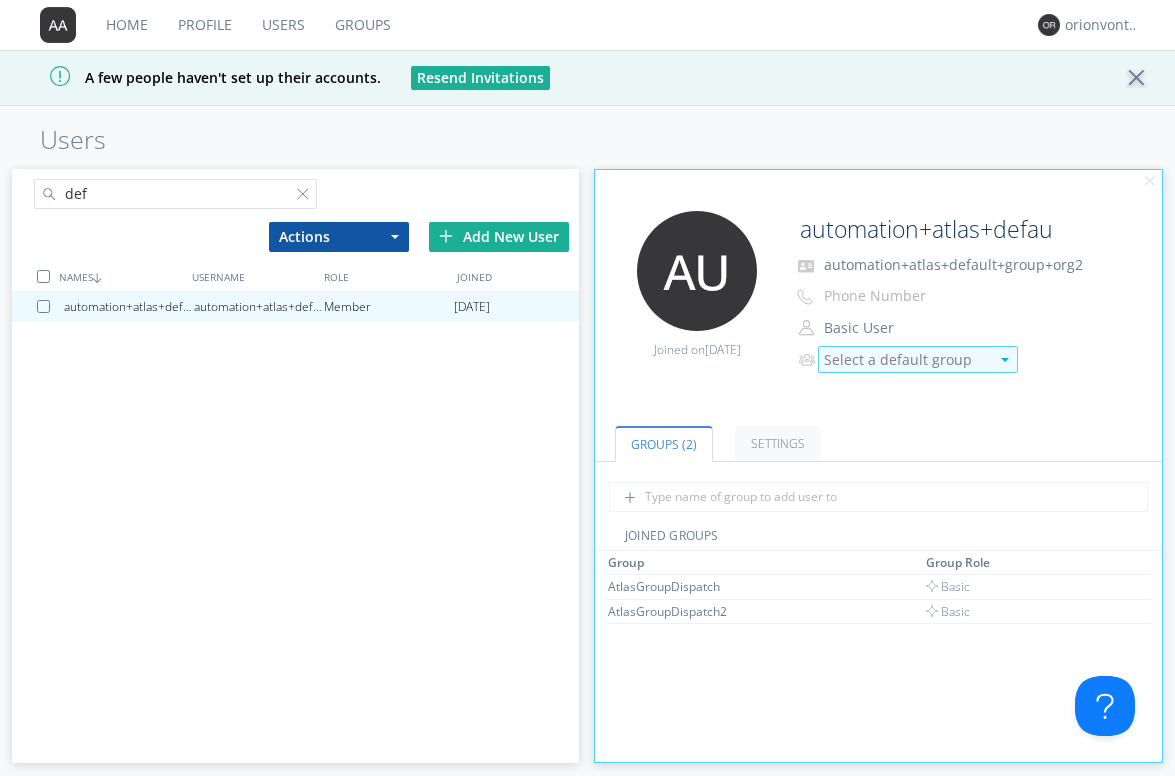 click on "Select a default group" at bounding box center (906, 360) 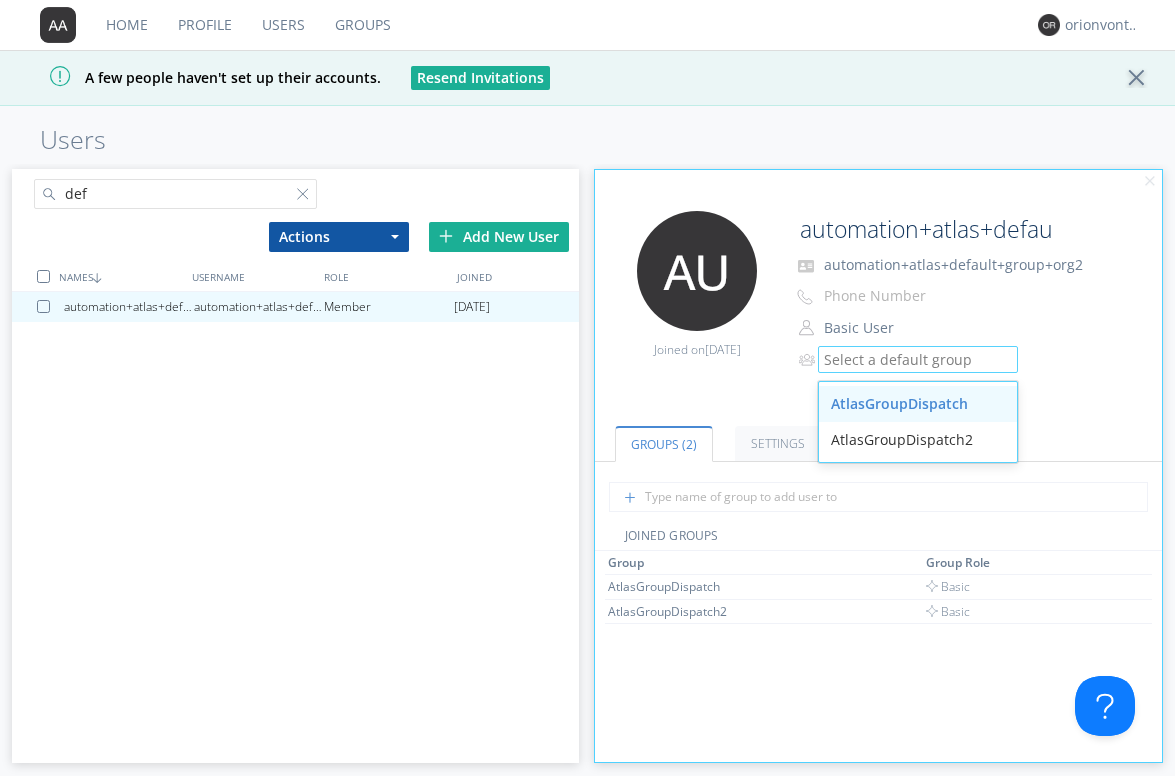 click on "AtlasGroupDispatch" at bounding box center [918, 404] 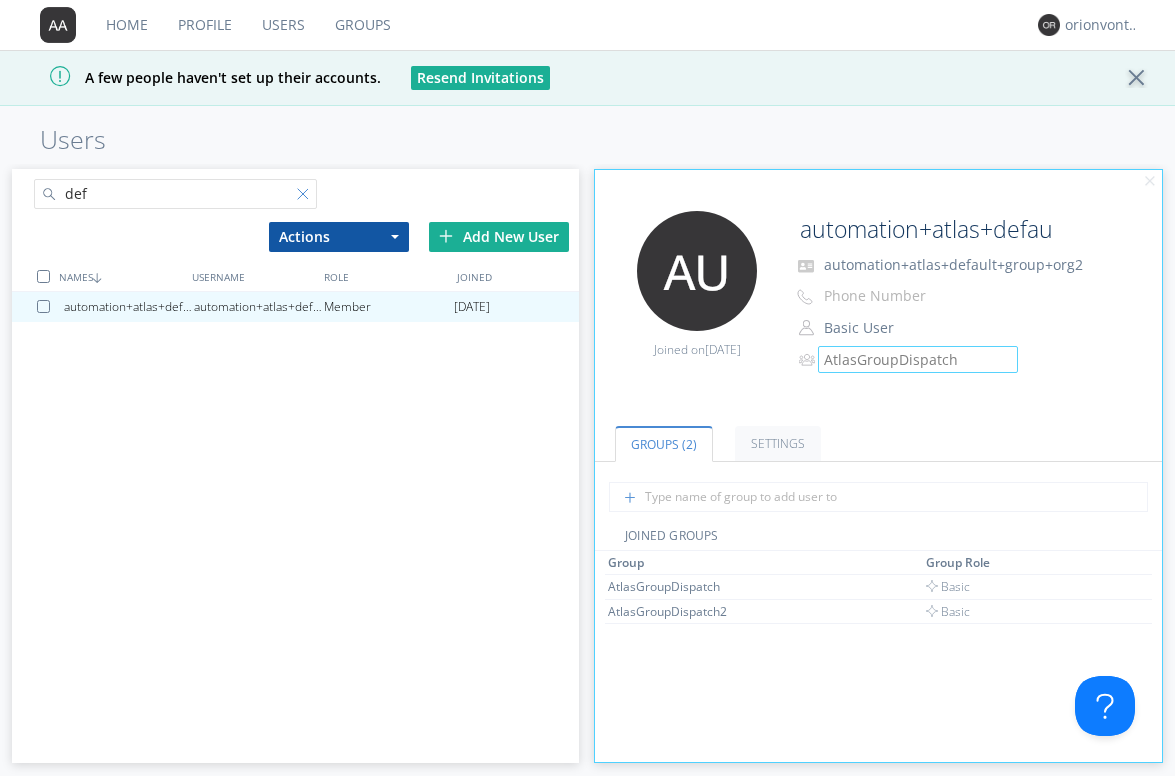click at bounding box center (307, 198) 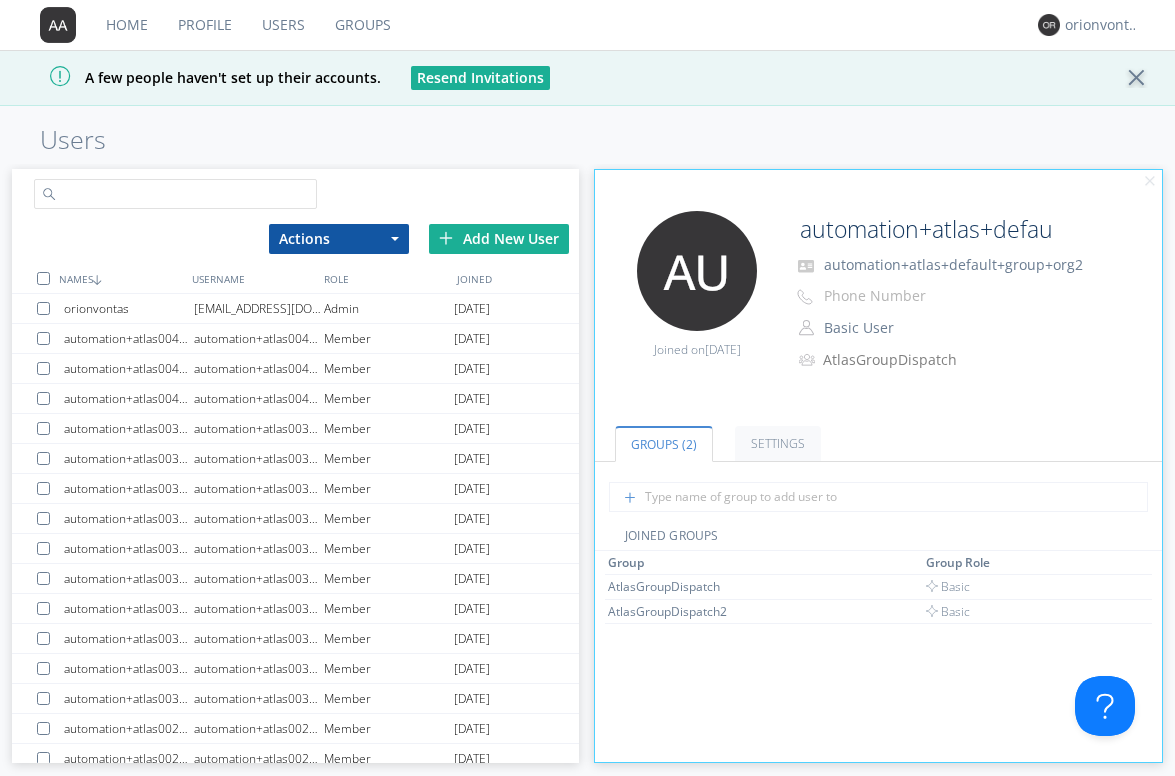 click at bounding box center (176, 194) 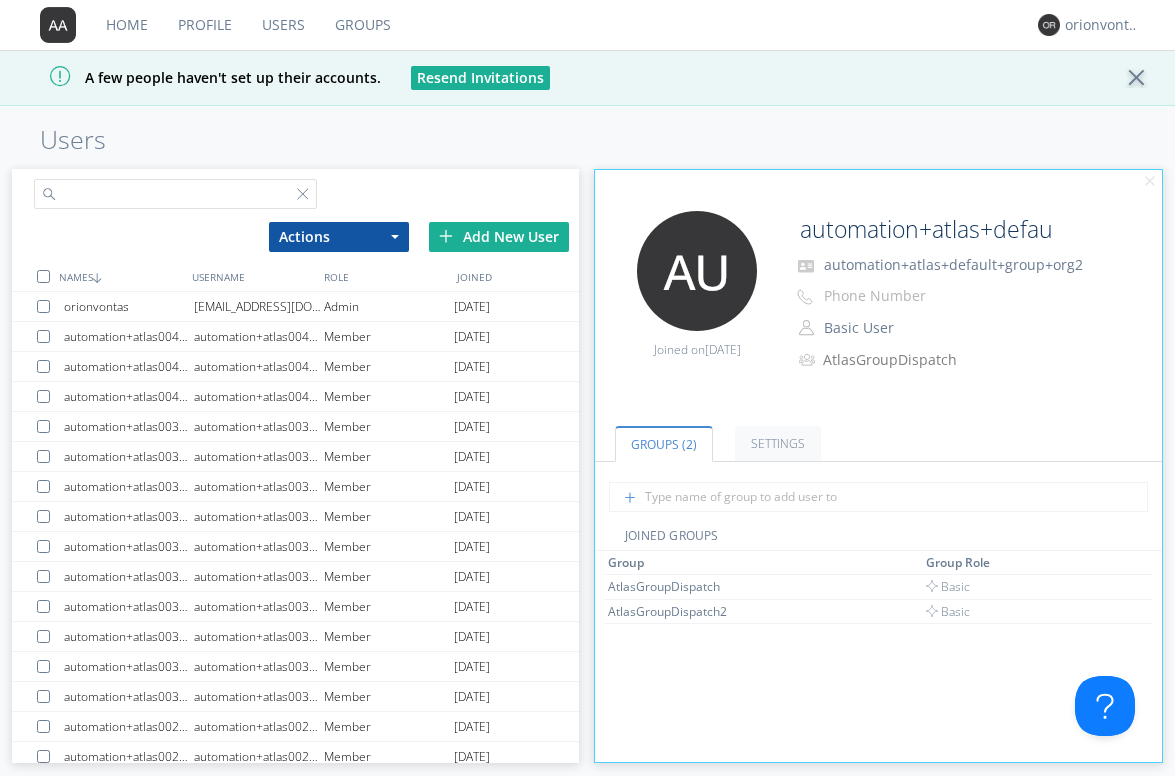paste on "language+check" 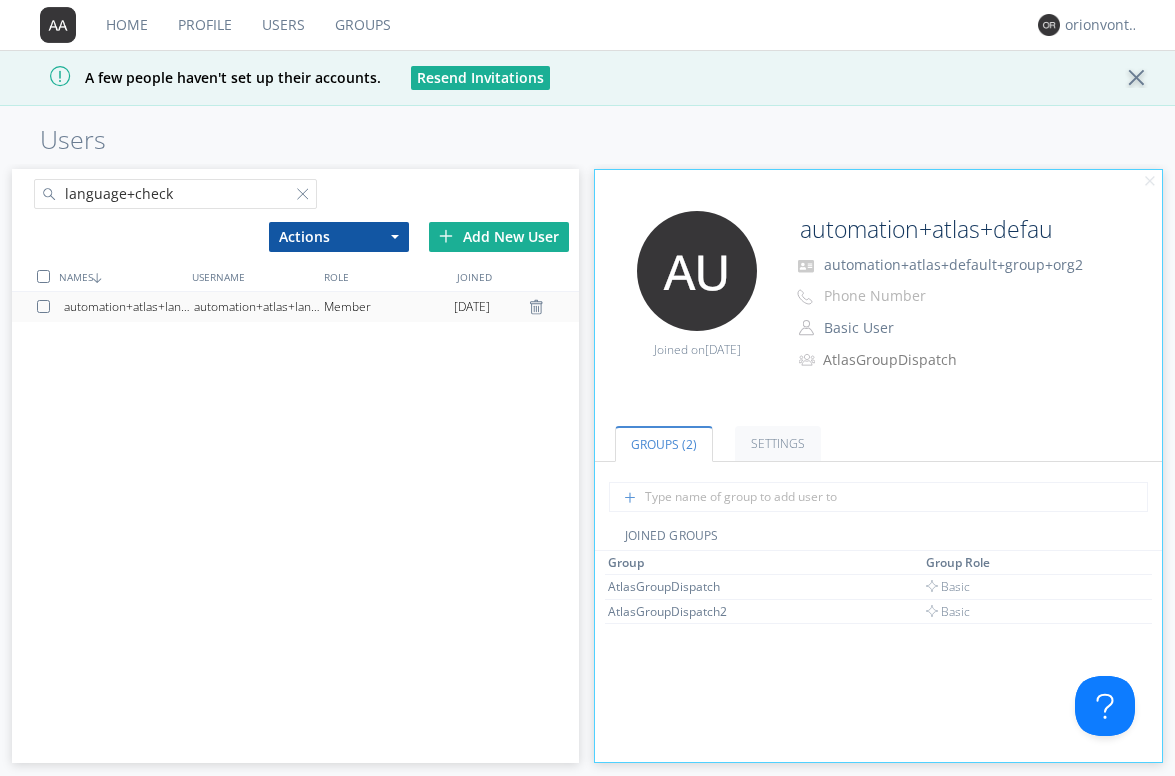 click on "automation+atlas+language+check+org2" at bounding box center [259, 307] 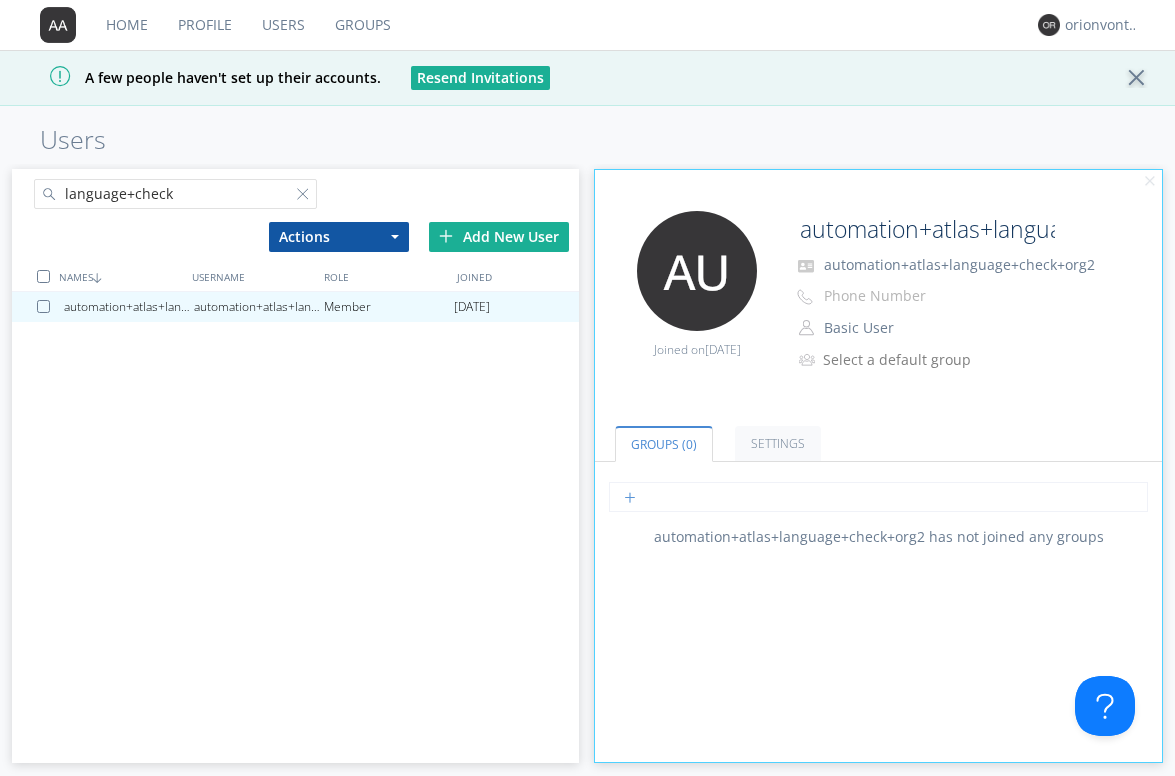 click at bounding box center (878, 497) 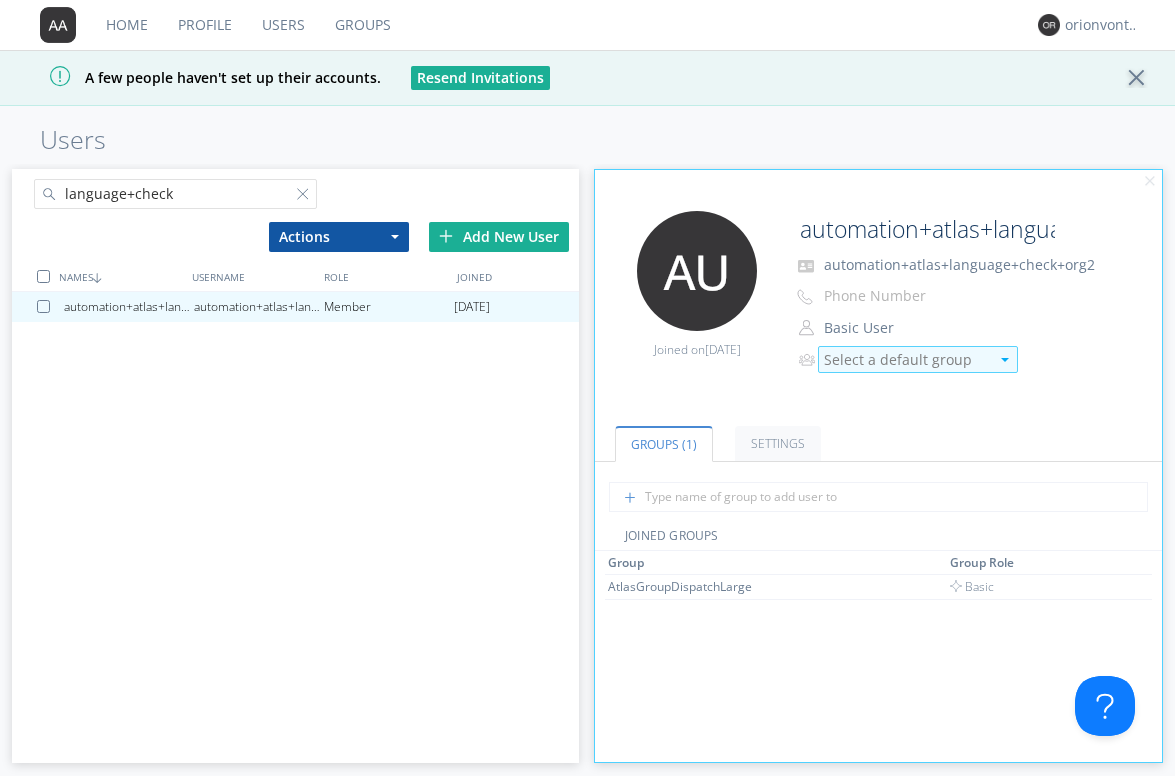 click on "Select a default group" at bounding box center (906, 360) 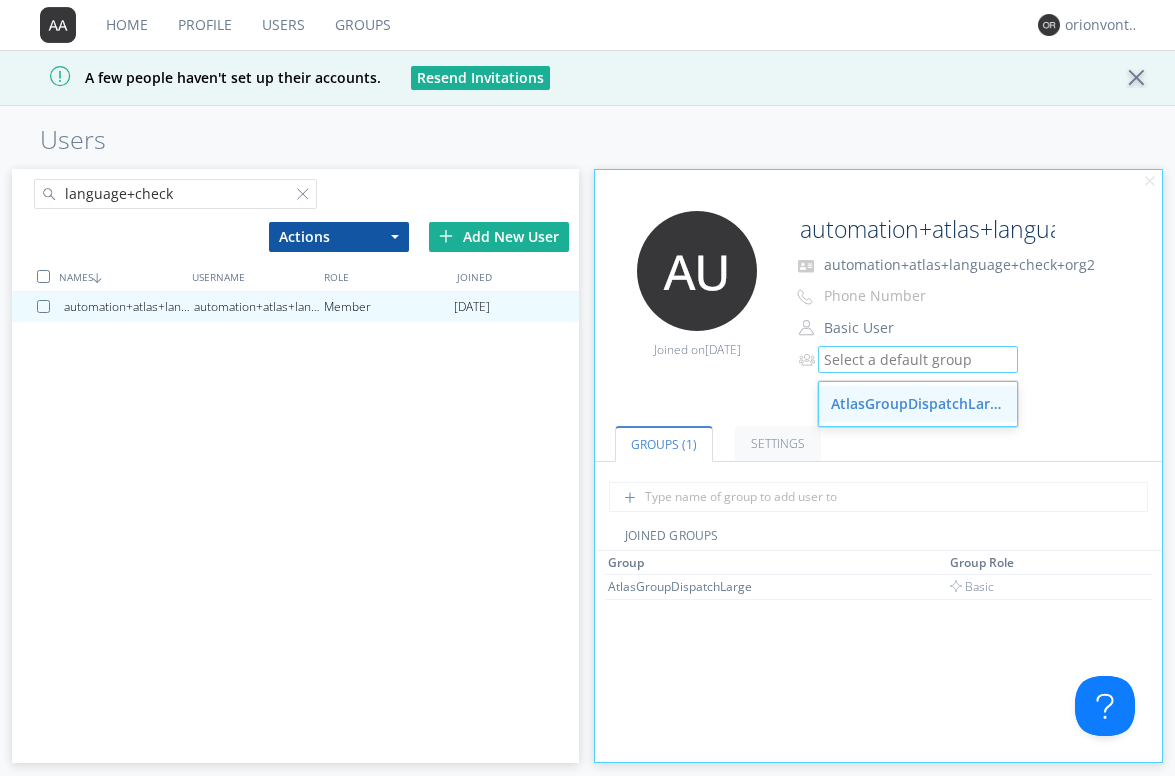 click on "AtlasGroupDispatchLarge" at bounding box center [918, 404] 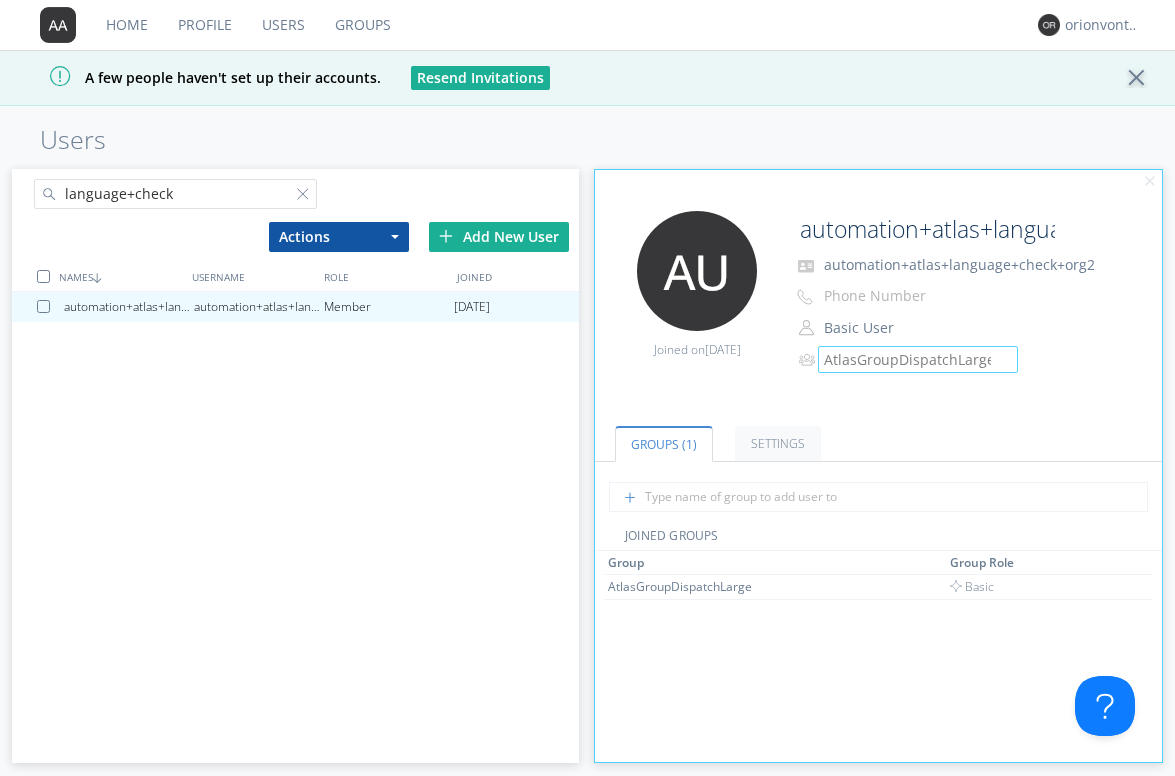 click on "language+check" at bounding box center (176, 194) 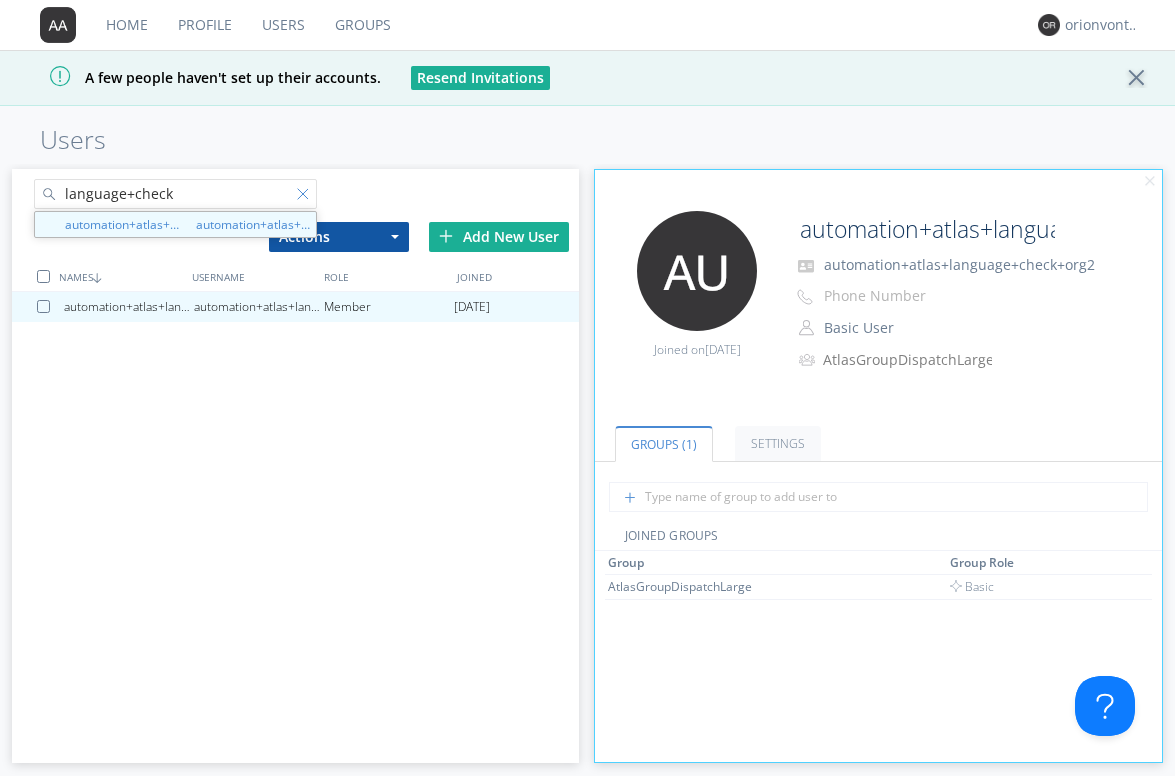 click at bounding box center [307, 198] 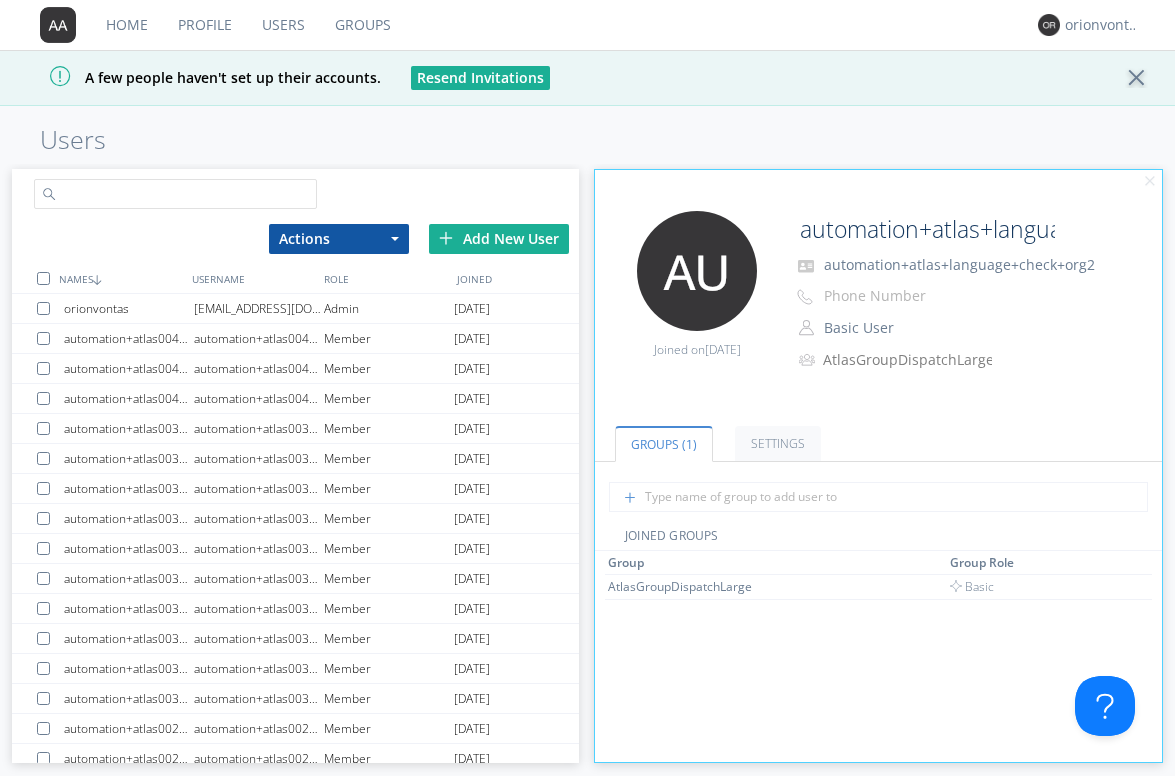 click at bounding box center [154, 169] 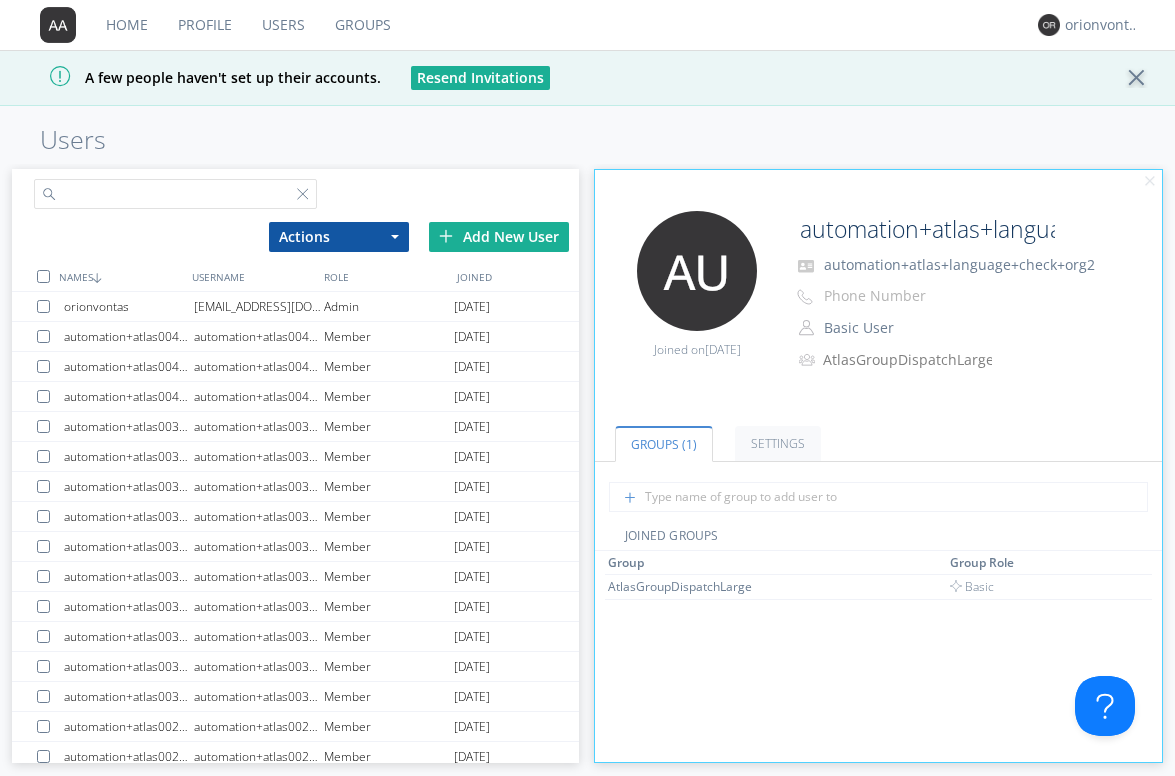 paste on "allmessages" 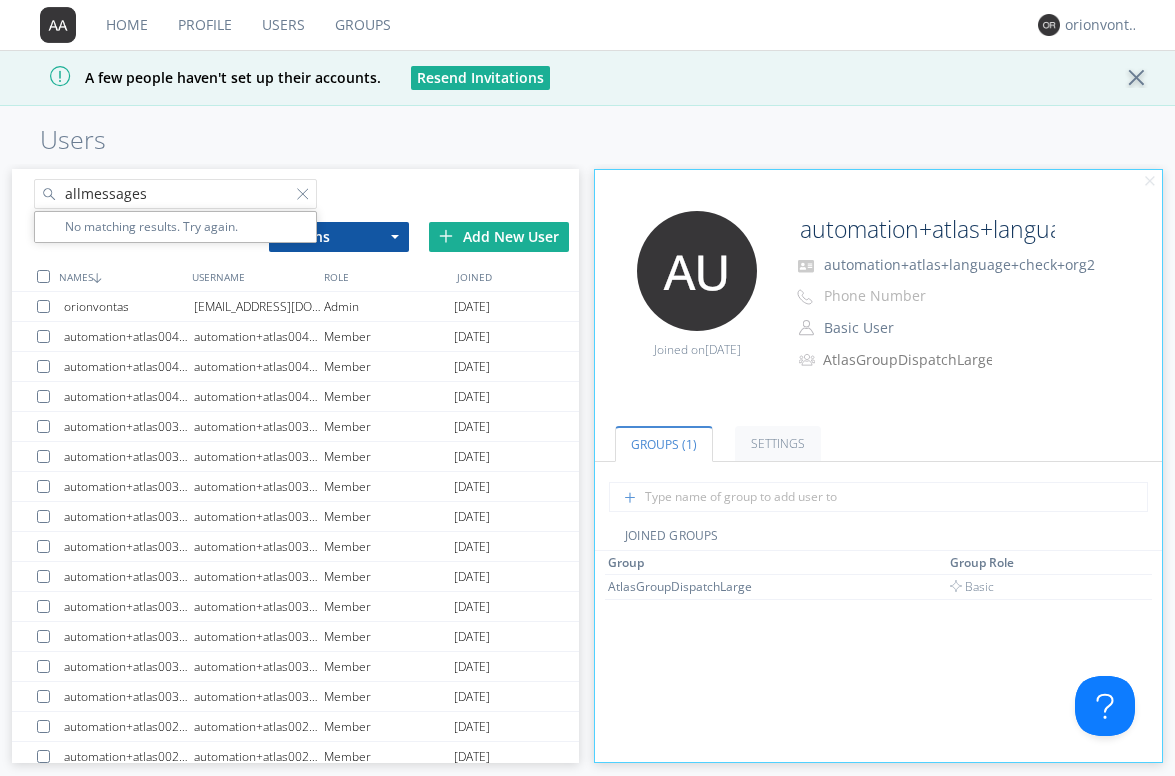 click on "allmessages No matching results. Try again. Actions   Add to Group Delete User Edit Settings Export Users Add New User" at bounding box center [295, 190] 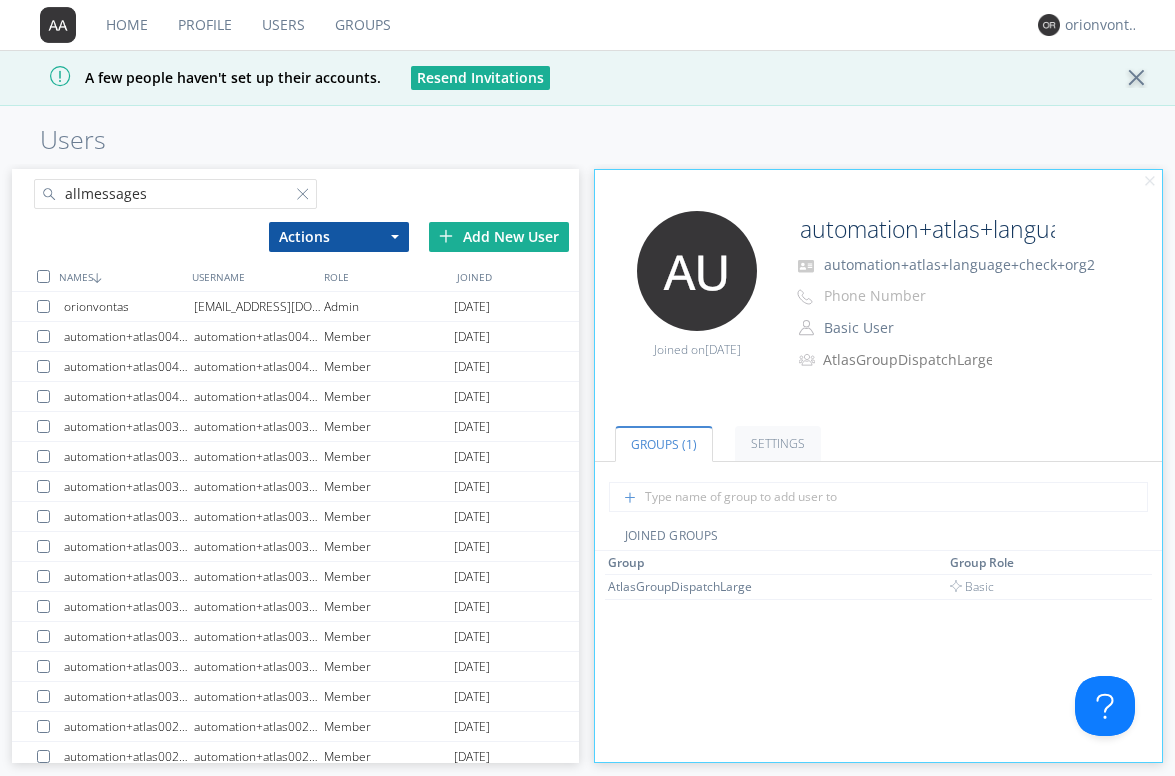 click on "allmessages" at bounding box center (176, 194) 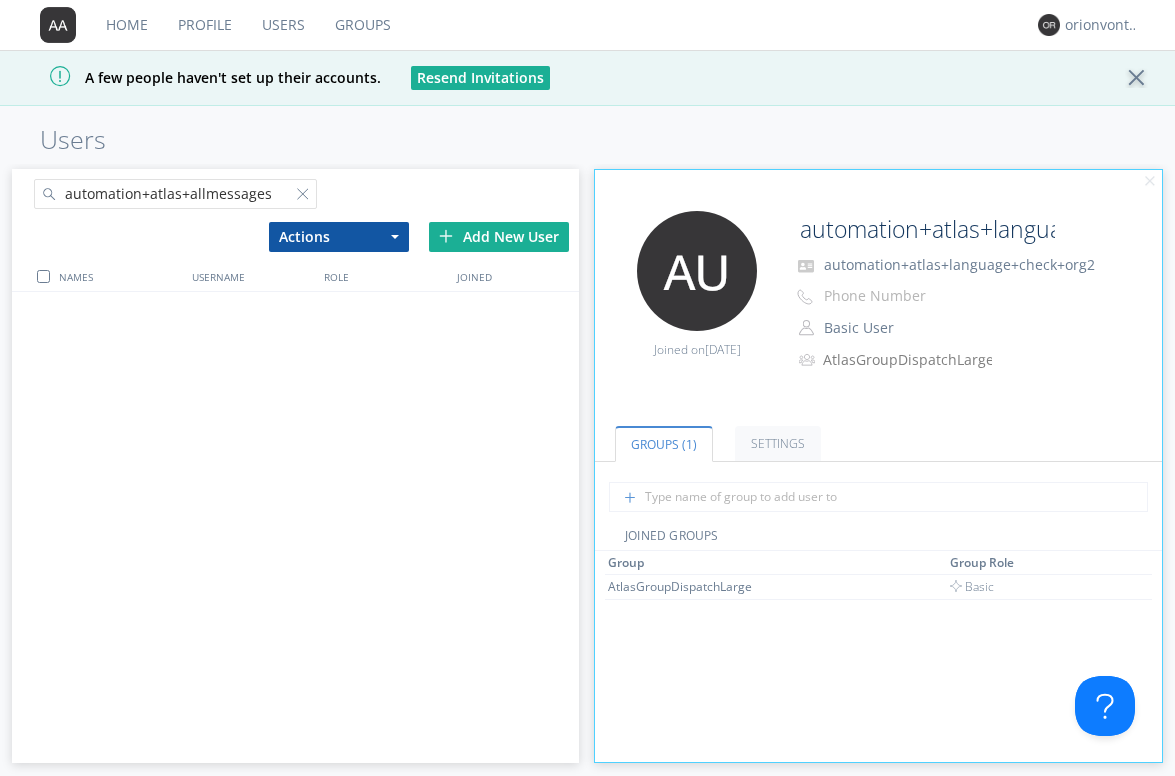 click on "Users" at bounding box center (283, 25) 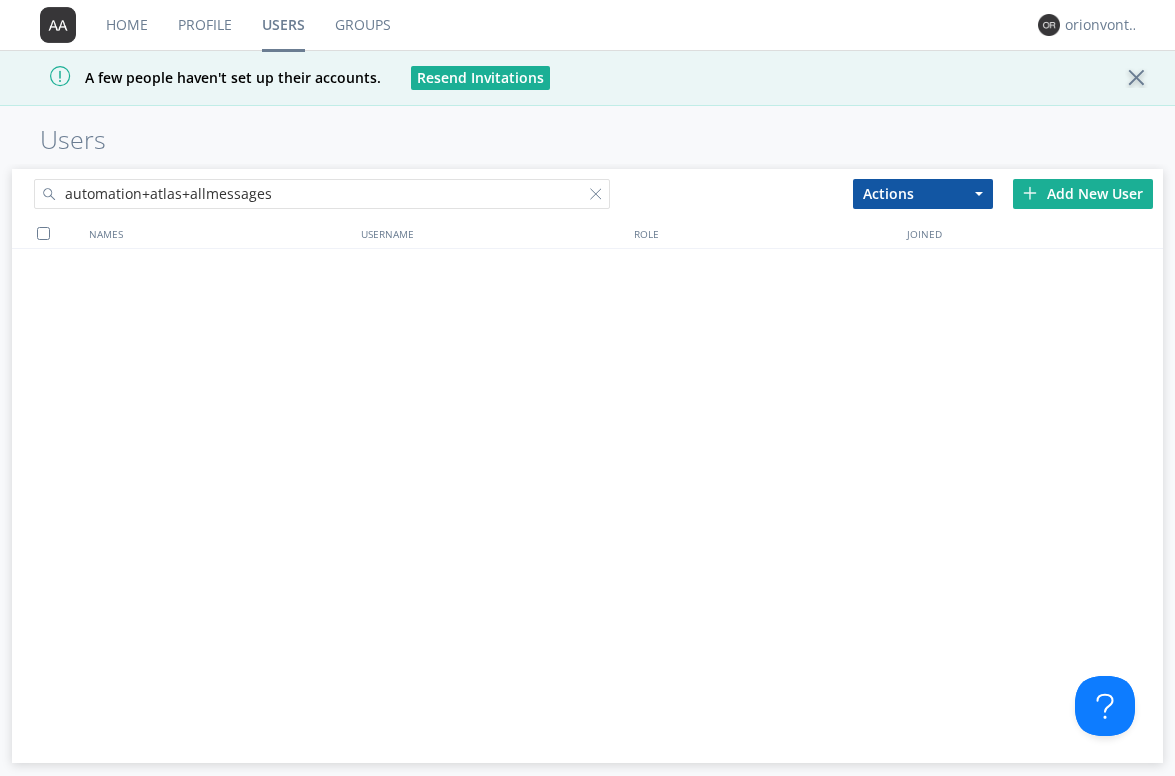 click on "Add New User" at bounding box center (1083, 194) 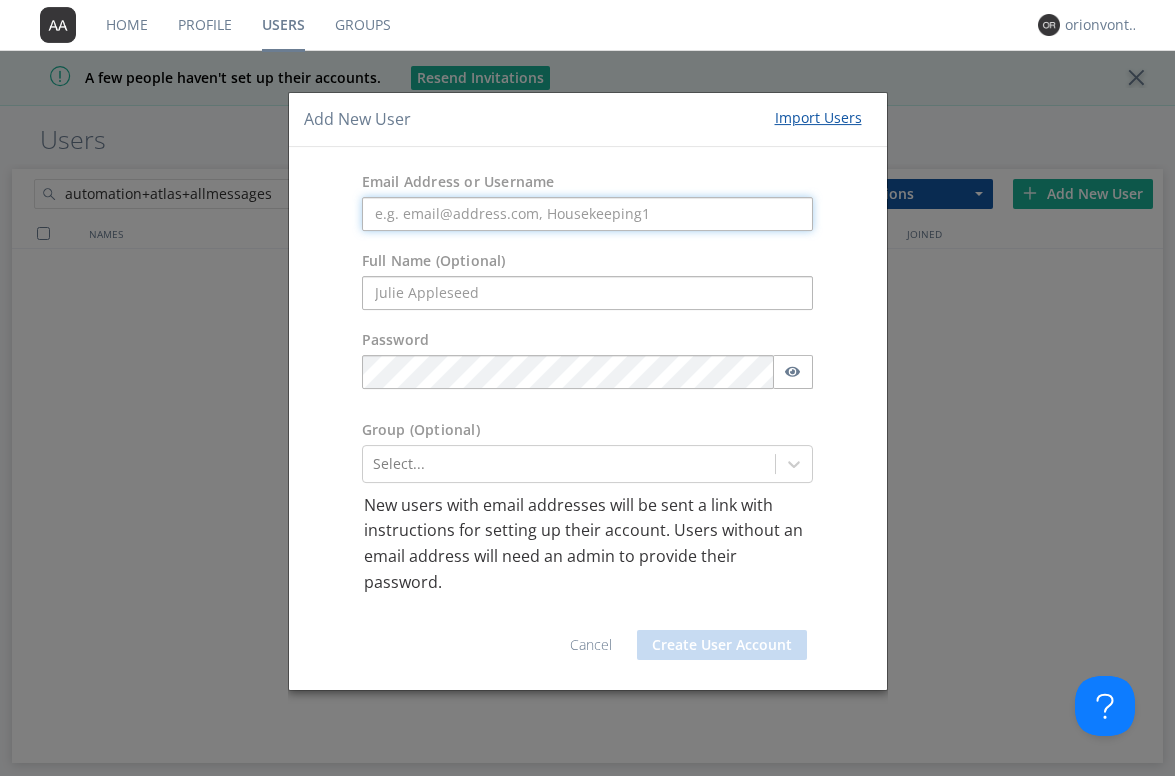 click at bounding box center (588, 214) 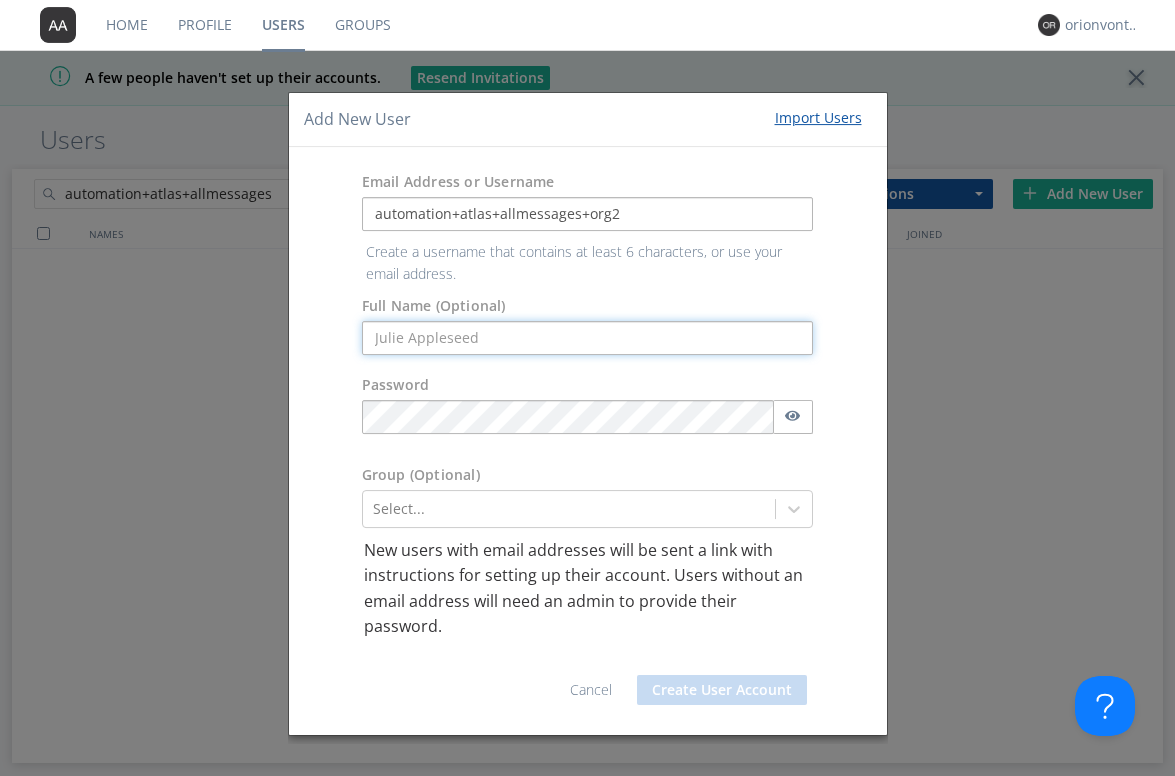 click on "Email Address or Username automation+atlas+allmessages+org2 Create a username that contains at least 6 characters, or use your email address. Full Name (Optional) Password Group (Optional) Select... New users with email addresses will be sent a link with instructions for setting up their account. Users without an email address will need an admin to provide their password. Cancel Create User Account" at bounding box center [588, 441] 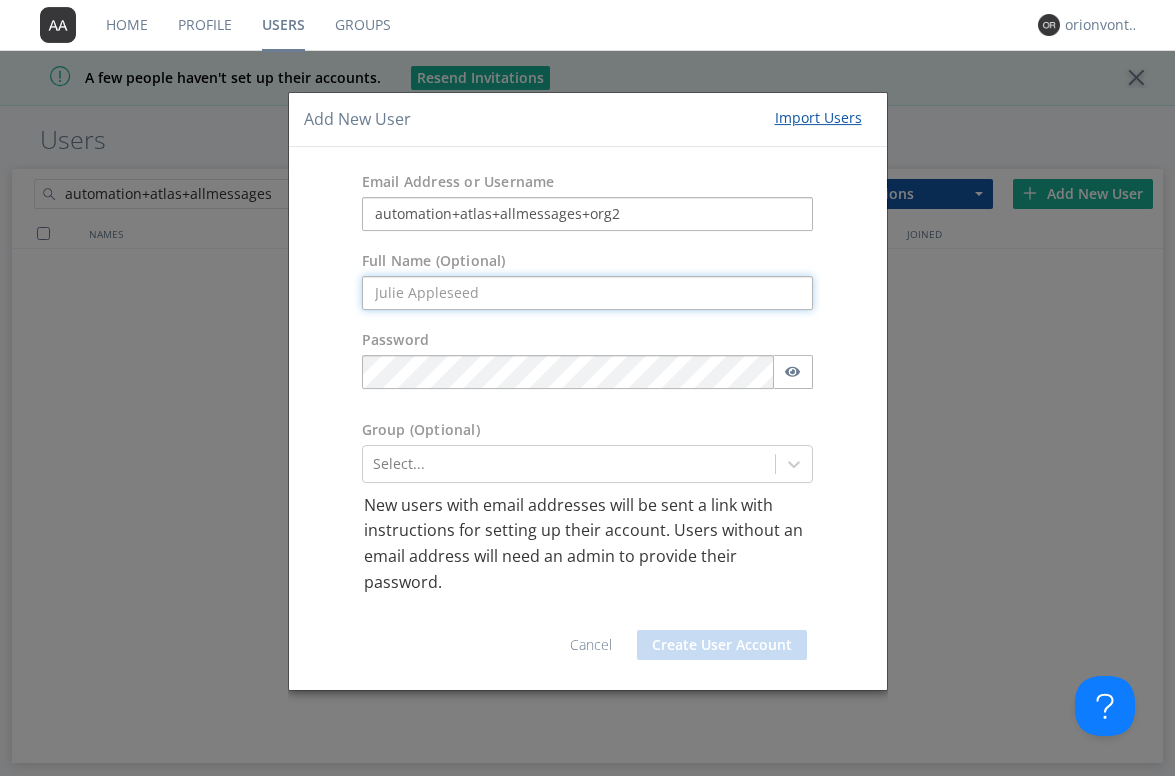 paste on "automation+atlas+allmessages+org2" 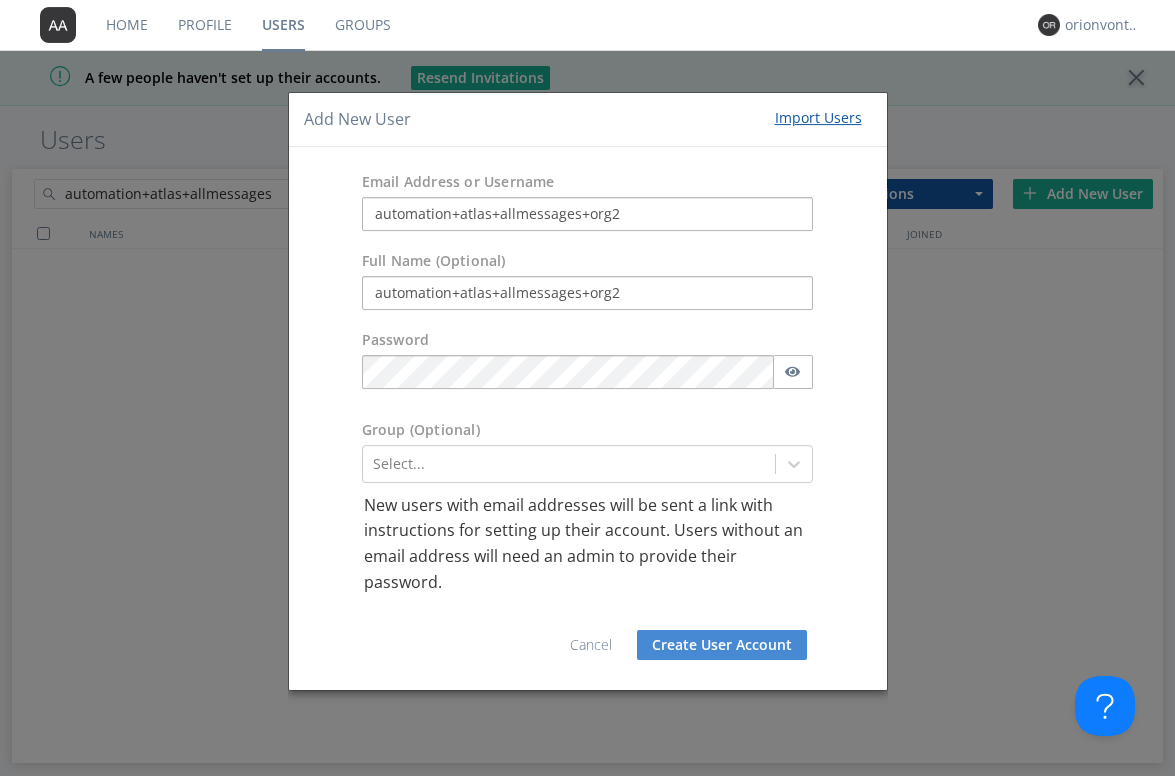 click on "Group (Optional) Select..." at bounding box center [588, 451] 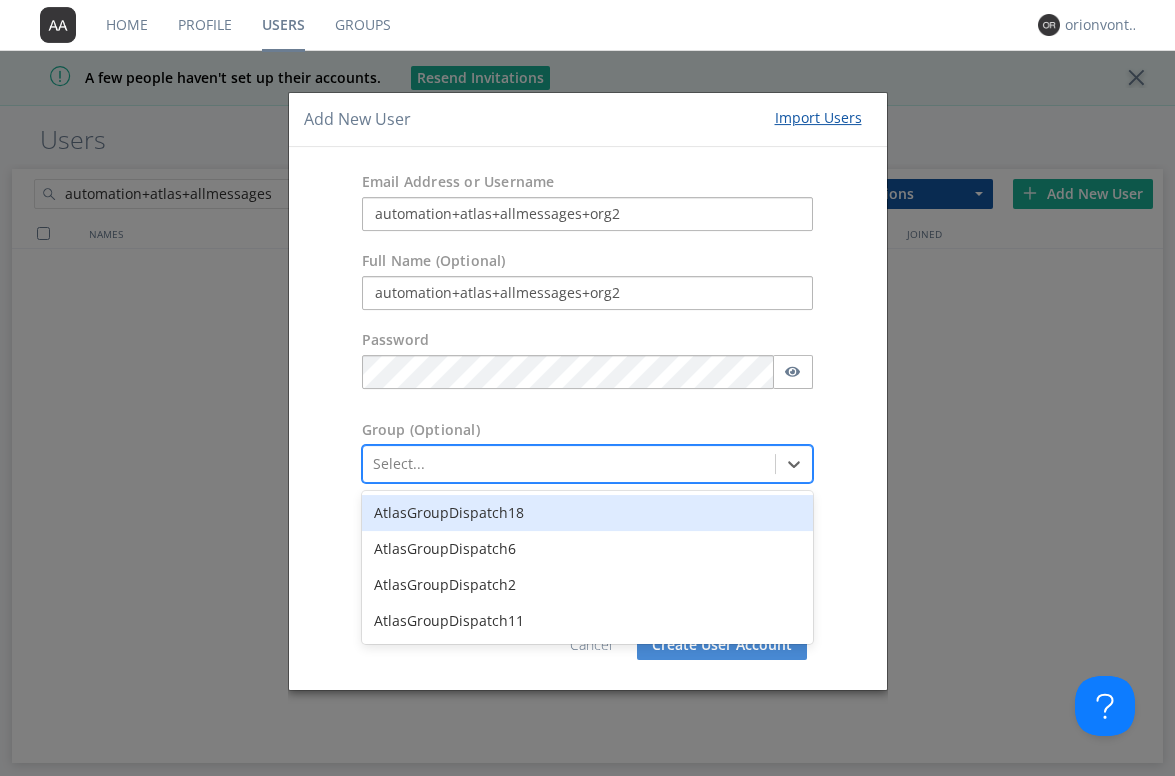 scroll, scrollTop: 0, scrollLeft: 0, axis: both 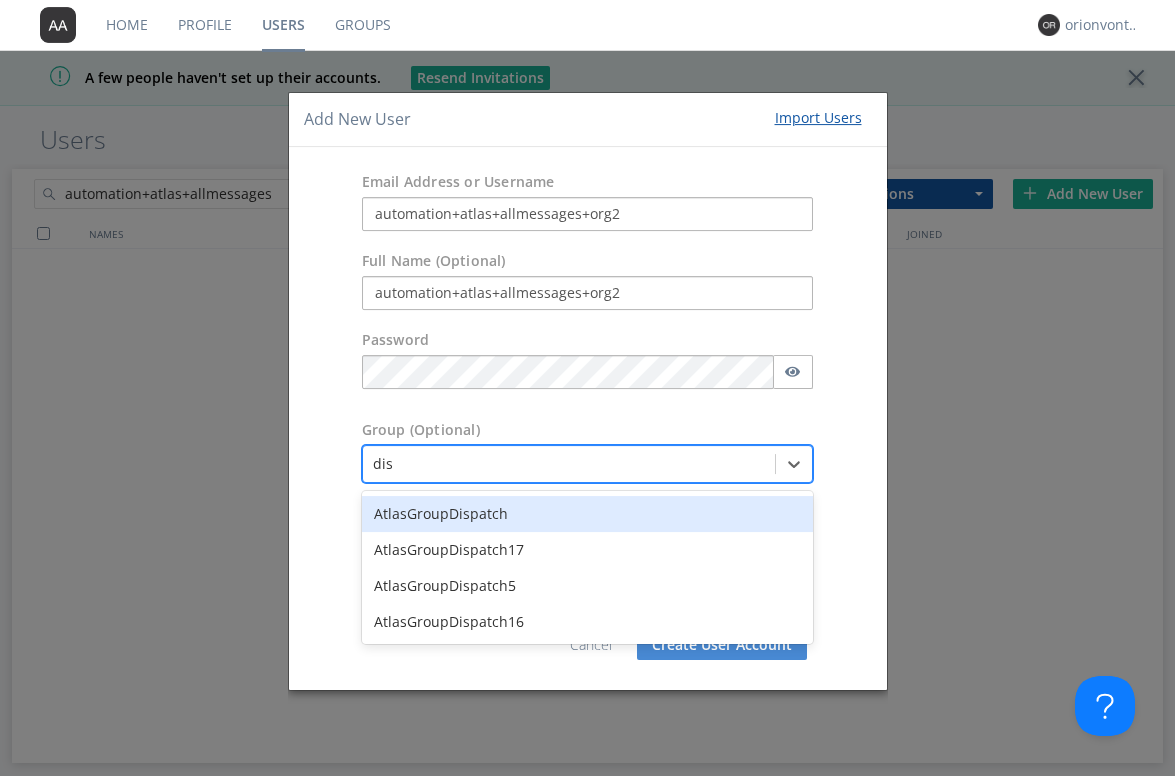 click on "AtlasGroupDispatch" at bounding box center [588, 514] 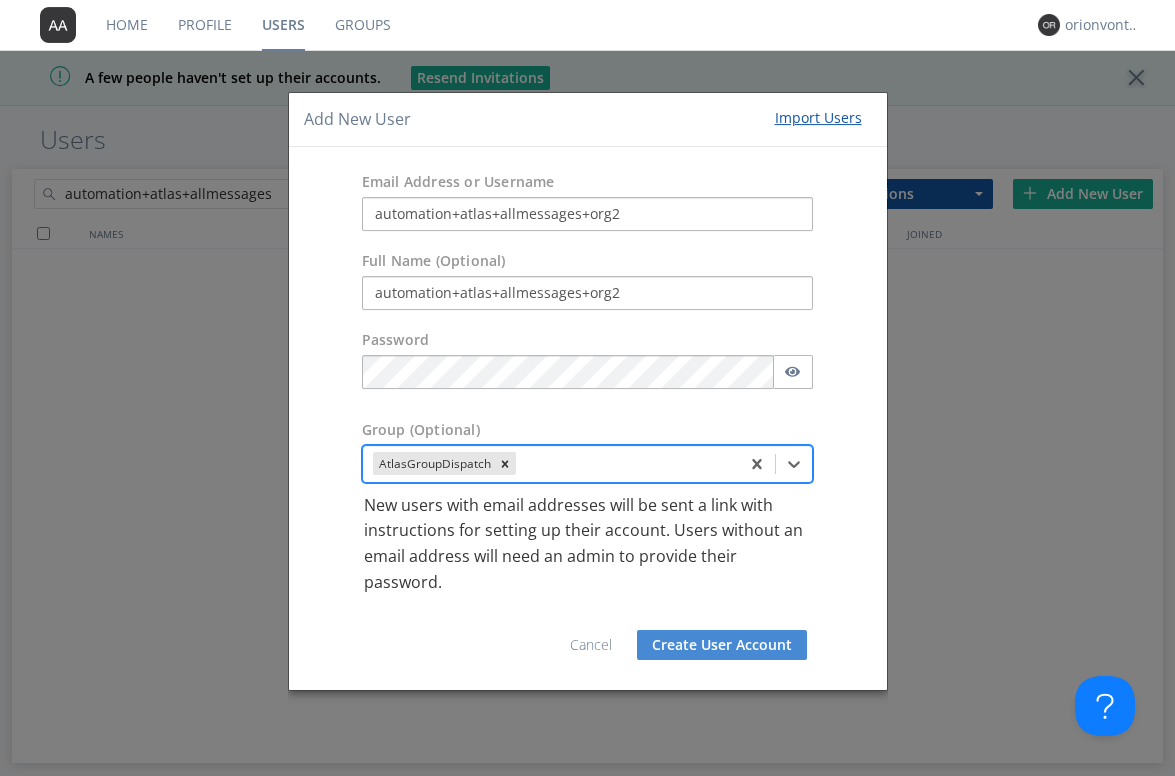 click on "Create User Account" at bounding box center [722, 645] 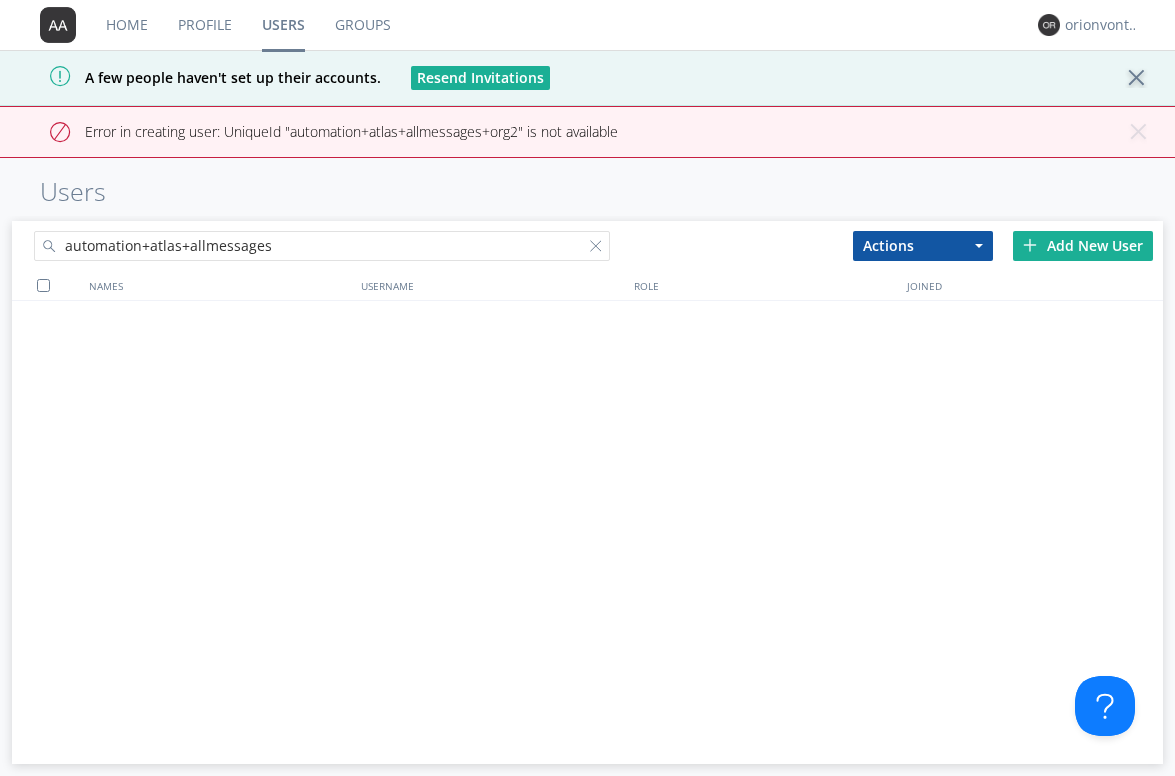 click on "Add New User" at bounding box center [1083, 246] 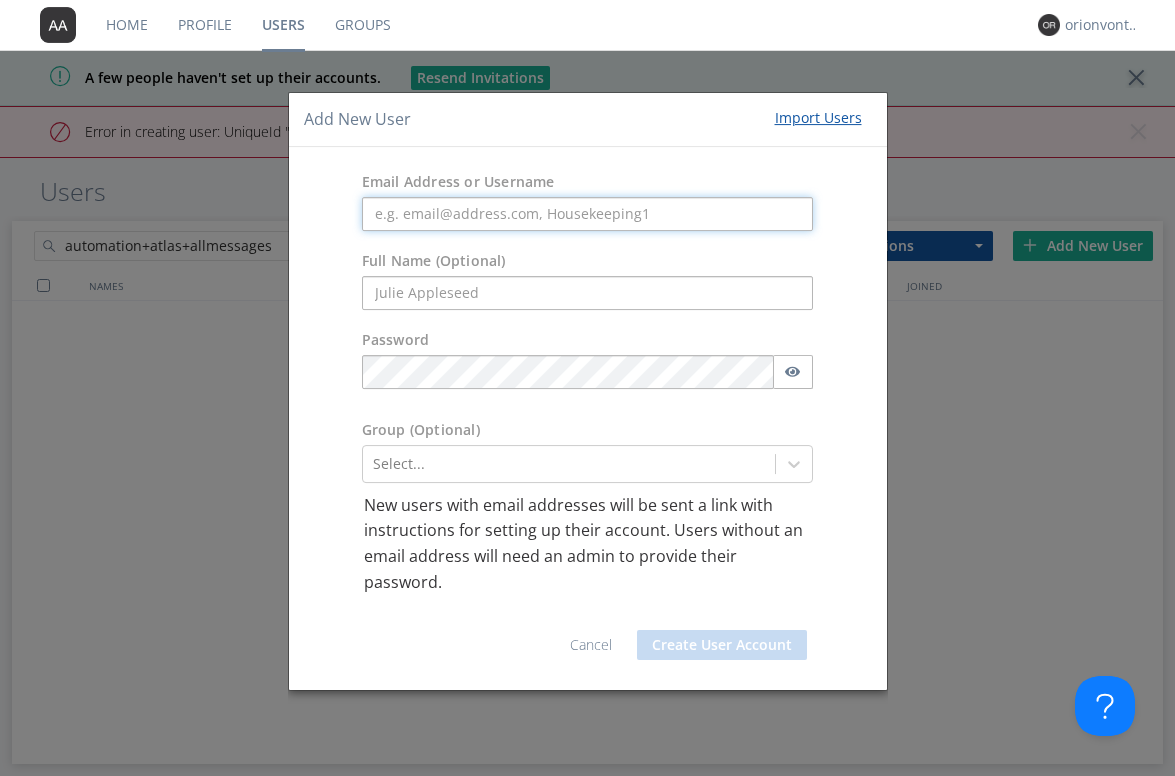 click at bounding box center (588, 214) 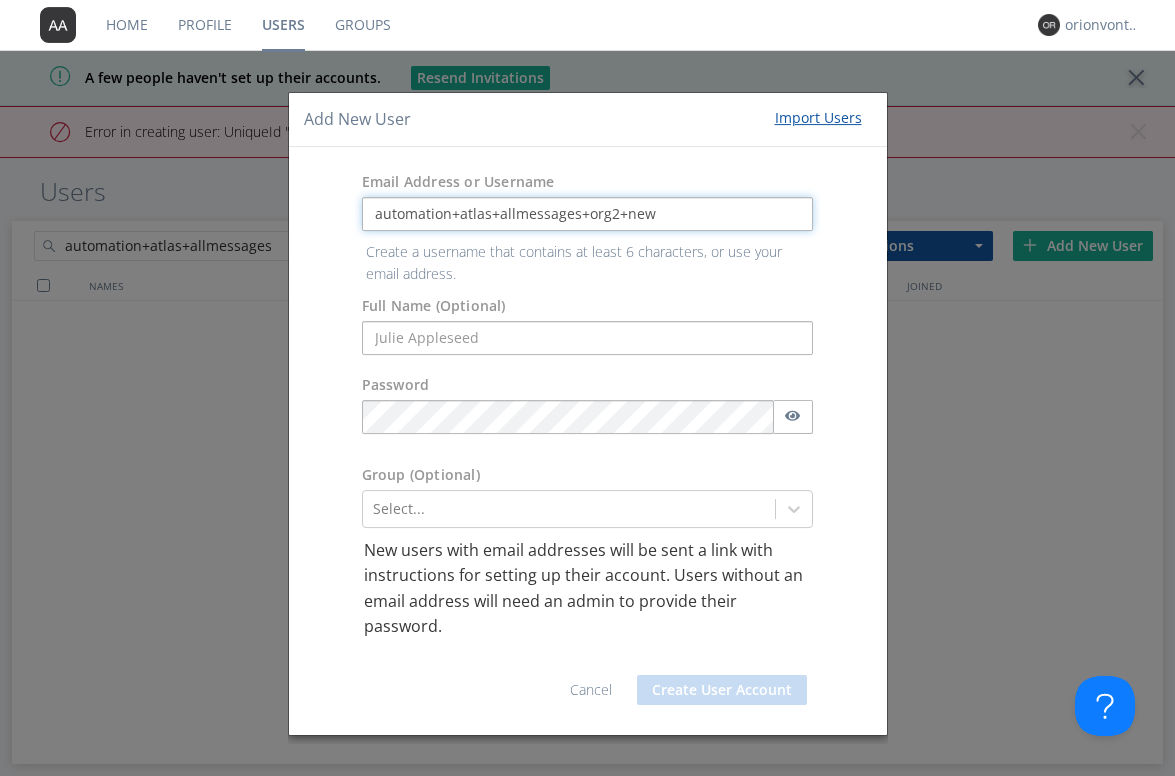 drag, startPoint x: 668, startPoint y: 219, endPoint x: 348, endPoint y: 209, distance: 320.15622 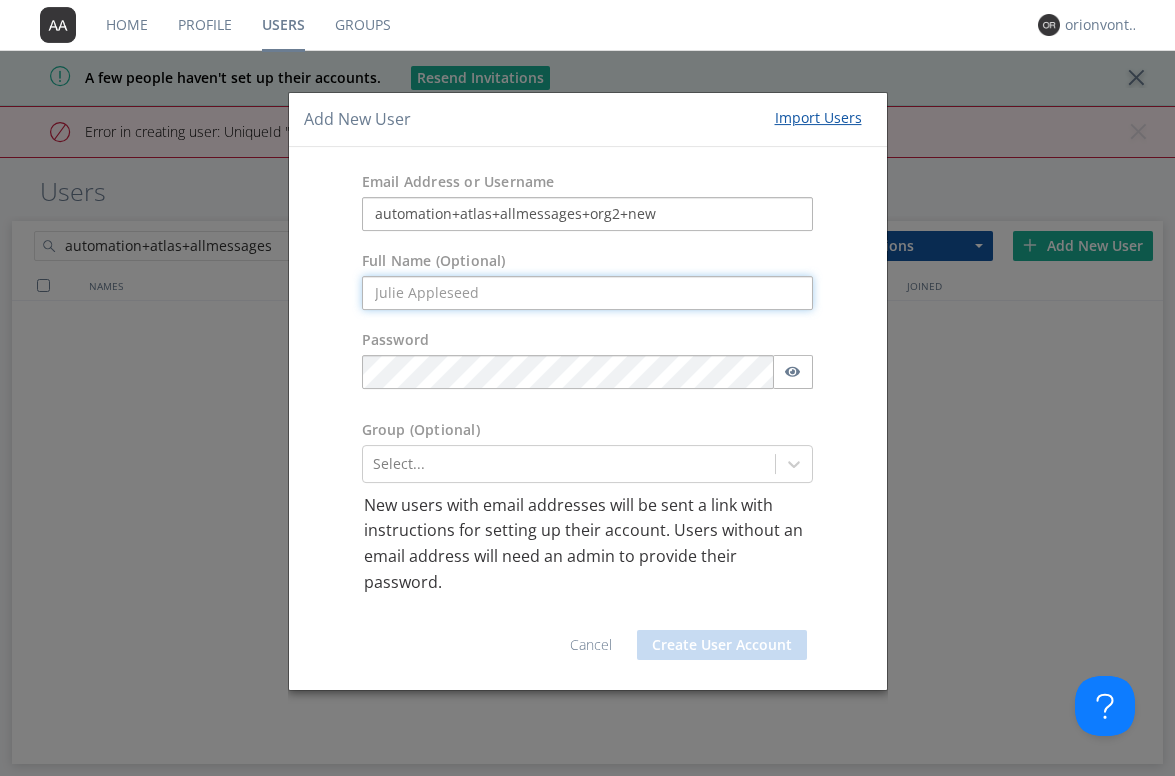 click on "Email Address or Username automation+atlas+allmessages+org2+new Full Name (Optional) Password Group (Optional) Select... New users with email addresses will be sent a link with instructions for setting up their account. Users without an email address will need an admin to provide their password. Cancel Create User Account" at bounding box center [588, 418] 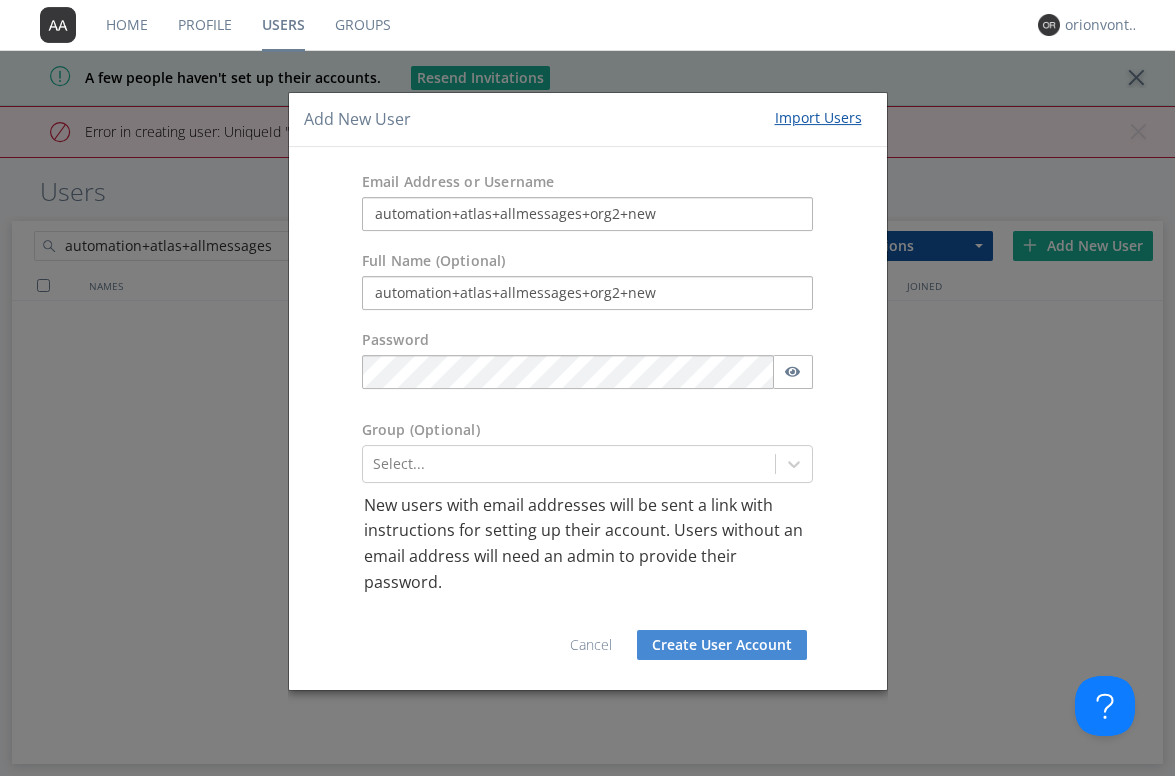 click on "Create User Account" at bounding box center [722, 645] 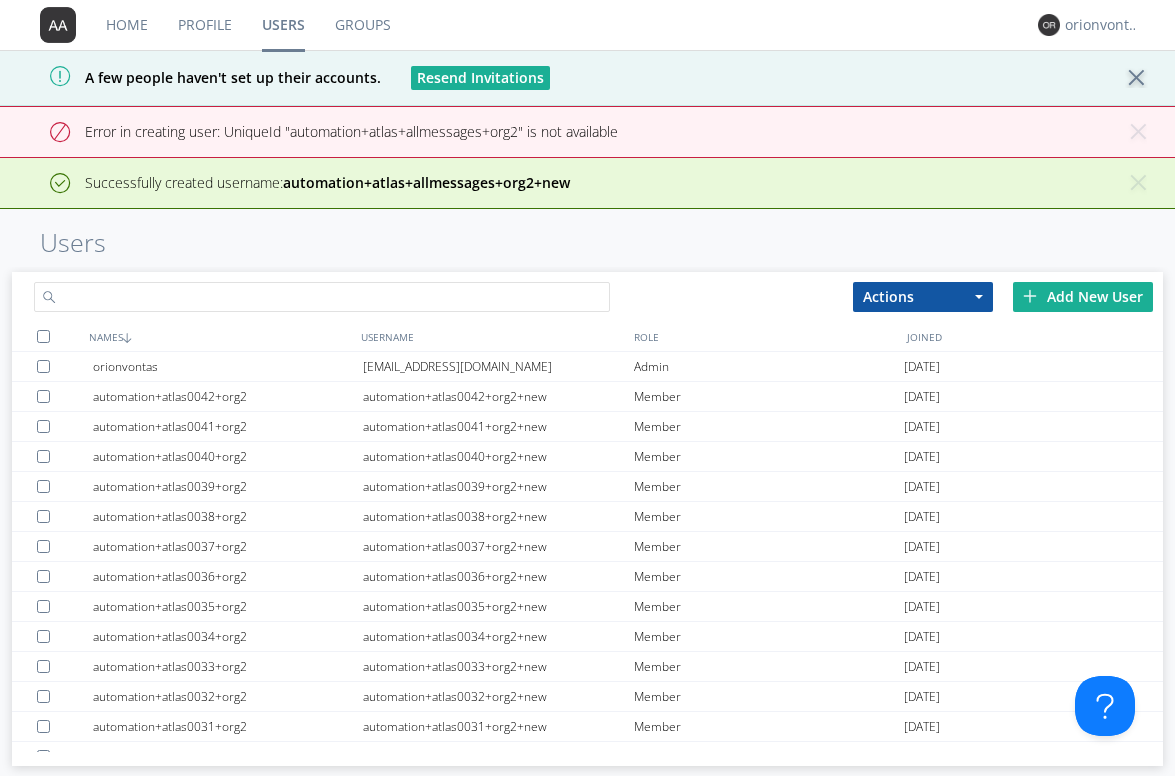 click at bounding box center [322, 297] 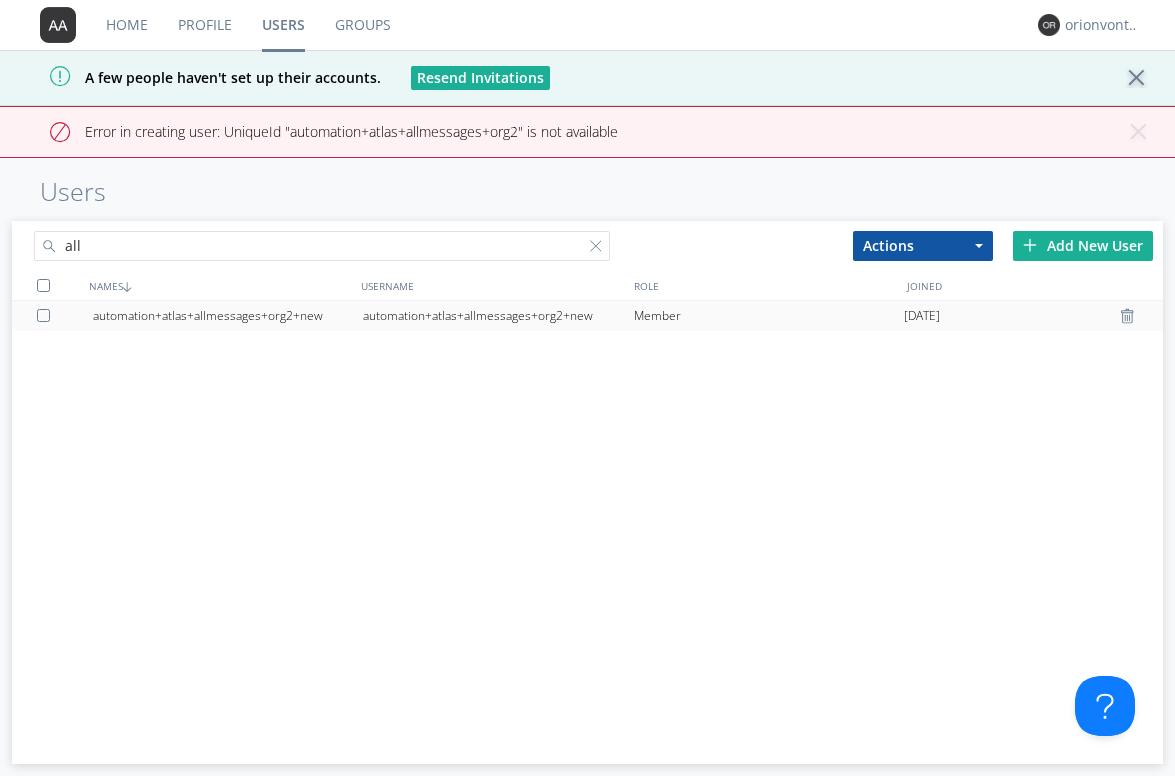 click on "automation+atlas+allmessages+org2+new" at bounding box center (498, 316) 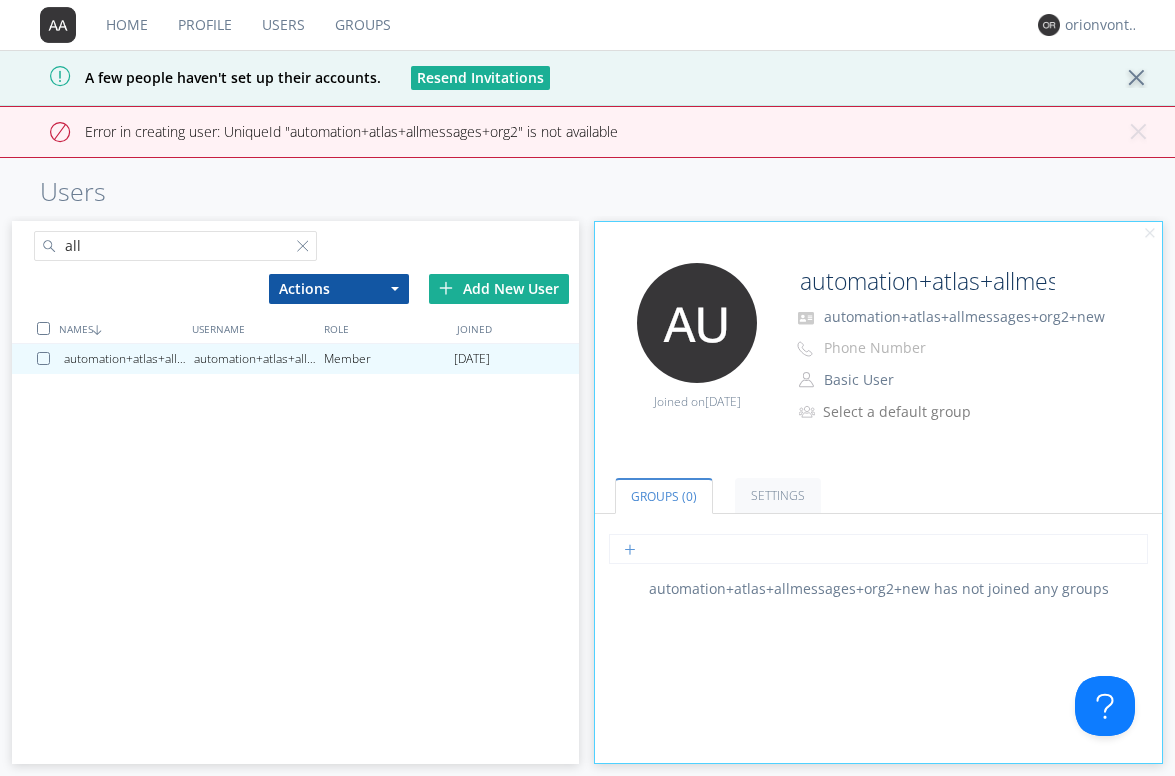 click at bounding box center (878, 549) 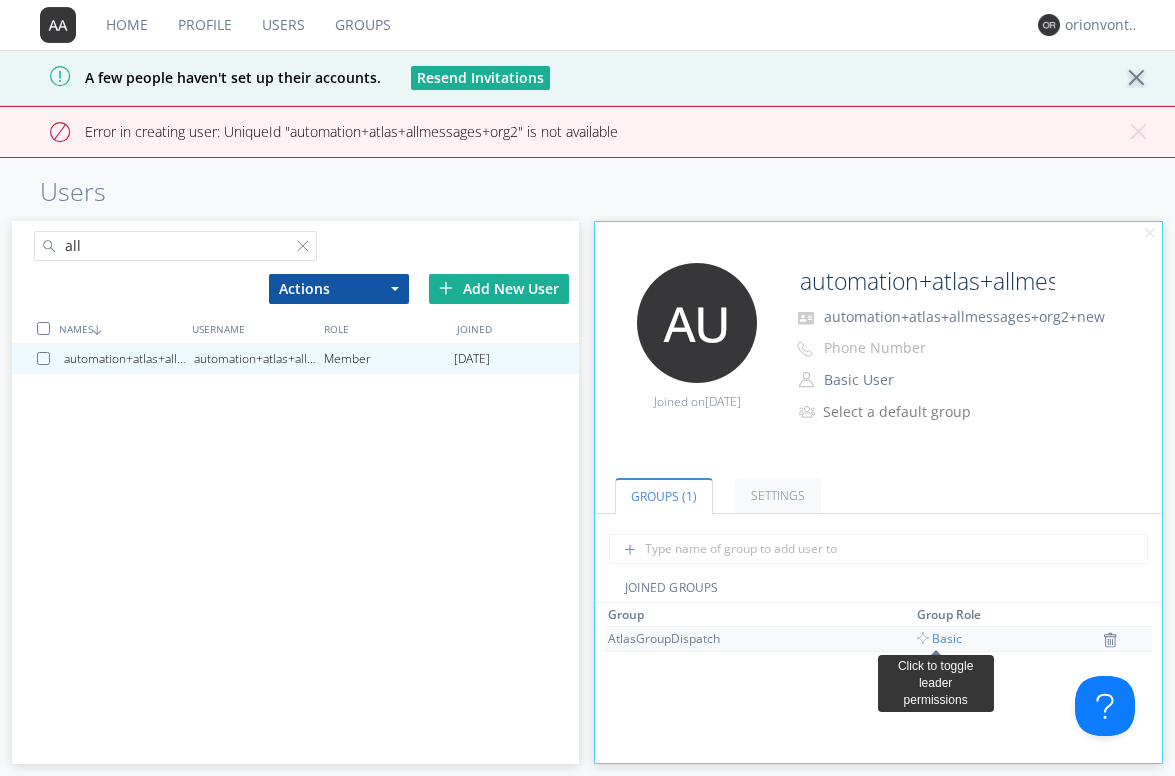click on "Basic" at bounding box center (939, 638) 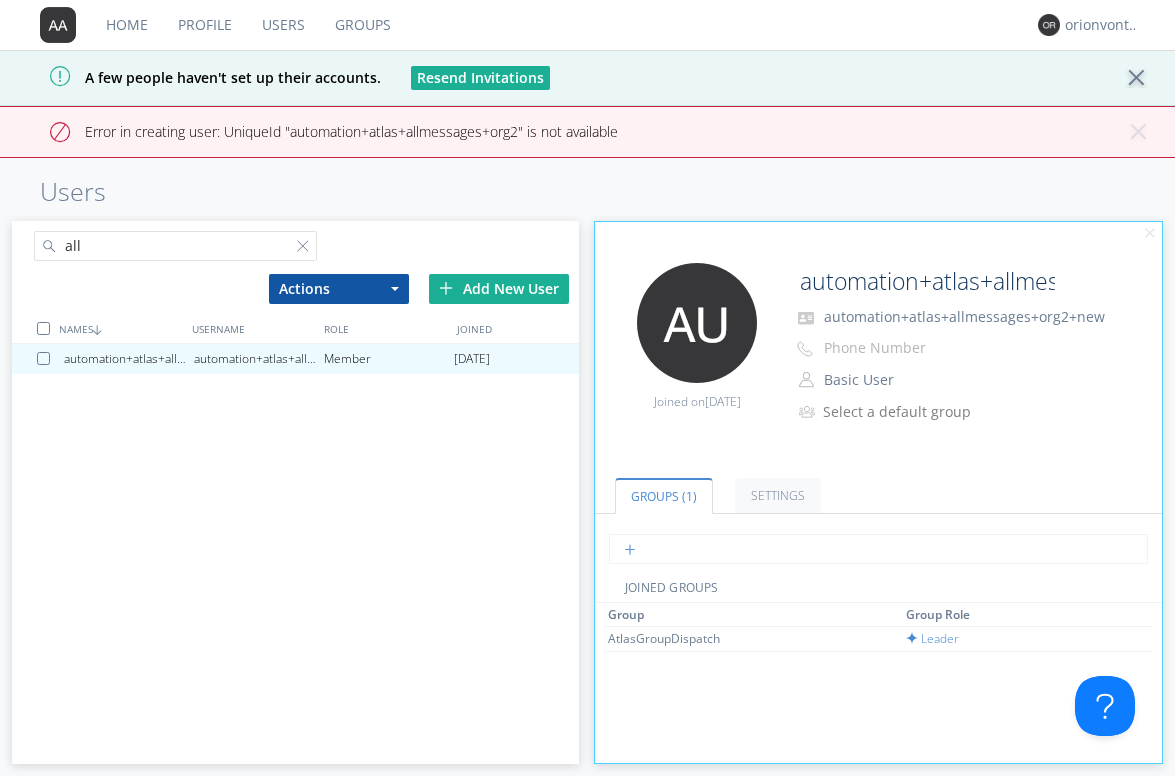 click at bounding box center (878, 549) 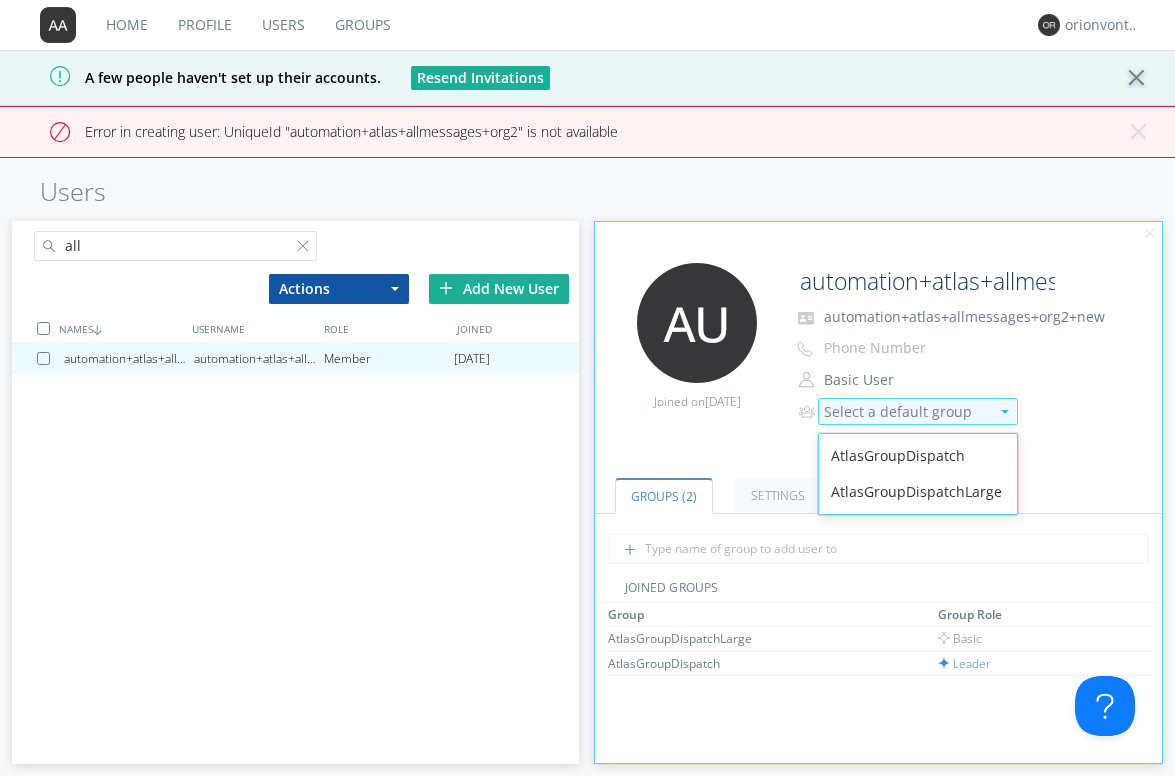 click on "Select a default group" at bounding box center (906, 412) 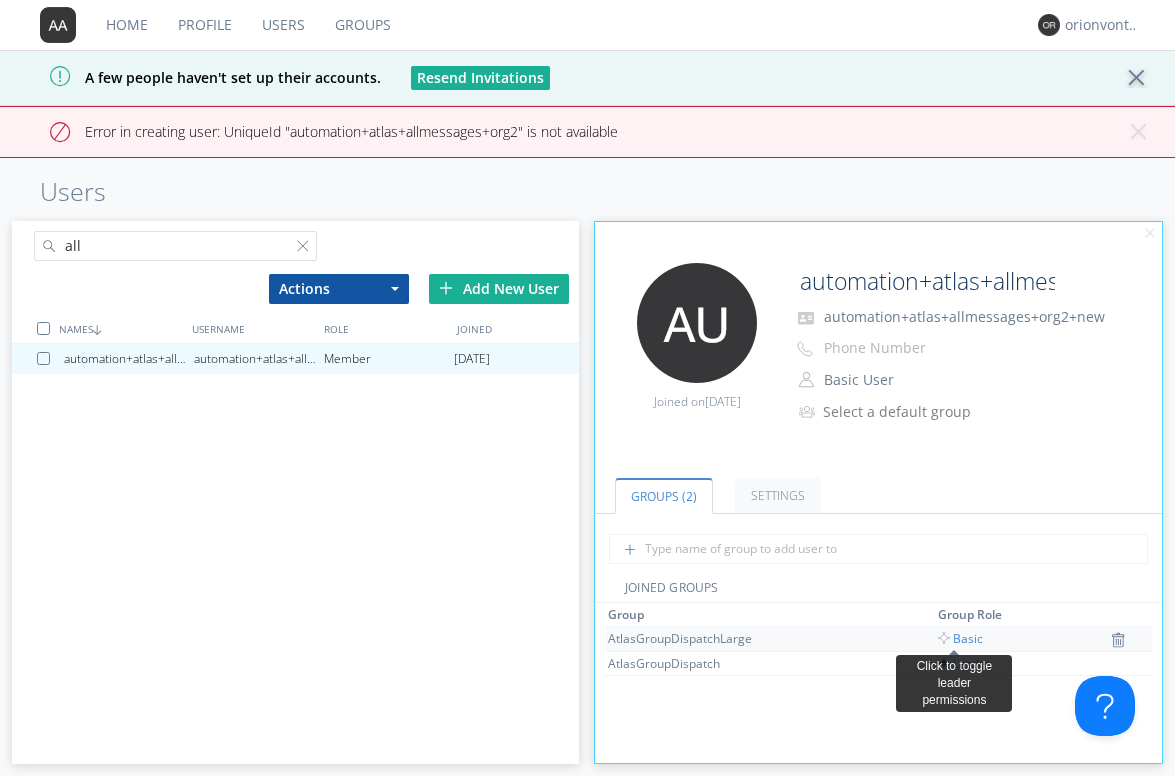 click on "Basic" at bounding box center (960, 638) 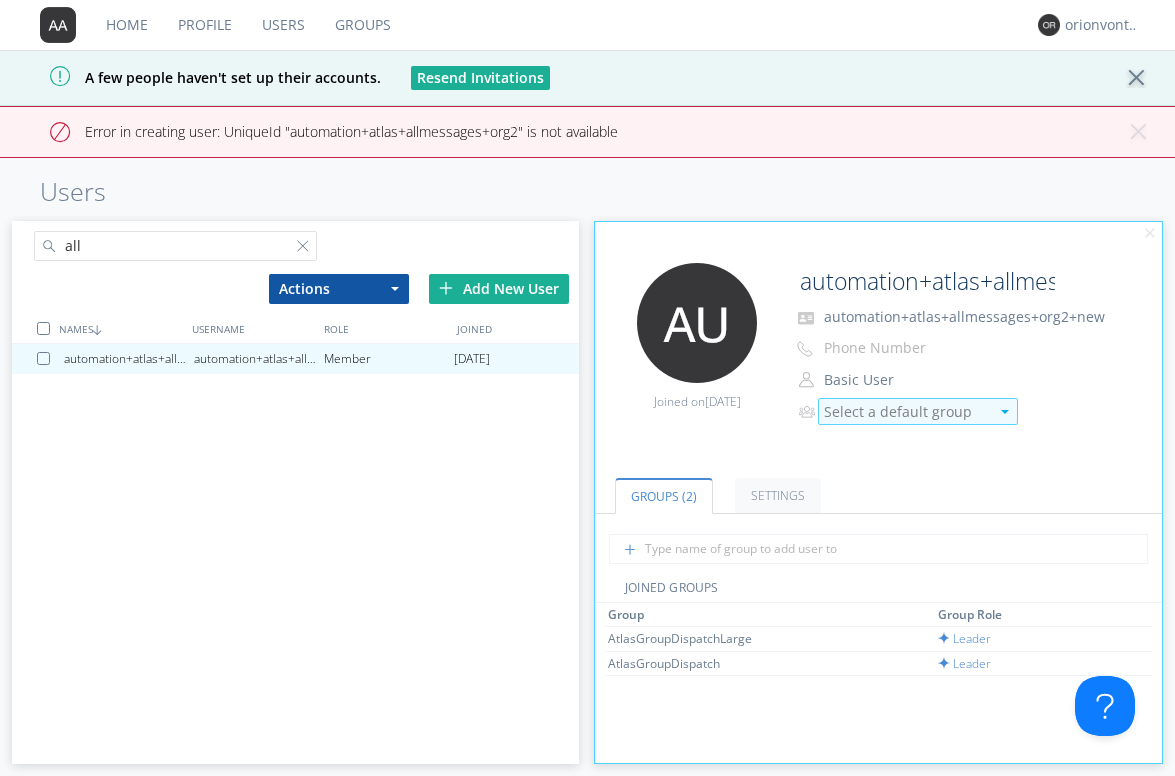 click on "Select a default group" at bounding box center [906, 412] 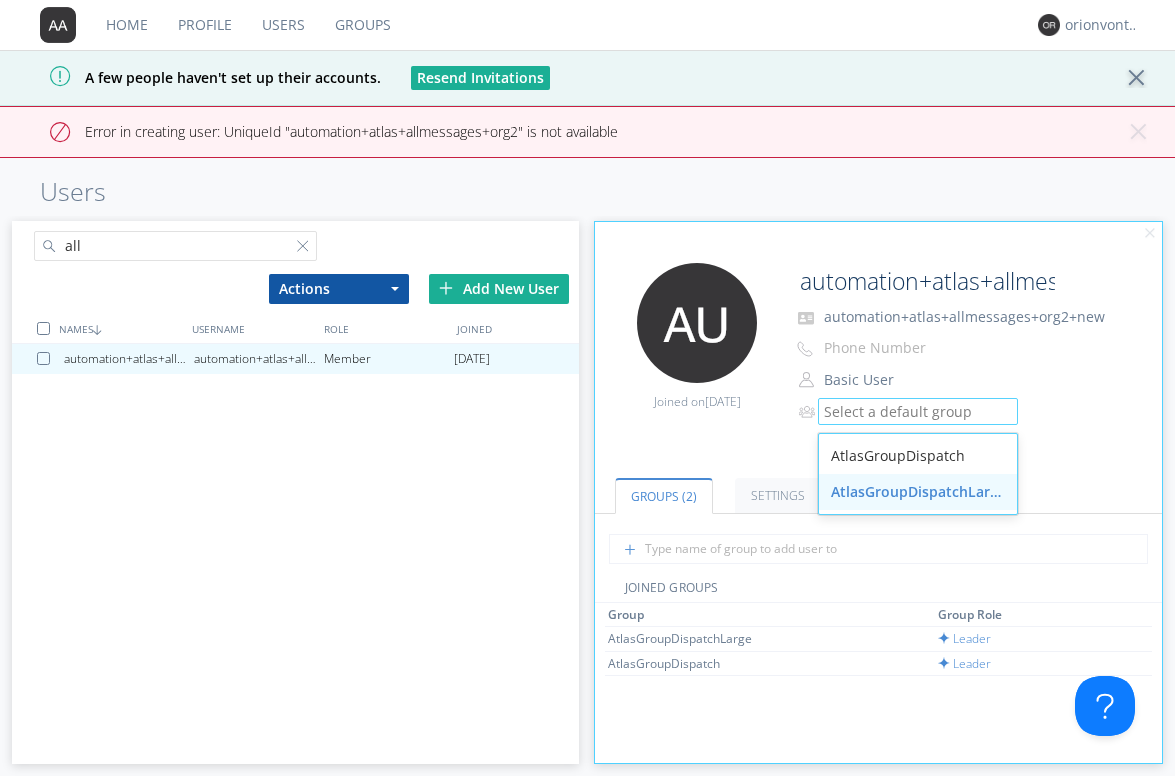 click on "AtlasGroupDispatchLarge" at bounding box center [918, 492] 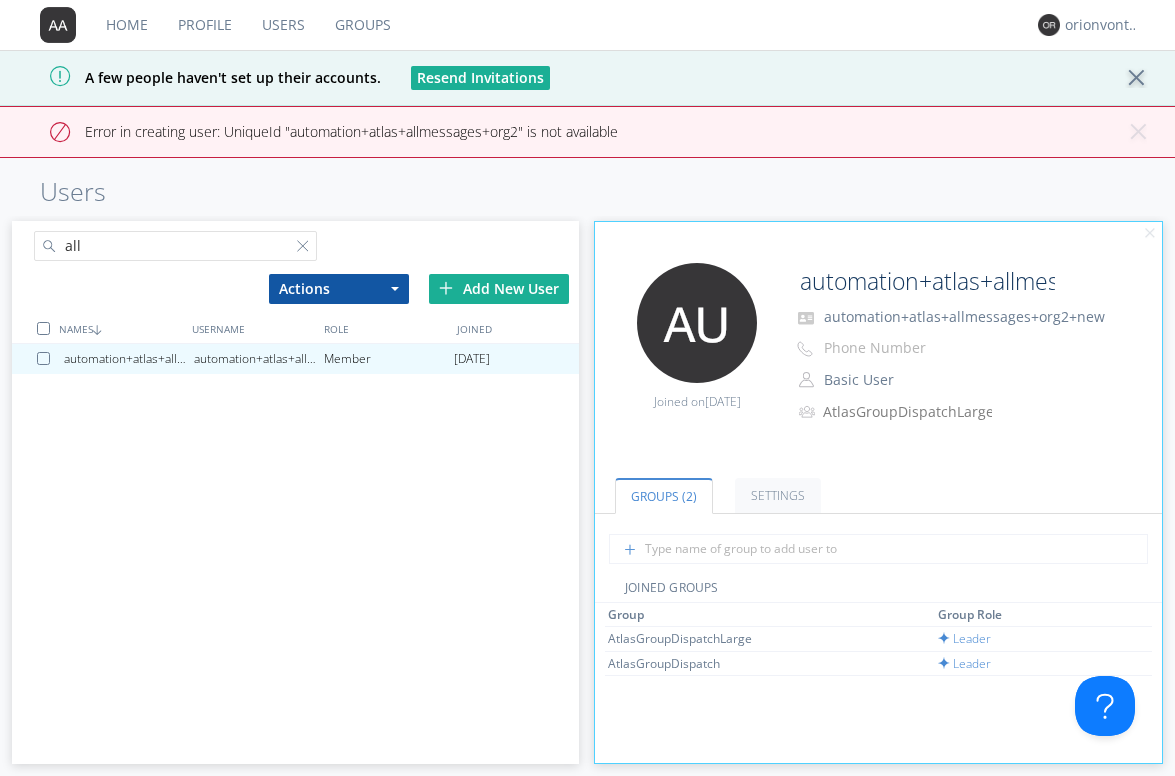 click at bounding box center (1142, 78) 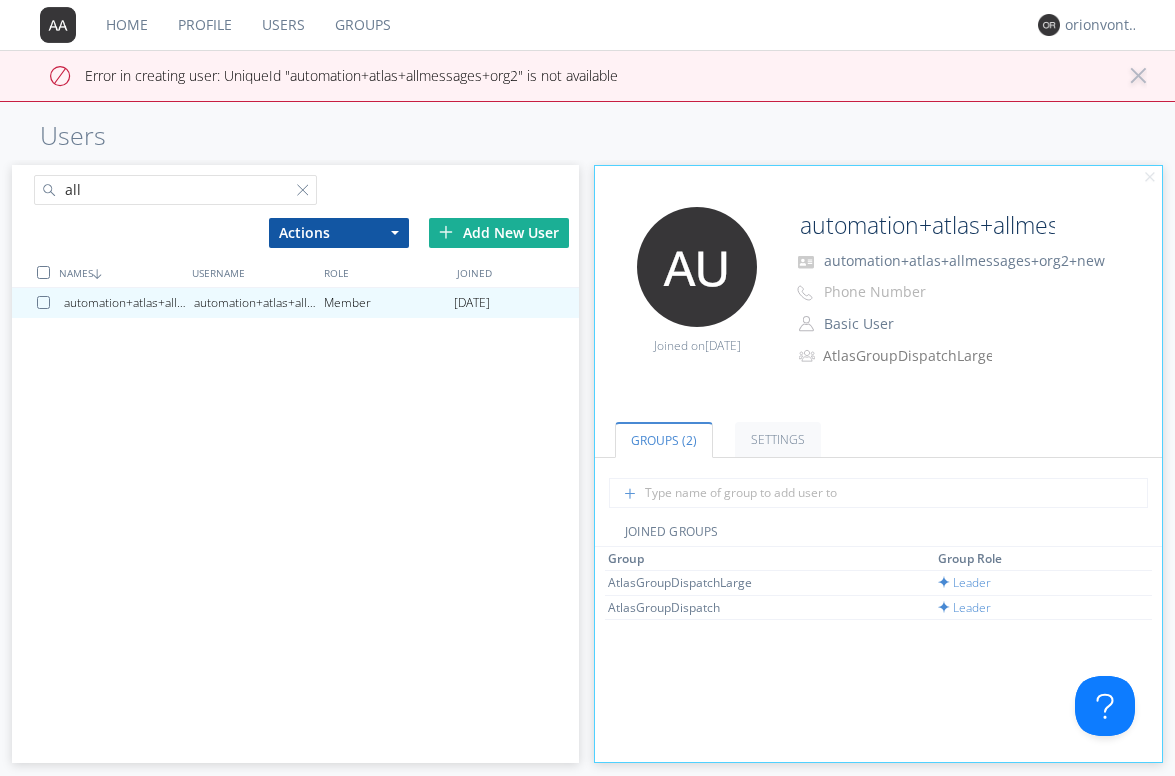 click on "× Close alert" at bounding box center [1137, 83] 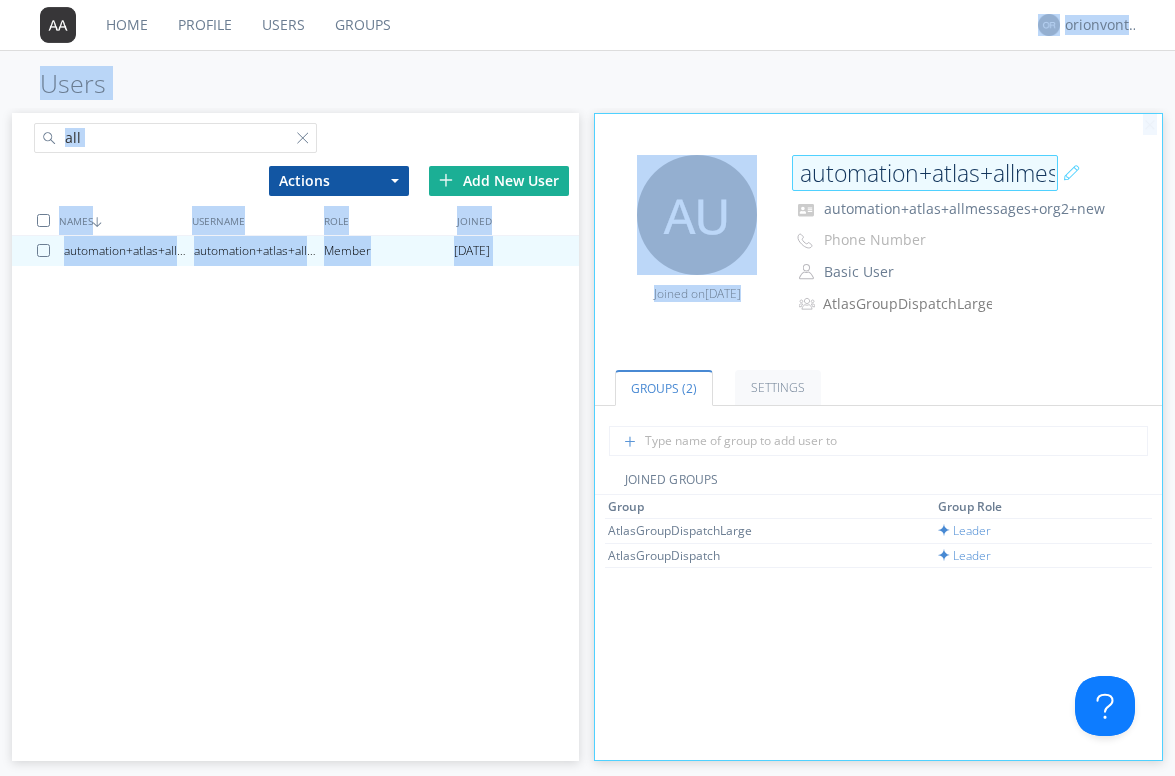 drag, startPoint x: 952, startPoint y: 16, endPoint x: 988, endPoint y: 159, distance: 147.46185 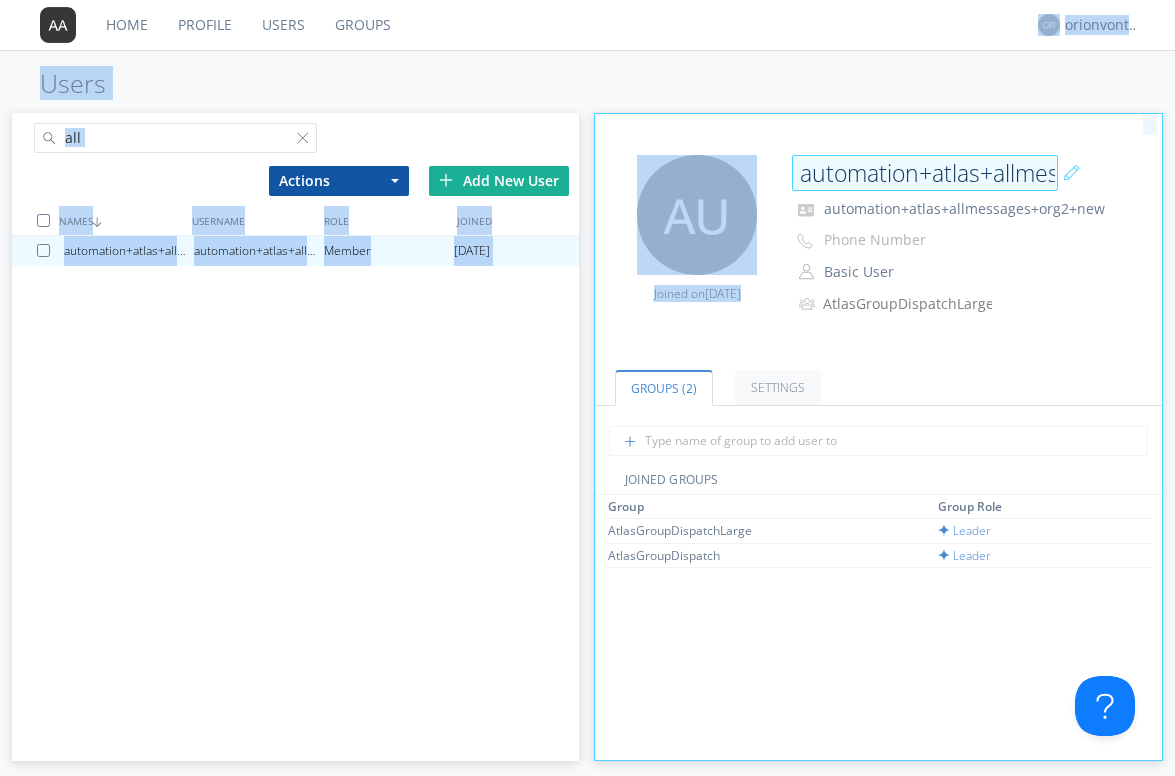 click on "Home Profile Users Groups orionvontas Users all Actions   Add to Group Delete User Edit Settings Export Users Add New User NAMES USERNAME ROLE JOINED automation+atlas+allmessages+org2+new automation+atlas+allmessages+org2+new Member [DATE] Edit Avatar Joined on  [DATE] automation+atlas+allmessages+org2+new   automation+atlas+allmessages+org2+new Phone Number Basic User   Manager Basic User AtlasGroupDispatchLarge Groups (2) Settings JOINED GROUPS  Group Group Role AtlasGroupDispatchLarge Leader AtlasGroupDispatch Leader ON Location visibility Display user's location to other group members. Allow user to change location visibility Onyx Talk button settings: Push and Hold  (default) Latched Timed: 2   2 3 4 5 seconds ON Lights Turn off to disable all lights until Onyx is powered off. (Not Recommended) OFF Vibration When Onyx is silenced, vibrate on incoming messages. Manage Accounts Delete User Reset Password" at bounding box center [587, 388] 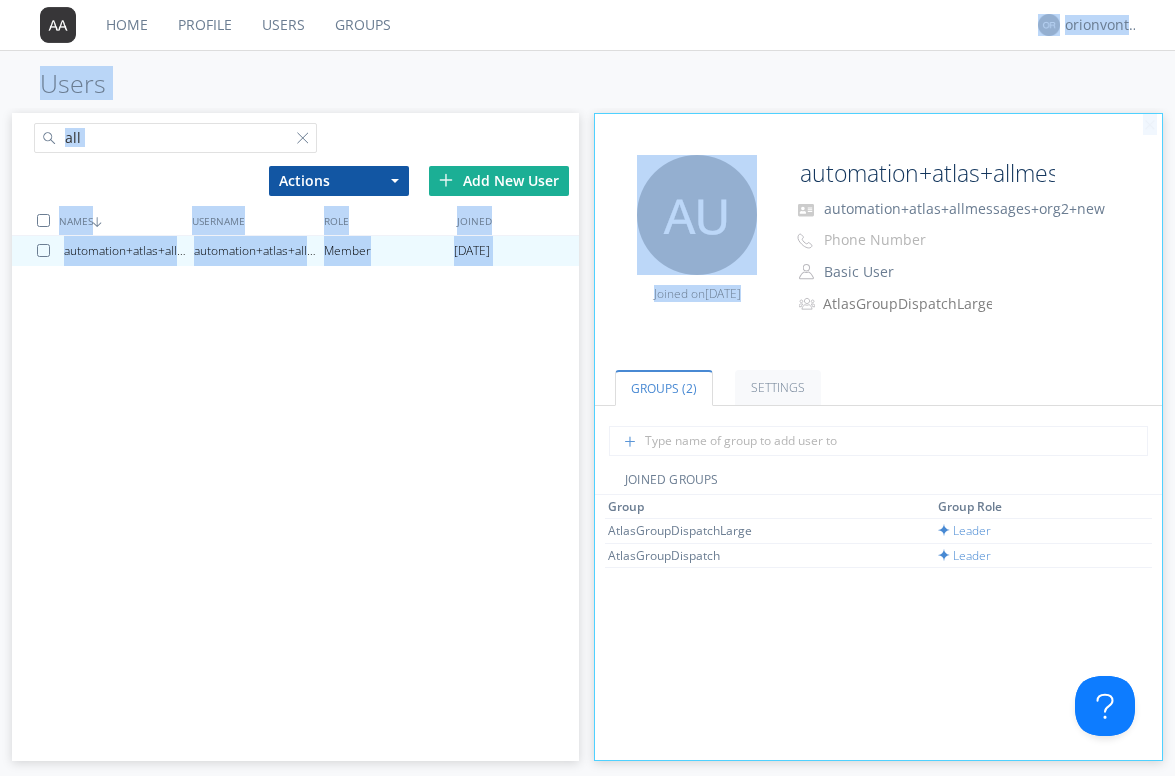 click on "all" at bounding box center [154, 134] 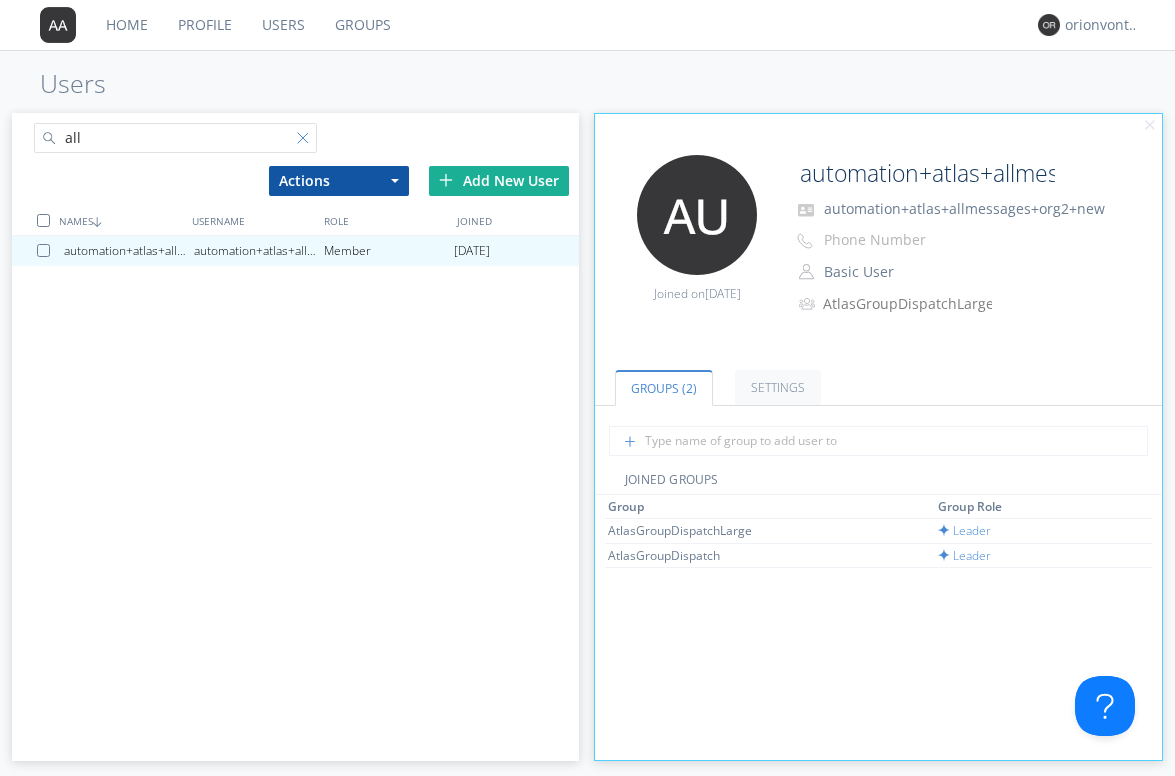 click at bounding box center [307, 142] 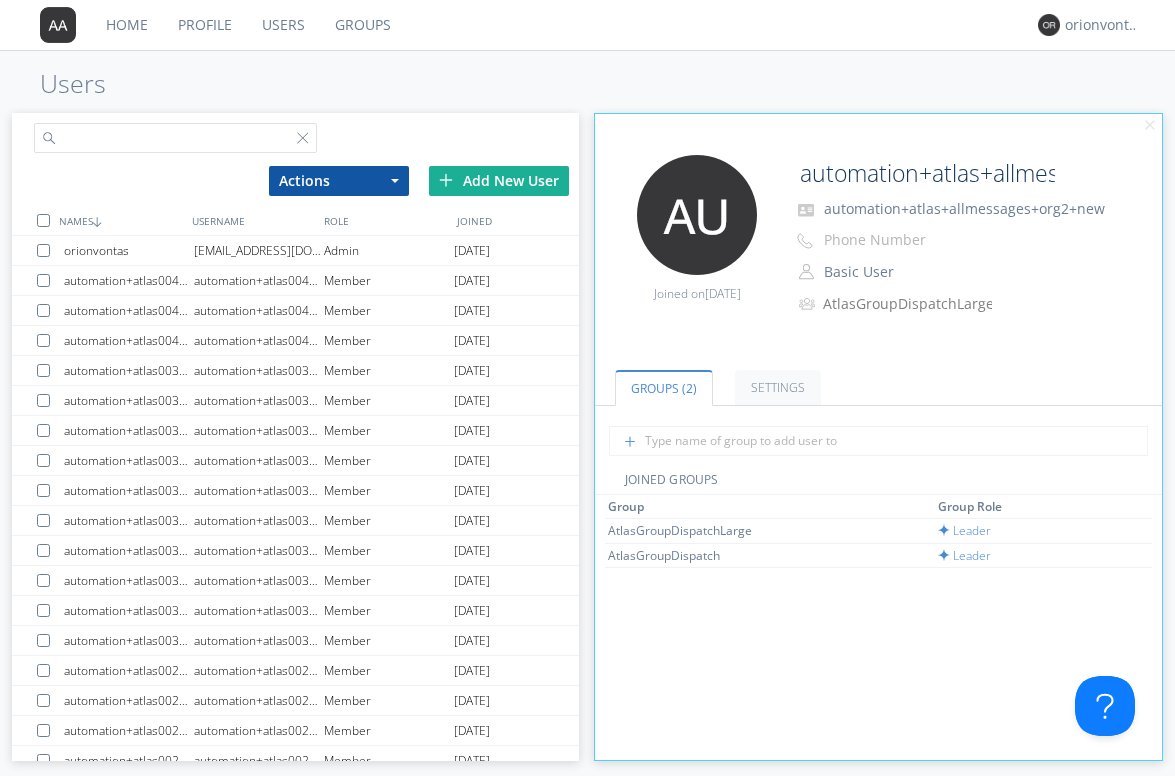 click at bounding box center (176, 138) 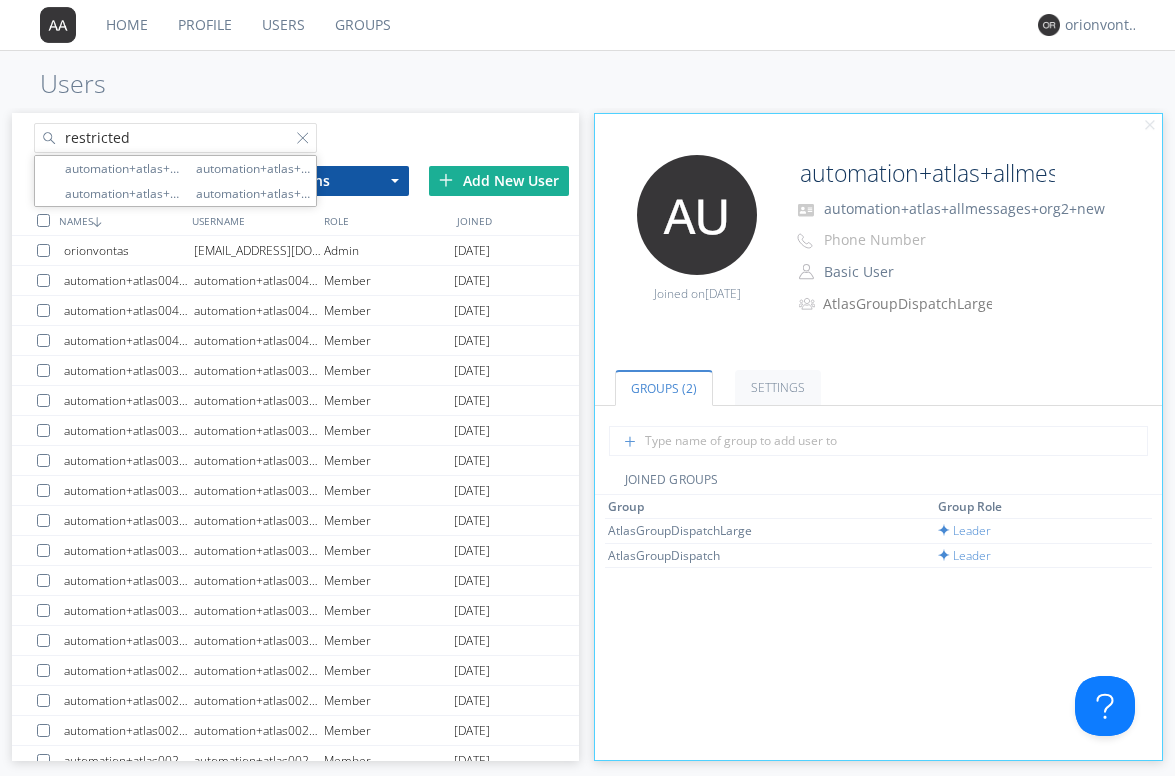 click on "restricted" at bounding box center [176, 138] 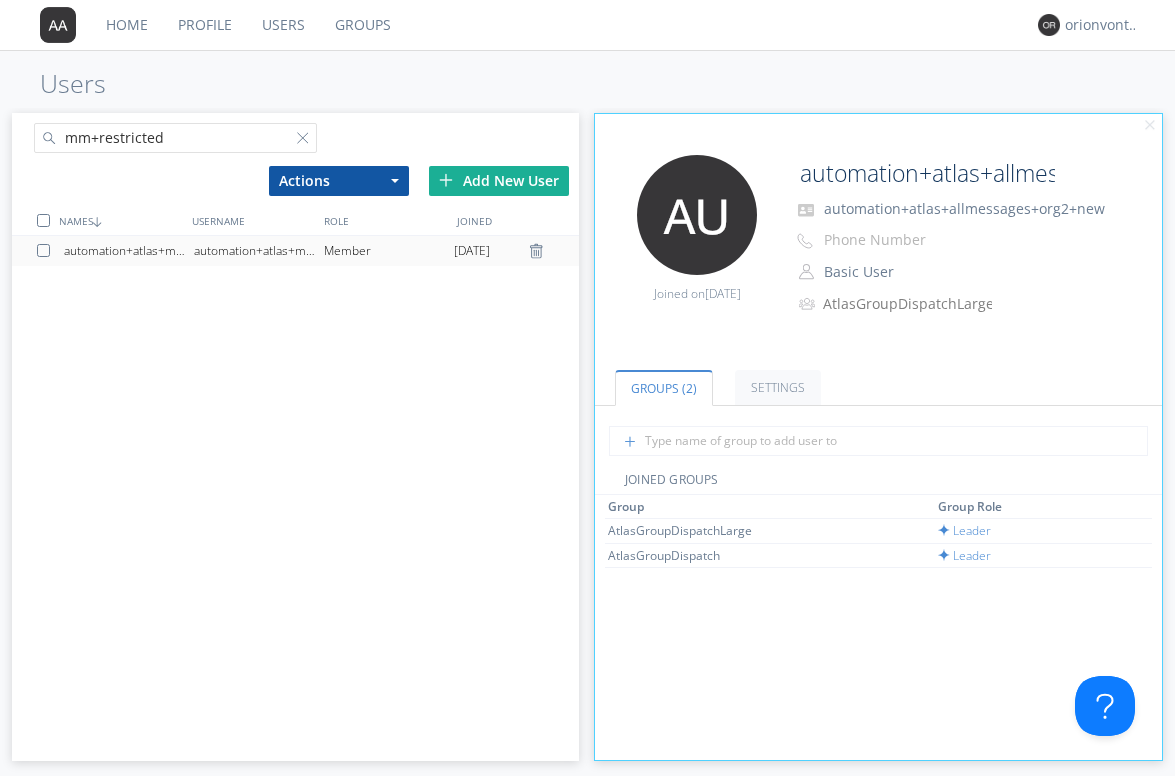 click on "automation+atlas+mm+restricted+org2" at bounding box center (259, 251) 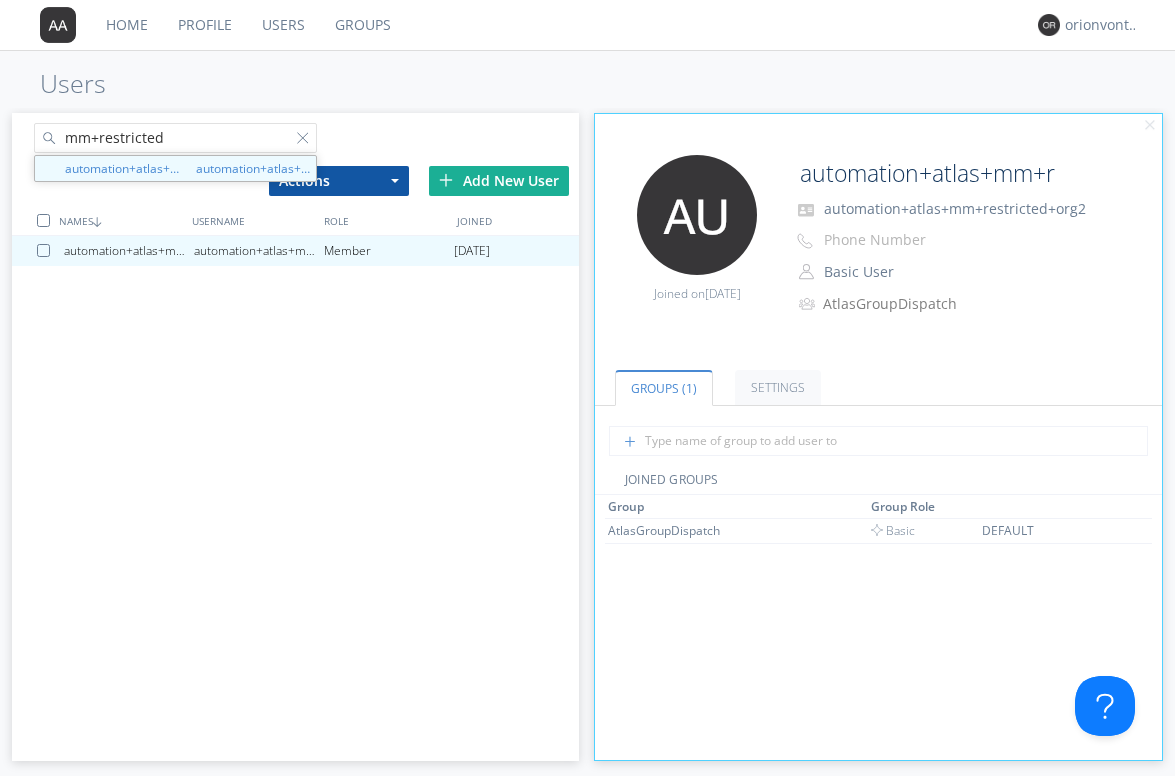 drag, startPoint x: 88, startPoint y: 140, endPoint x: 53, endPoint y: 134, distance: 35.510563 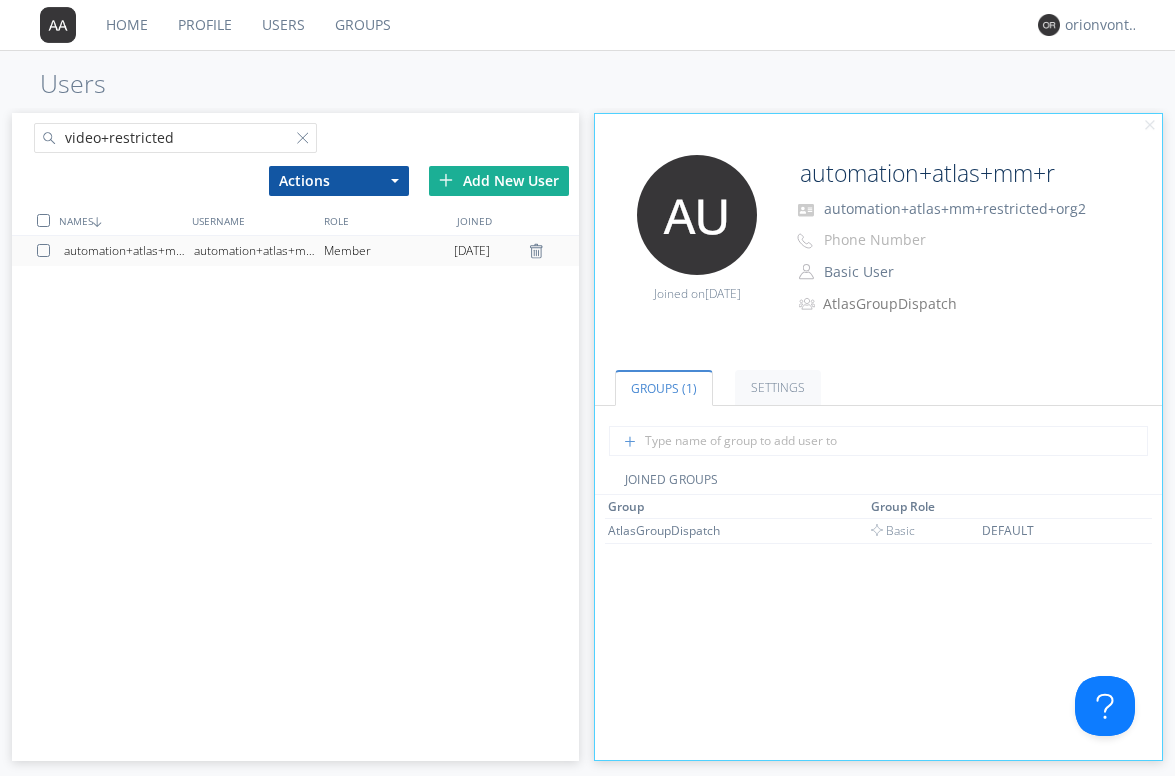 click on "automation+atlas+mm+video+restricted+org2" at bounding box center [129, 251] 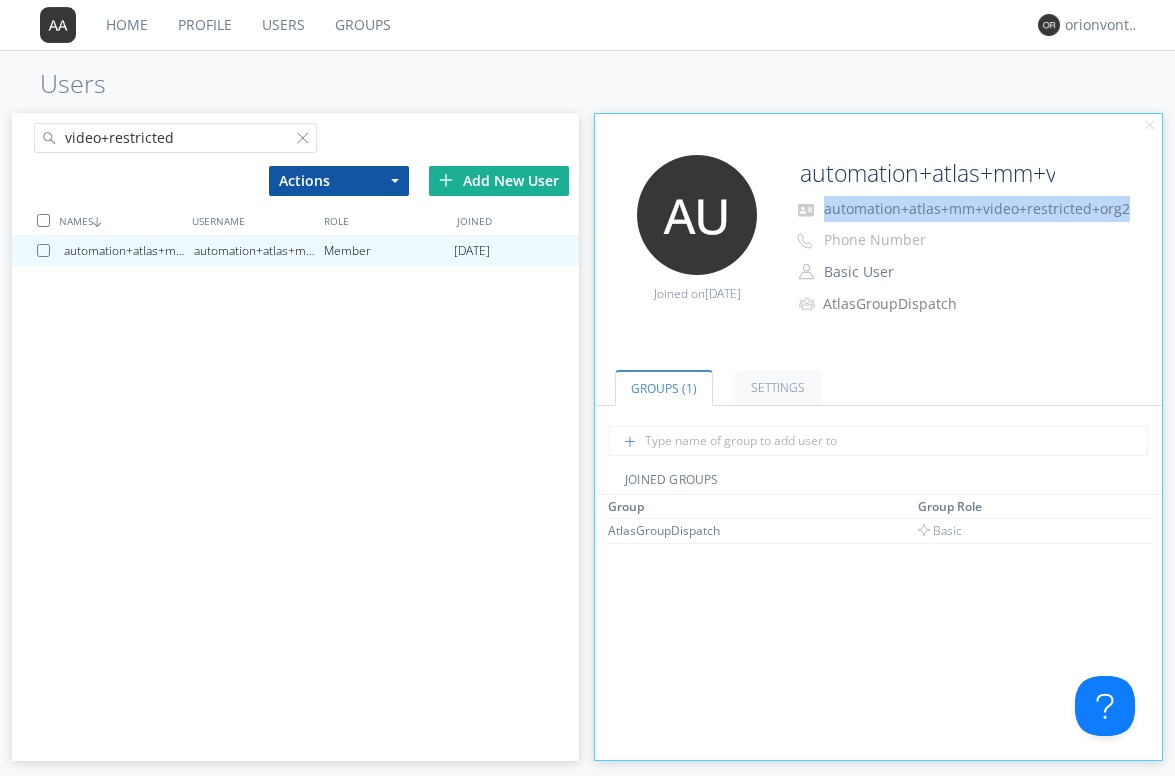 drag, startPoint x: 825, startPoint y: 211, endPoint x: 1128, endPoint y: 205, distance: 303.0594 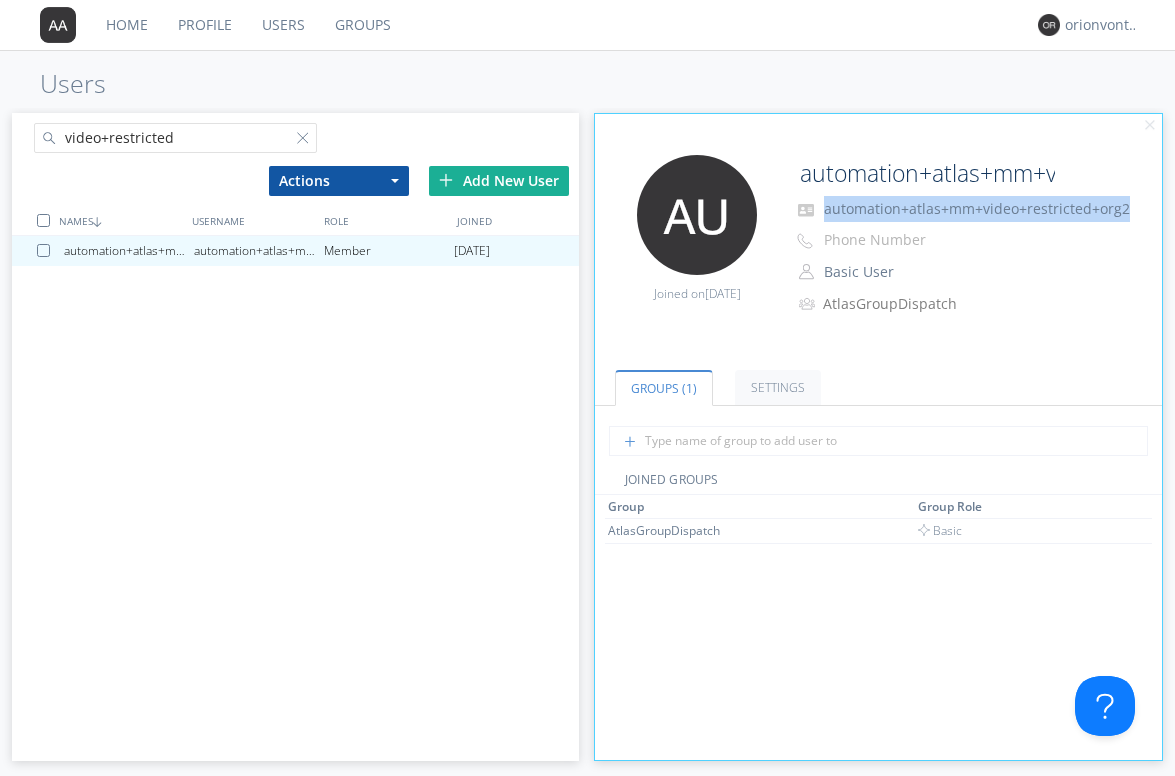 click on "automation+atlas+mm+video+restricted+org2" at bounding box center [992, 209] 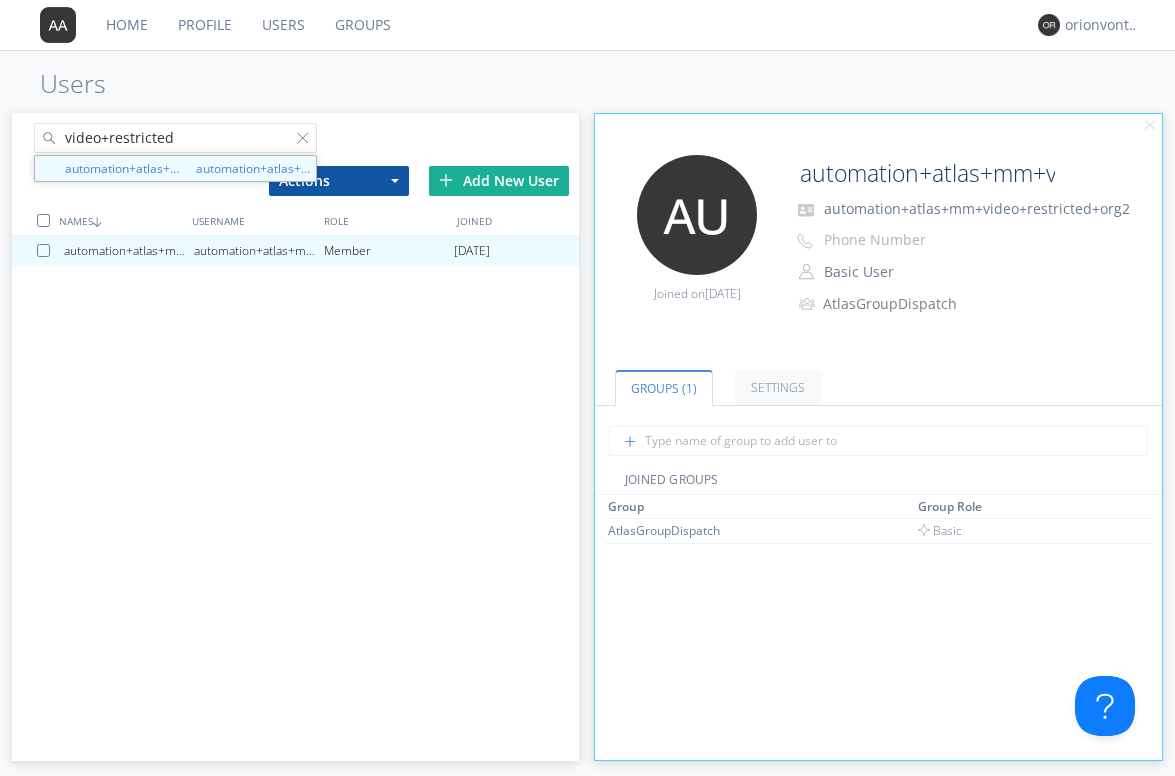 drag, startPoint x: 97, startPoint y: 139, endPoint x: 57, endPoint y: 138, distance: 40.012497 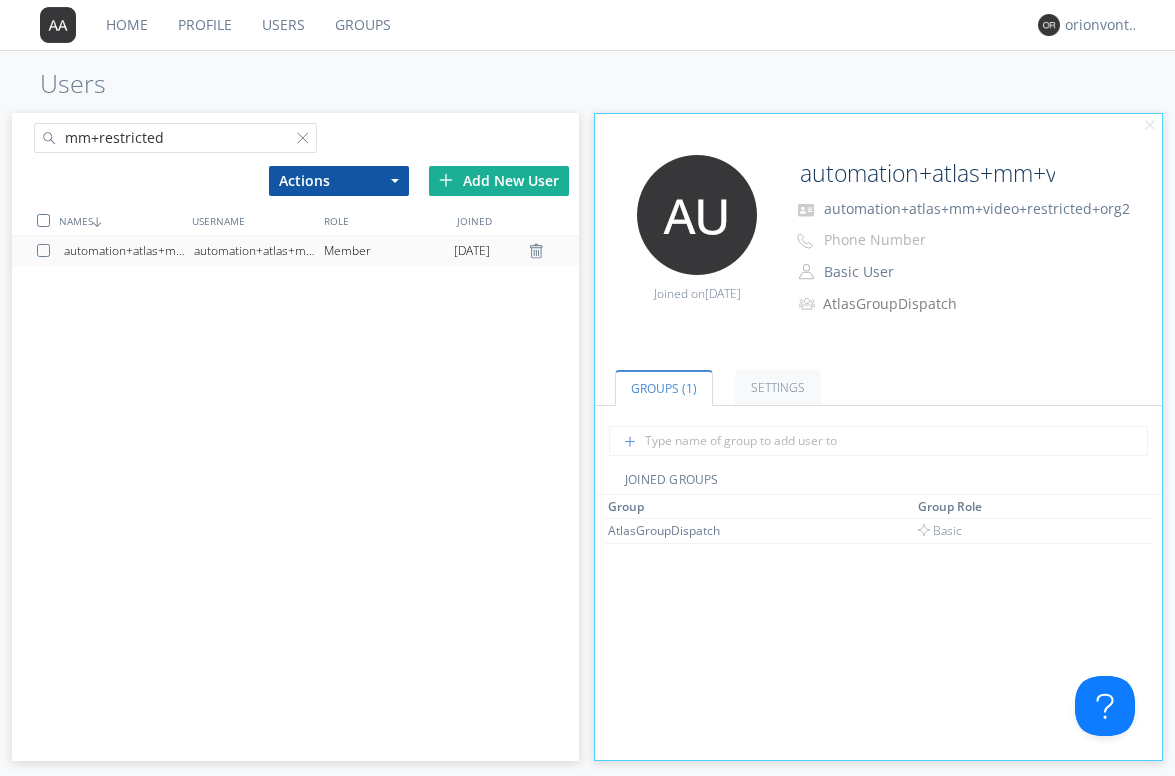 click on "automation+atlas+mm+restricted+org2" at bounding box center [129, 251] 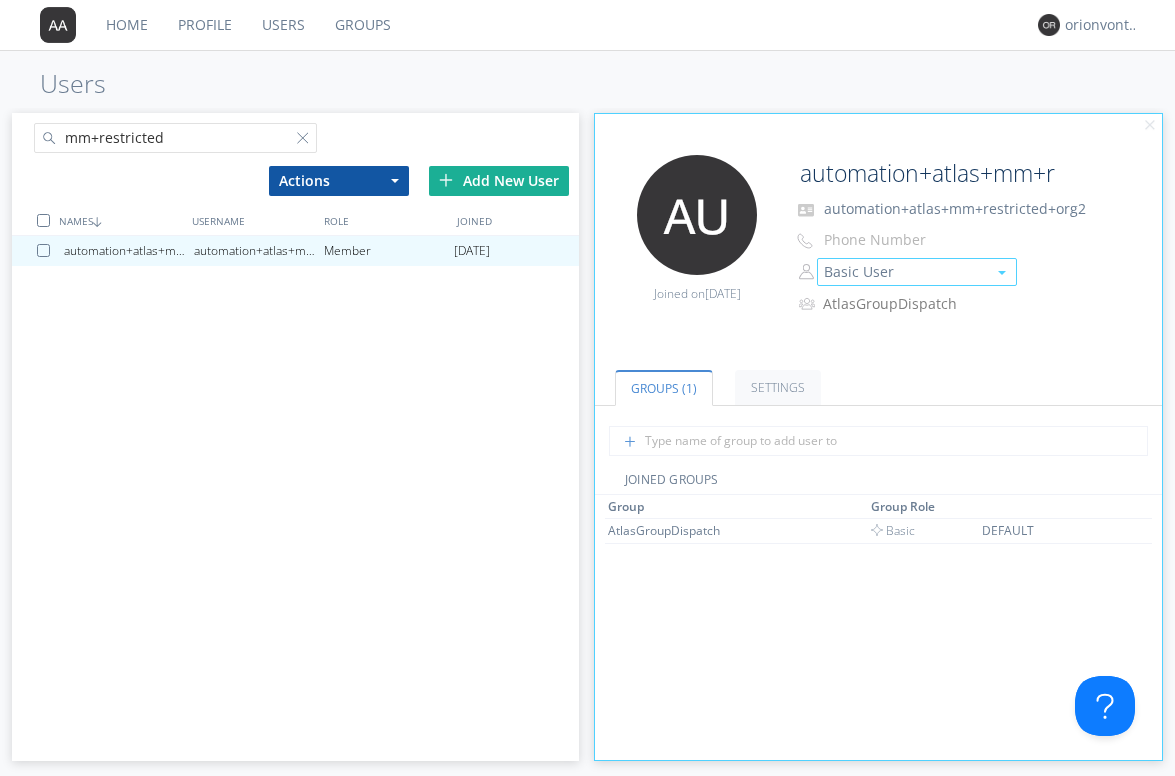 click on "Basic User" at bounding box center [917, 272] 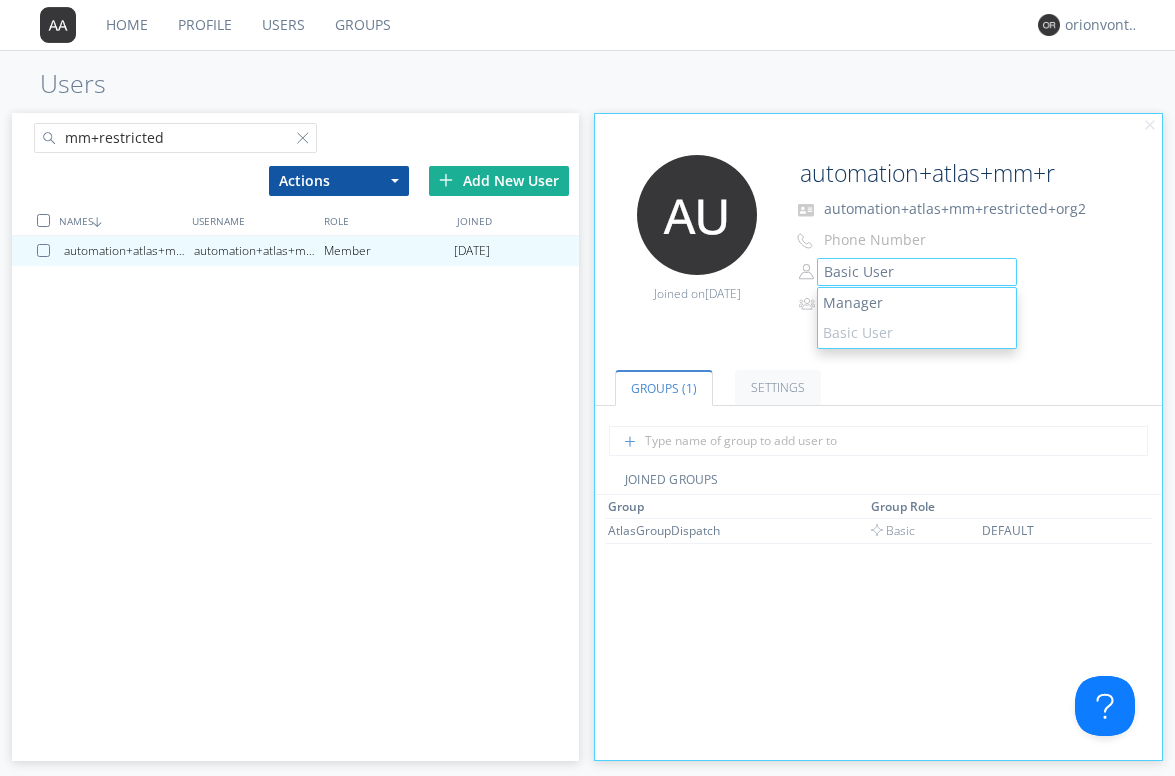 click on "Edit Avatar Joined on  [DATE] automation+atlas+mm+restricted+org2   automation+atlas+mm+restricted+org2 Phone Number Basic User   Manager Basic User AtlasGroupDispatch" at bounding box center [878, 250] 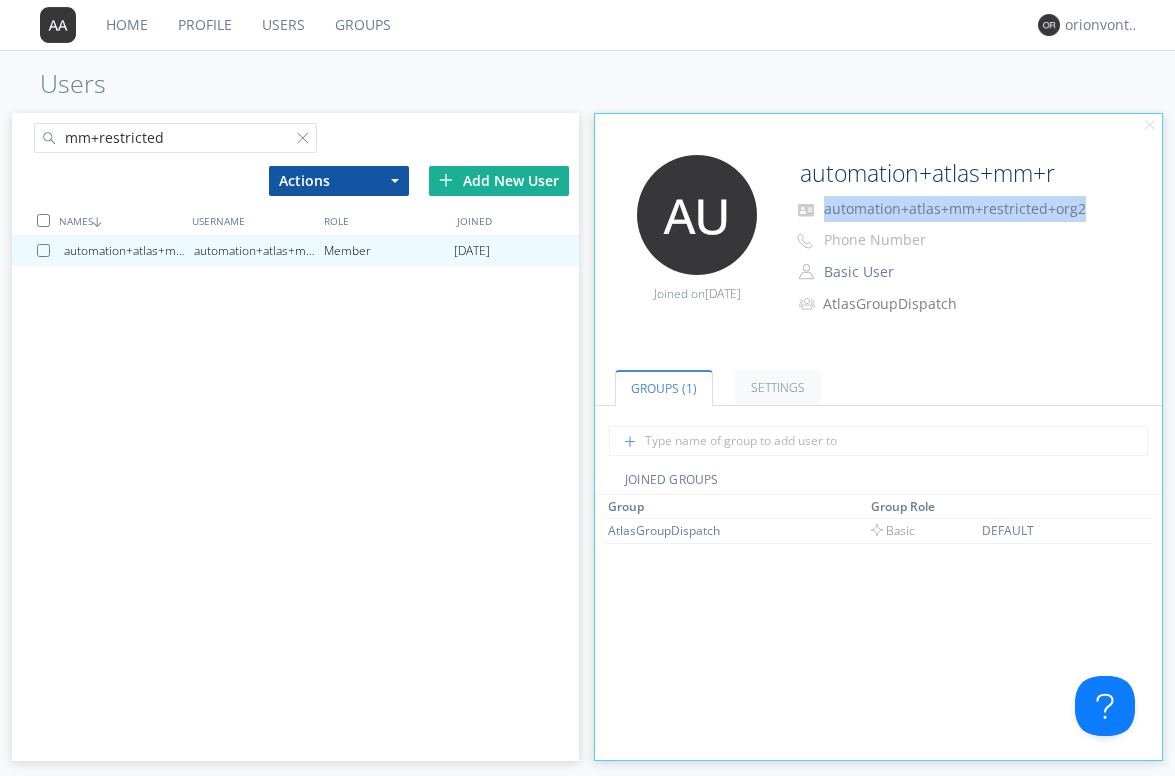 drag, startPoint x: 824, startPoint y: 214, endPoint x: 1084, endPoint y: 214, distance: 260 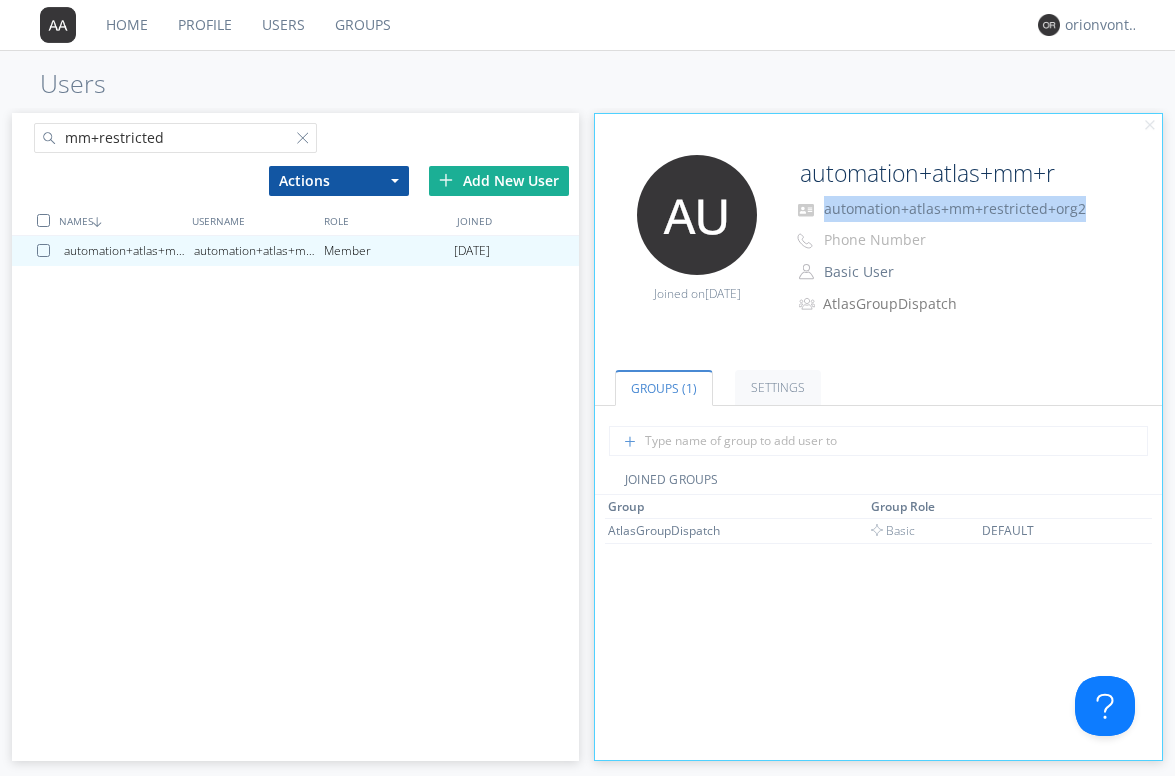 click on "automation+atlas+mm+restricted+org2" at bounding box center (992, 209) 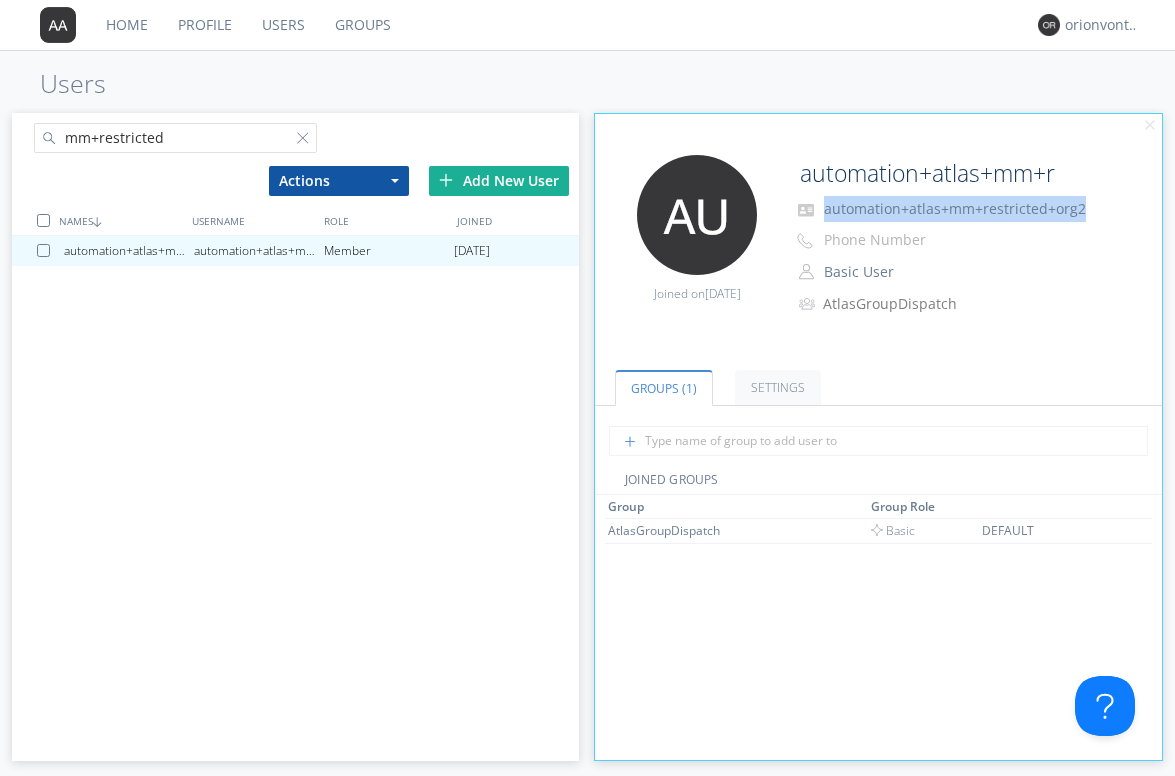 copy on "automation+atlas+mm+restricted+org2" 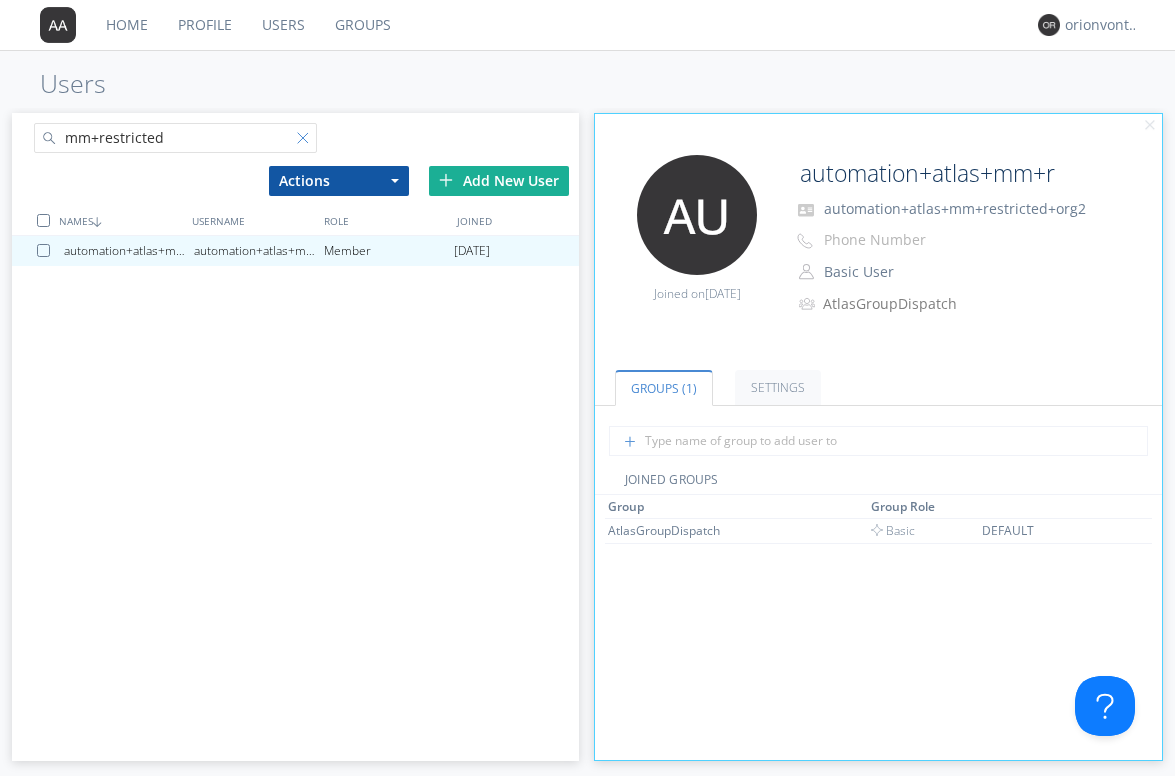 click at bounding box center (307, 142) 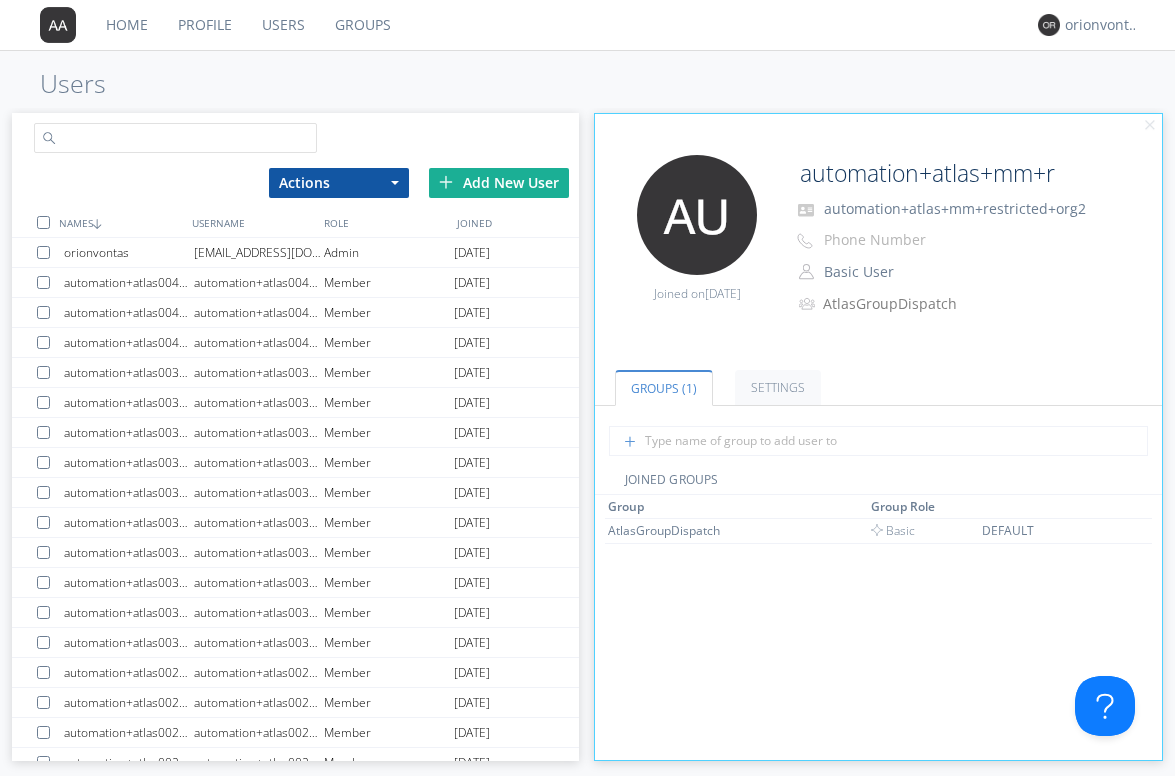 click at bounding box center [176, 138] 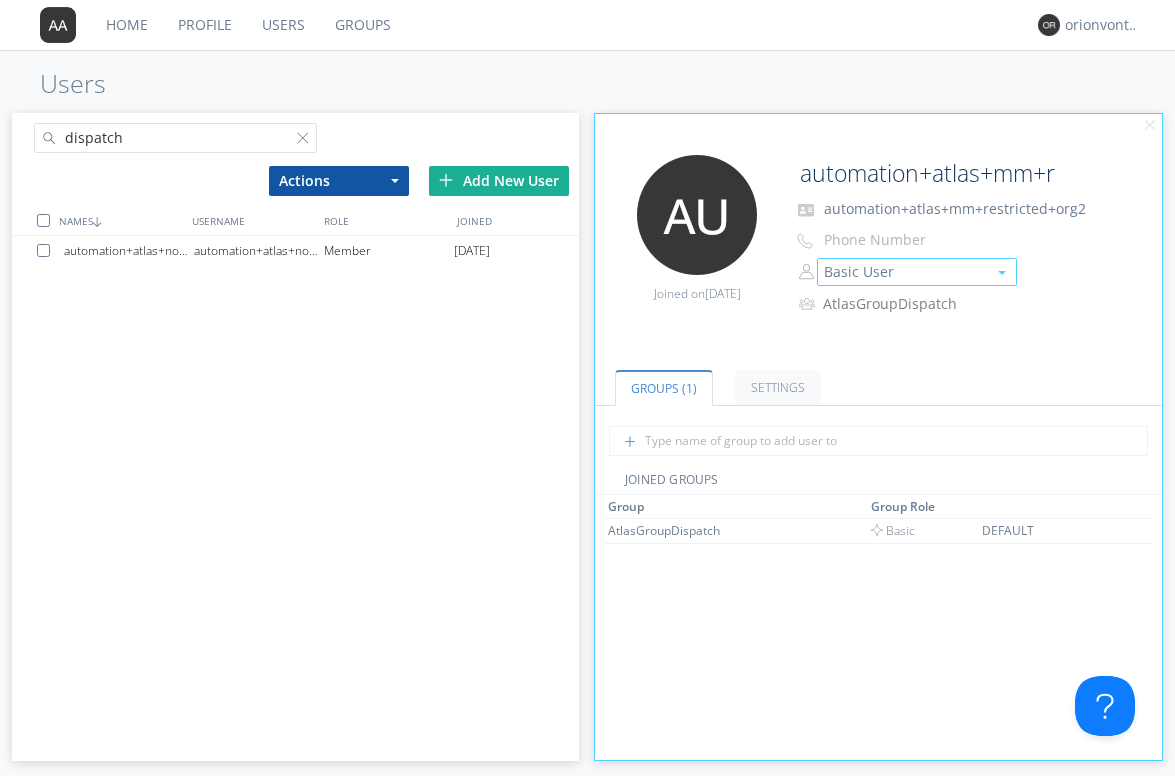 click on "Basic User" at bounding box center (917, 272) 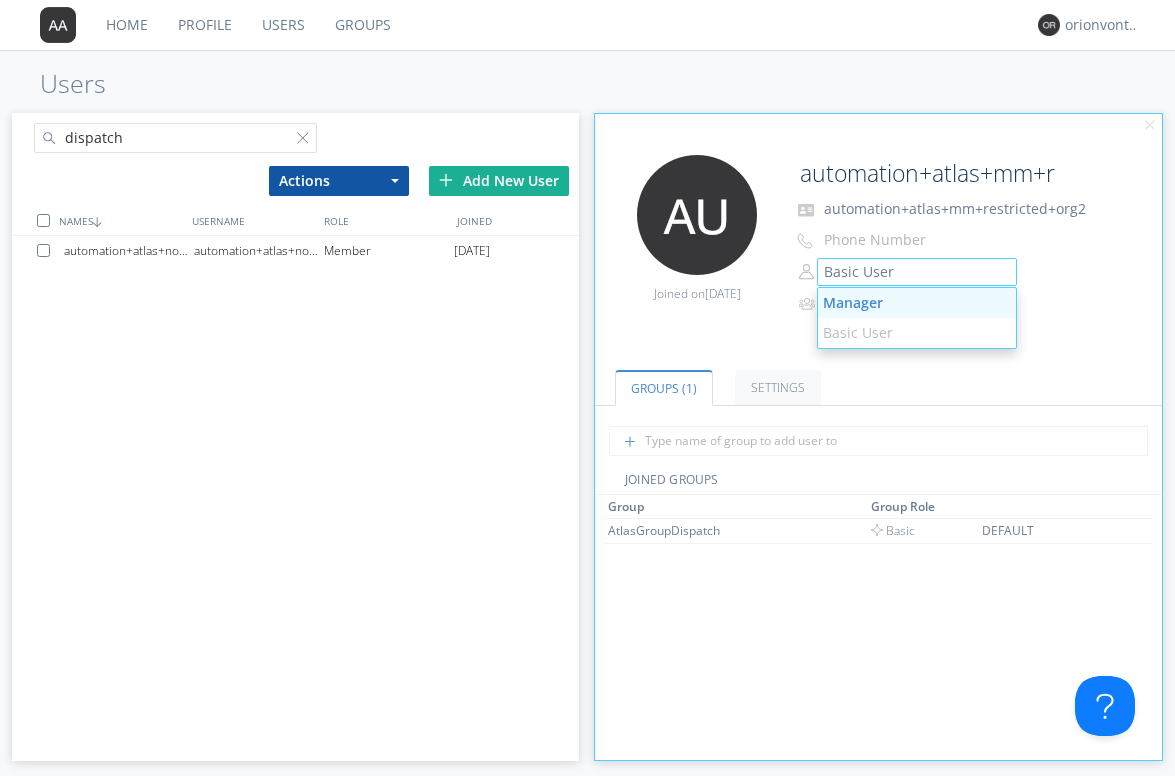 click on "Manager" at bounding box center [917, 303] 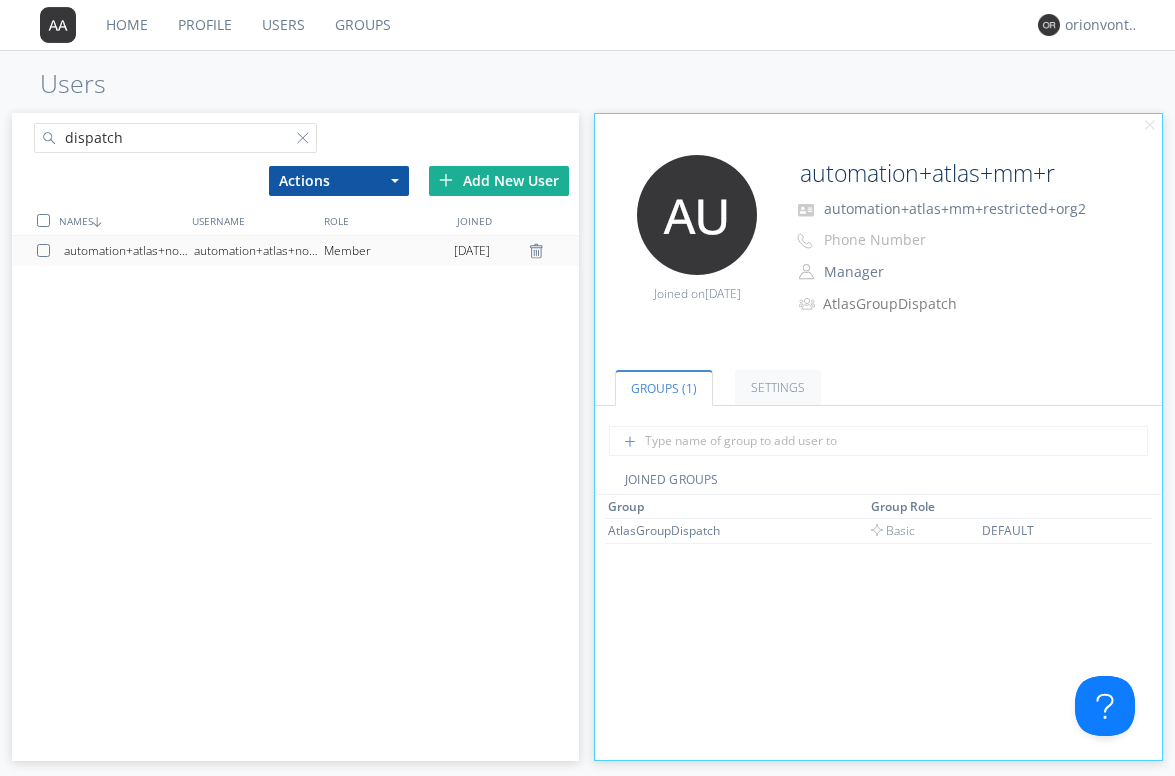 click on "automation+atlas+nodispatch+org2" at bounding box center (259, 251) 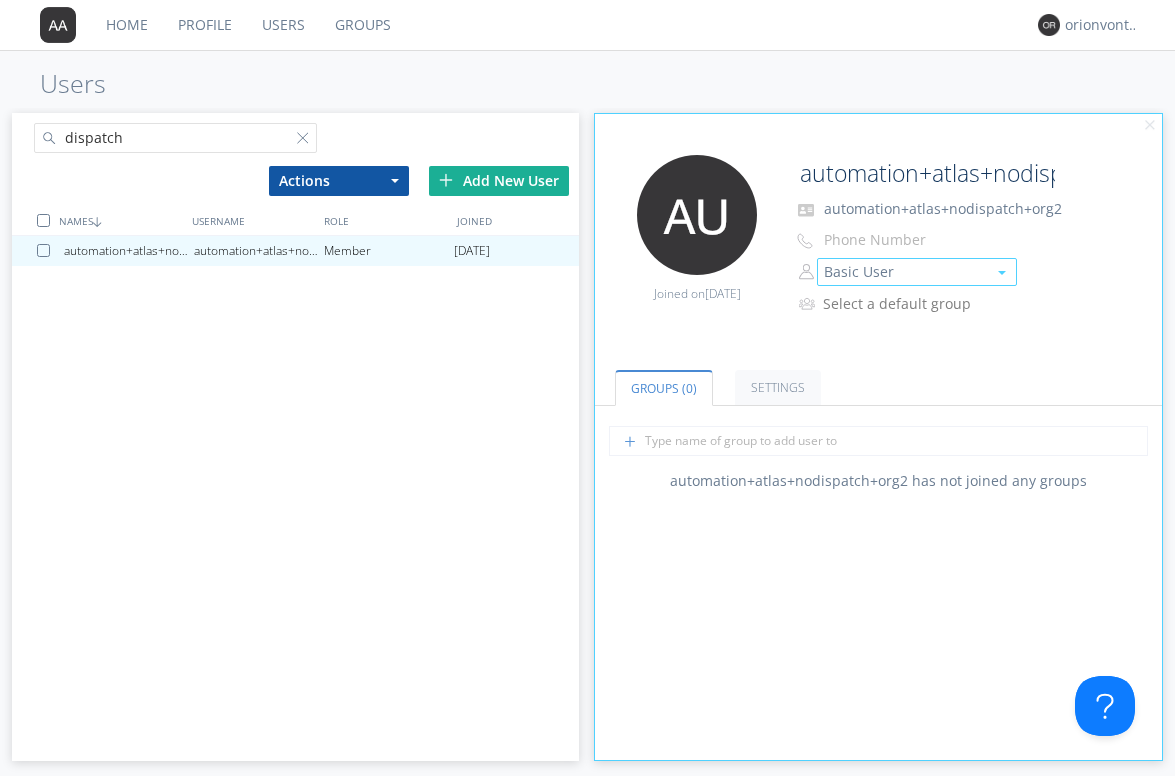 click on "Basic User" at bounding box center (917, 272) 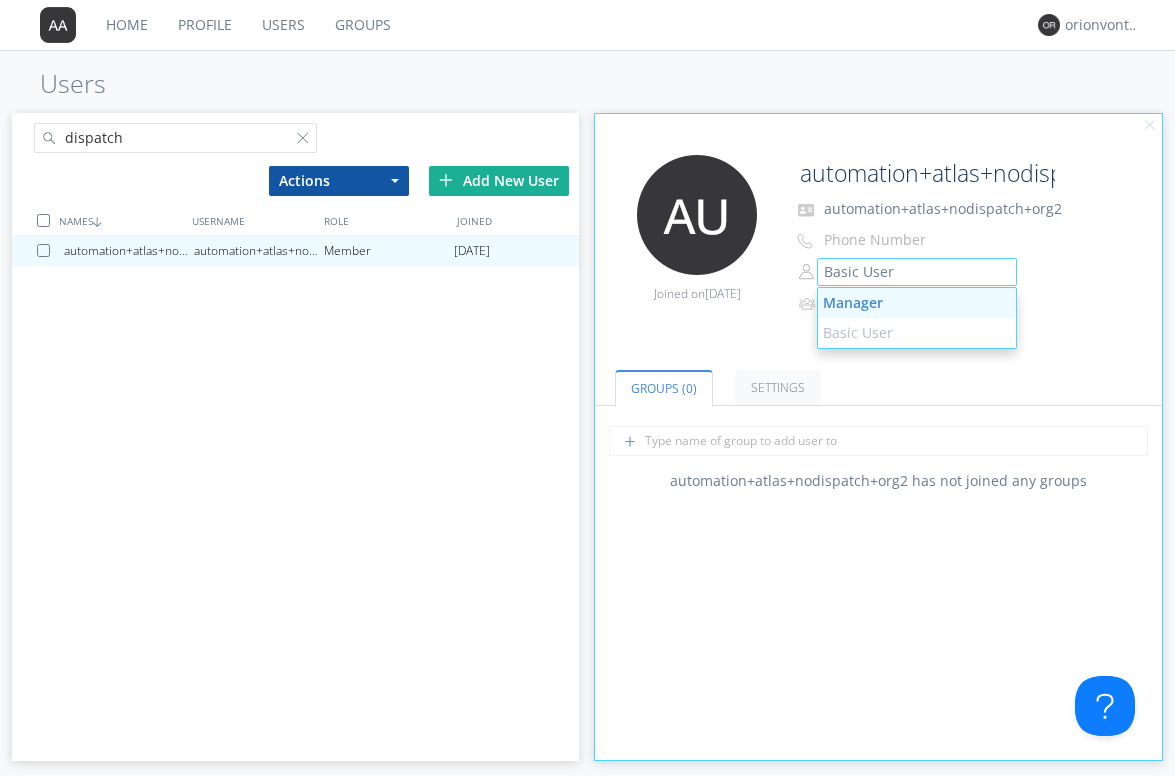 click on "Manager" at bounding box center (917, 303) 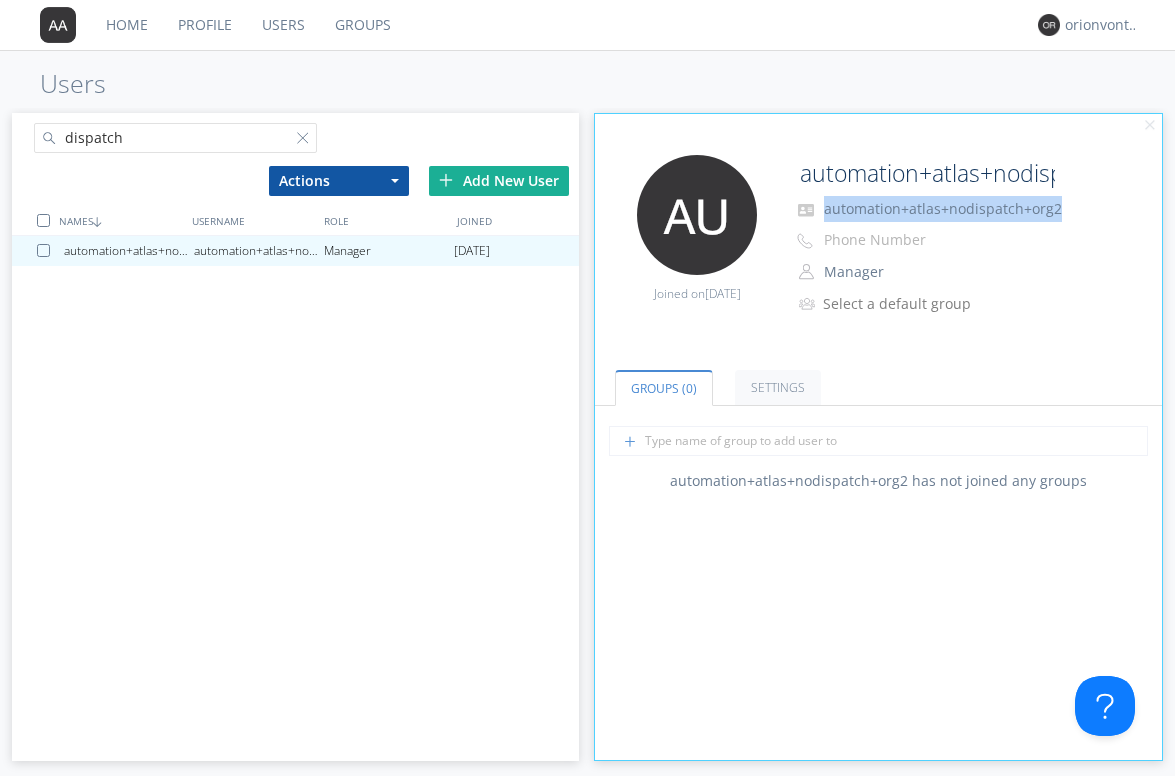 drag, startPoint x: 822, startPoint y: 213, endPoint x: 1098, endPoint y: 221, distance: 276.1159 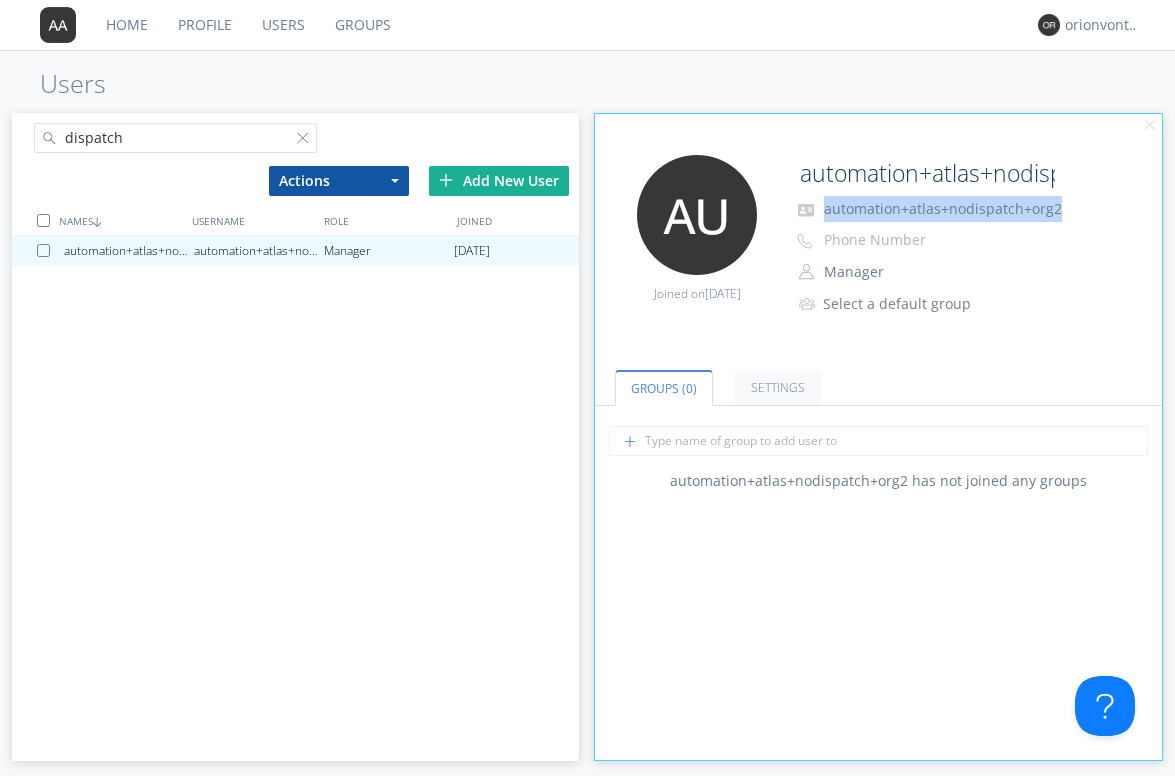click on "automation+atlas+nodispatch+org2" at bounding box center [992, 209] 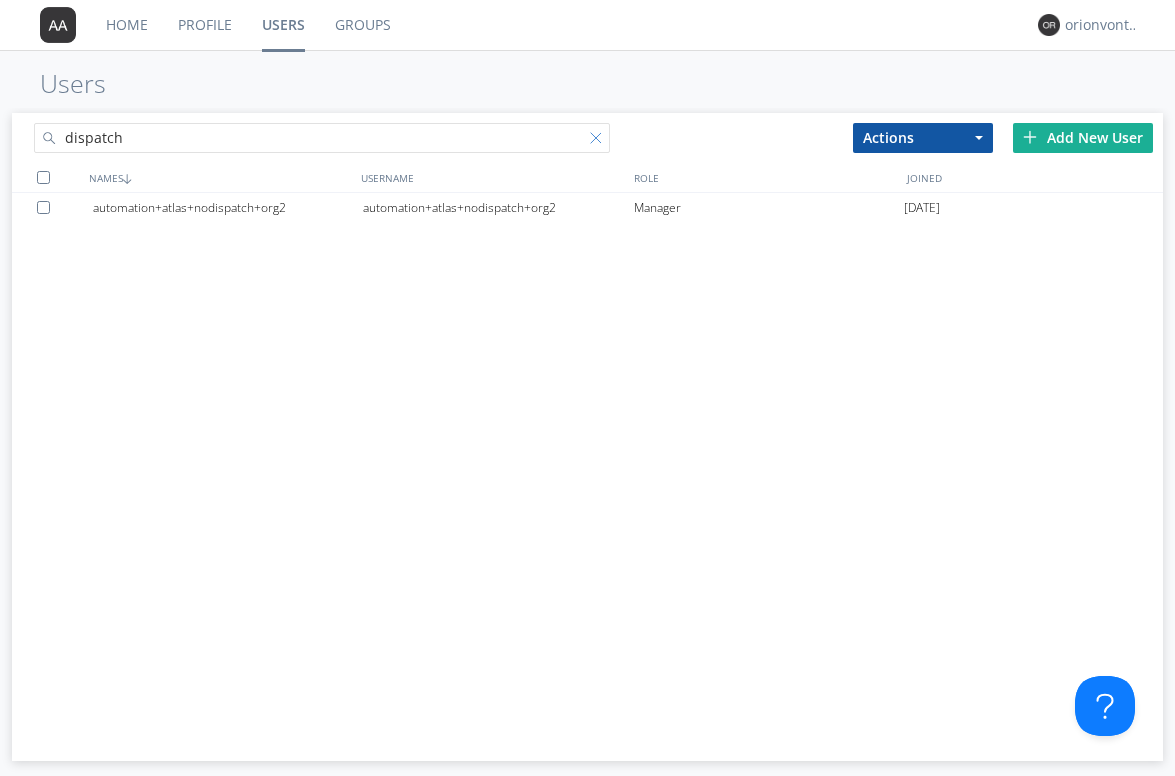 click at bounding box center [600, 142] 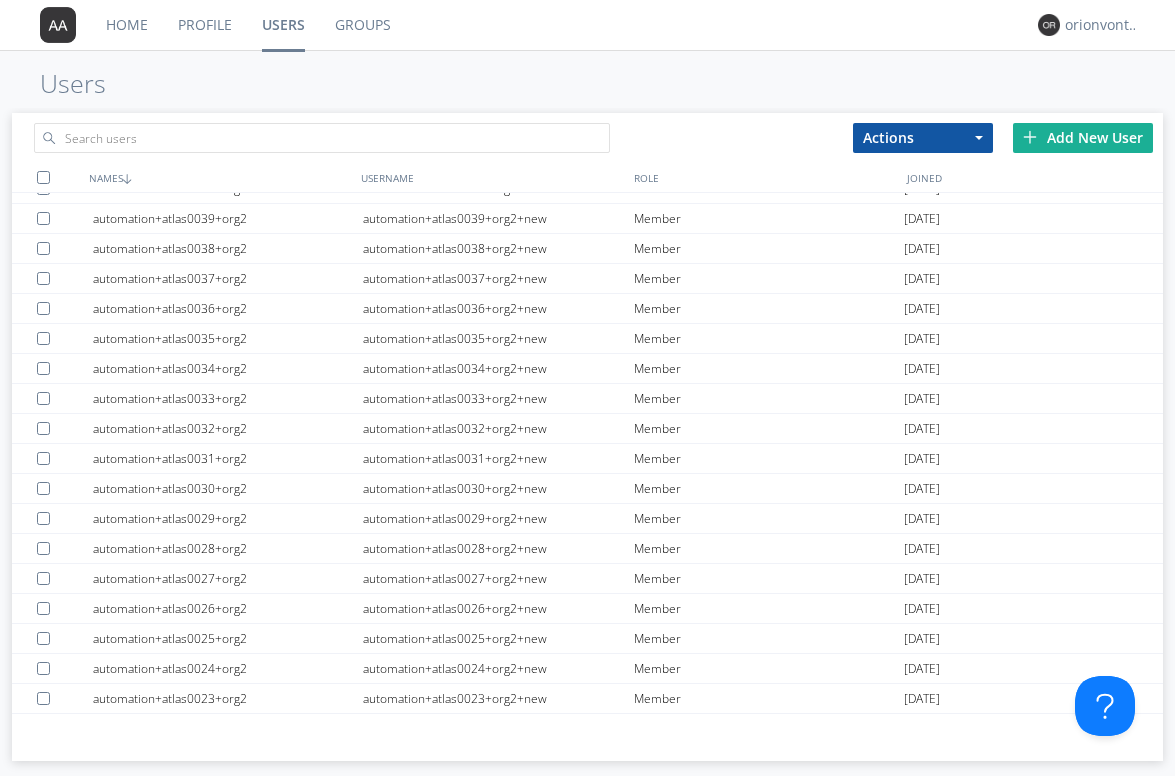 scroll, scrollTop: 0, scrollLeft: 0, axis: both 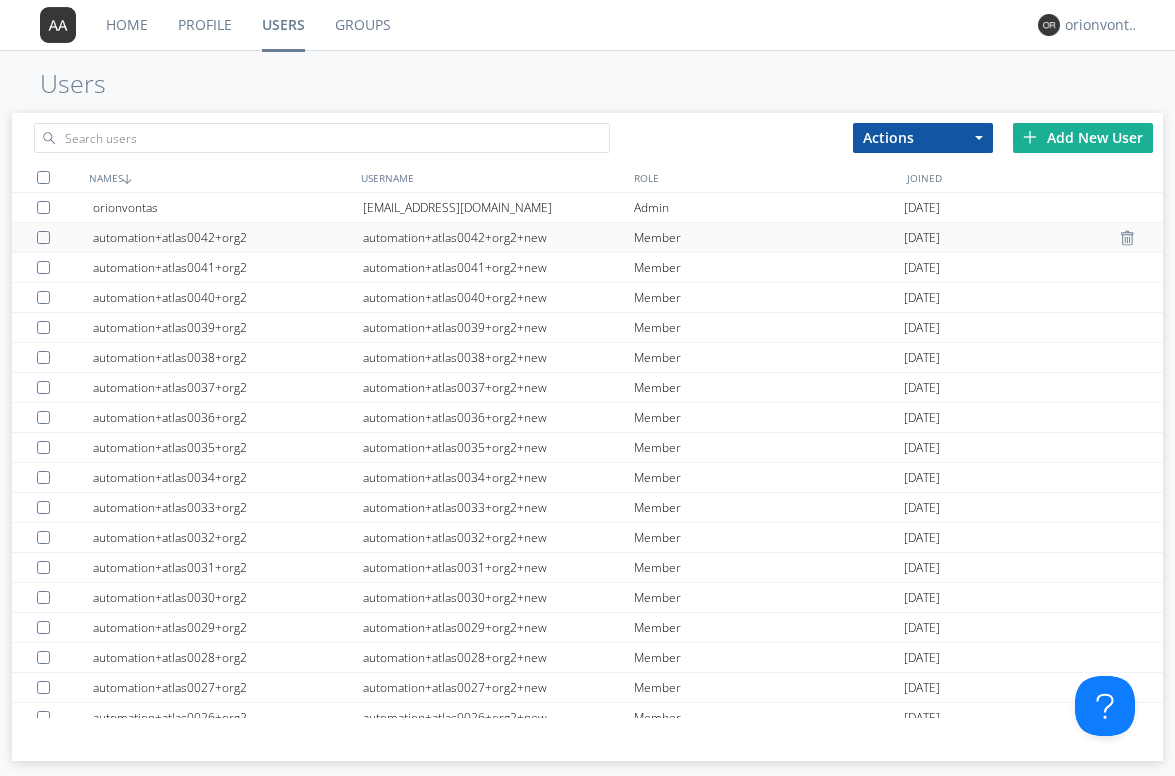 click on "Member" at bounding box center (769, 237) 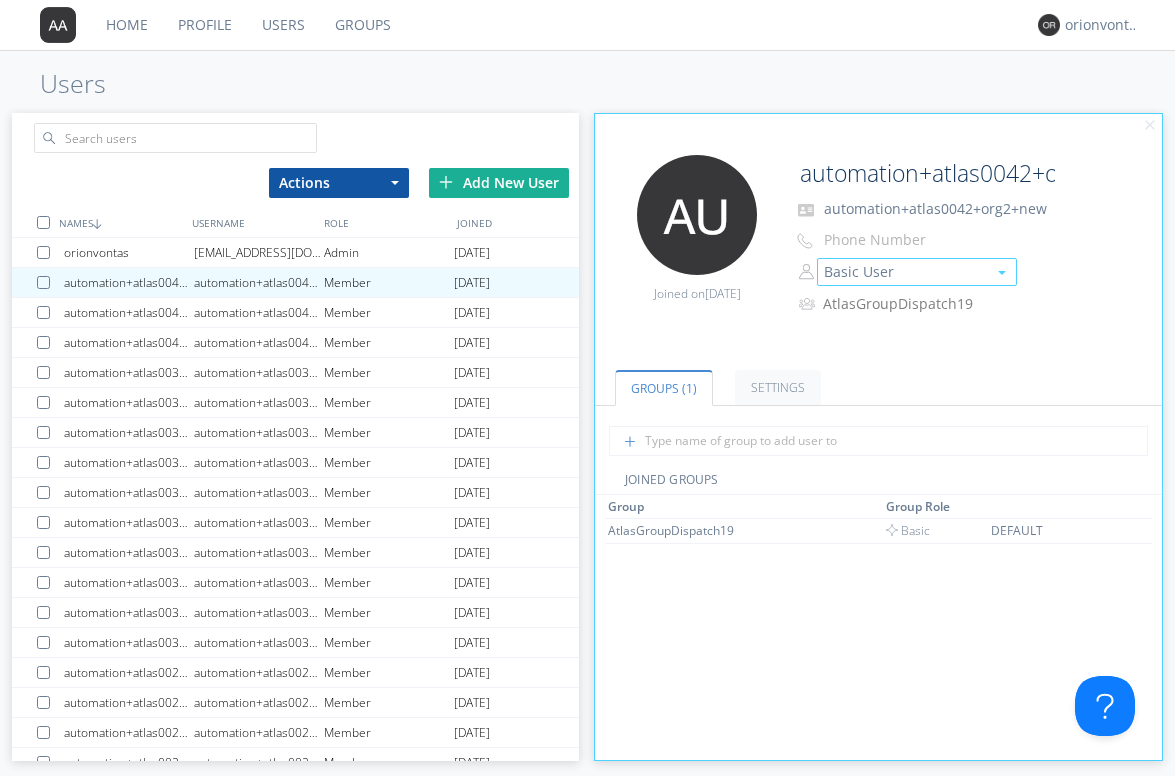 click on "Basic User" at bounding box center (917, 272) 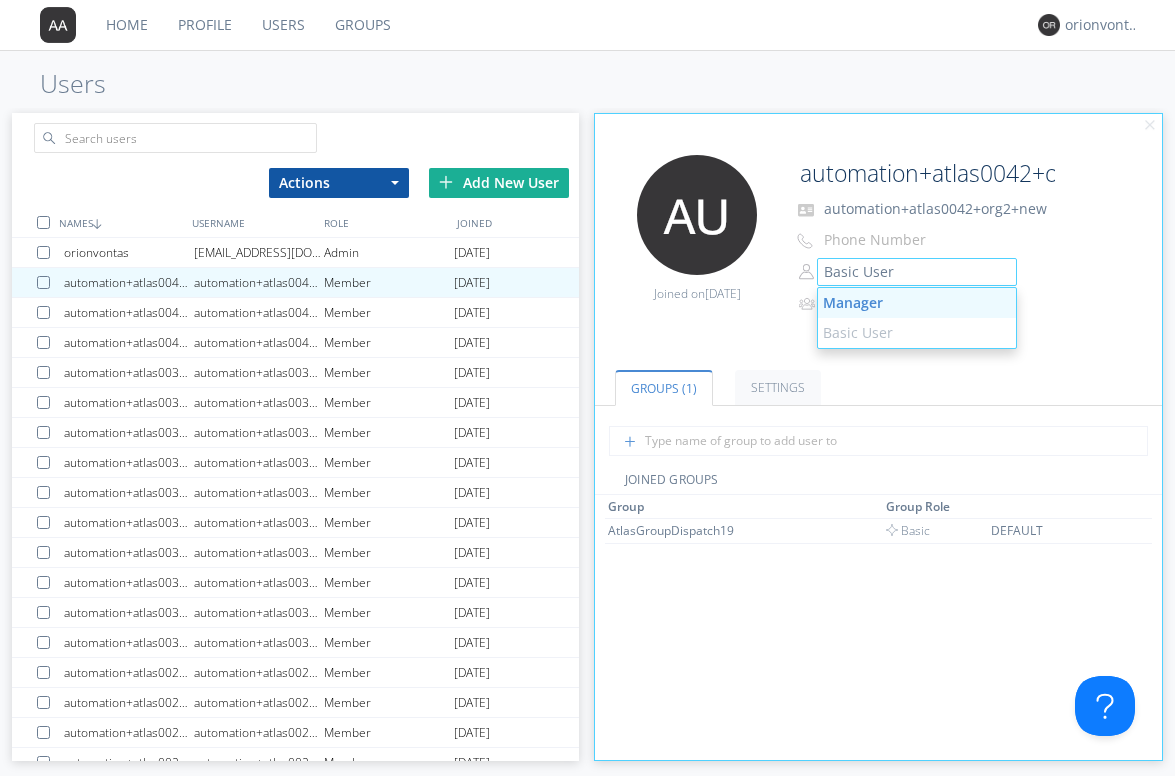 click on "Manager" at bounding box center [917, 303] 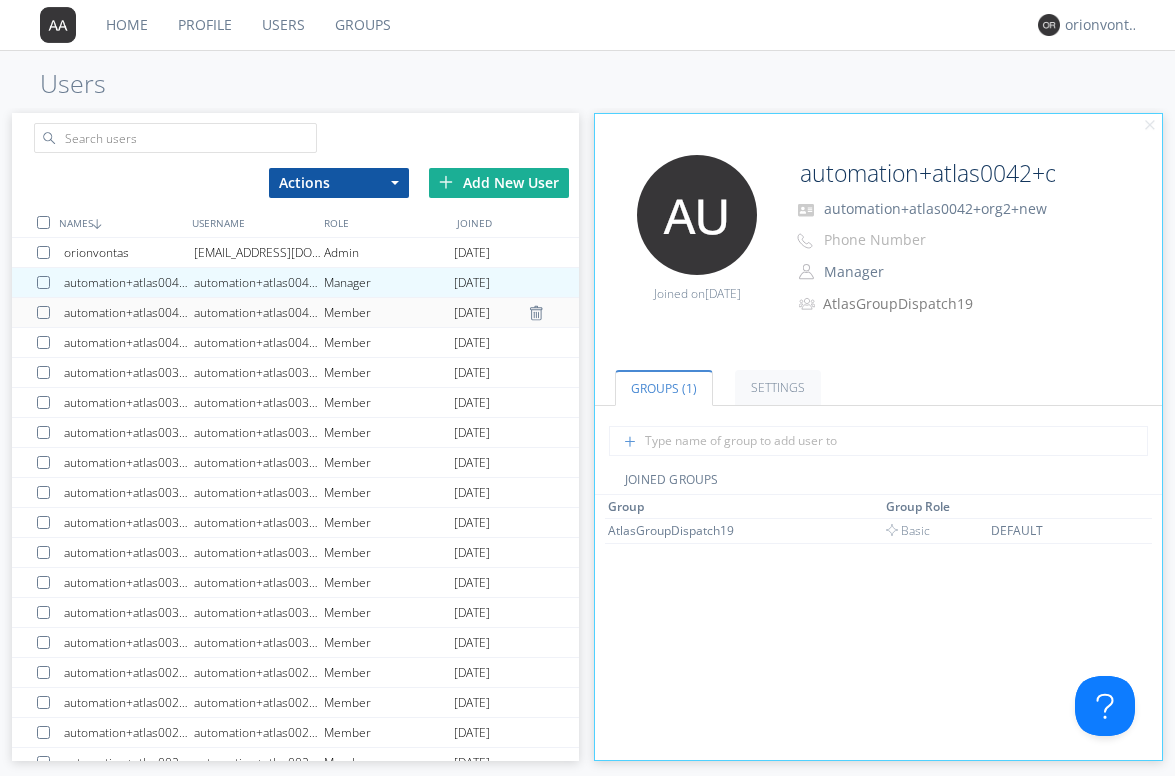 click on "Member" at bounding box center (389, 312) 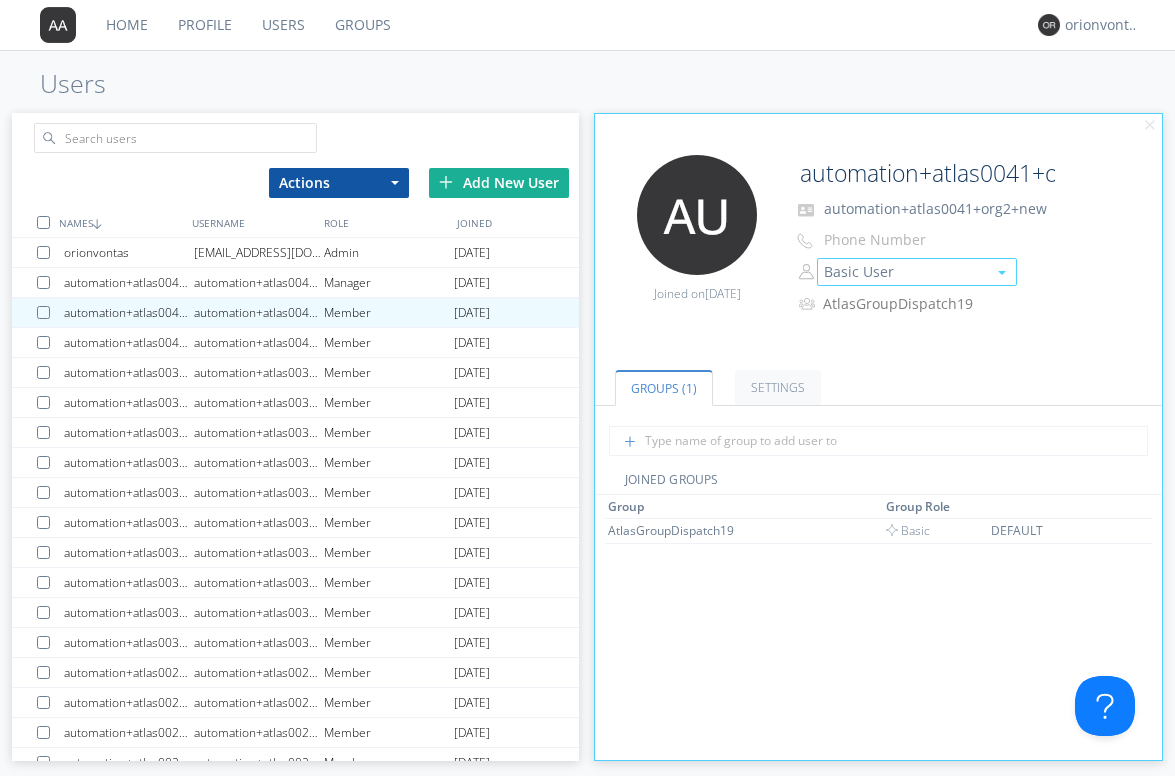 click on "Basic User" at bounding box center [917, 272] 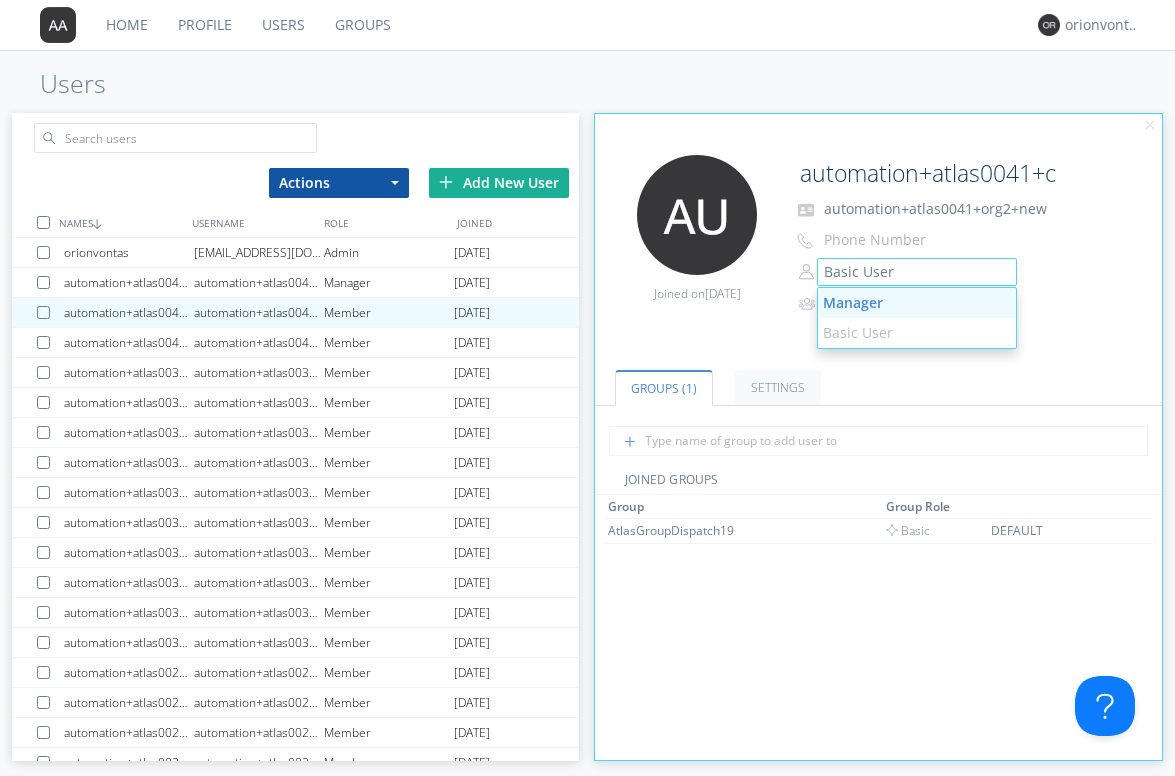 click on "Manager" at bounding box center [917, 303] 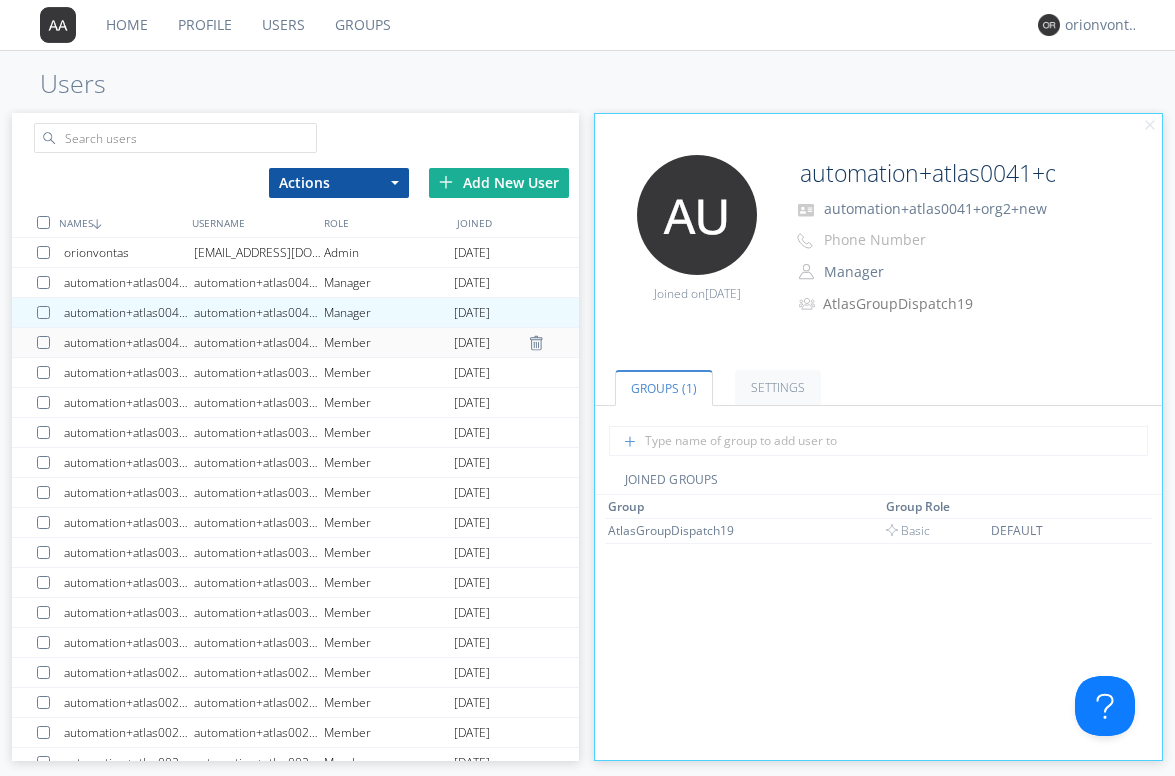 click on "automation+atlas0040+org2+new" at bounding box center (259, 342) 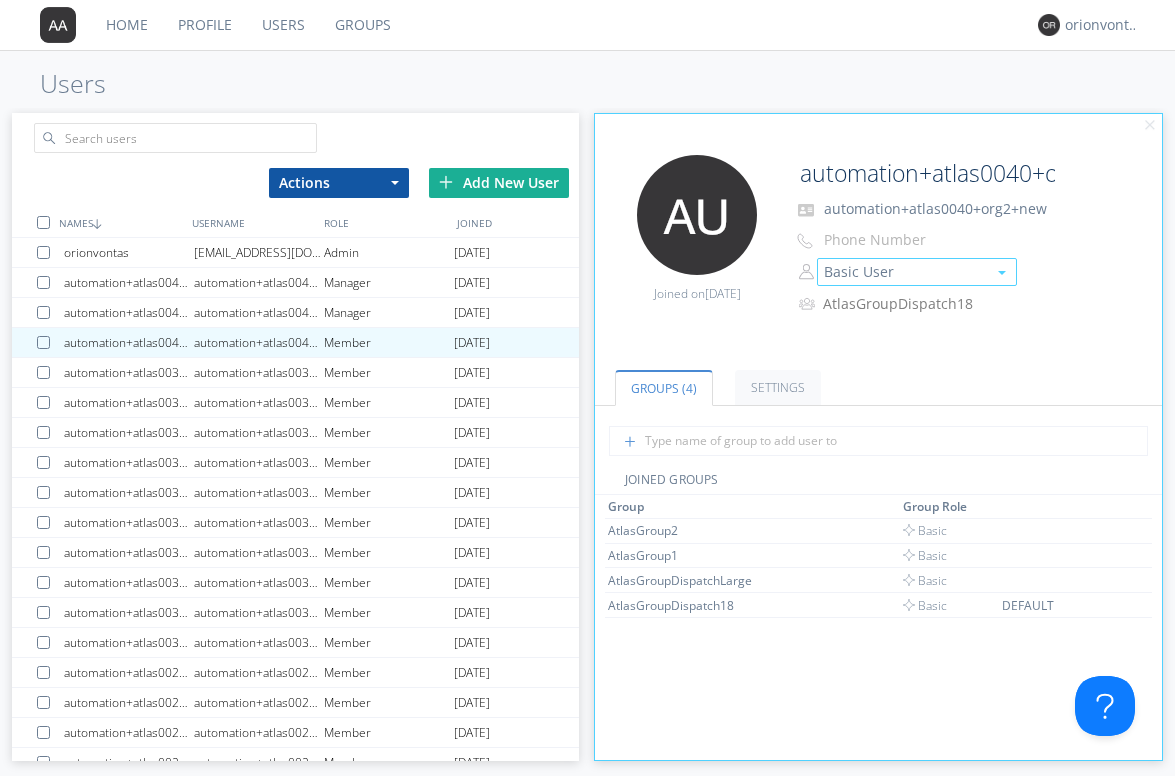 click on "Basic User" at bounding box center (917, 272) 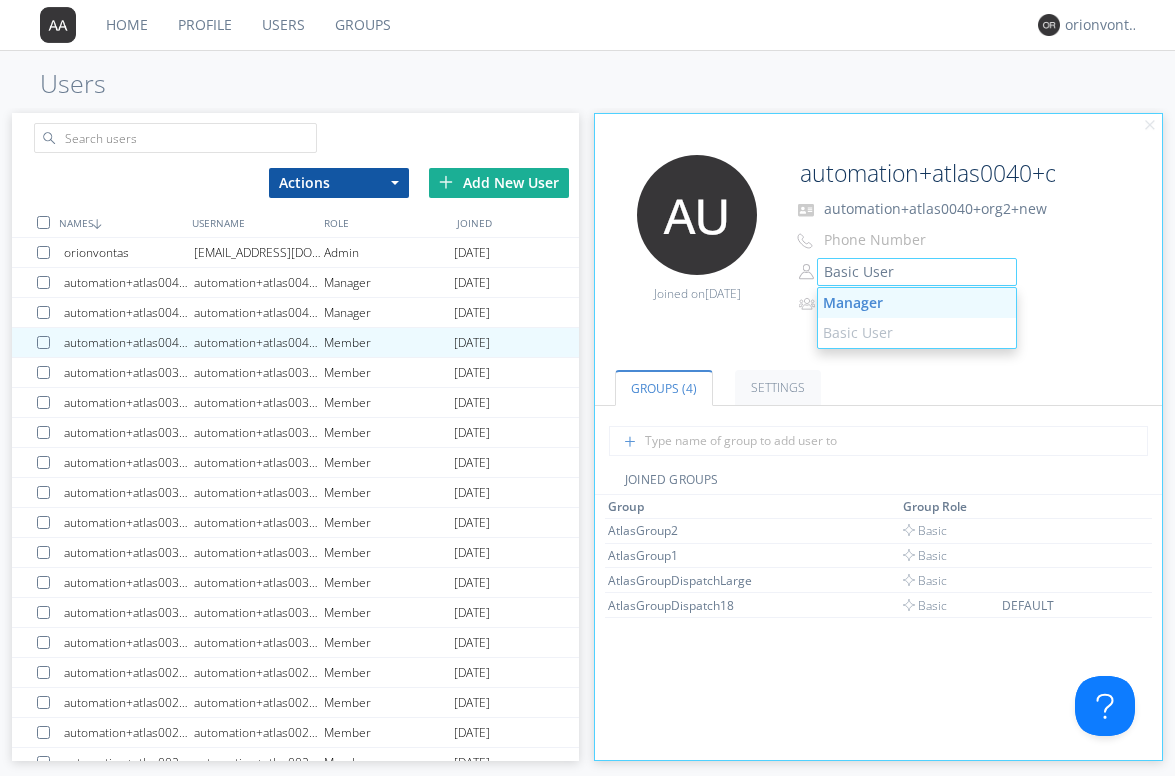 click on "Manager" at bounding box center (917, 303) 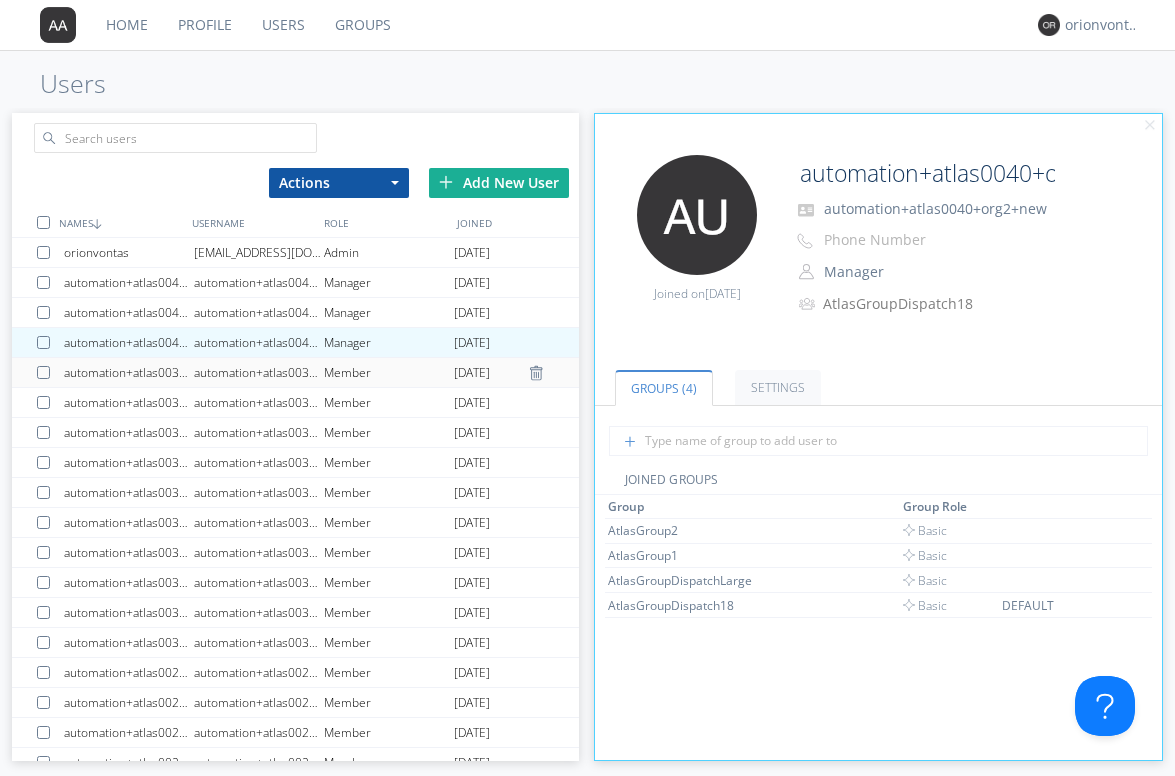 click on "automation+atlas0039+org2+new" at bounding box center (259, 372) 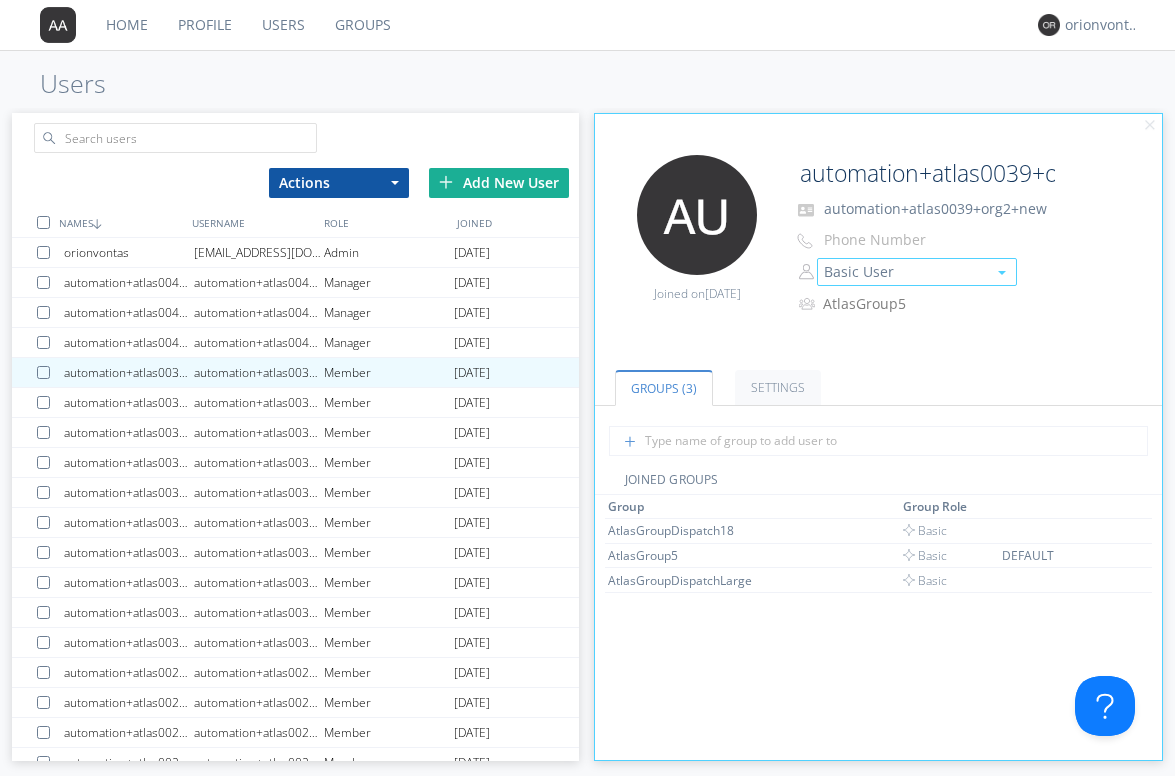 click on "Basic User" at bounding box center [917, 272] 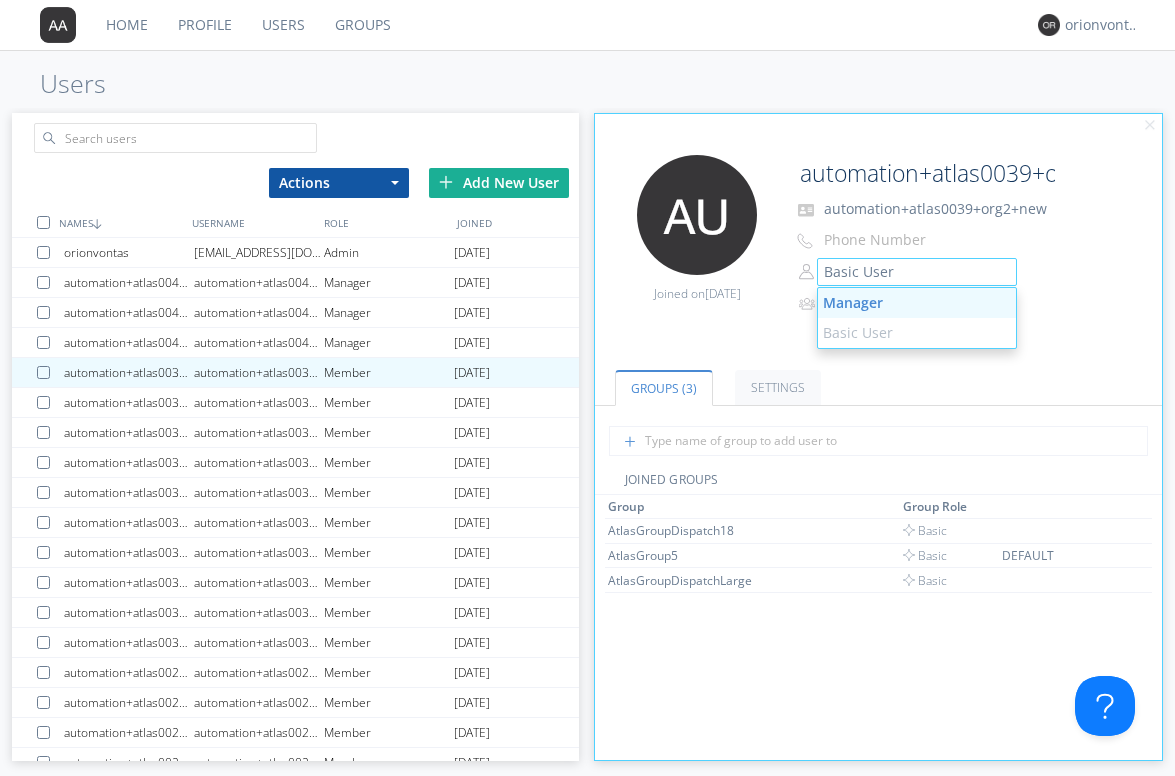 click on "Manager" at bounding box center (917, 303) 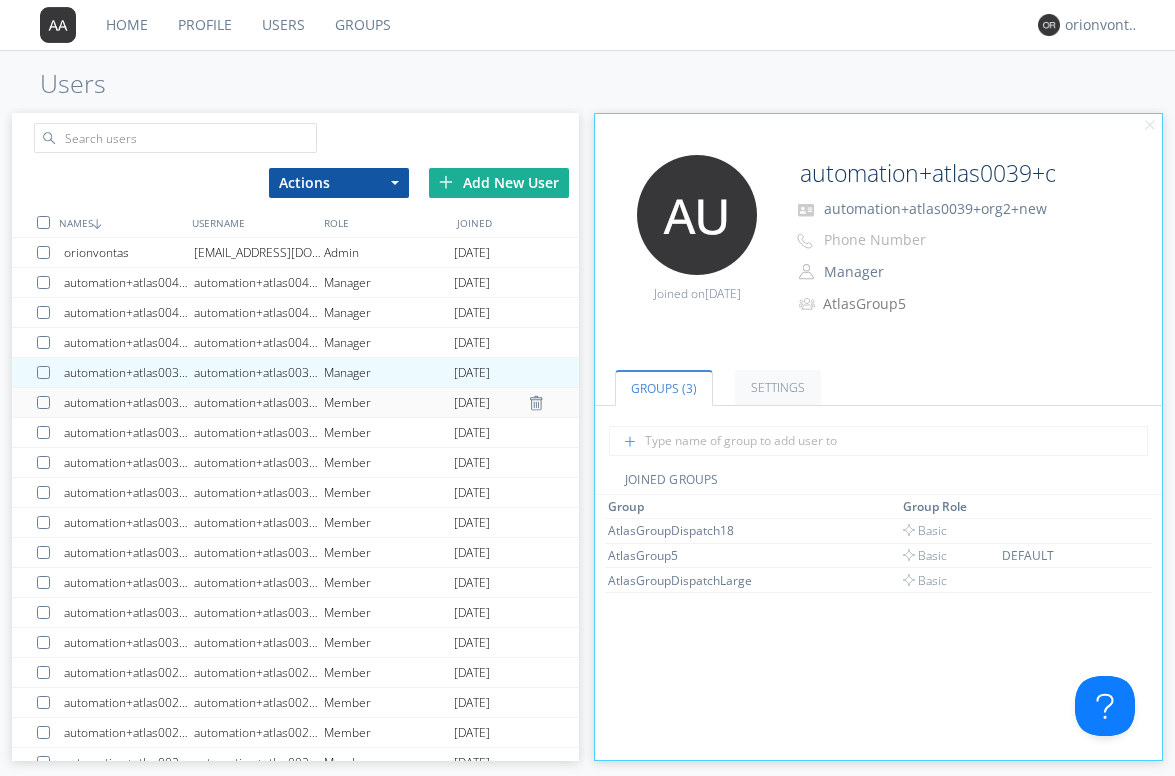 click on "automation+atlas0038+org2+new" at bounding box center [259, 402] 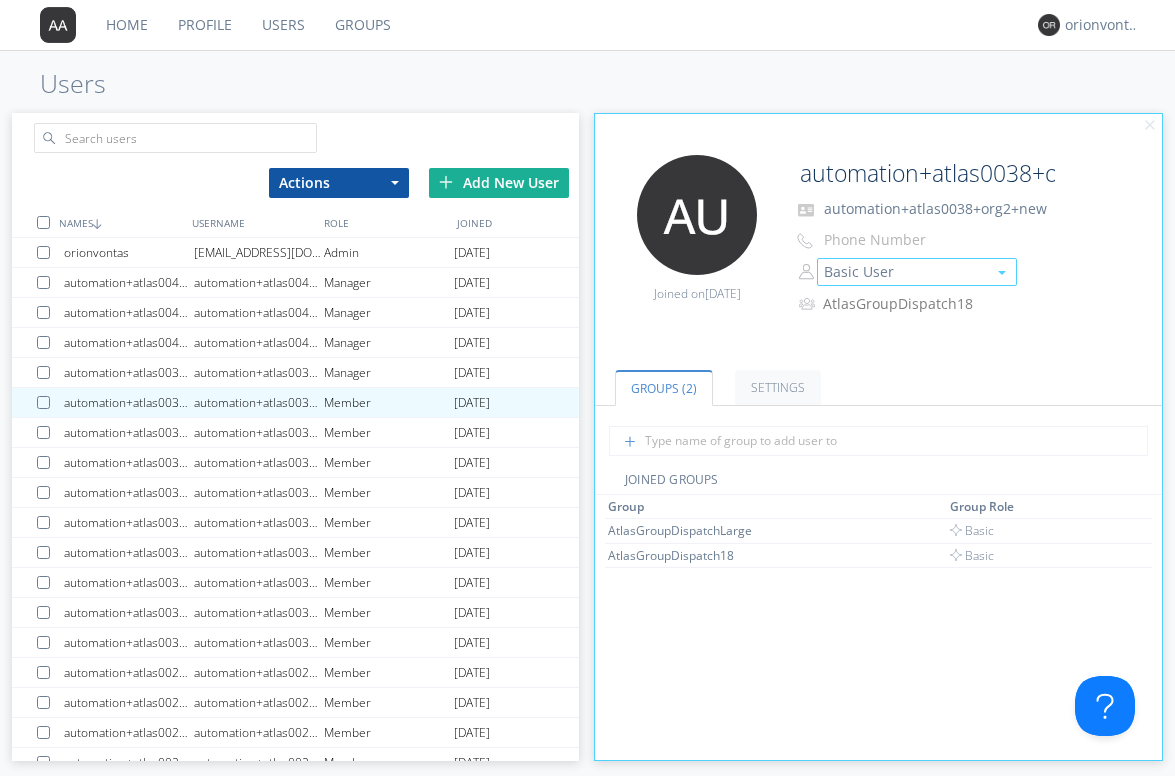 click on "Basic User" at bounding box center (917, 272) 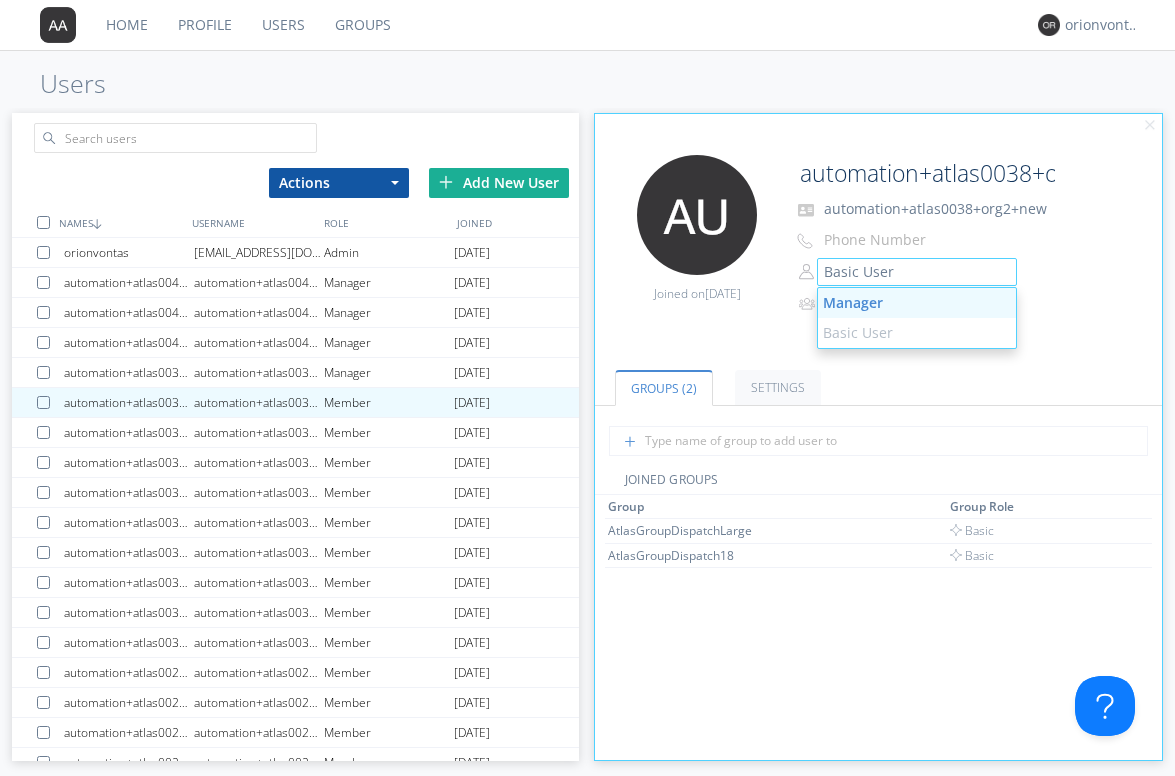 click on "Manager" at bounding box center (917, 303) 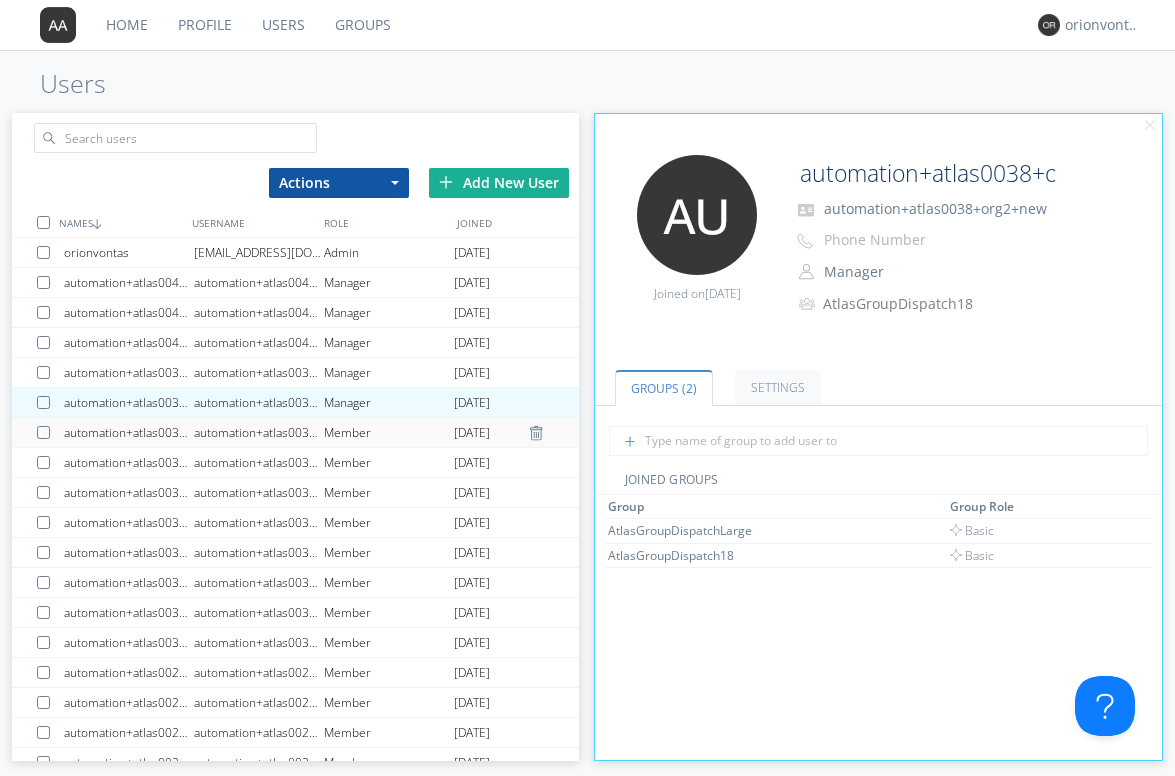 click on "automation+atlas0037+org2+new" at bounding box center [259, 432] 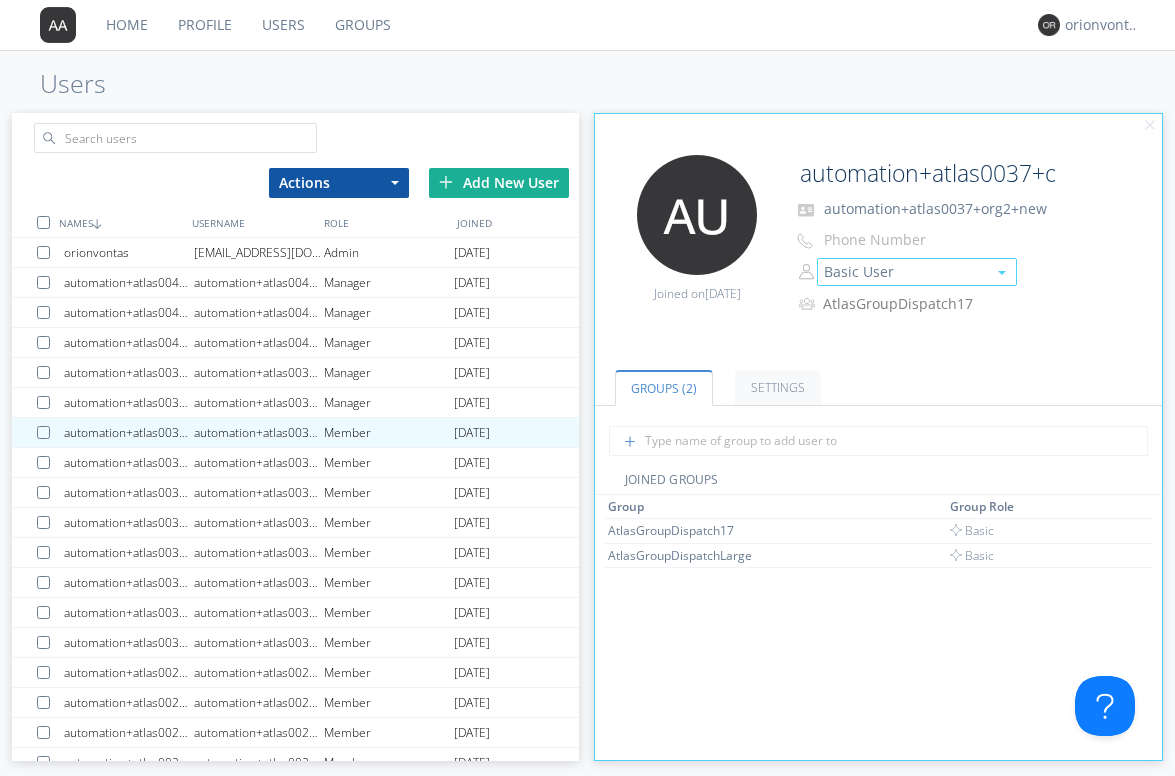click on "Basic User" at bounding box center [917, 272] 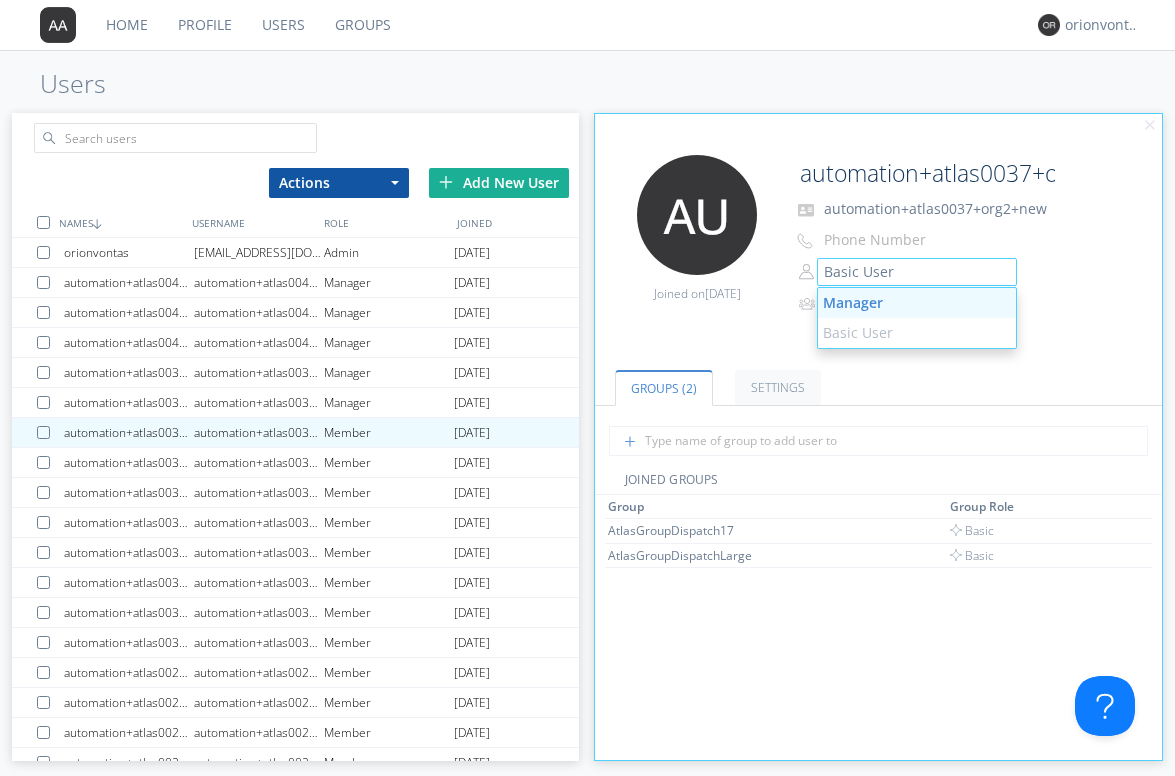click on "Manager" at bounding box center [917, 303] 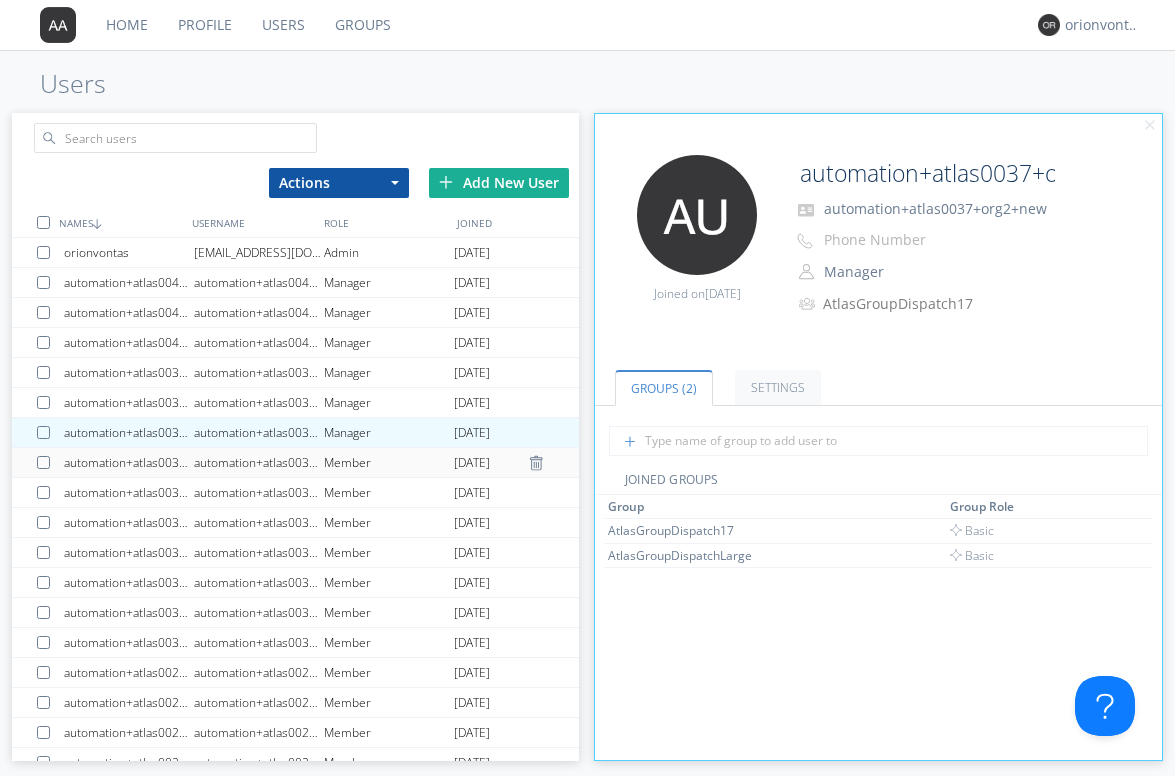 click on "automation+atlas0036+org2+new" at bounding box center (259, 462) 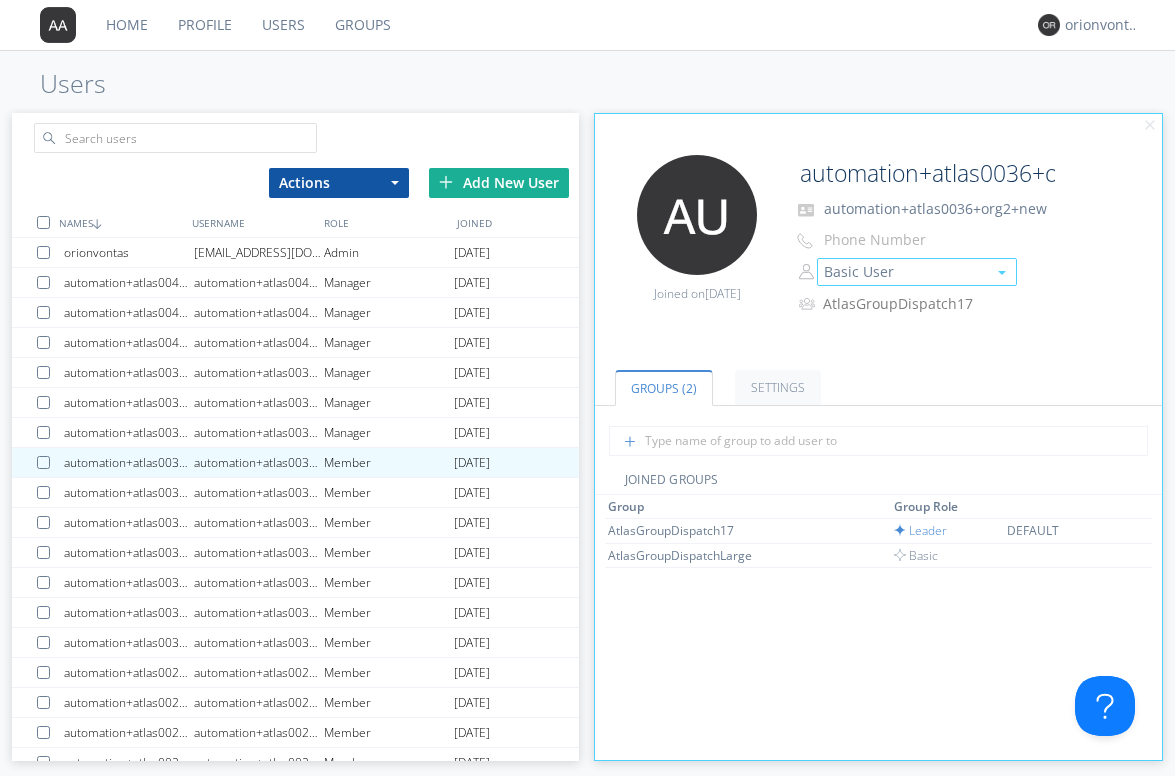 click on "Basic User" at bounding box center (917, 272) 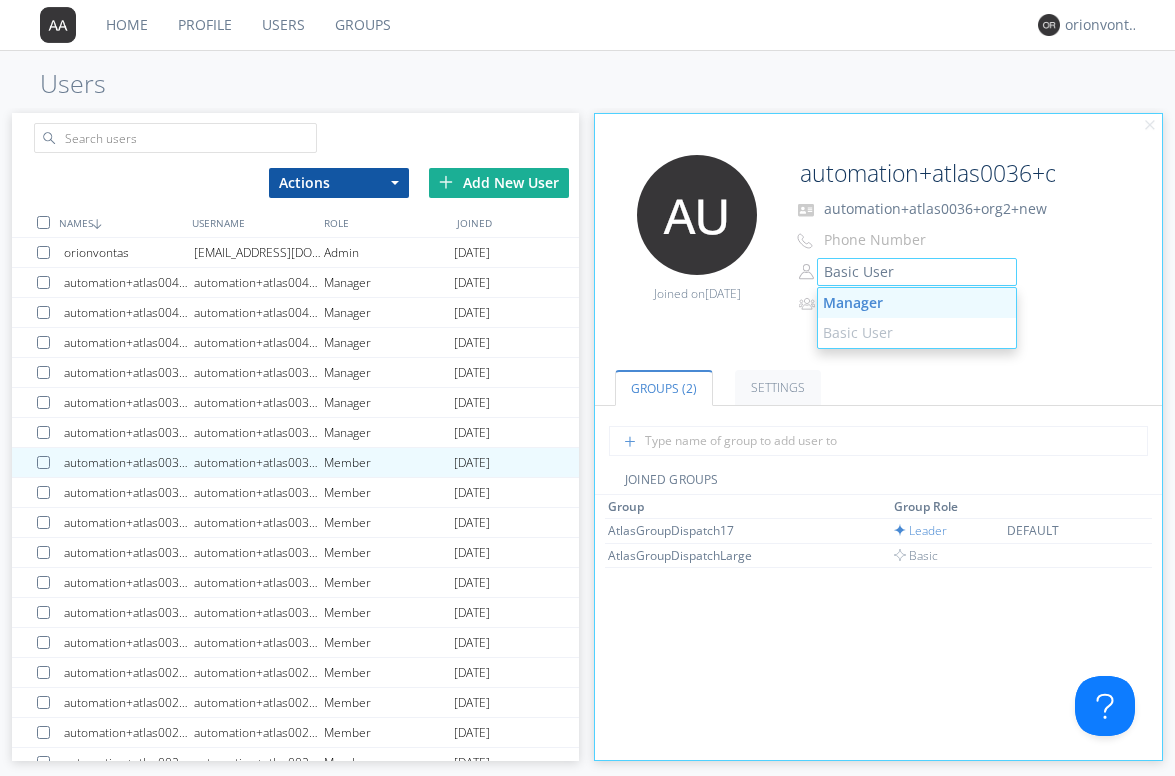 click on "Manager" at bounding box center [917, 303] 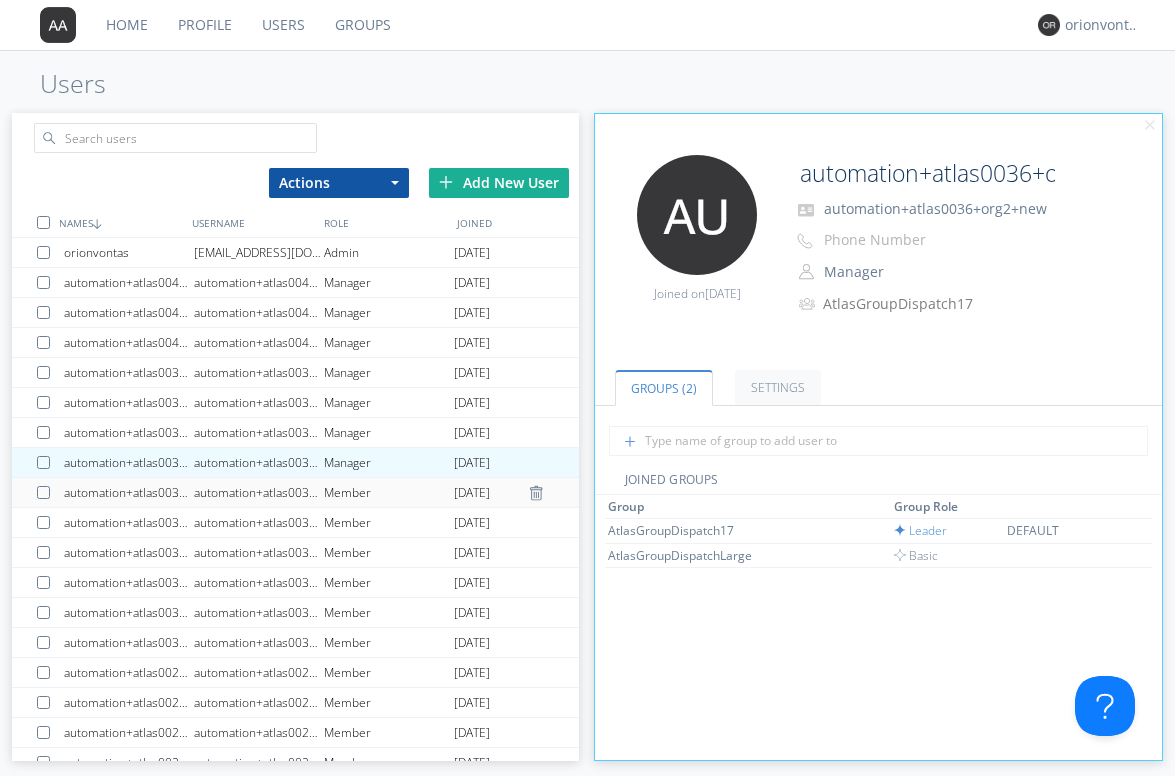 click on "automation+atlas0035+org2+new" at bounding box center [259, 492] 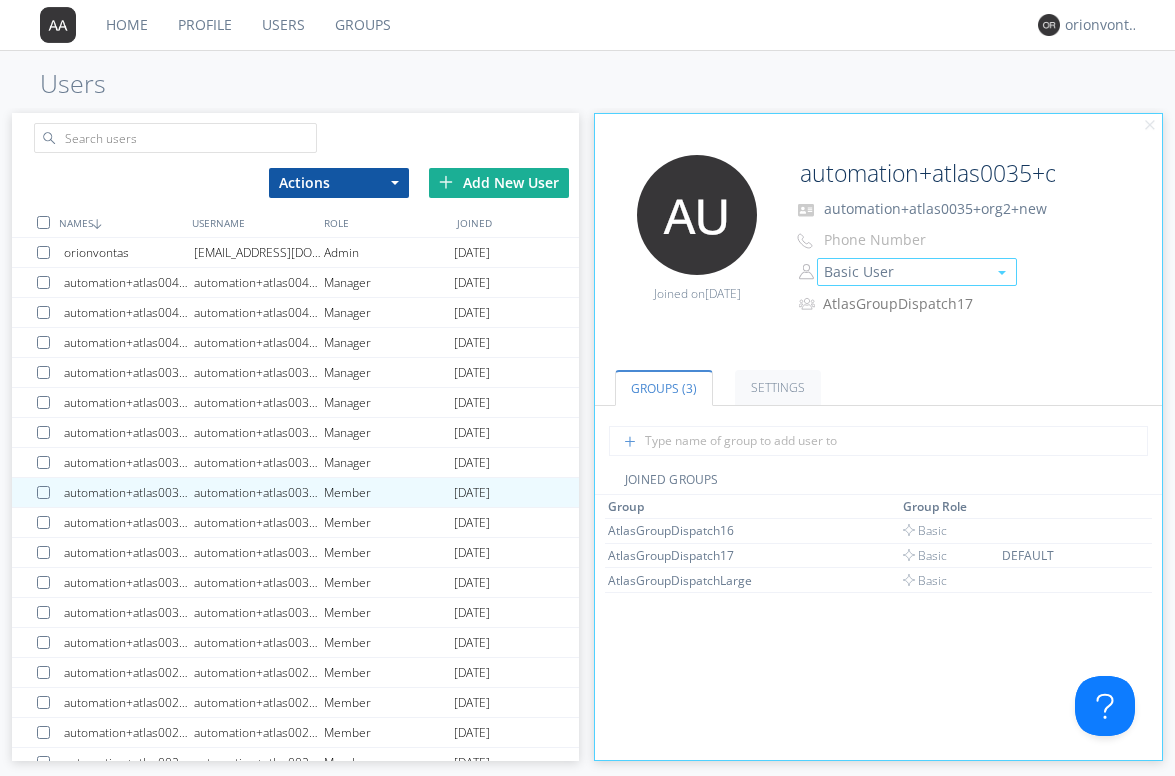 click on "Basic User" at bounding box center [917, 272] 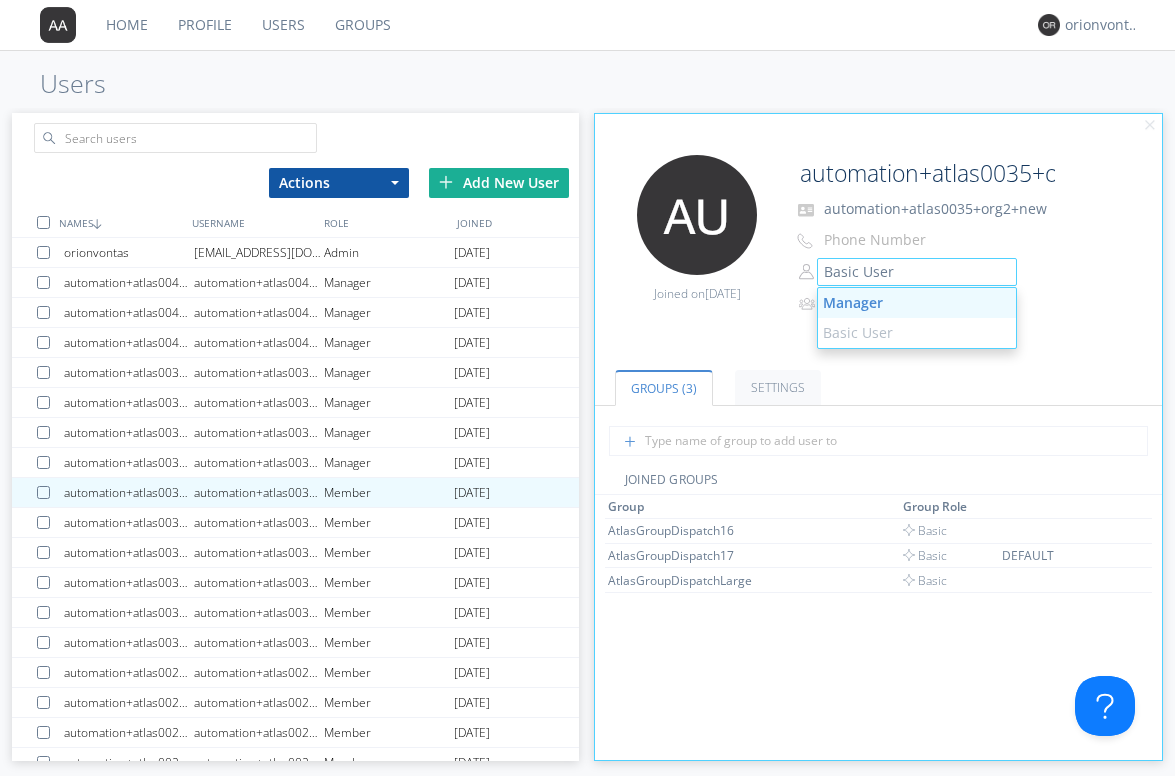click on "Manager" at bounding box center (917, 303) 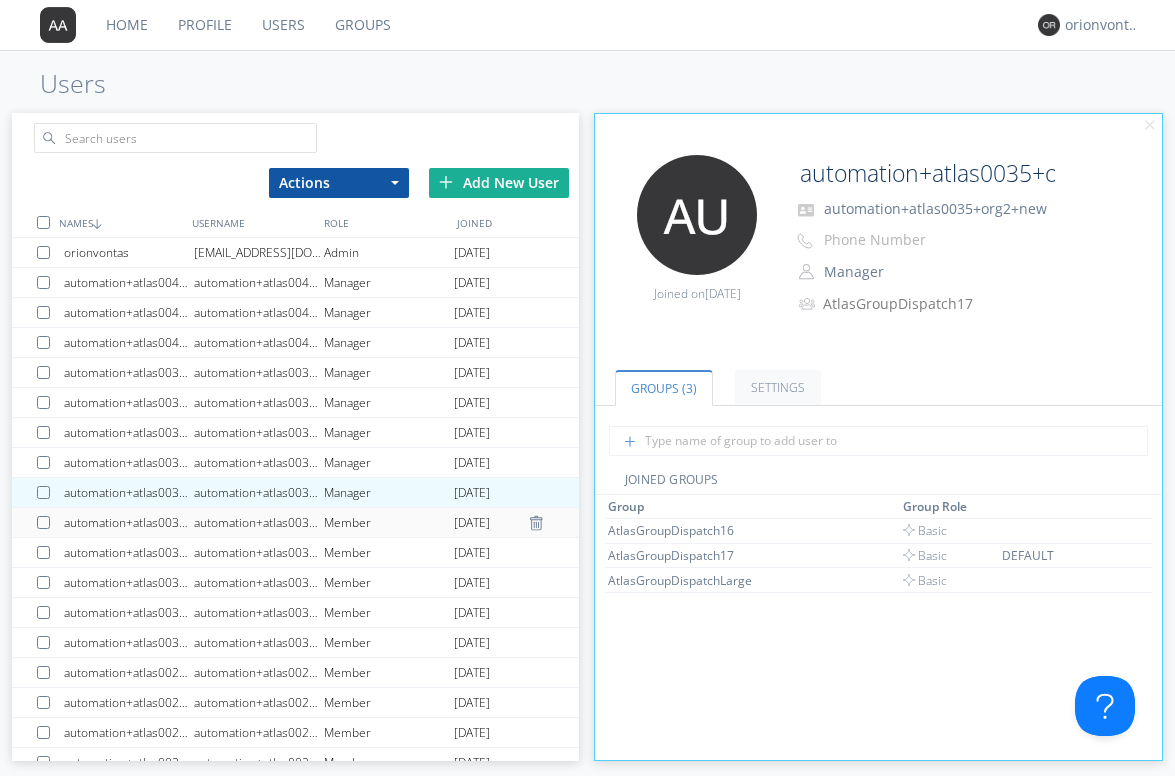 click on "automation+atlas0034+org2+new" at bounding box center (259, 522) 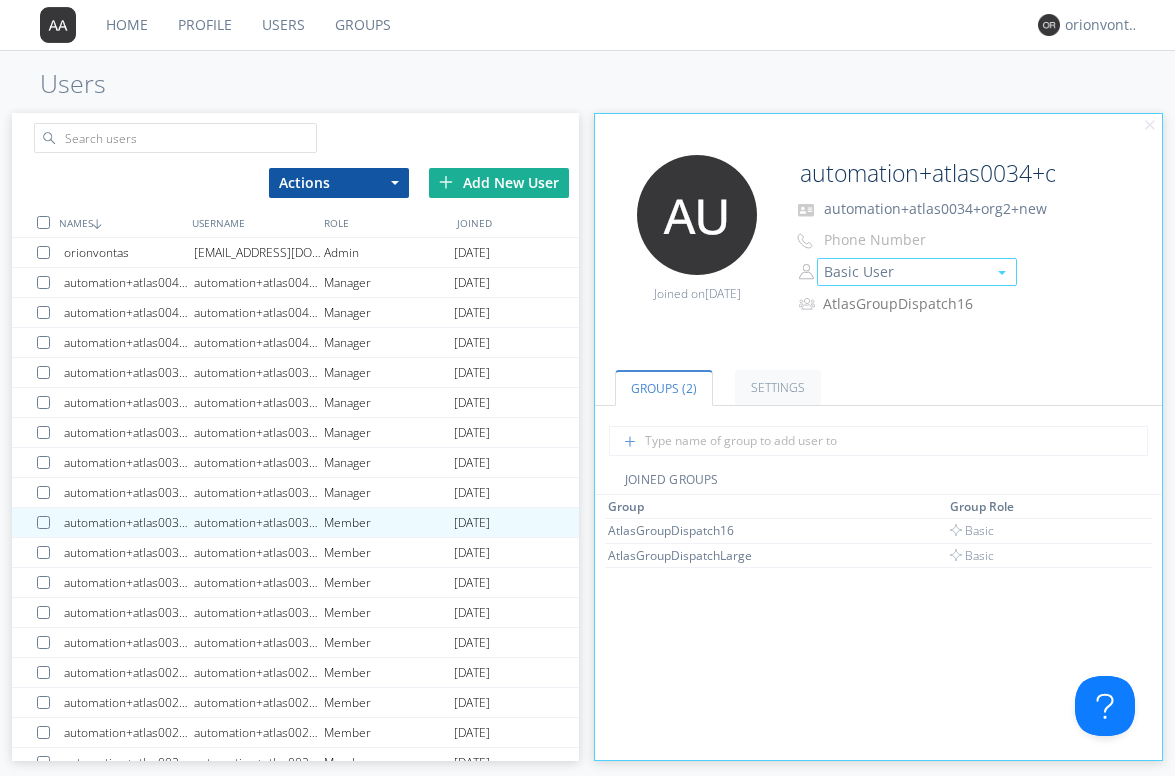 click on "Basic User" at bounding box center (917, 272) 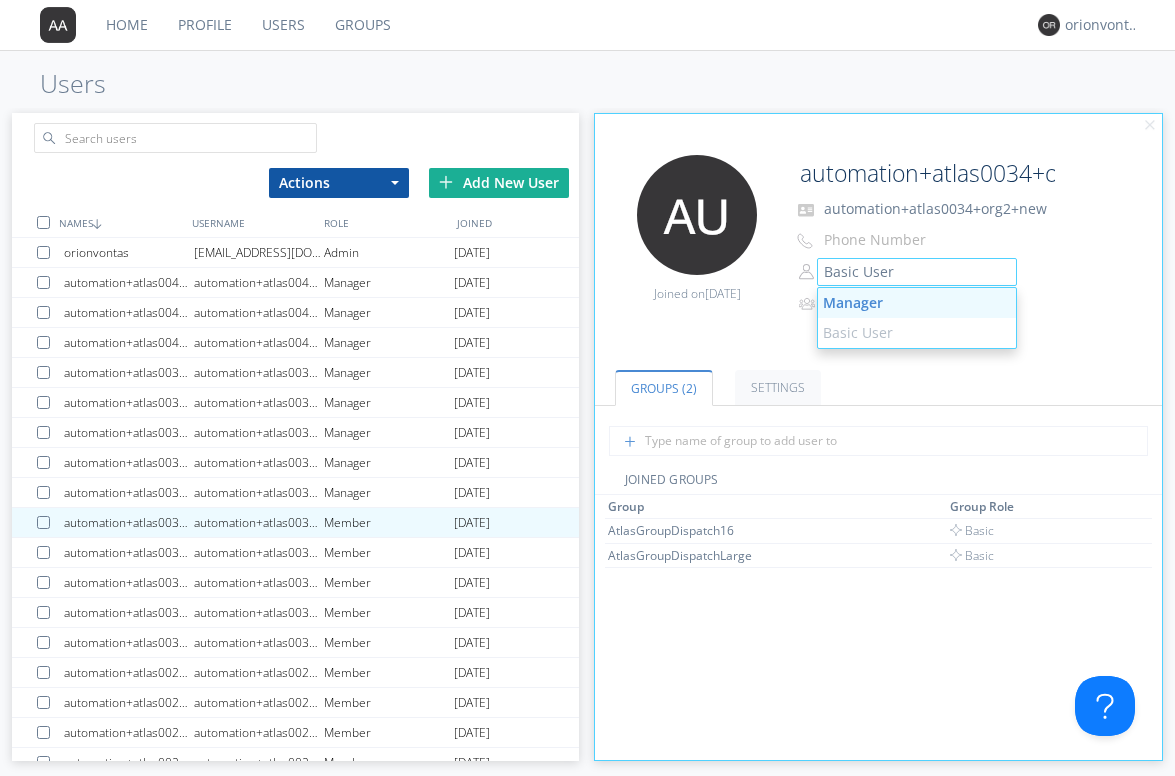 click on "Manager" at bounding box center [917, 303] 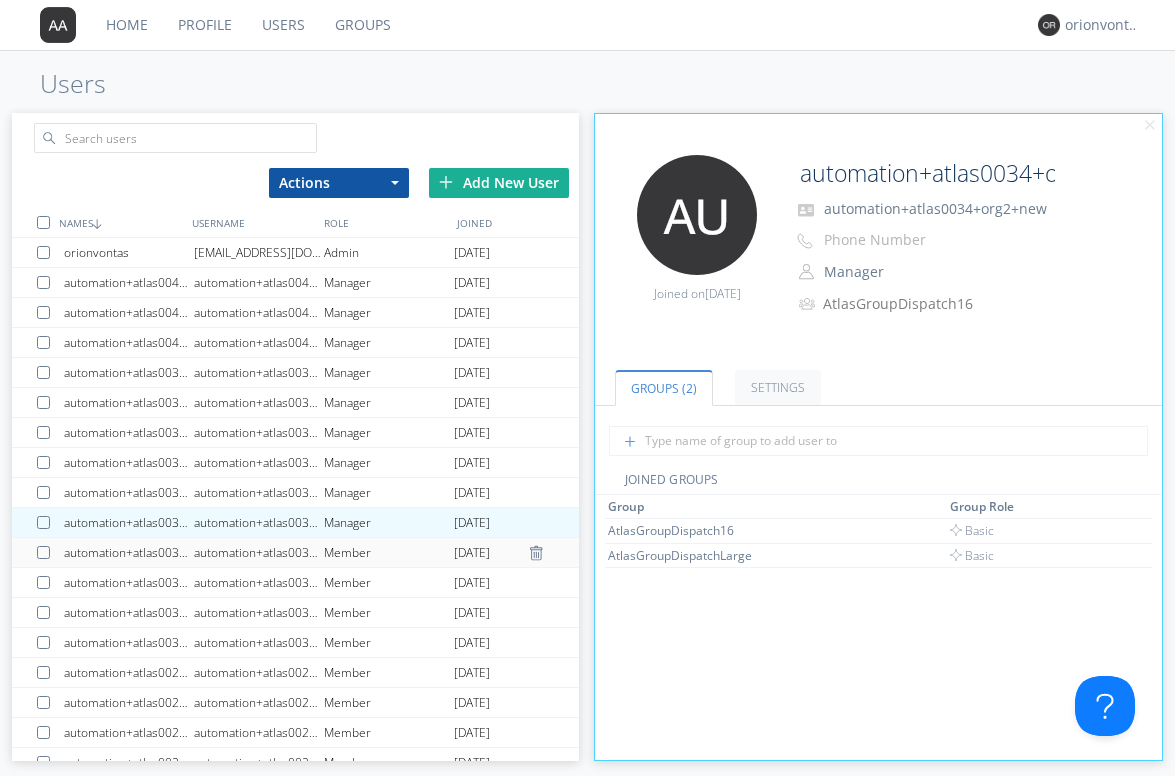 click on "automation+atlas0033+org2+new" at bounding box center [259, 552] 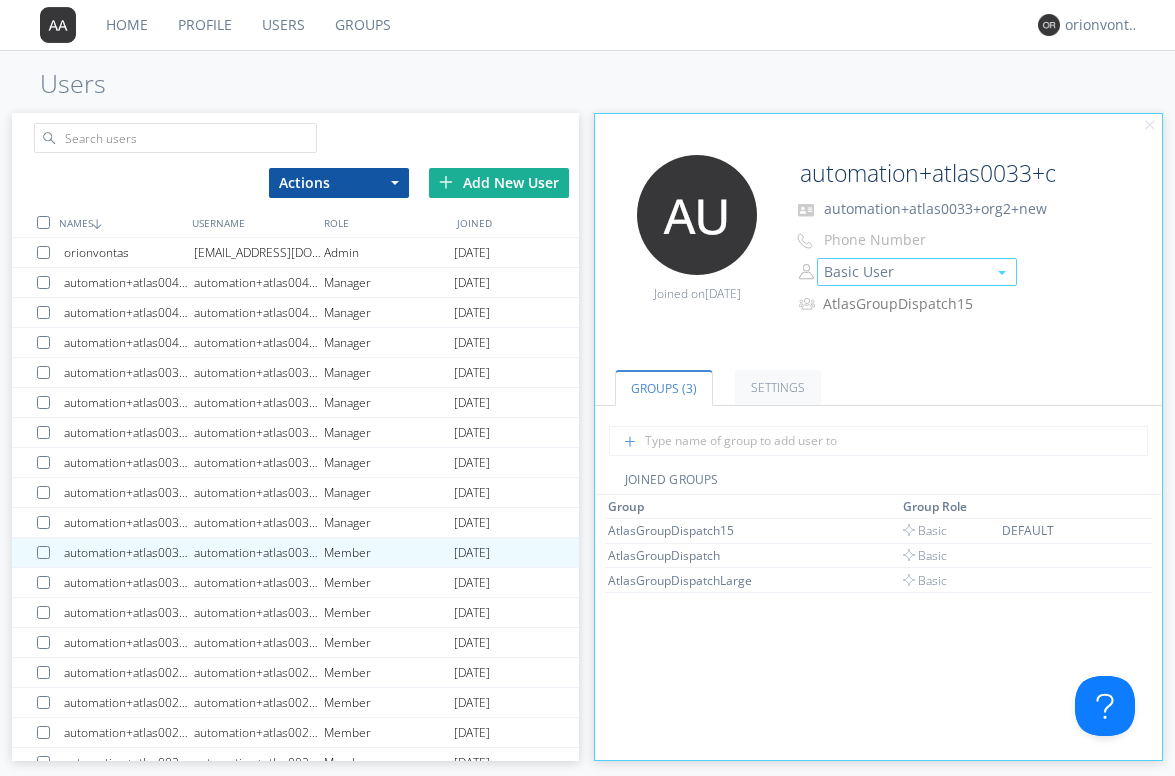click on "Basic User" at bounding box center (917, 272) 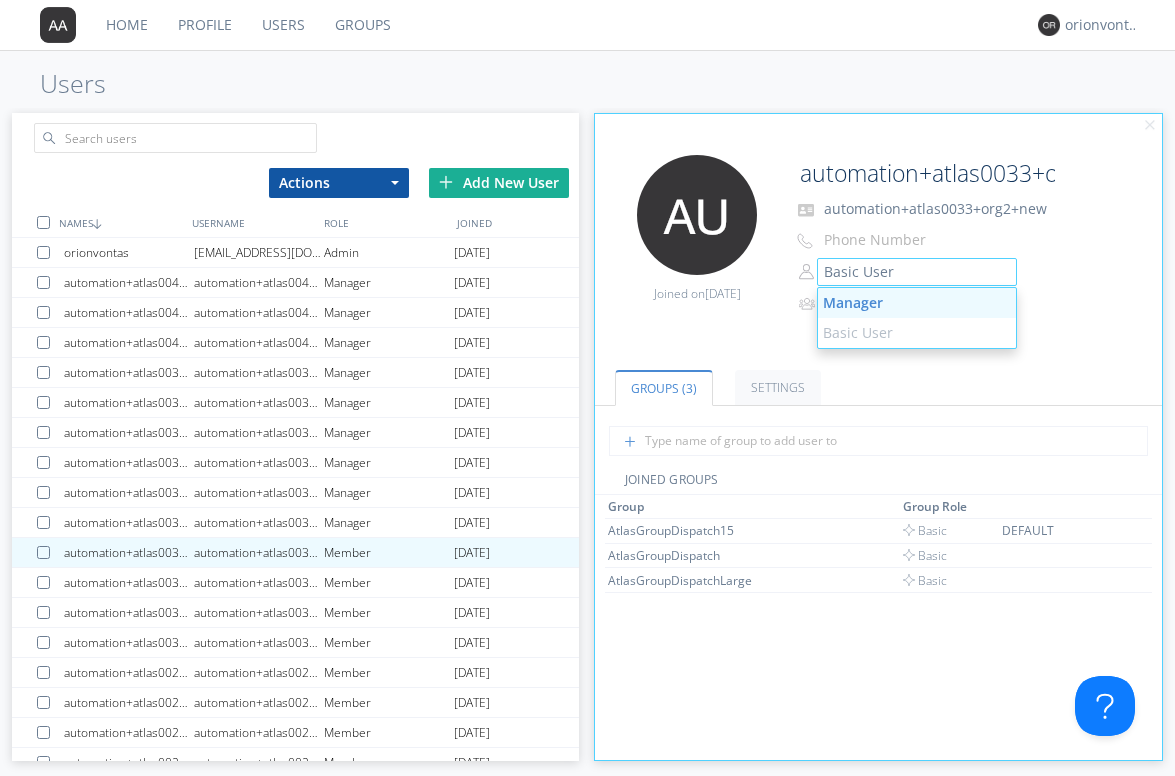 click on "Manager" at bounding box center (917, 303) 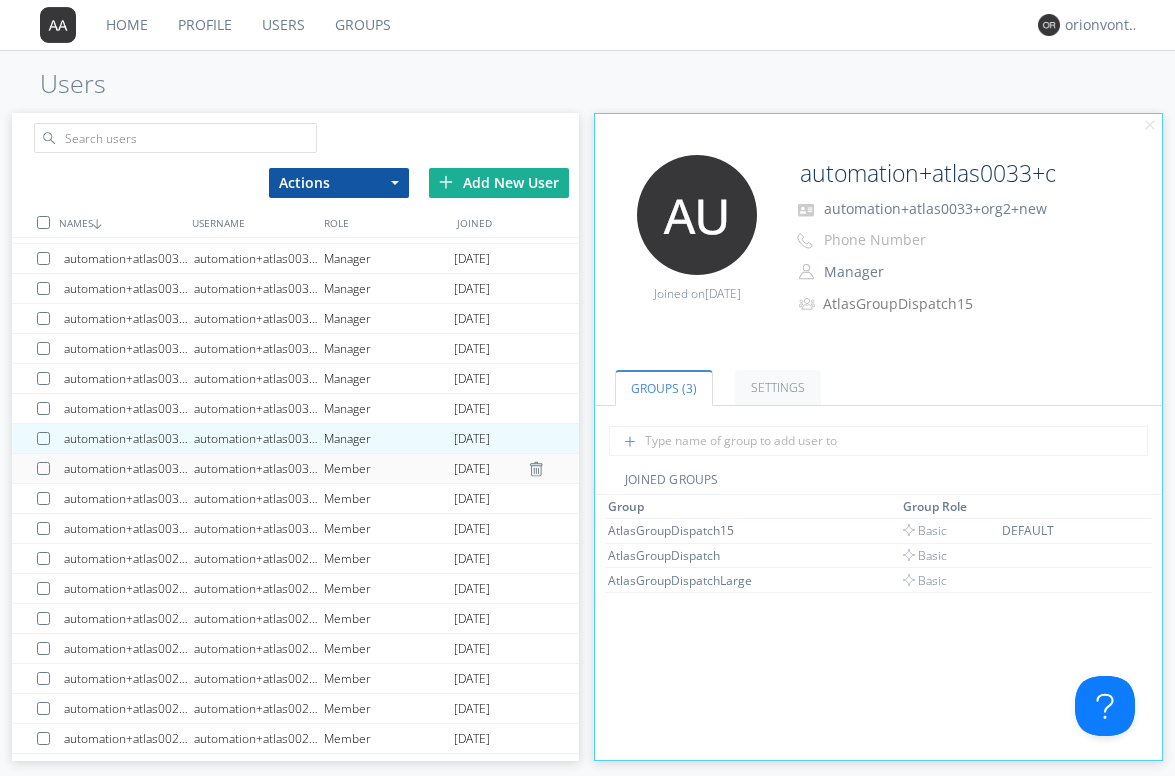 scroll, scrollTop: 122, scrollLeft: 0, axis: vertical 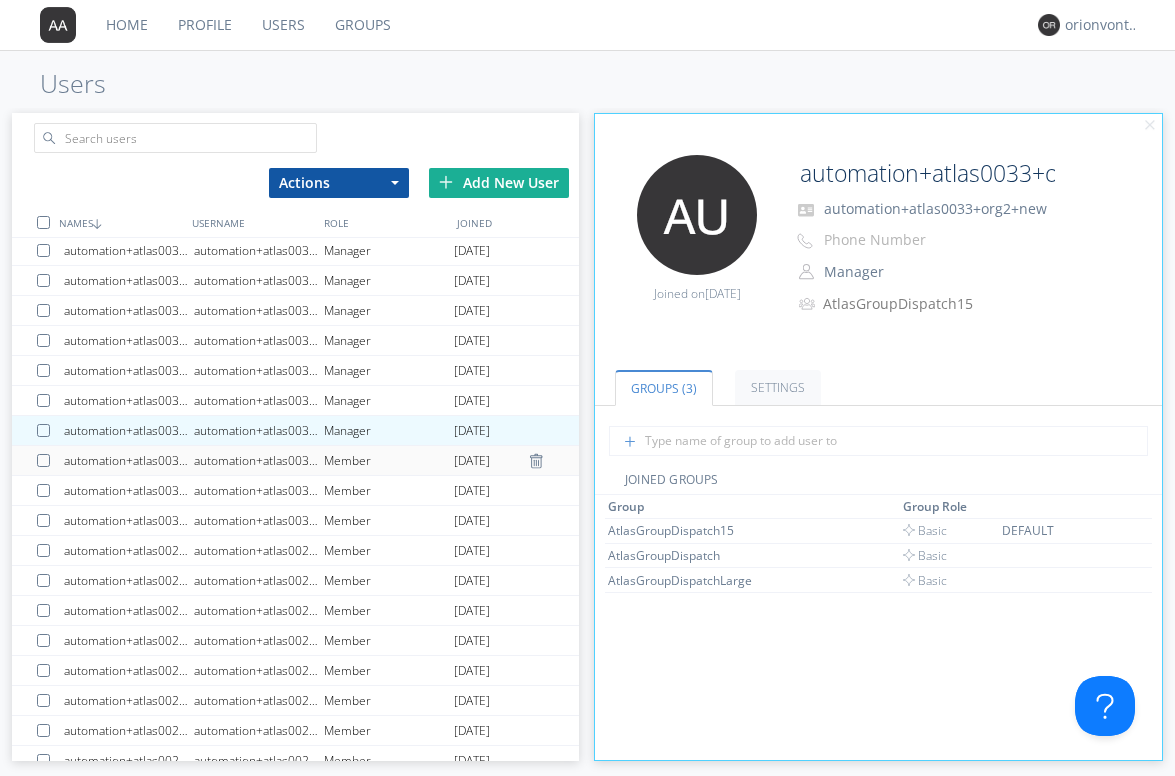 click on "automation+atlas0032+org2+new" at bounding box center (259, 460) 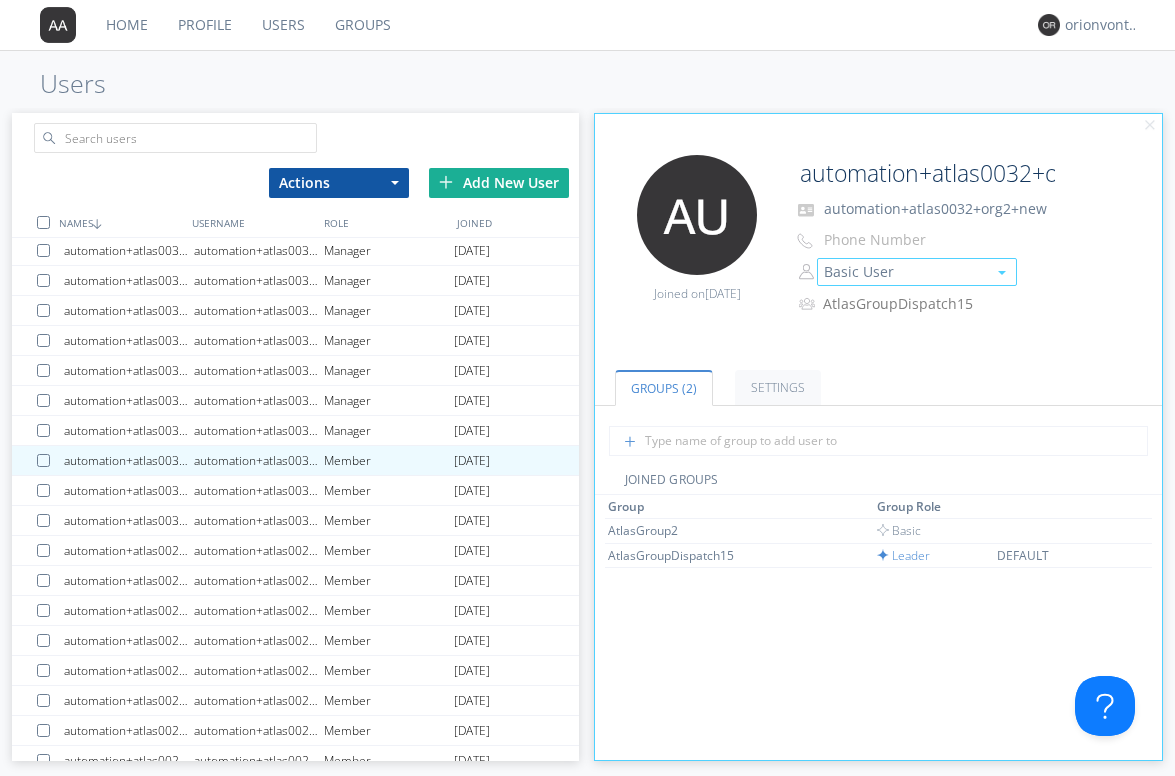click on "Basic User" at bounding box center [917, 272] 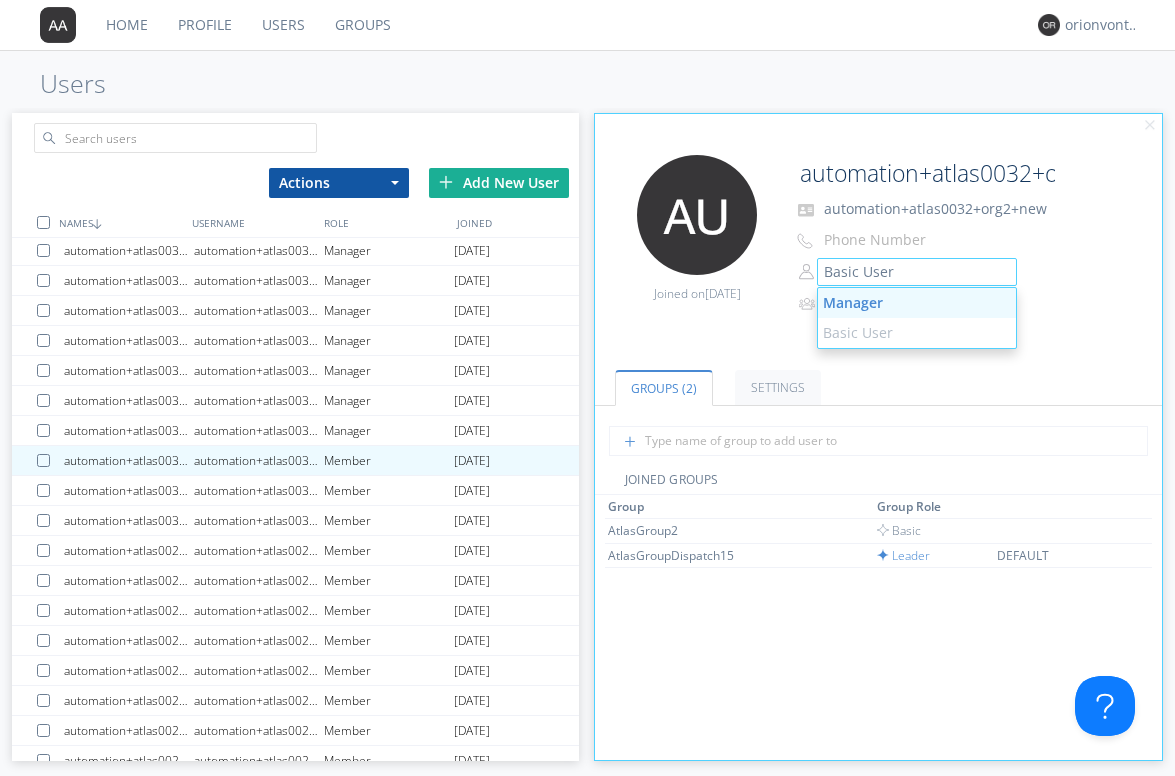 click on "Manager" at bounding box center (917, 303) 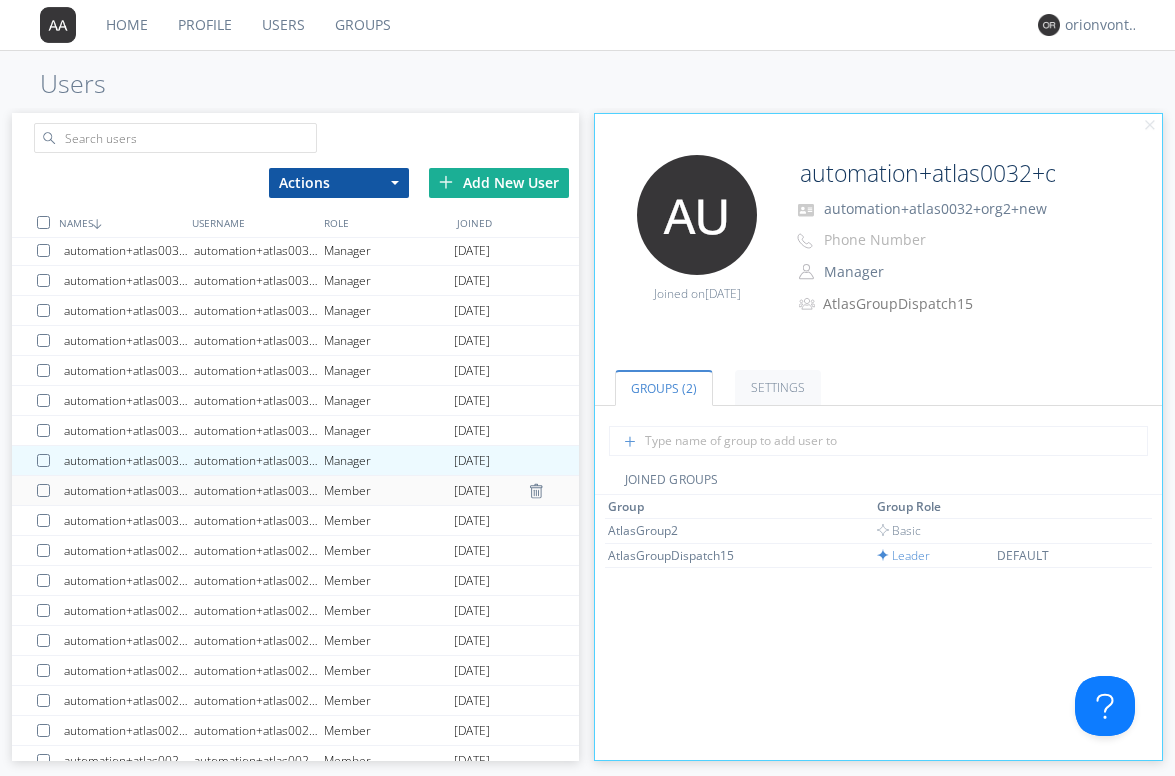 click on "automation+atlas0031+org2+new" at bounding box center [259, 490] 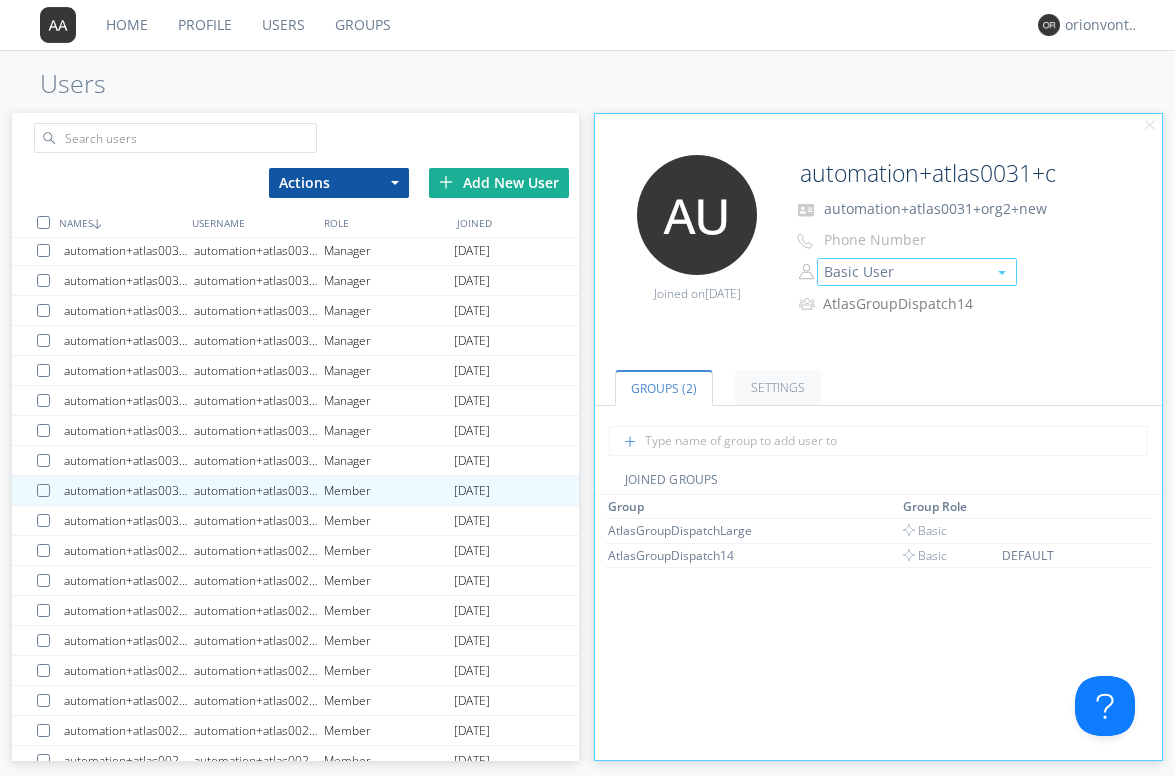 click on "Basic User" at bounding box center (917, 272) 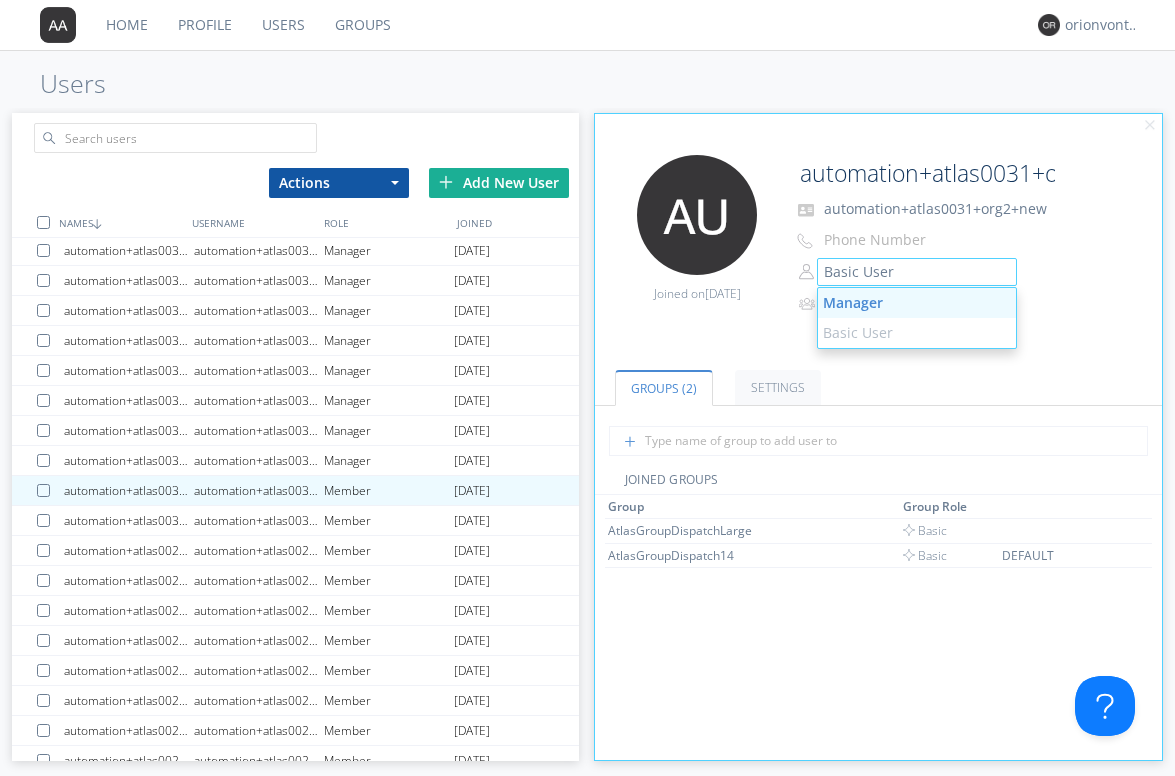 click on "Manager" at bounding box center (917, 303) 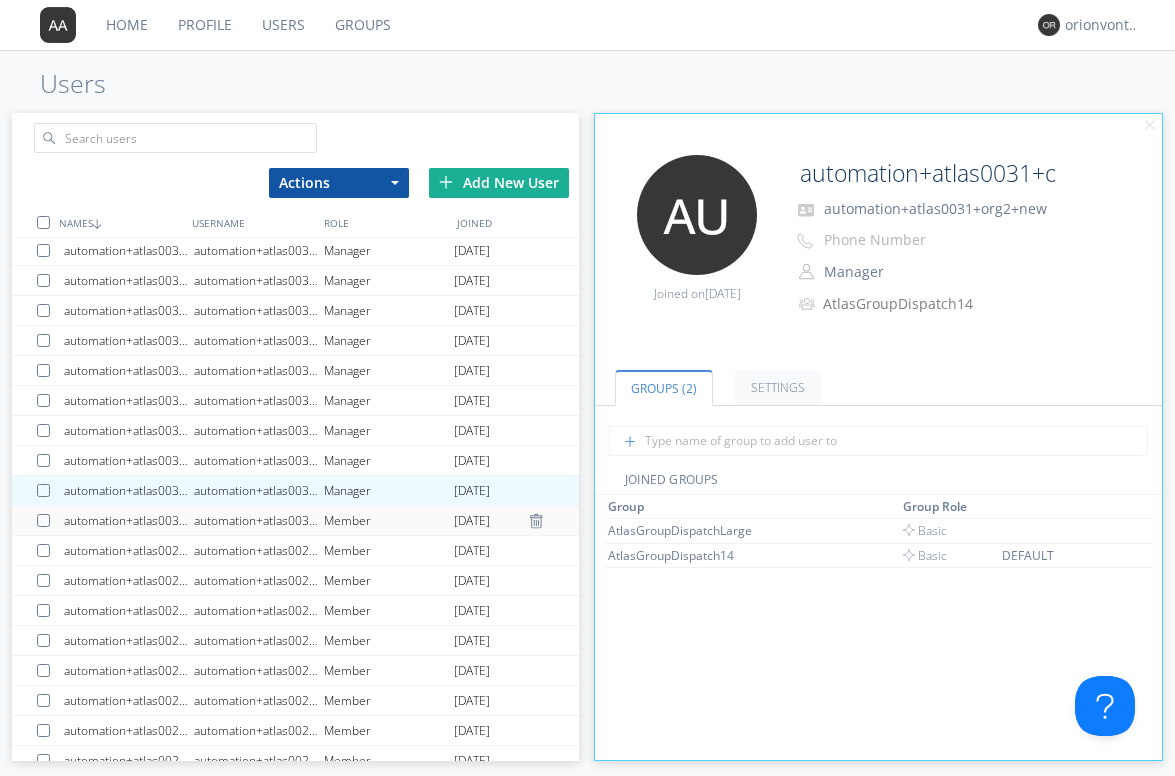 click on "automation+atlas0030+org2+new" at bounding box center [259, 520] 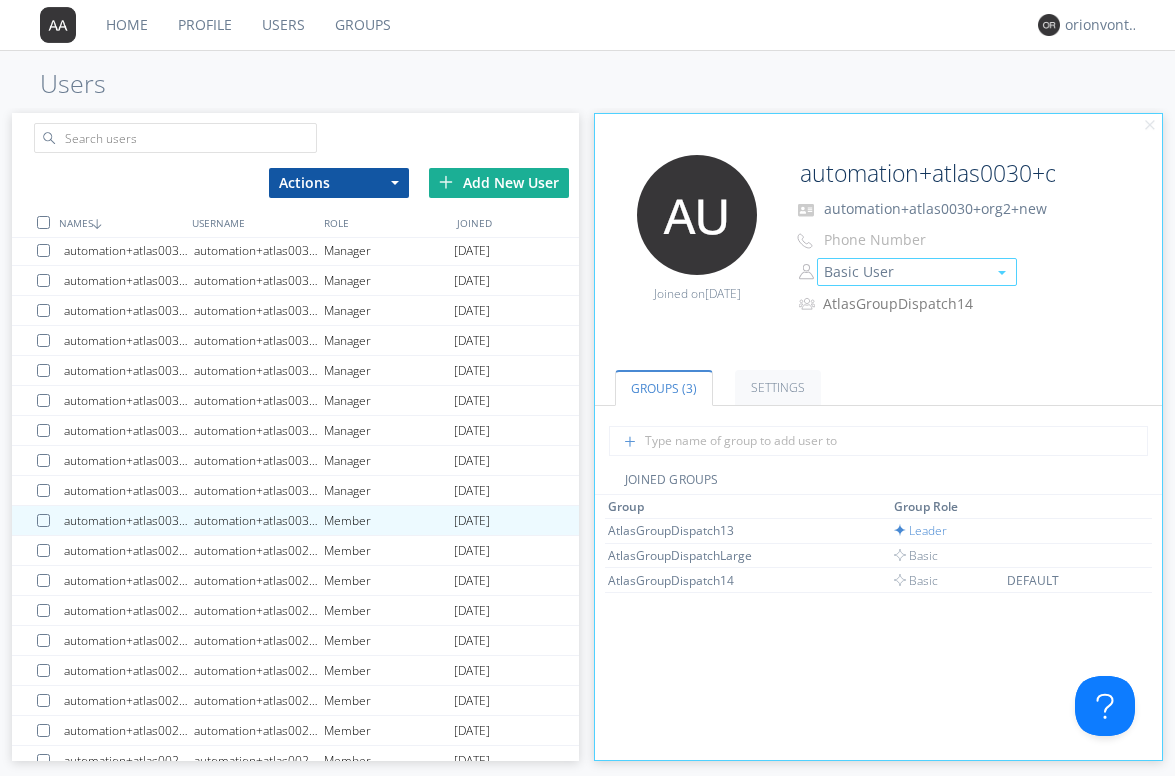 click on "Basic User" at bounding box center [917, 272] 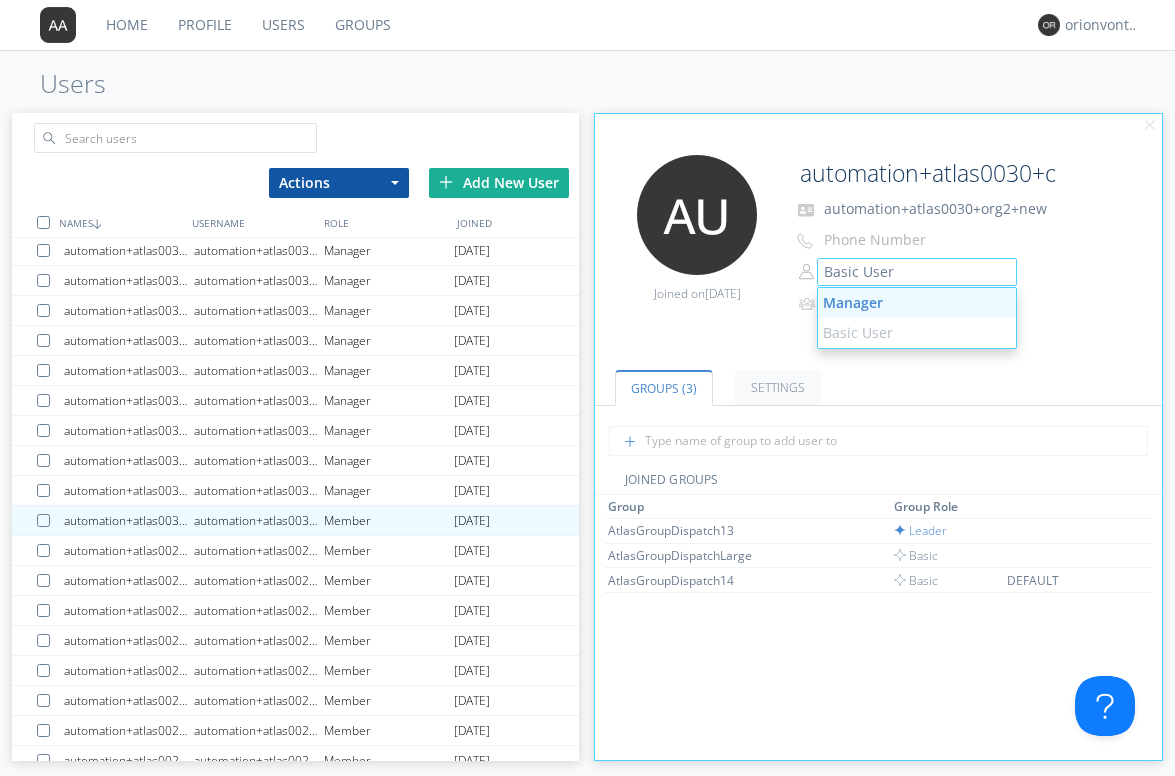 click on "Manager" at bounding box center (917, 303) 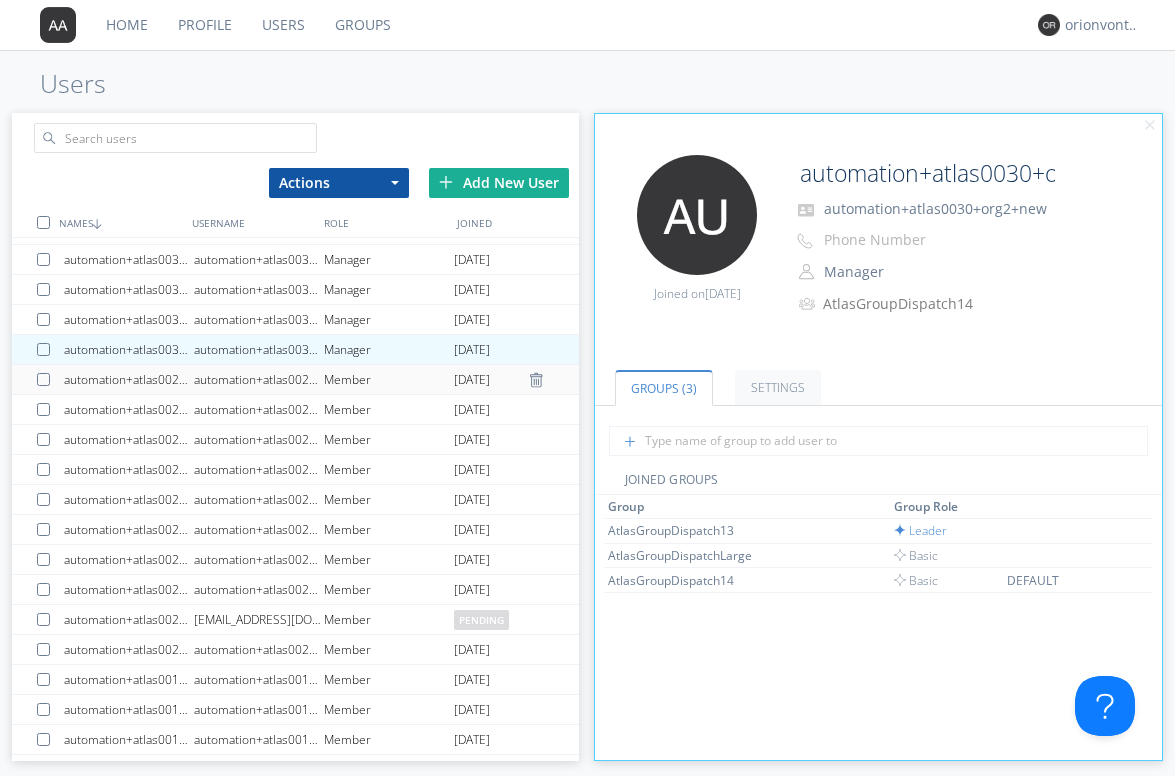 scroll, scrollTop: 319, scrollLeft: 0, axis: vertical 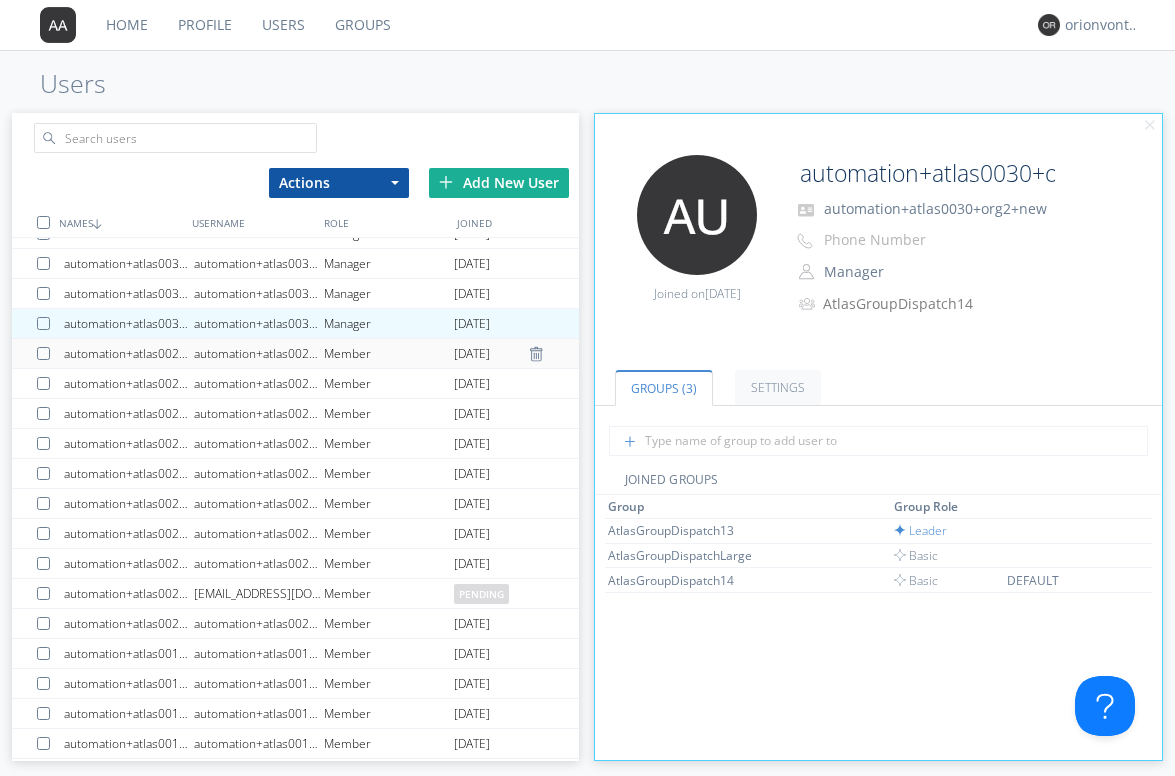 click on "automation+atlas0029+org2+new" at bounding box center [259, 353] 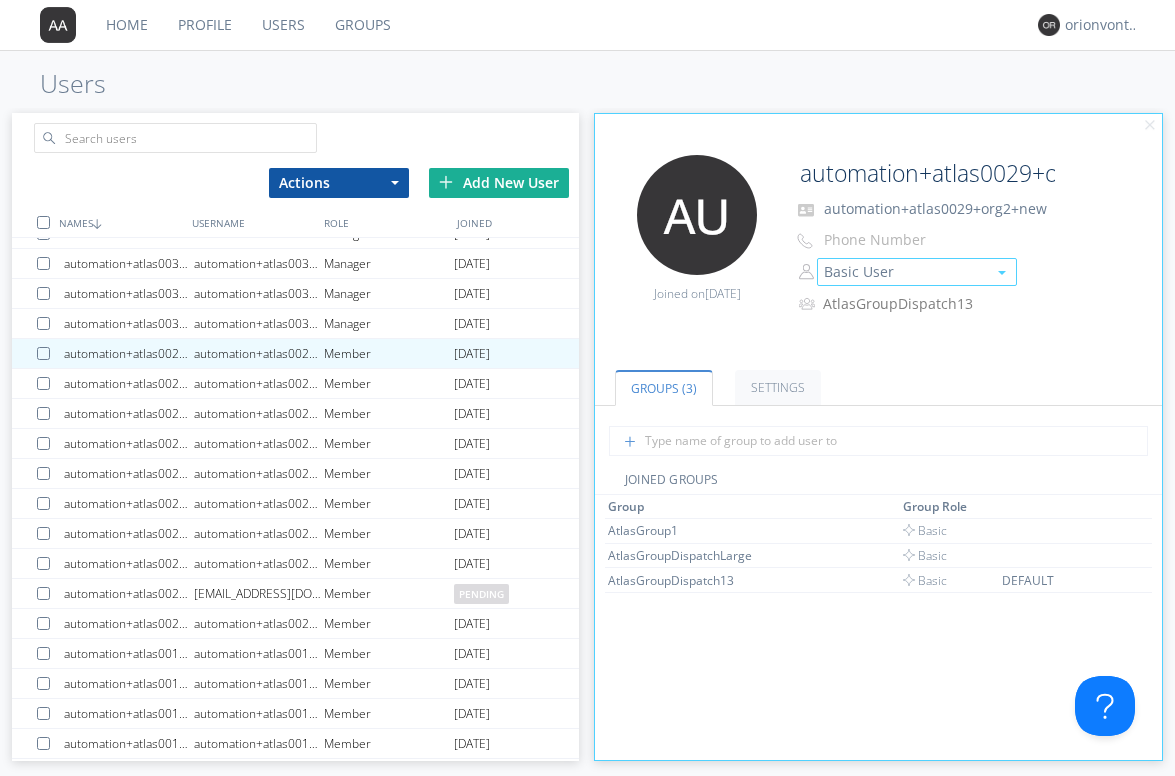 click on "Basic User" at bounding box center [917, 272] 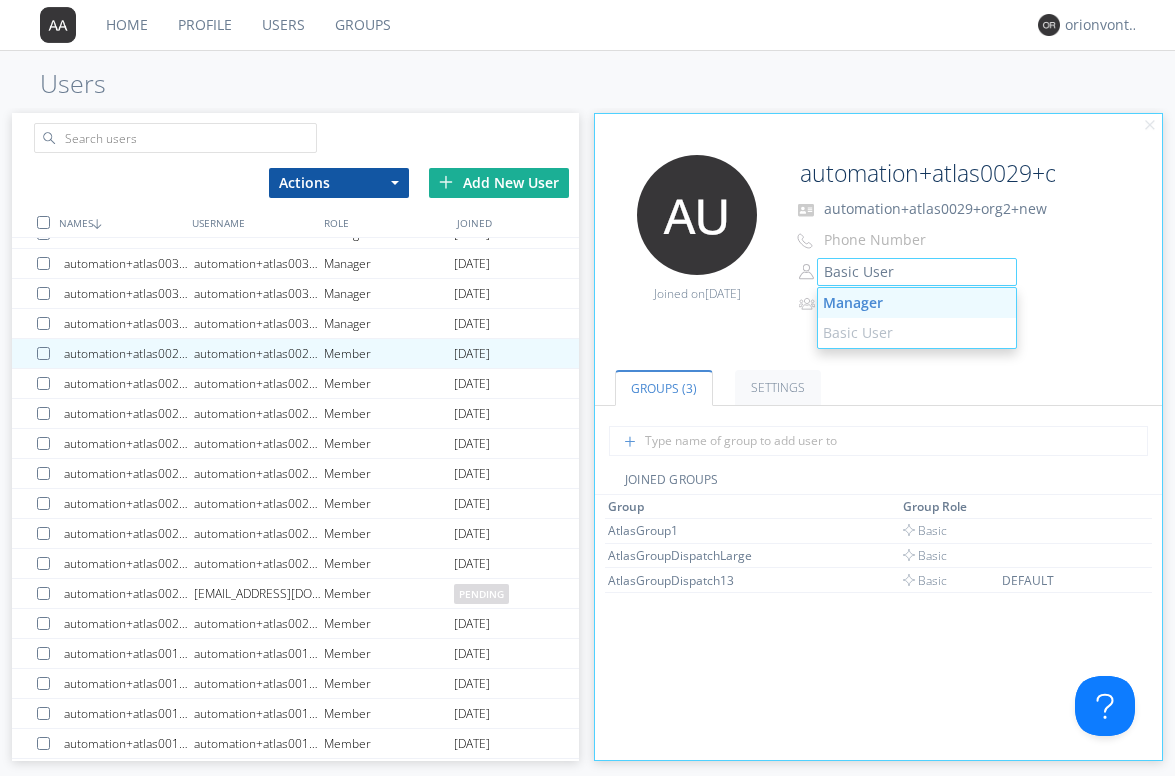 click on "Manager" at bounding box center (917, 303) 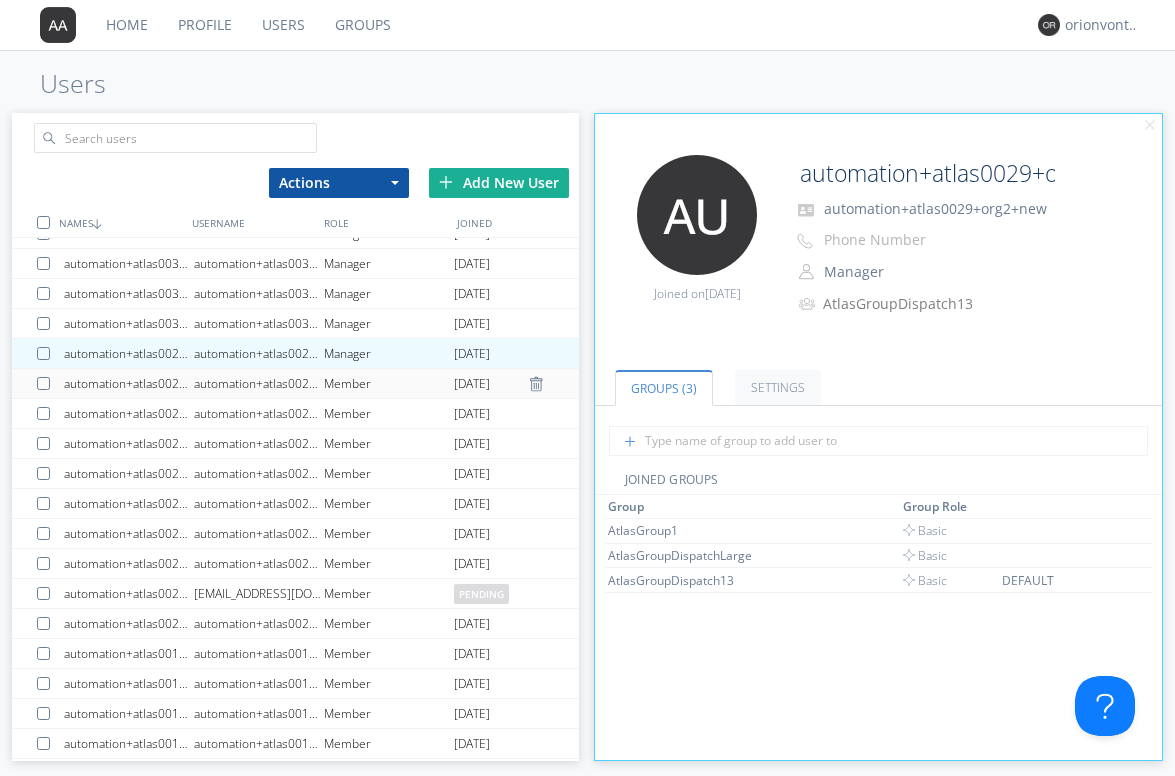 click on "automation+atlas0028+org2+new" at bounding box center [259, 383] 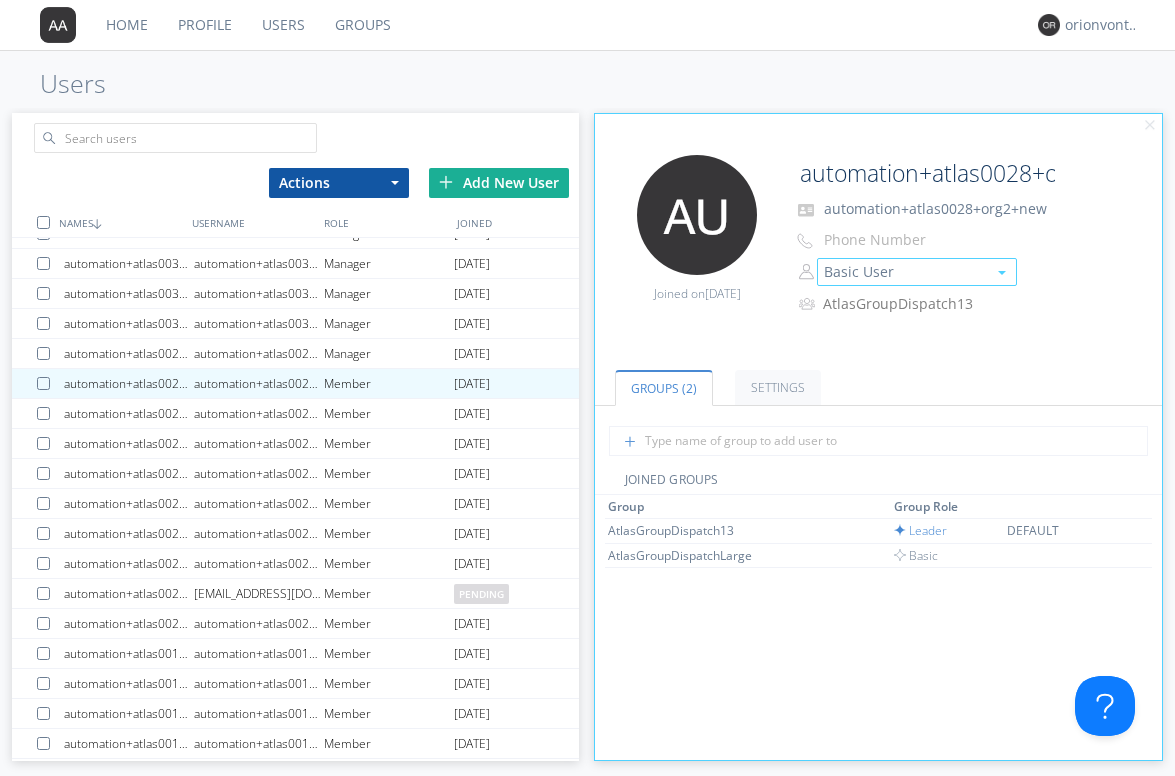 click on "Basic User" at bounding box center (917, 272) 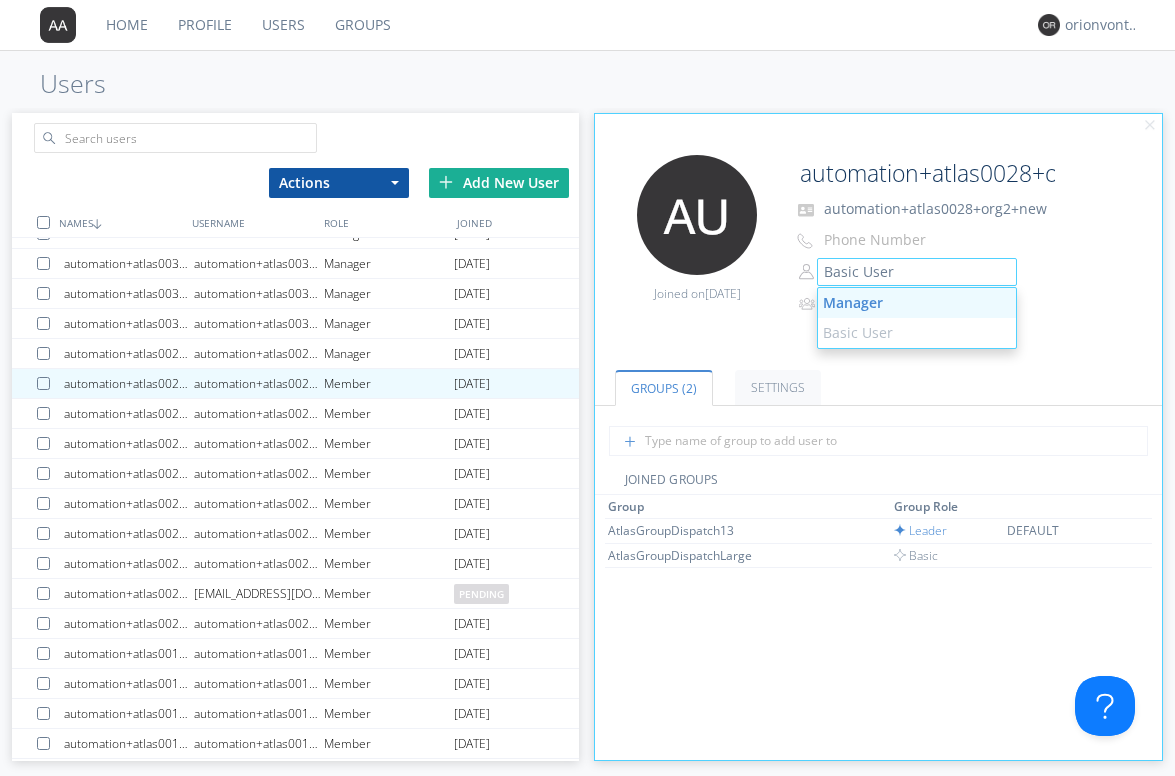 click on "Manager" at bounding box center [917, 303] 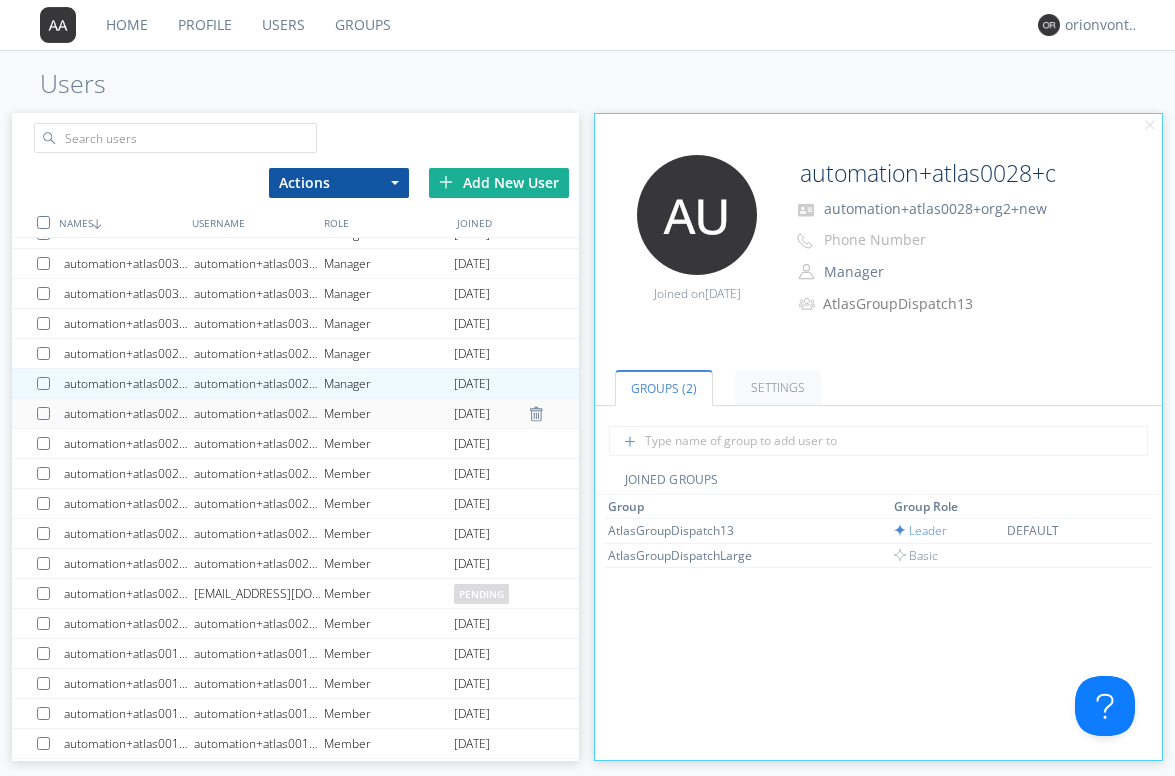 click on "automation+atlas0027+org2+new" at bounding box center (259, 413) 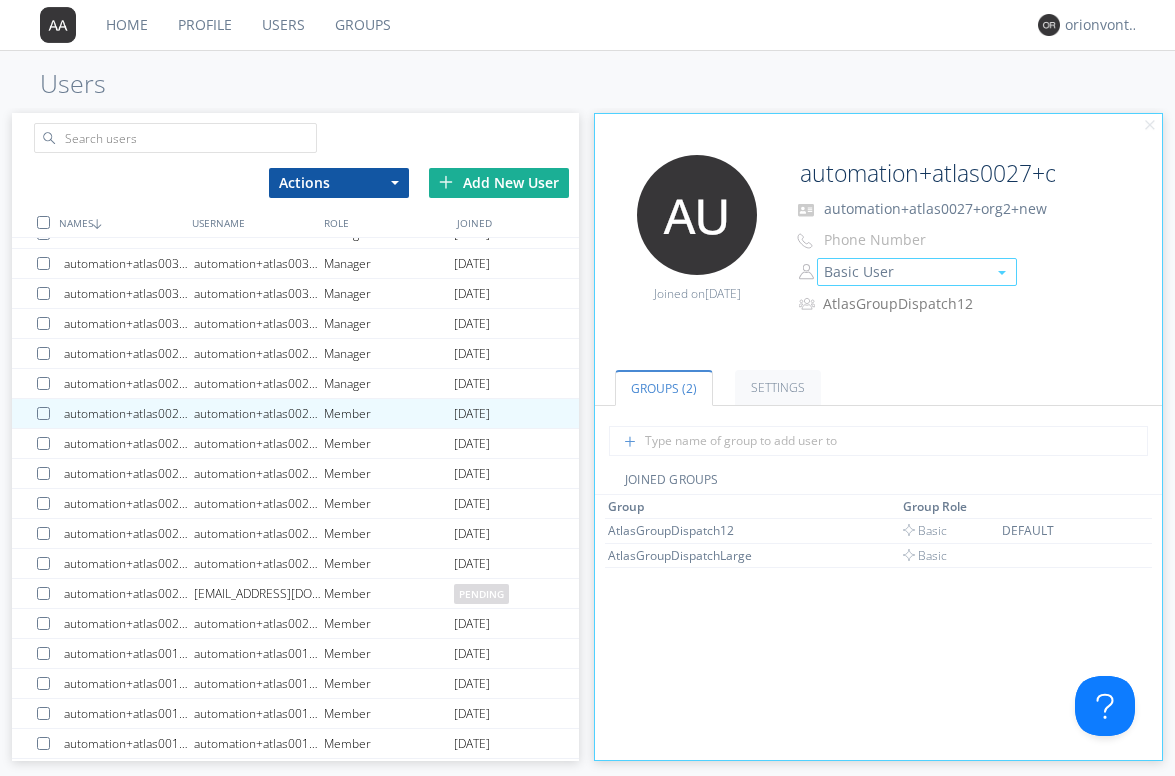 click on "Basic User" at bounding box center [917, 272] 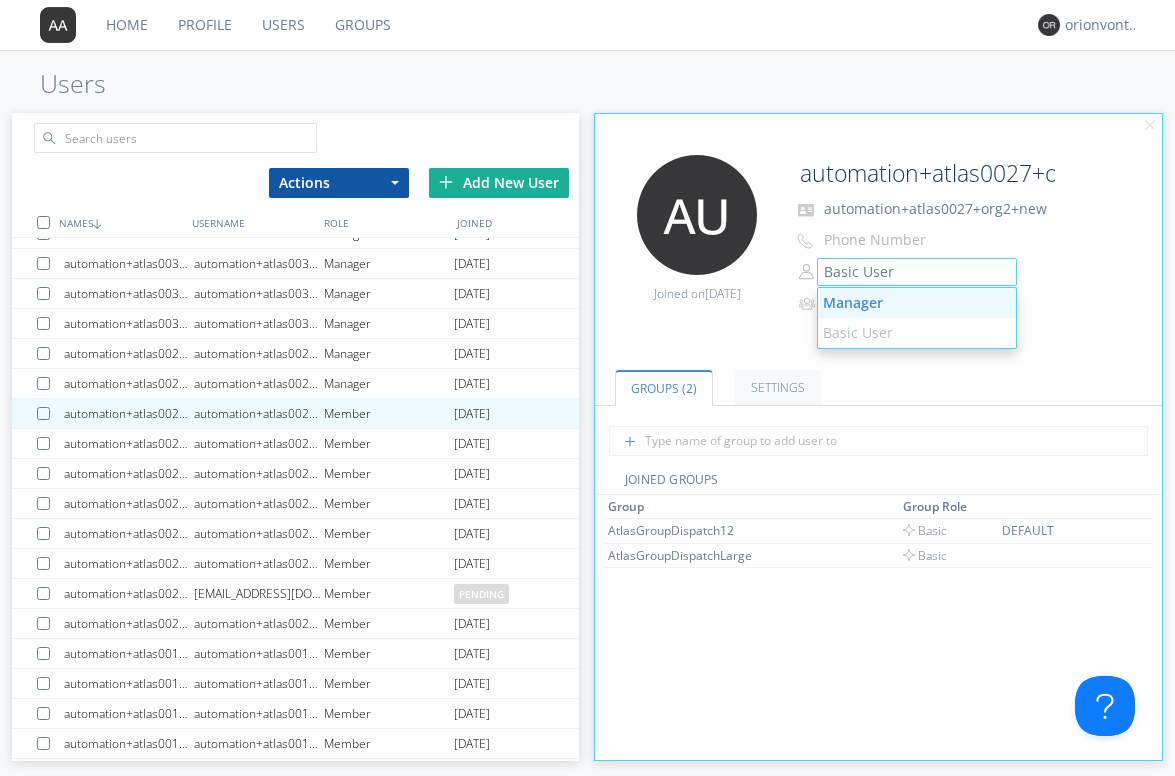 click on "Manager" at bounding box center (917, 303) 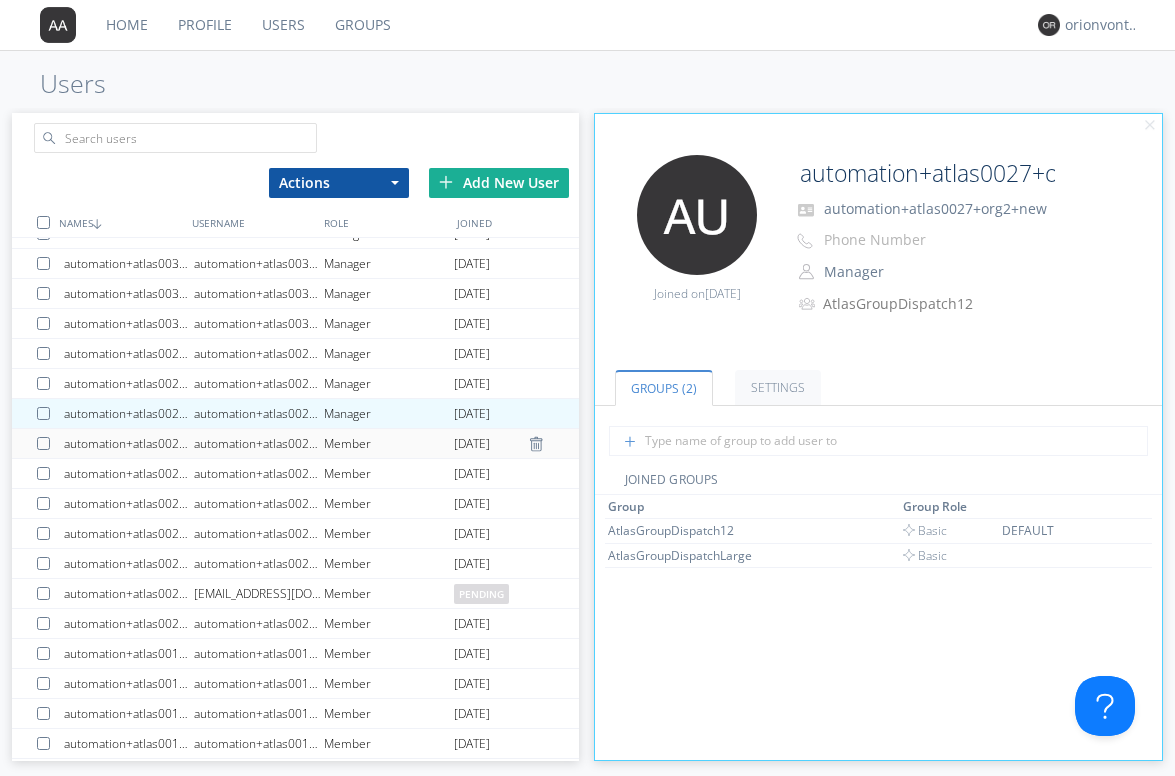 click on "automation+atlas0026+org2+new" at bounding box center [259, 443] 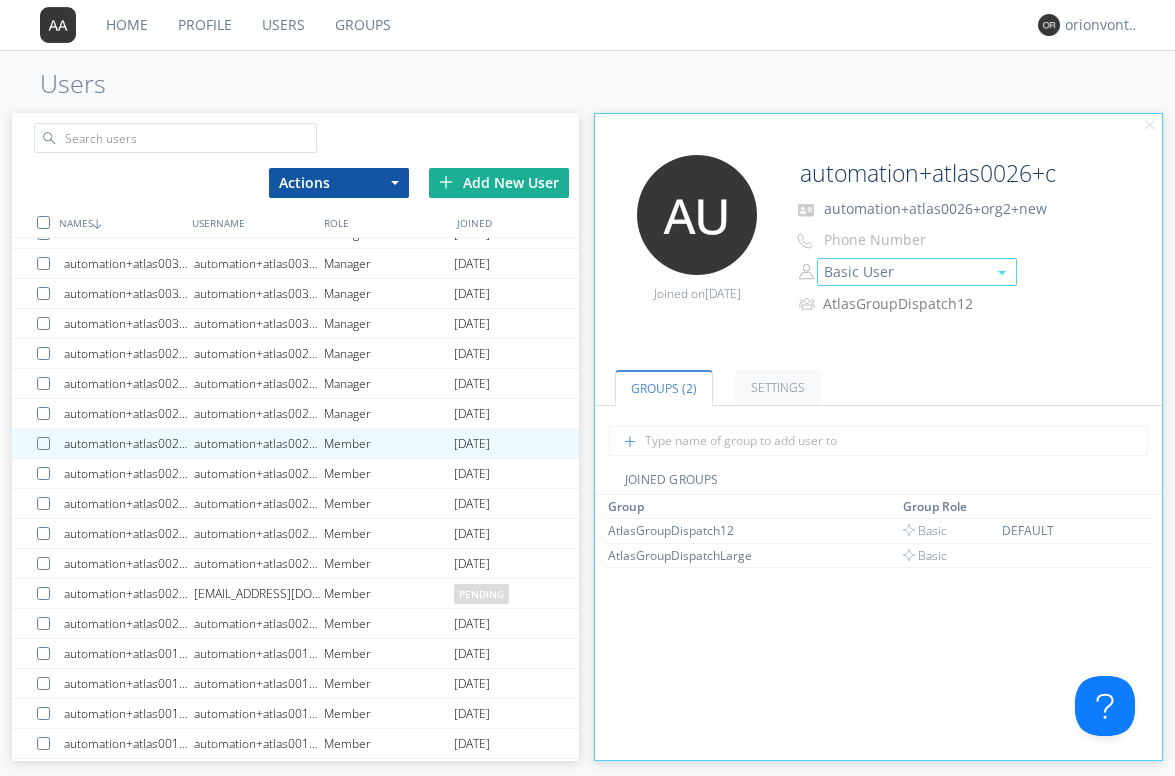 click on "Basic User" at bounding box center (917, 272) 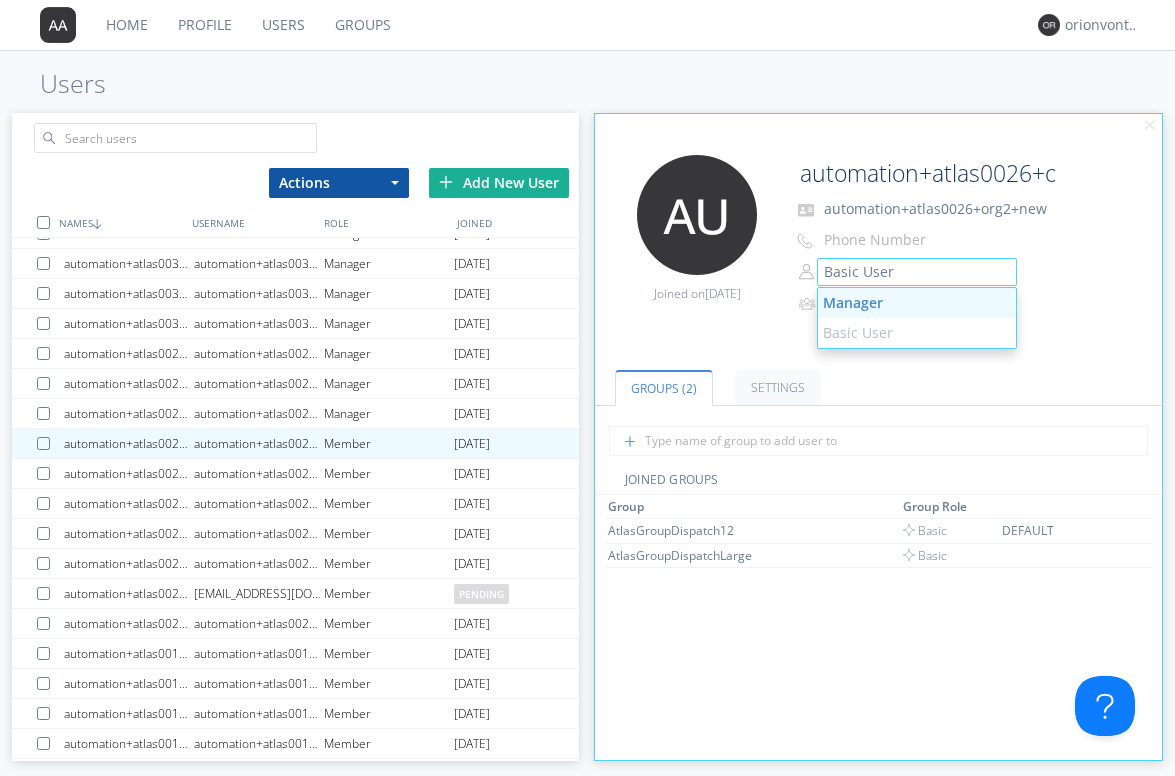 click on "Manager" at bounding box center (917, 303) 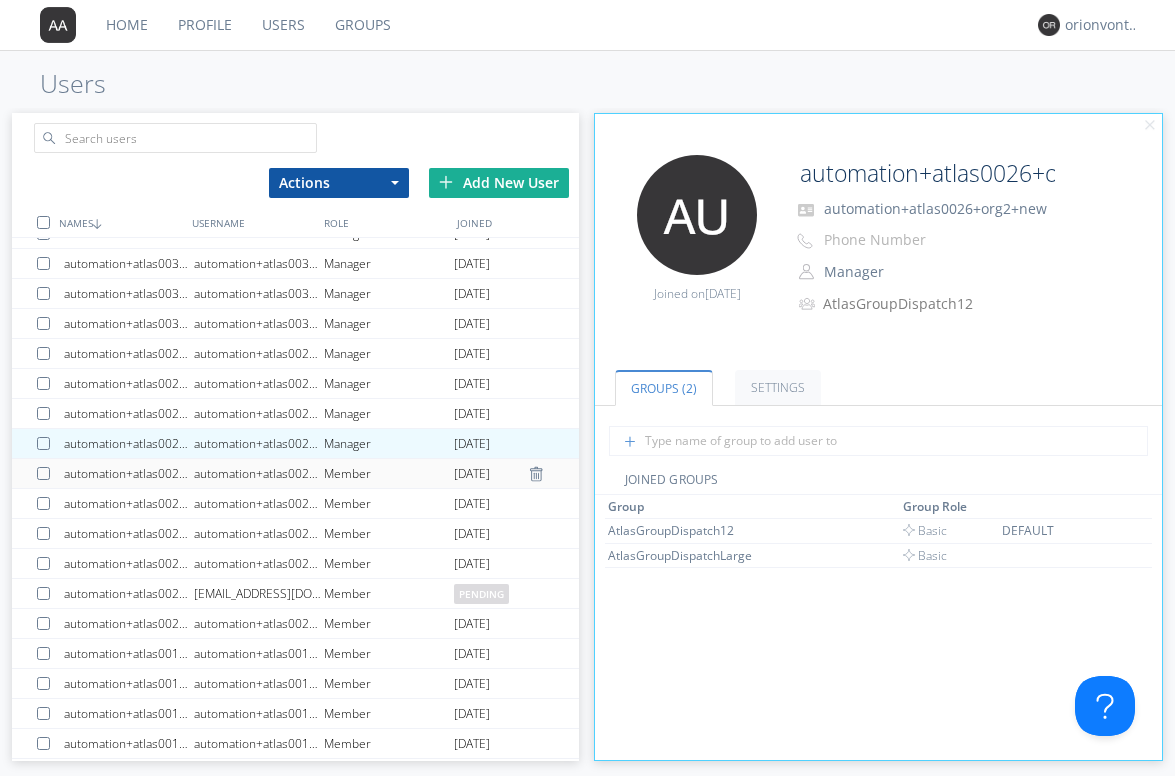 click on "automation+atlas0025+org2+new" at bounding box center [259, 473] 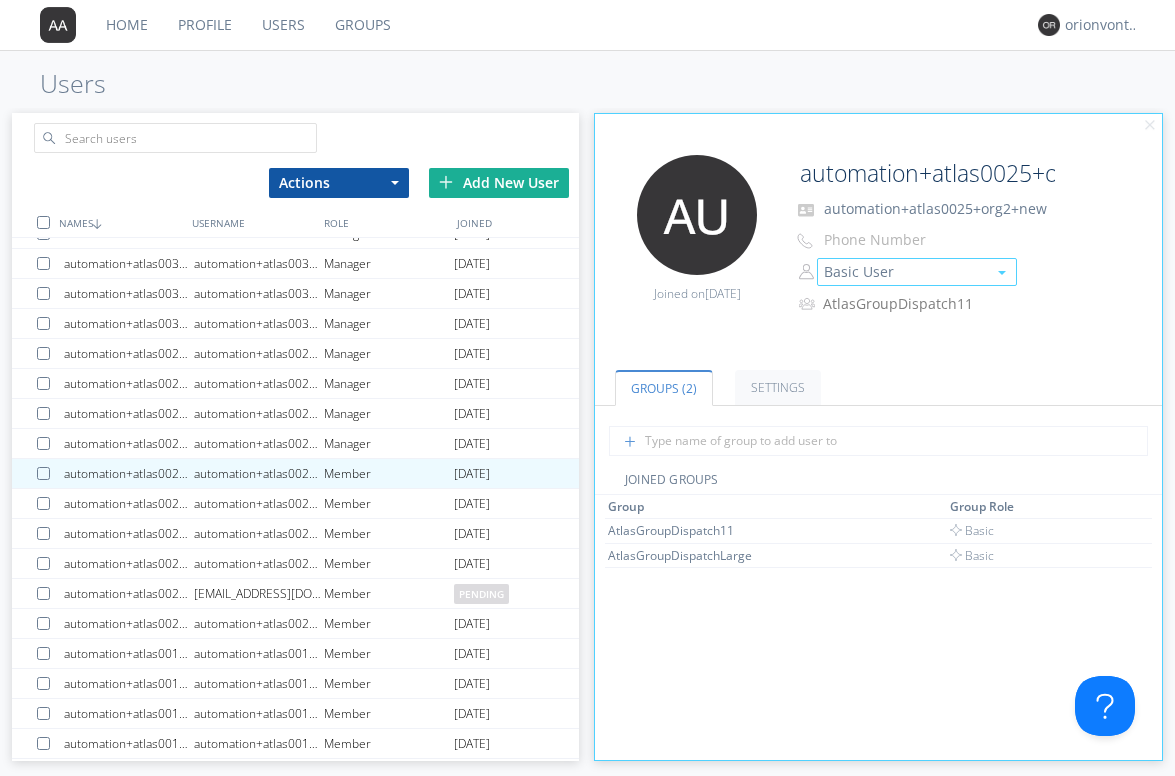 click on "Basic User" at bounding box center (917, 272) 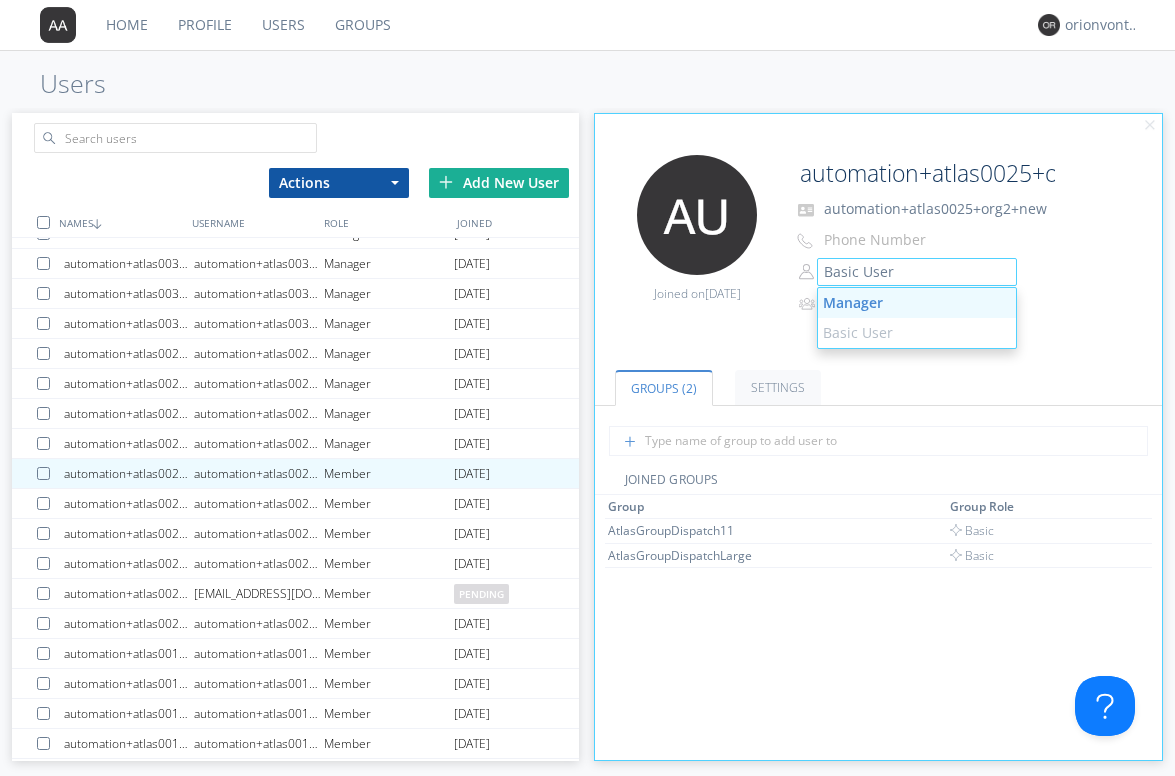 click on "Manager" at bounding box center (917, 303) 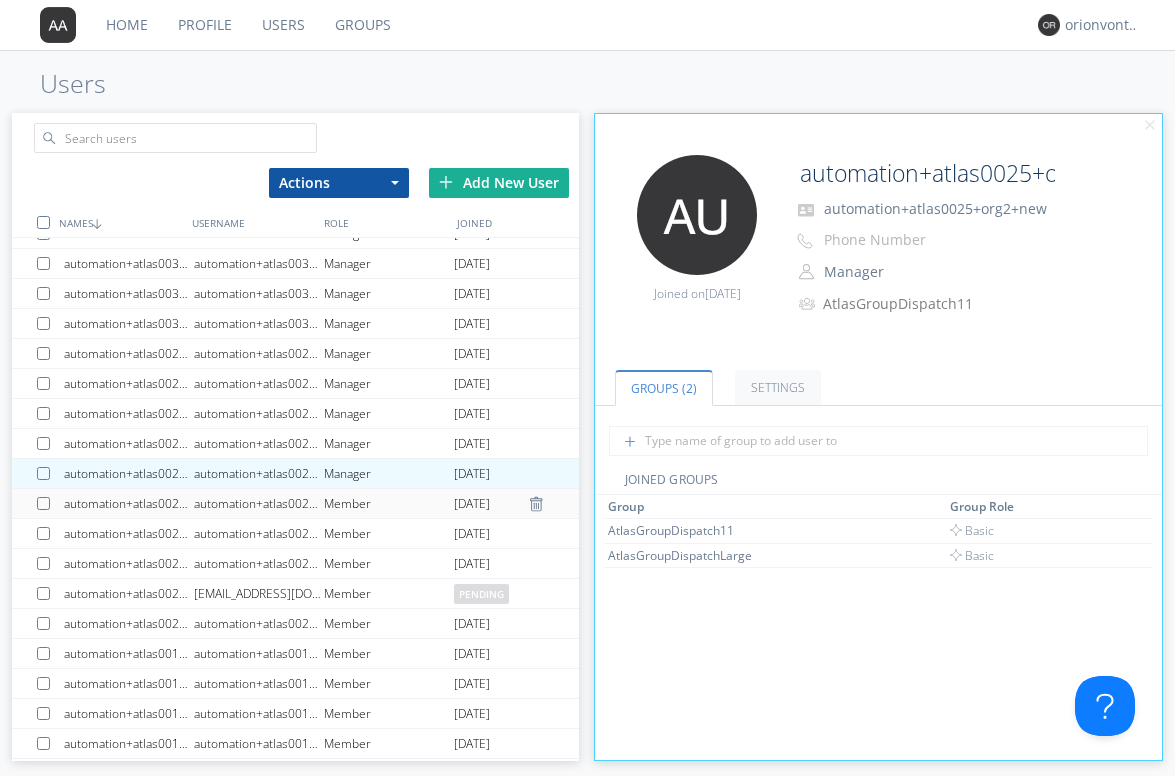 click on "automation+atlas0024+org2+new" at bounding box center [259, 503] 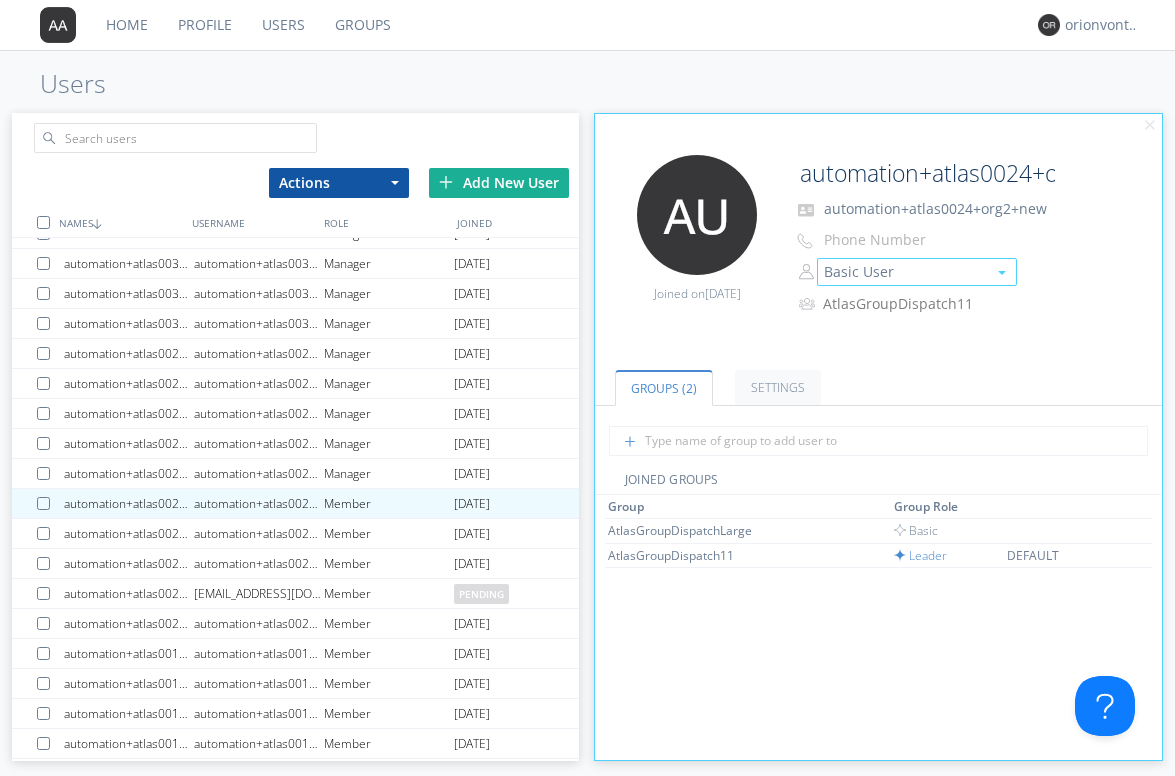 click on "Basic User" at bounding box center (917, 272) 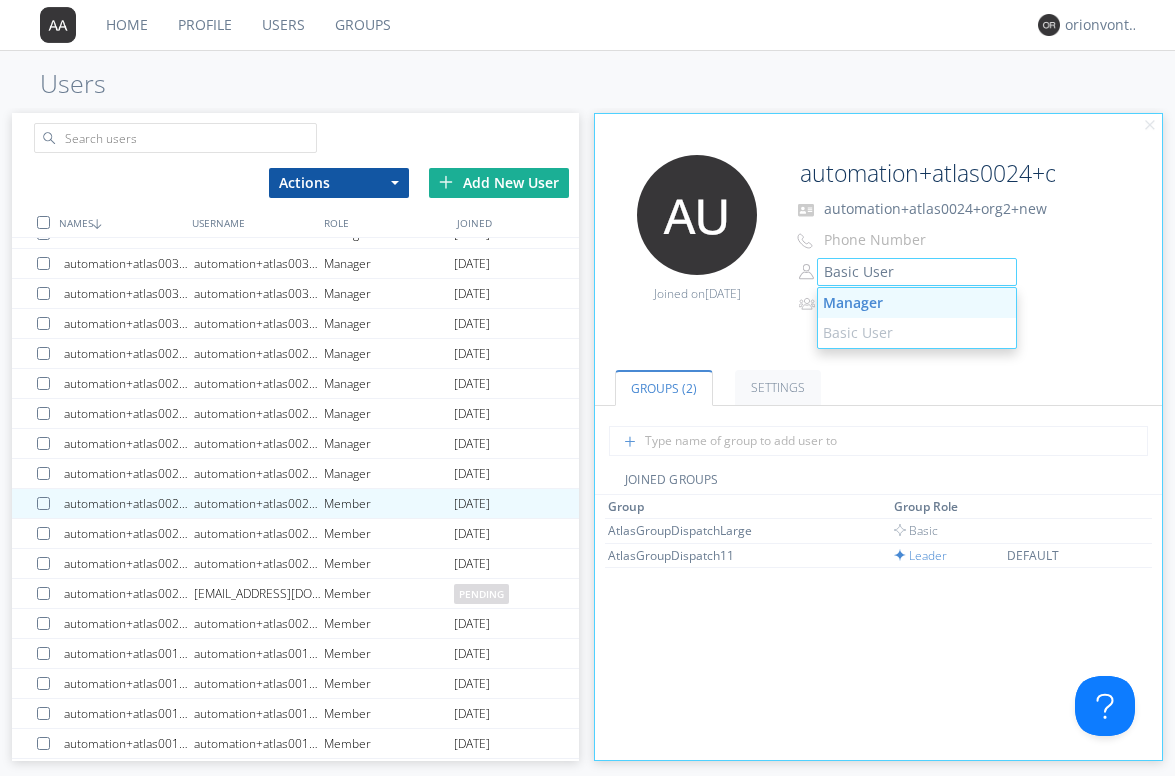 click on "Manager" at bounding box center (917, 303) 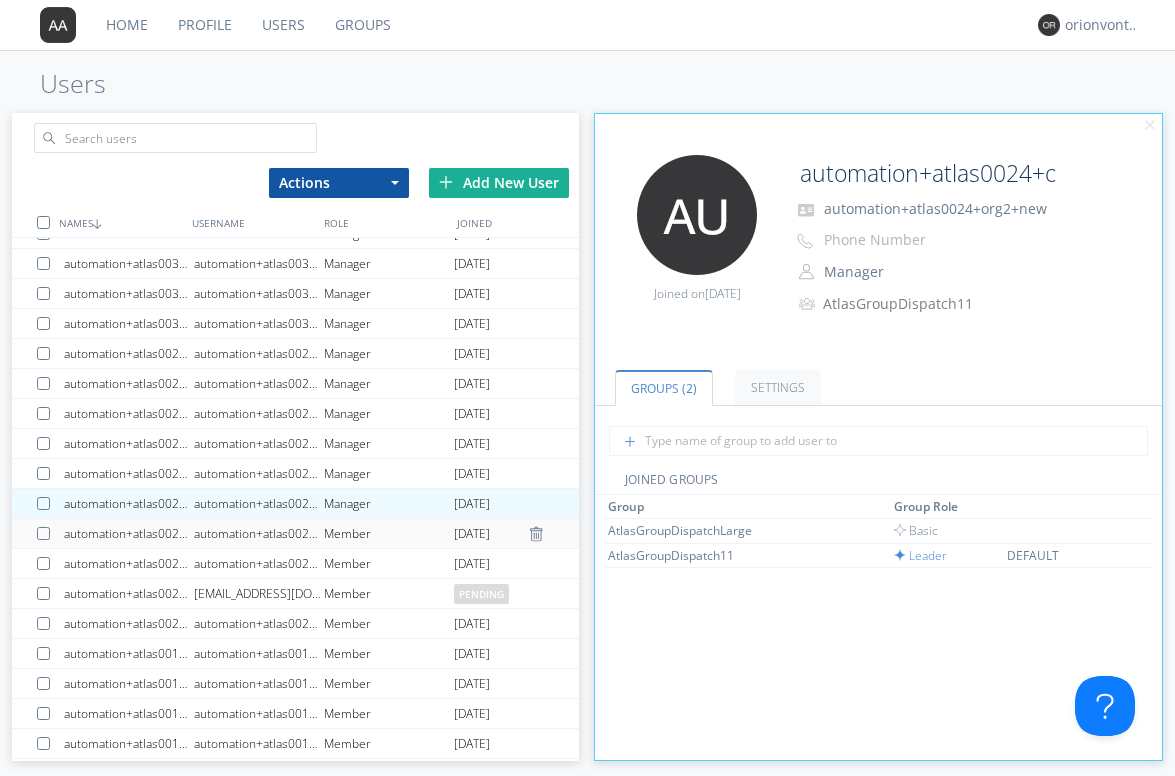 click on "automation+atlas0023+org2+new" at bounding box center (259, 533) 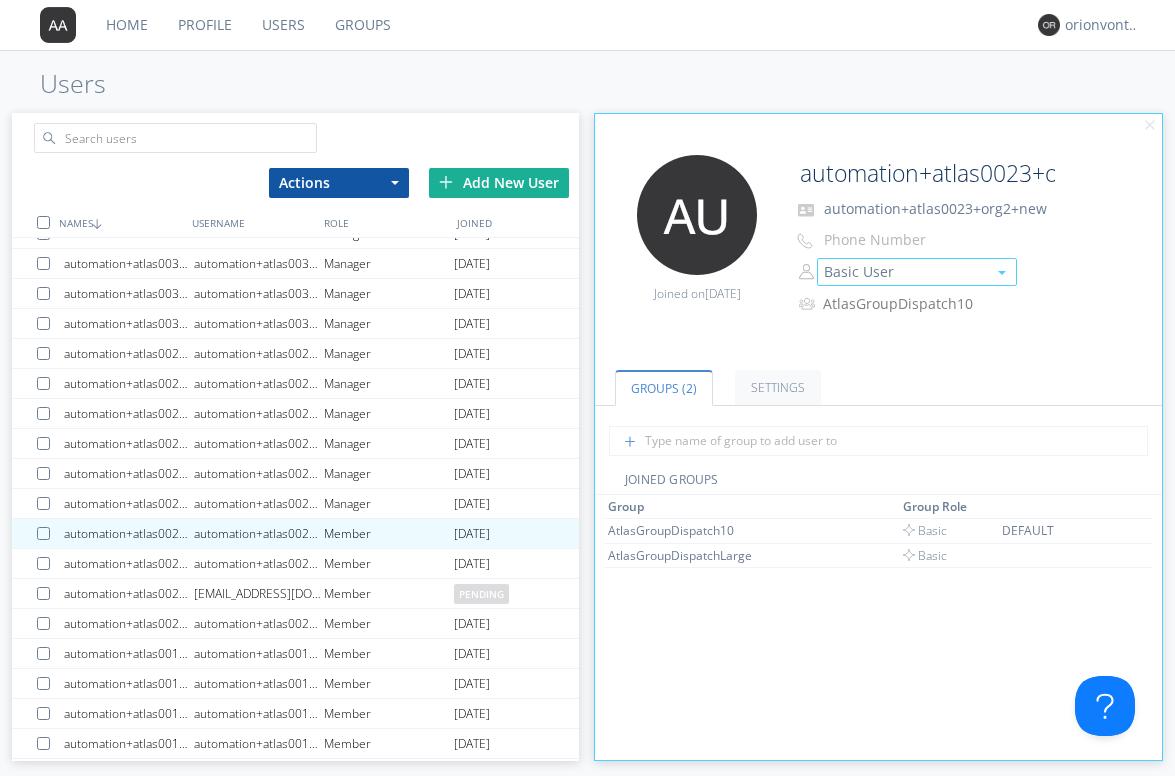 click on "Basic User" at bounding box center (917, 272) 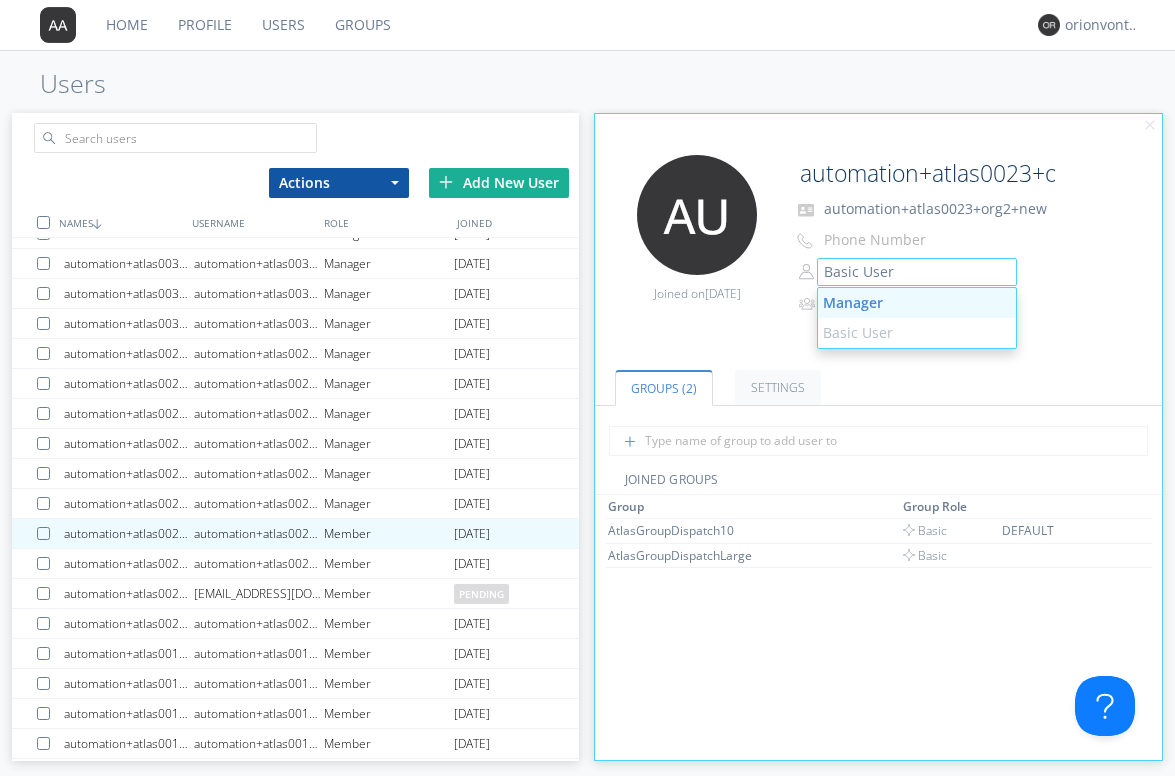 click on "Manager" at bounding box center (917, 303) 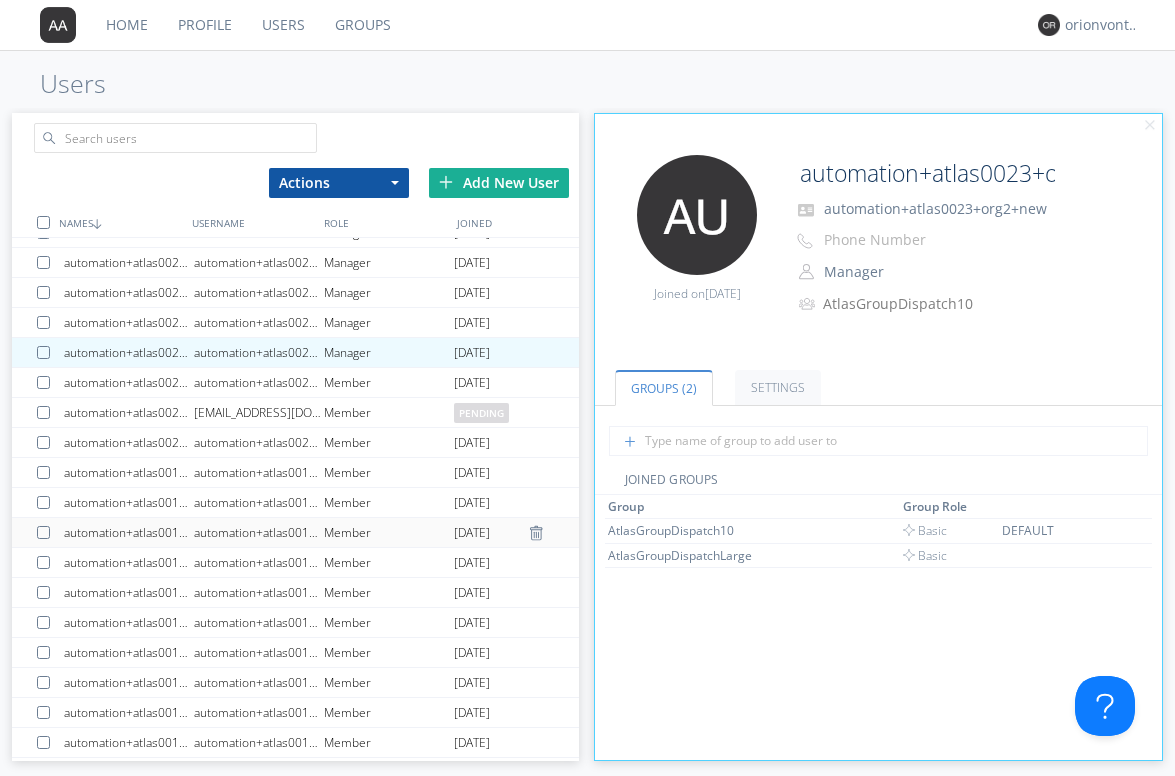 scroll, scrollTop: 515, scrollLeft: 0, axis: vertical 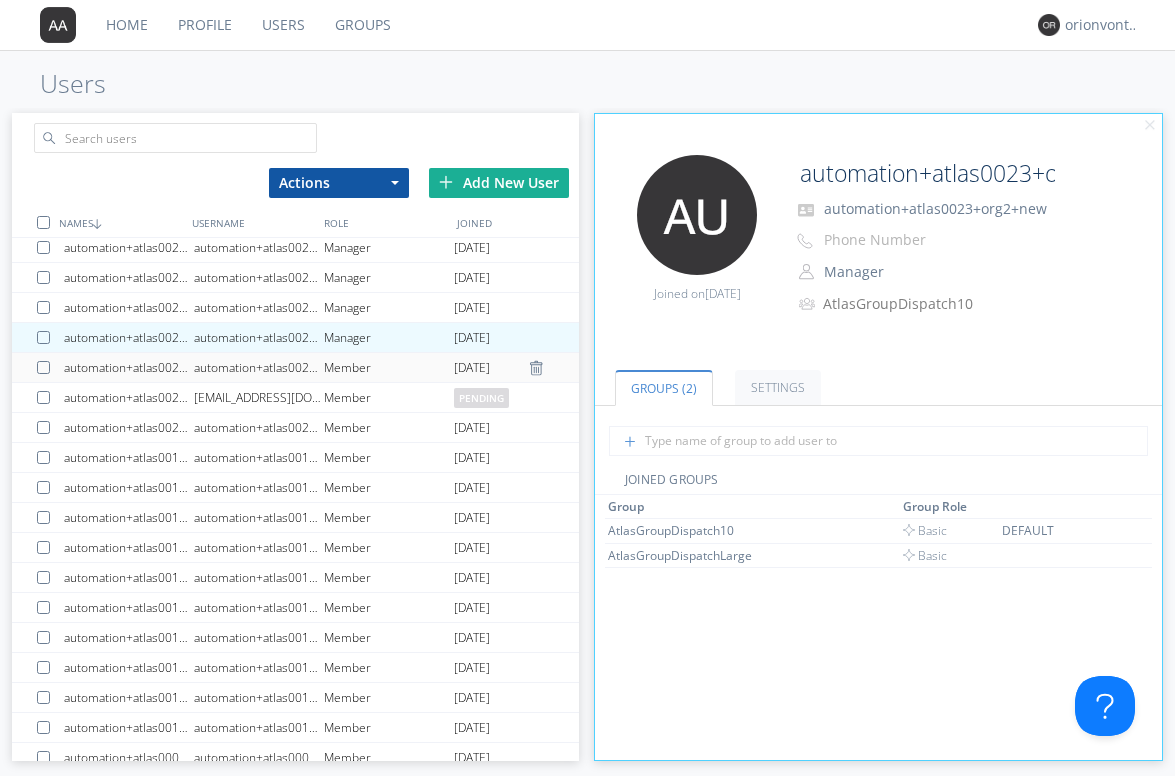 click on "automation+atlas0022+org2+new" at bounding box center [259, 367] 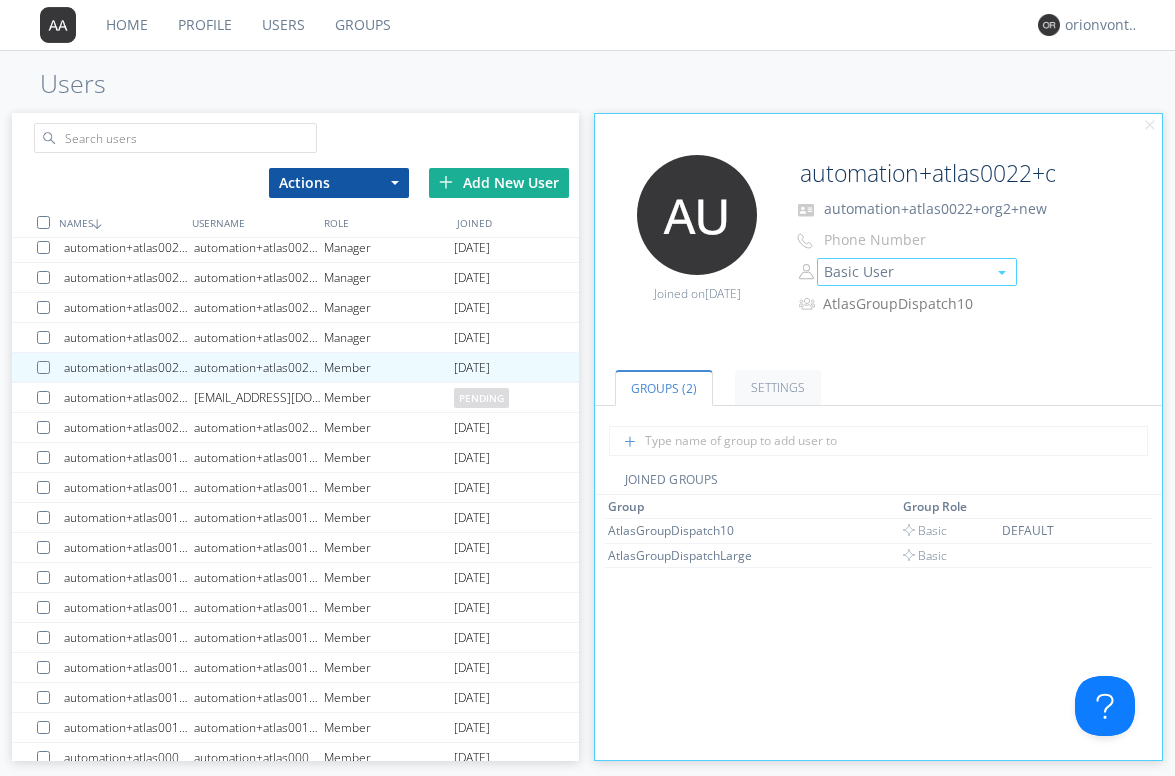 click on "Basic User" at bounding box center [917, 272] 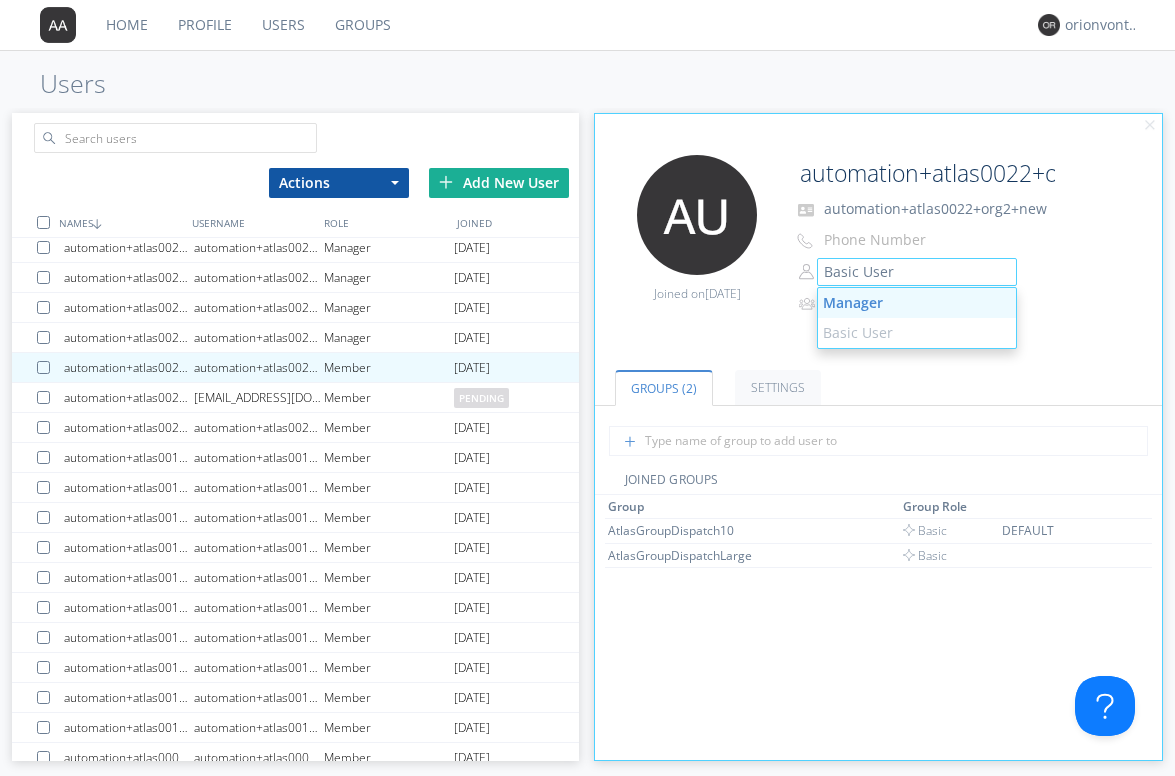 click on "Manager" at bounding box center (917, 303) 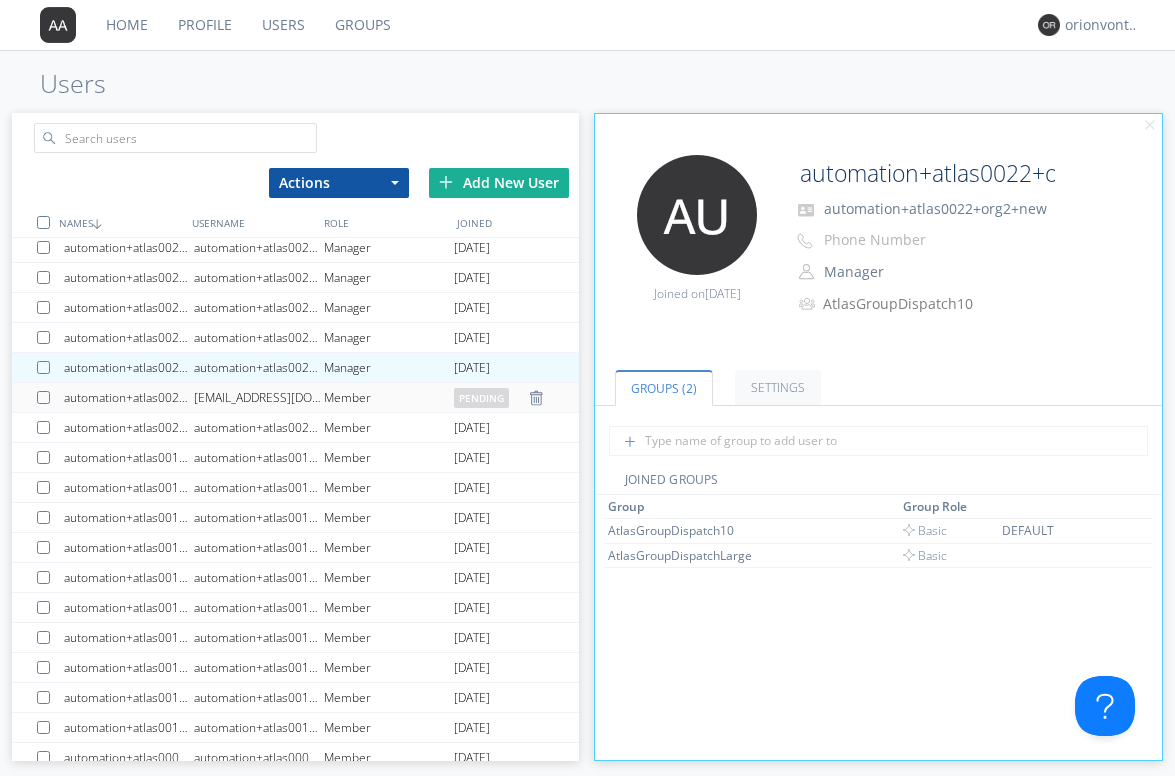 click on "[EMAIL_ADDRESS][DOMAIN_NAME]" at bounding box center (259, 397) 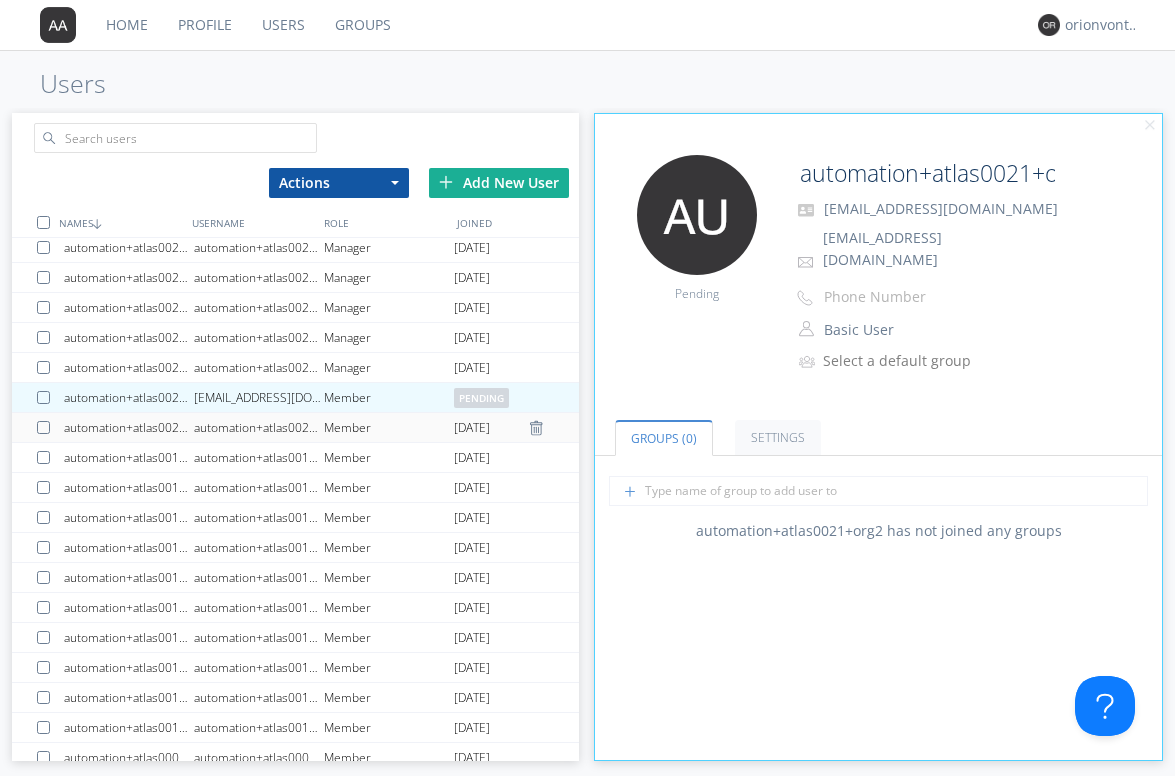 click on "automation+atlas0020+org2+new" at bounding box center [259, 427] 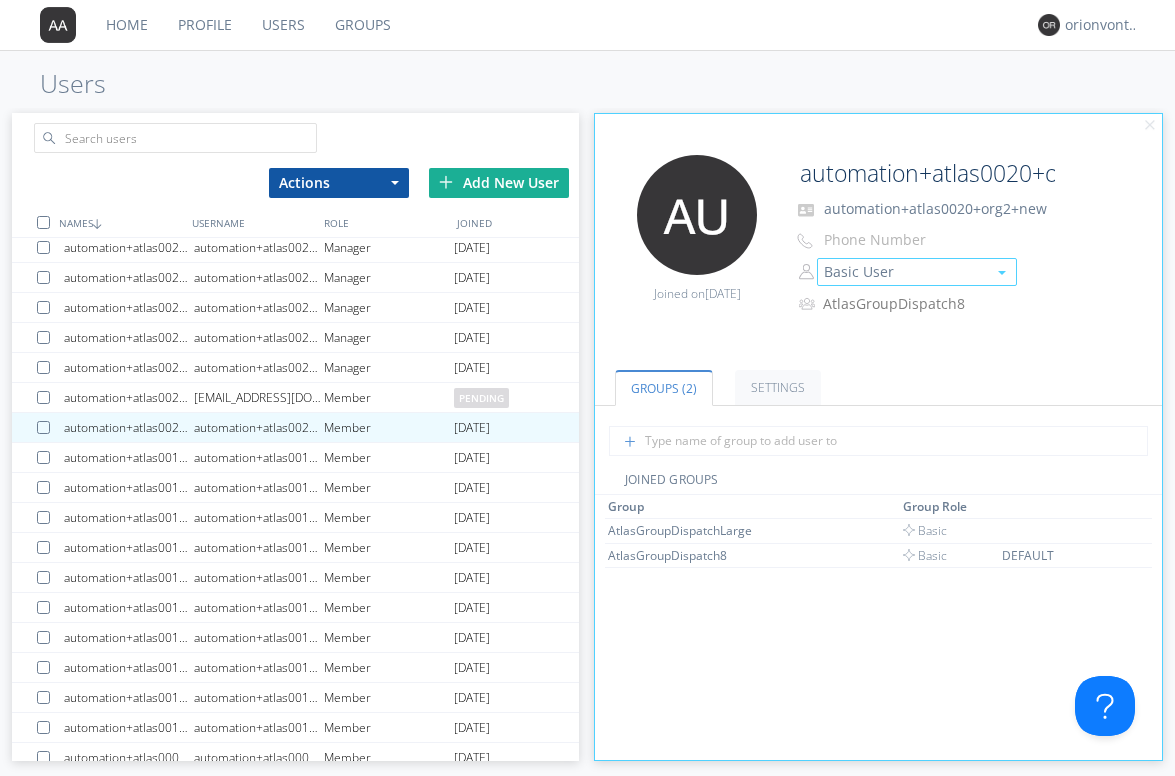 click on "Basic User" at bounding box center [917, 272] 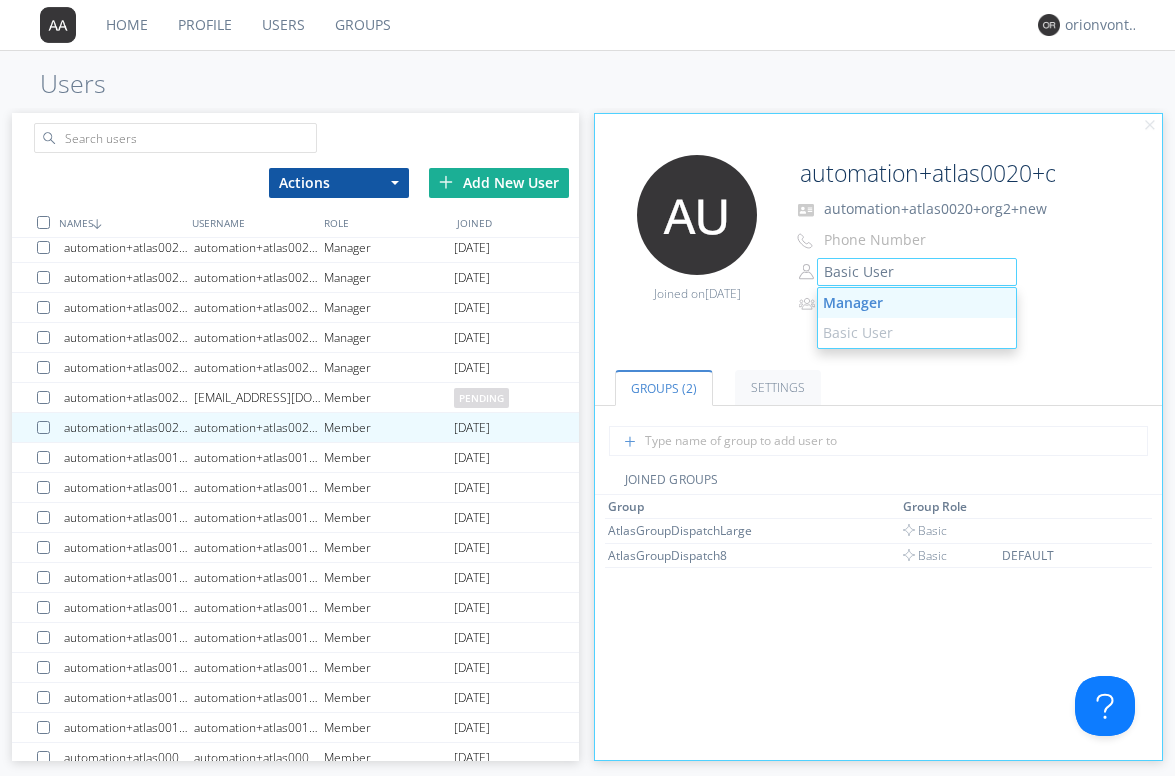 click on "Manager" at bounding box center (917, 303) 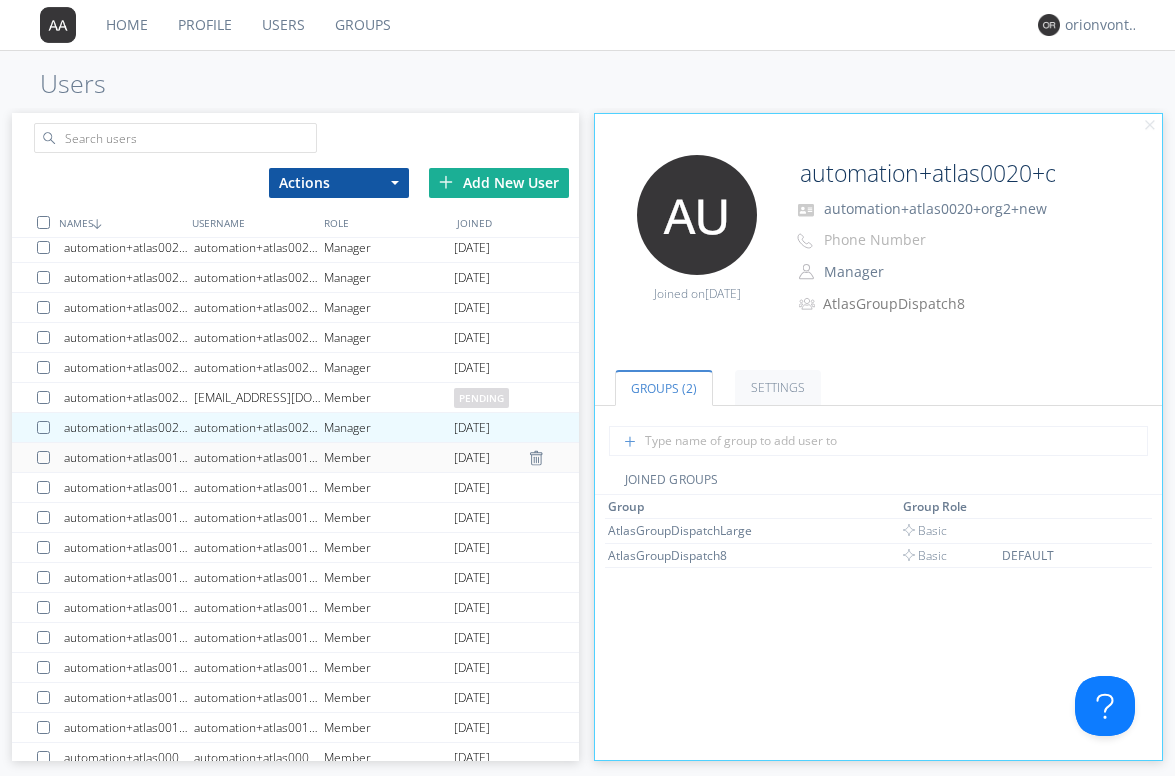 click on "automation+atlas0019+org2+new" at bounding box center [259, 457] 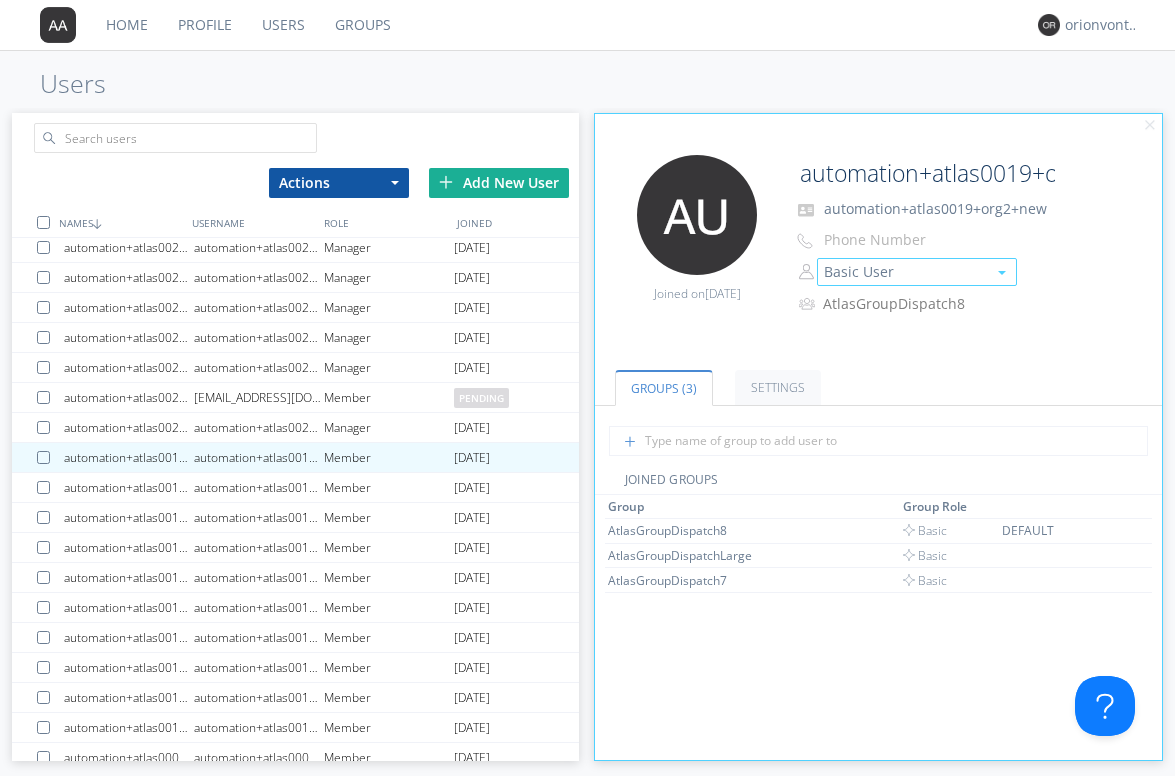 click on "Basic User" at bounding box center (917, 272) 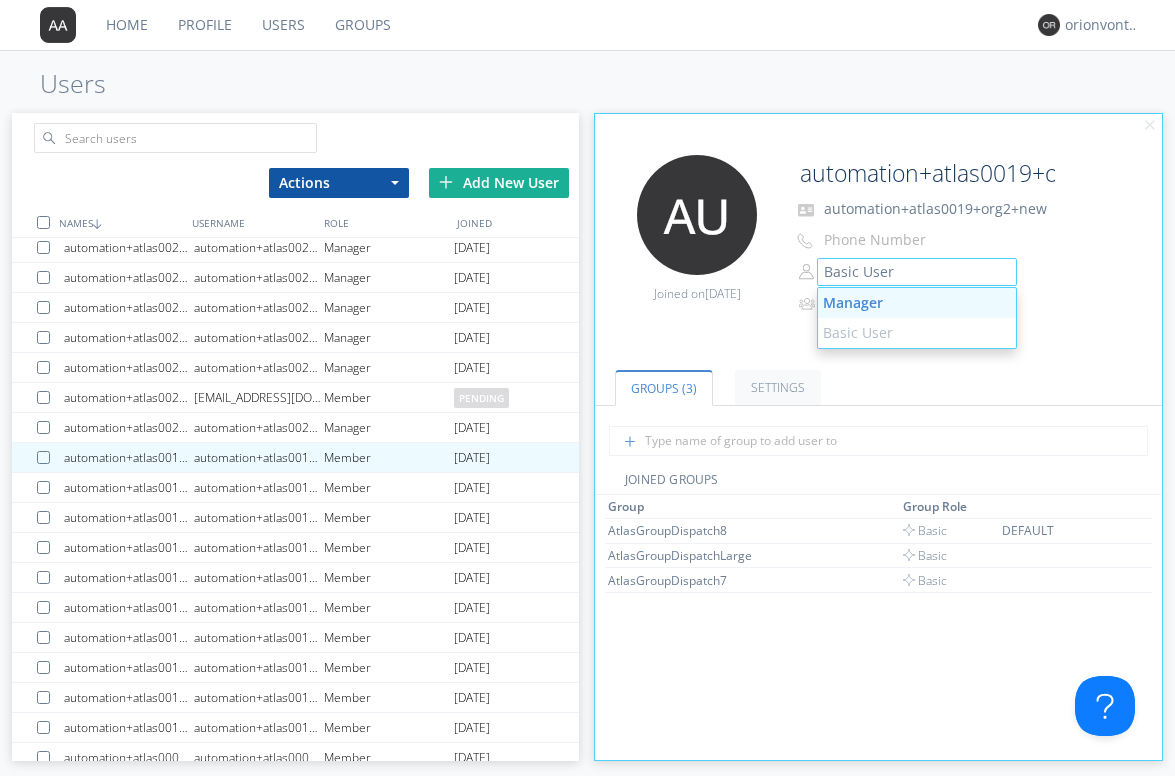 click on "Manager" at bounding box center (917, 303) 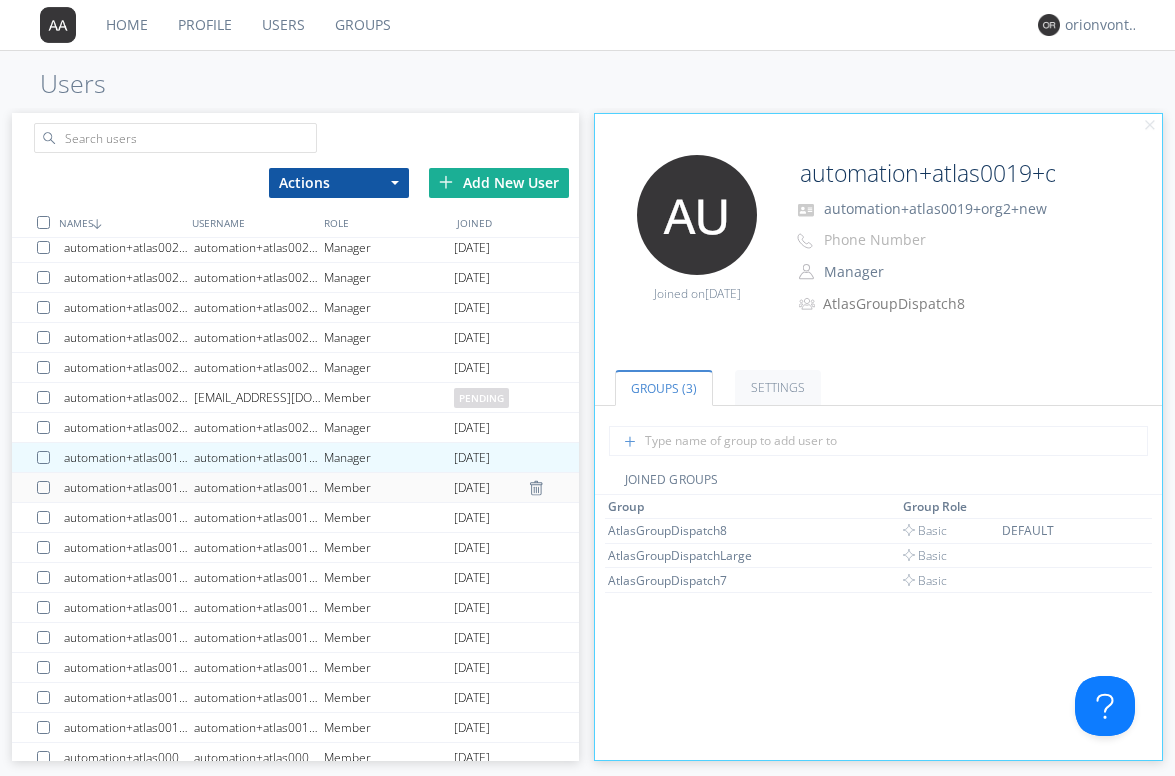 click on "Member" at bounding box center (389, 487) 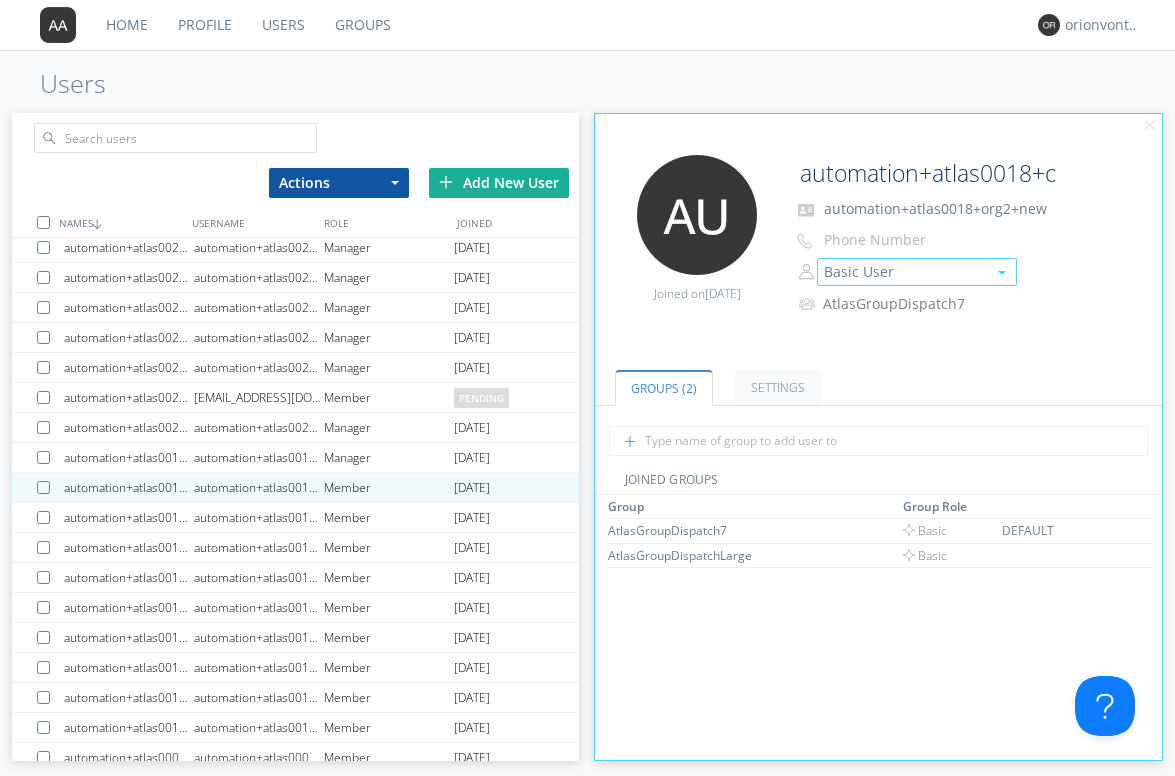 click on "Basic User" at bounding box center (917, 272) 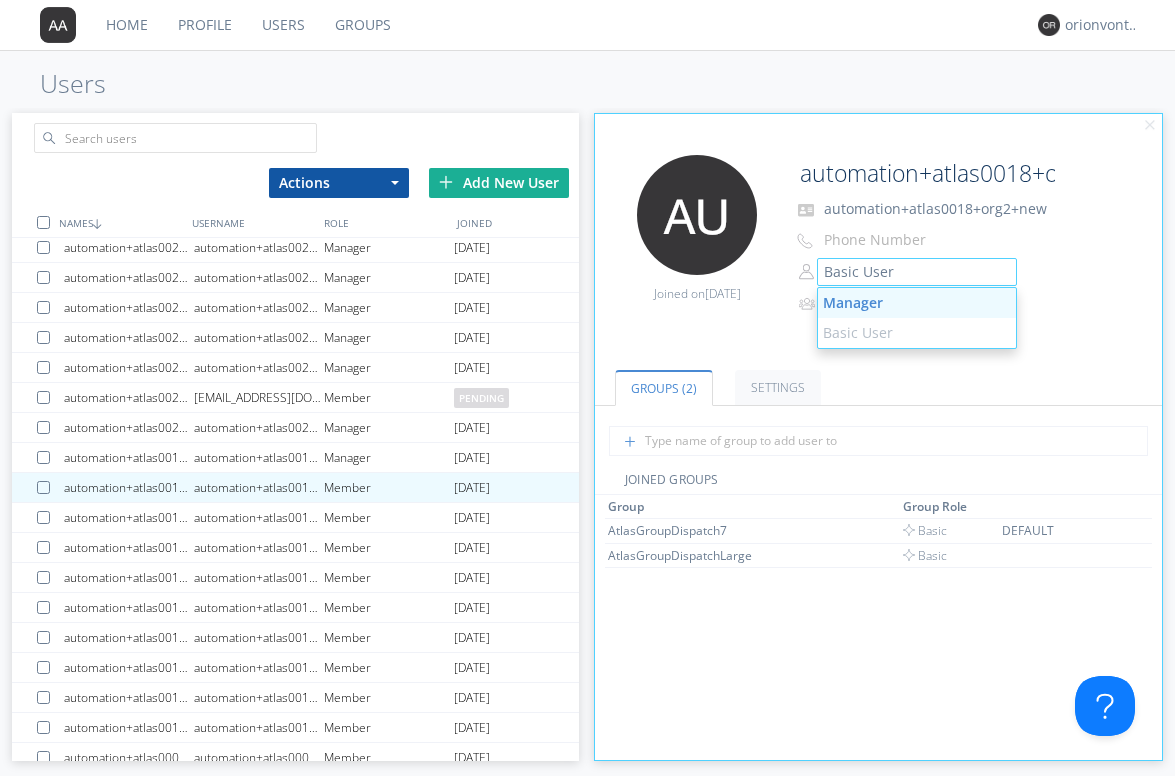 click on "Manager" at bounding box center [917, 303] 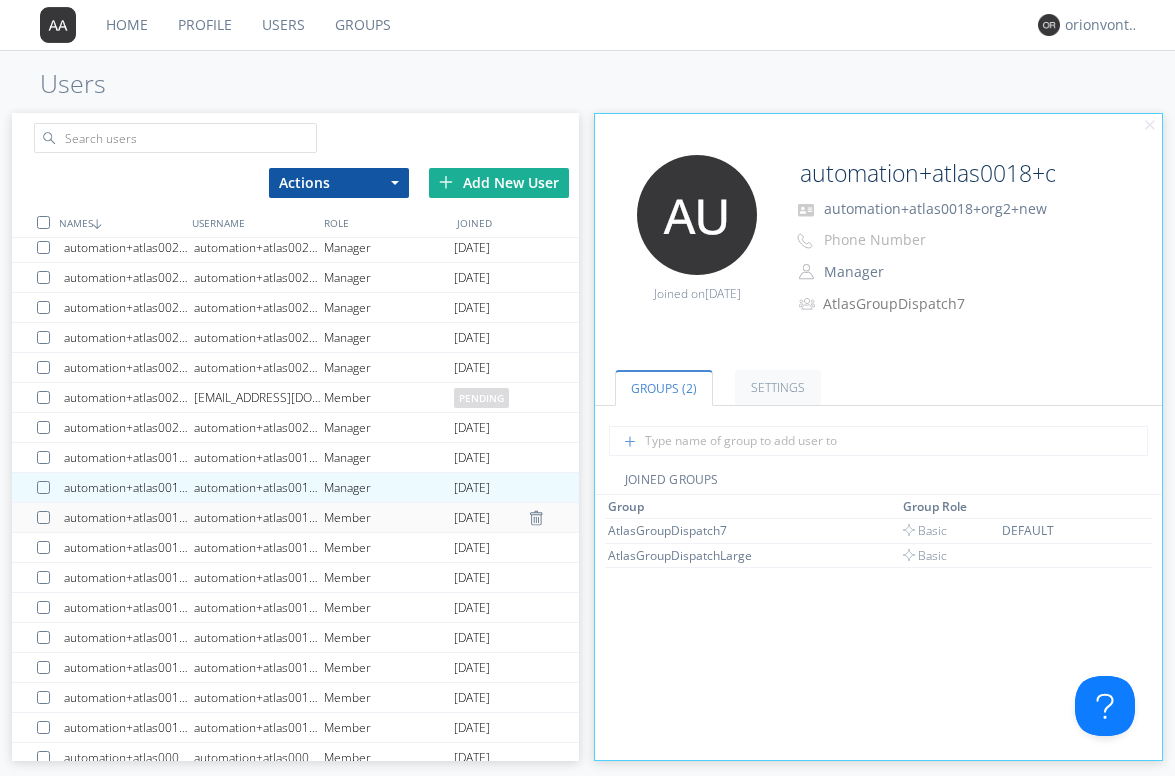 click on "Member" at bounding box center (389, 517) 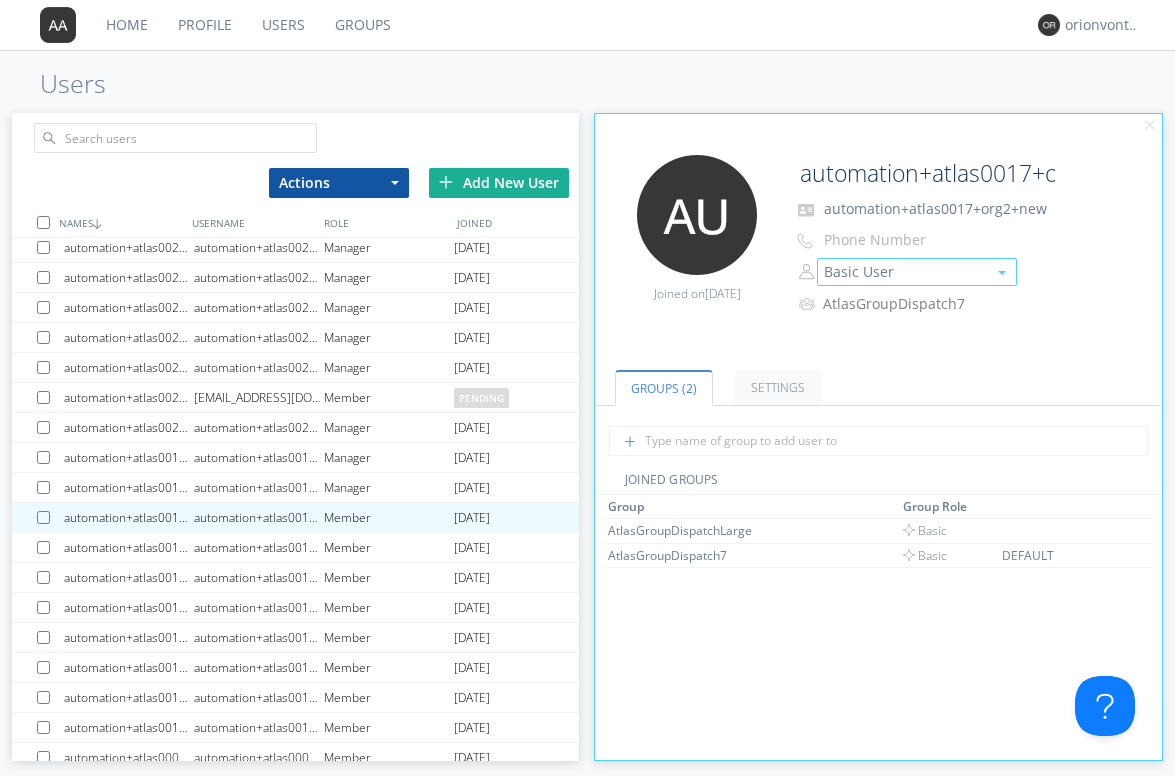 click on "Basic User" at bounding box center [917, 272] 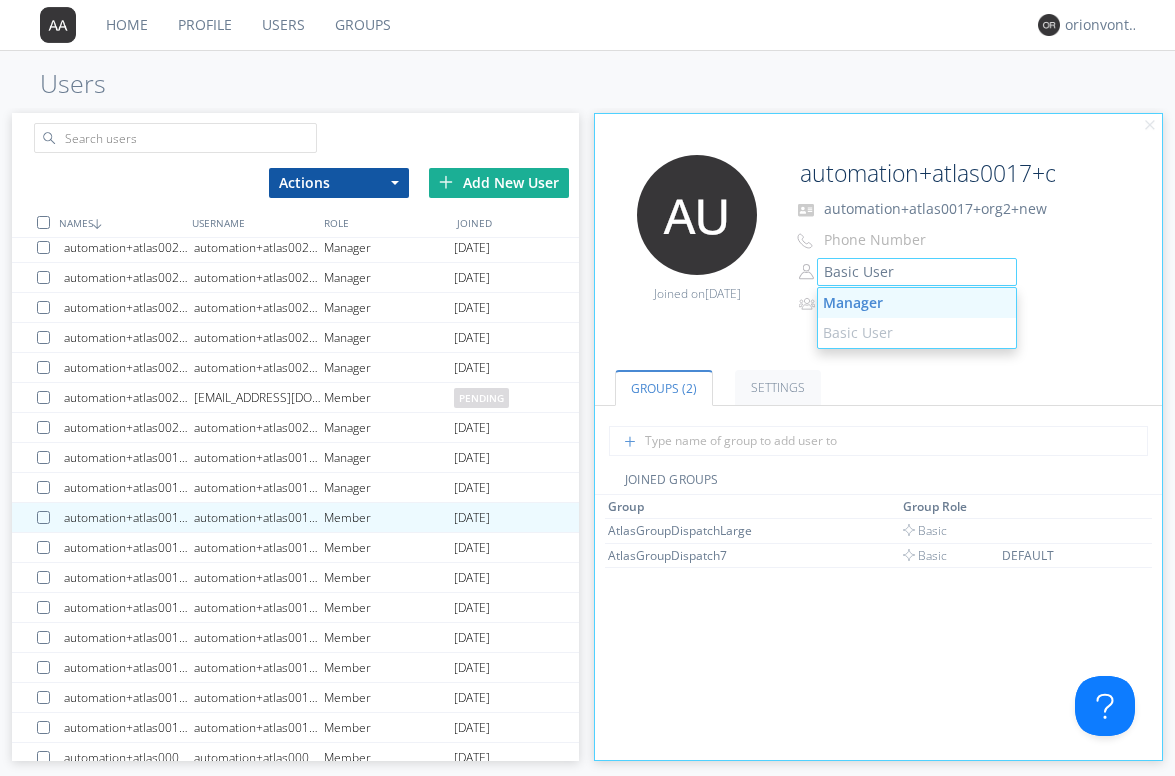 click on "Manager" at bounding box center (917, 303) 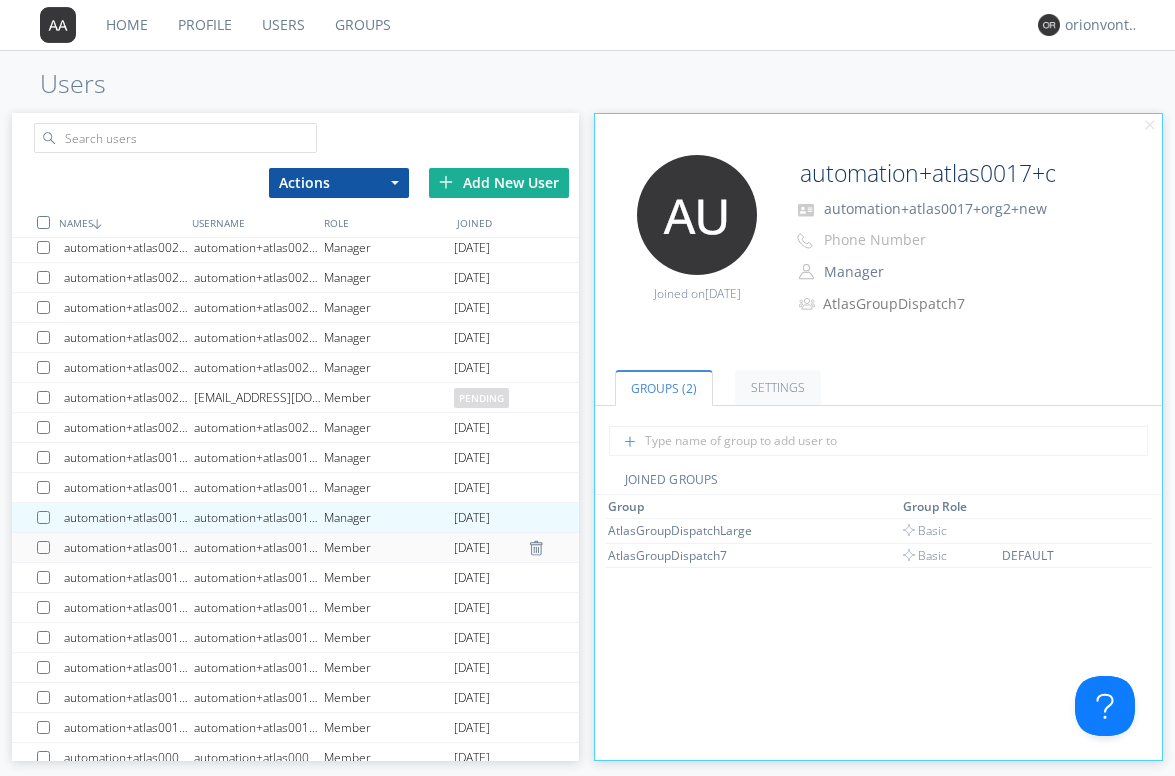 click on "Member" at bounding box center [389, 547] 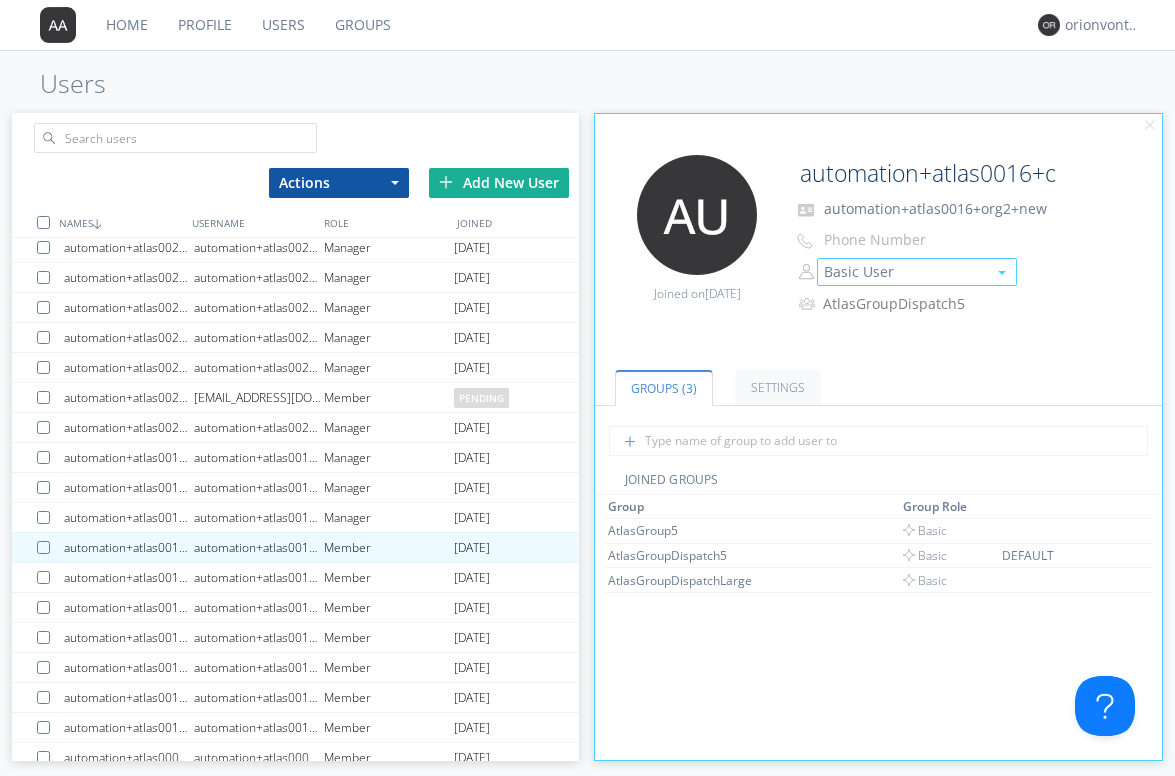 click on "Basic User" at bounding box center [917, 272] 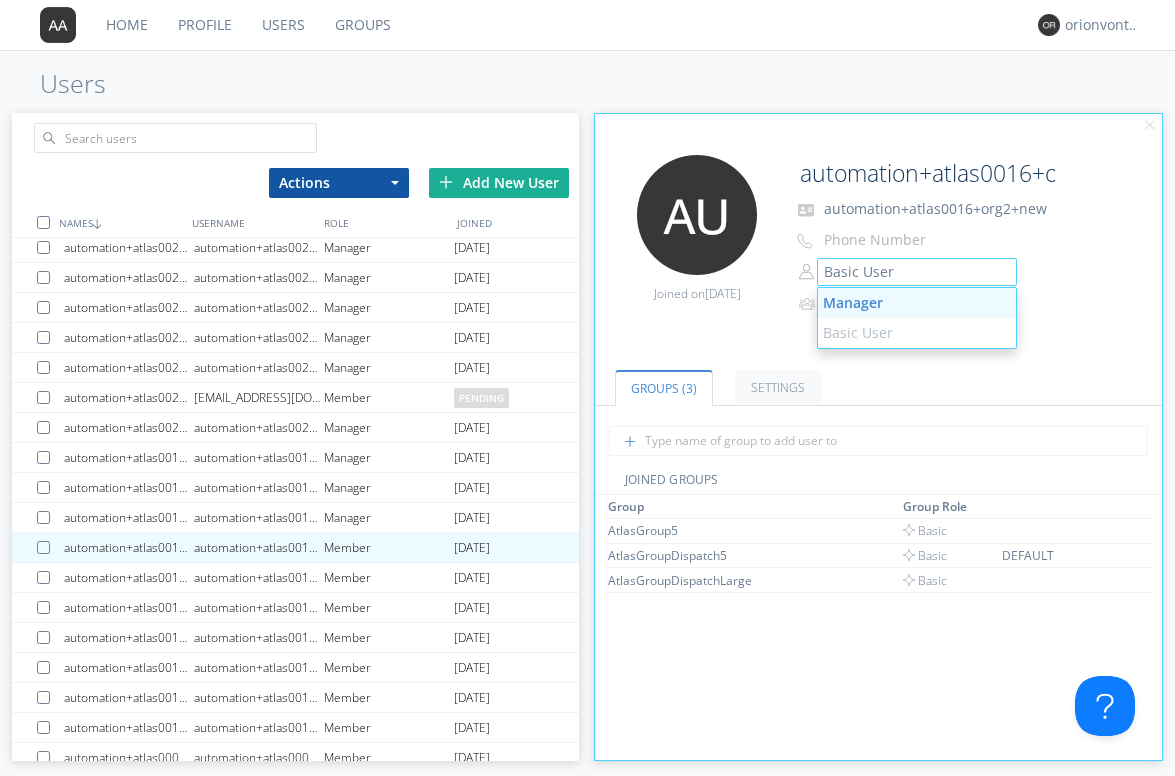 click on "Manager" at bounding box center (917, 303) 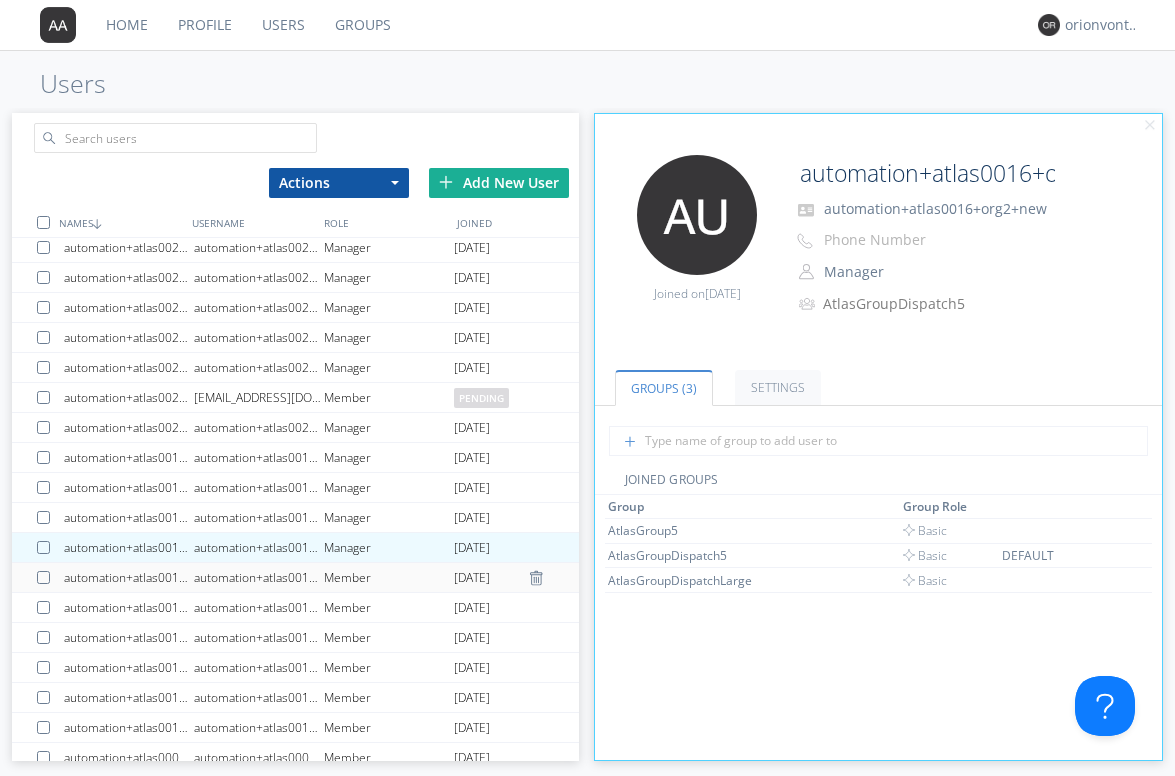 click on "Member" at bounding box center (389, 577) 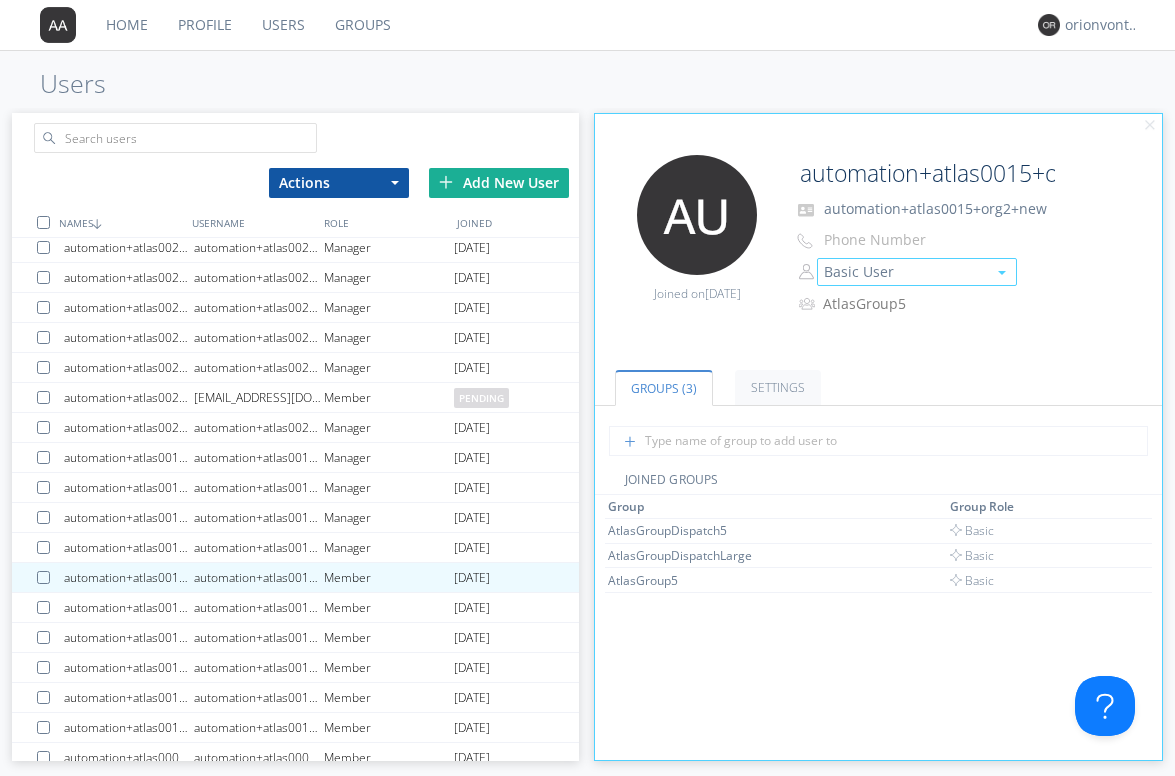 click on "Basic User" at bounding box center (917, 272) 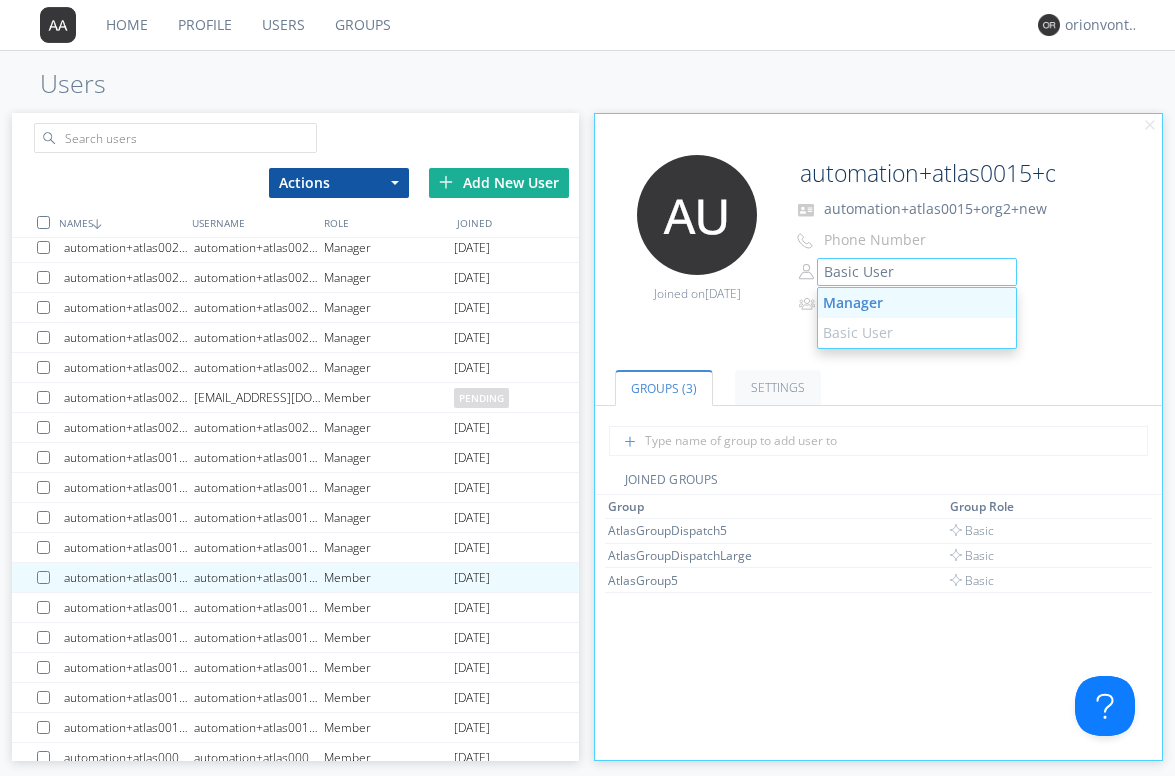 click on "Manager" at bounding box center [917, 303] 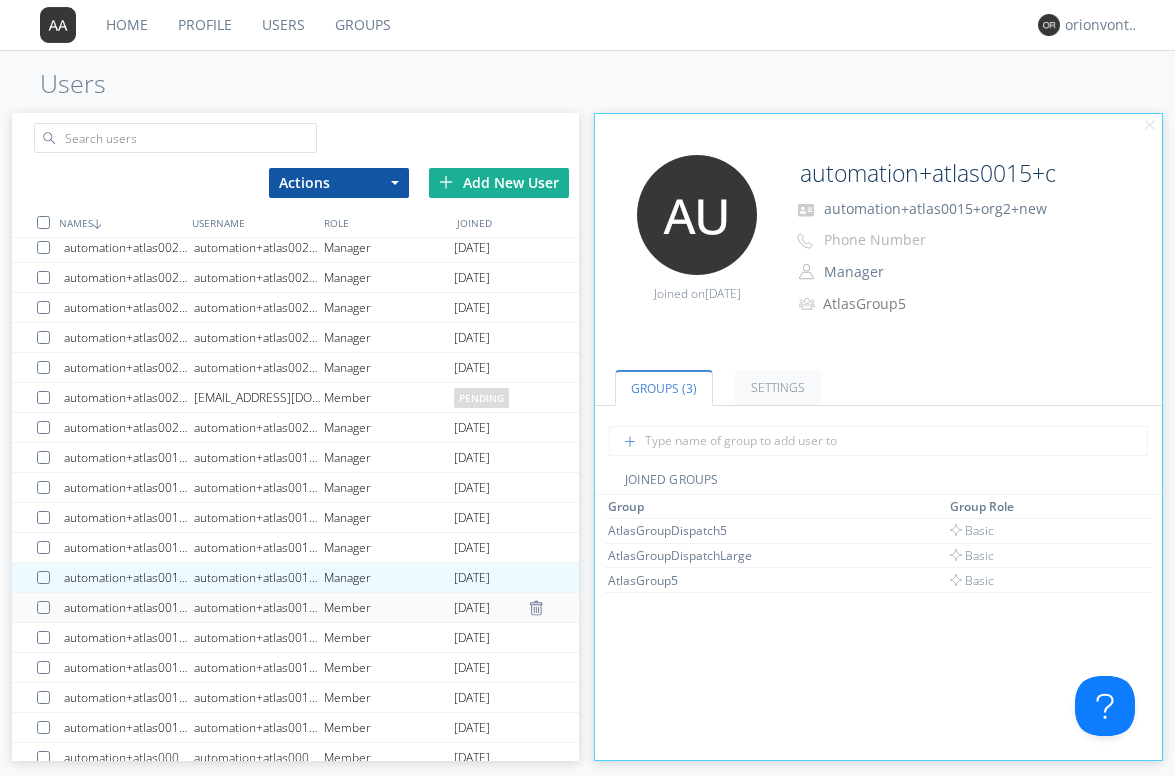 click on "Member" at bounding box center (389, 607) 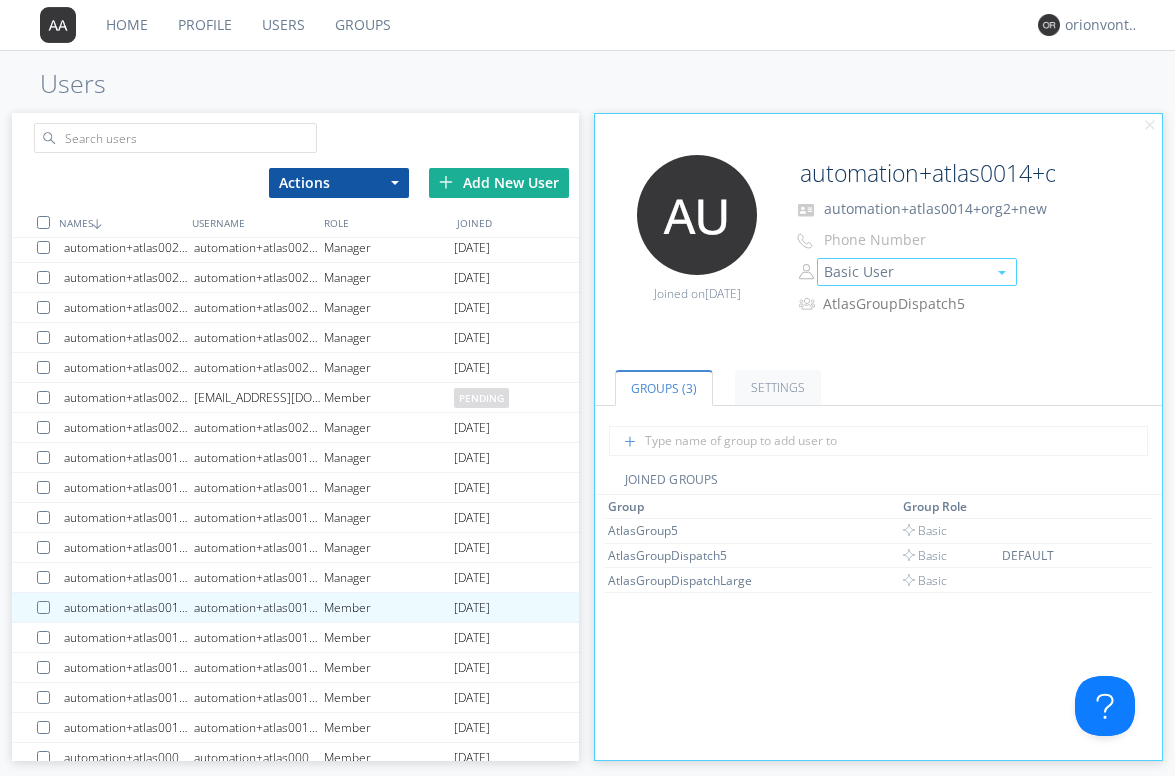click on "Basic User" at bounding box center (917, 272) 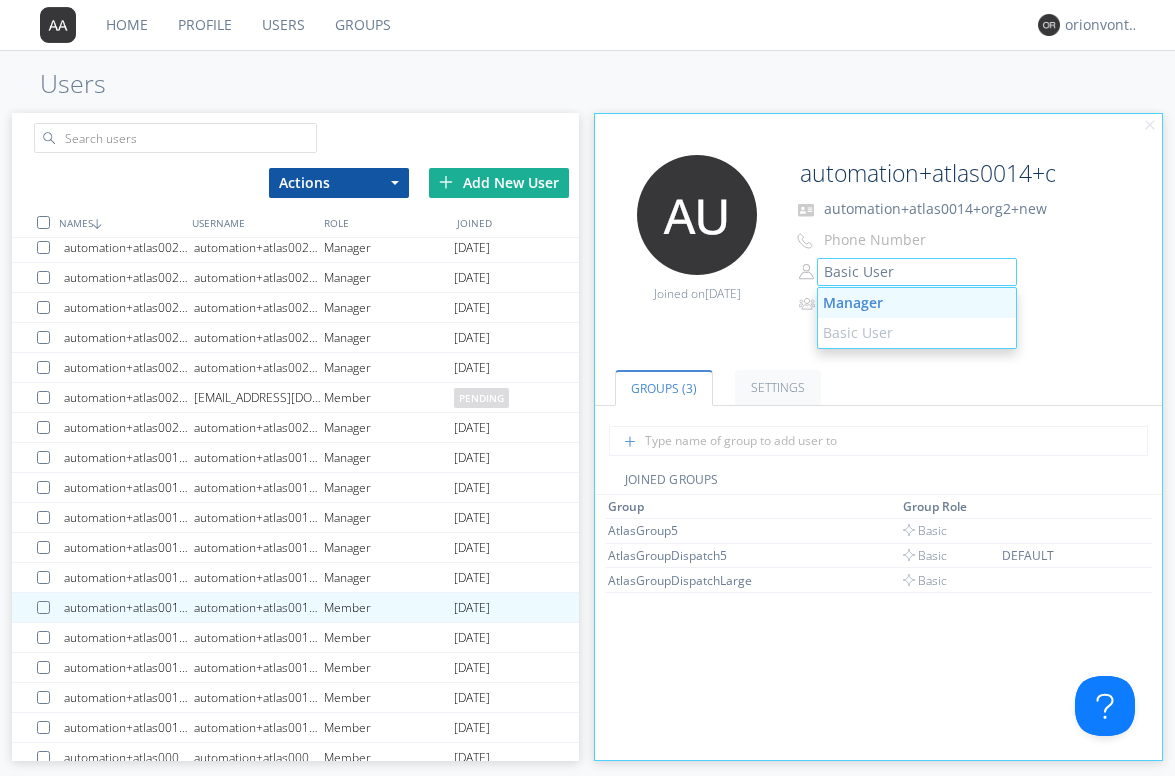 click on "Manager" at bounding box center [917, 303] 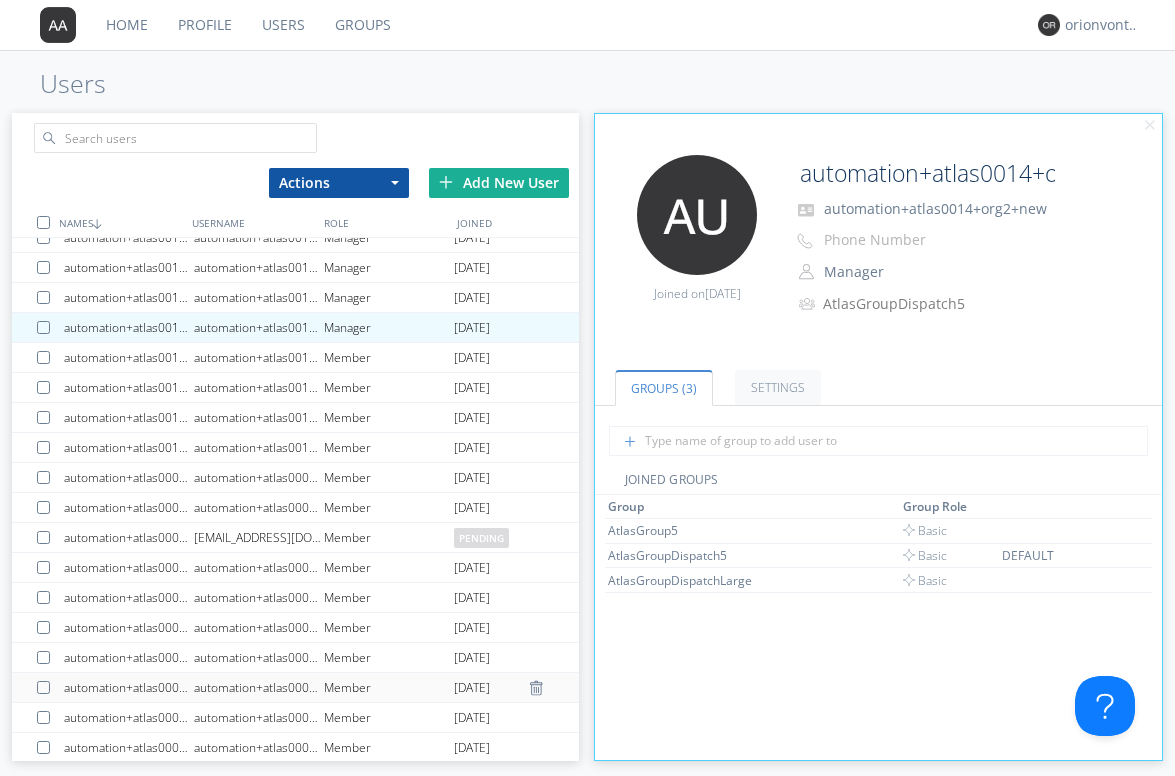 scroll, scrollTop: 742, scrollLeft: 0, axis: vertical 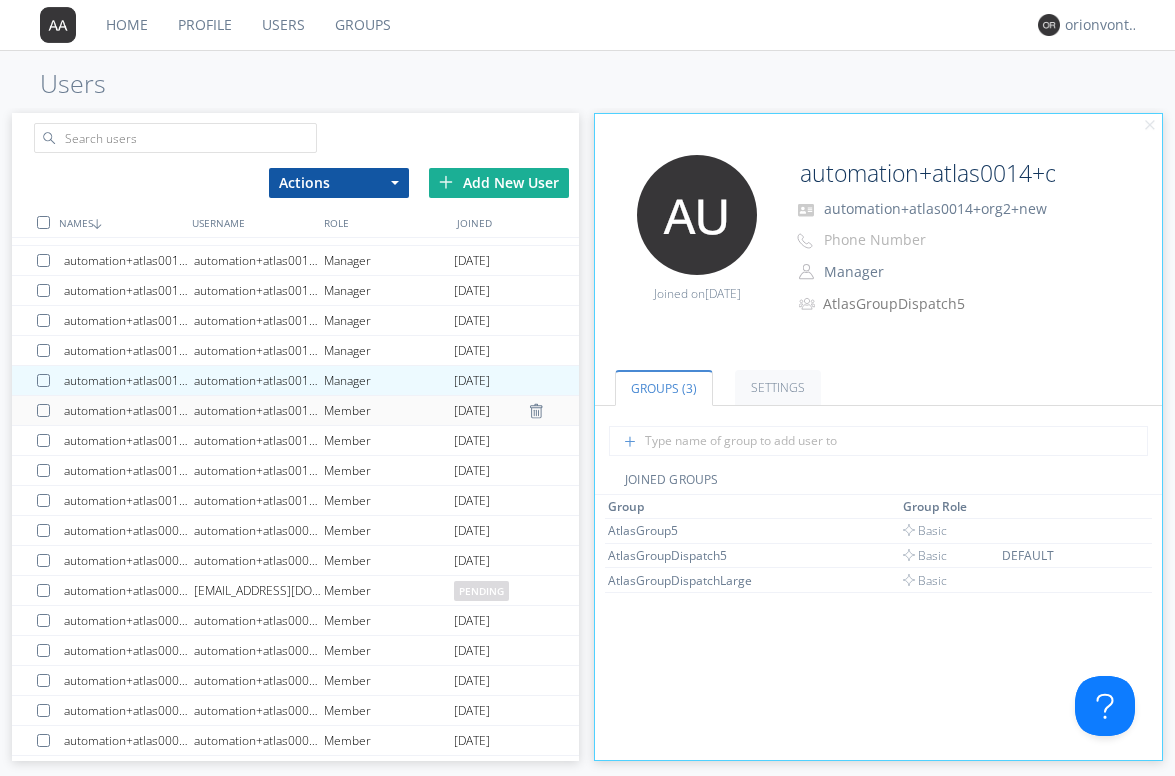click on "Member" at bounding box center (389, 410) 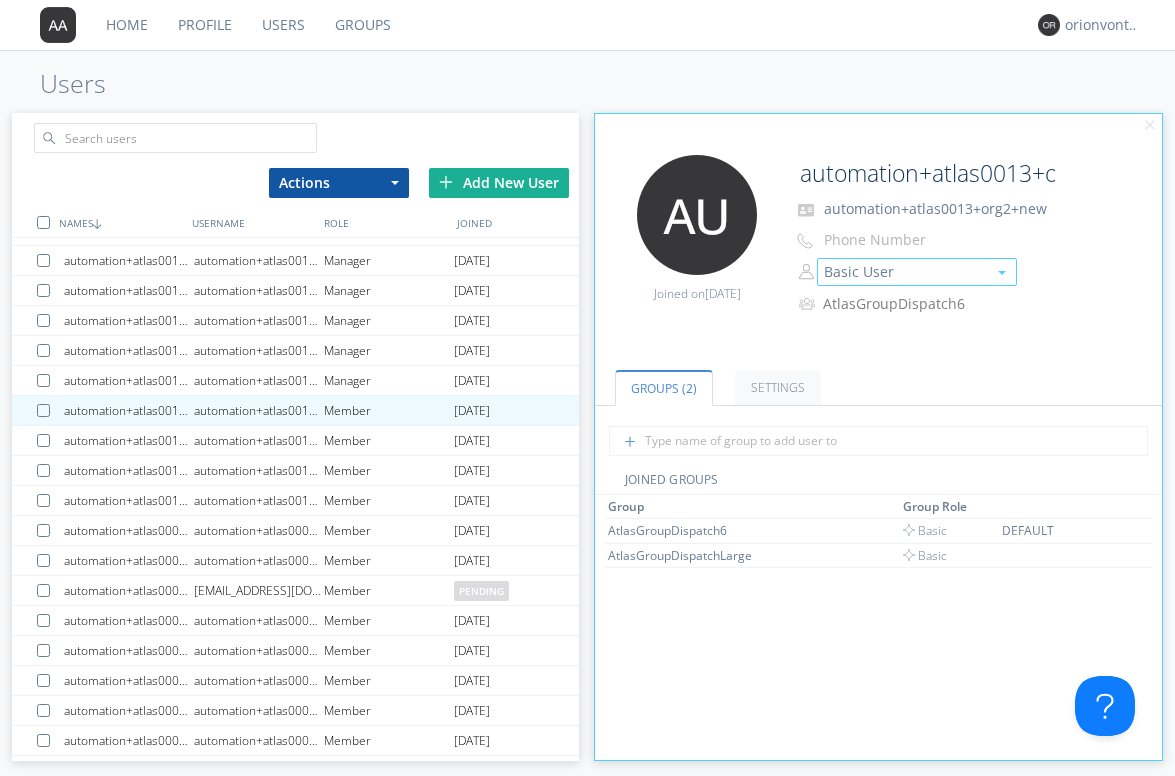 click on "Basic User" at bounding box center [917, 272] 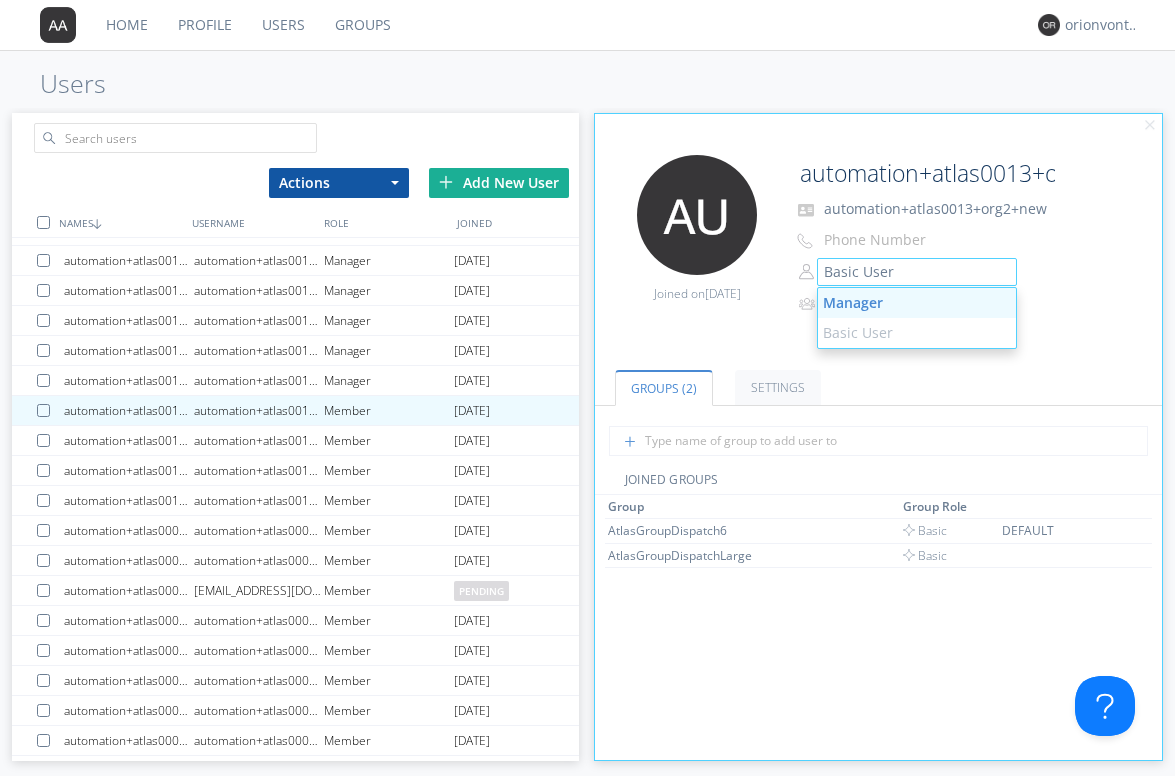 click on "Manager" at bounding box center [917, 303] 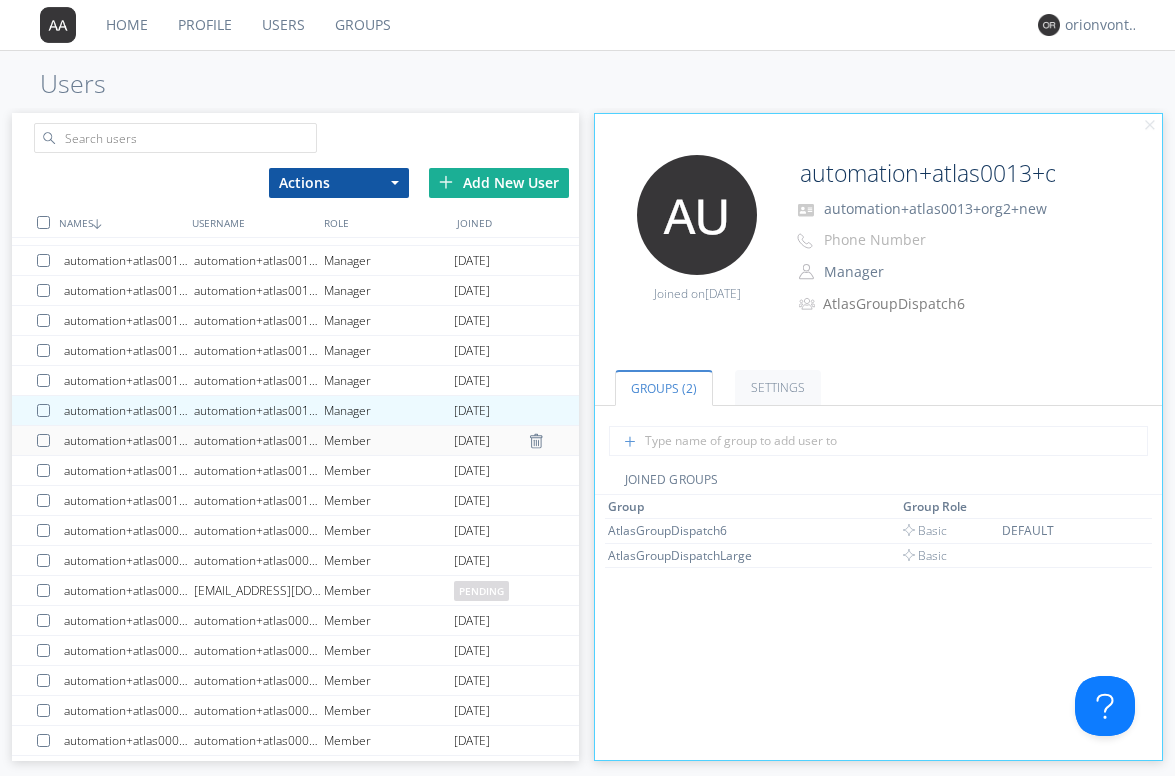 click on "Member" at bounding box center (389, 440) 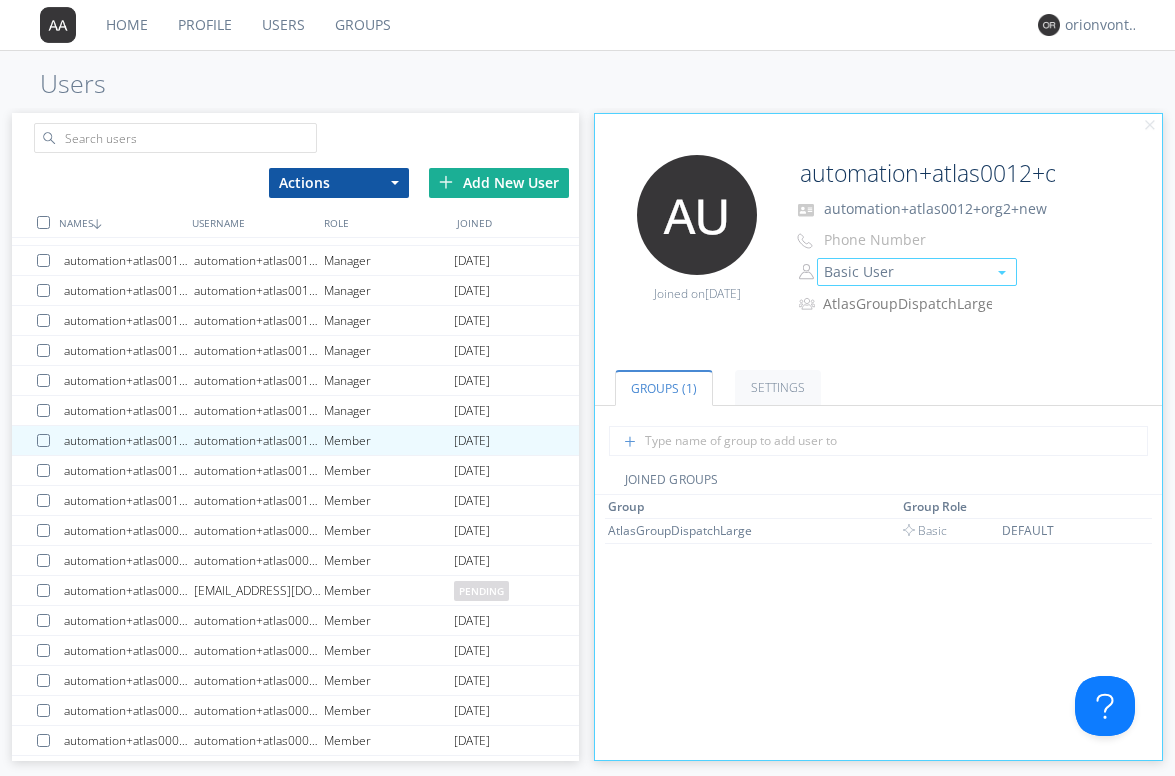 click on "Basic User" at bounding box center [917, 272] 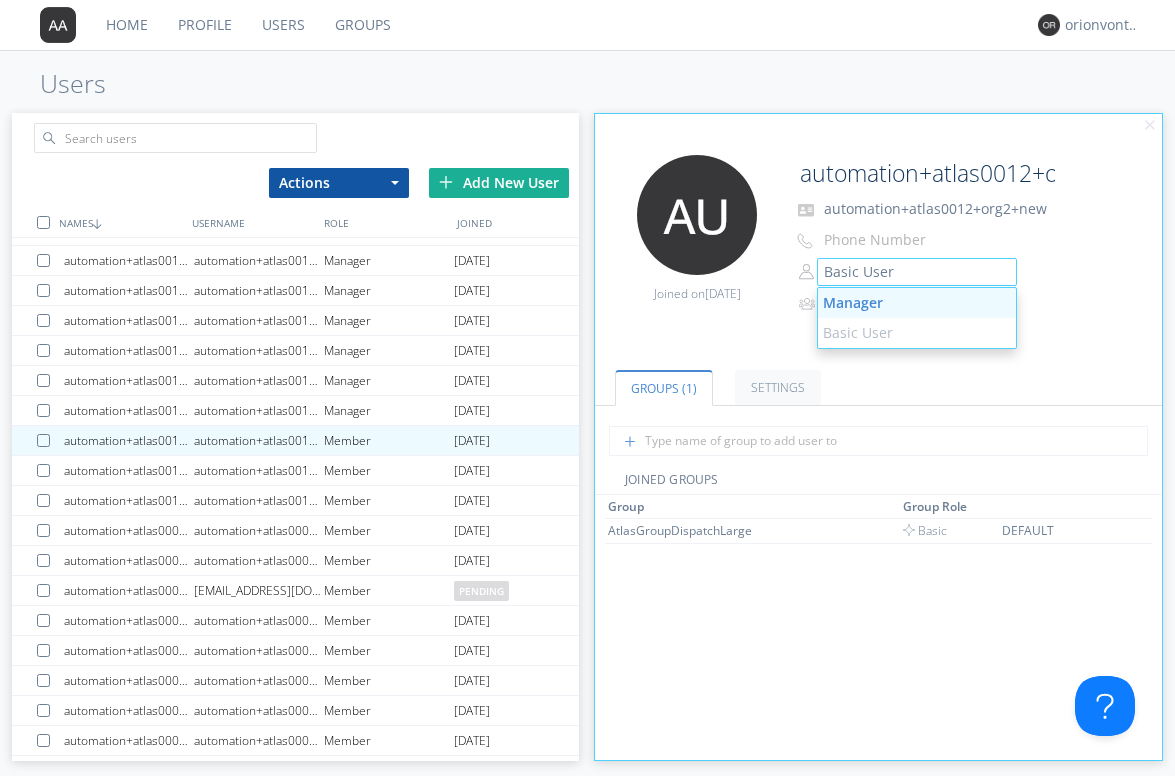 click on "Manager" at bounding box center (917, 303) 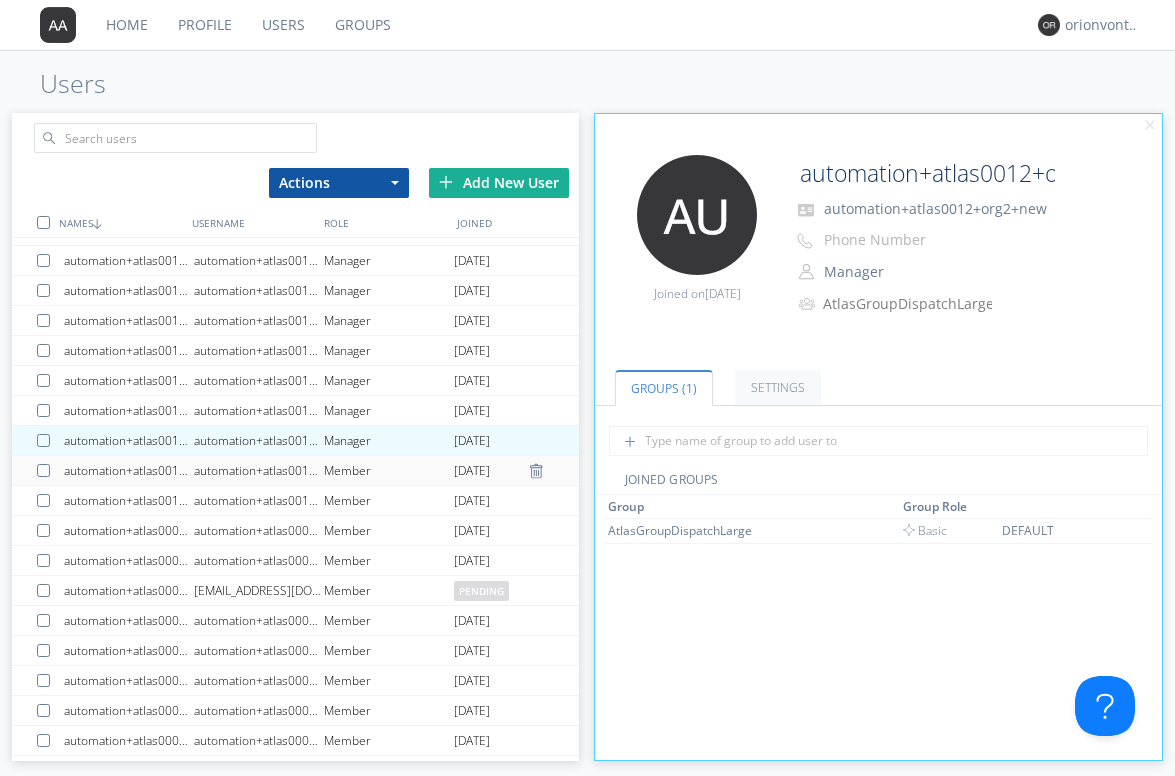 click on "automation+atlas0011+org2+new" at bounding box center [259, 470] 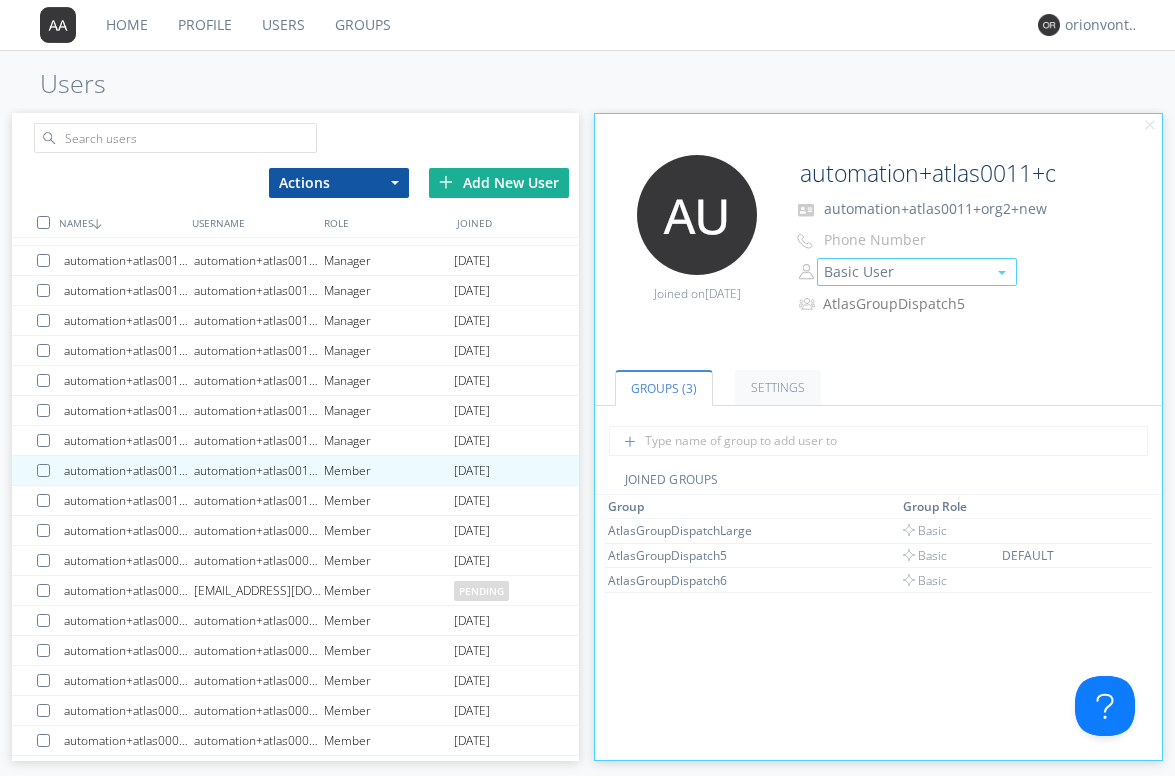 click on "Basic User" at bounding box center [917, 272] 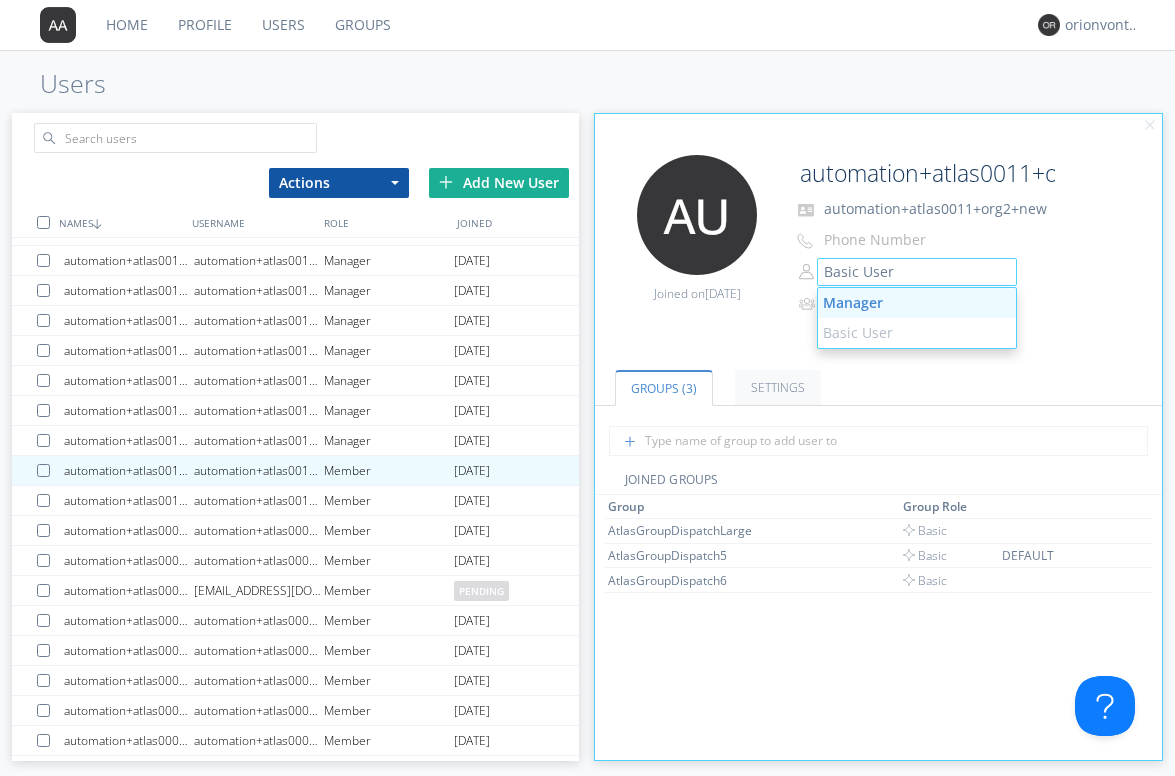 click on "Manager" at bounding box center [917, 303] 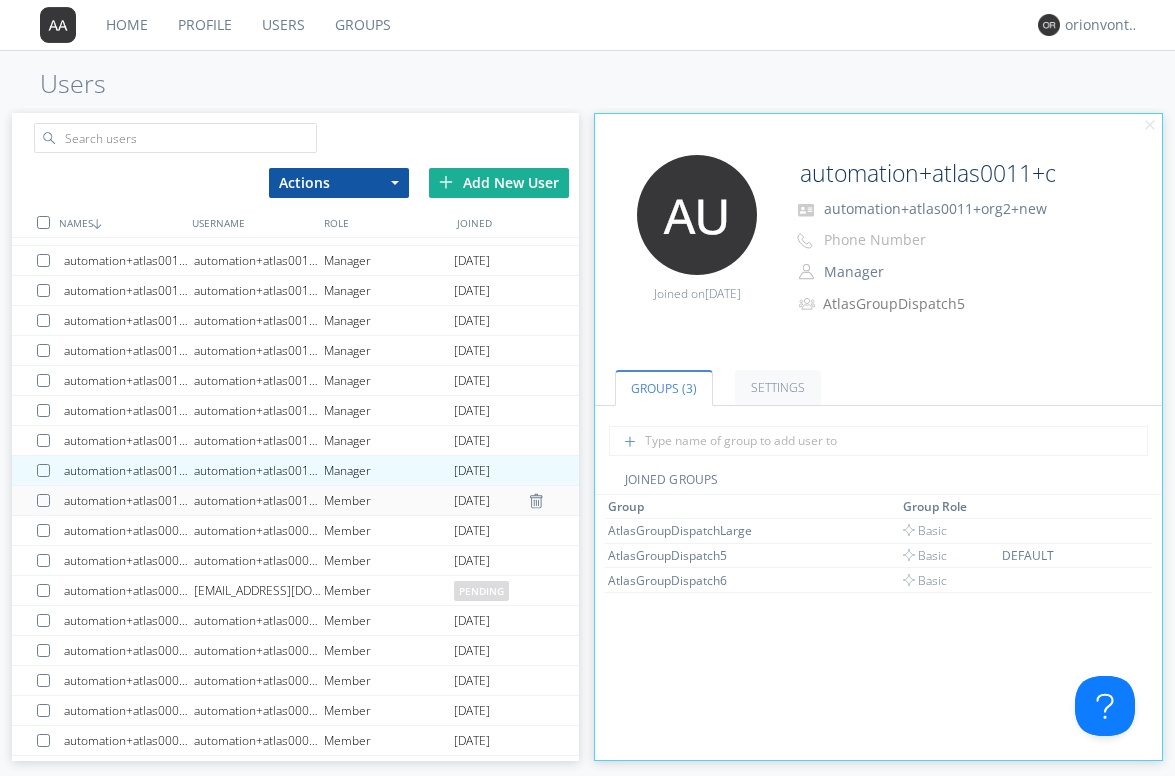 click on "automation+atlas0010+org2+new" at bounding box center [259, 500] 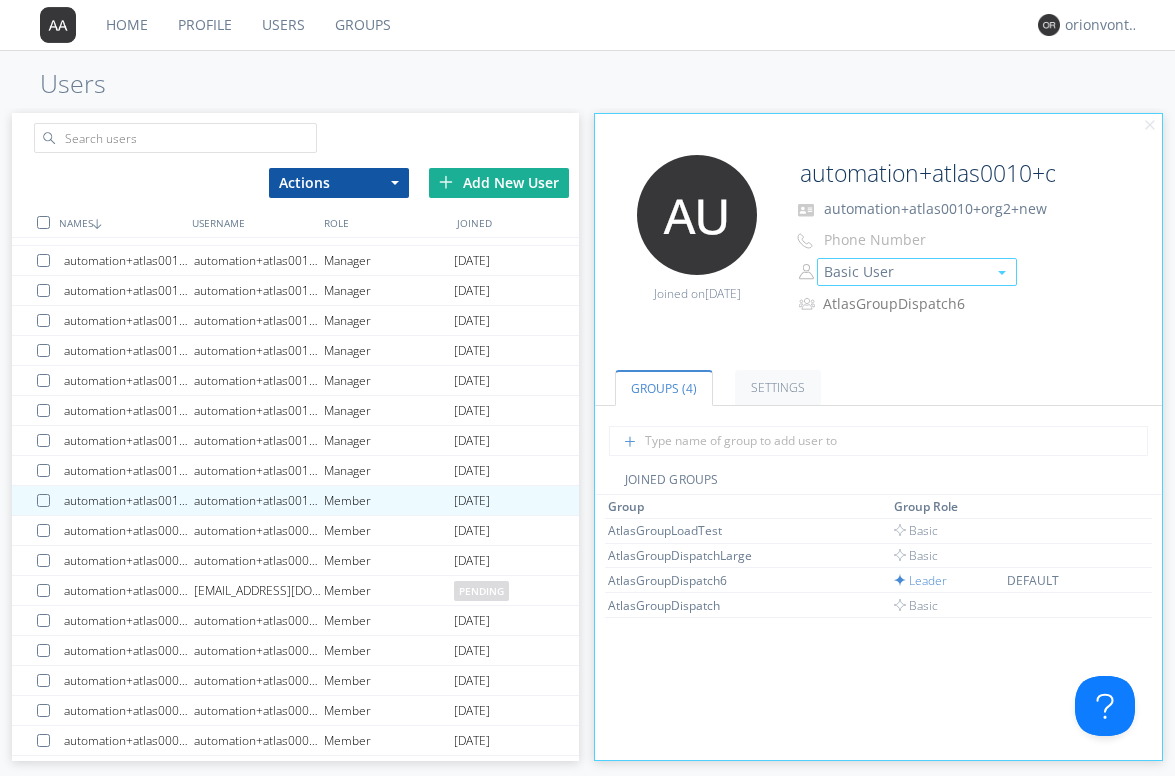 click on "Basic User" at bounding box center (917, 272) 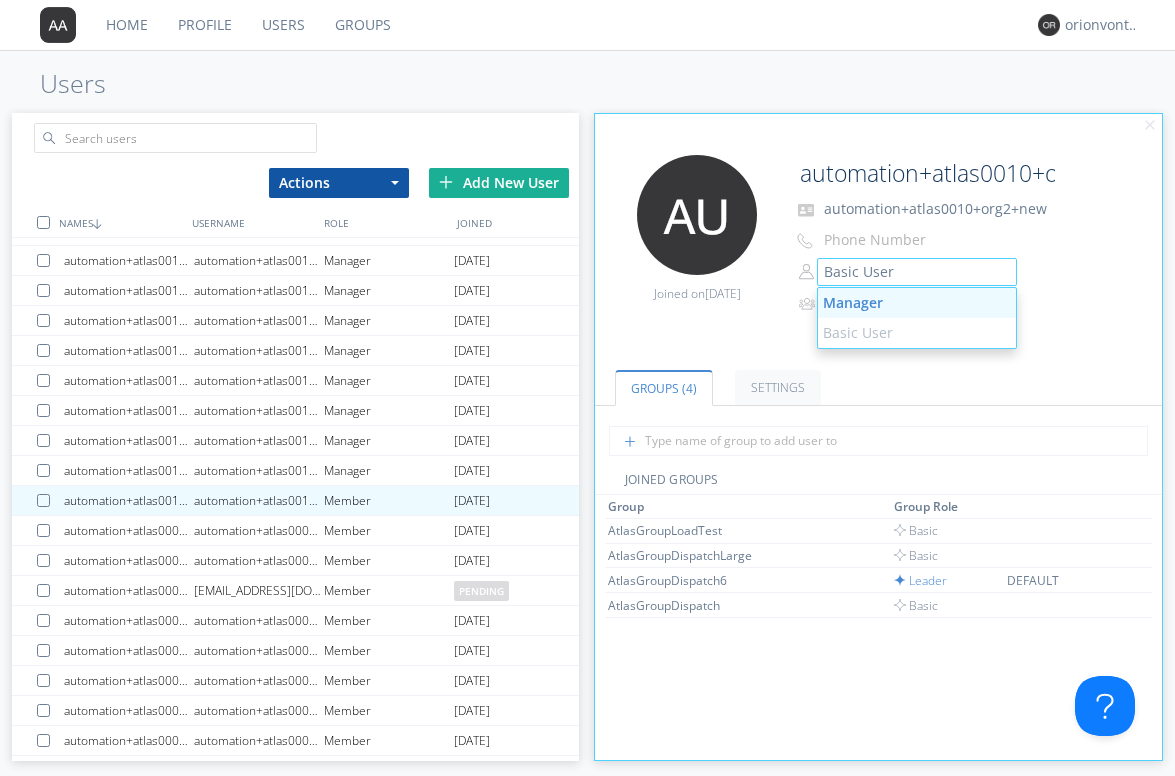 click on "Manager" at bounding box center [917, 303] 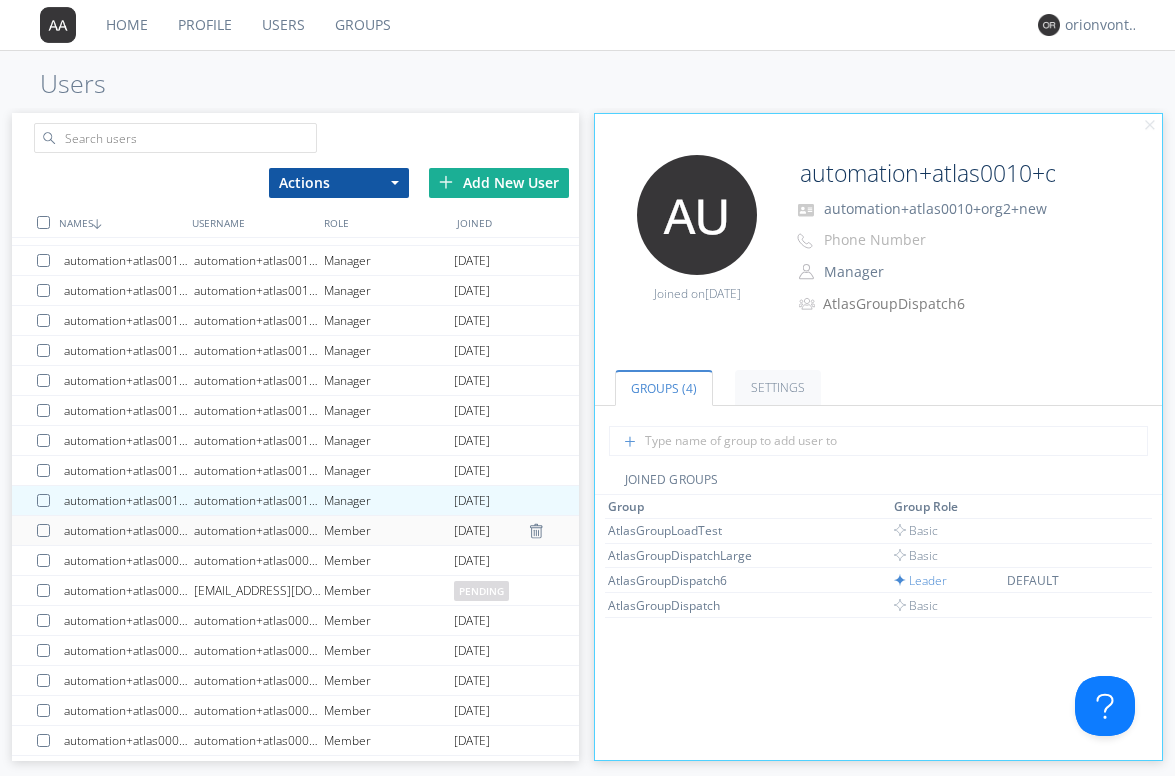 click on "automation+atlas0009+org2+new" at bounding box center (259, 530) 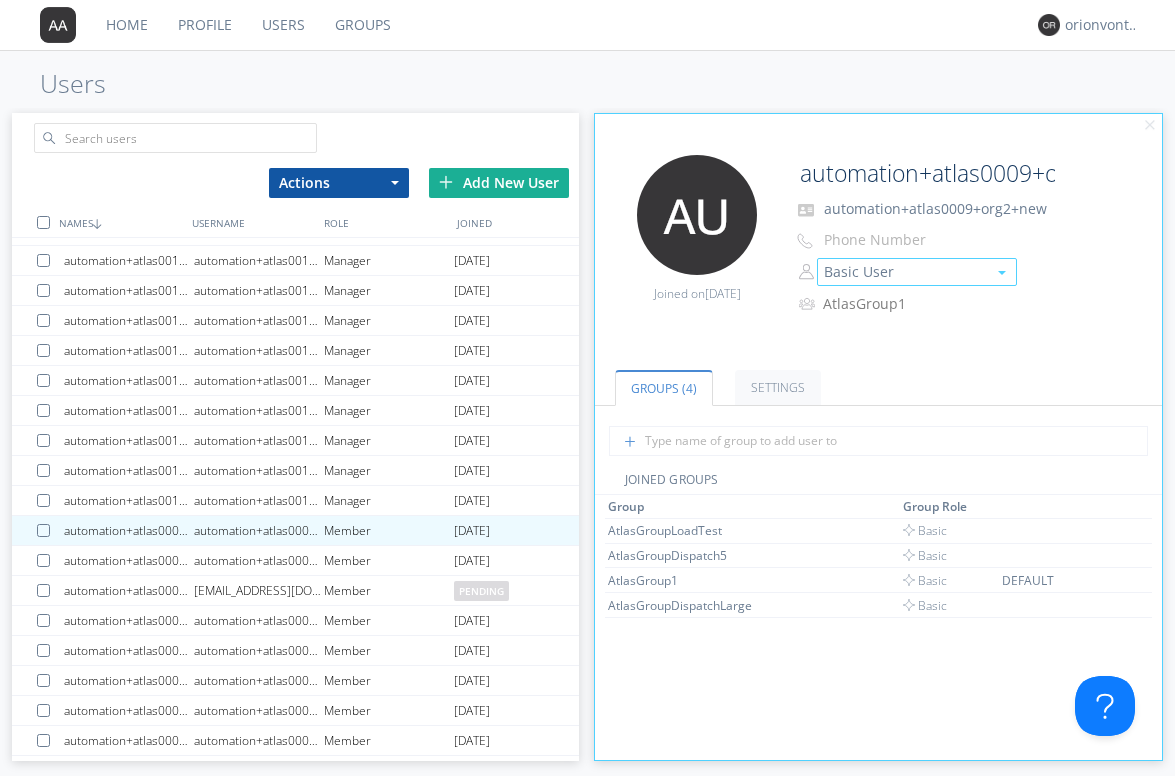 click on "Basic User" at bounding box center (917, 272) 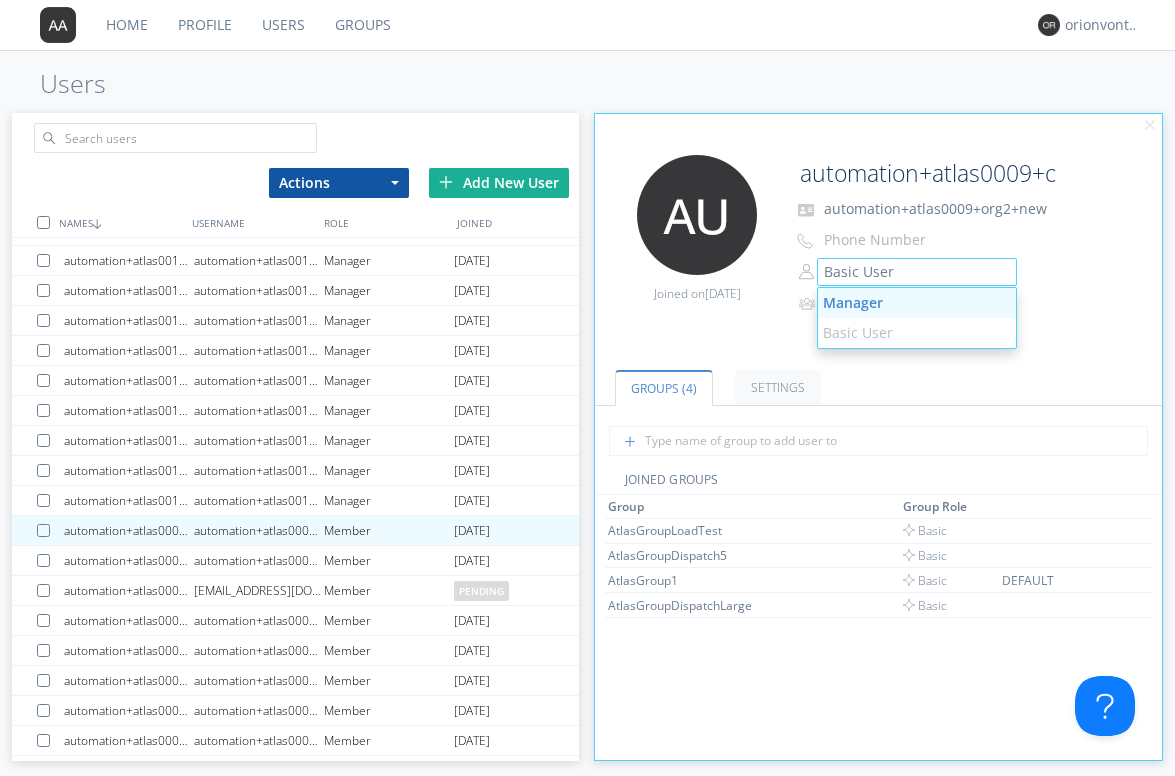 click on "Manager" at bounding box center [917, 303] 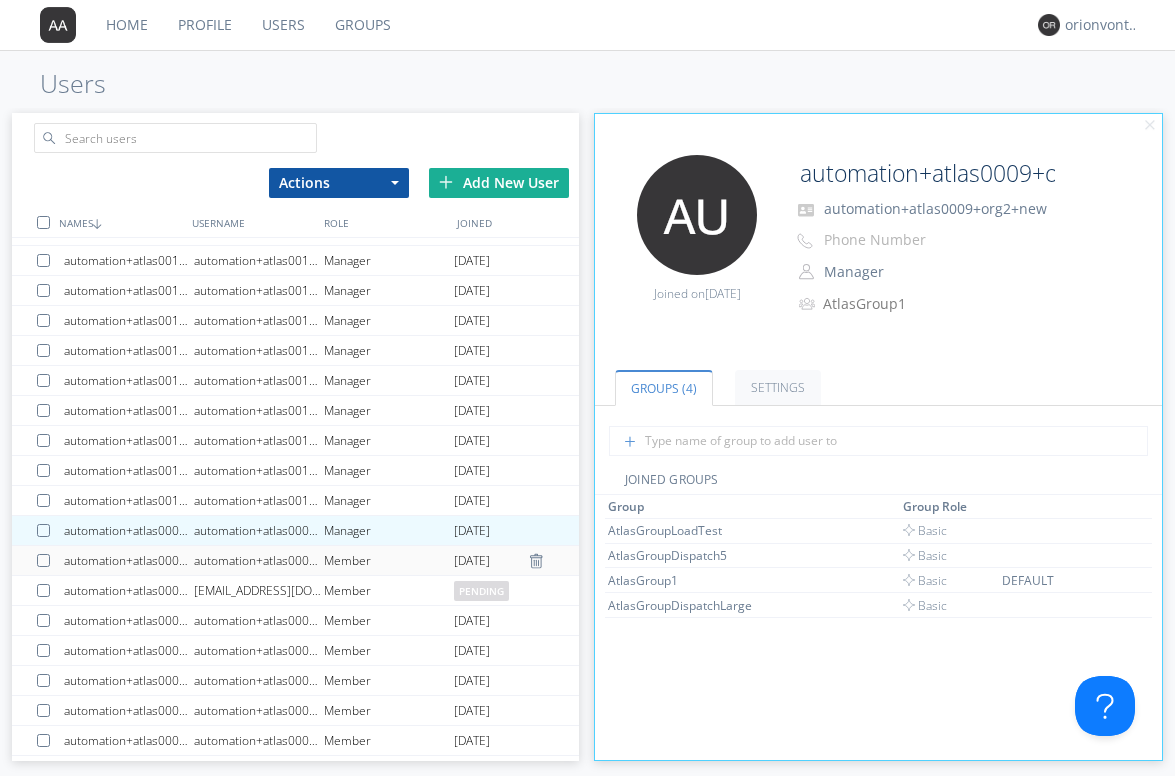 click on "automation+atlas0008+org2" at bounding box center [259, 560] 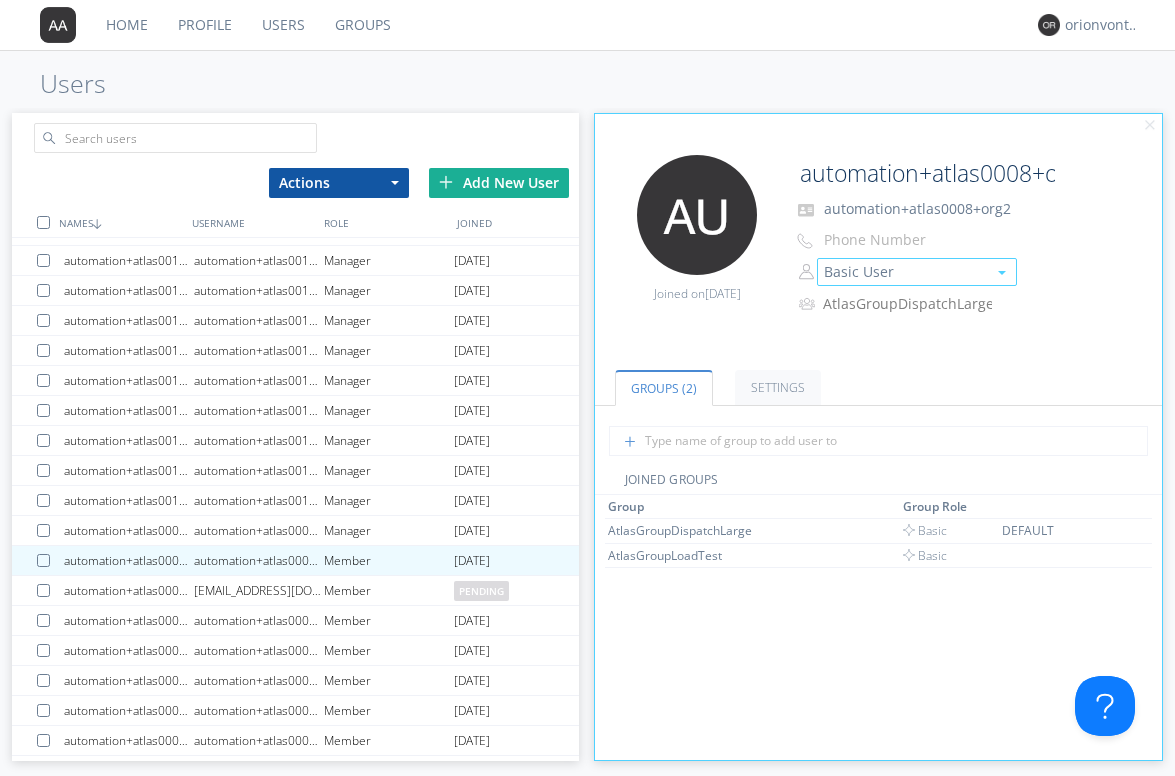 click on "Basic User" at bounding box center (917, 272) 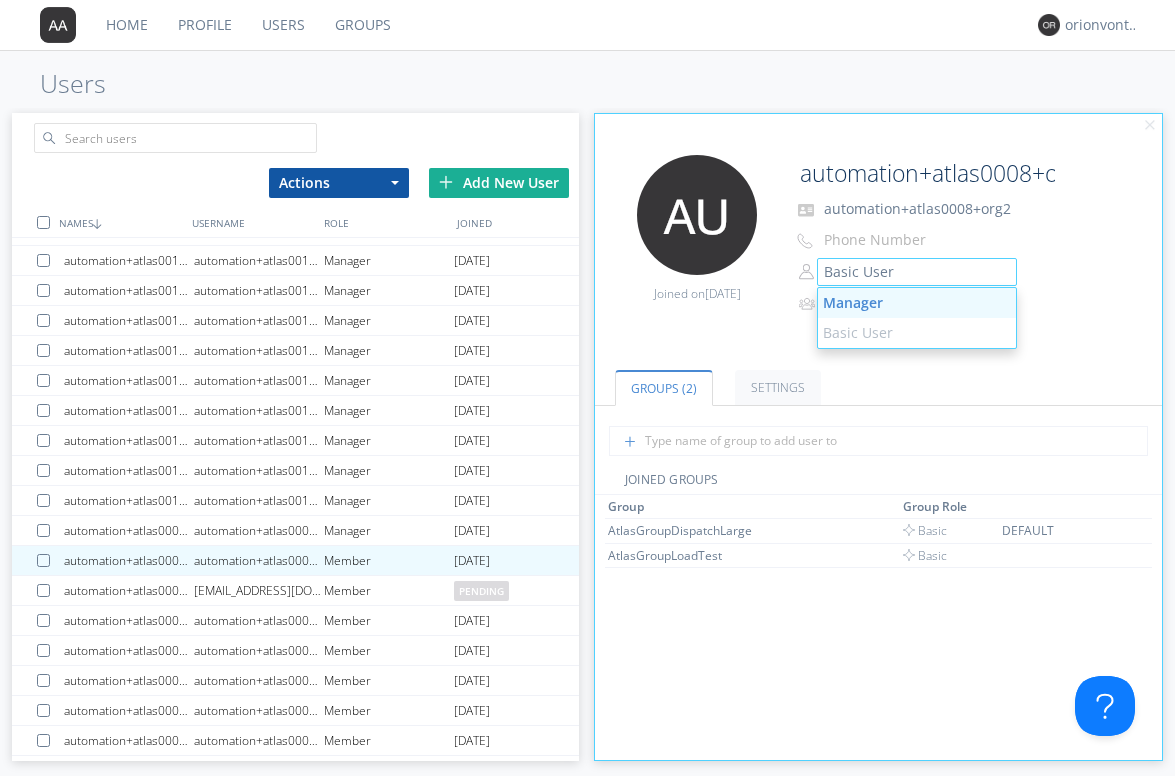 click on "Manager" at bounding box center [917, 303] 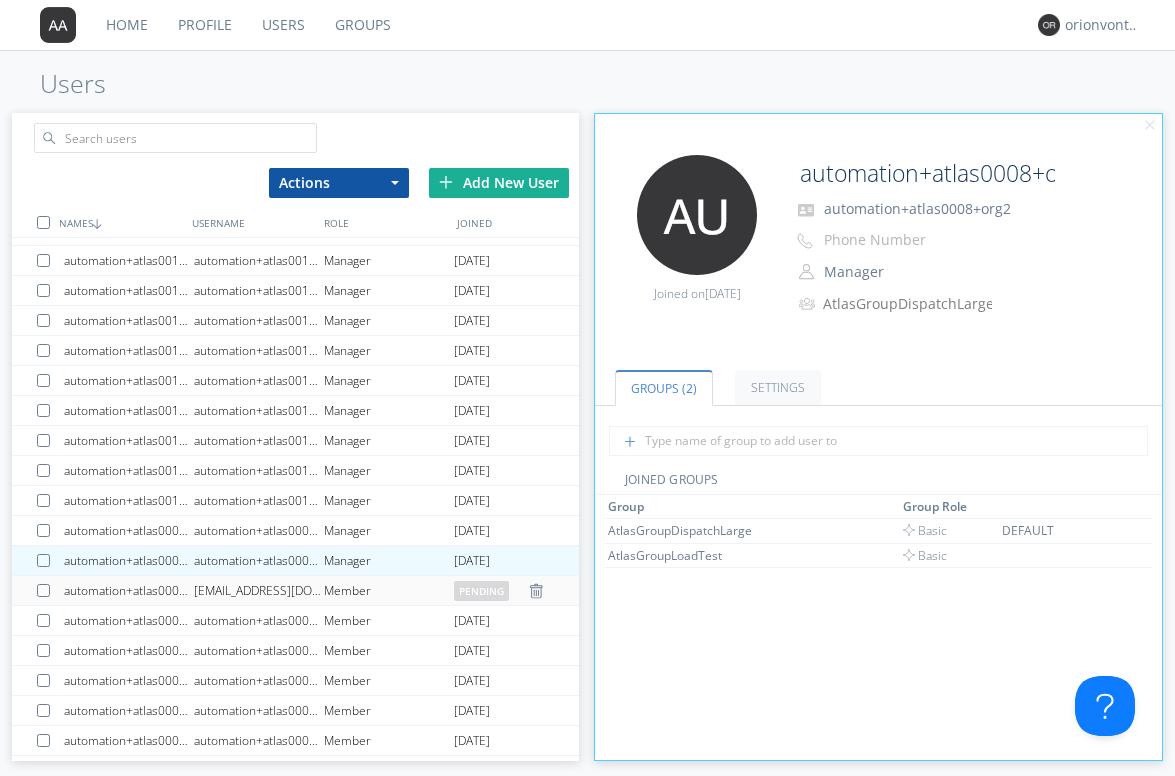 click on "[EMAIL_ADDRESS][DOMAIN_NAME]" at bounding box center (259, 590) 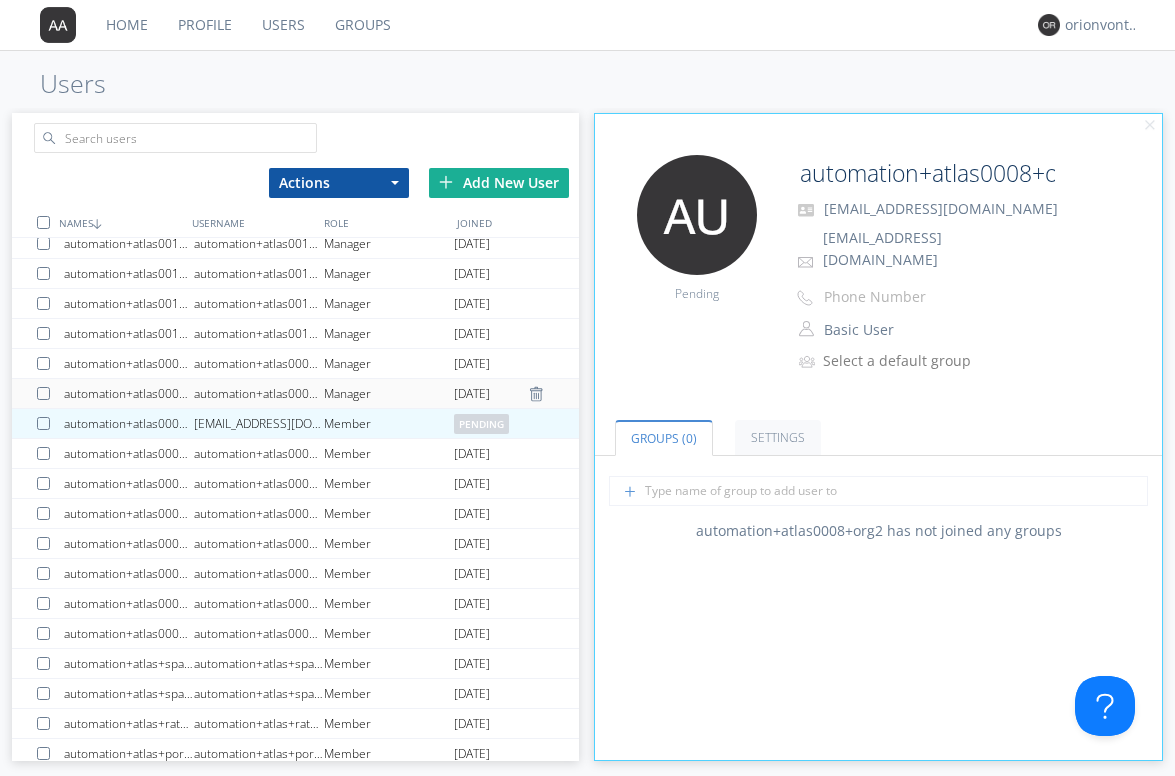 scroll, scrollTop: 920, scrollLeft: 0, axis: vertical 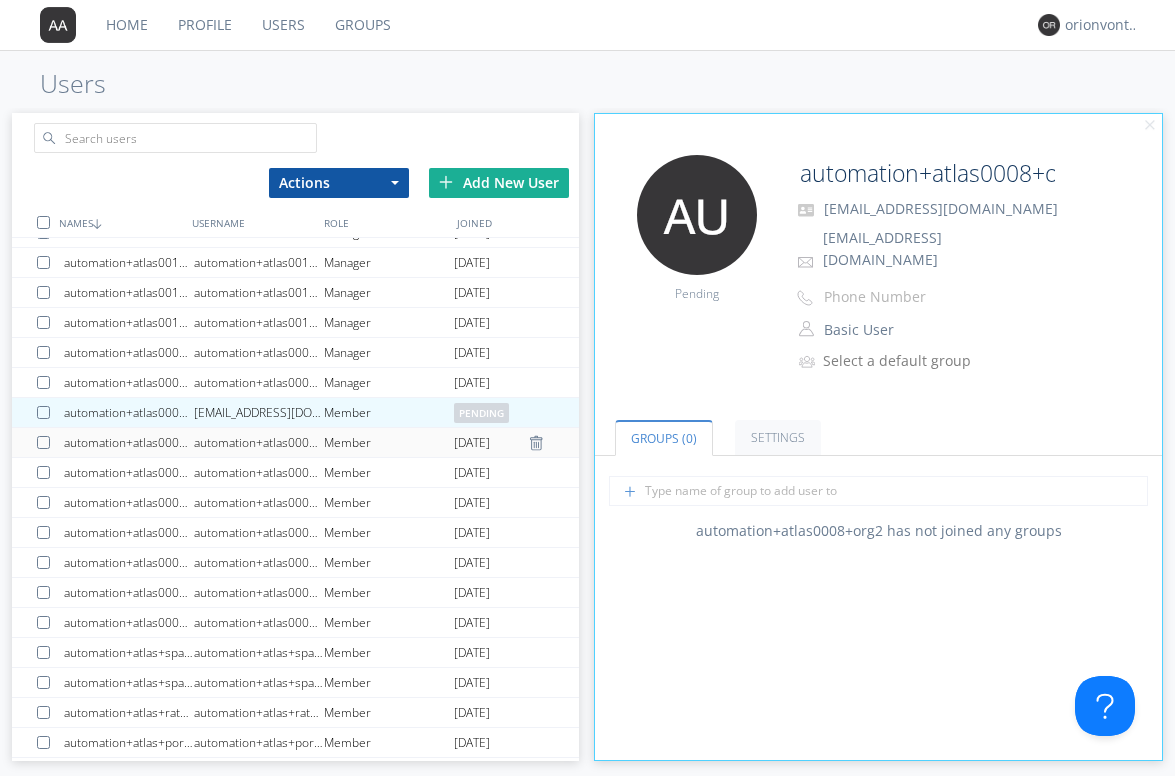 click on "automation+atlas0007+org2" at bounding box center [259, 442] 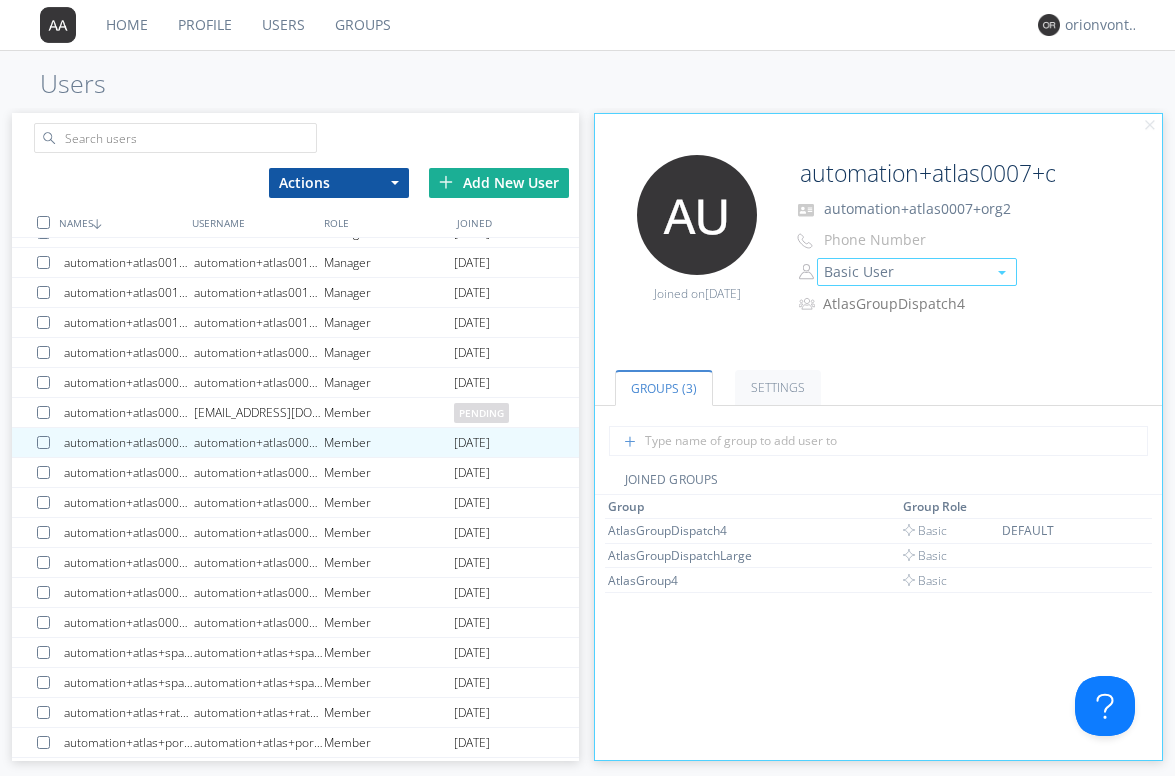 click on "Basic User" at bounding box center (917, 272) 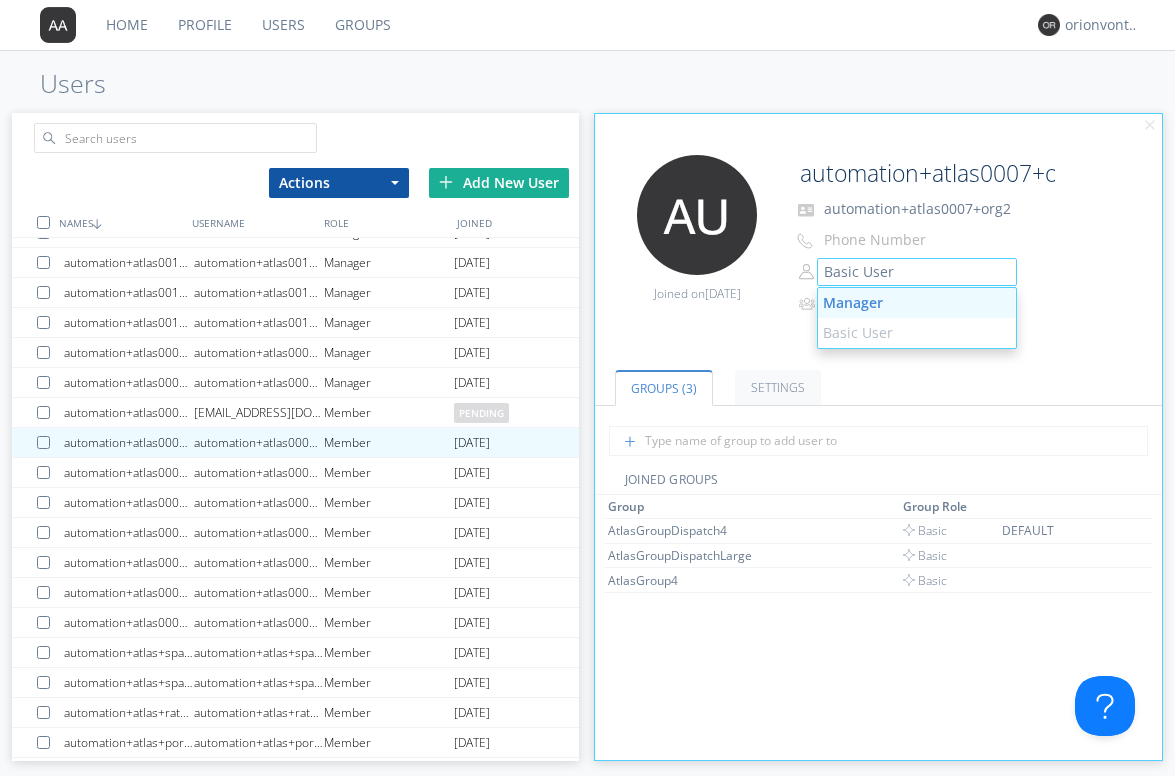 click on "Manager" at bounding box center [917, 303] 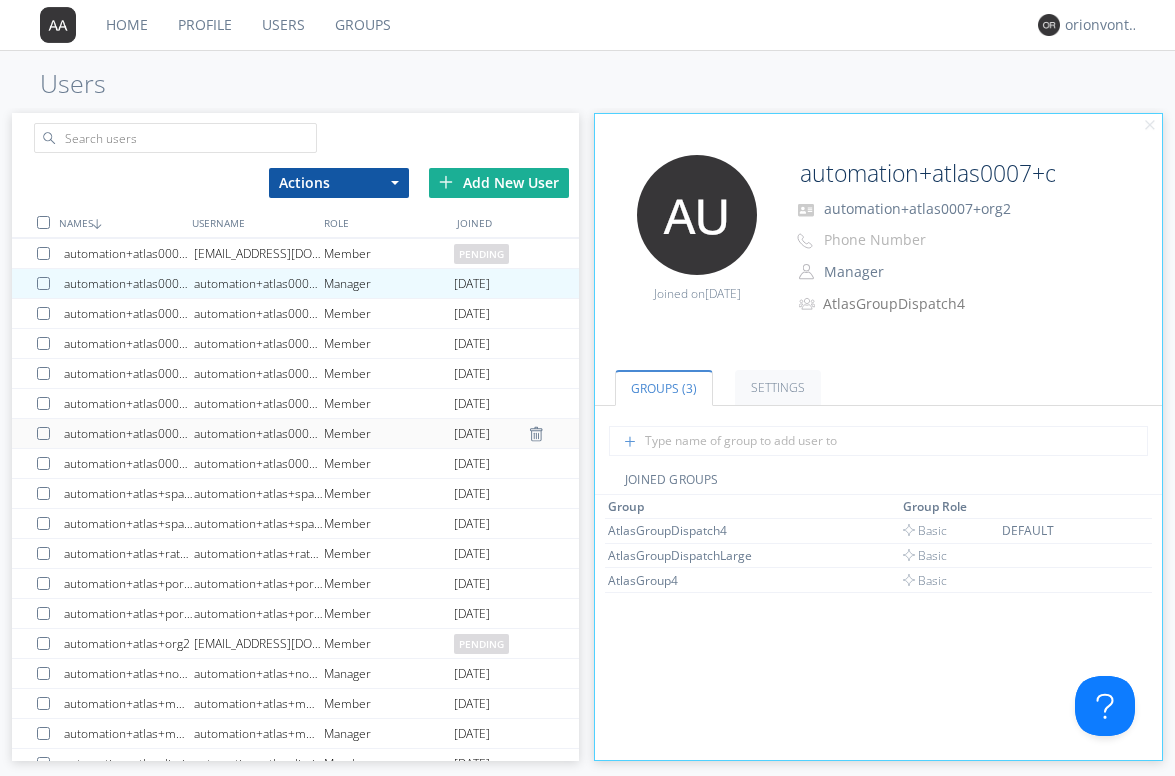 scroll, scrollTop: 975, scrollLeft: 0, axis: vertical 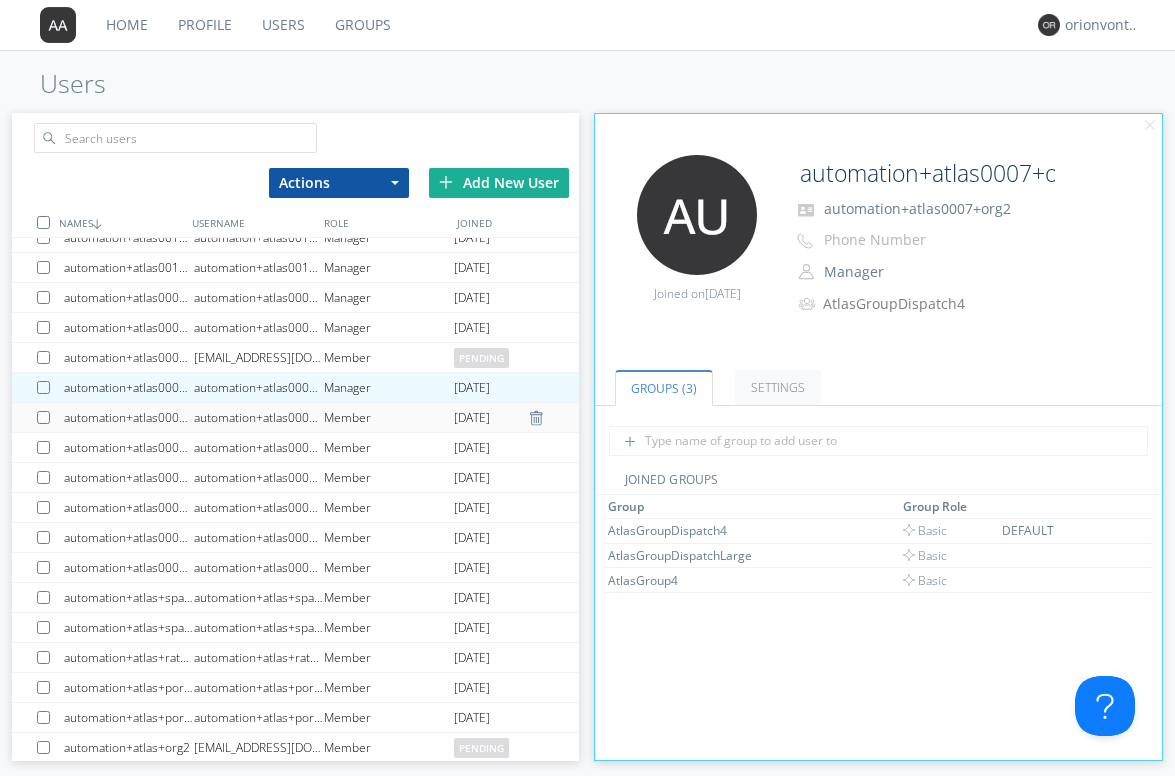 click on "Member" at bounding box center (389, 417) 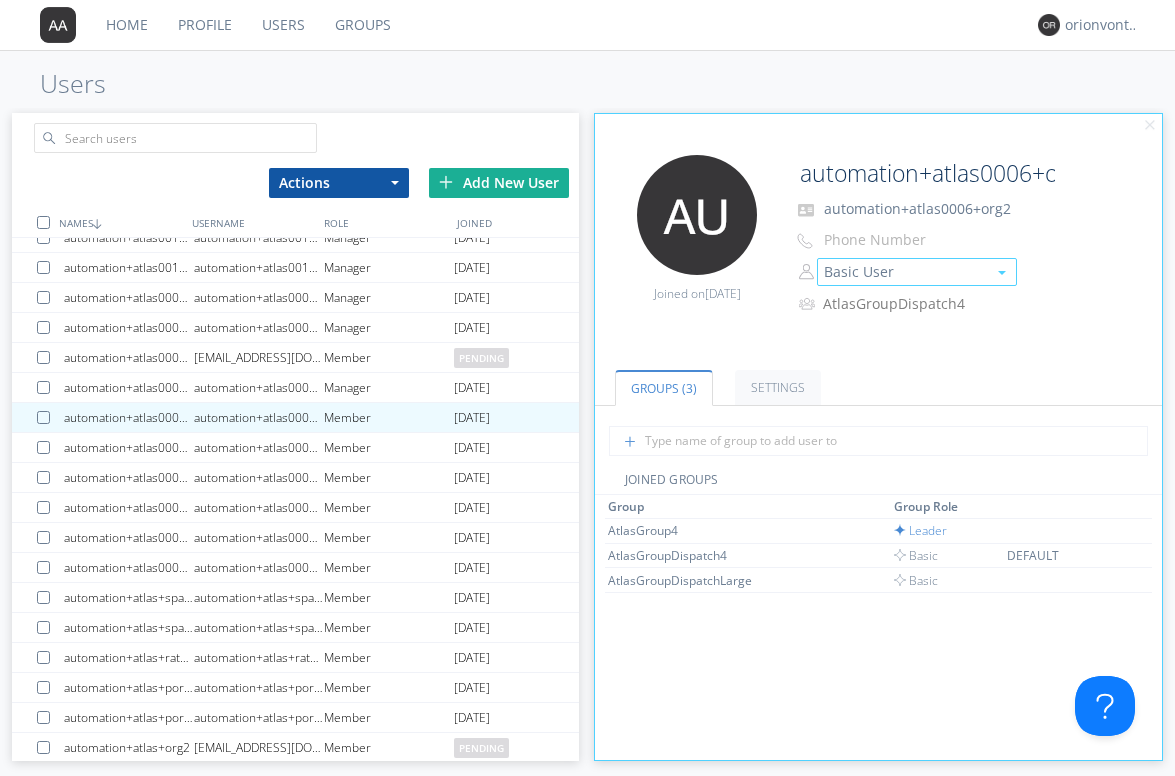 click on "Basic User" at bounding box center [917, 272] 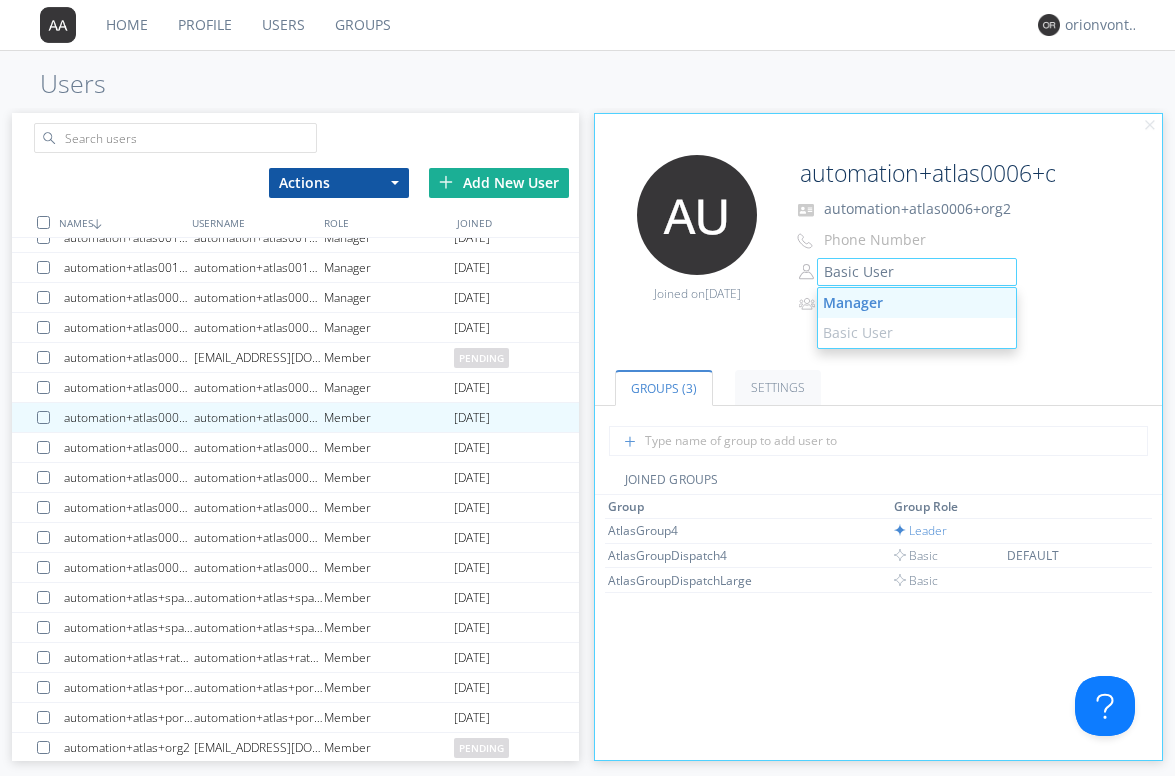 click on "Manager" at bounding box center [917, 303] 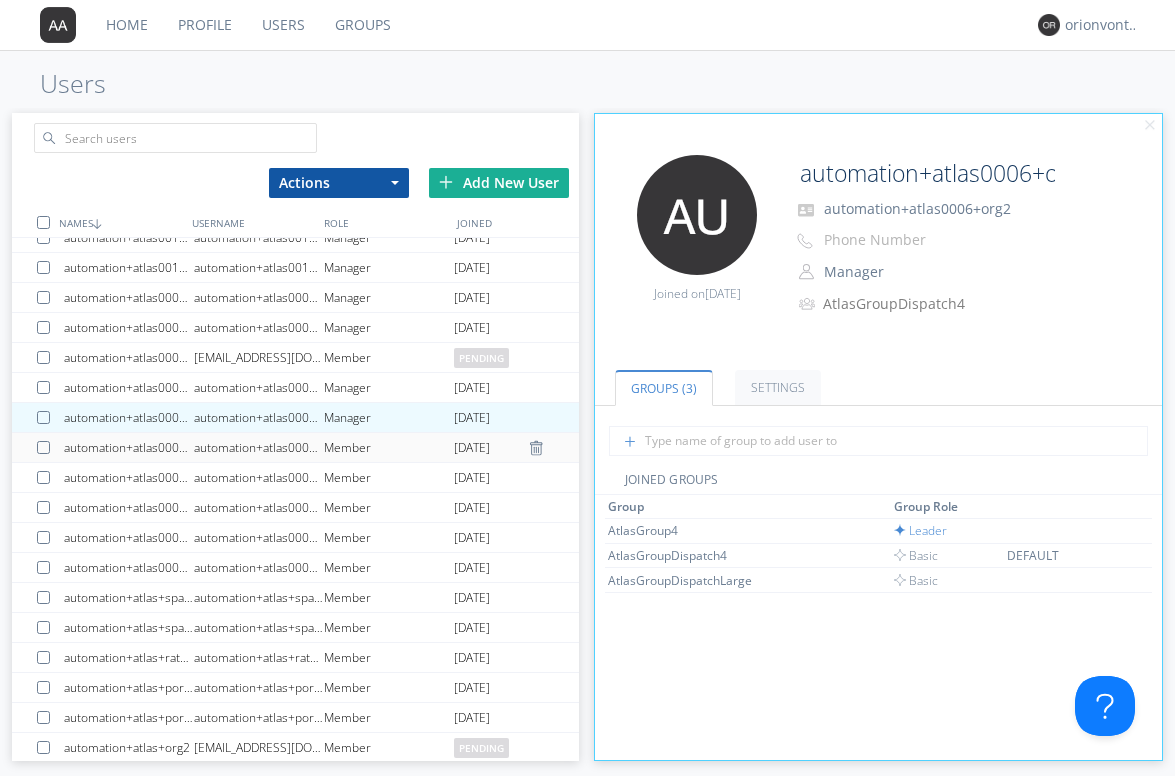 click on "Member" at bounding box center (389, 447) 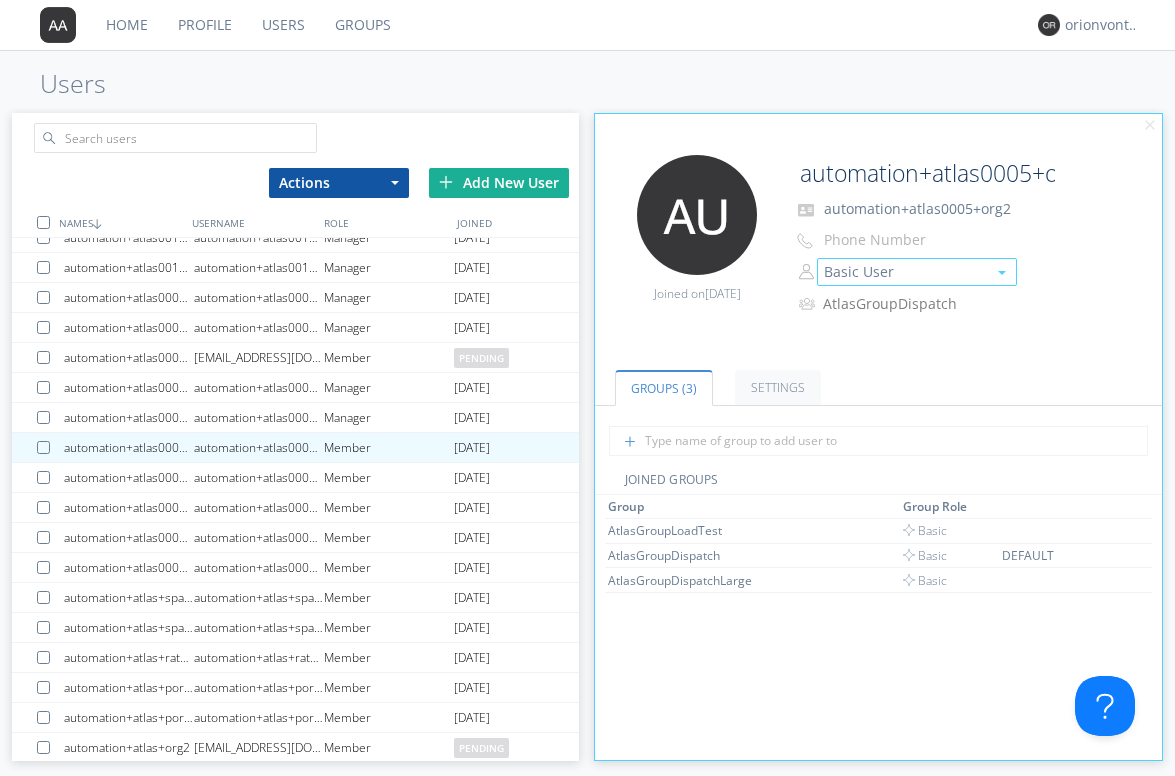 click on "Basic User" at bounding box center [917, 272] 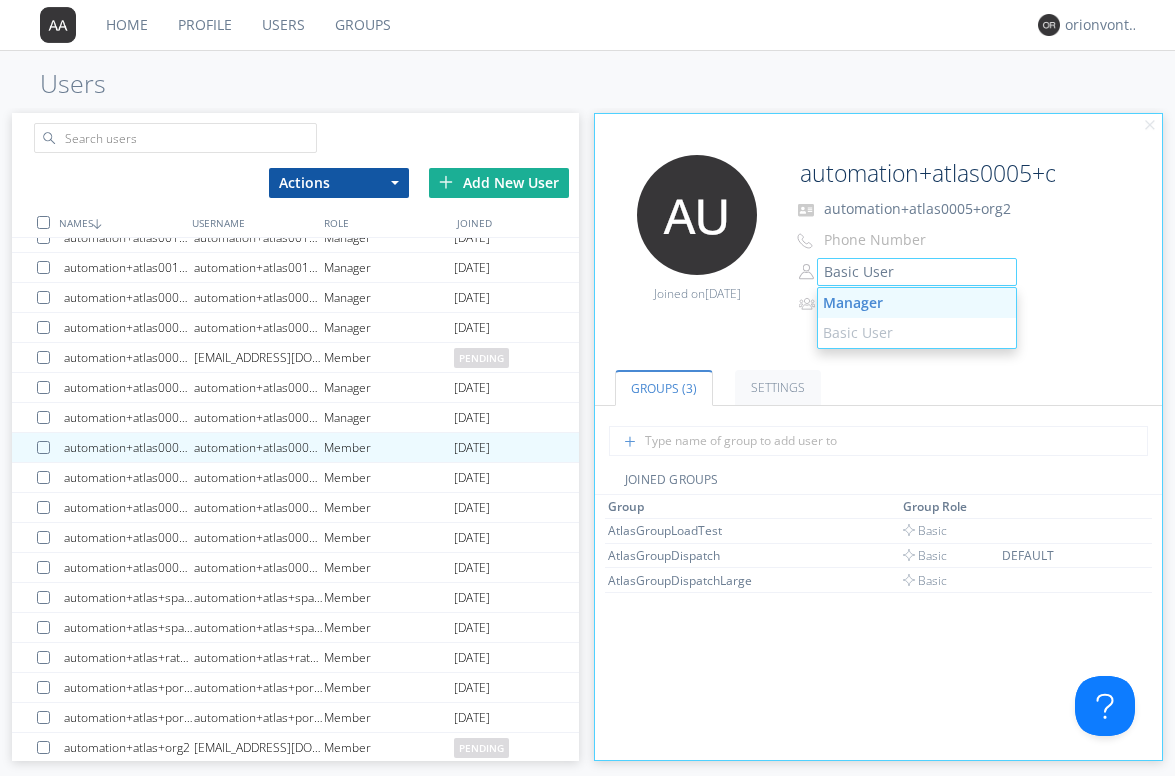 click on "Manager" at bounding box center (917, 303) 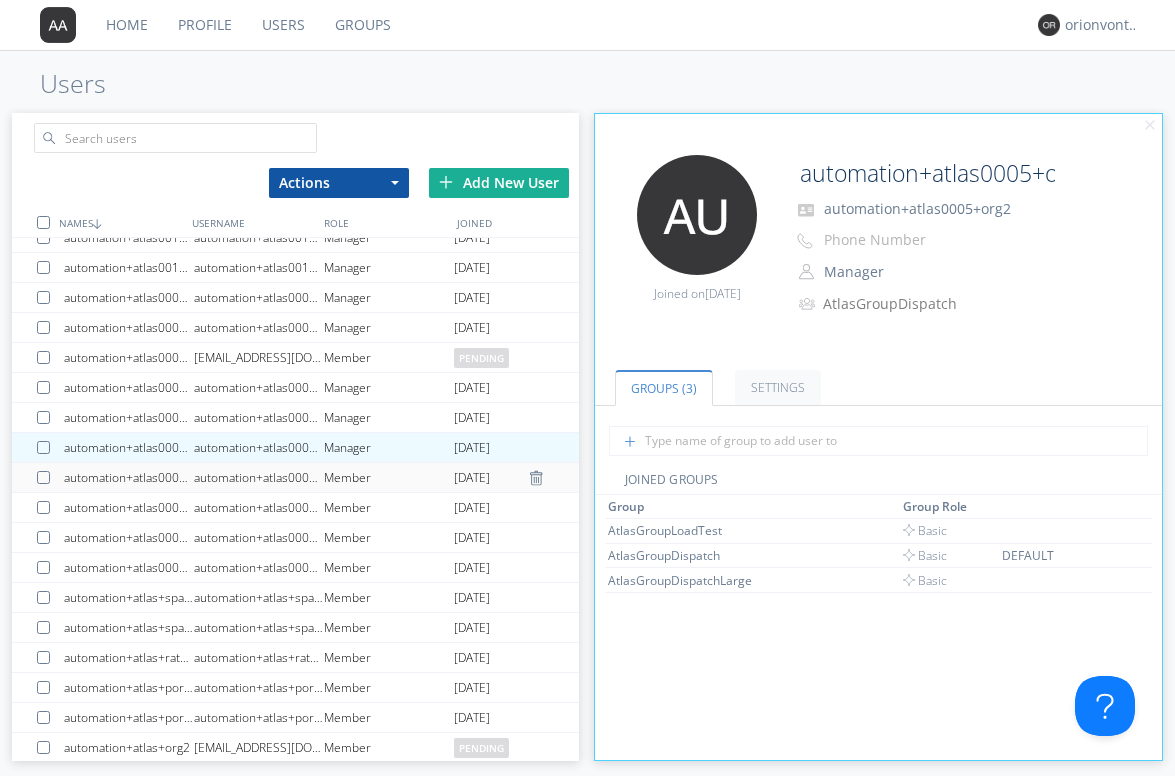 click on "Member" at bounding box center [389, 477] 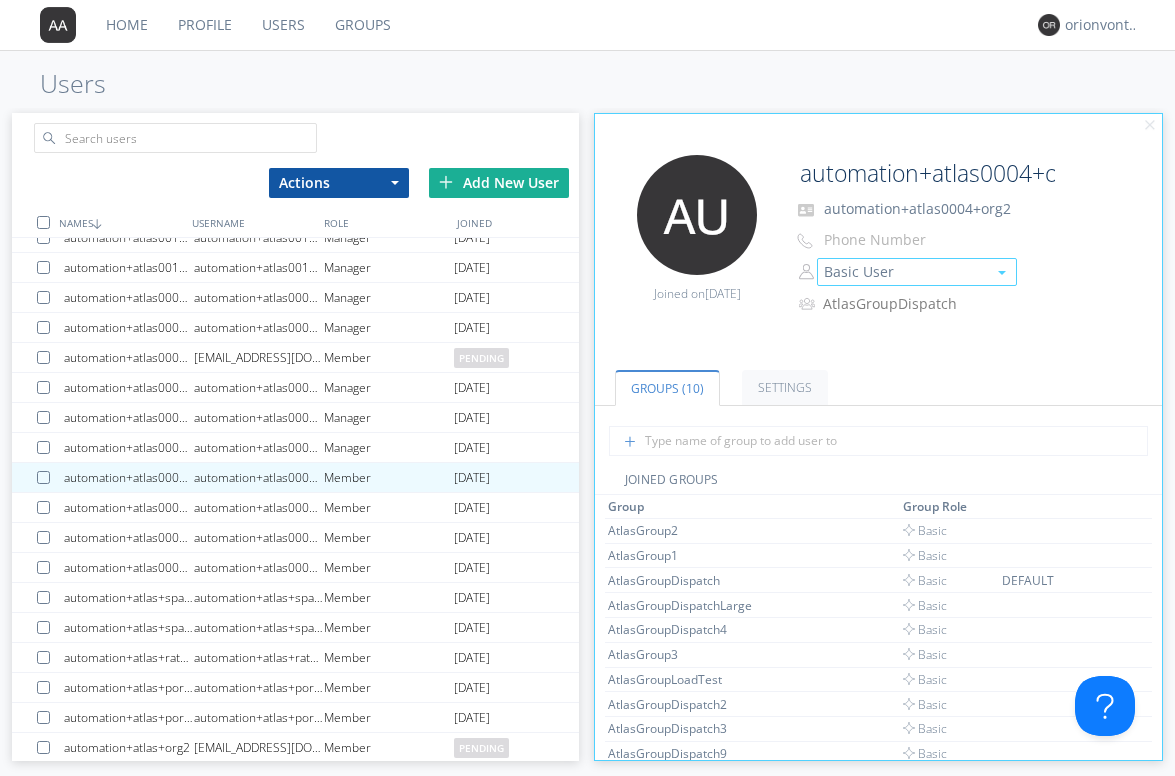 click on "Basic User" at bounding box center [917, 272] 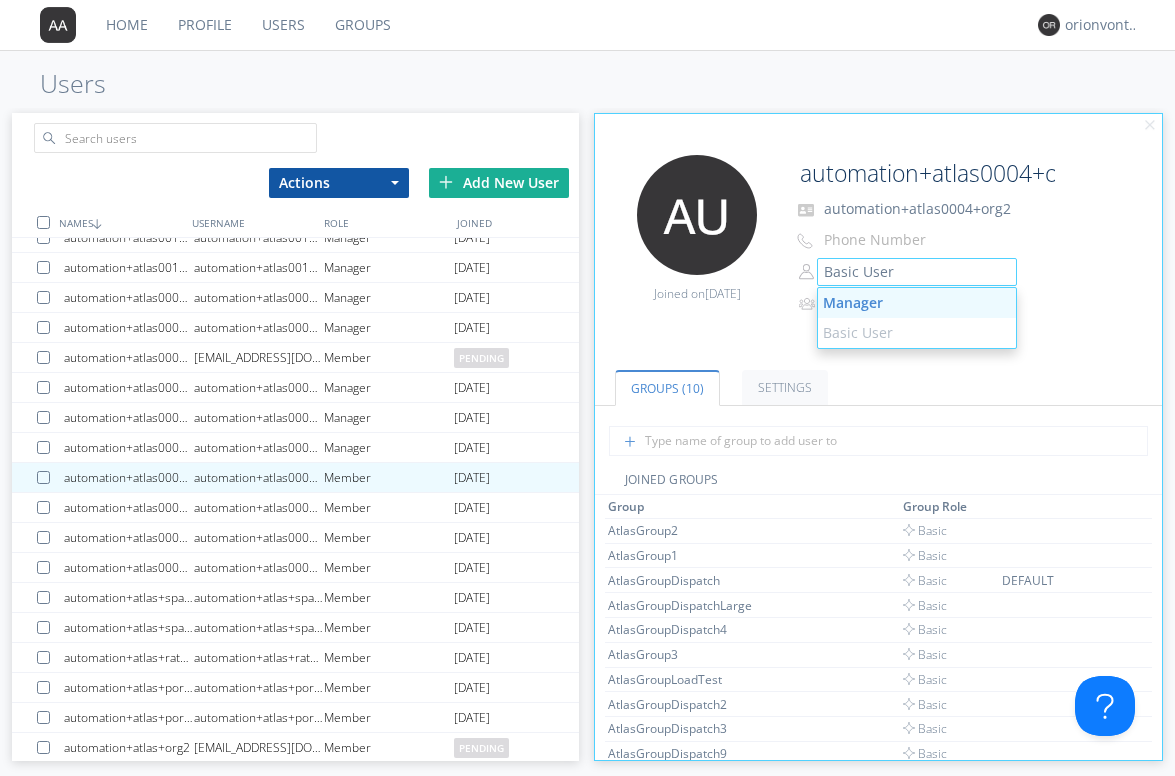 click on "Manager" at bounding box center (917, 303) 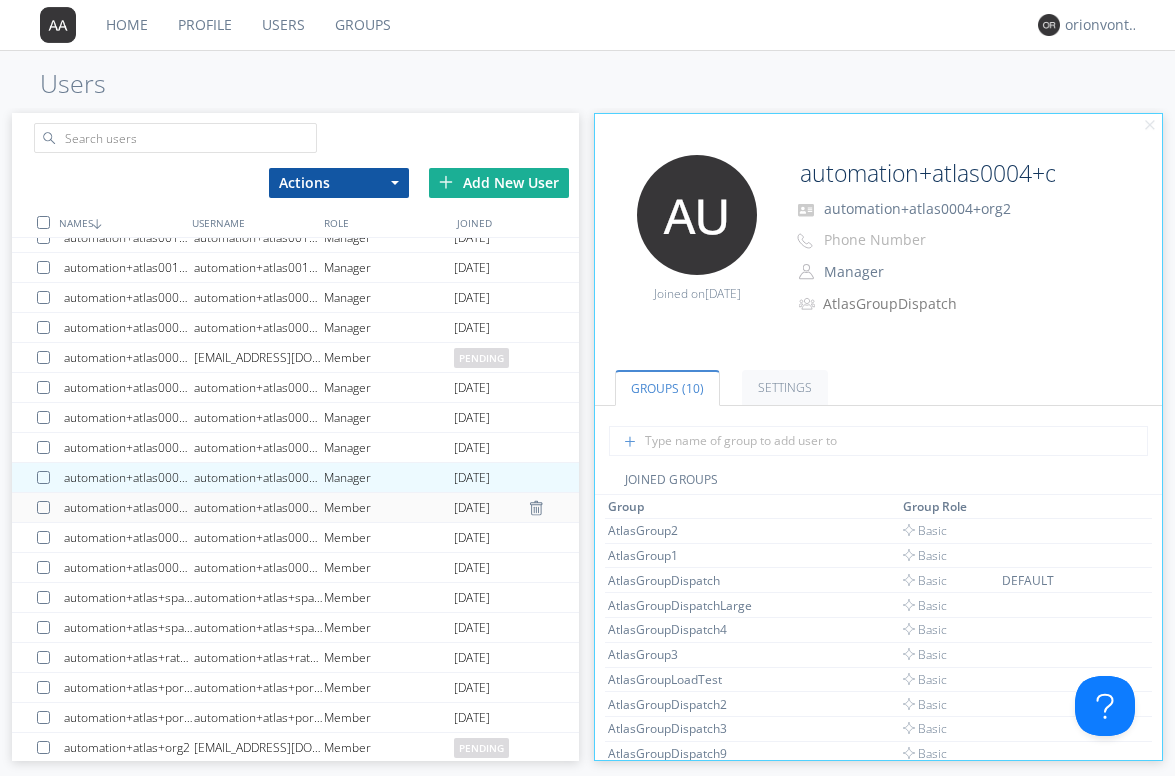click on "automation+atlas0003+org2" at bounding box center (259, 507) 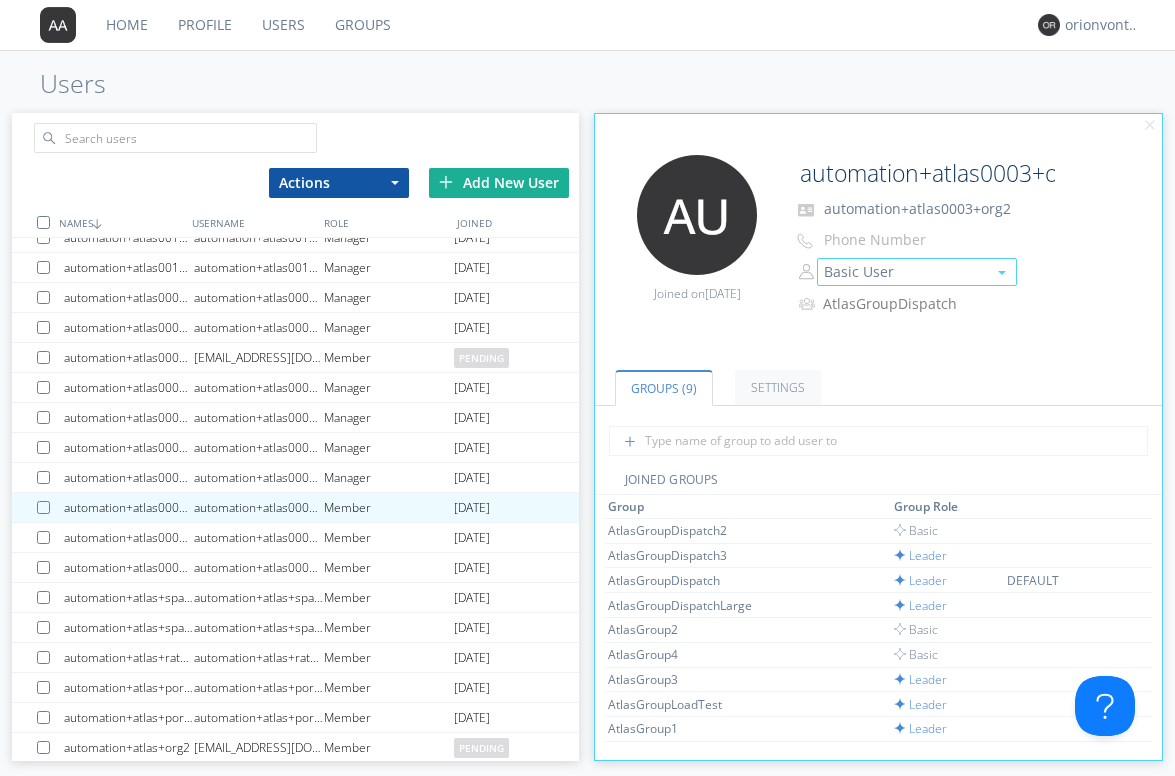 click on "Basic User" at bounding box center [917, 272] 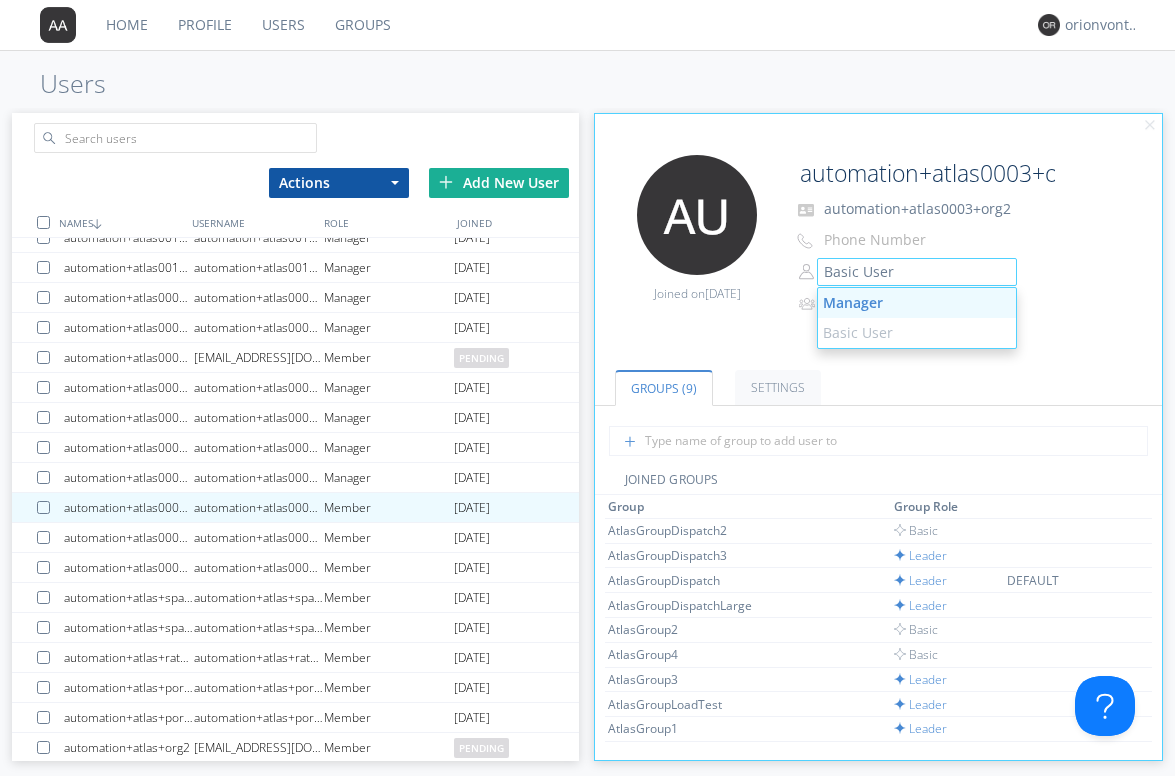 click on "Manager" at bounding box center [917, 303] 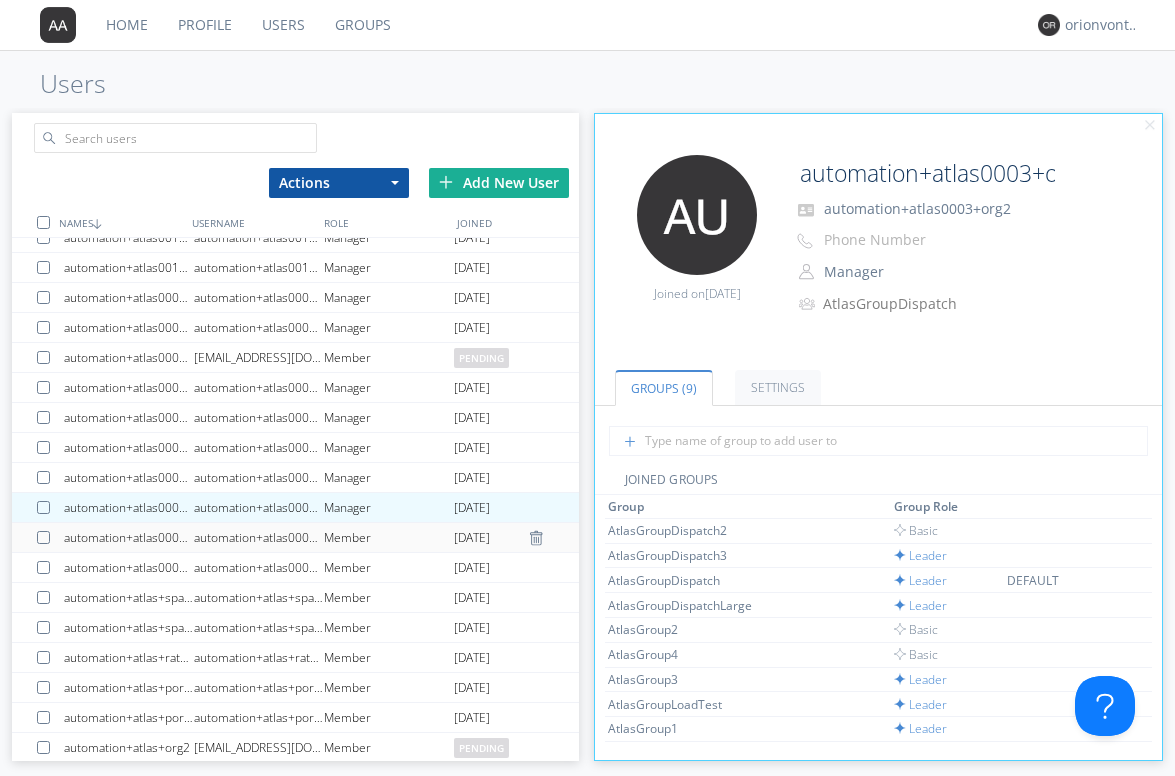 click on "automation+atlas0002+org2" at bounding box center [259, 537] 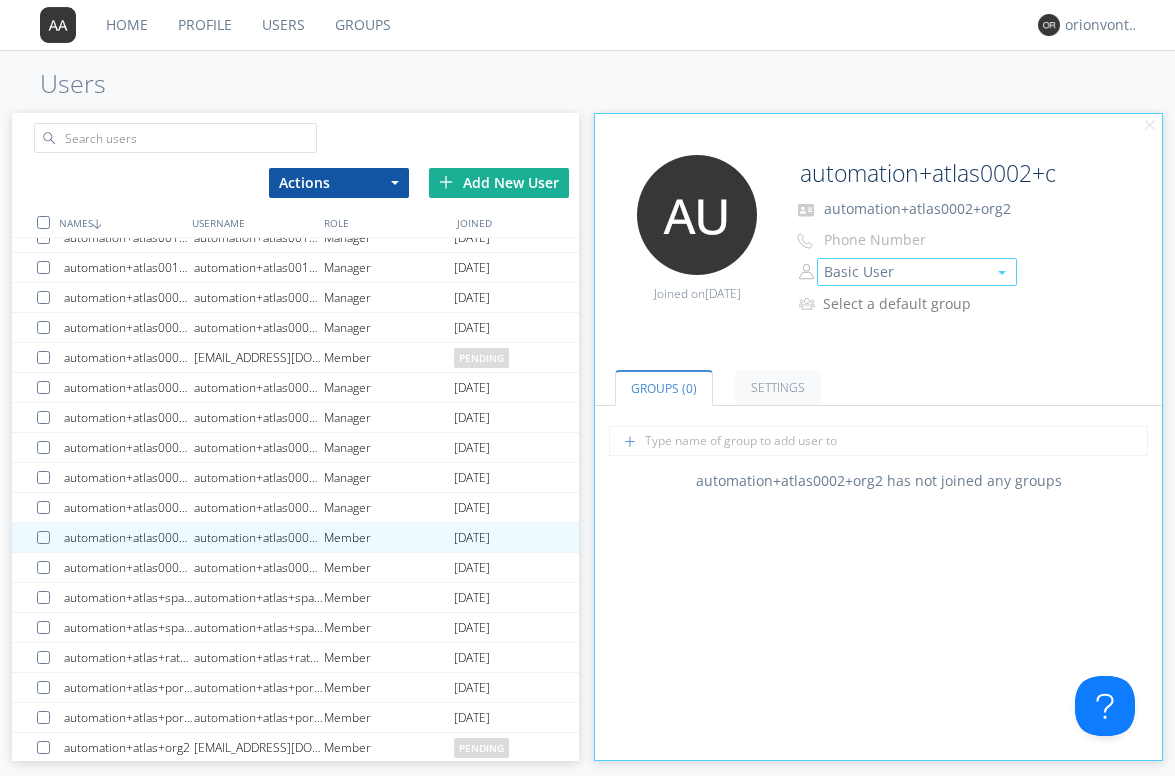 click on "Basic User" at bounding box center [917, 272] 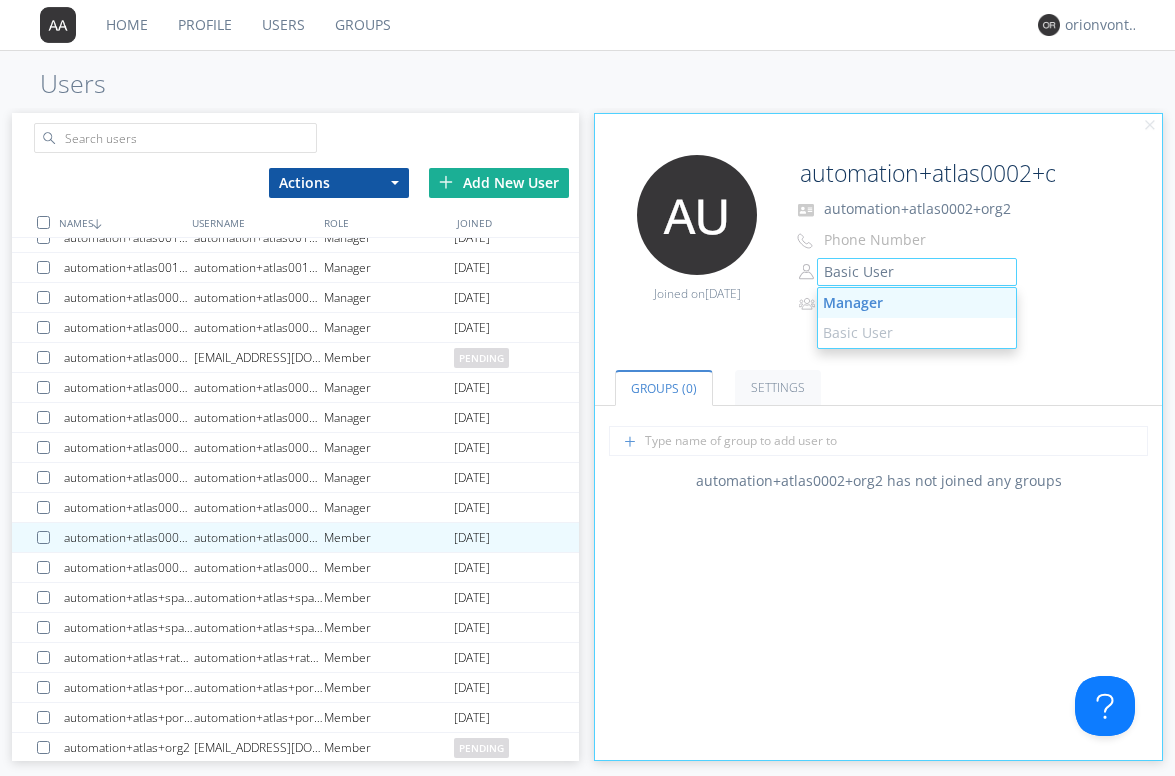 click on "Manager" at bounding box center [917, 303] 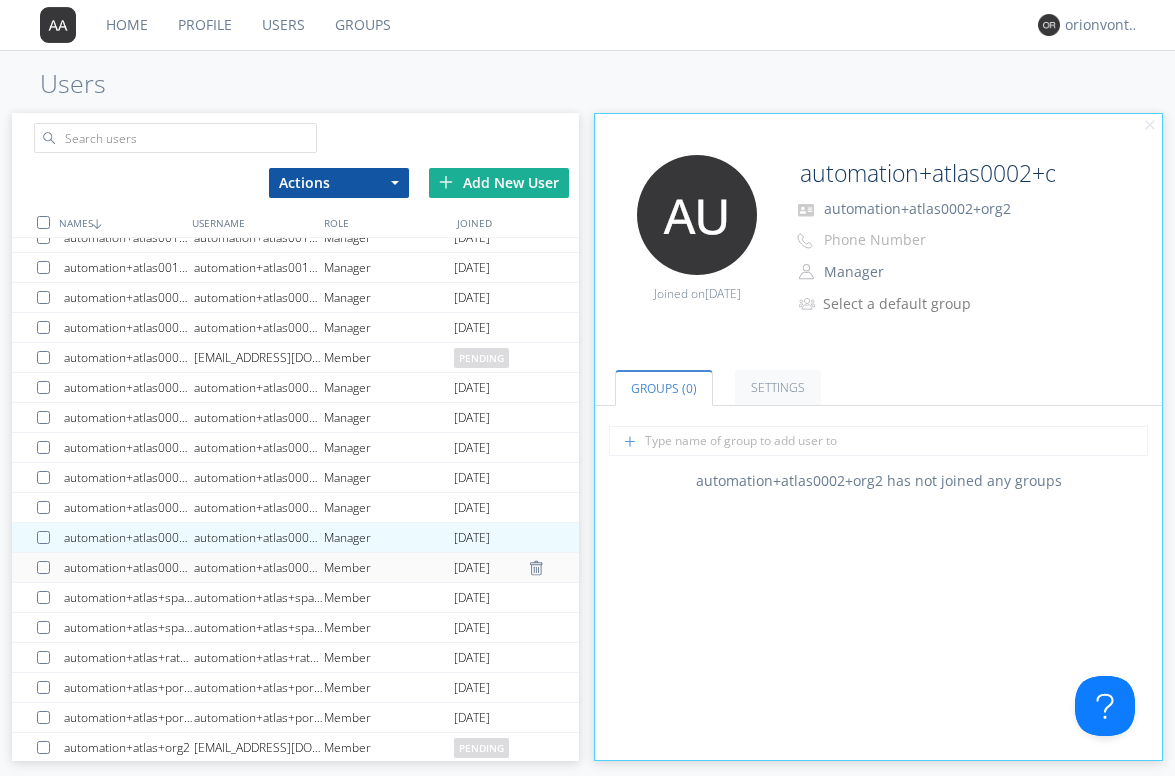 click on "automation+atlas0001+org2+new" at bounding box center [259, 567] 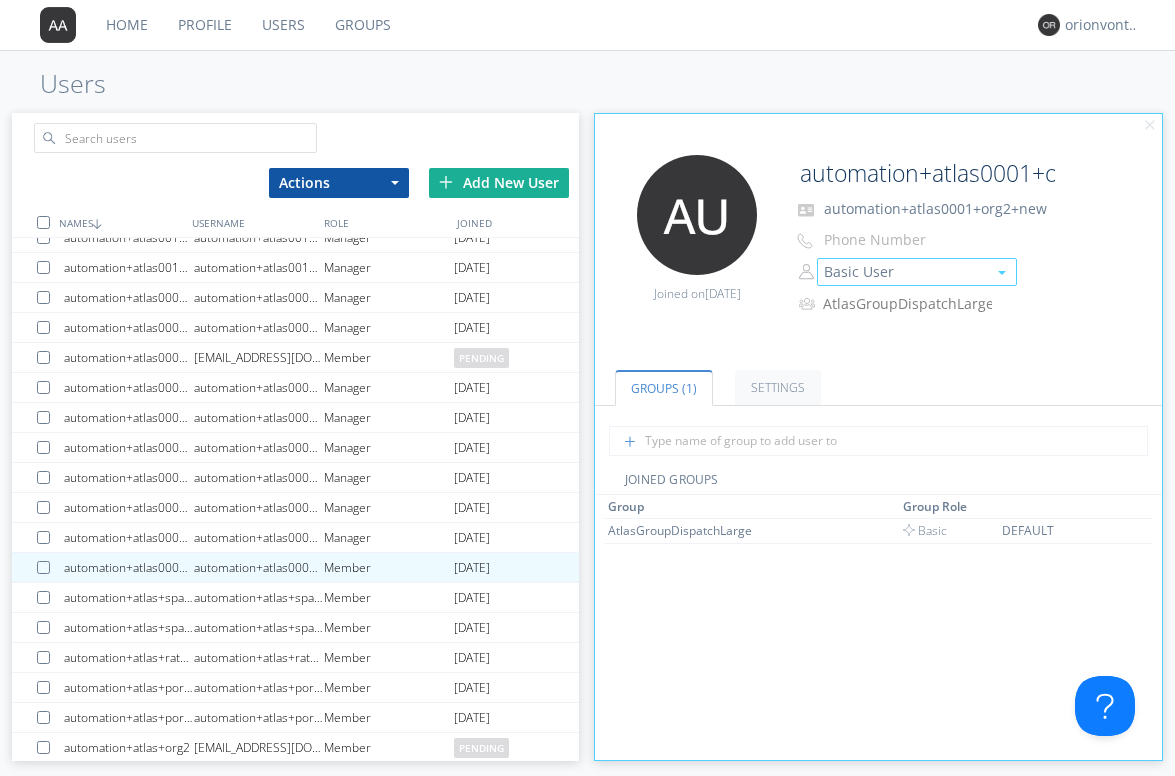 click on "Basic User" at bounding box center (917, 272) 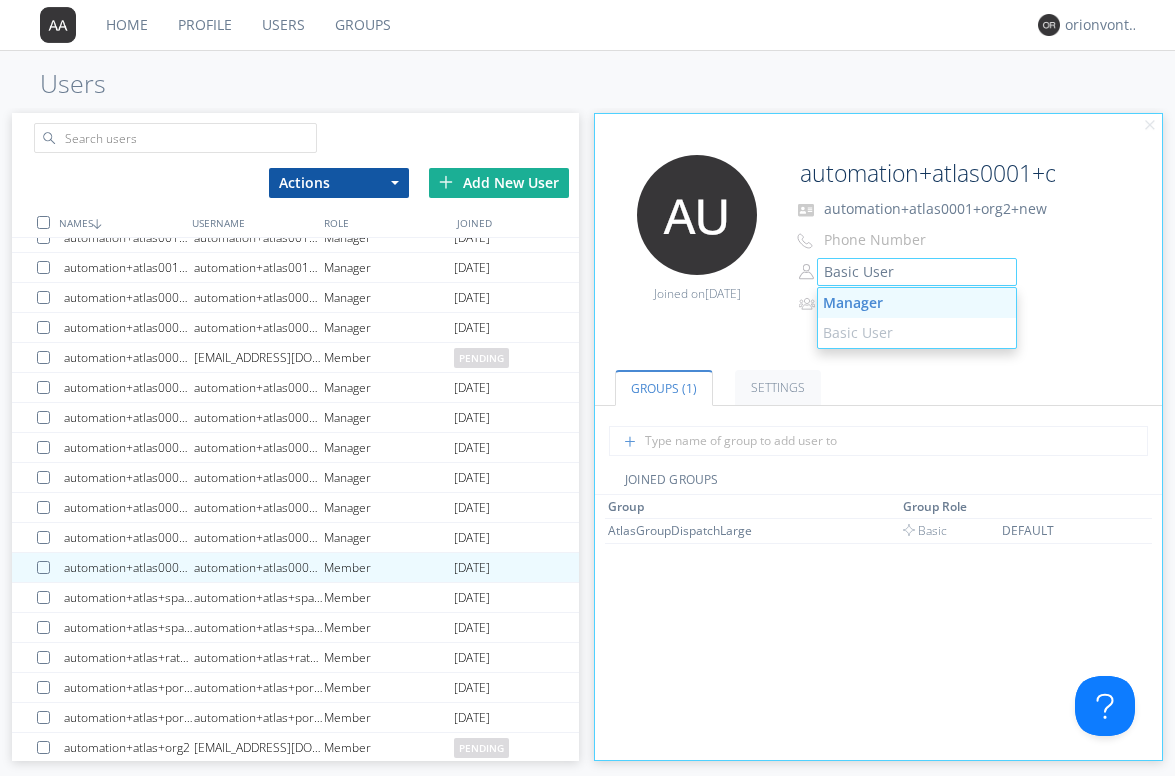 click on "Manager" at bounding box center (917, 303) 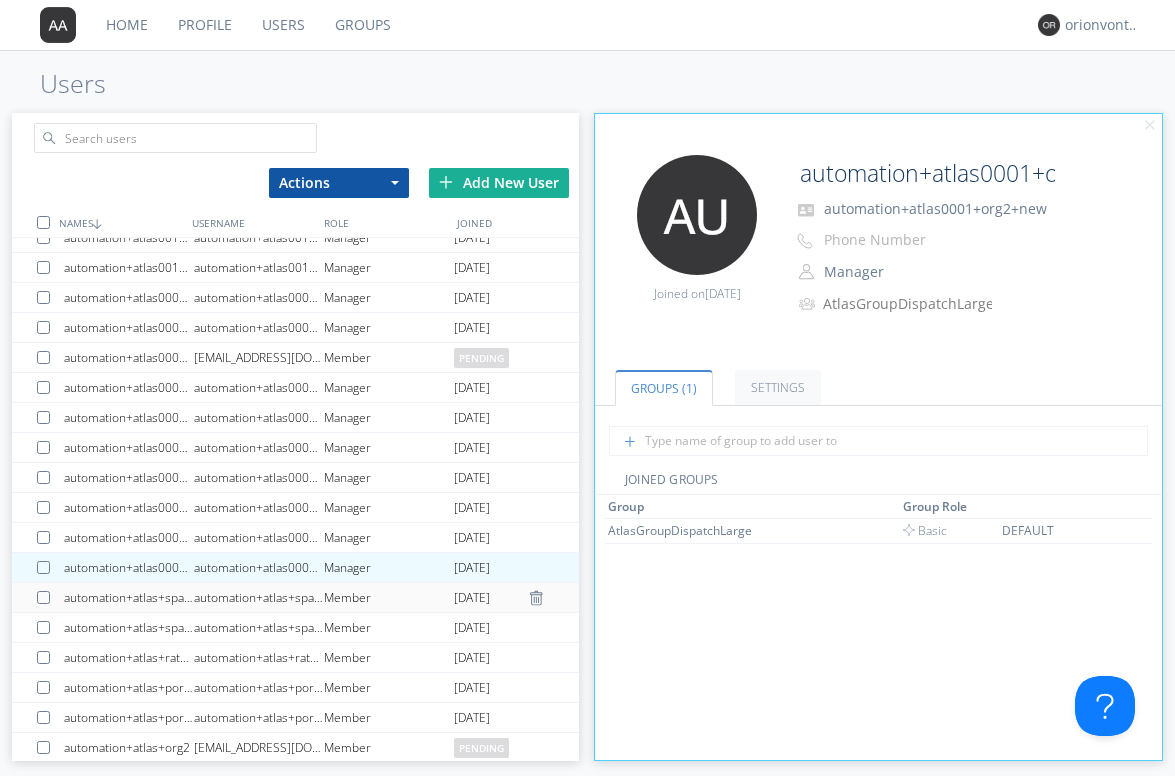 click on "automation+atlas+spanish0002+org2" at bounding box center [259, 597] 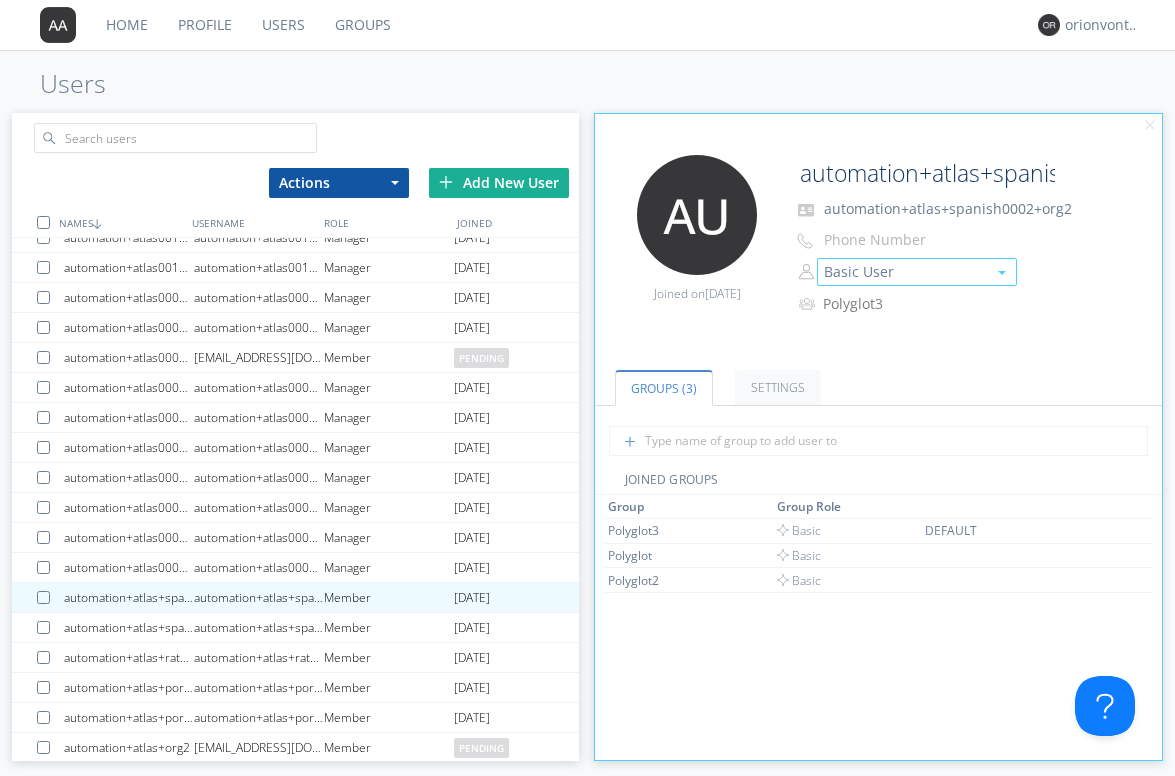 click on "Basic User" at bounding box center (917, 272) 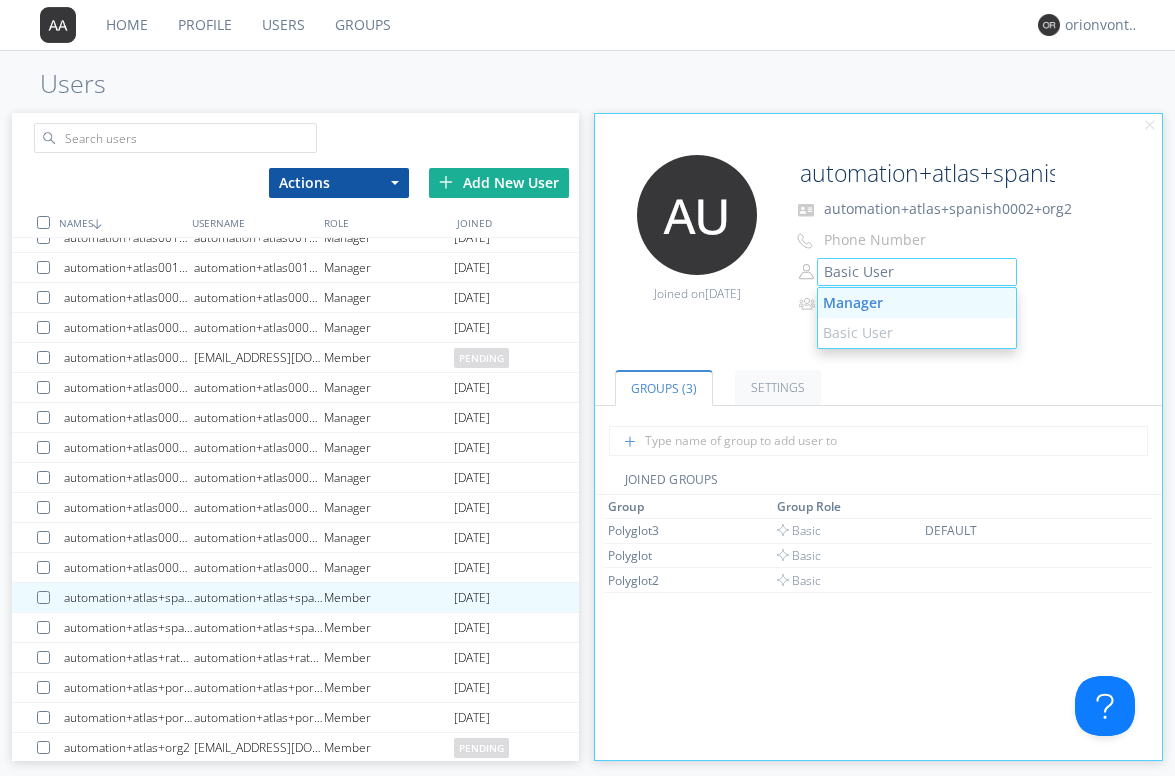 click on "Manager" at bounding box center (917, 303) 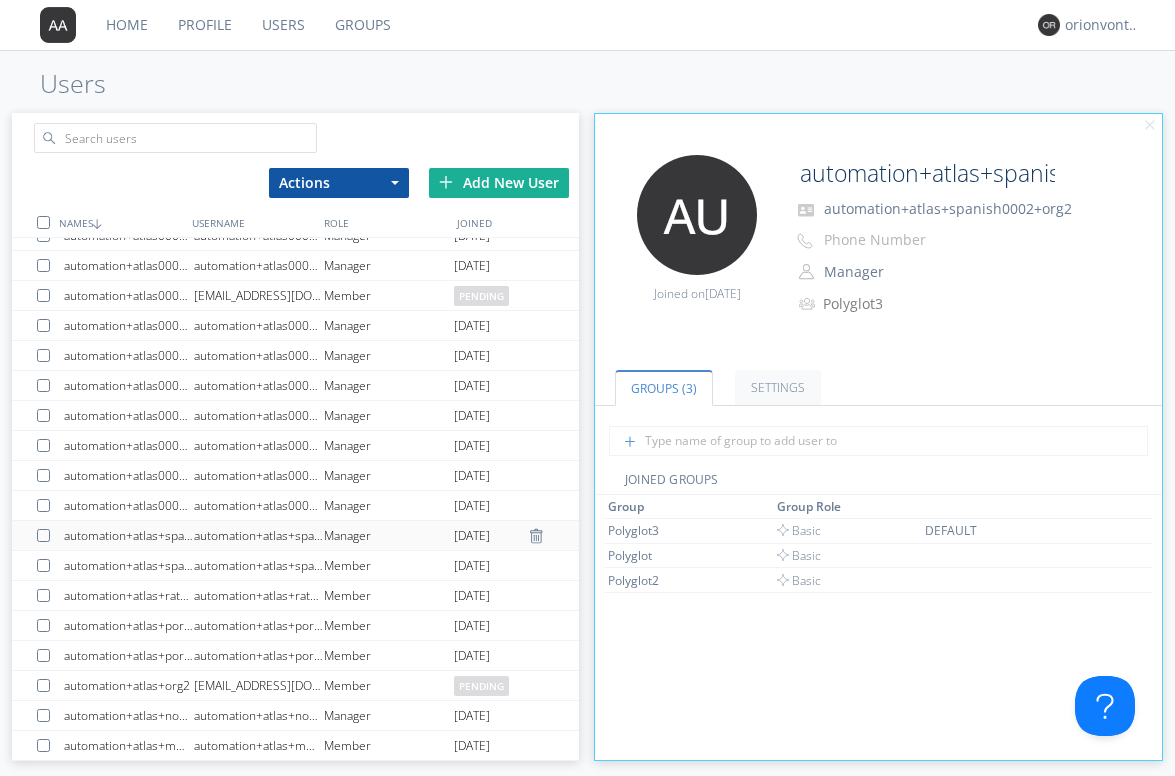 scroll, scrollTop: 1052, scrollLeft: 0, axis: vertical 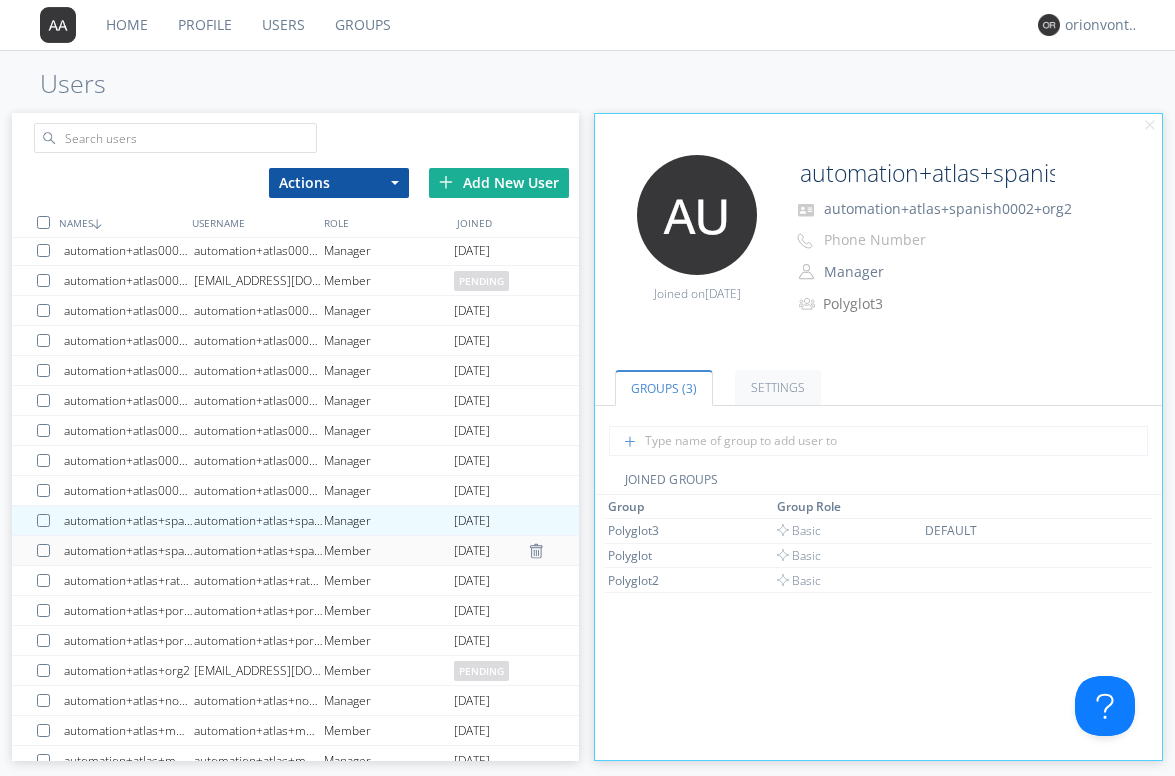 click on "automation+atlas+spanish0001+org2" at bounding box center [259, 550] 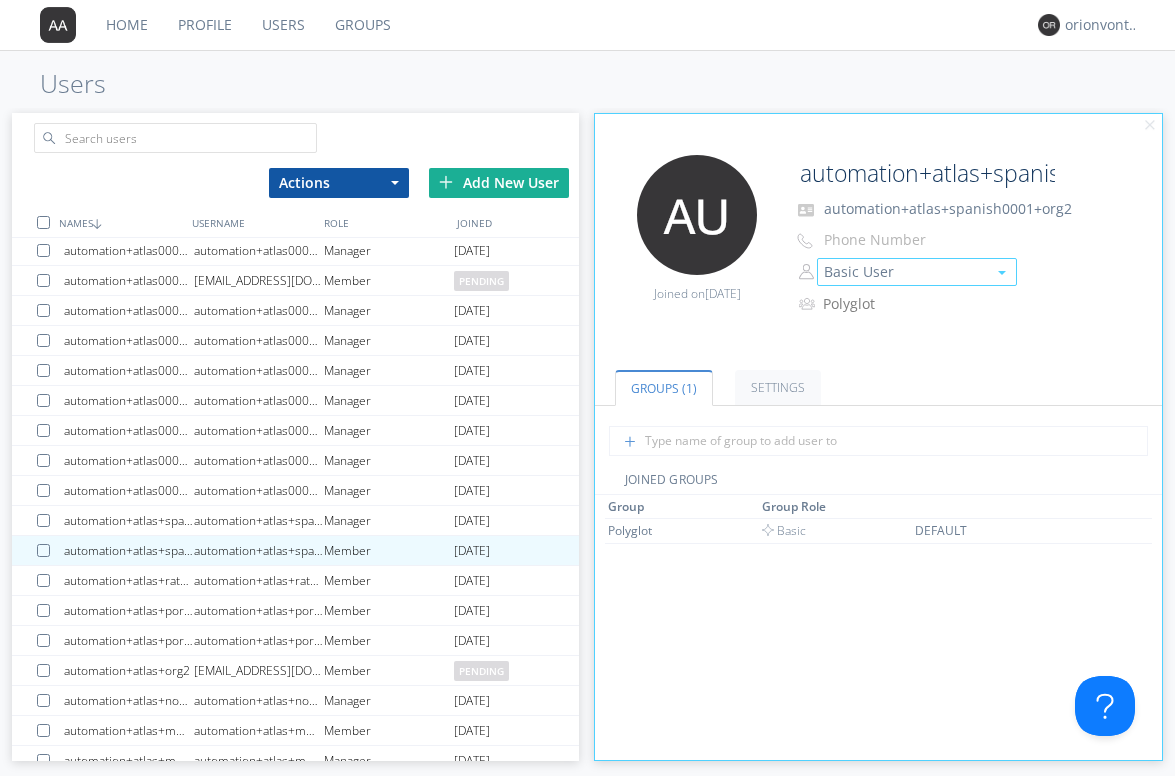 click on "Basic User" at bounding box center [917, 272] 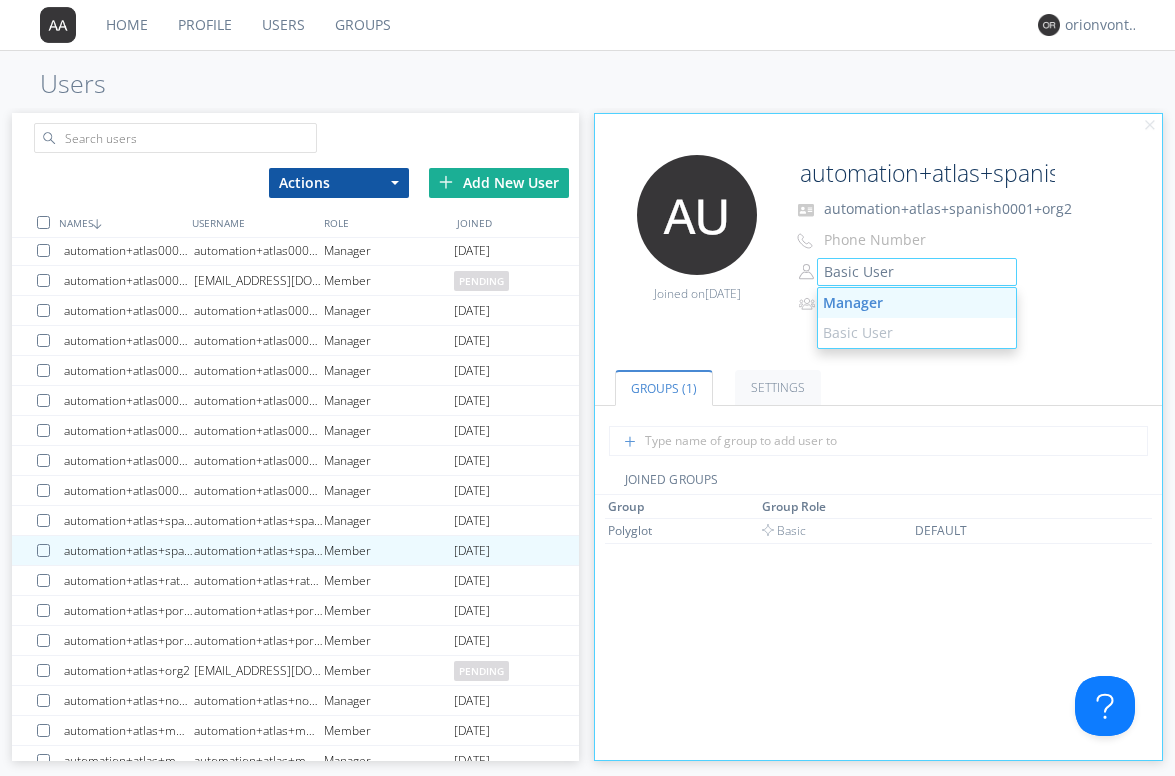 click on "Manager" at bounding box center (917, 303) 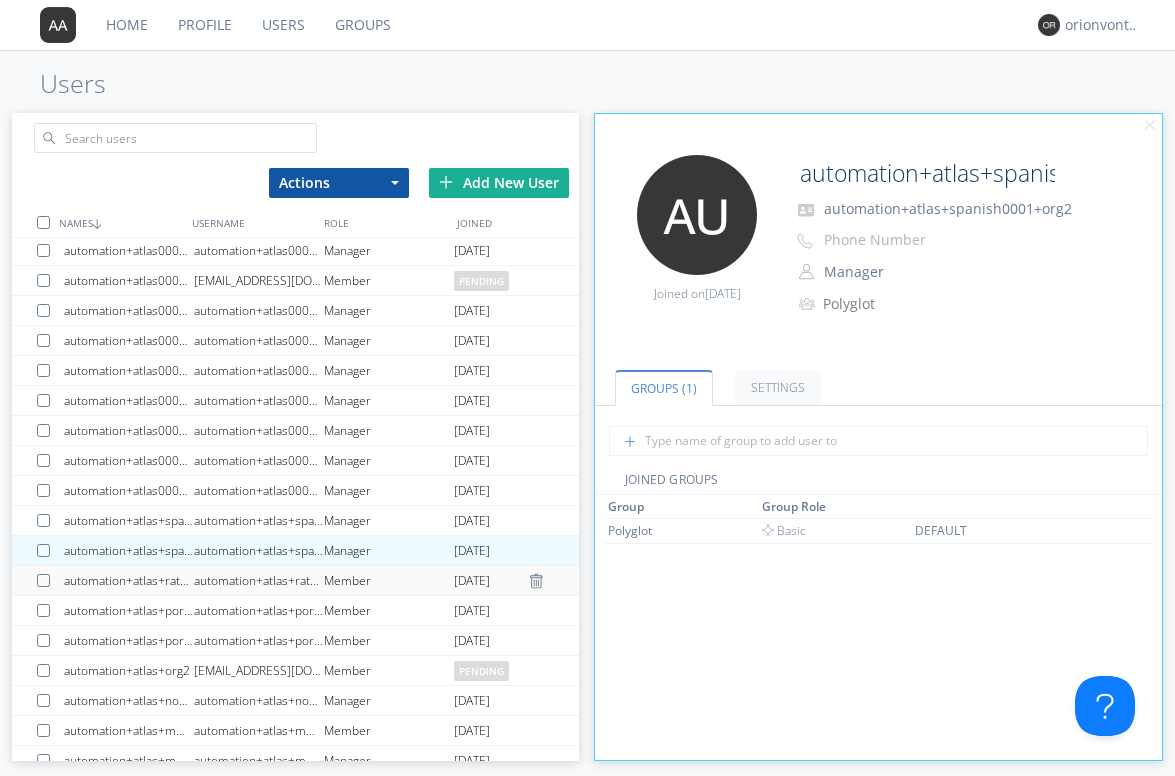 click on "automation+atlas+ratelimit+org2" at bounding box center (259, 580) 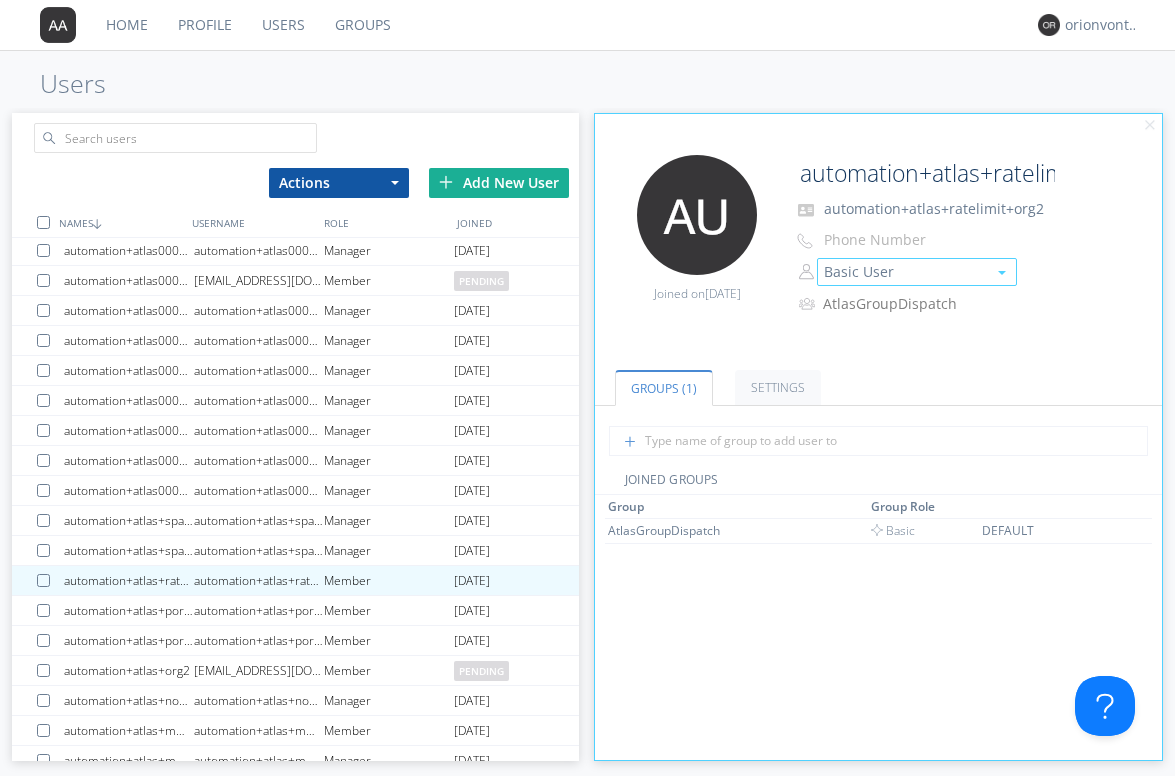 click on "Basic User" at bounding box center (917, 272) 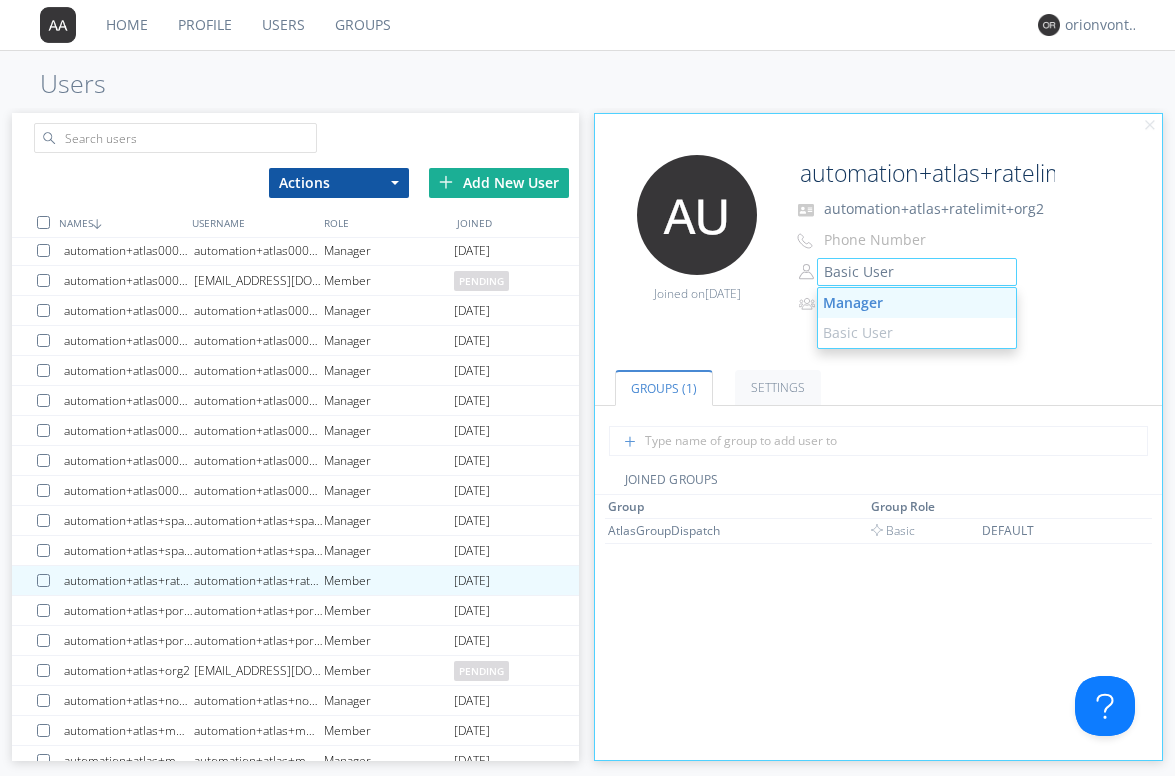 click on "Manager" at bounding box center (917, 303) 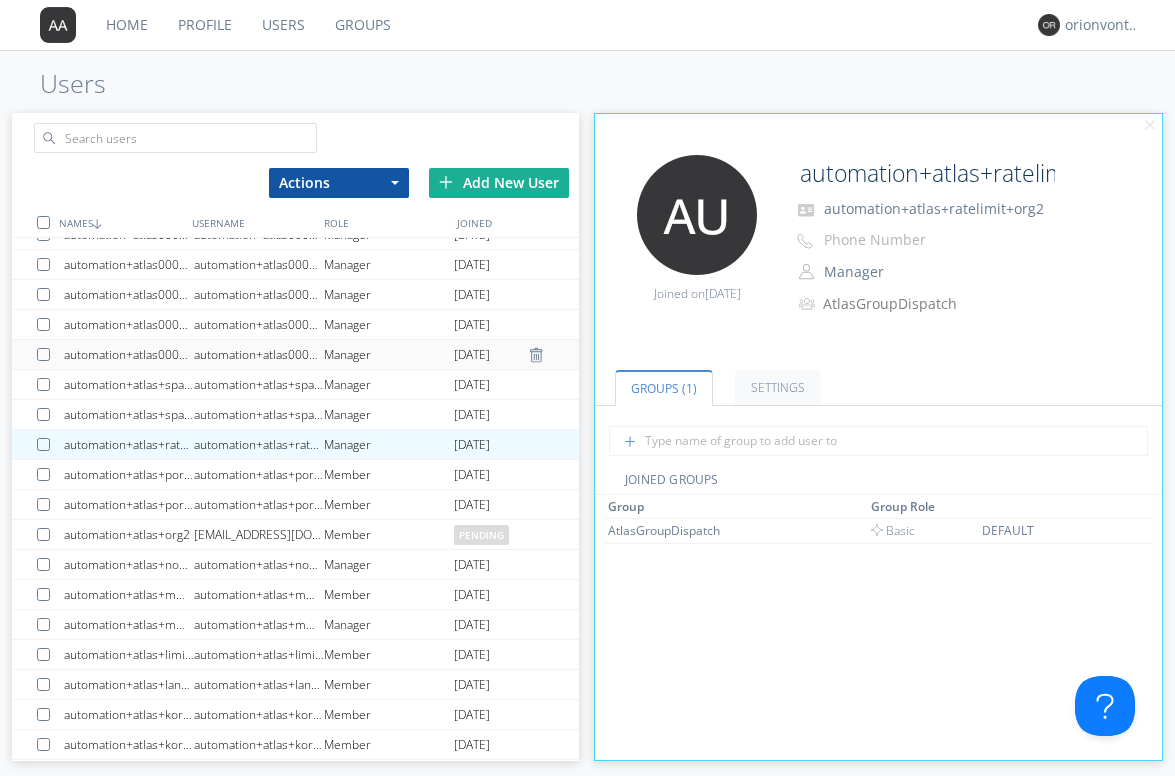scroll, scrollTop: 1206, scrollLeft: 0, axis: vertical 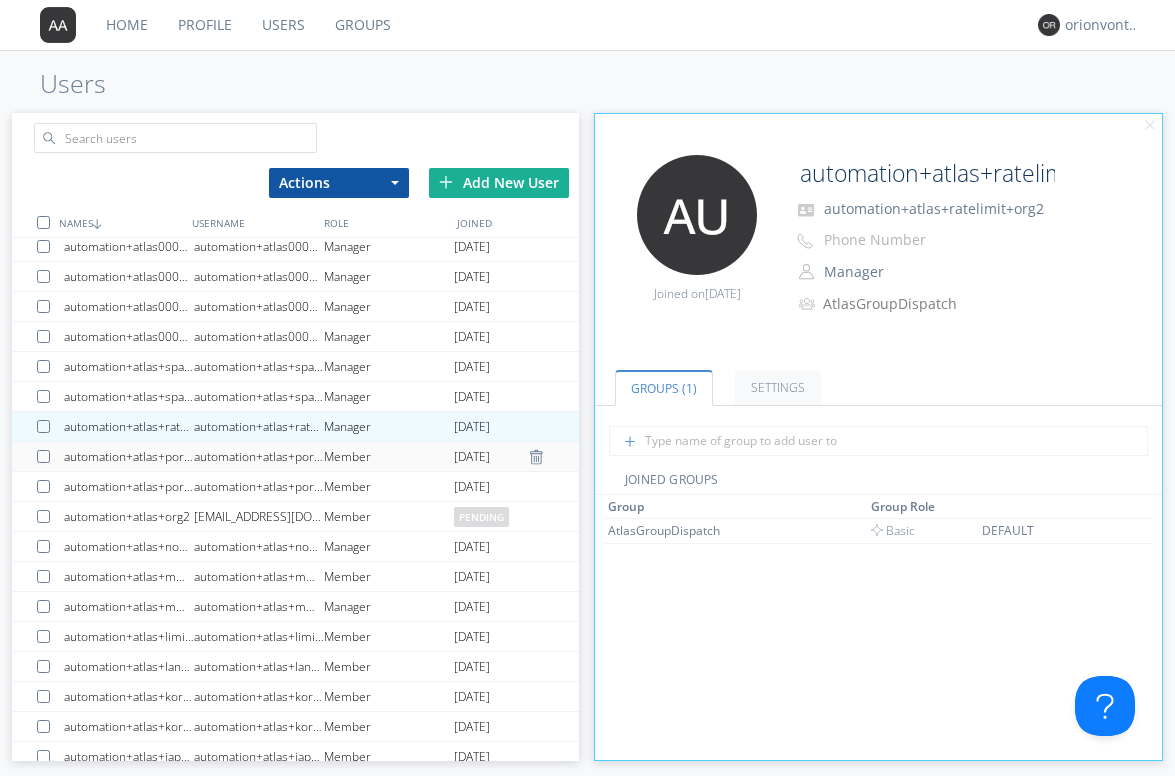 click on "automation+atlas+portuguese0002+org2" at bounding box center (259, 456) 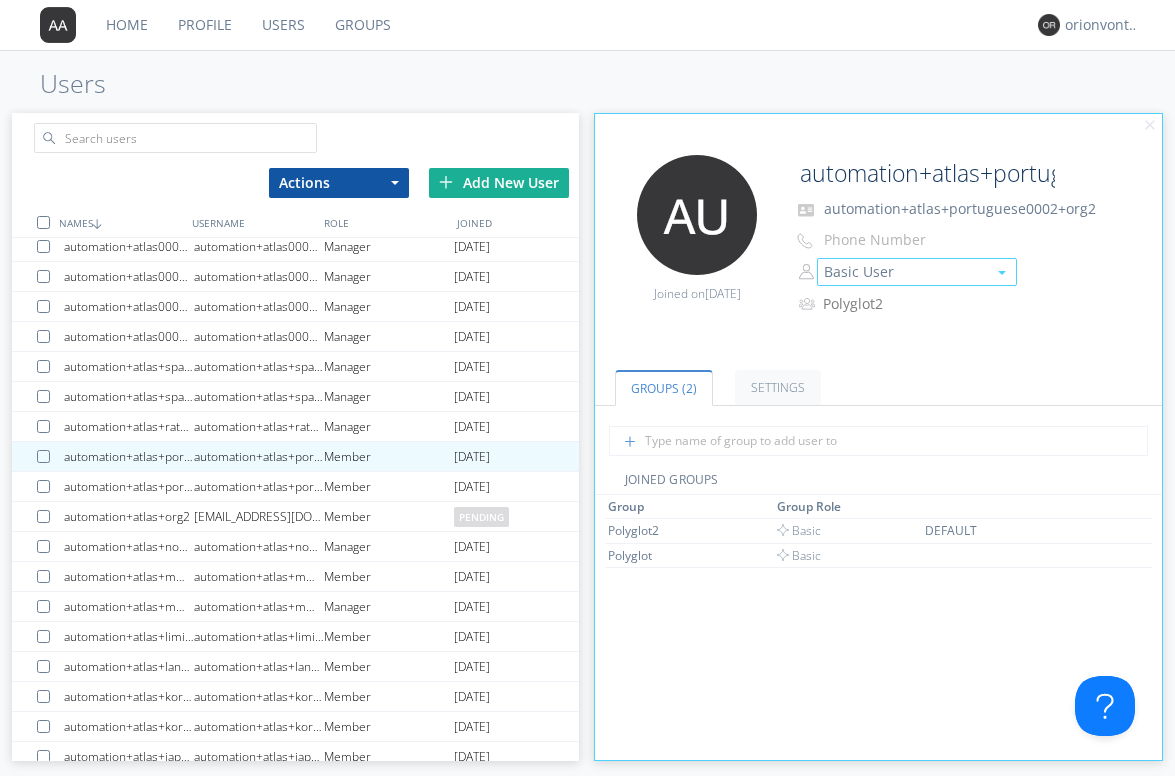 click on "Basic User" at bounding box center (917, 272) 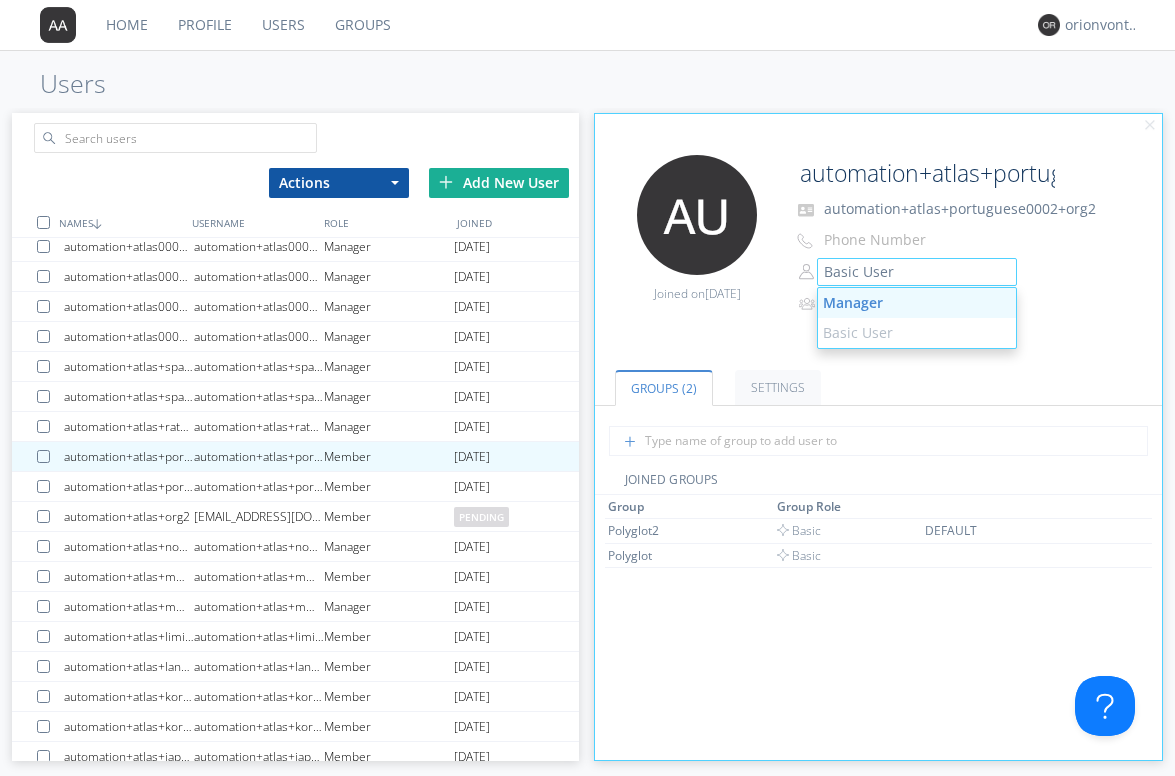 click on "Manager" at bounding box center [917, 303] 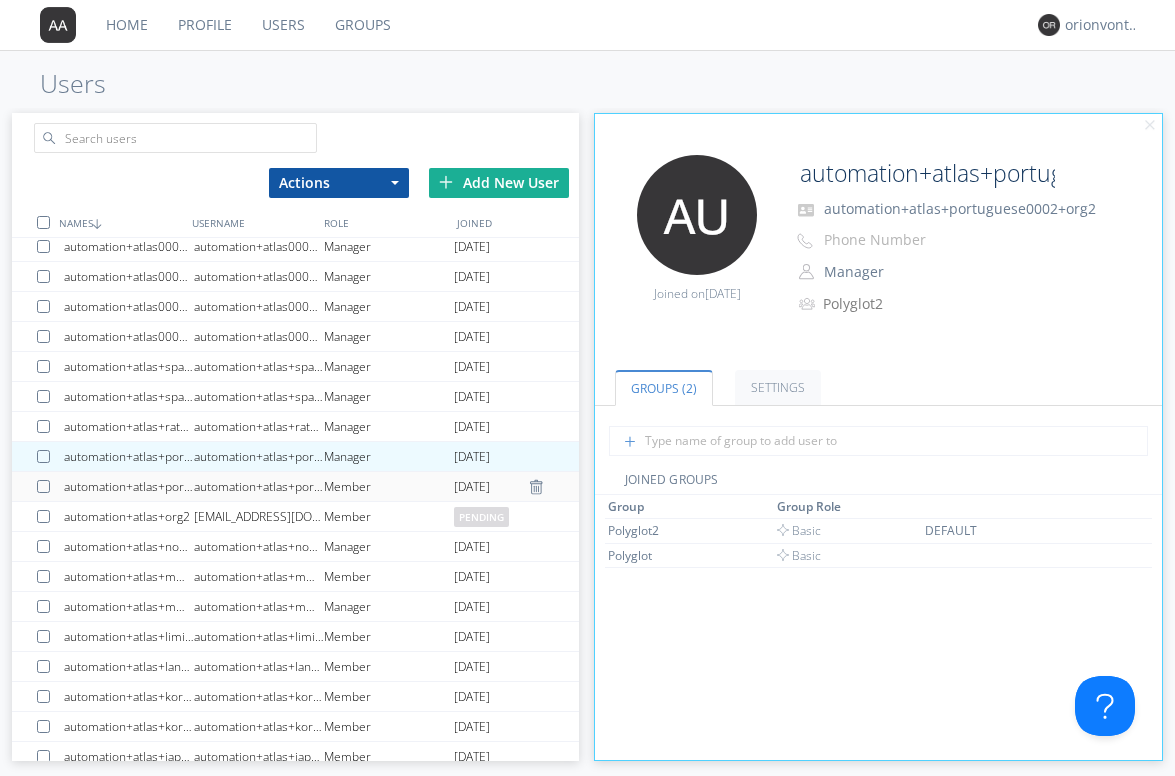 click on "automation+atlas+portuguese0001+org2" at bounding box center [259, 486] 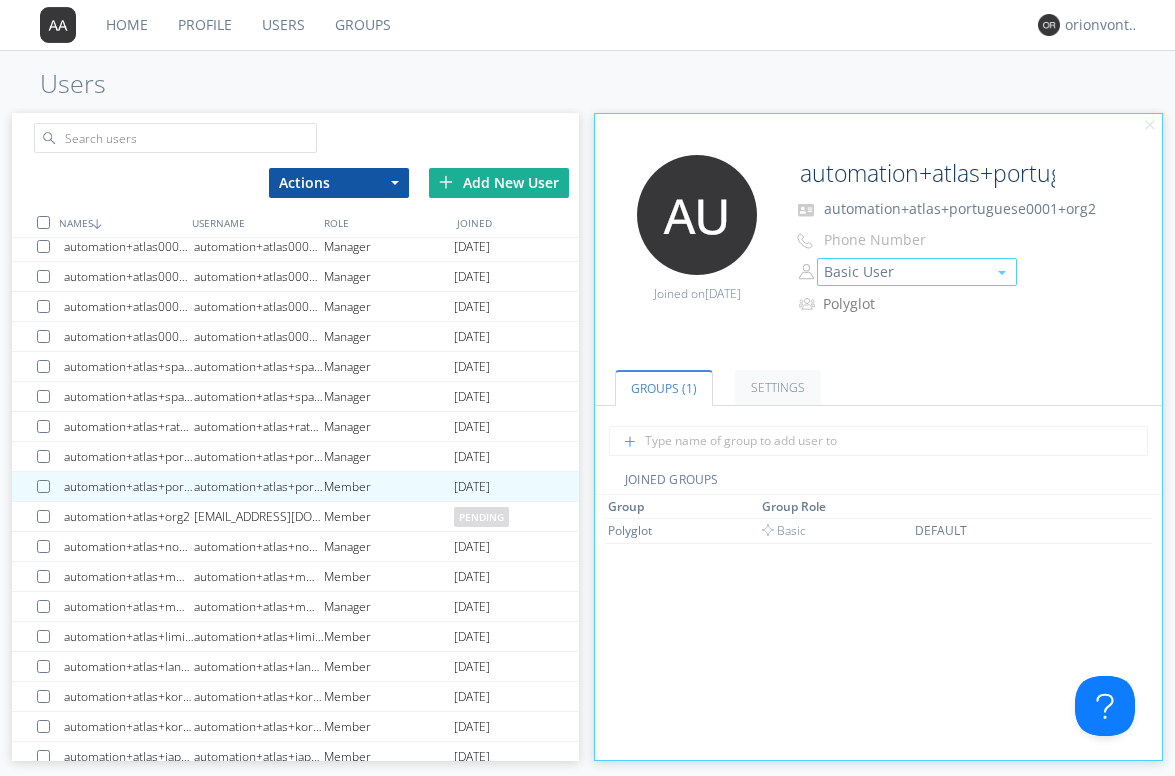 click on "Basic User" at bounding box center [917, 272] 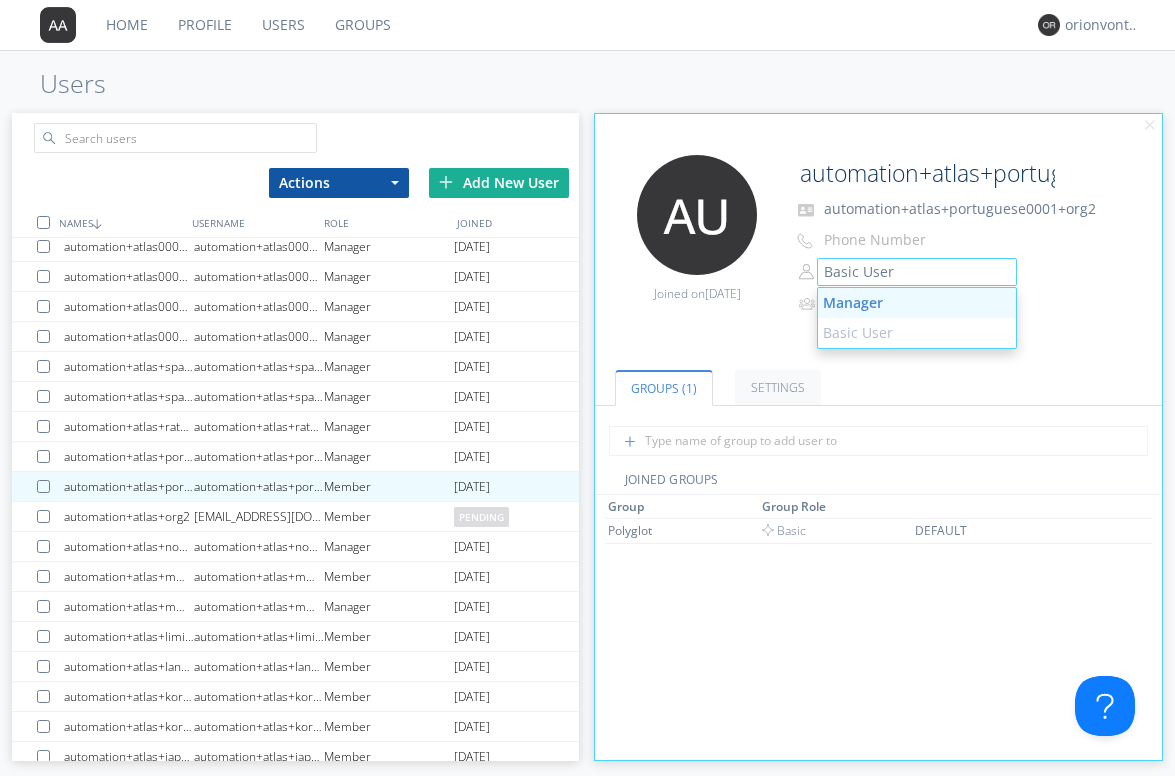 click on "Manager" at bounding box center [917, 303] 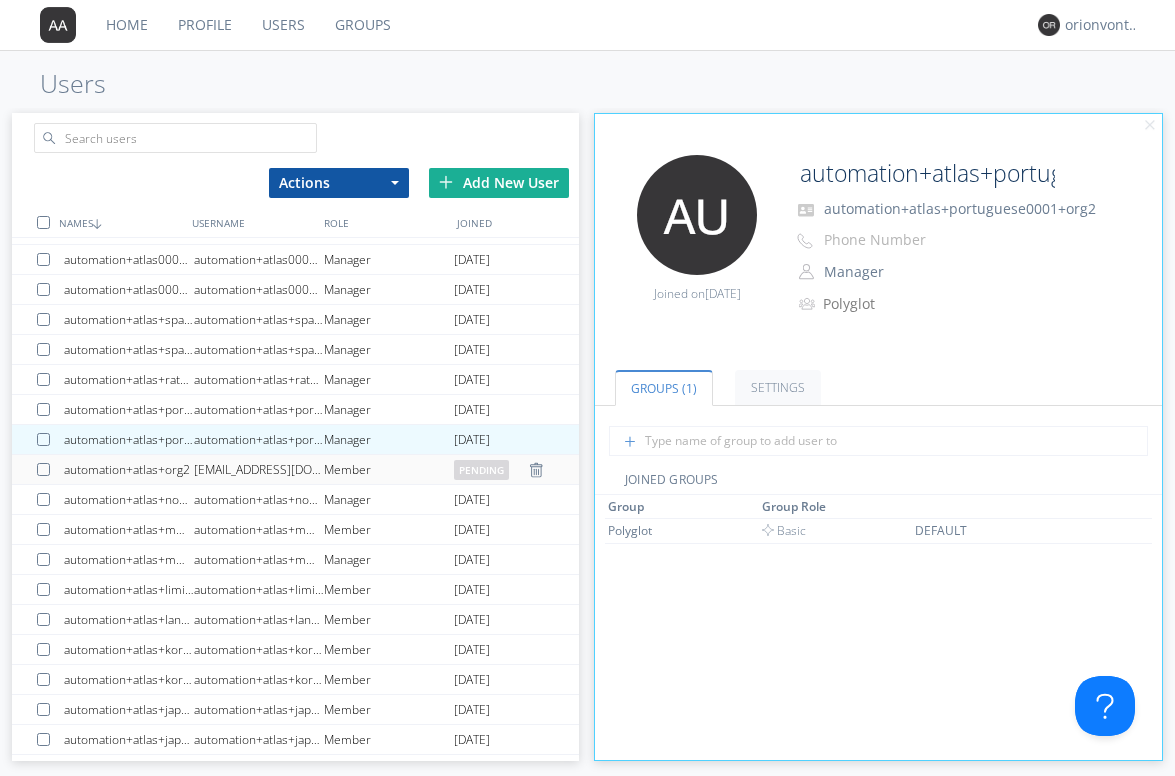 scroll, scrollTop: 1291, scrollLeft: 0, axis: vertical 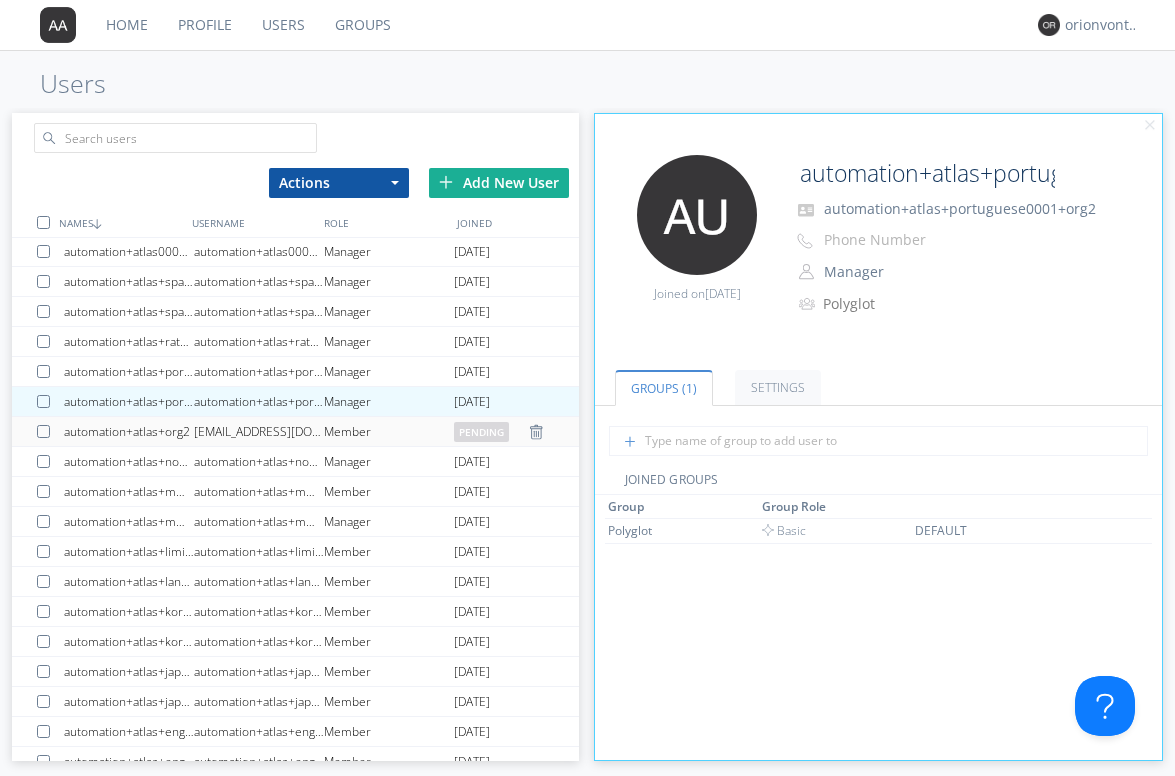 click on "[EMAIL_ADDRESS][DOMAIN_NAME]" at bounding box center (259, 431) 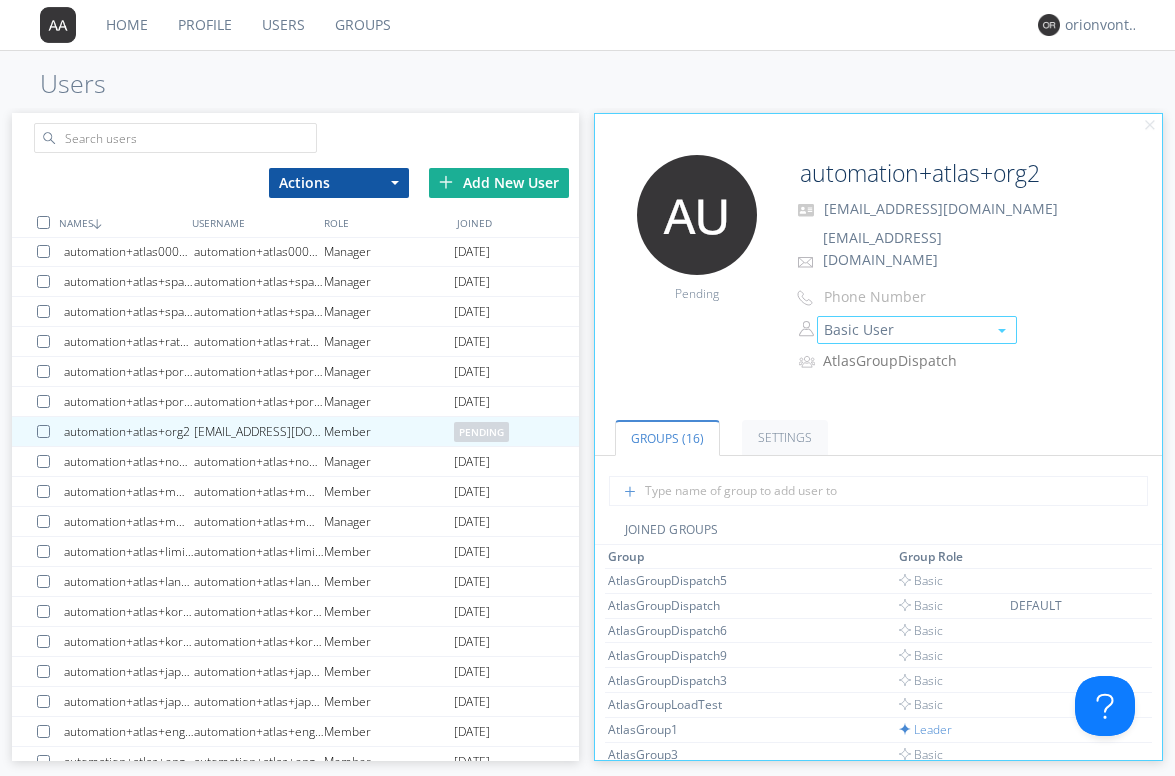 click on "Basic User" at bounding box center (917, 330) 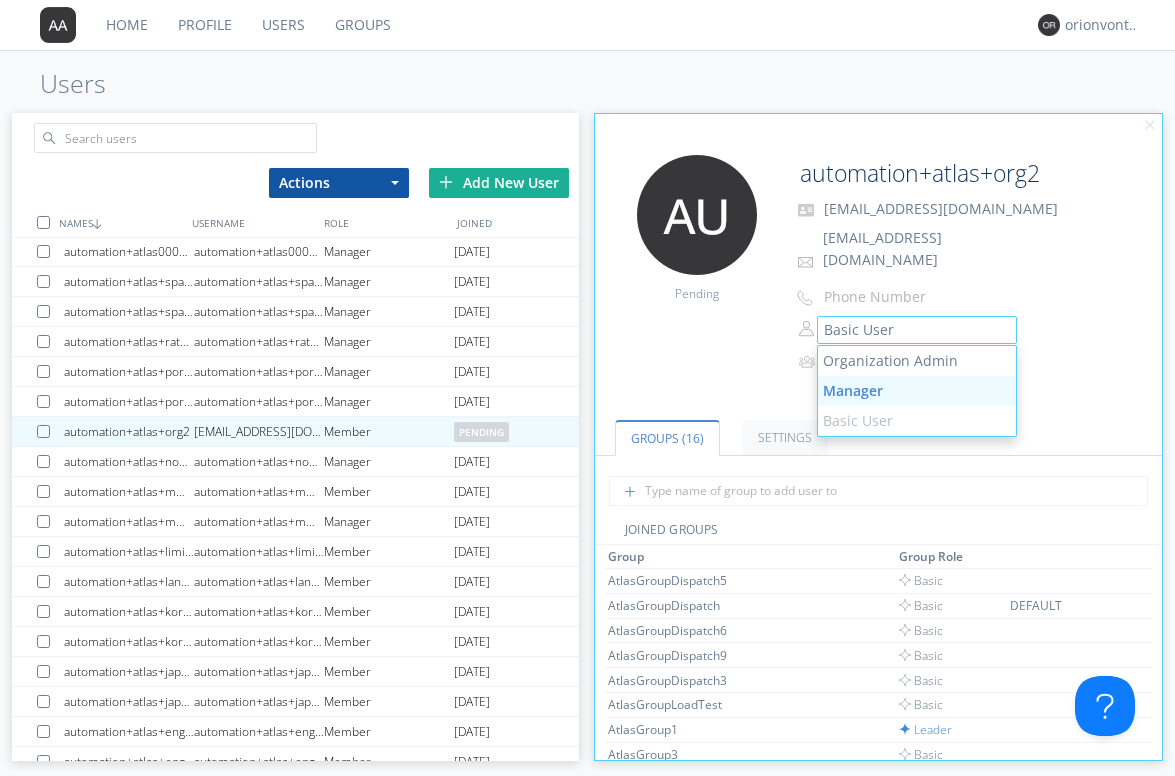 click on "Manager" at bounding box center (917, 391) 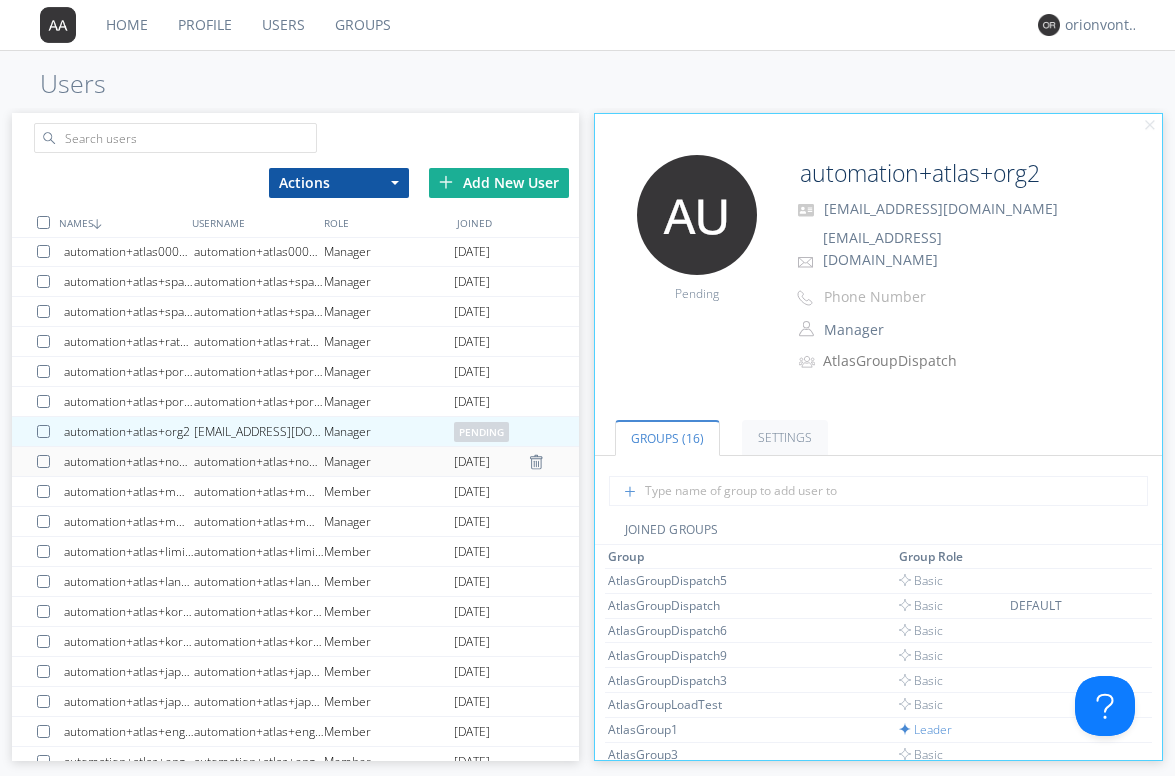 click on "automation+atlas+nodispatch+org2" at bounding box center (259, 461) 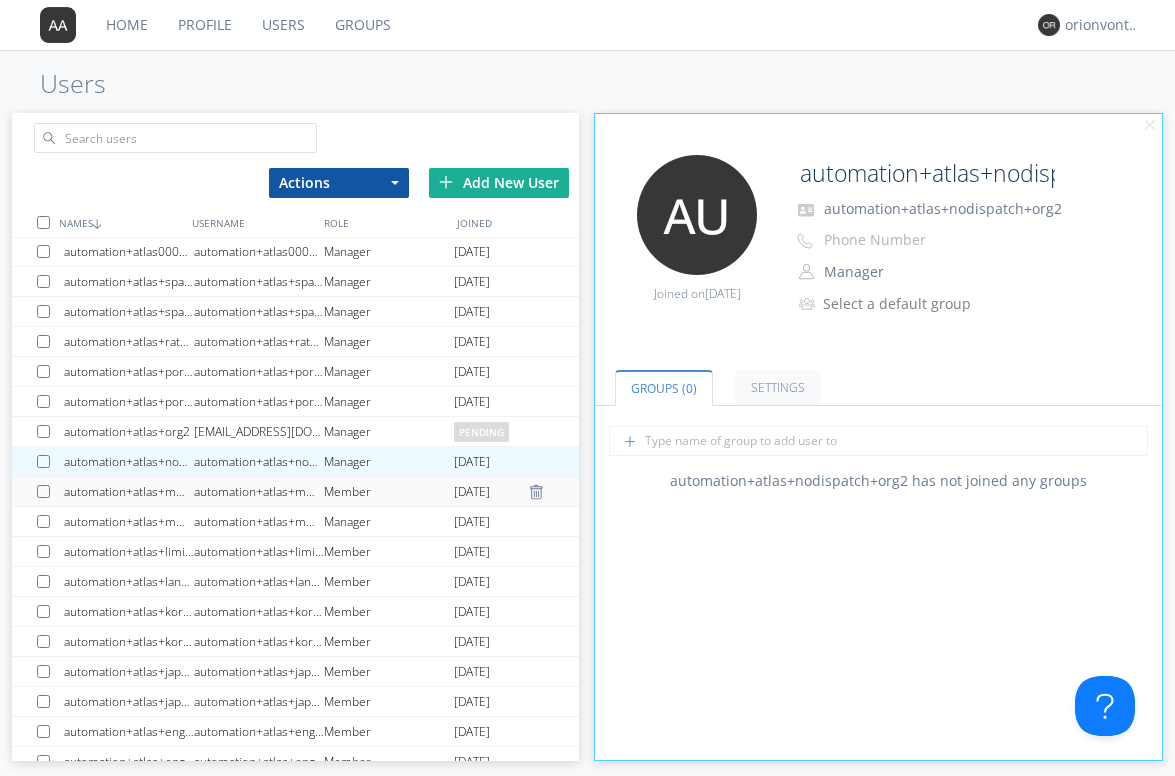 click on "automation+atlas+mm+video+restricted+org2" at bounding box center (259, 491) 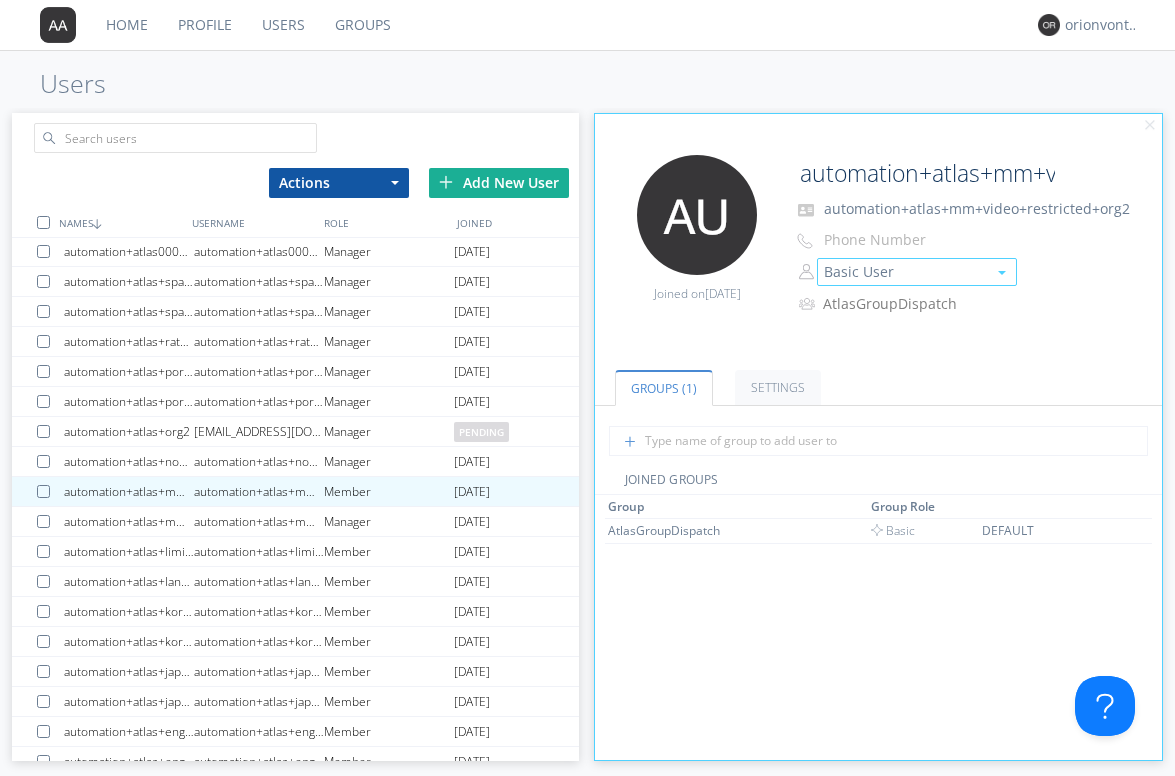 click on "Basic User" at bounding box center [917, 272] 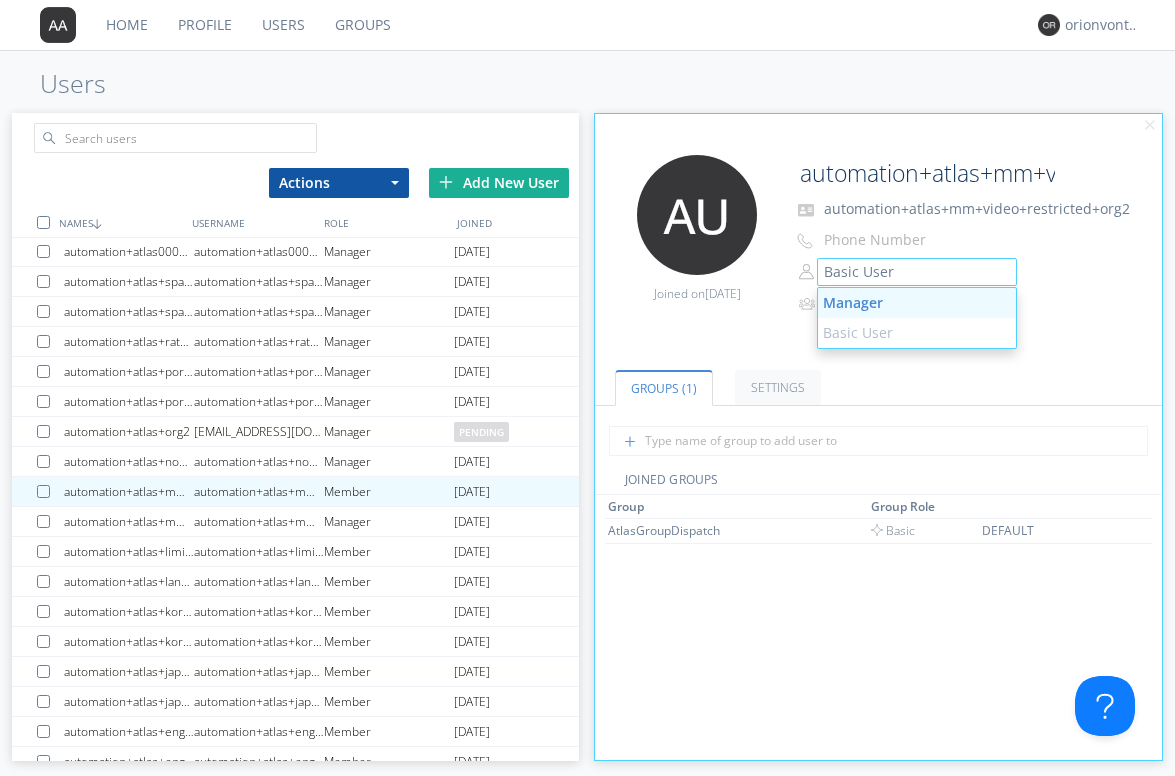 click on "Manager" at bounding box center [917, 303] 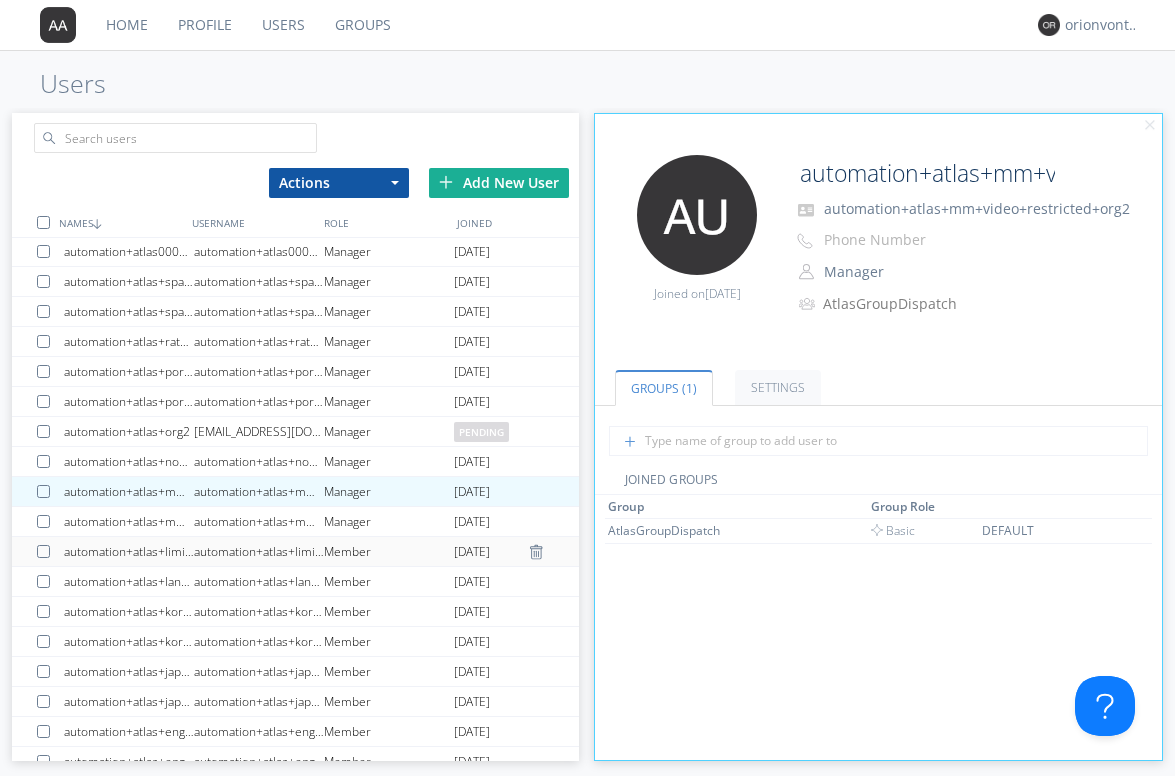 click on "automation+atlas+limited+groups+org2" at bounding box center (259, 551) 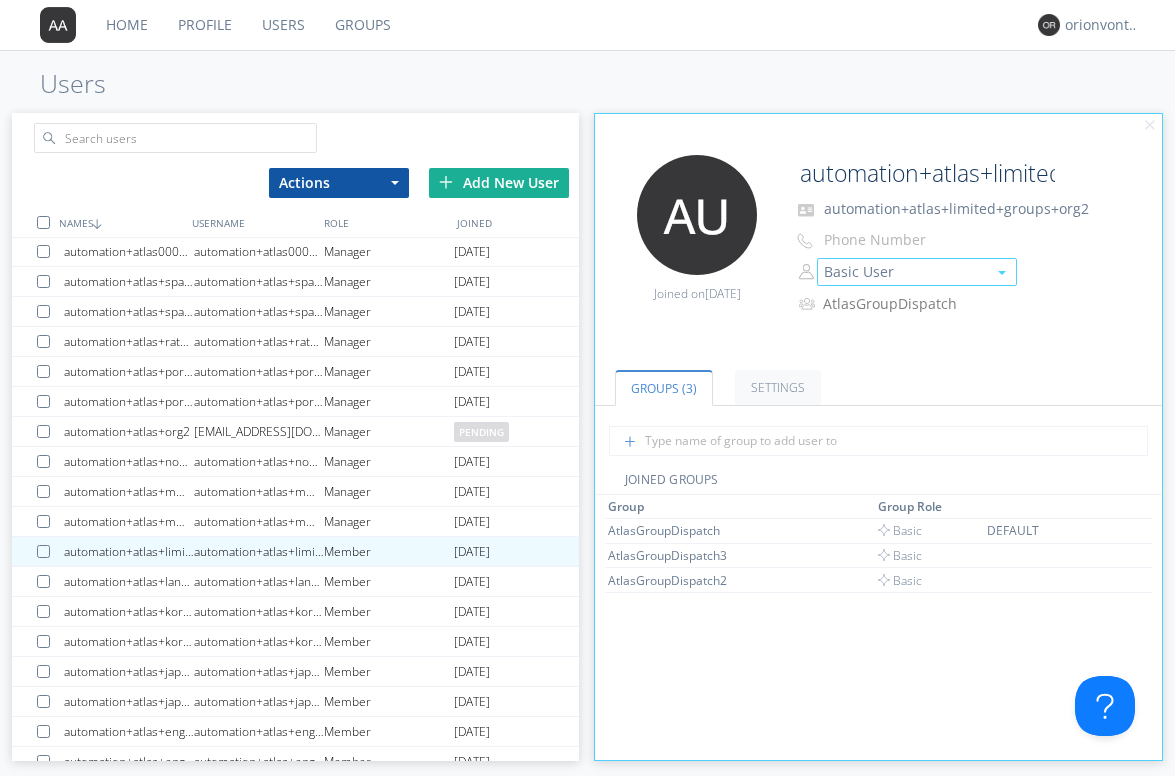click on "Basic User" at bounding box center (917, 272) 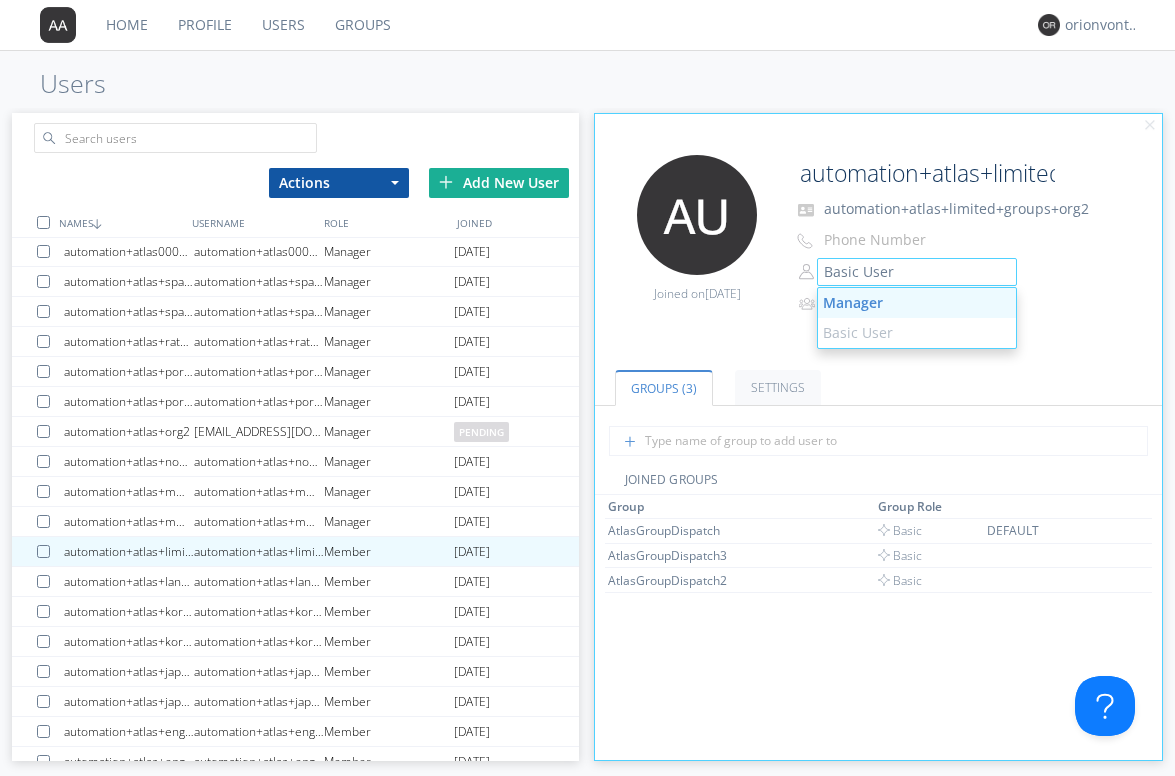 click on "Manager" at bounding box center (917, 303) 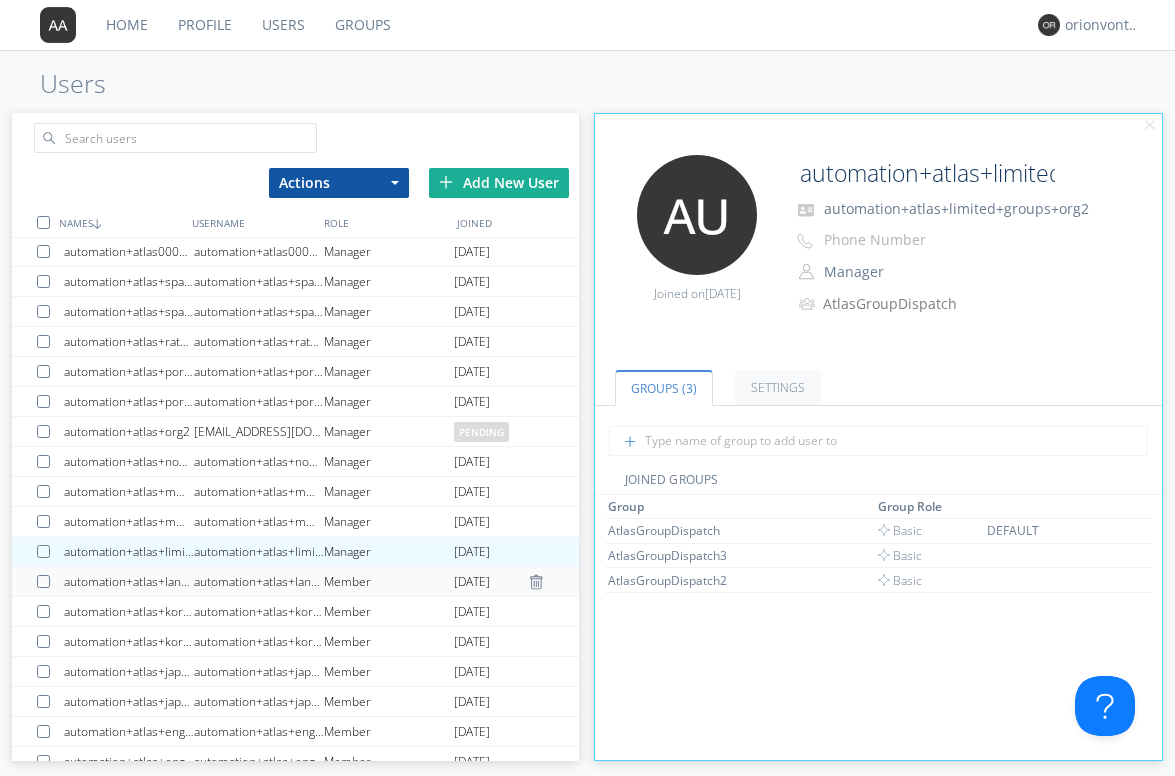 click on "automation+atlas+language+check+org2" at bounding box center (259, 581) 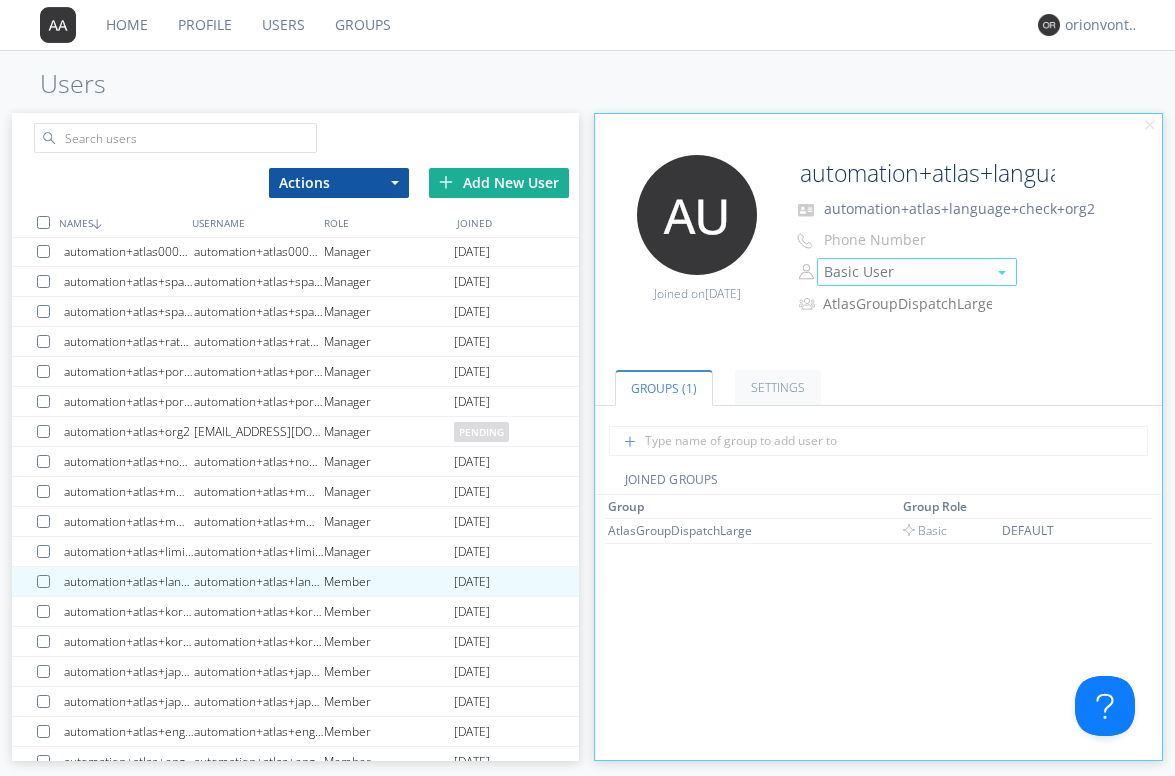 click on "Basic User" at bounding box center [917, 272] 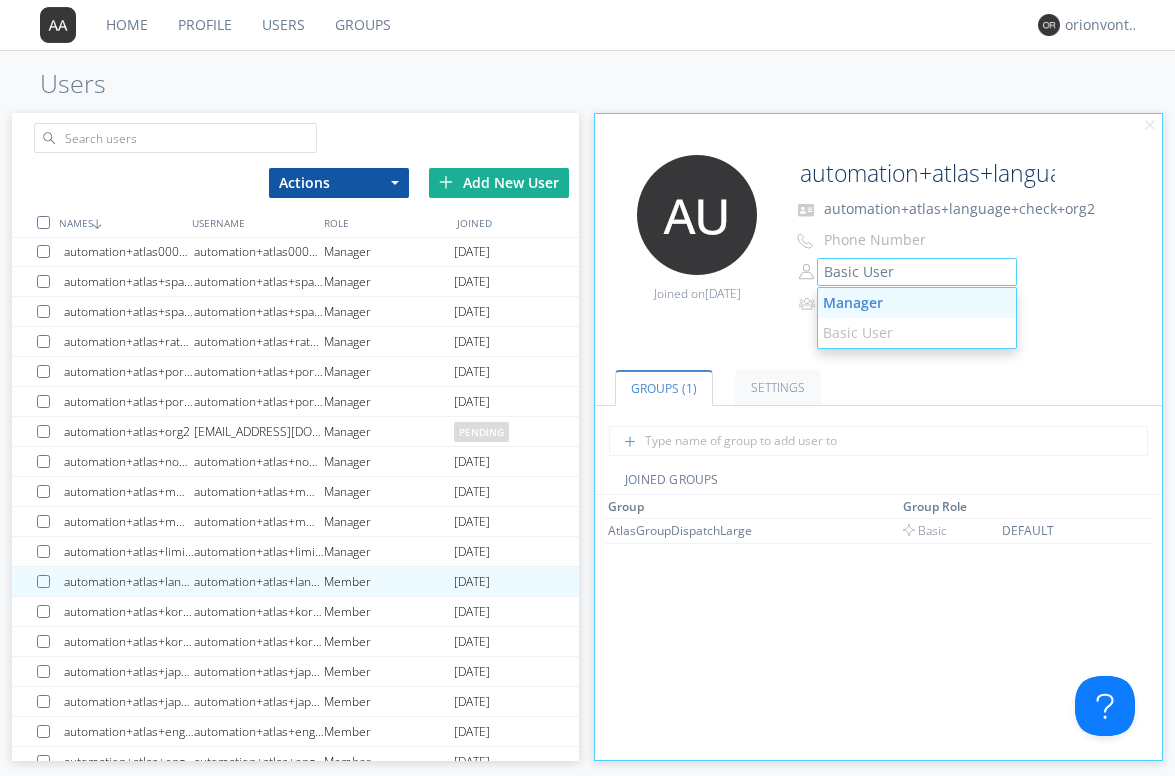 click on "Manager" at bounding box center (917, 303) 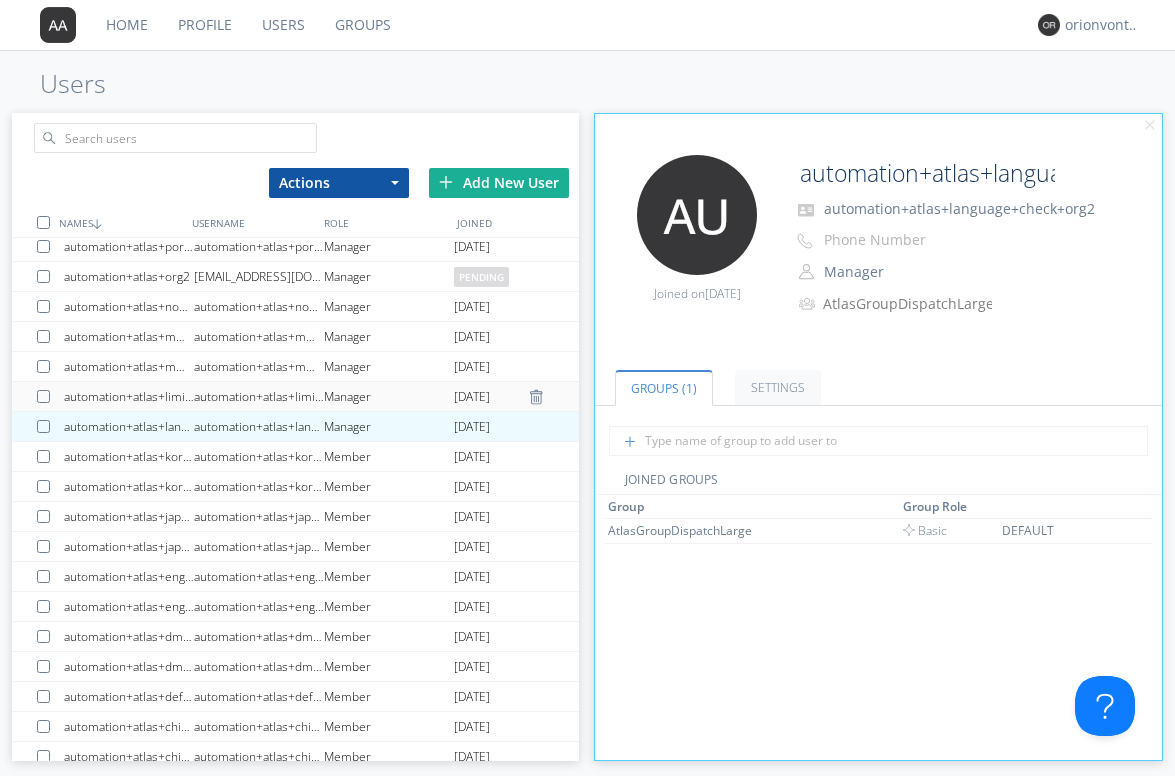 scroll, scrollTop: 1457, scrollLeft: 0, axis: vertical 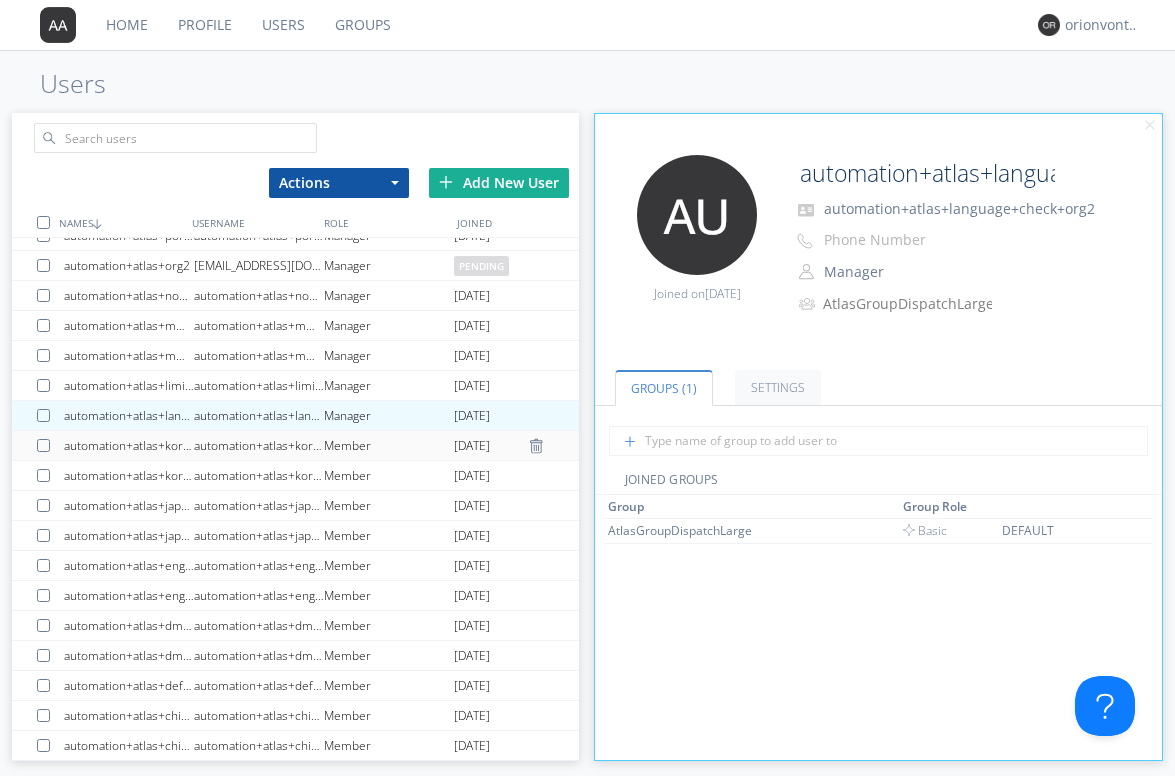 click on "automation+atlas+korean0002+org2" at bounding box center [259, 445] 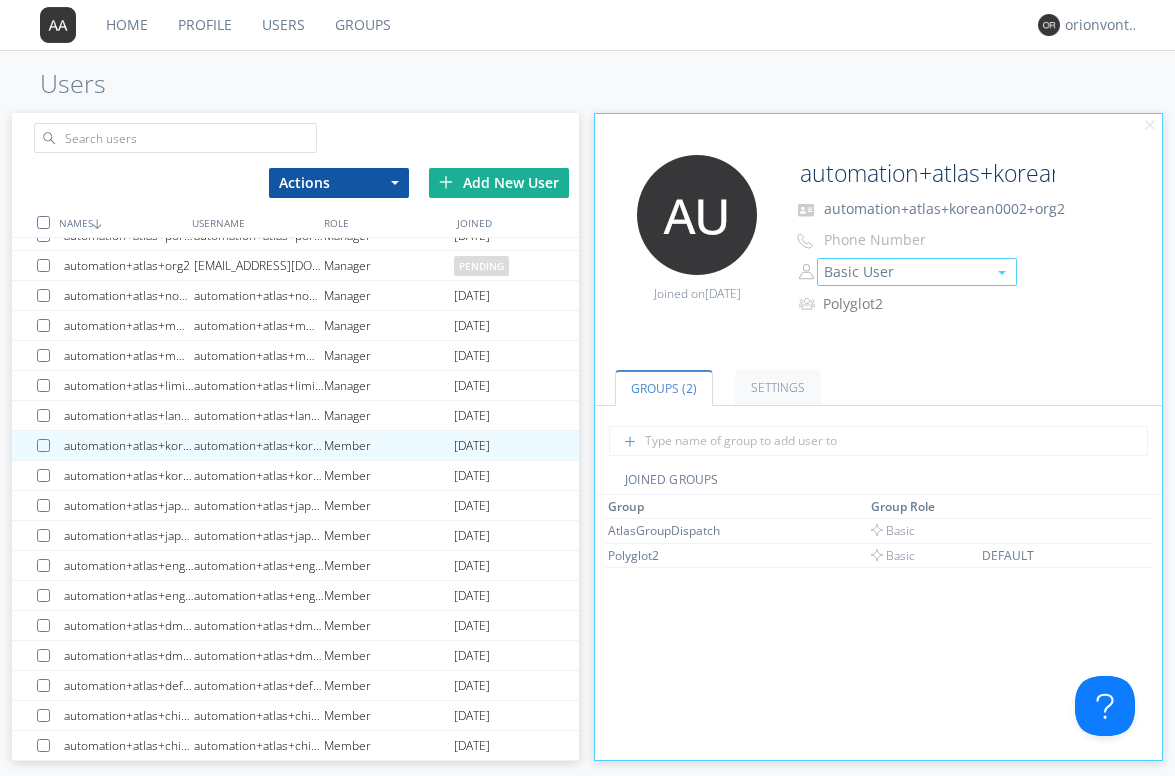 click on "Basic User" at bounding box center [917, 272] 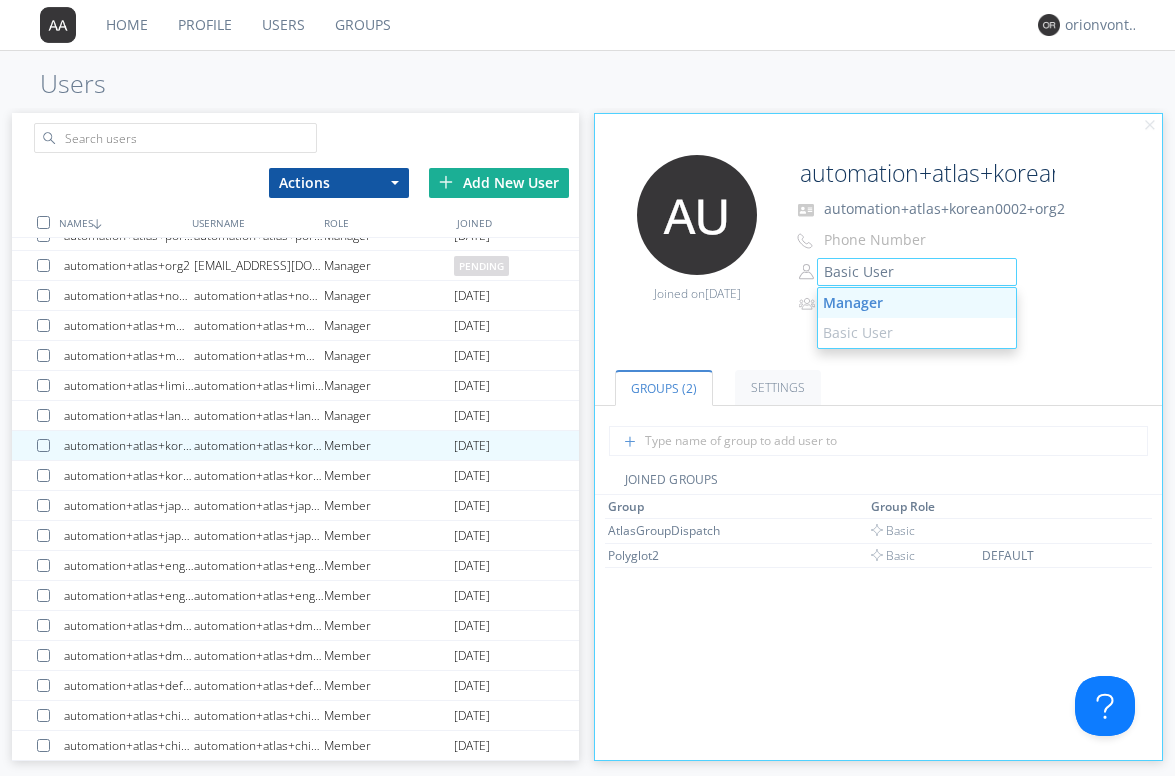 click on "Manager" at bounding box center (917, 303) 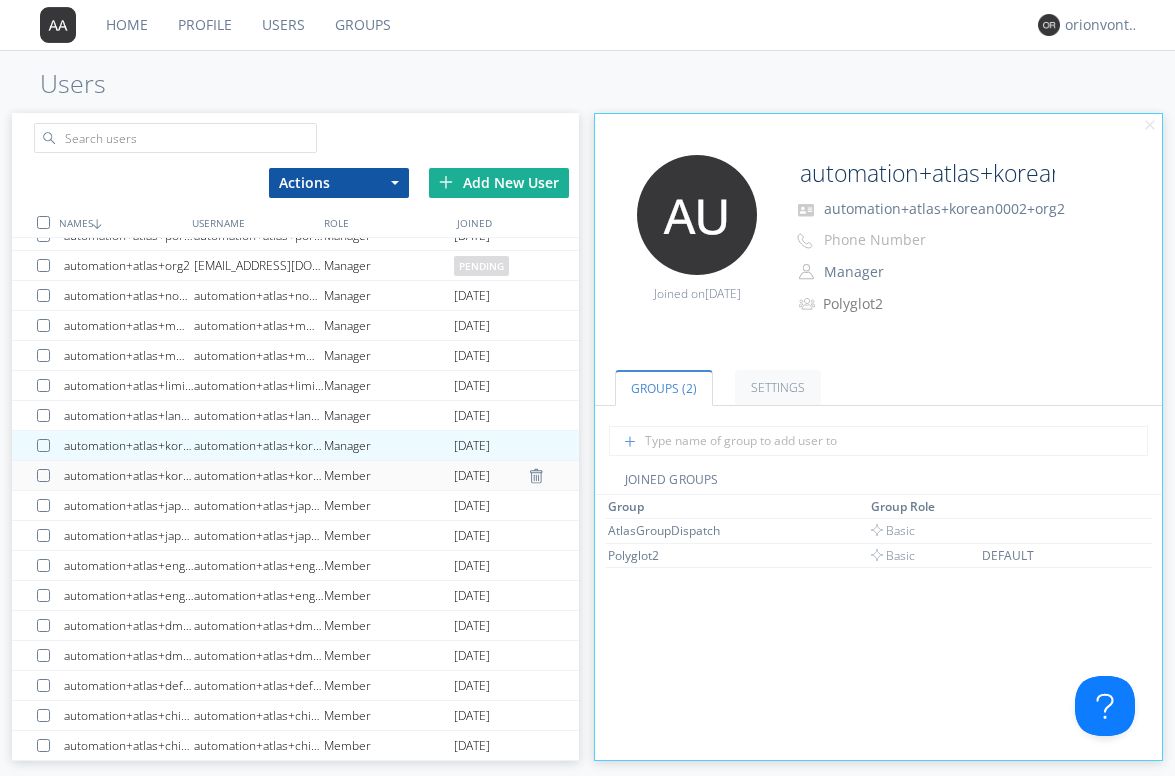 click on "automation+atlas+korean0001+org2" at bounding box center [259, 475] 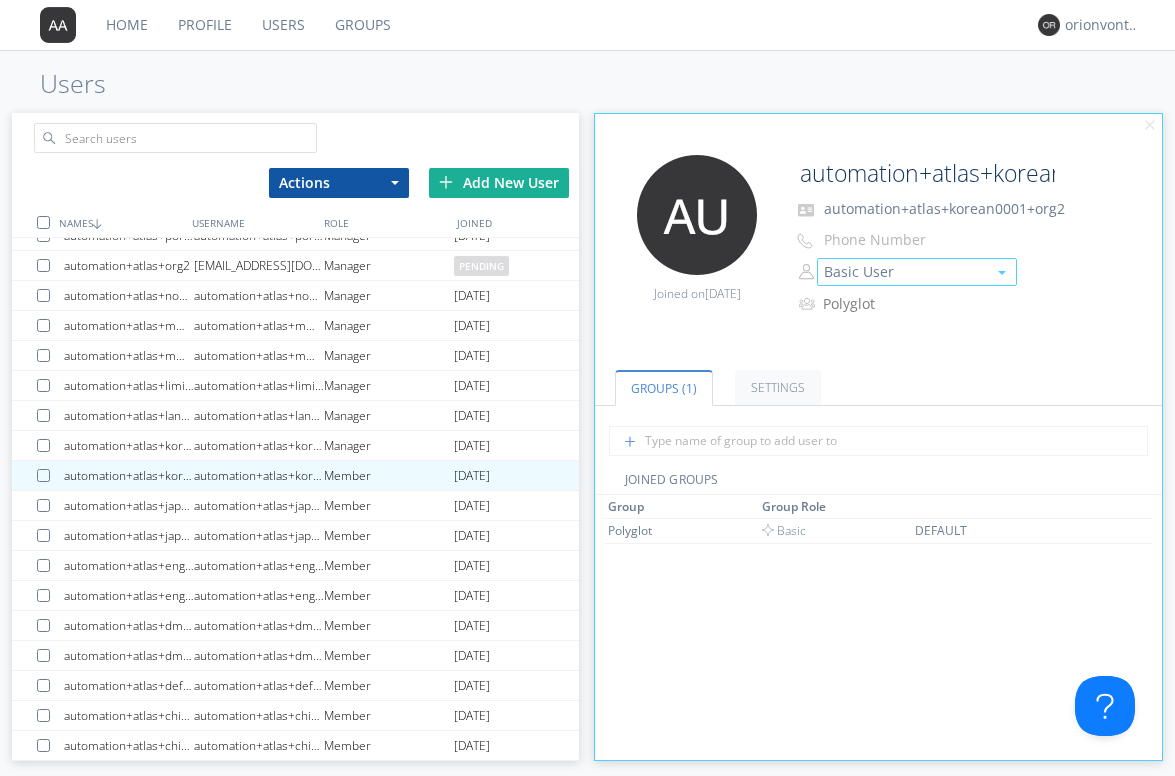 click on "Basic User" at bounding box center (917, 272) 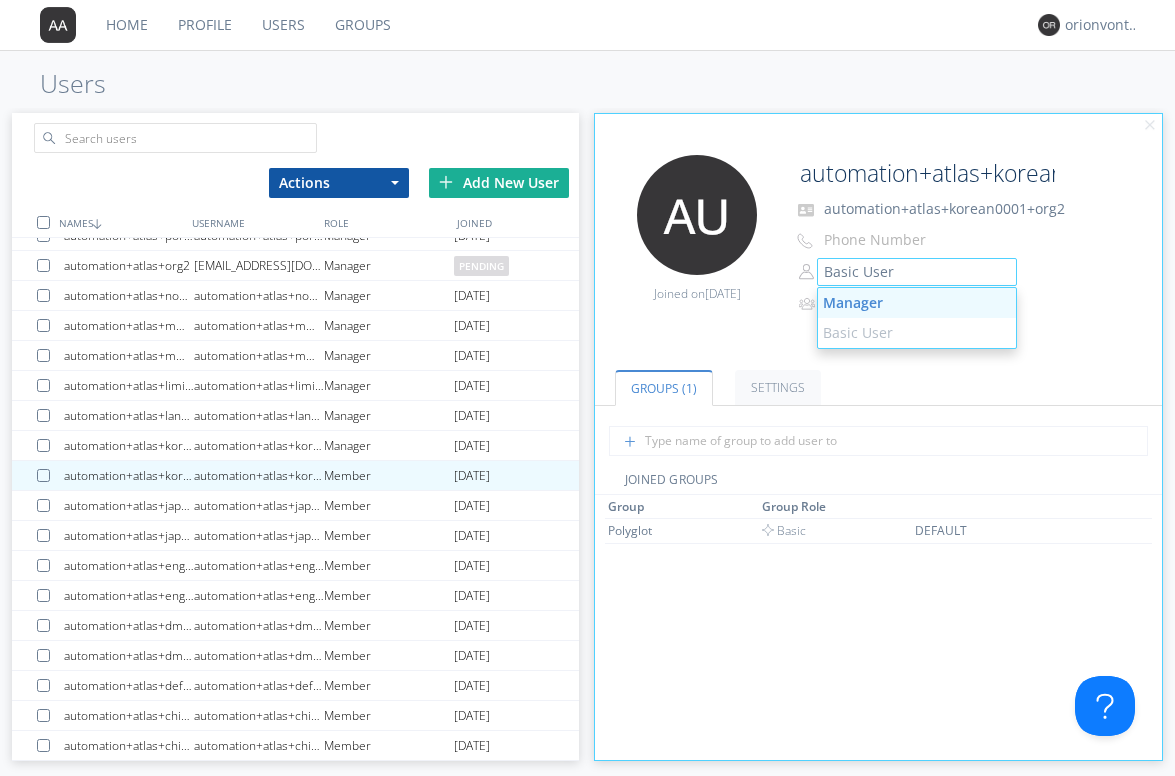 click on "Manager" at bounding box center (917, 303) 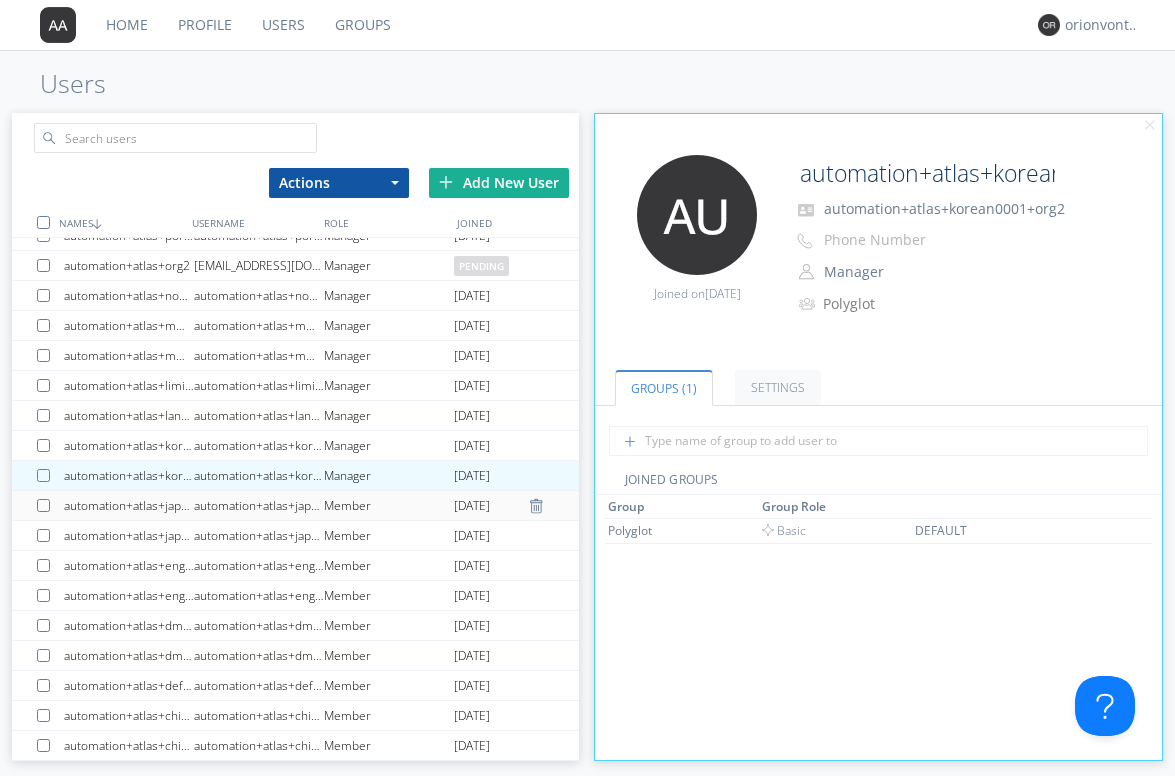 click on "automation+atlas+japanese0002+org2" at bounding box center [259, 505] 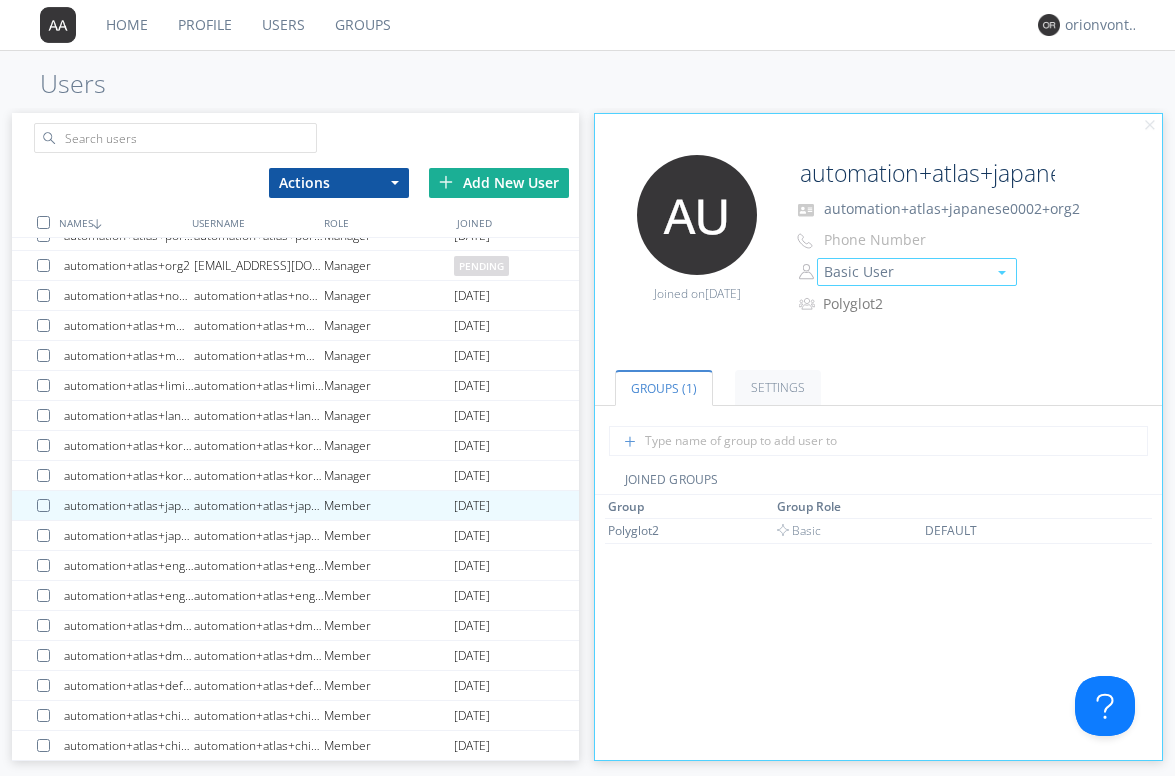 click on "Basic User" at bounding box center [917, 272] 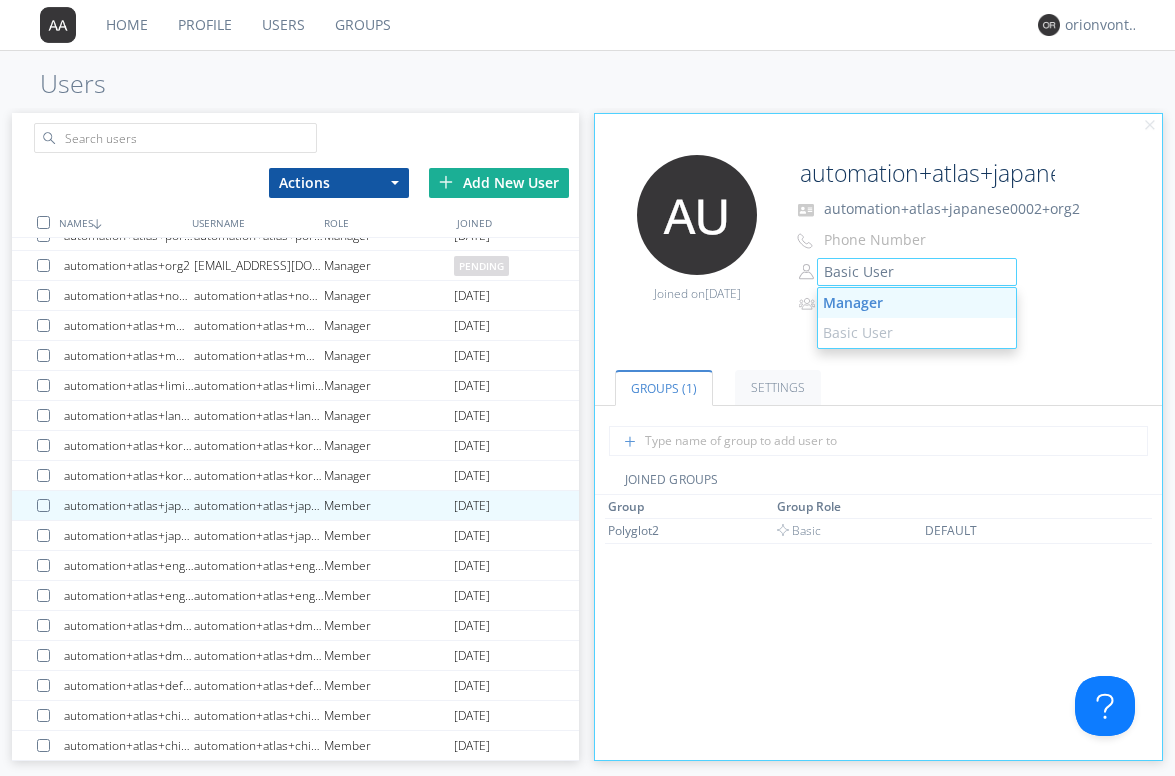 click on "Manager" at bounding box center [917, 303] 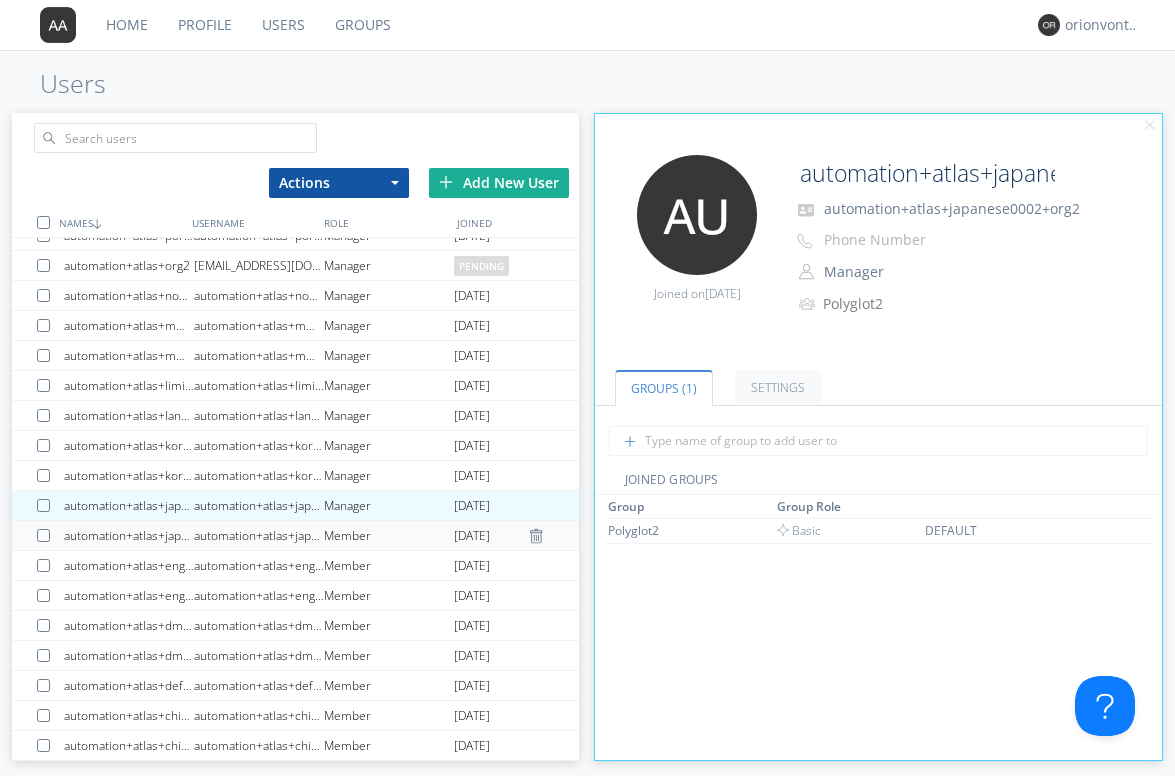 click on "automation+atlas+japanese0001+org2" at bounding box center [259, 535] 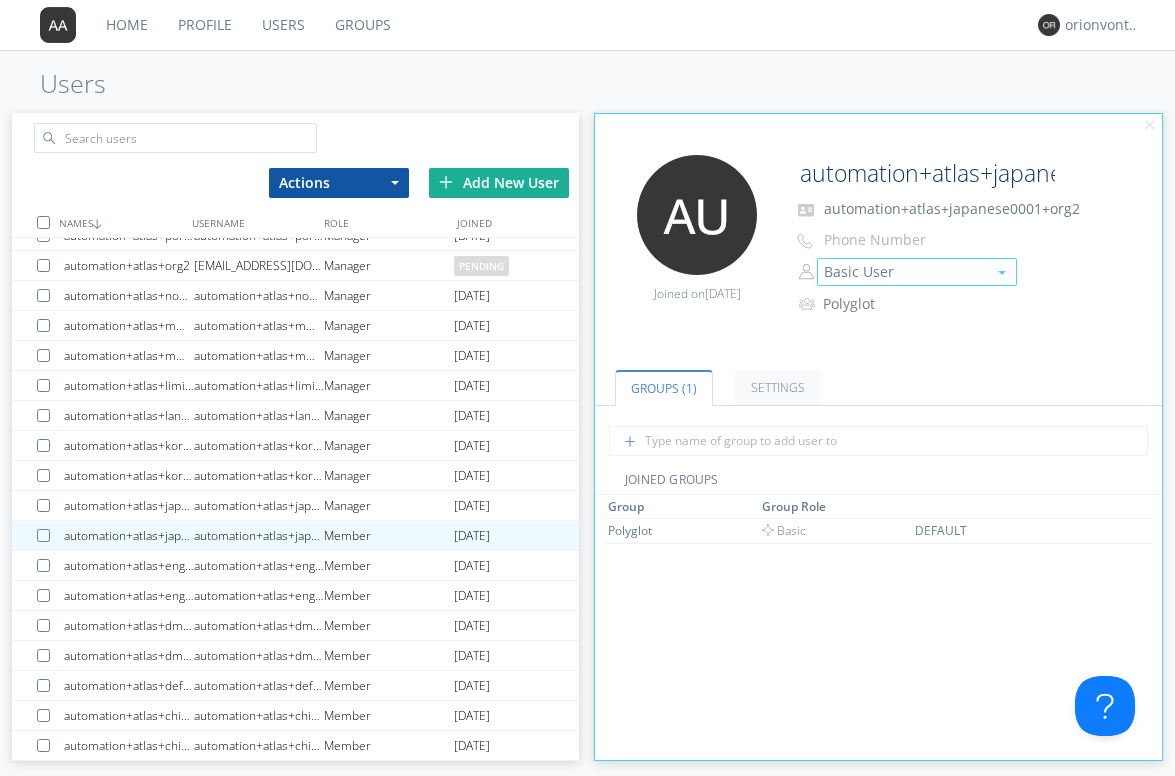 click on "Basic User" at bounding box center (917, 272) 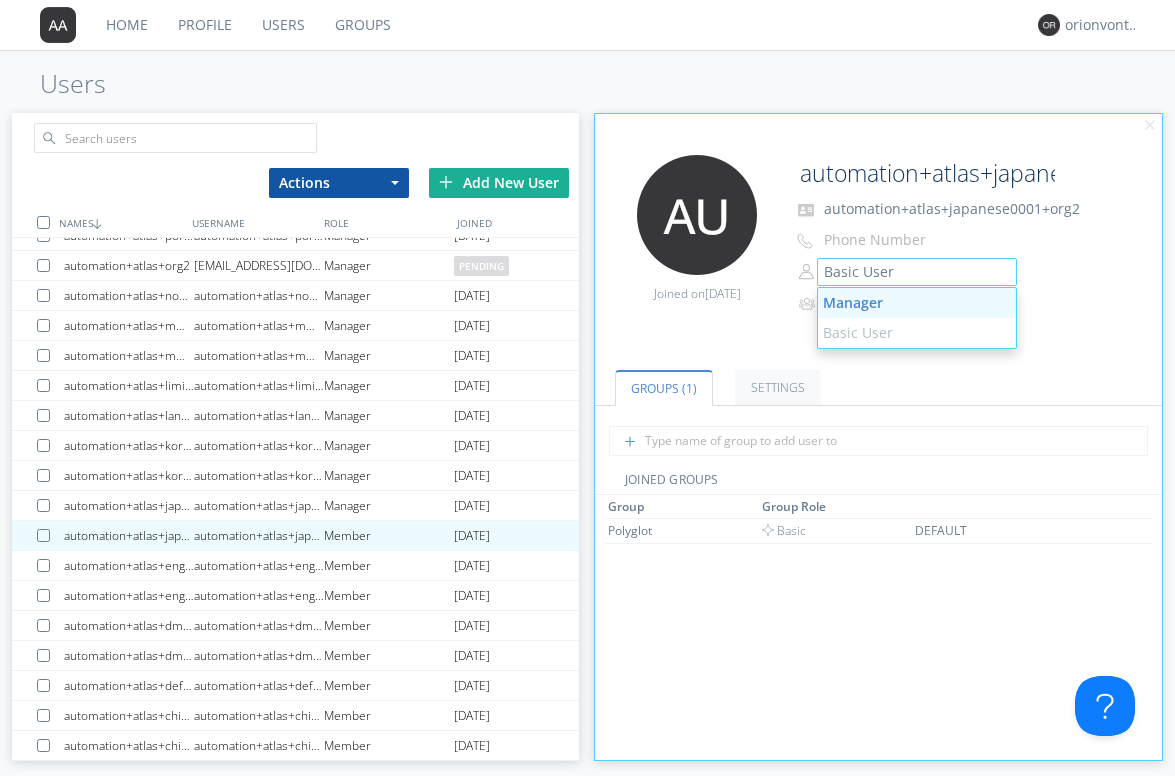 click on "Manager" at bounding box center (917, 303) 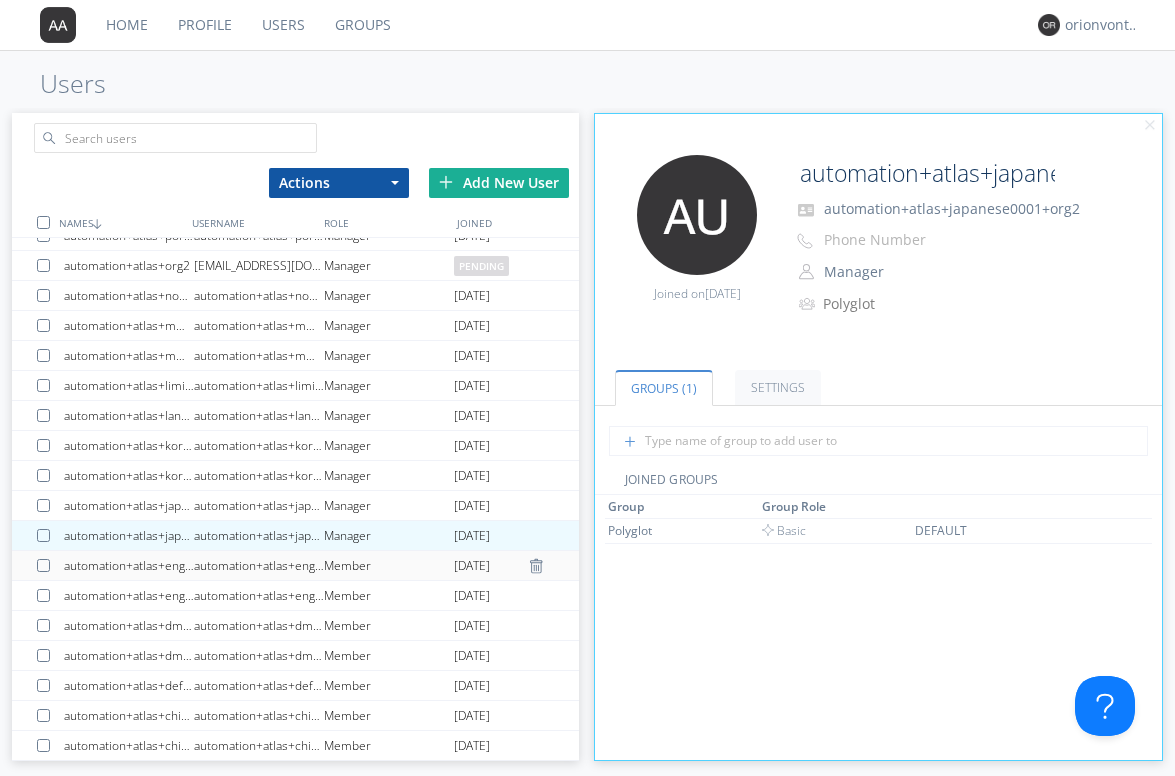 click on "automation+atlas+english0002+org2" at bounding box center [259, 565] 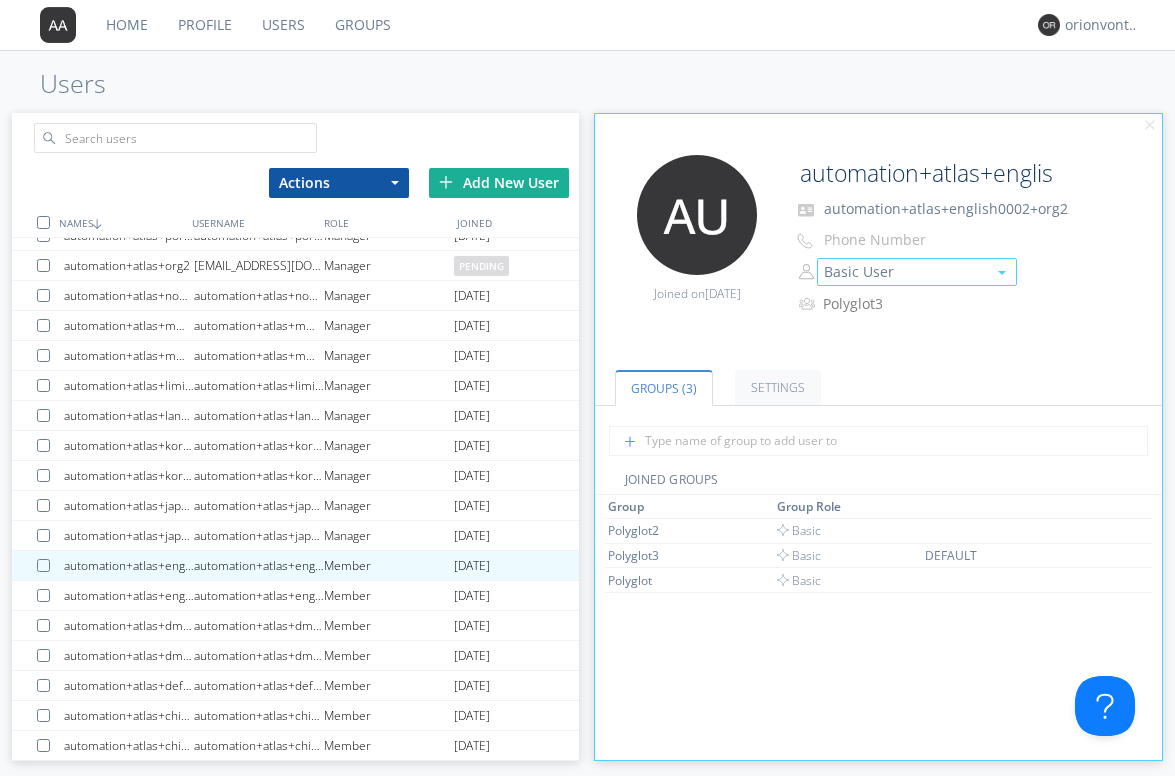 click on "Basic User" at bounding box center (917, 272) 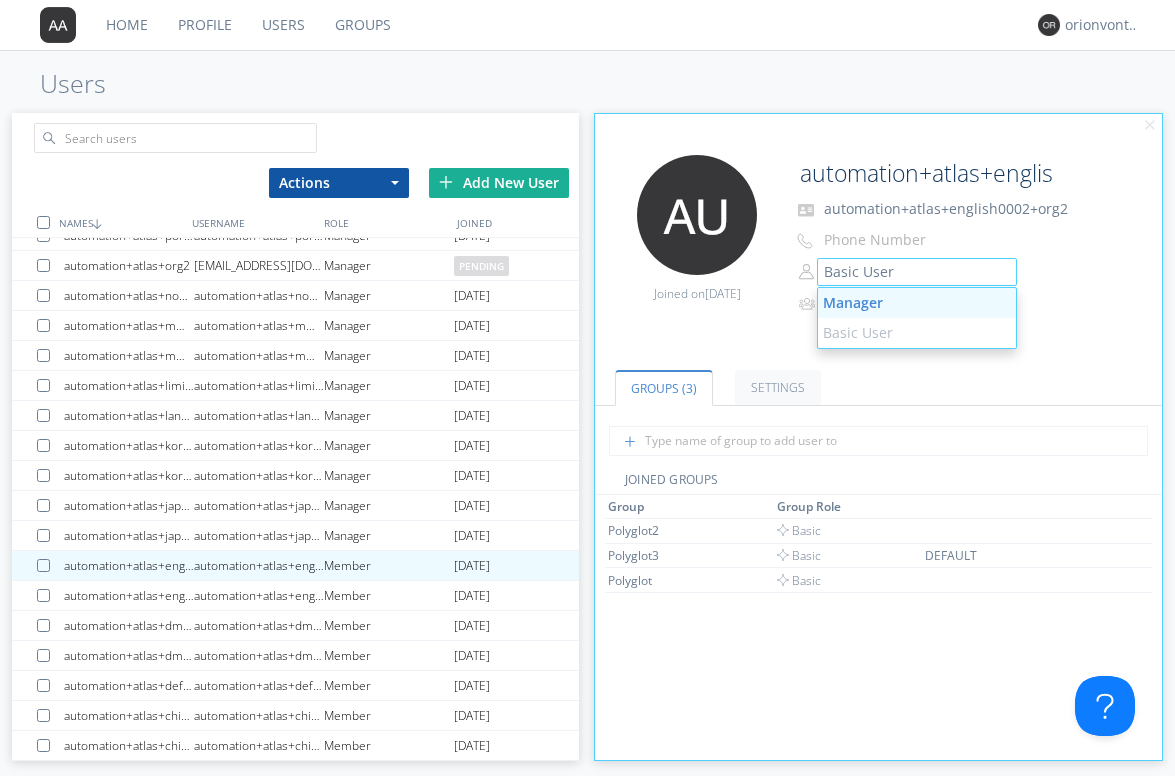 click on "Manager" at bounding box center [917, 303] 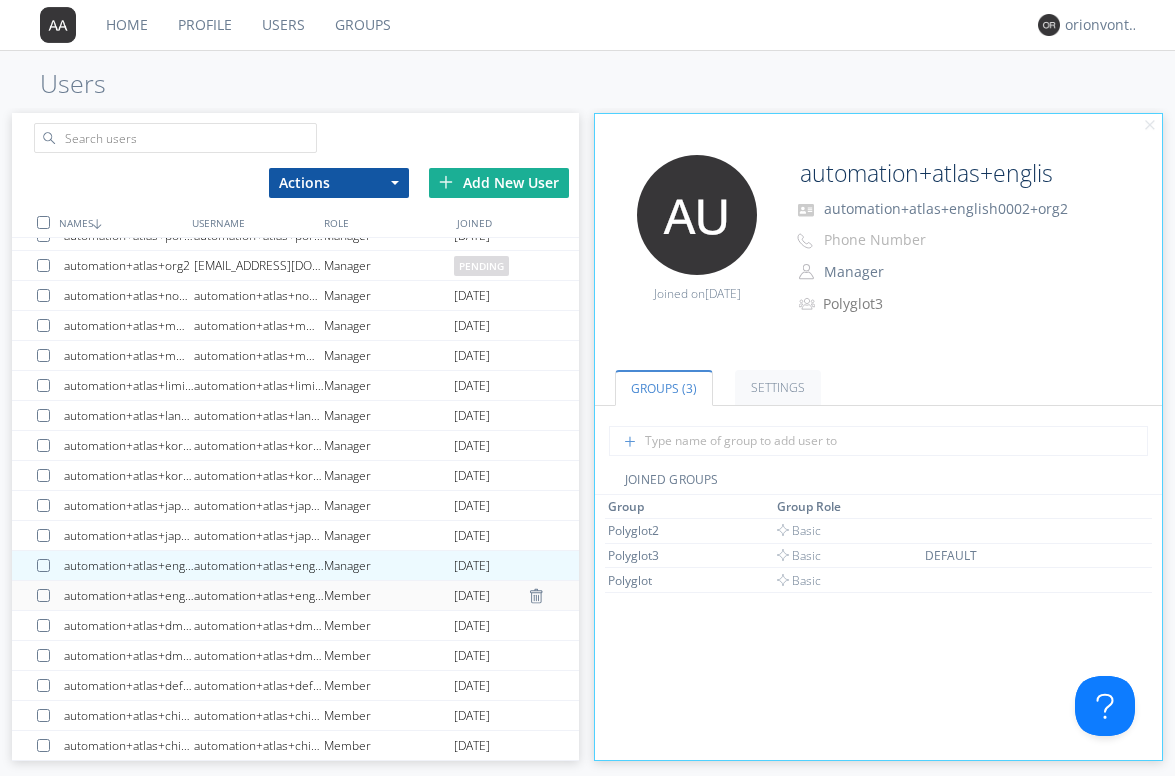 click on "automation+atlas+english0001+org2" at bounding box center (259, 595) 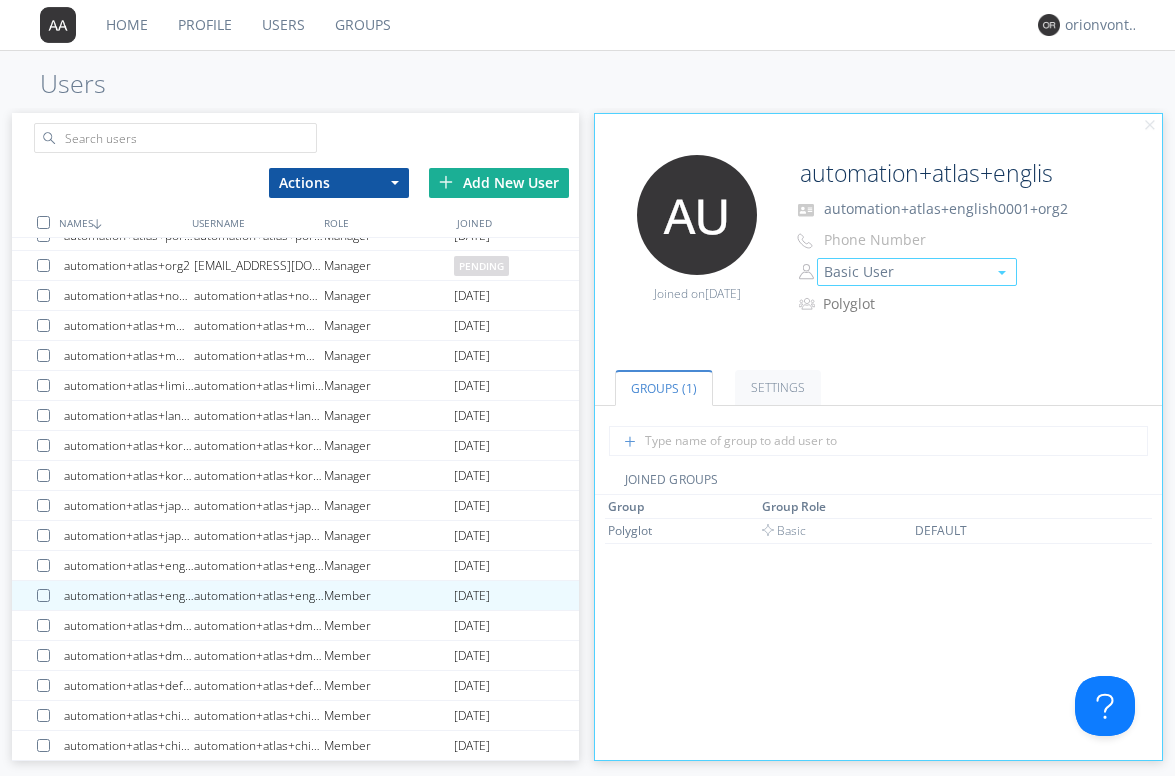 click on "Basic User" at bounding box center [917, 272] 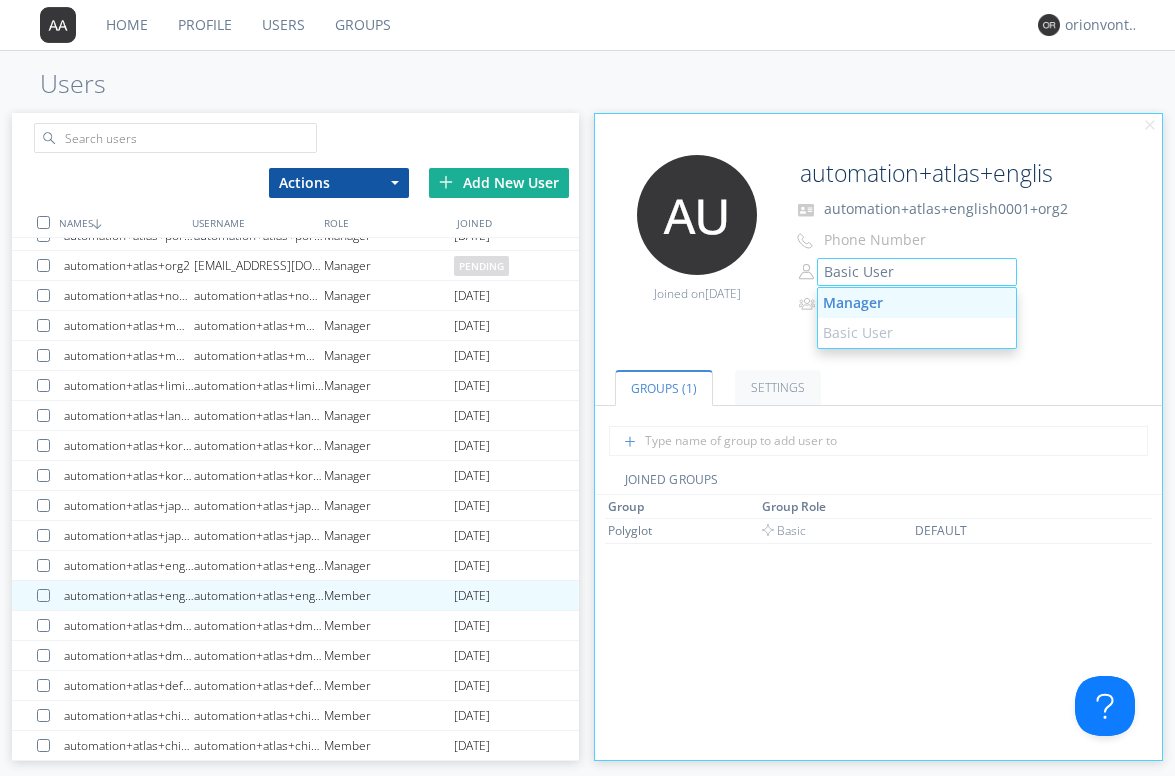 click on "Manager" at bounding box center [917, 303] 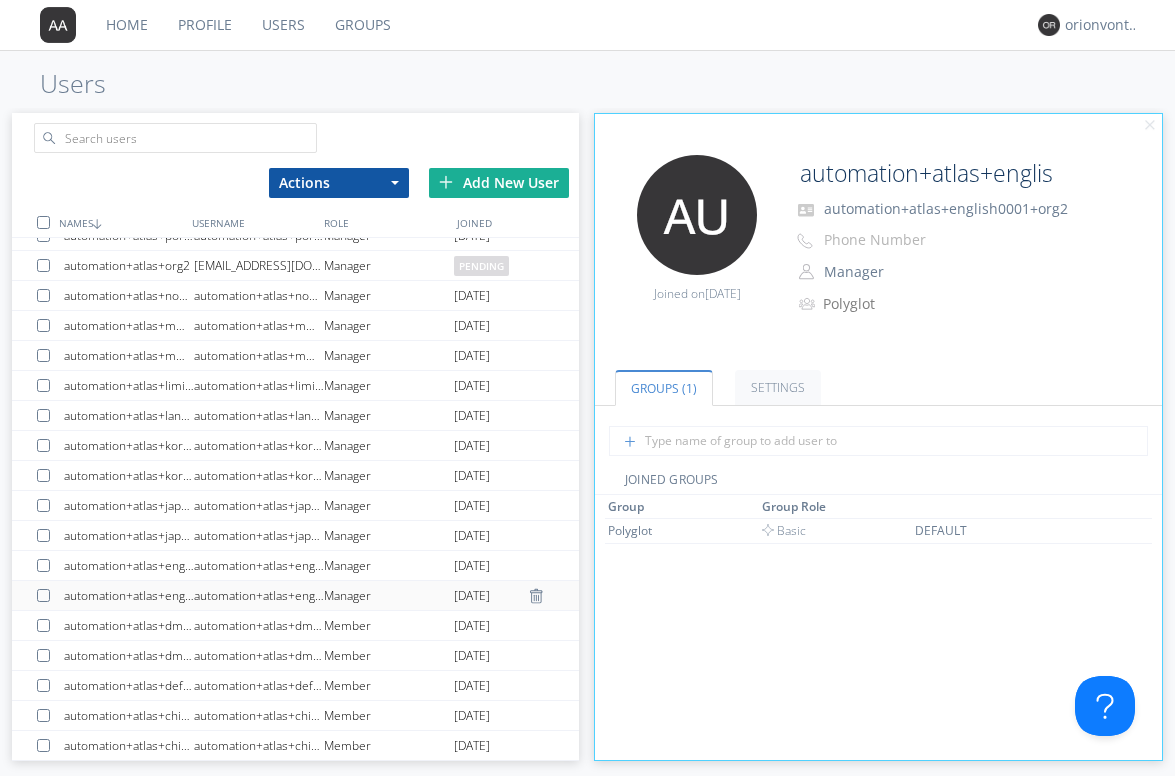 click on "automation+atlas+english0001+org2" at bounding box center (259, 595) 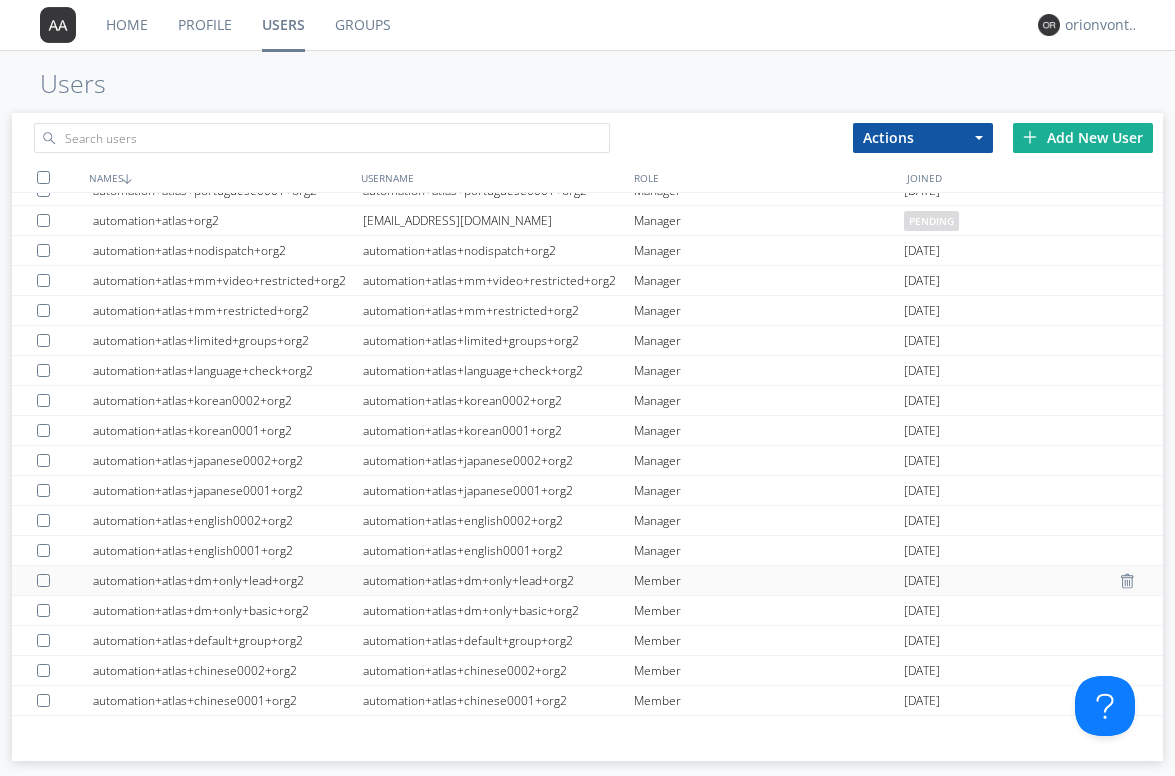 click on "automation+atlas+dm+only+lead+org2" at bounding box center (498, 580) 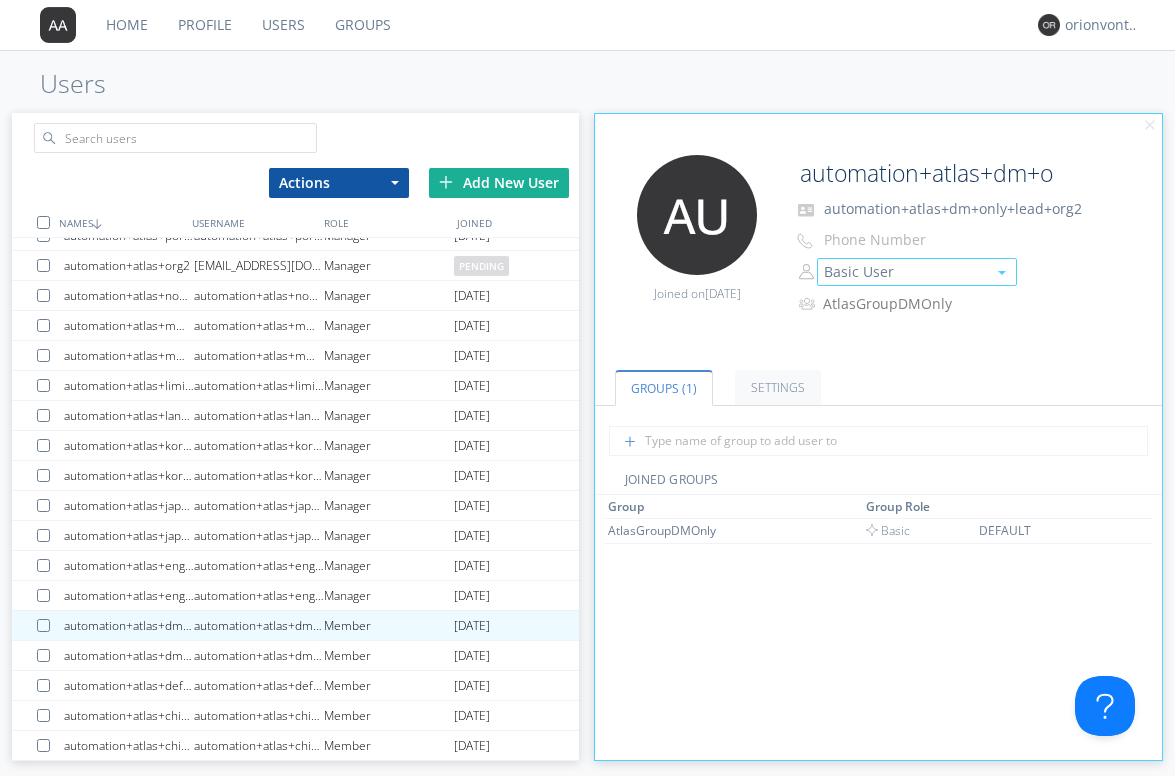 click on "Basic User" at bounding box center [917, 272] 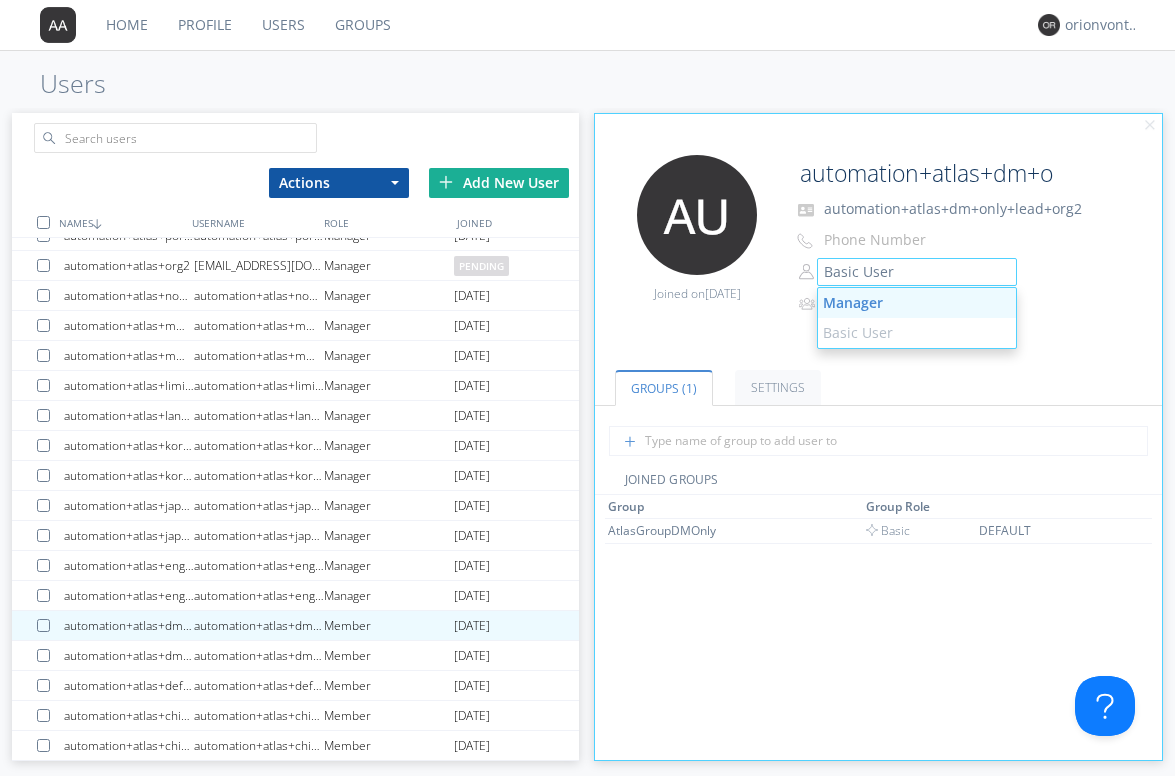 click on "Manager" at bounding box center [917, 303] 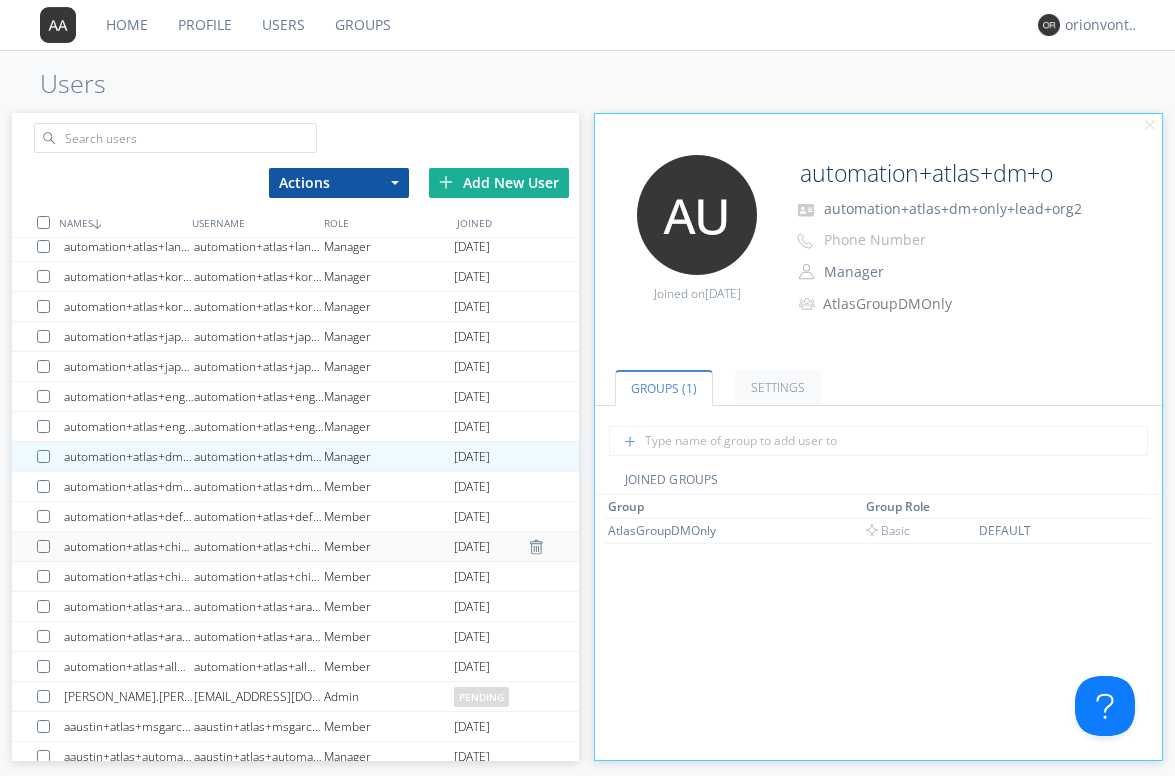scroll, scrollTop: 1558, scrollLeft: 0, axis: vertical 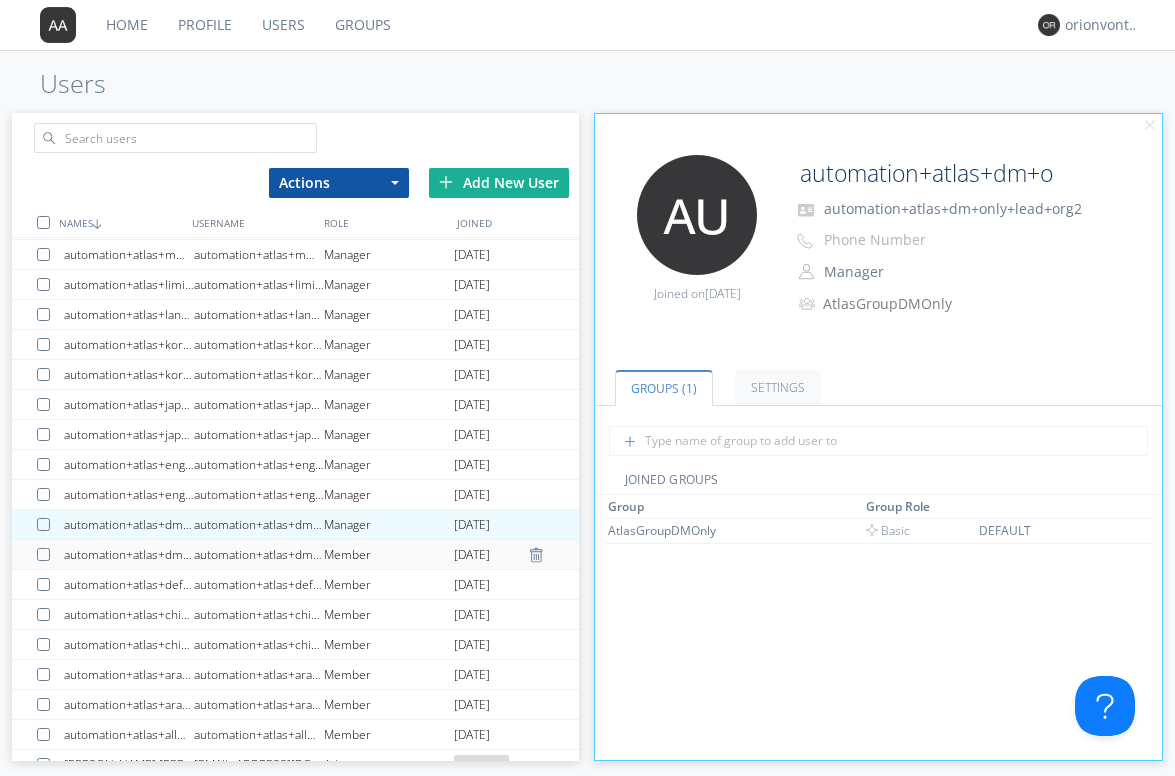click on "Member" at bounding box center (389, 554) 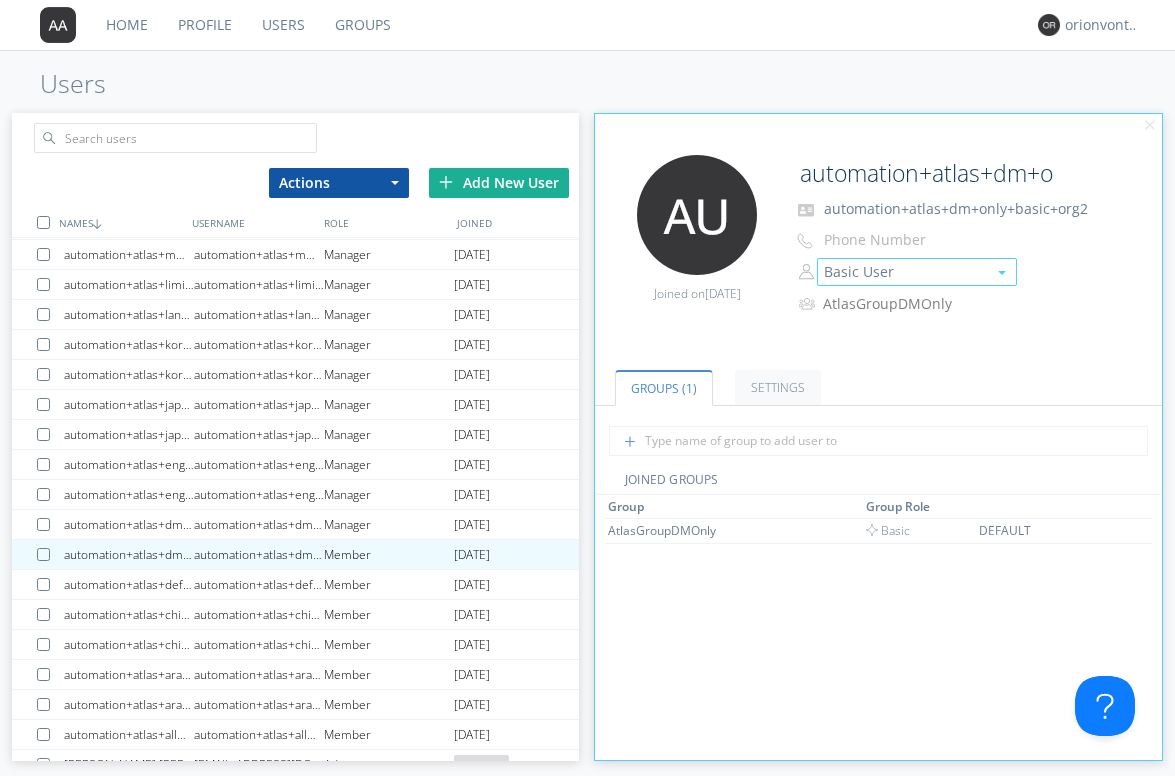 click on "Basic User" at bounding box center (917, 272) 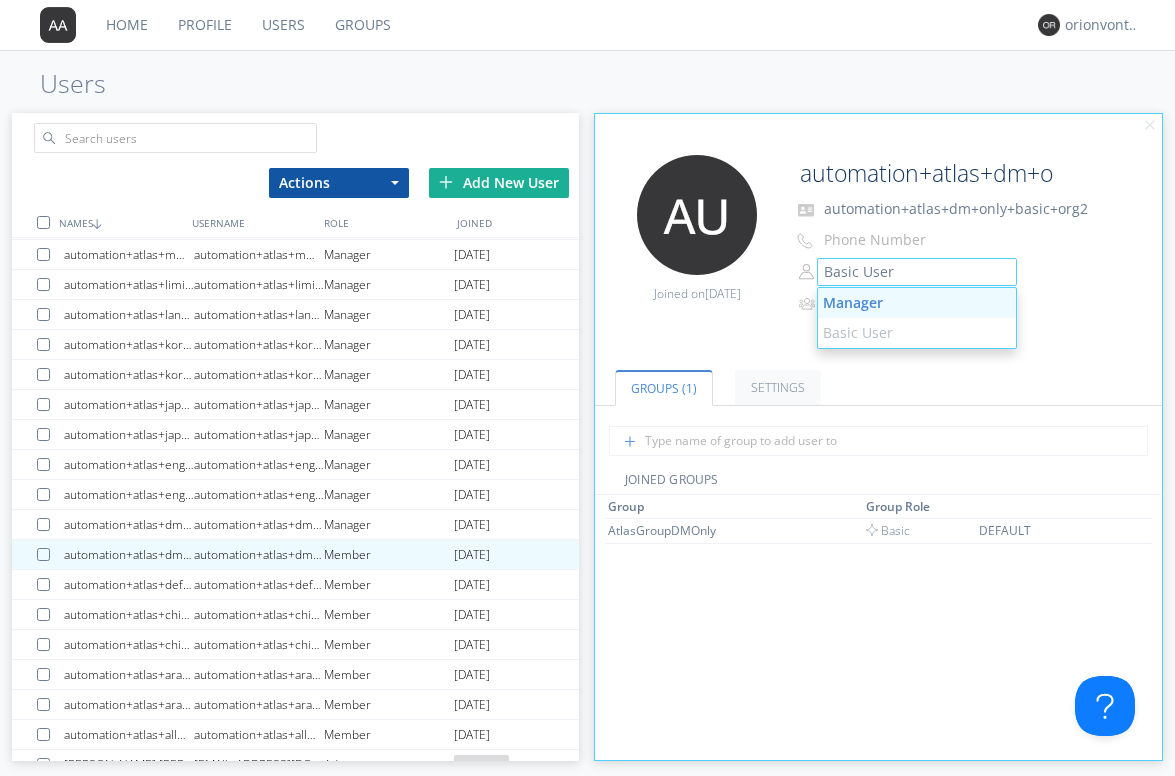 click on "Manager" at bounding box center (917, 303) 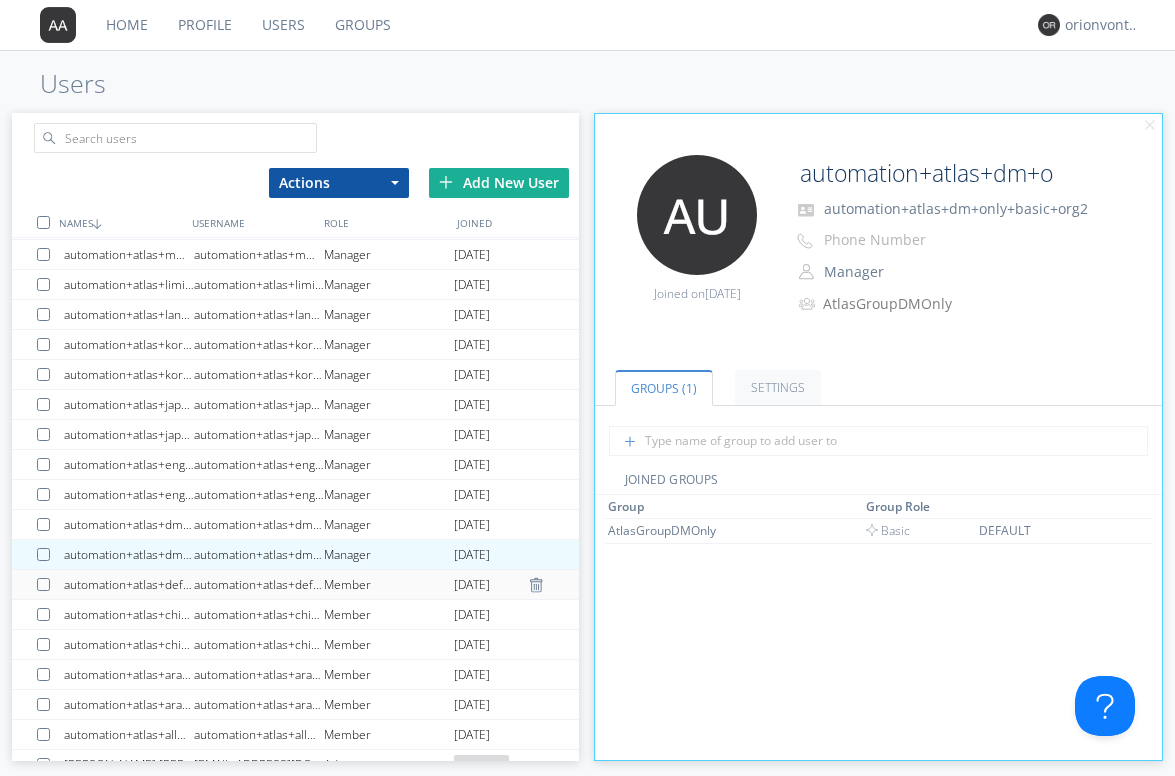 click on "Member" at bounding box center (389, 584) 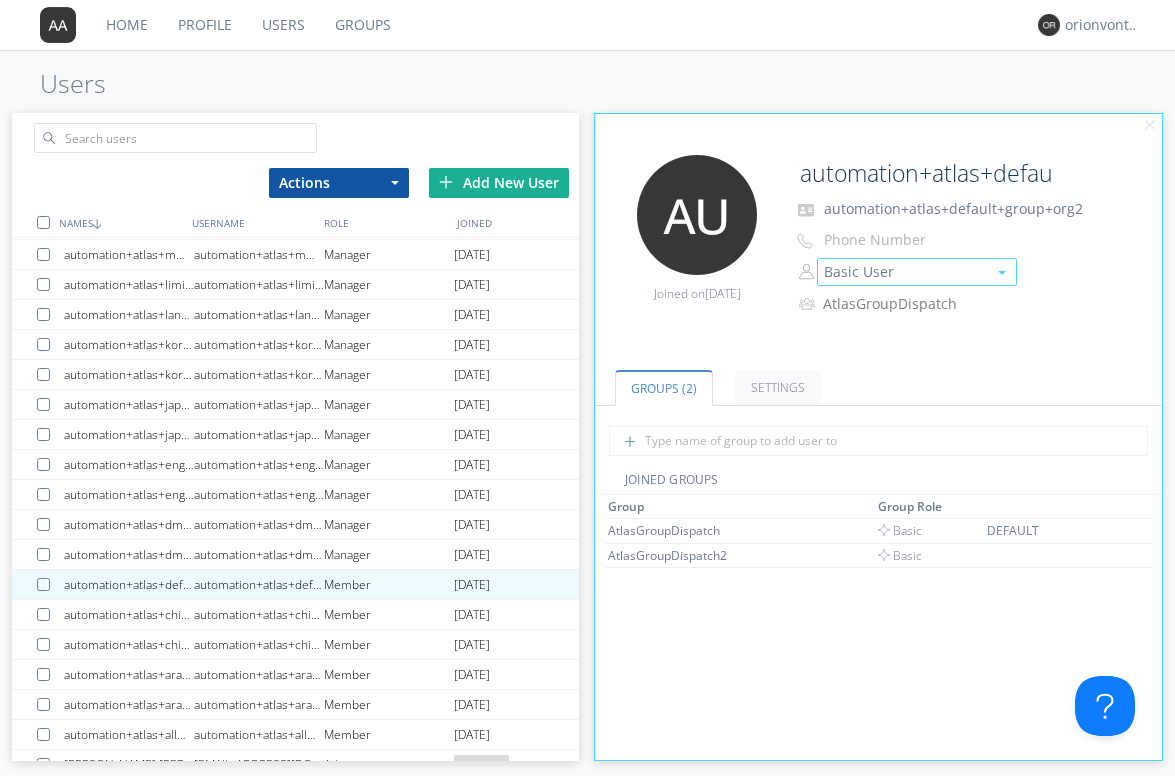 click on "Basic User" at bounding box center (917, 272) 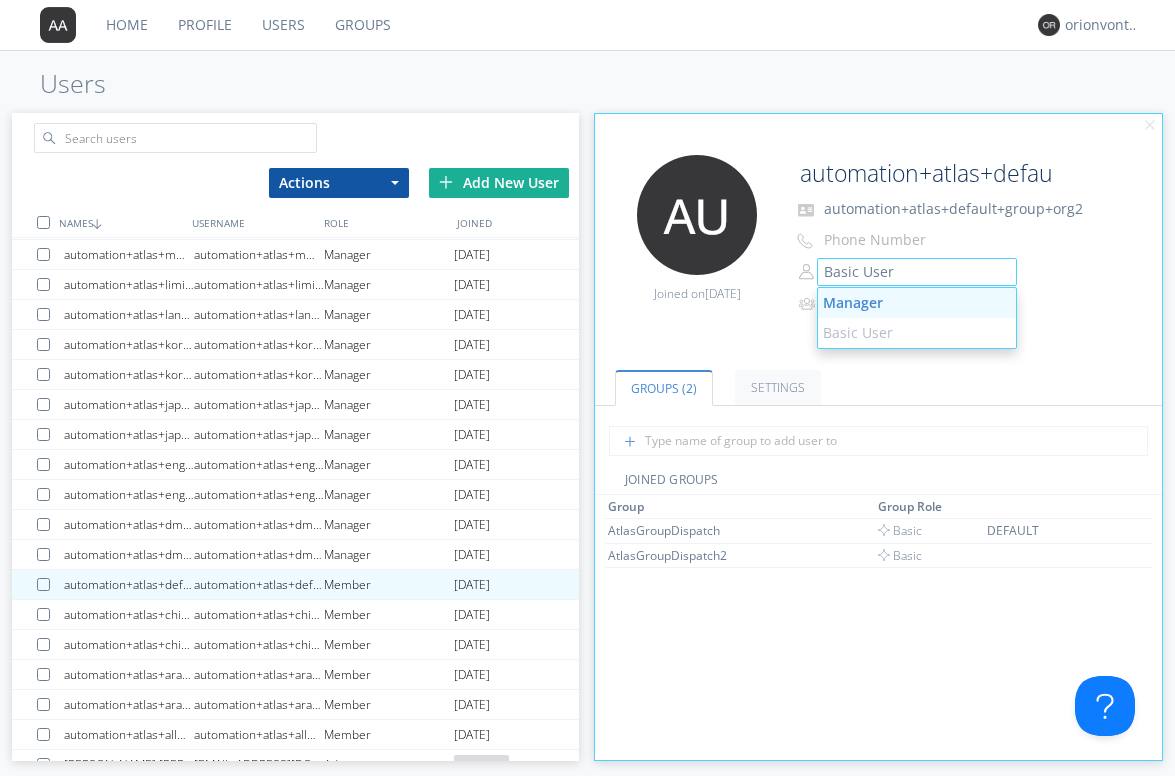 click on "Manager" at bounding box center (917, 303) 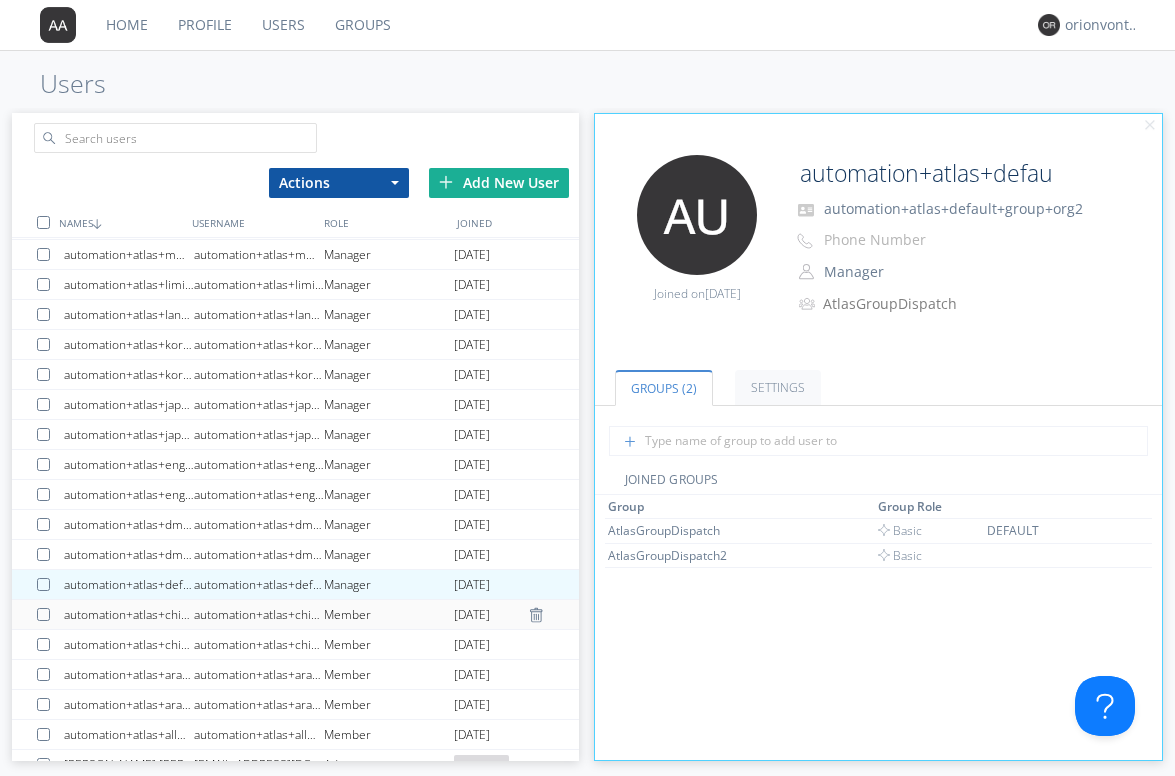 click on "Member" at bounding box center [389, 614] 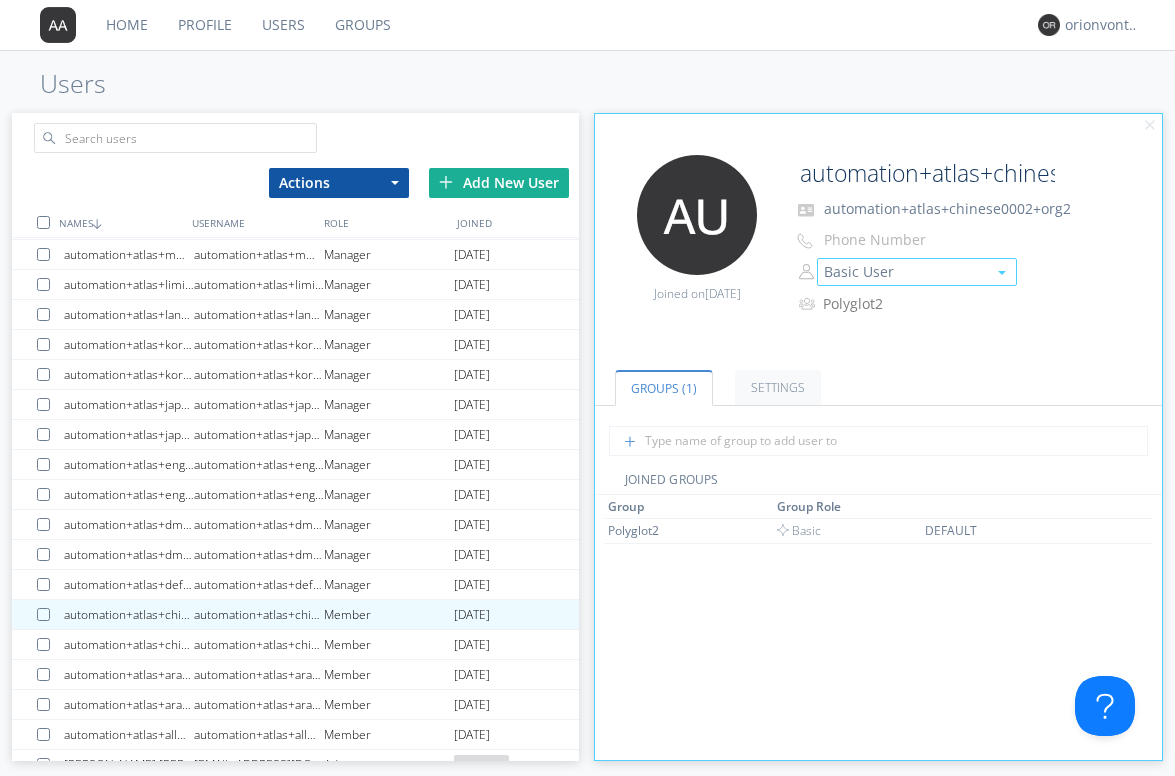 click on "Basic User" at bounding box center (917, 272) 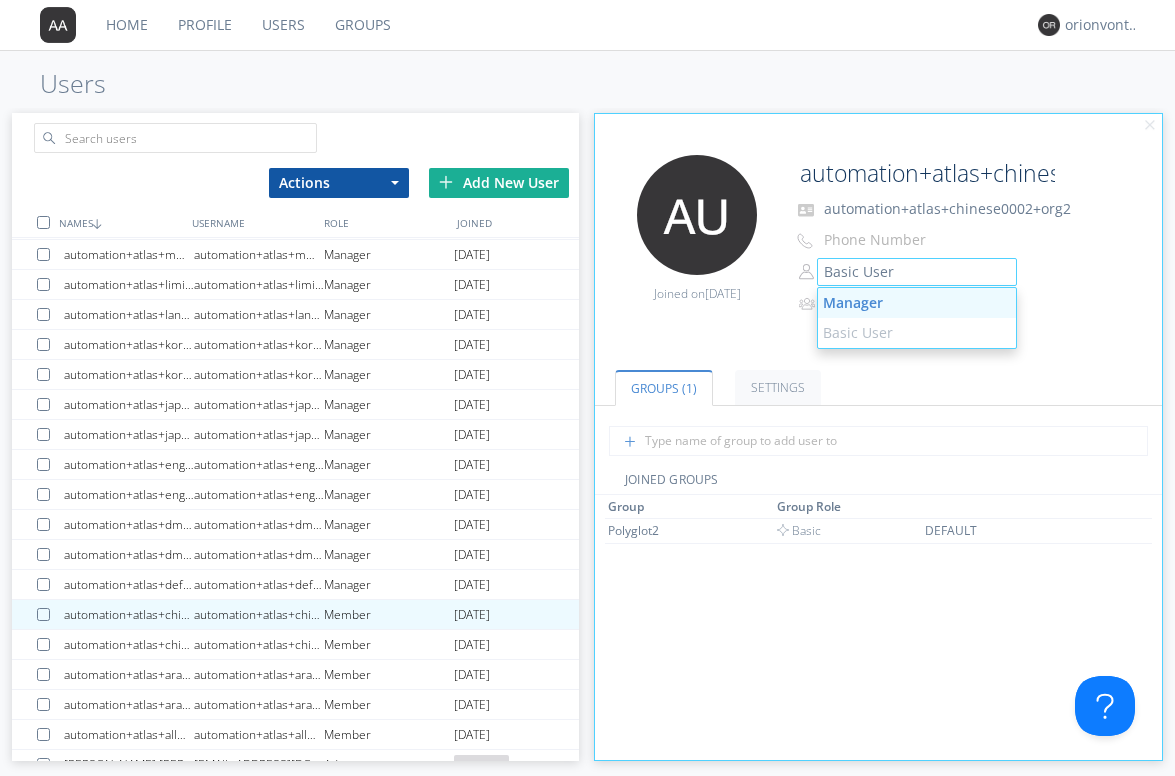 click on "Manager" at bounding box center [917, 303] 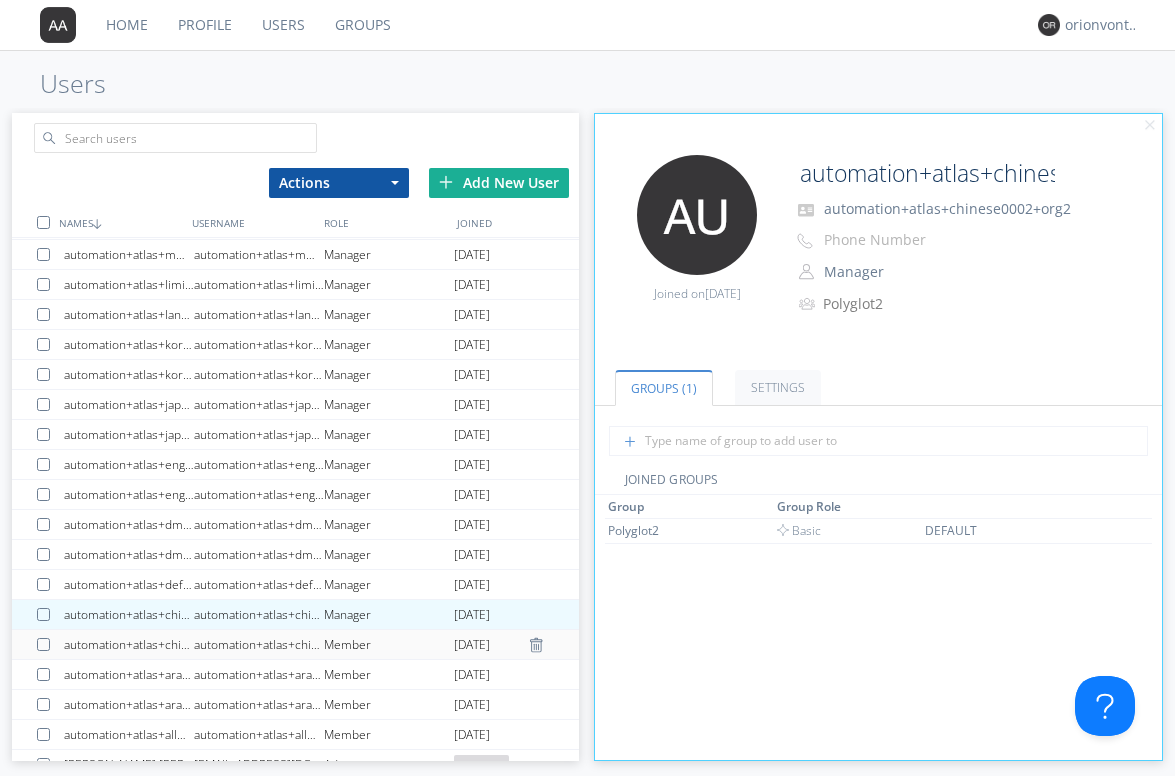 click on "Member" at bounding box center (389, 644) 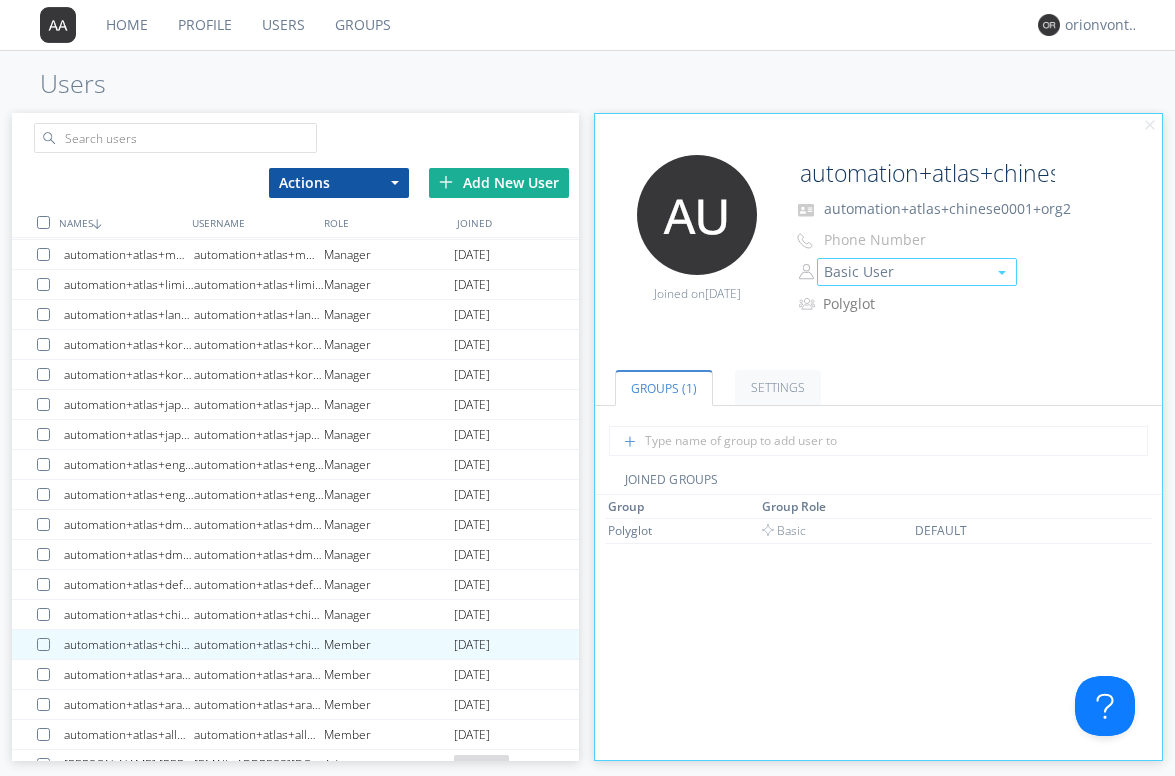 click on "Basic User" at bounding box center (917, 272) 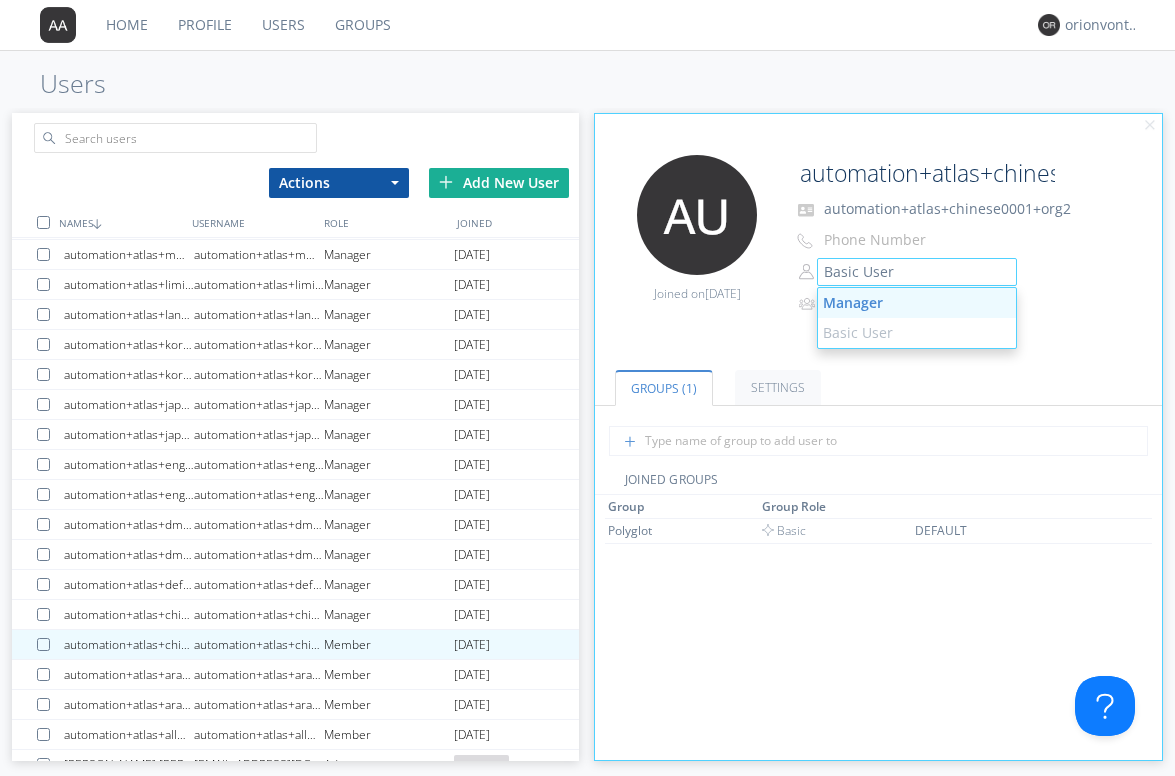 click on "Manager" at bounding box center [917, 303] 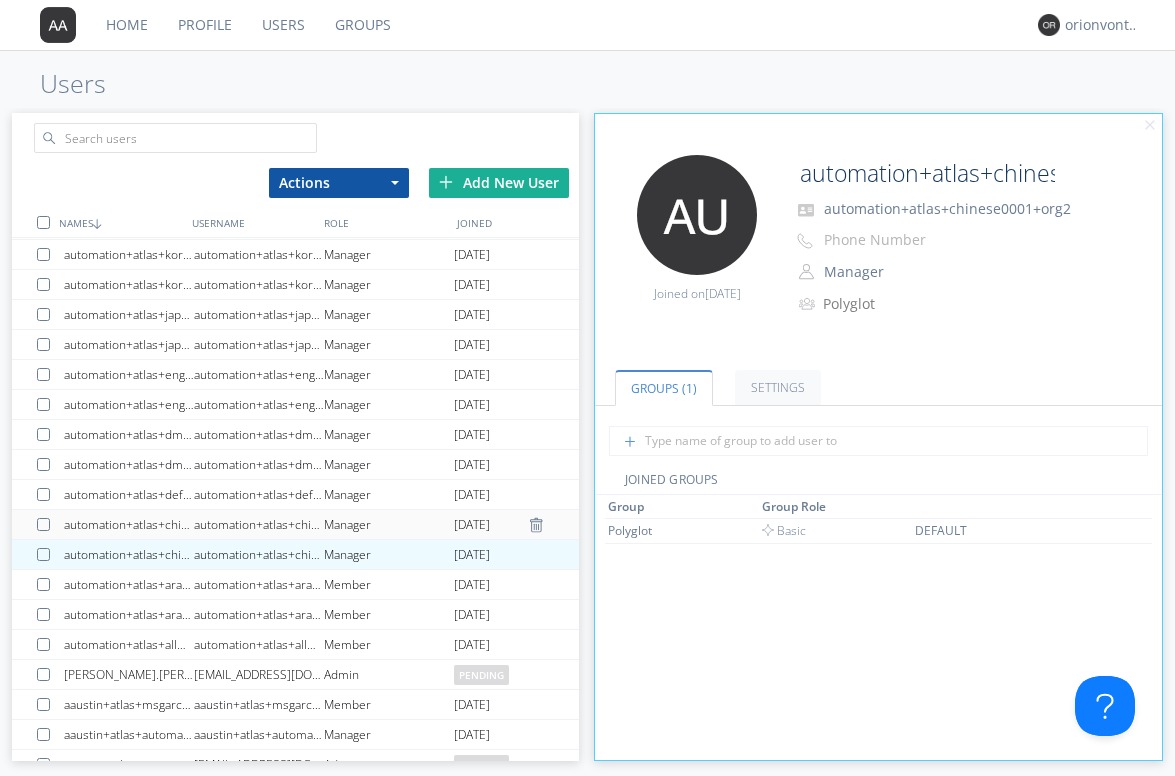 scroll, scrollTop: 1695, scrollLeft: 0, axis: vertical 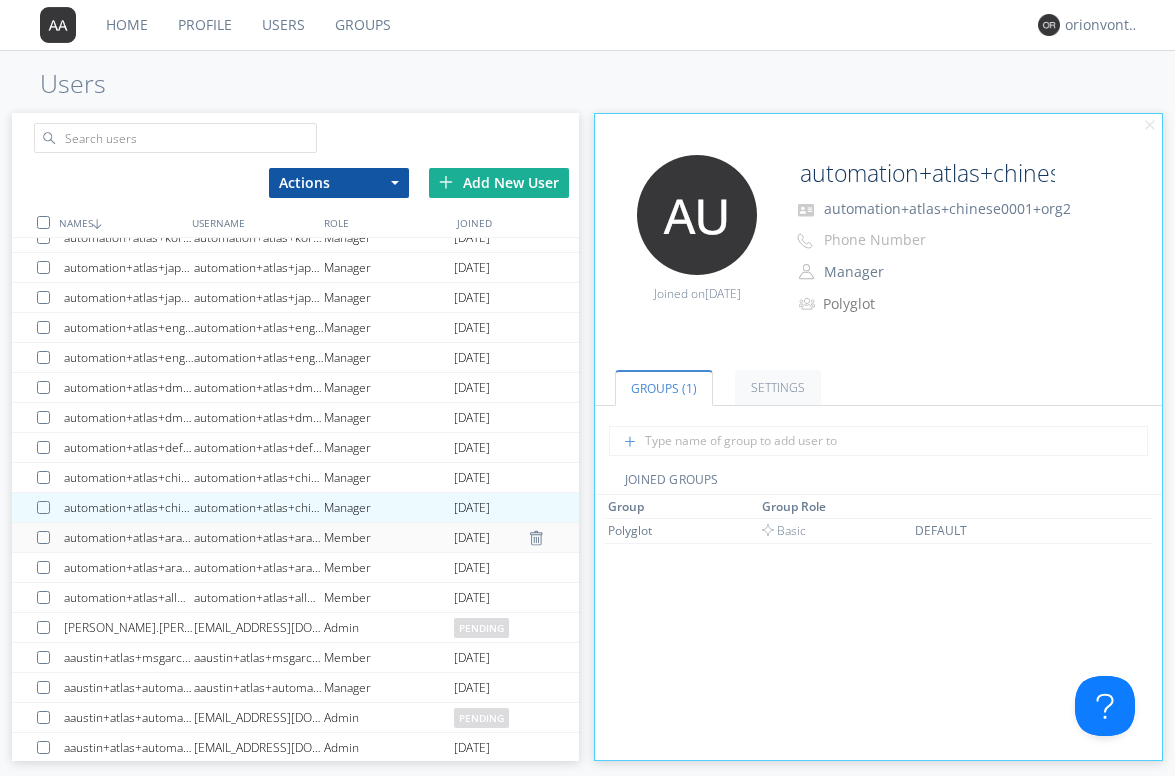 click on "Member" at bounding box center [389, 537] 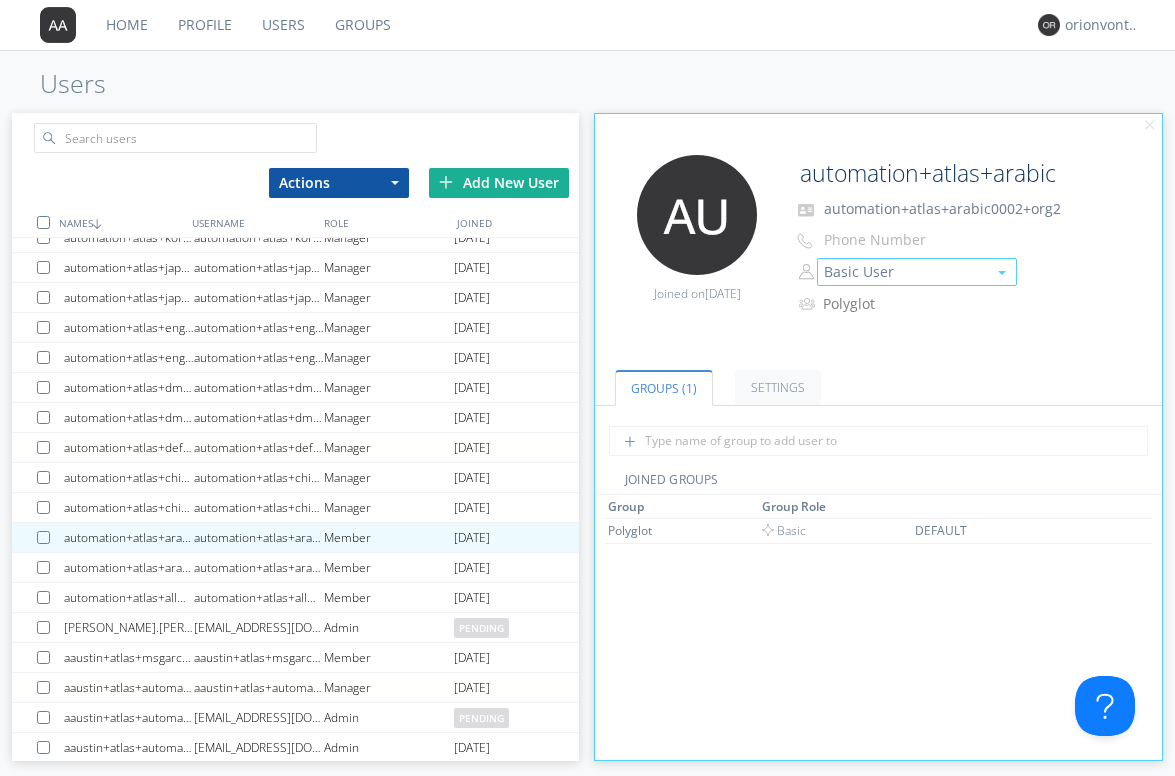 click on "Basic User" at bounding box center (917, 272) 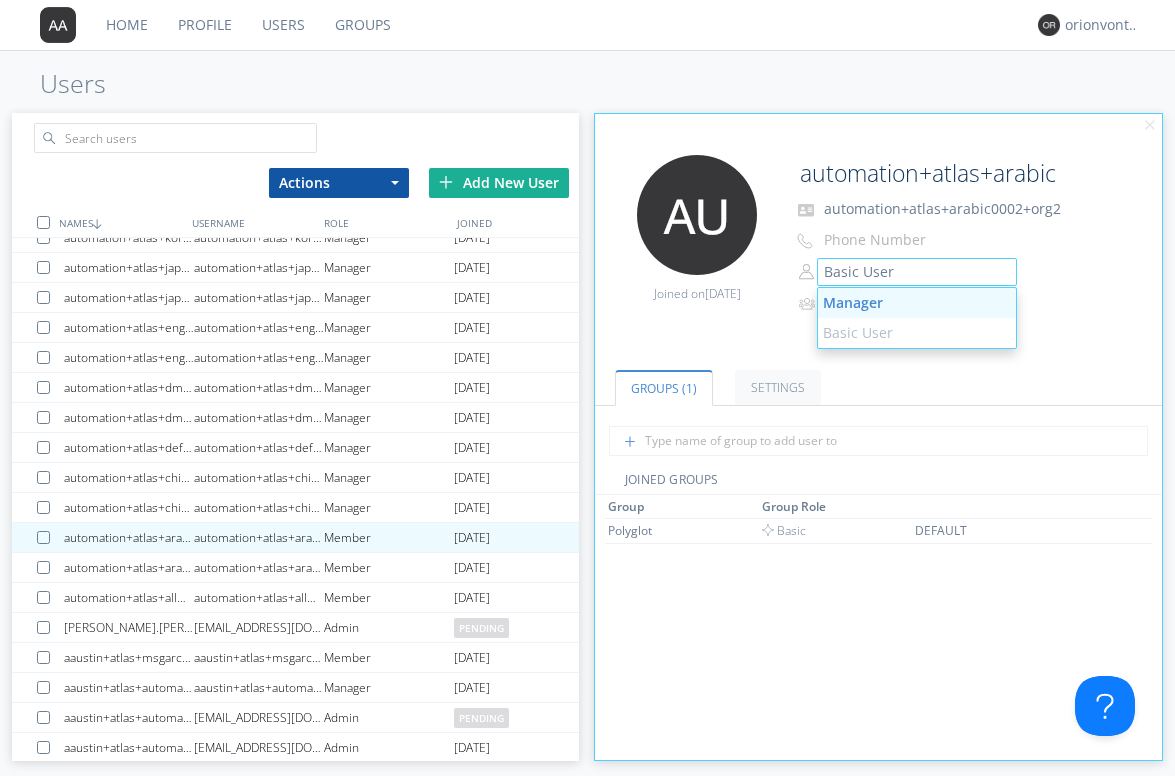 click on "Manager" at bounding box center (917, 303) 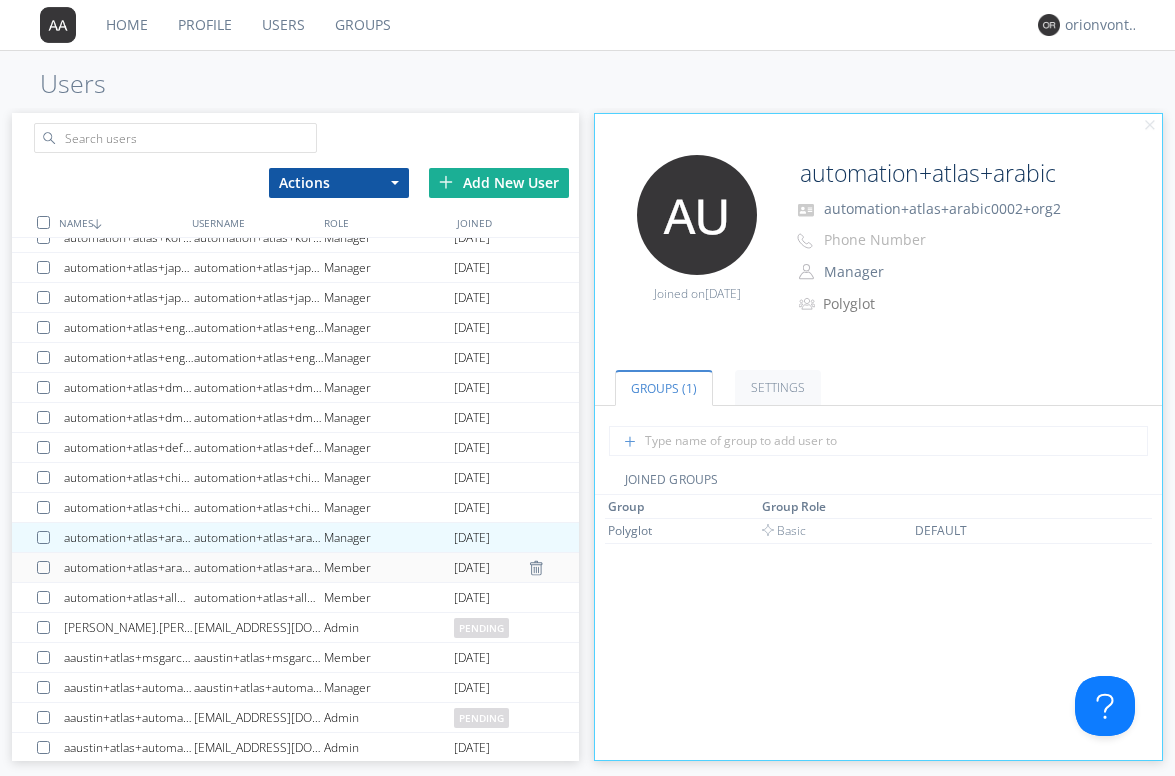 click on "Member" at bounding box center (389, 567) 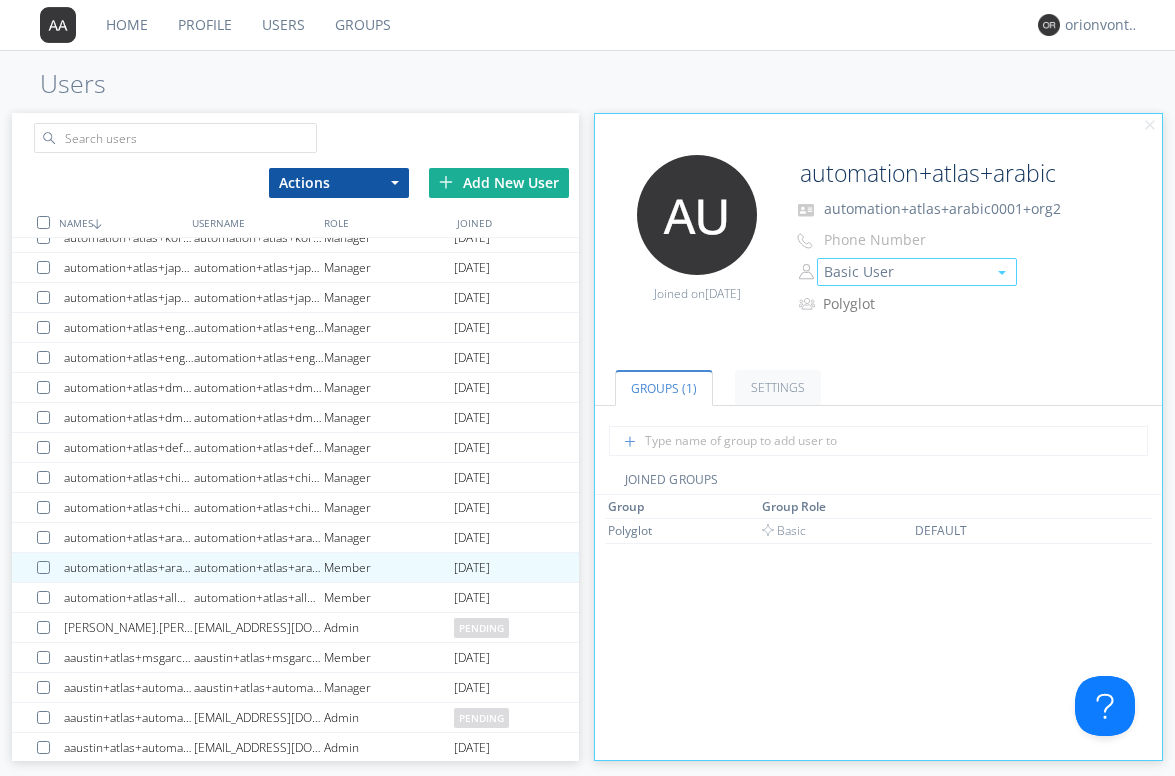 click on "Basic User" at bounding box center [917, 272] 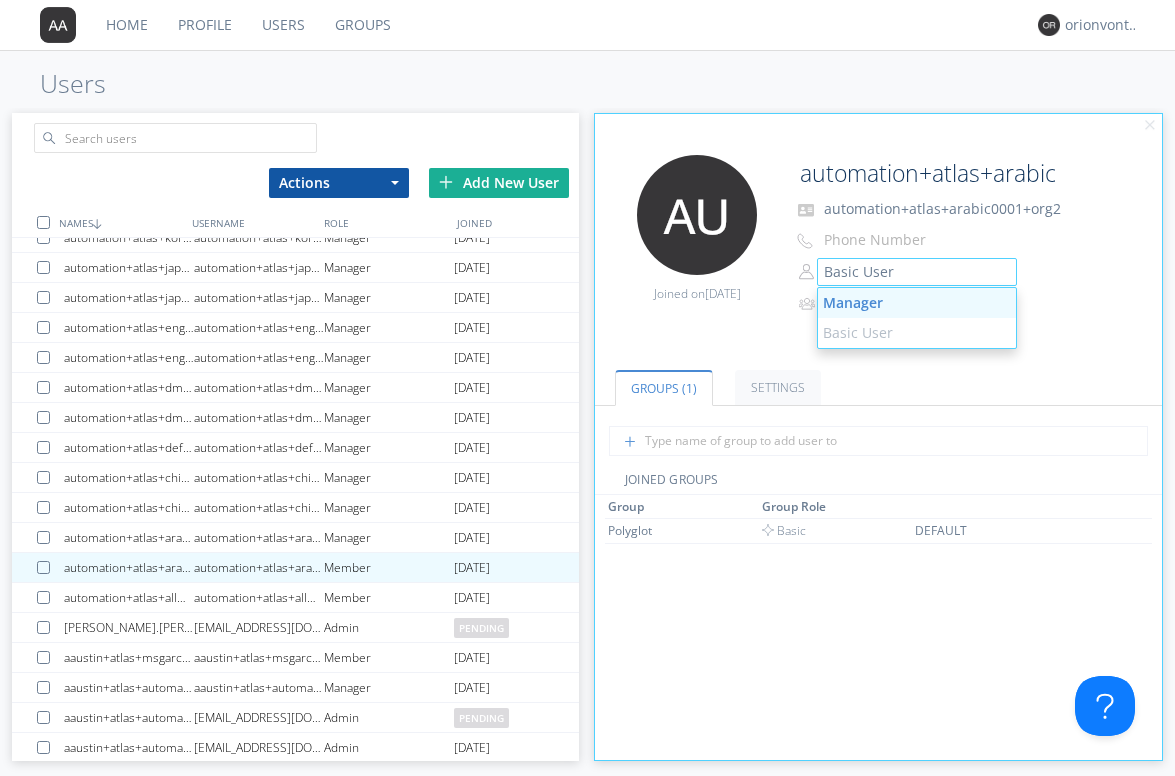 click on "Manager" at bounding box center (917, 303) 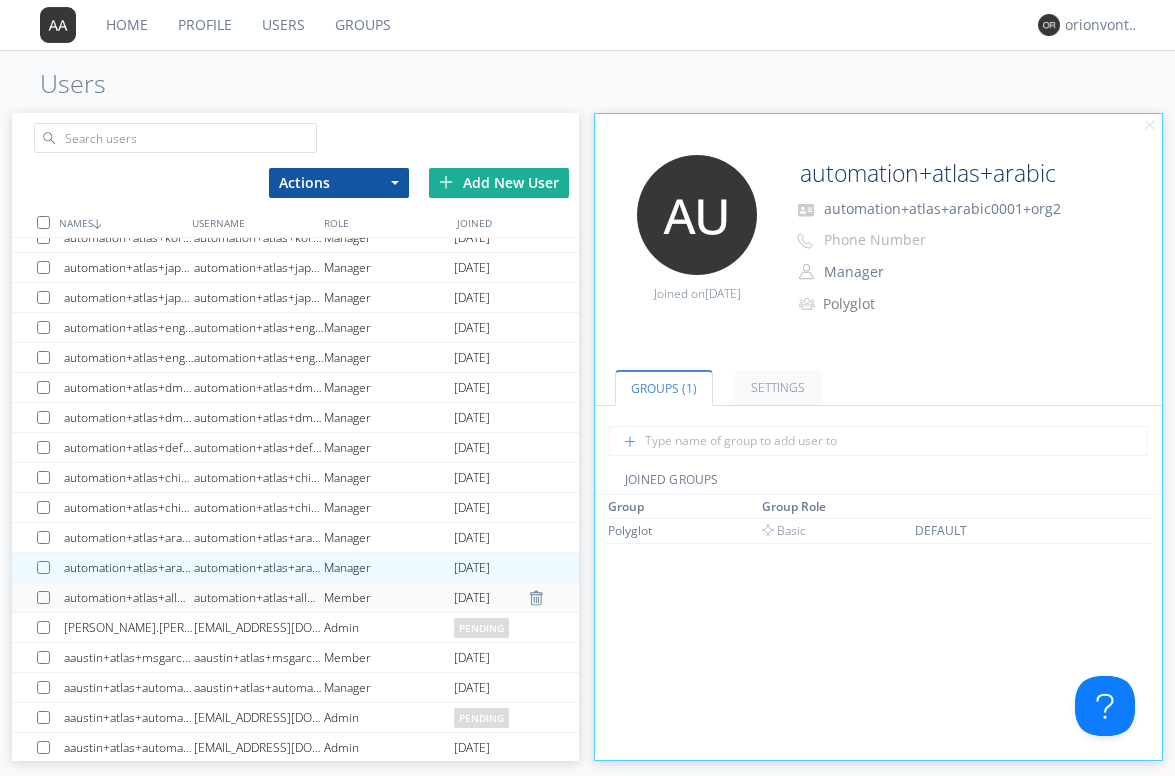 click on "automation+atlas+allmessages+org2+new" at bounding box center [259, 597] 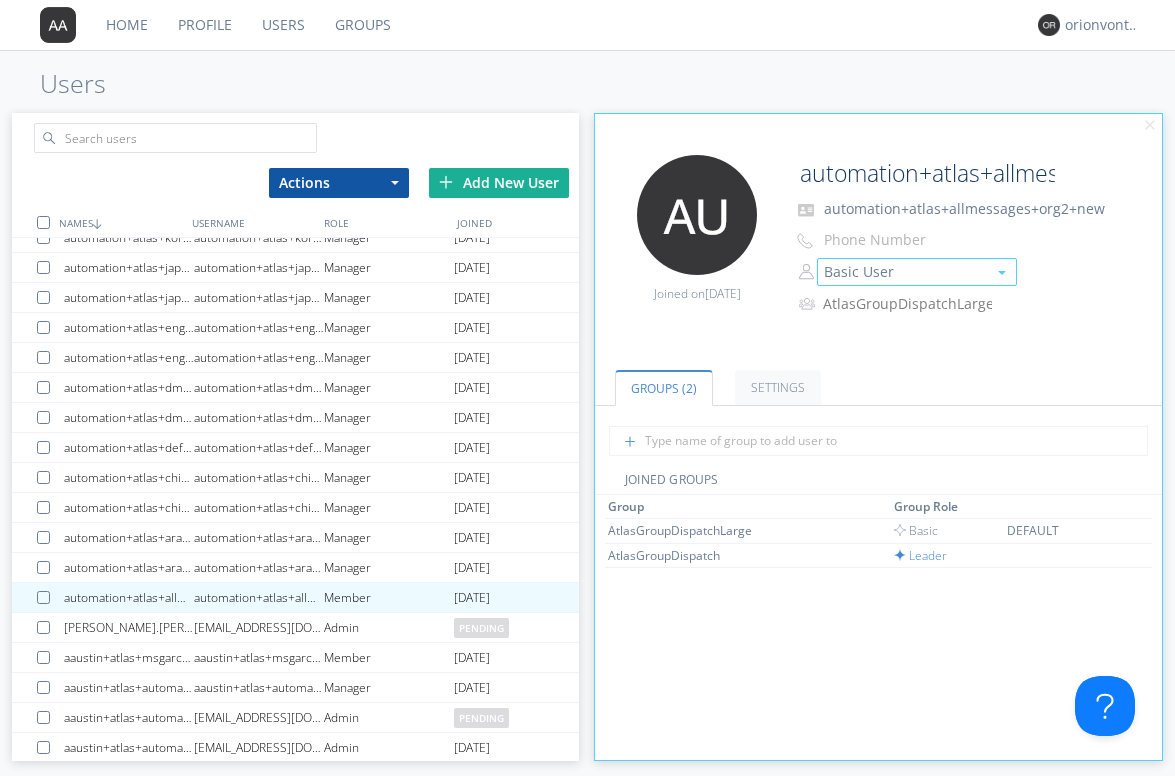 click on "Basic User" at bounding box center (917, 272) 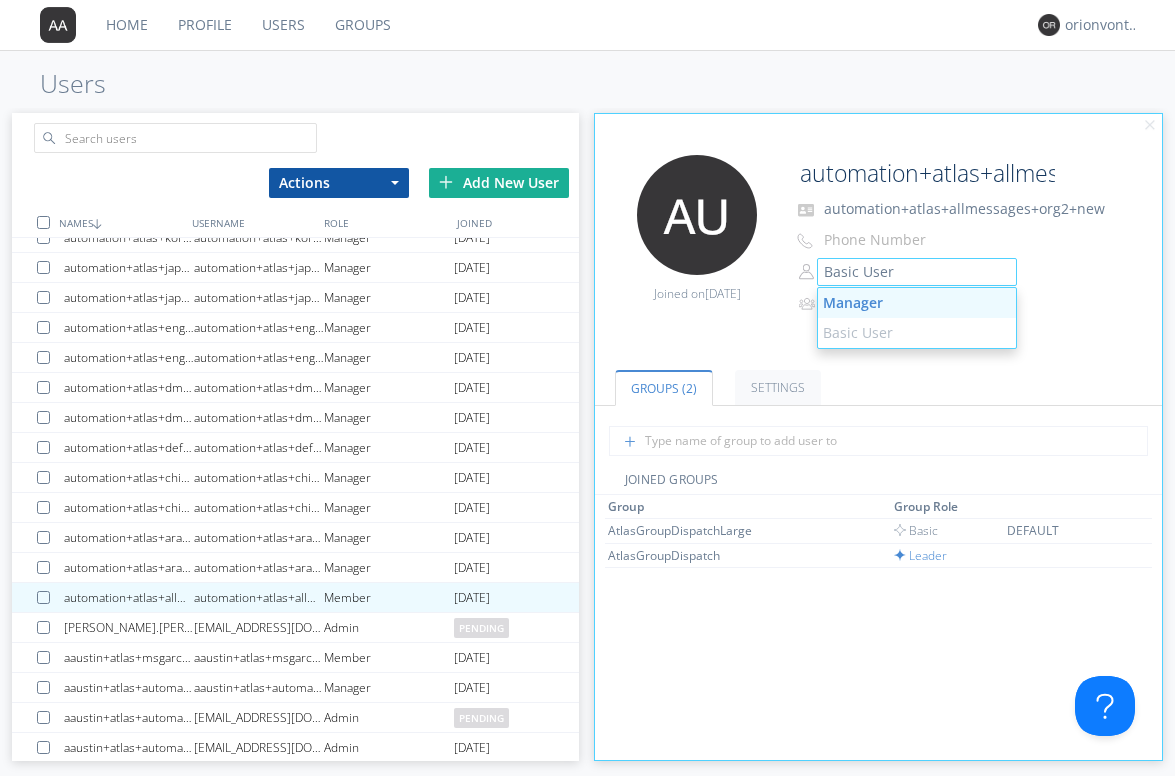 click on "Manager" at bounding box center [917, 303] 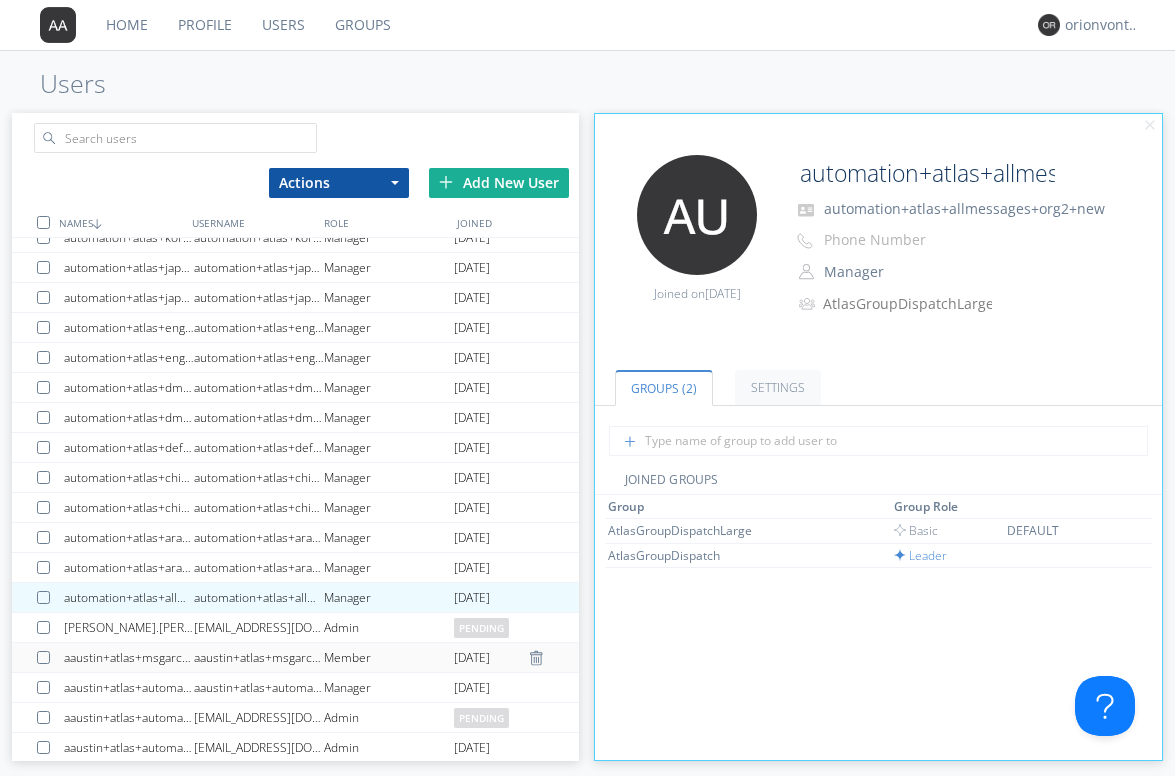 click on "aaustin+atlas+msgarchive+org2" at bounding box center [259, 657] 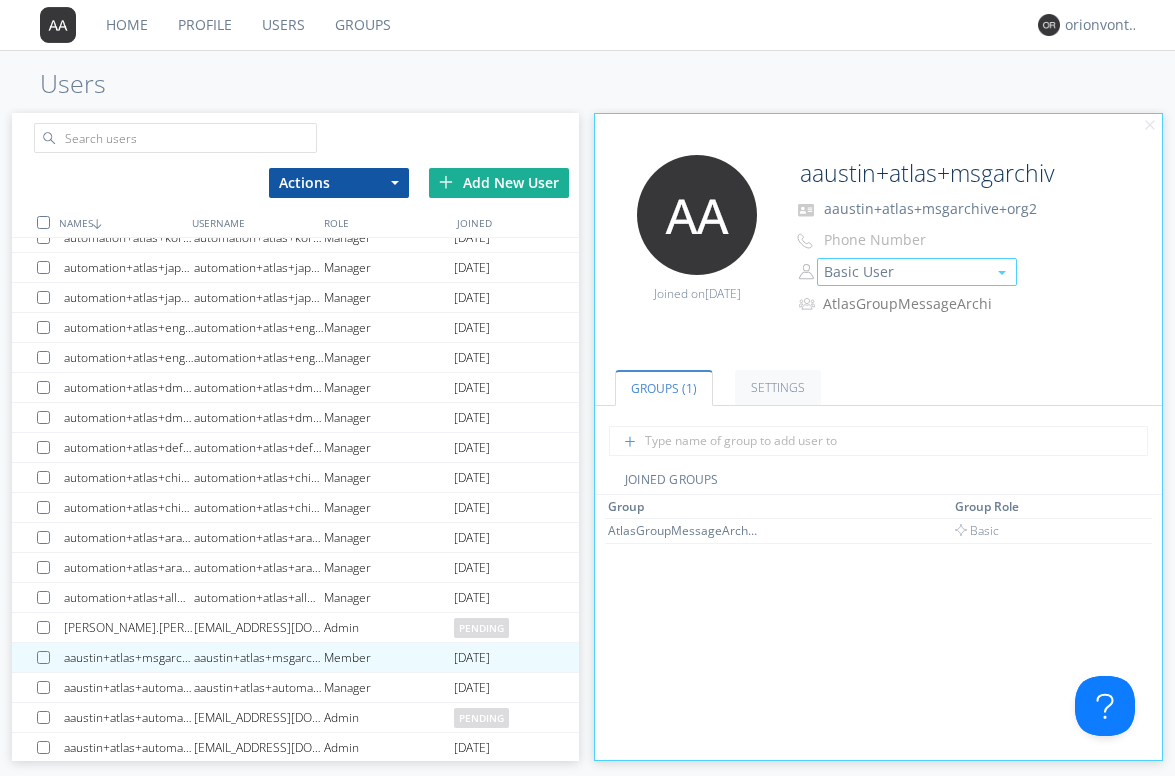 click on "Basic User" at bounding box center (917, 272) 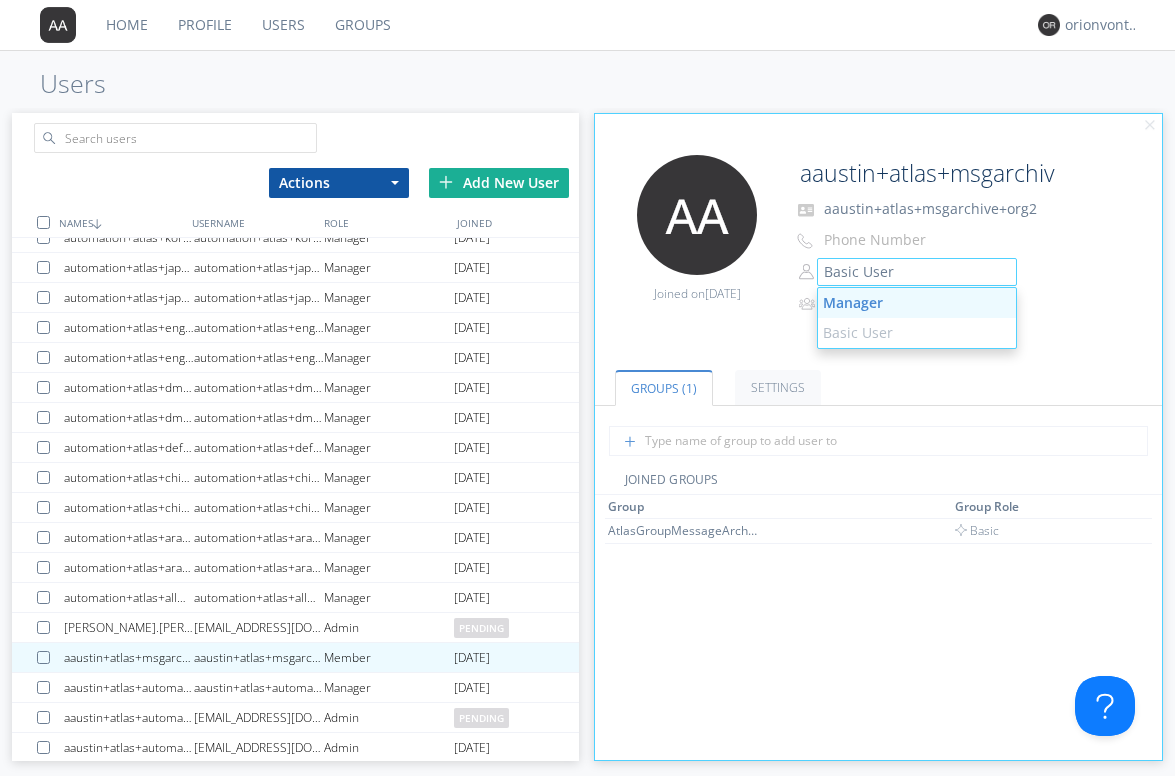 click on "Manager" at bounding box center (917, 303) 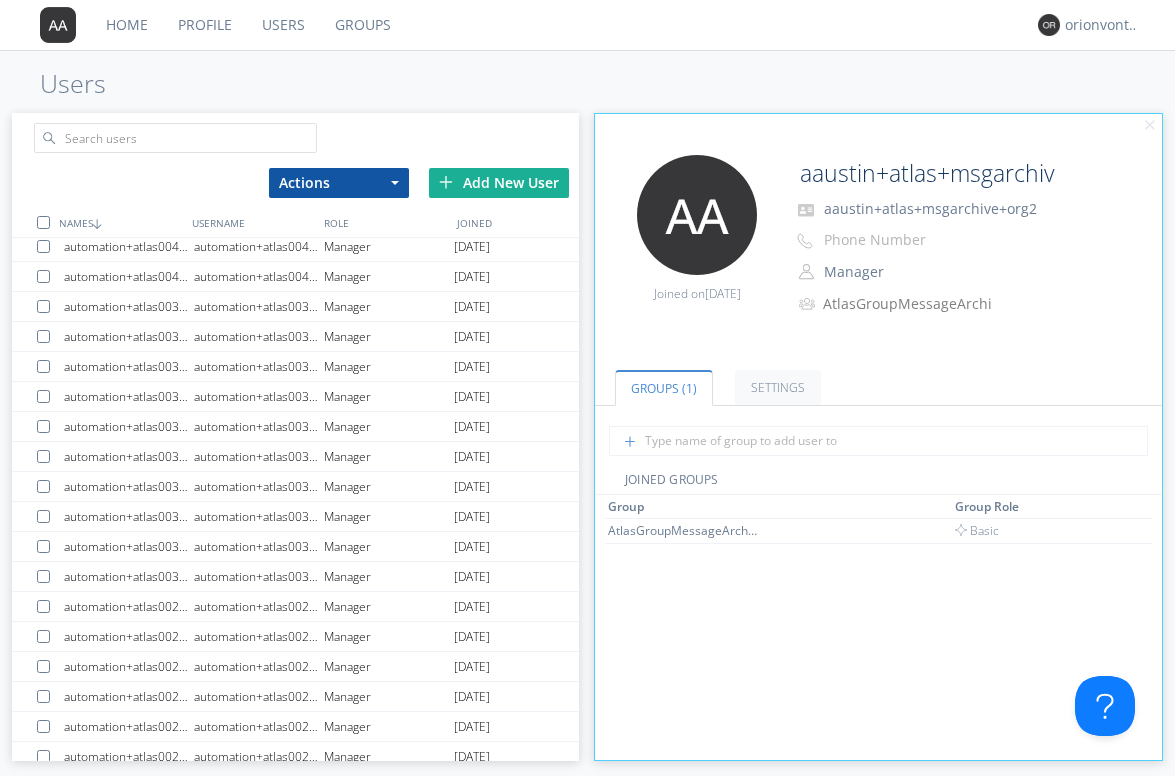 scroll, scrollTop: 0, scrollLeft: 0, axis: both 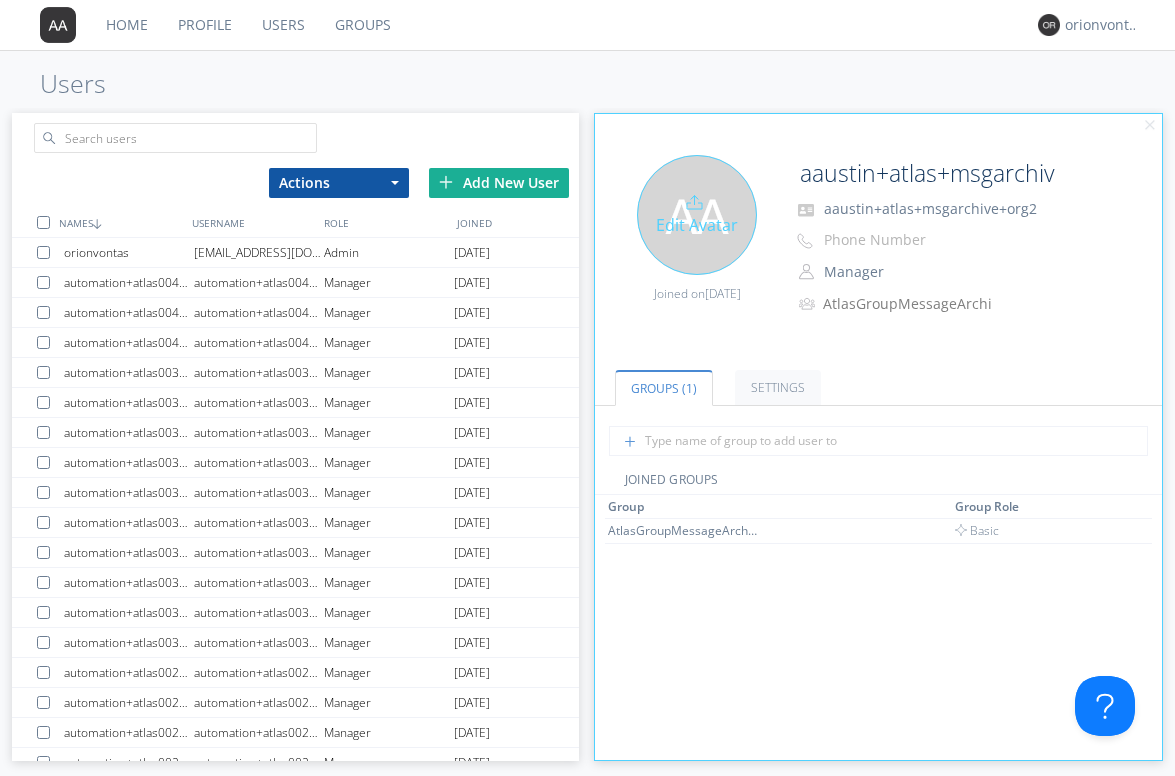 click on "Edit Avatar Joined on  [DATE] aaustin+atlas+msgarchive+org2   aaustin+atlas+msgarchive+org2 Phone Number Manager   Manager Basic User AtlasGroupMessageArchive" at bounding box center [878, 250] 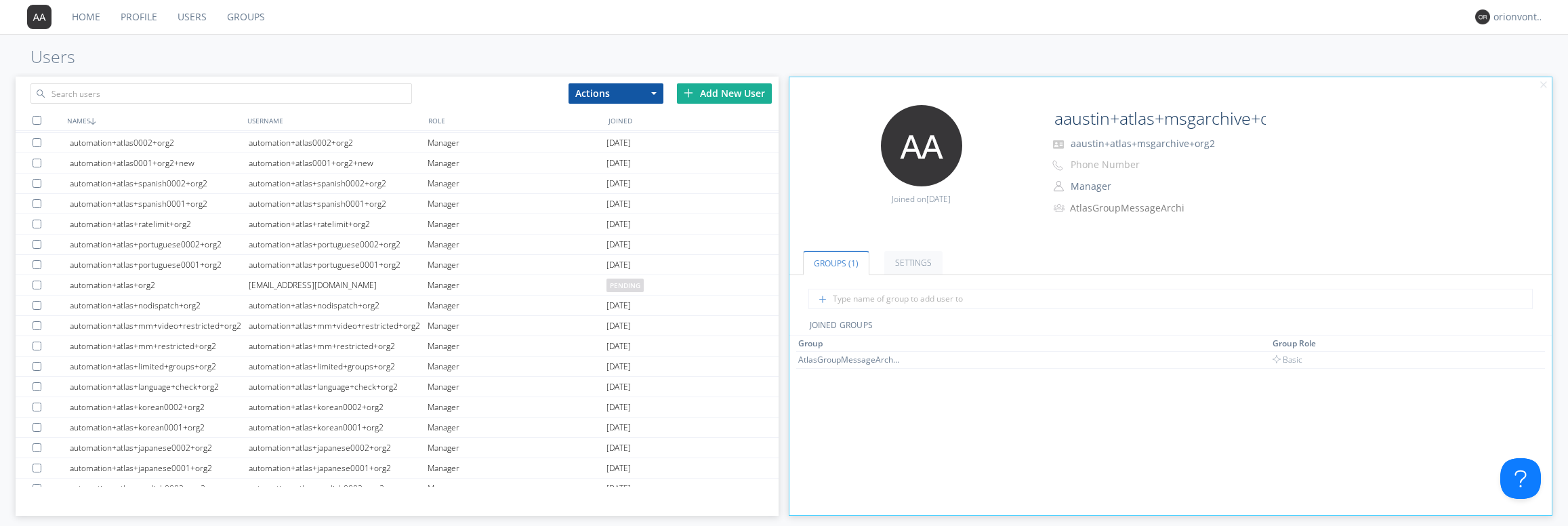 scroll, scrollTop: 854, scrollLeft: 0, axis: vertical 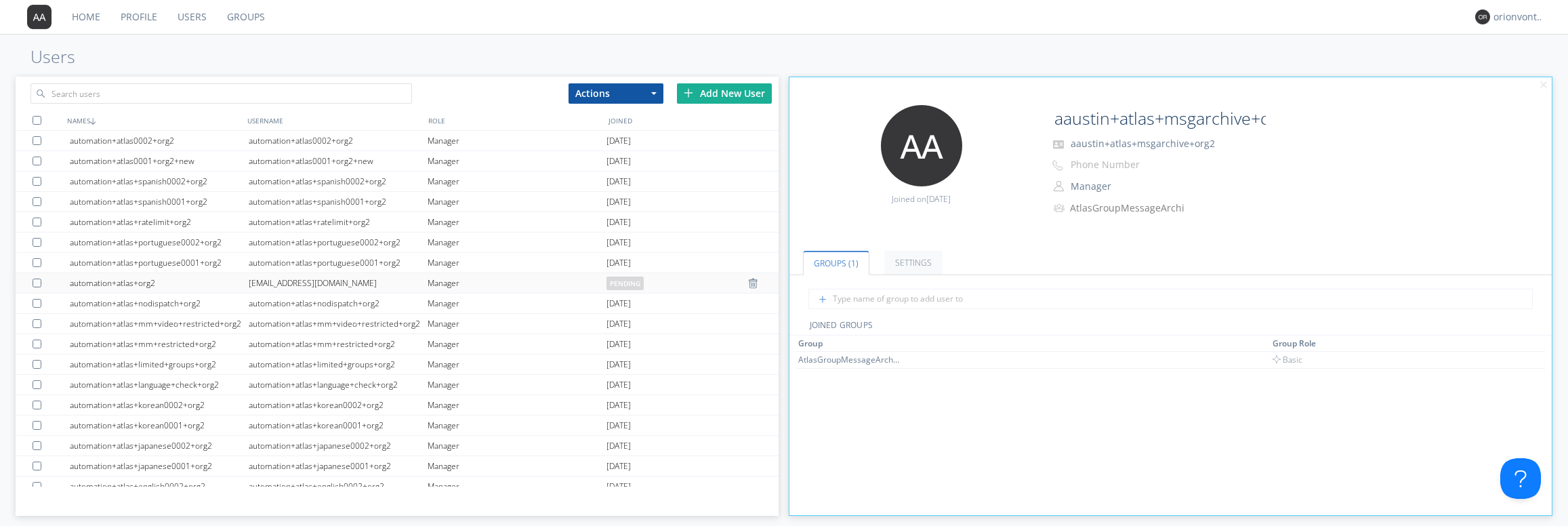 click on "automation+atlas+org2" at bounding box center (159, 283) 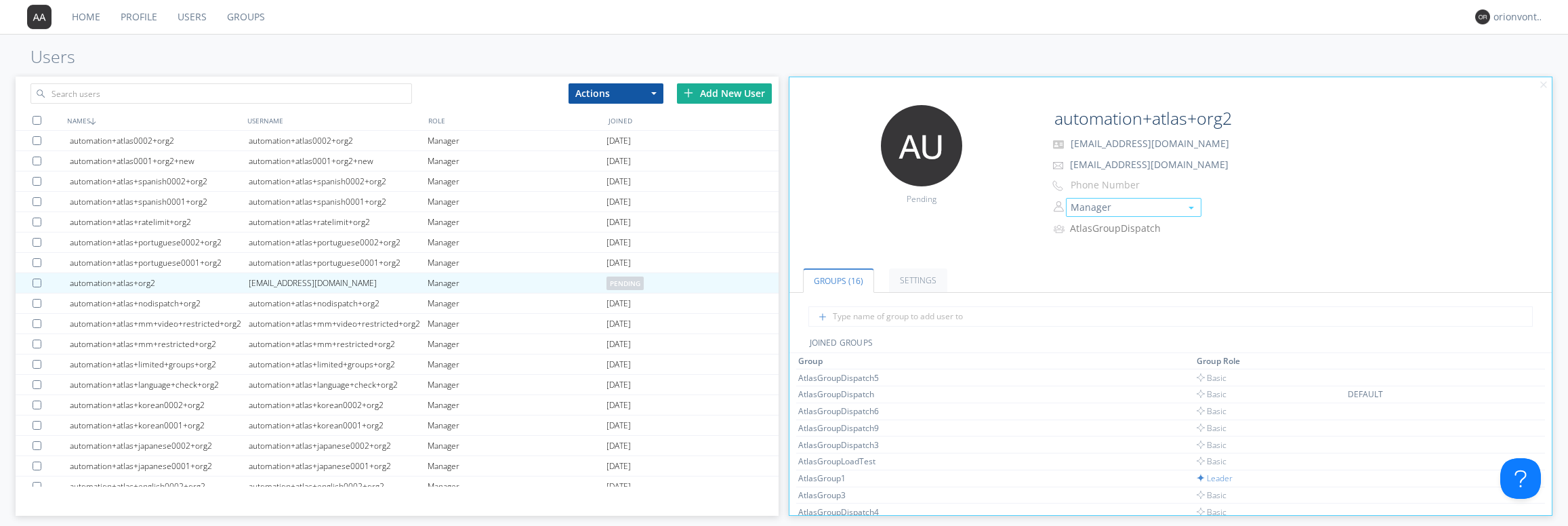 click on "Manager" at bounding box center (1134, 207) 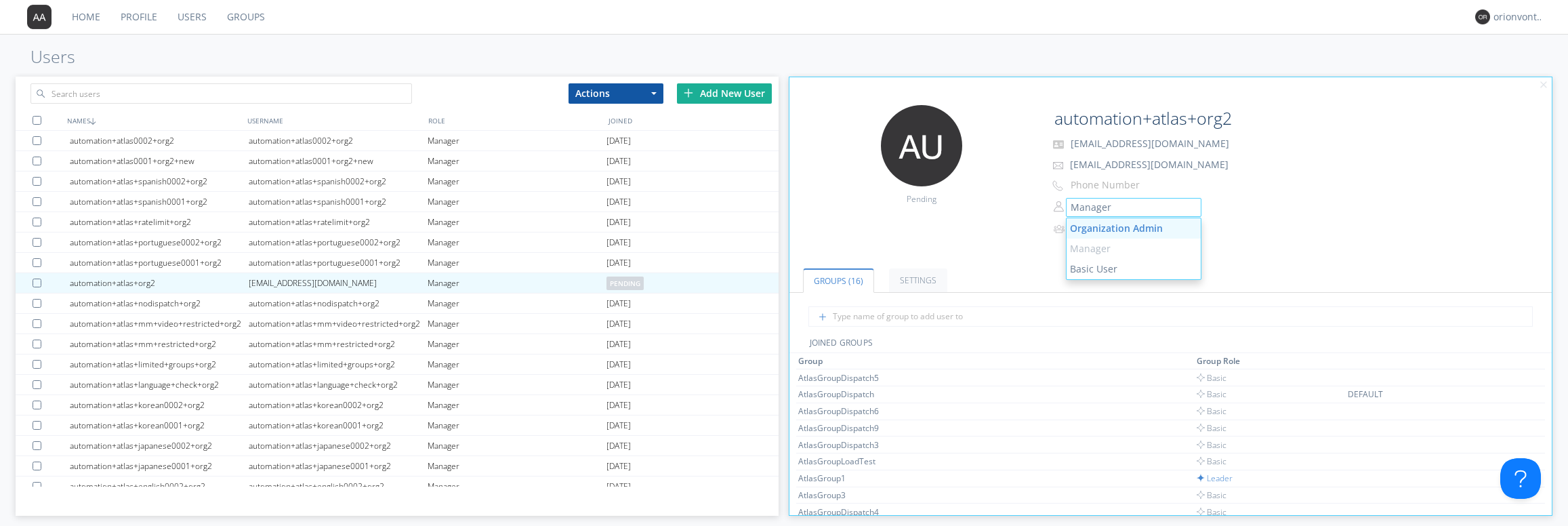 click on "Organization Admin" at bounding box center [1134, 228] 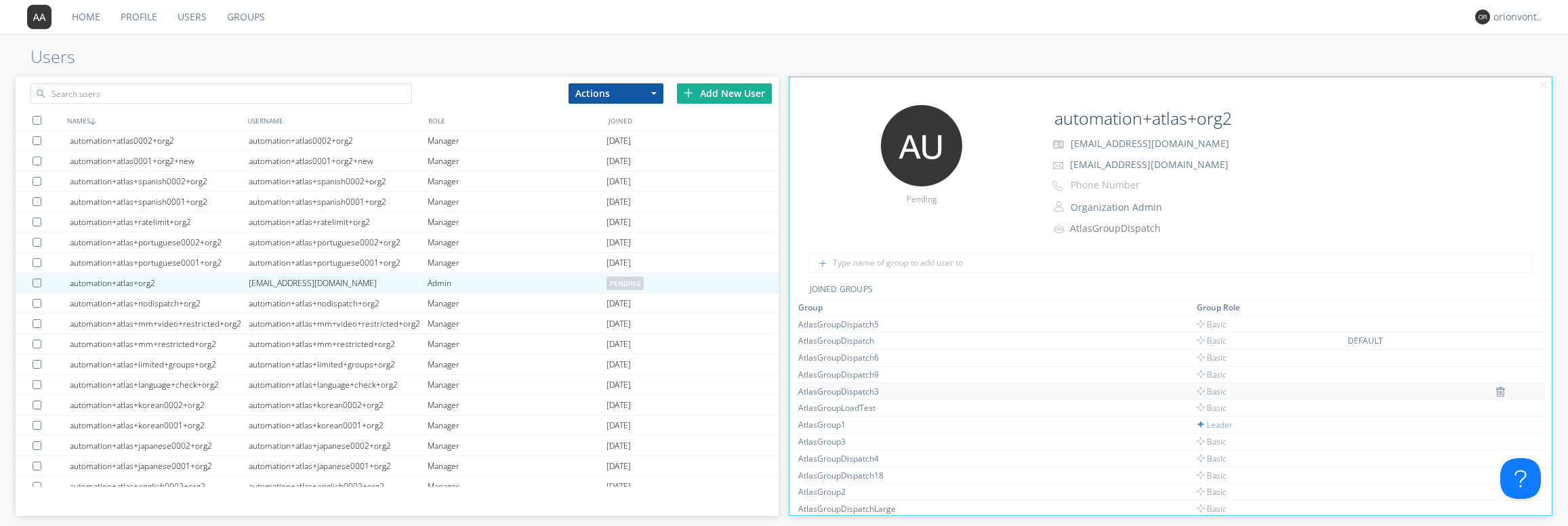 scroll, scrollTop: 0, scrollLeft: 0, axis: both 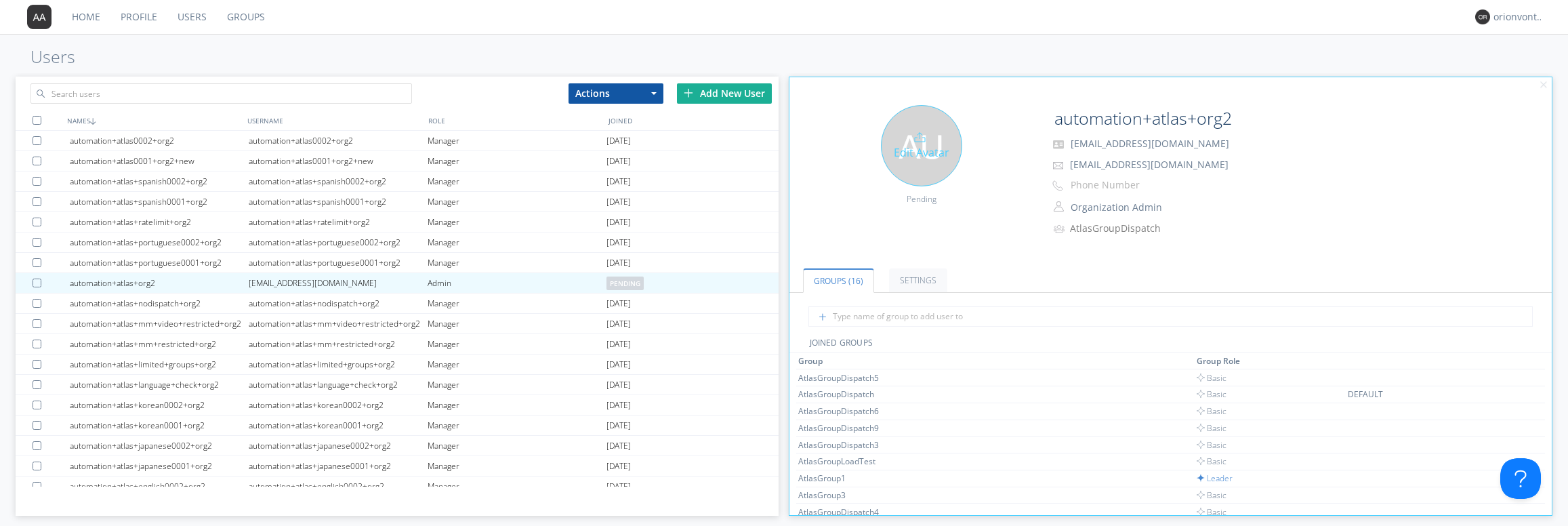 click on "Edit Avatar" at bounding box center [922, 146] 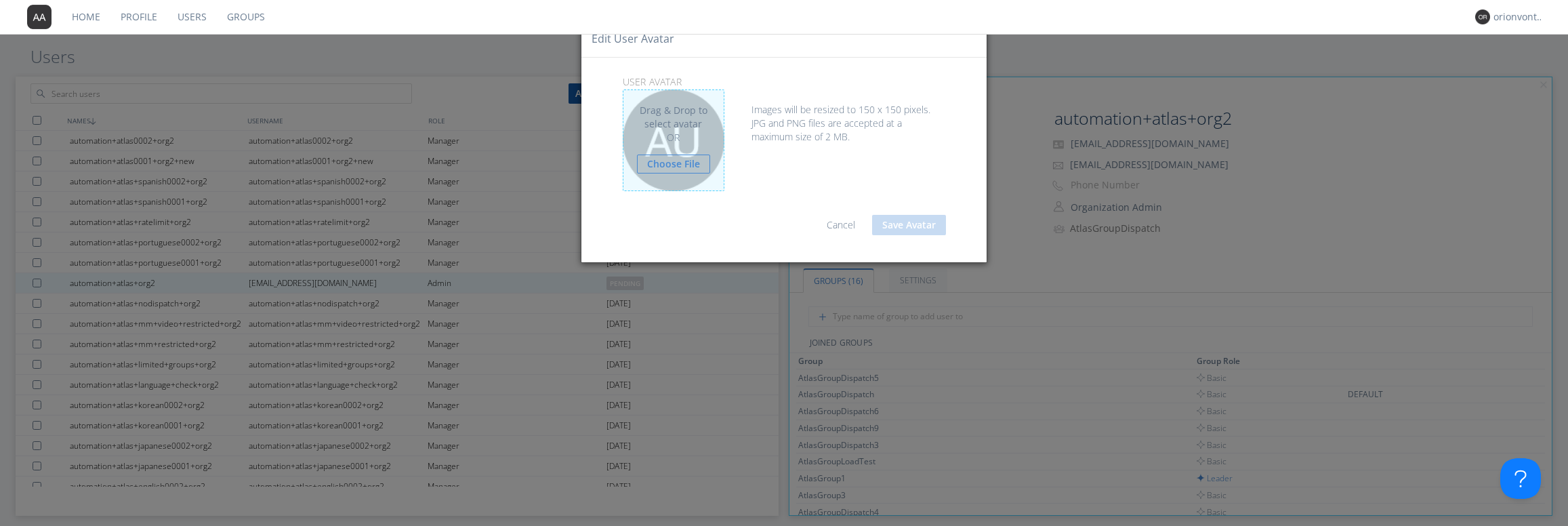 click on "OR" at bounding box center (674, 138) 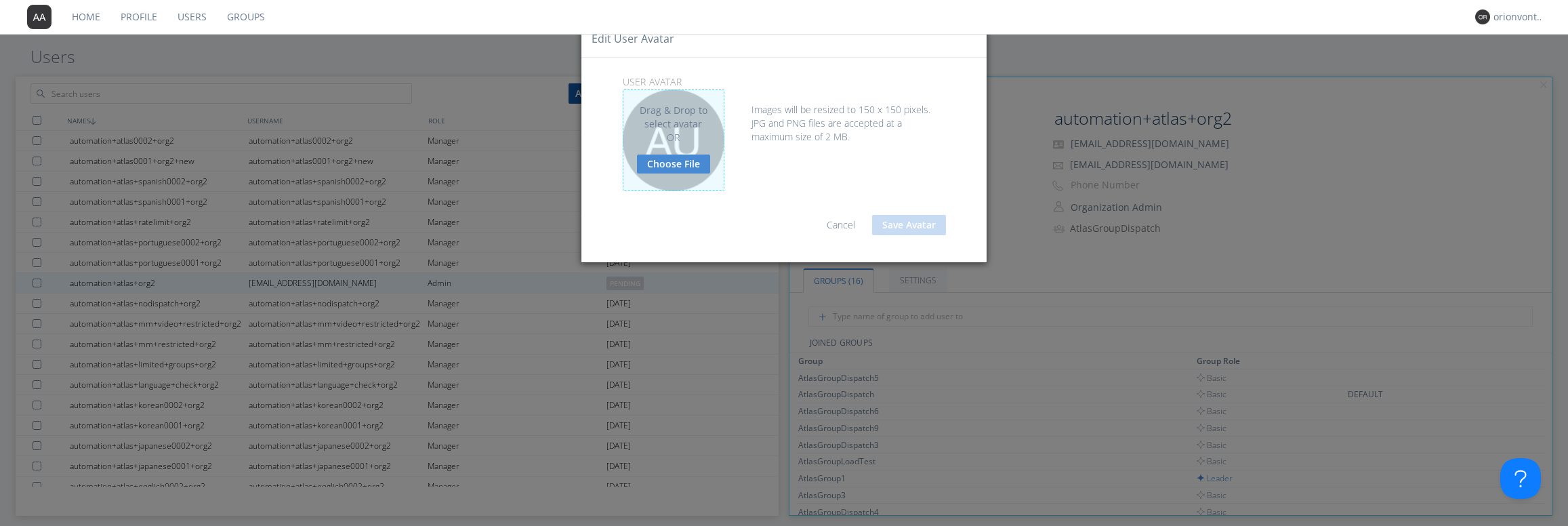 click on "Choose File" at bounding box center (674, 164) 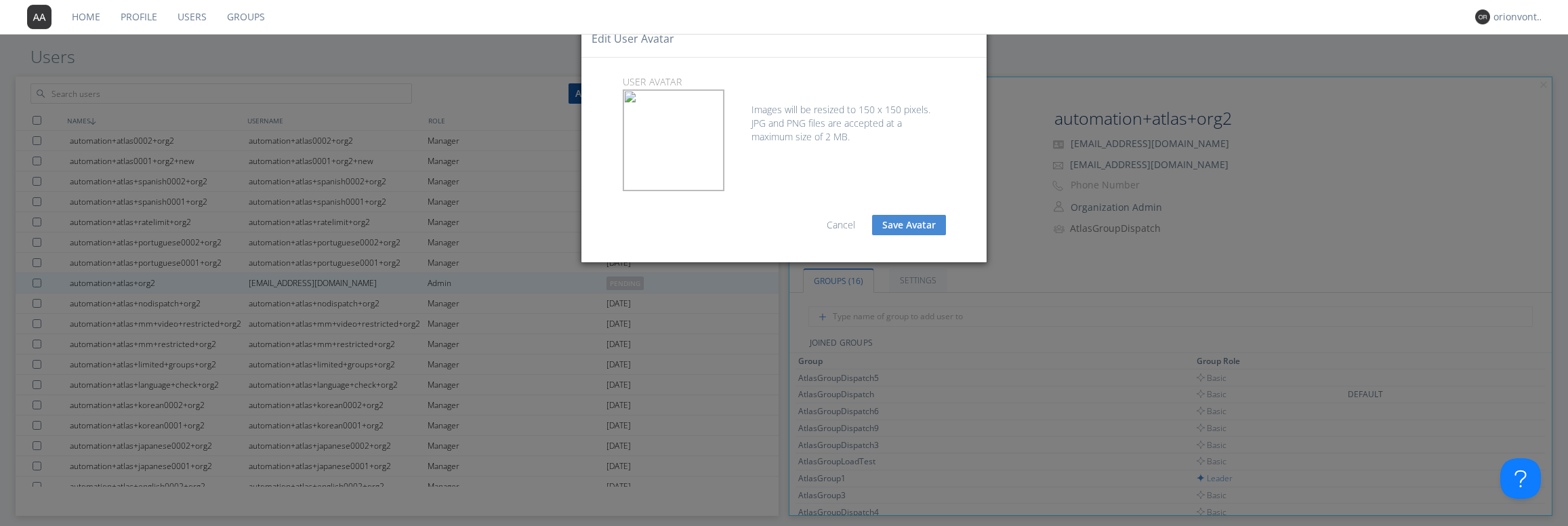 click on "Save Avatar" at bounding box center (909, 225) 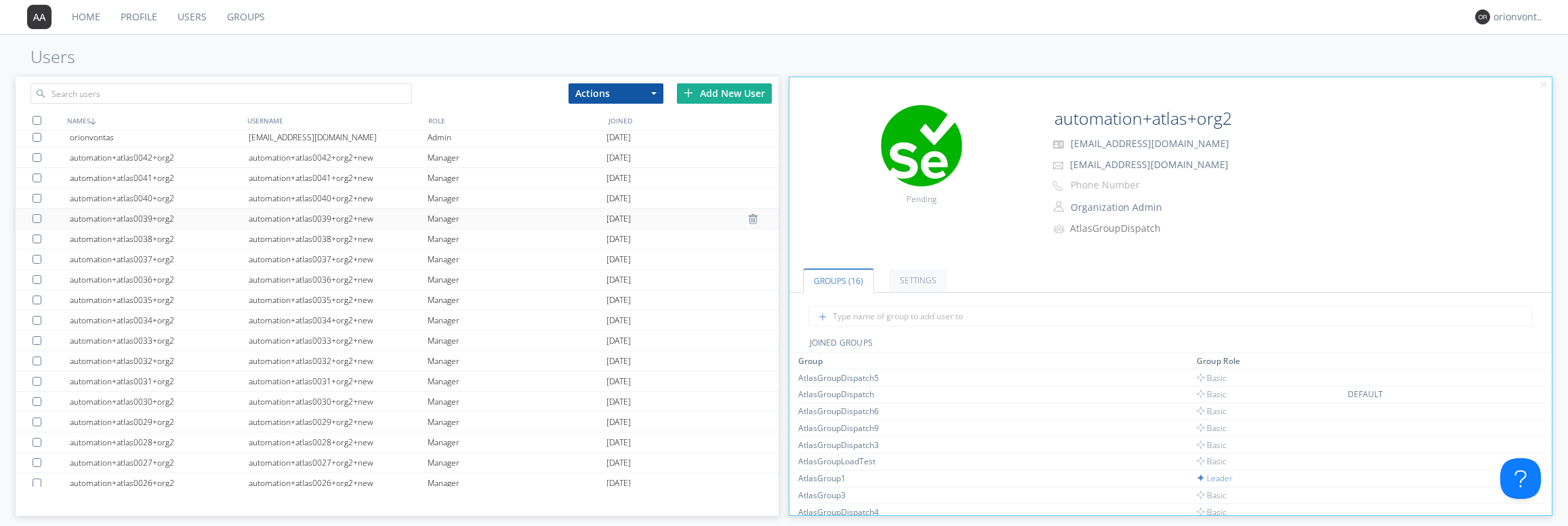 scroll, scrollTop: 0, scrollLeft: 0, axis: both 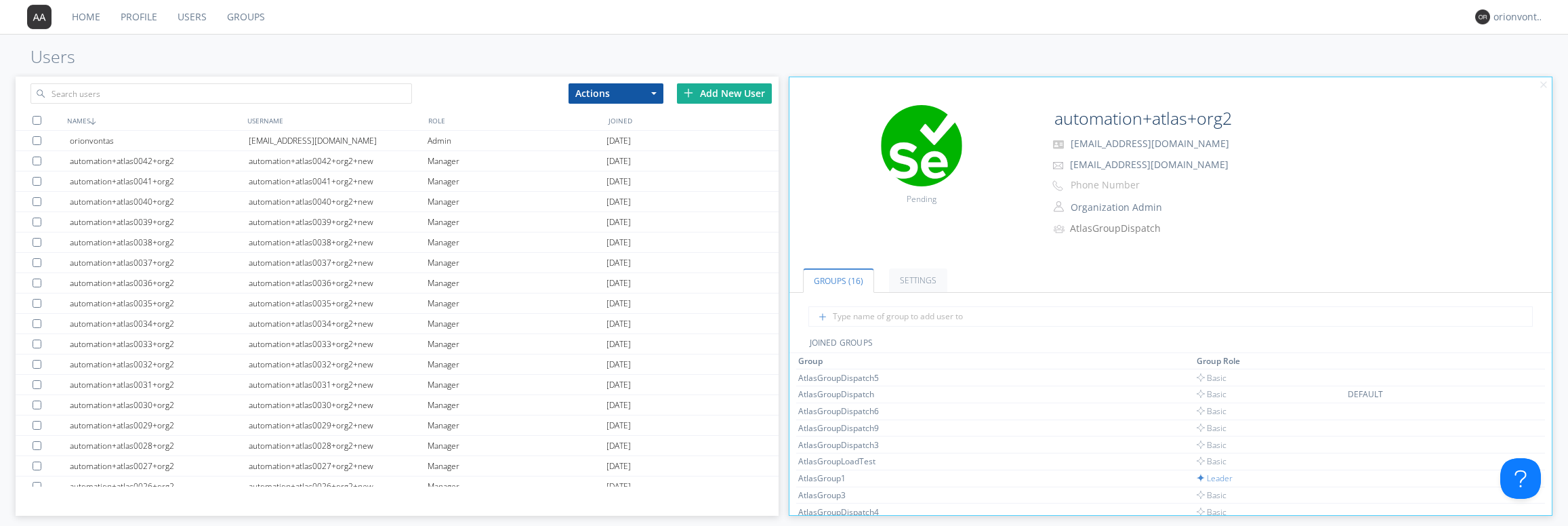 click on "Home" at bounding box center (86, 17) 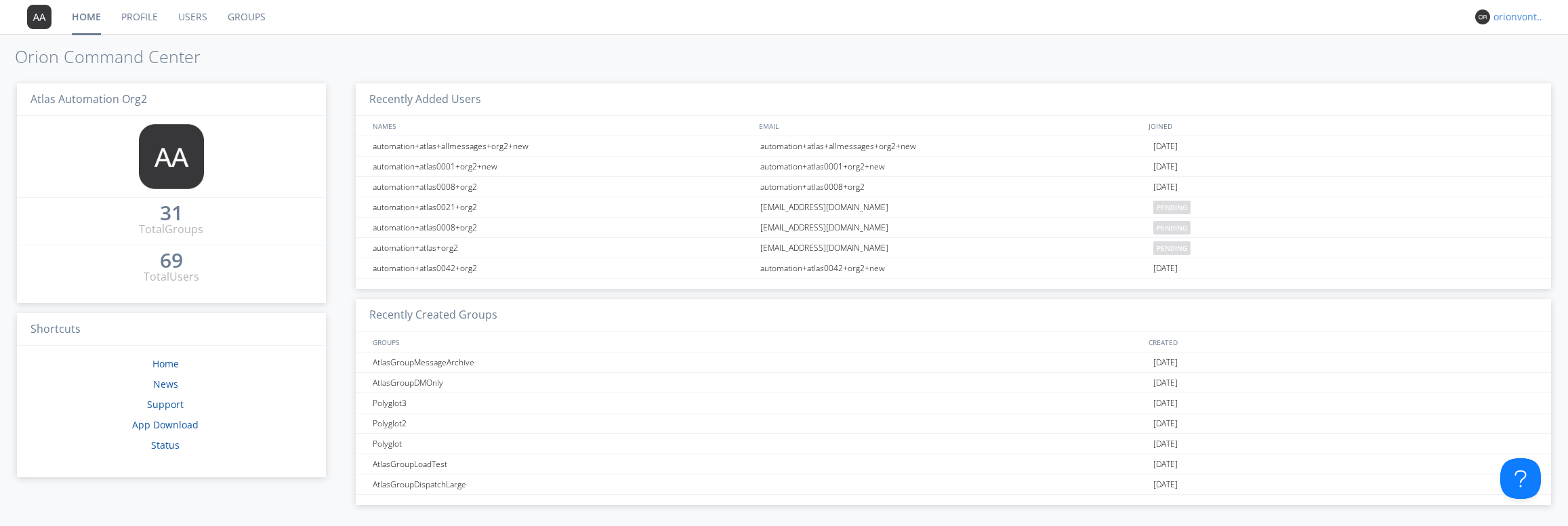 click on "orionvontas" at bounding box center (1519, 17) 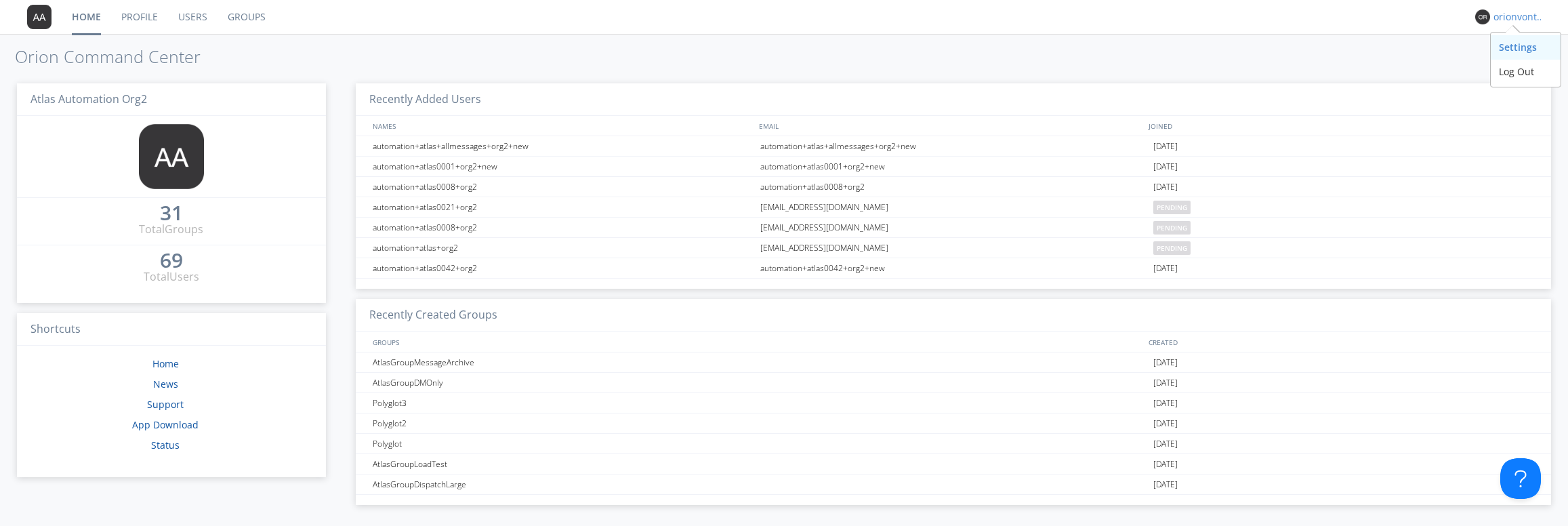 click on "Settings" at bounding box center [1525, 47] 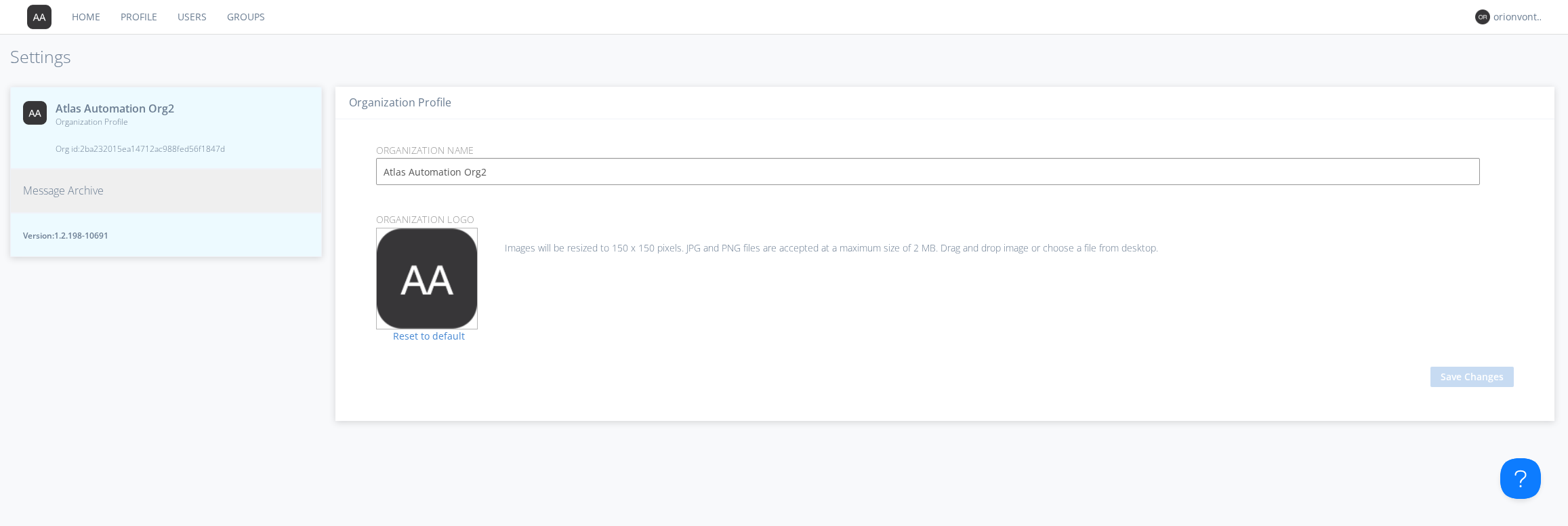 click on "Org id:  2ba232015ea14712ac988fed56f1847d" at bounding box center (140, 148) 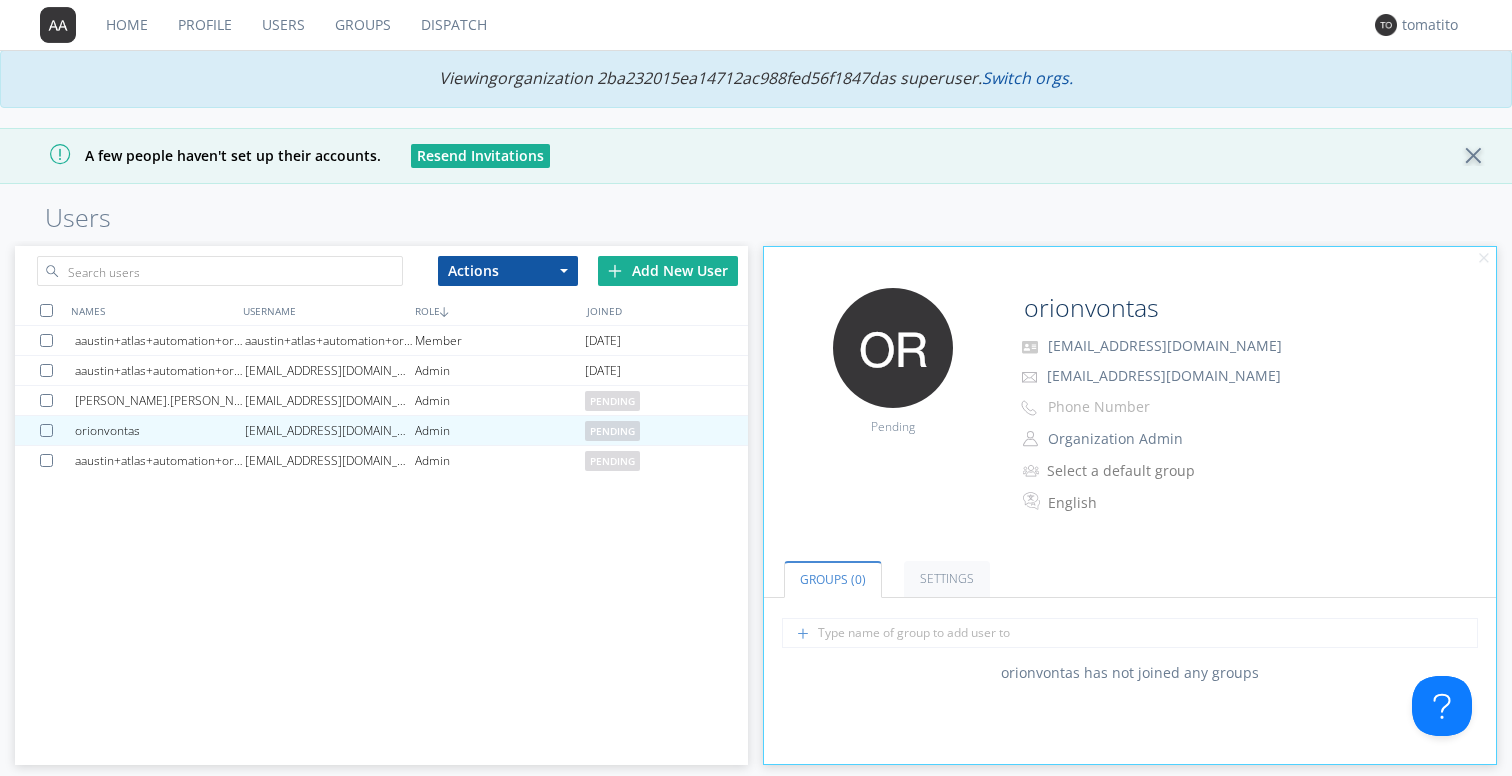 scroll, scrollTop: 0, scrollLeft: 0, axis: both 